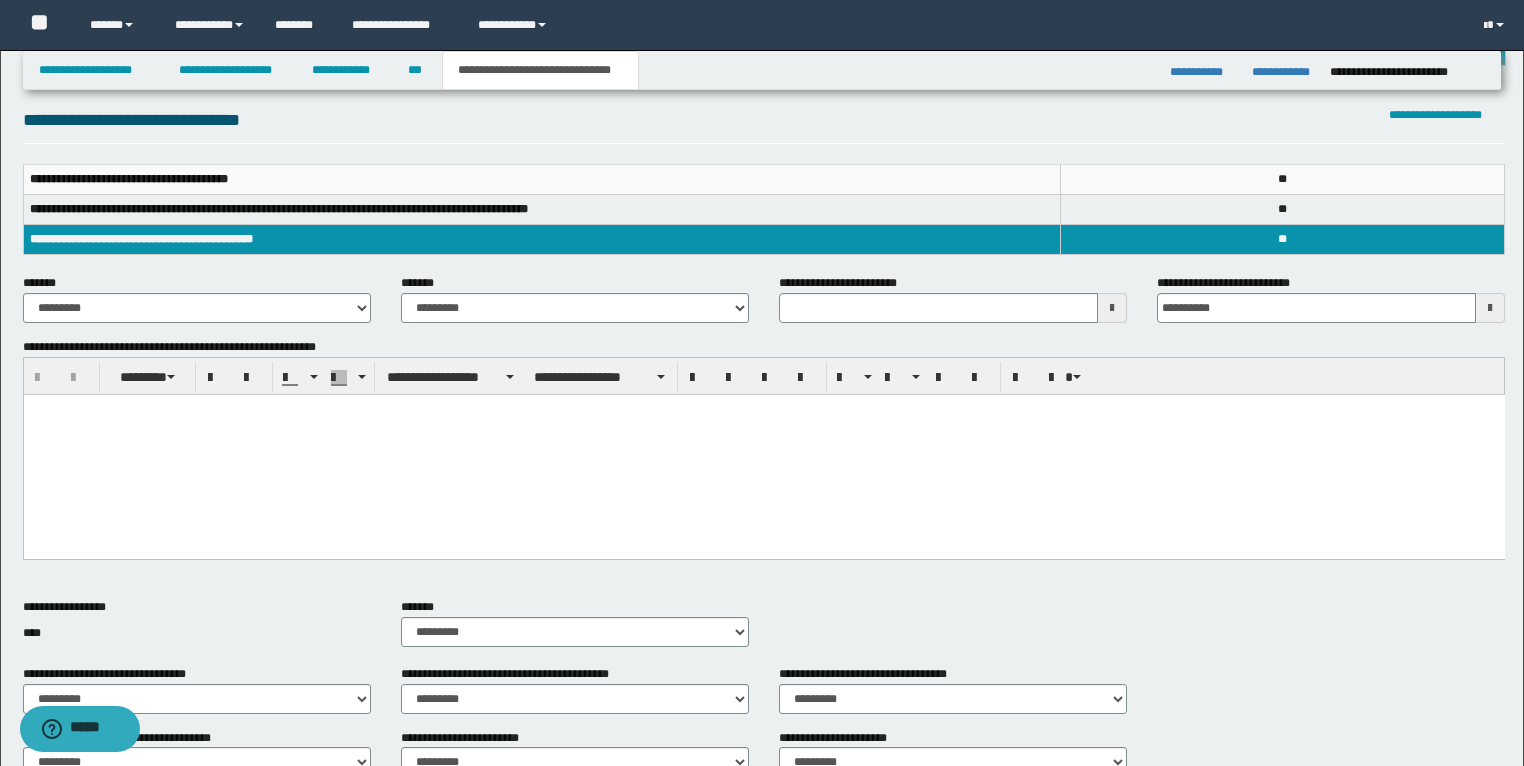 scroll, scrollTop: 0, scrollLeft: 0, axis: both 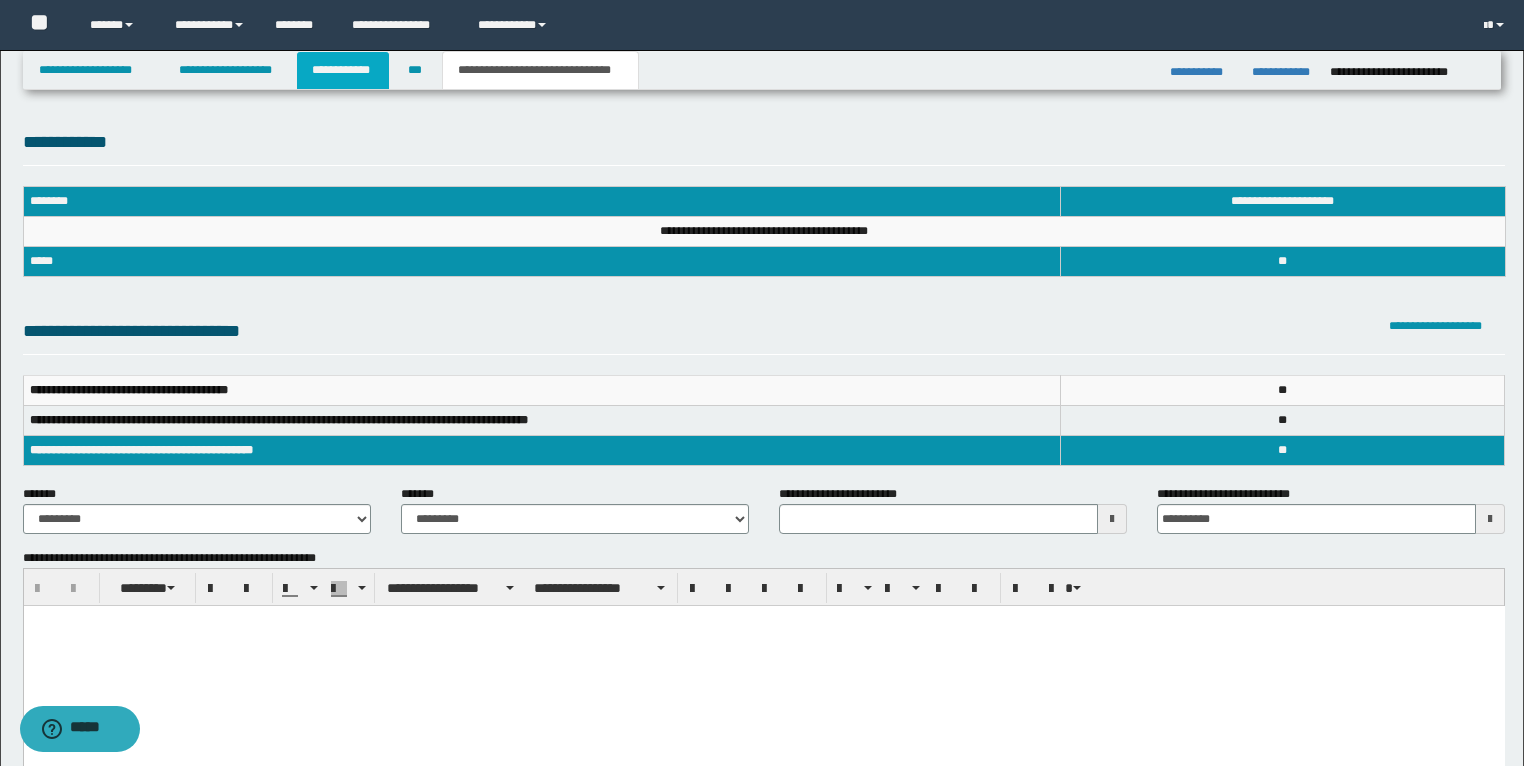 click on "**********" at bounding box center (343, 70) 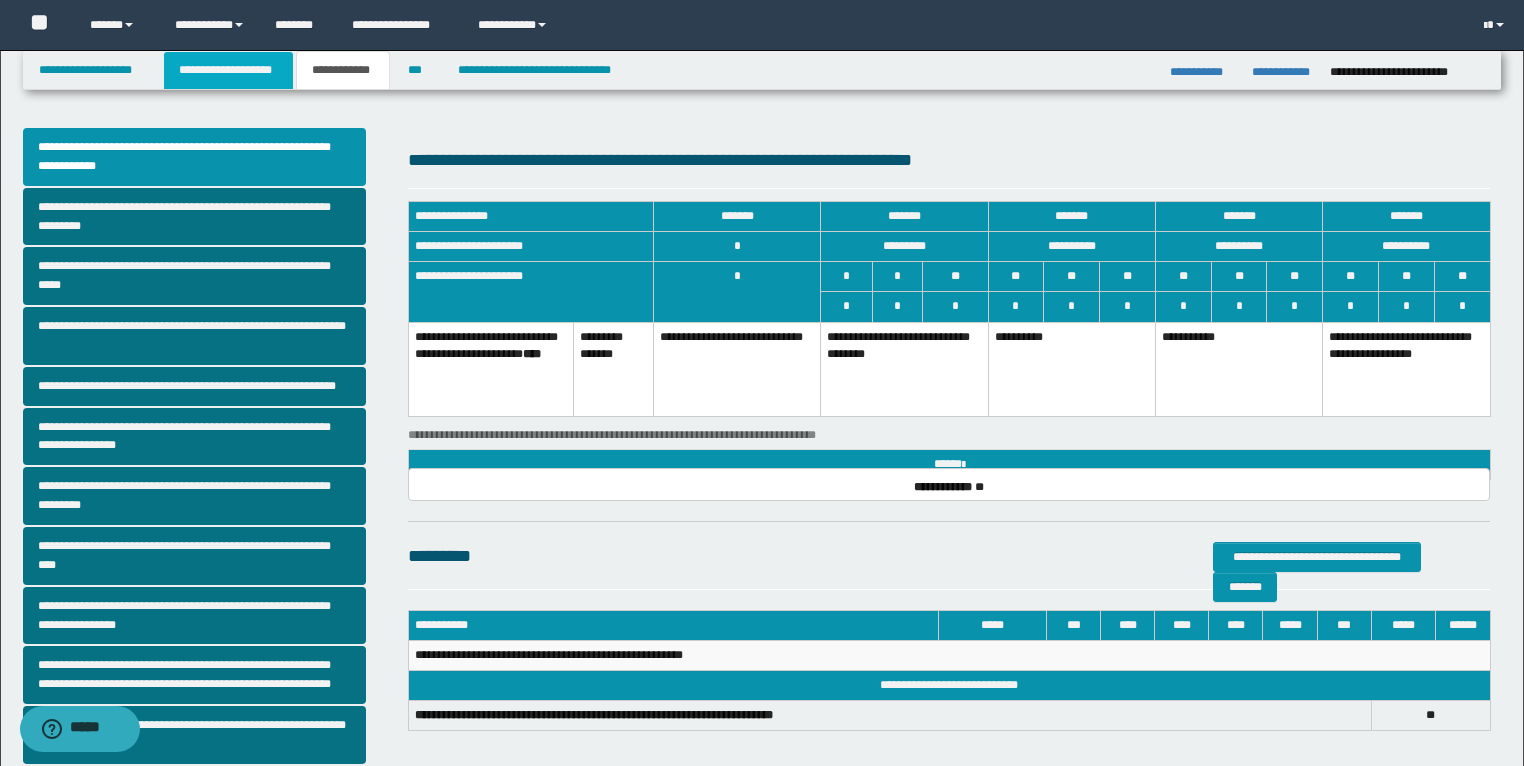 click on "**********" at bounding box center (228, 70) 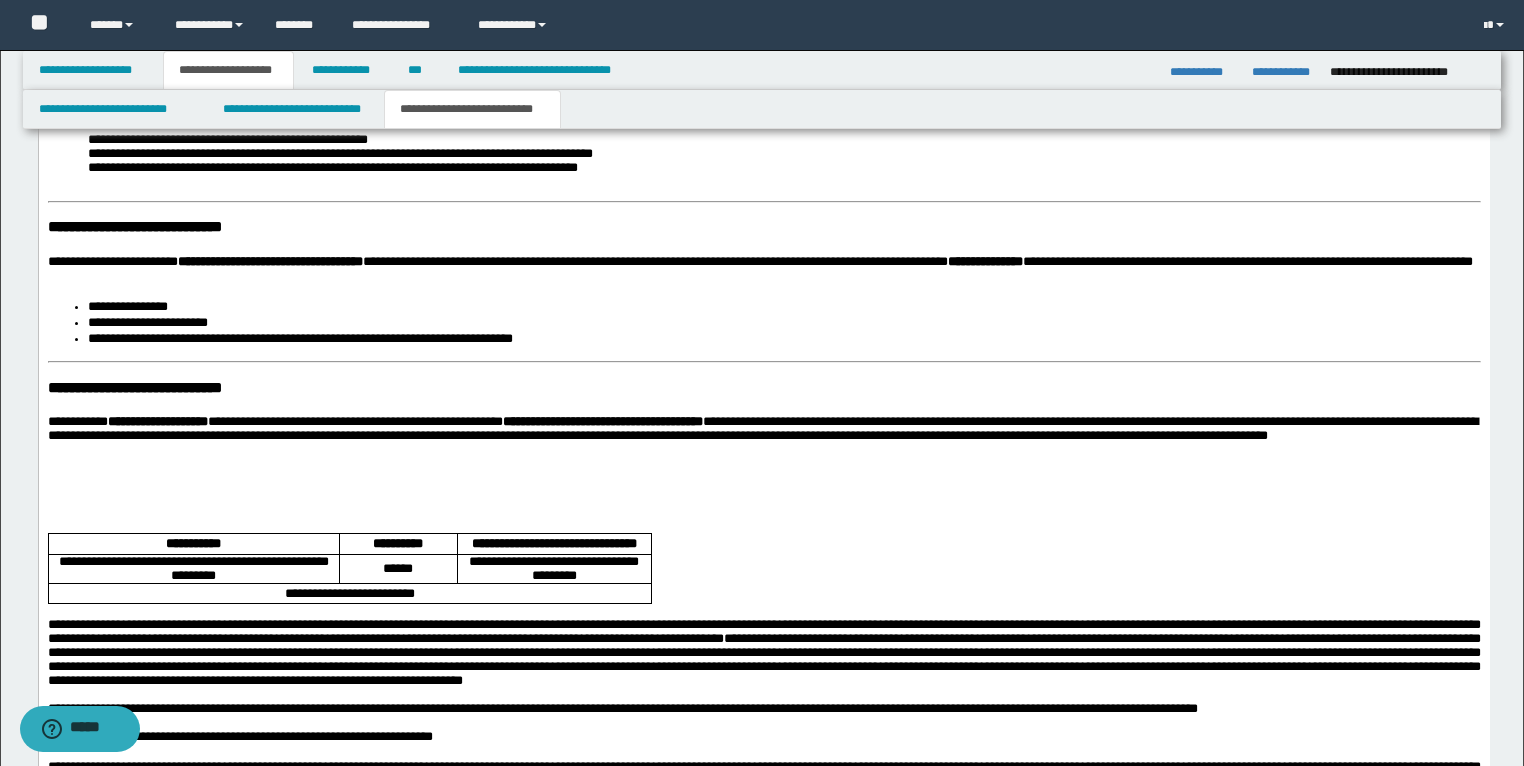 scroll, scrollTop: 3200, scrollLeft: 0, axis: vertical 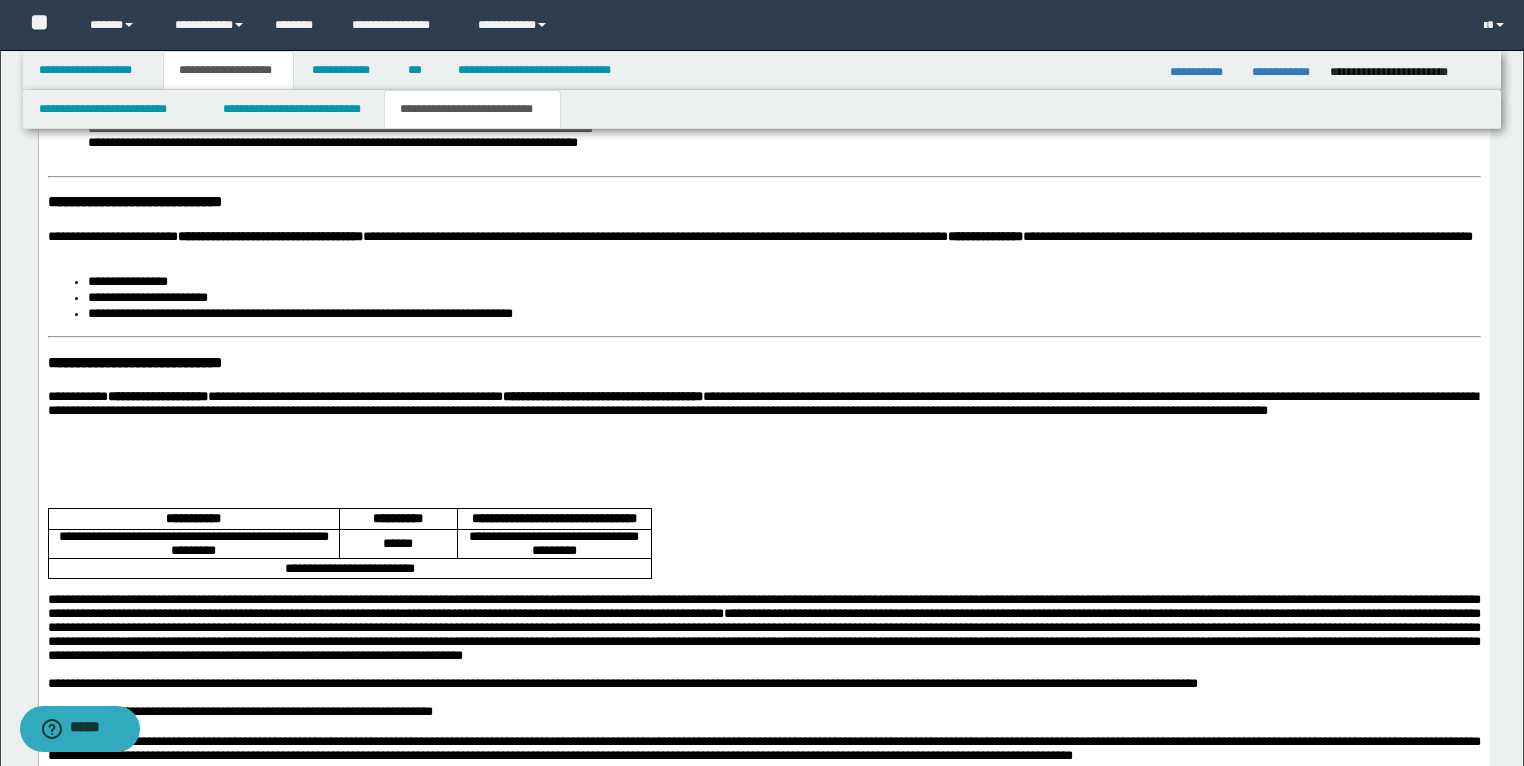 click at bounding box center (763, 460) 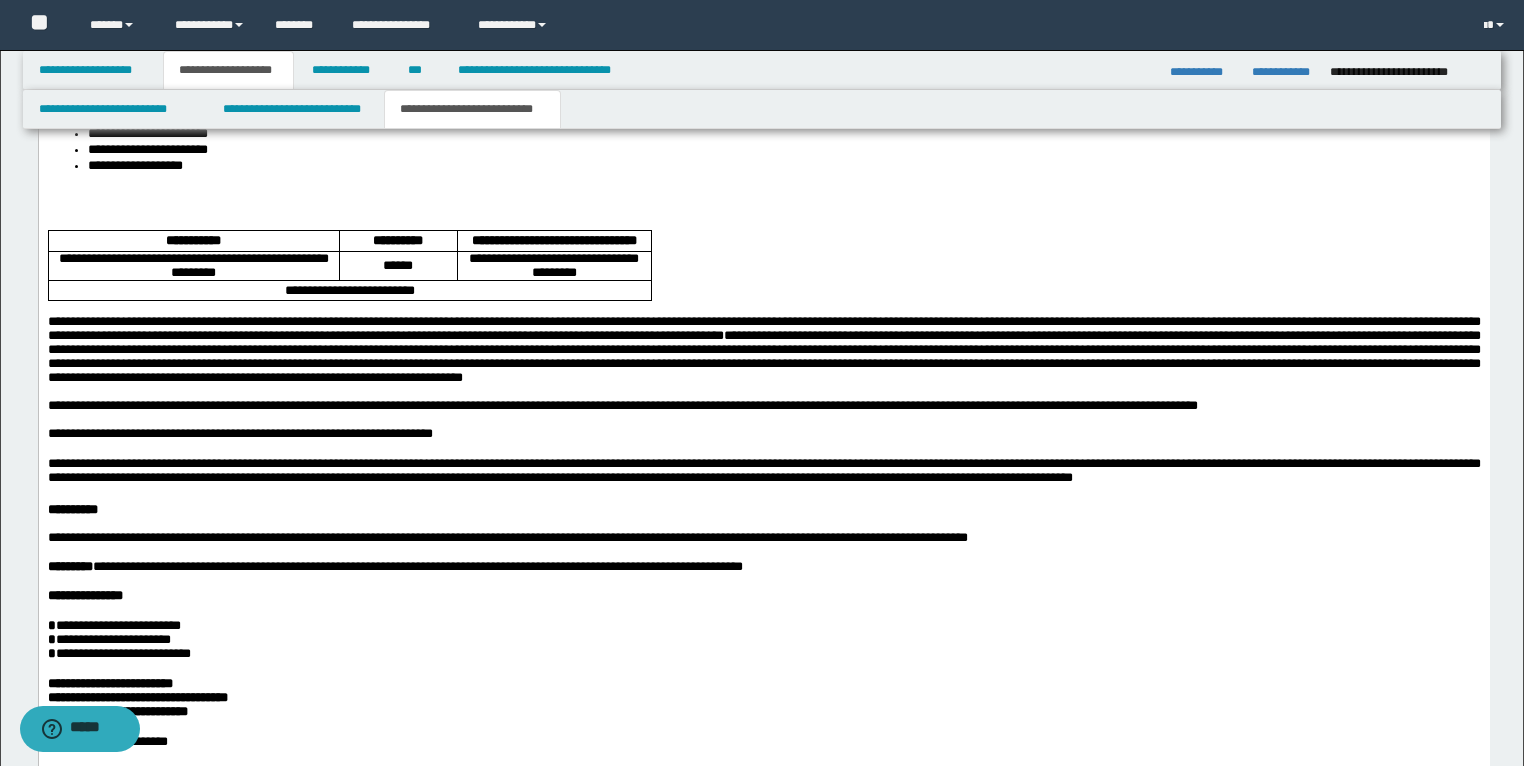 scroll, scrollTop: 4160, scrollLeft: 0, axis: vertical 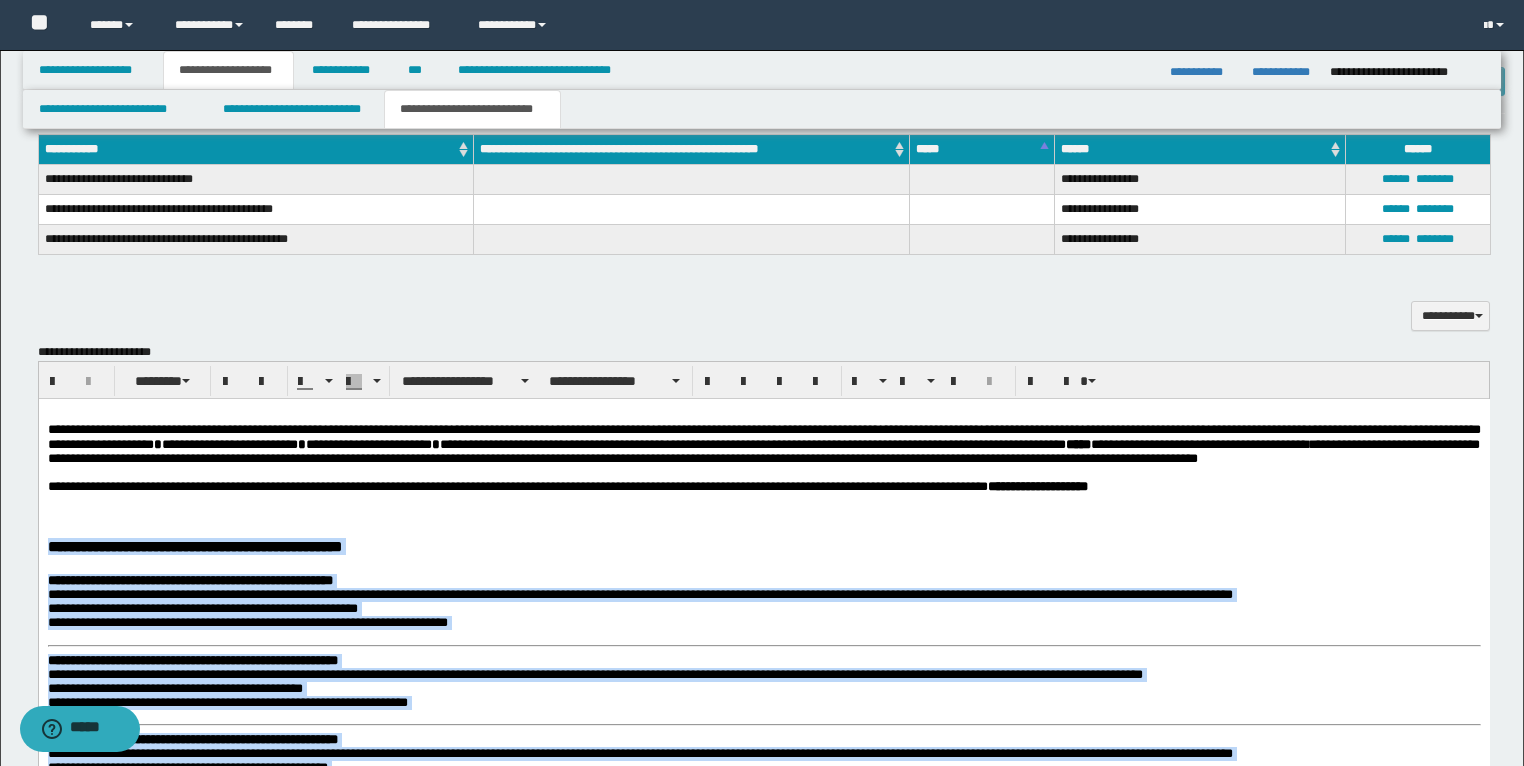 drag, startPoint x: 292, startPoint y: 3218, endPoint x: 50, endPoint y: 572, distance: 2657.0435 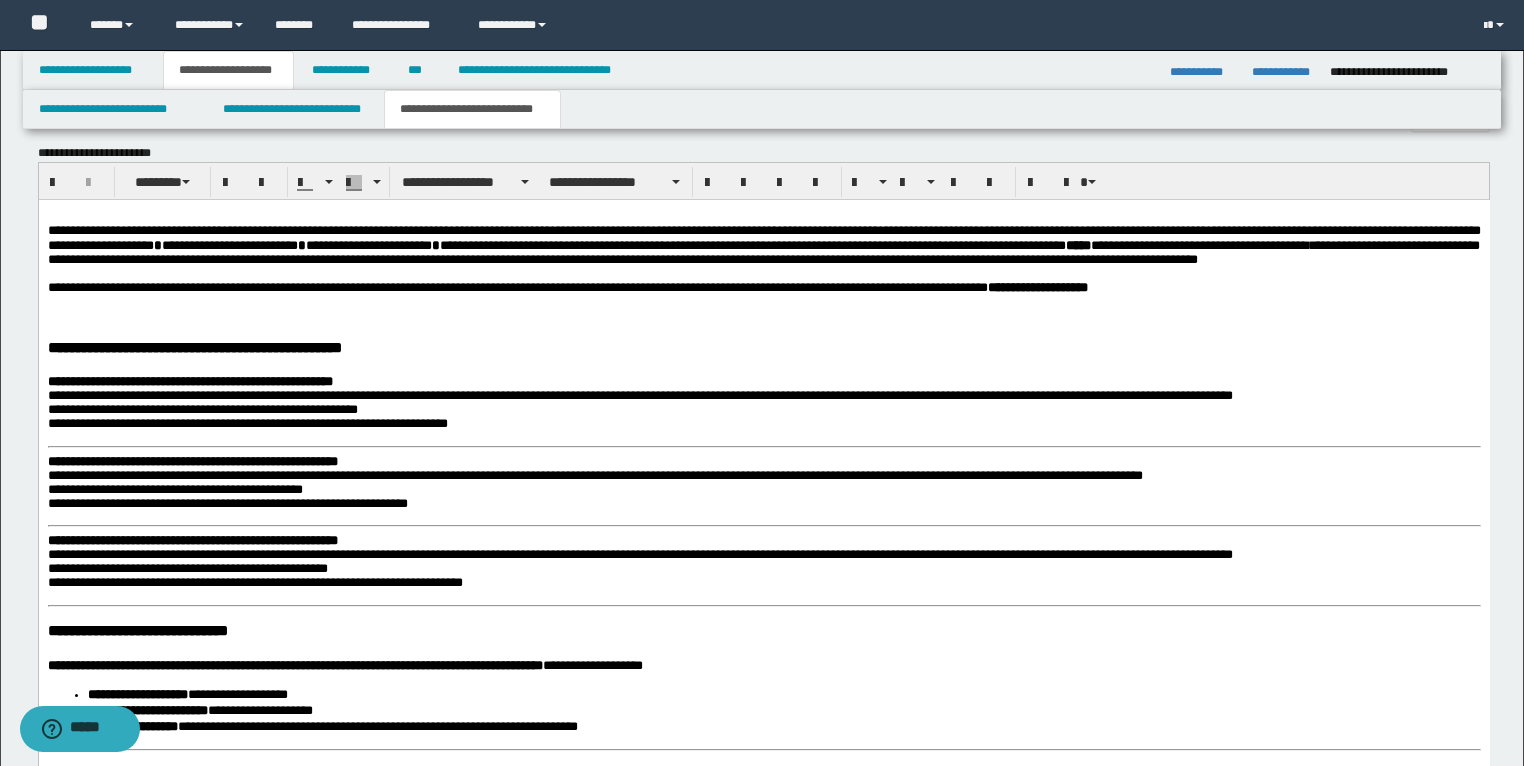 scroll, scrollTop: 1651, scrollLeft: 0, axis: vertical 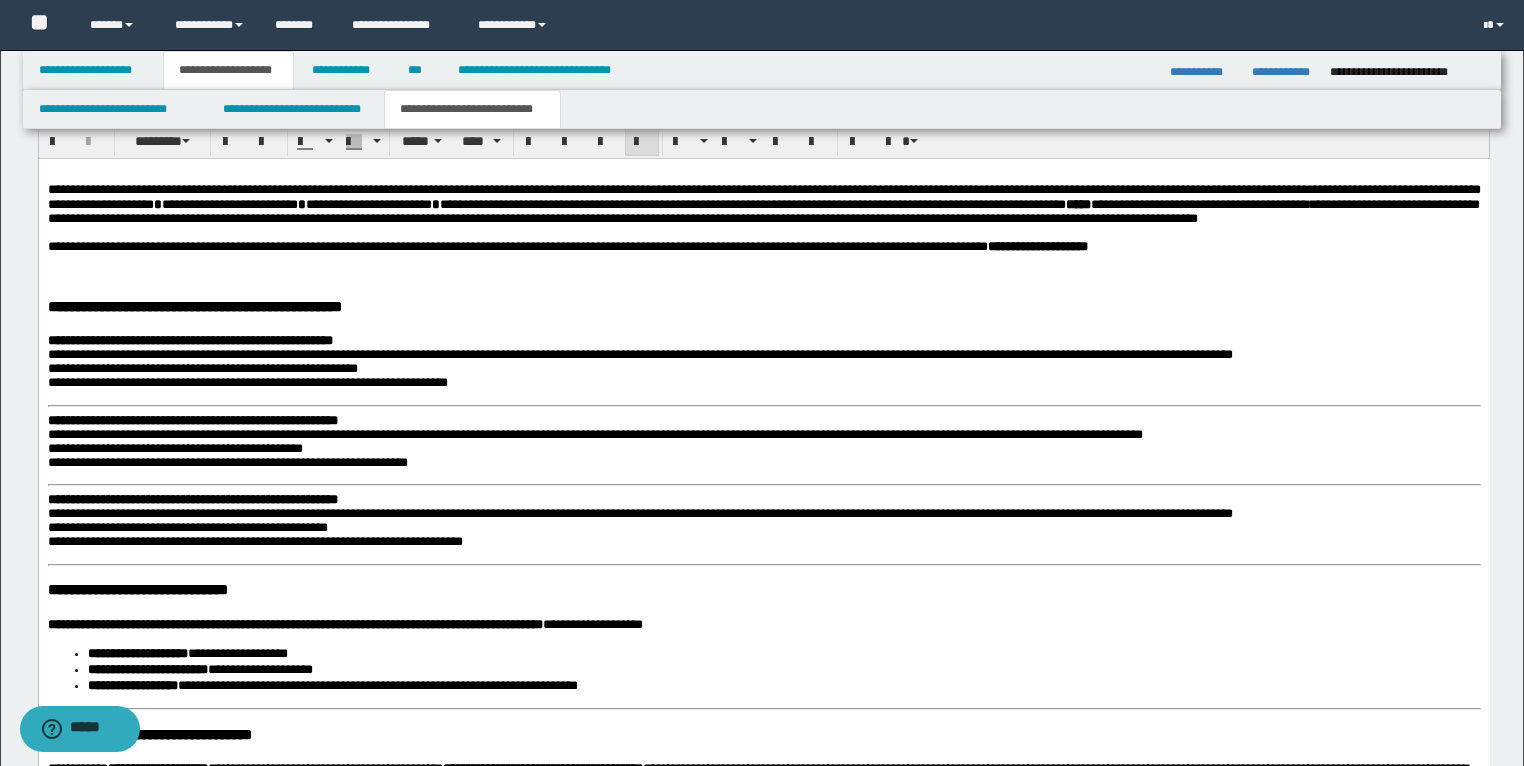 click at bounding box center (763, 275) 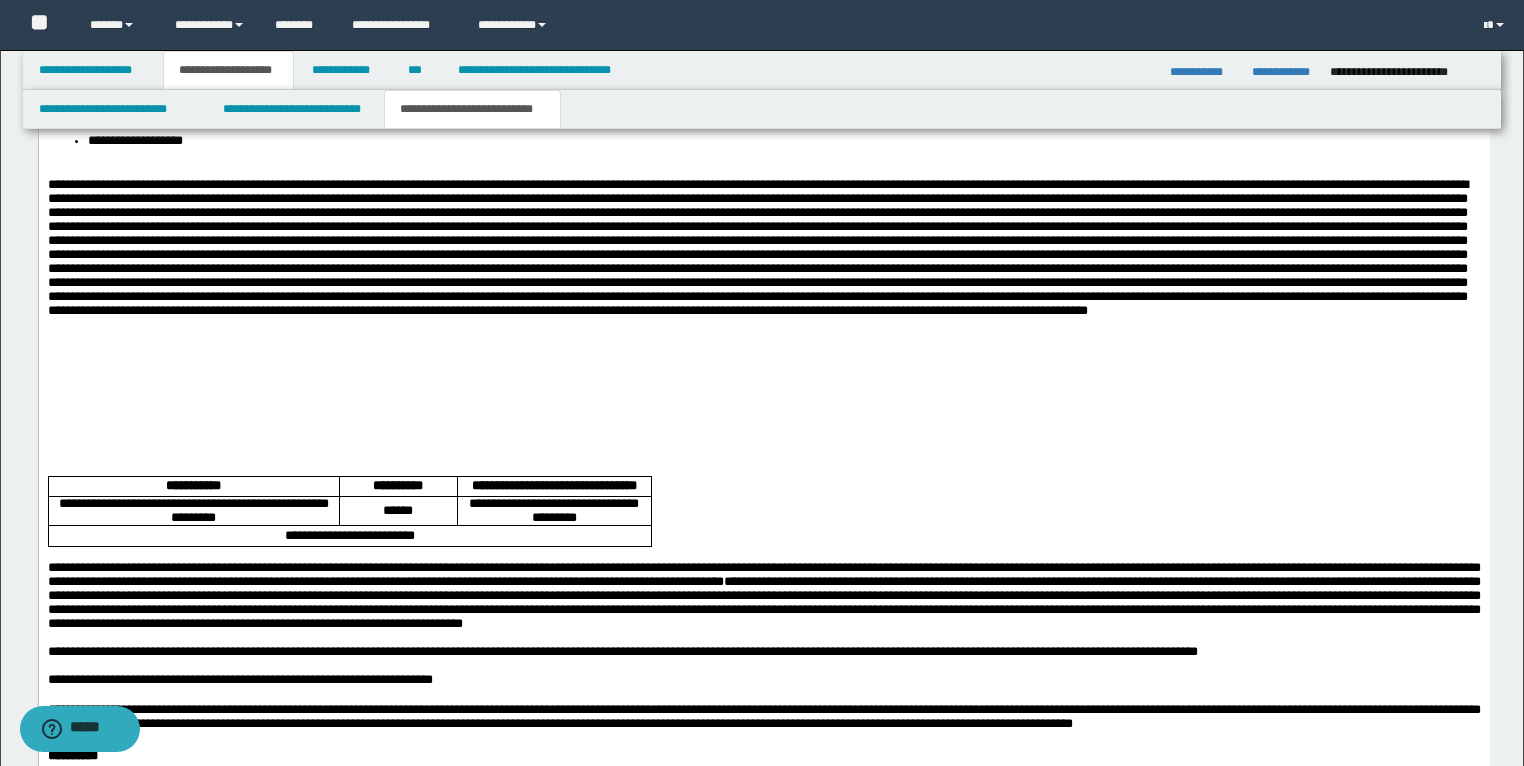 scroll, scrollTop: 4931, scrollLeft: 0, axis: vertical 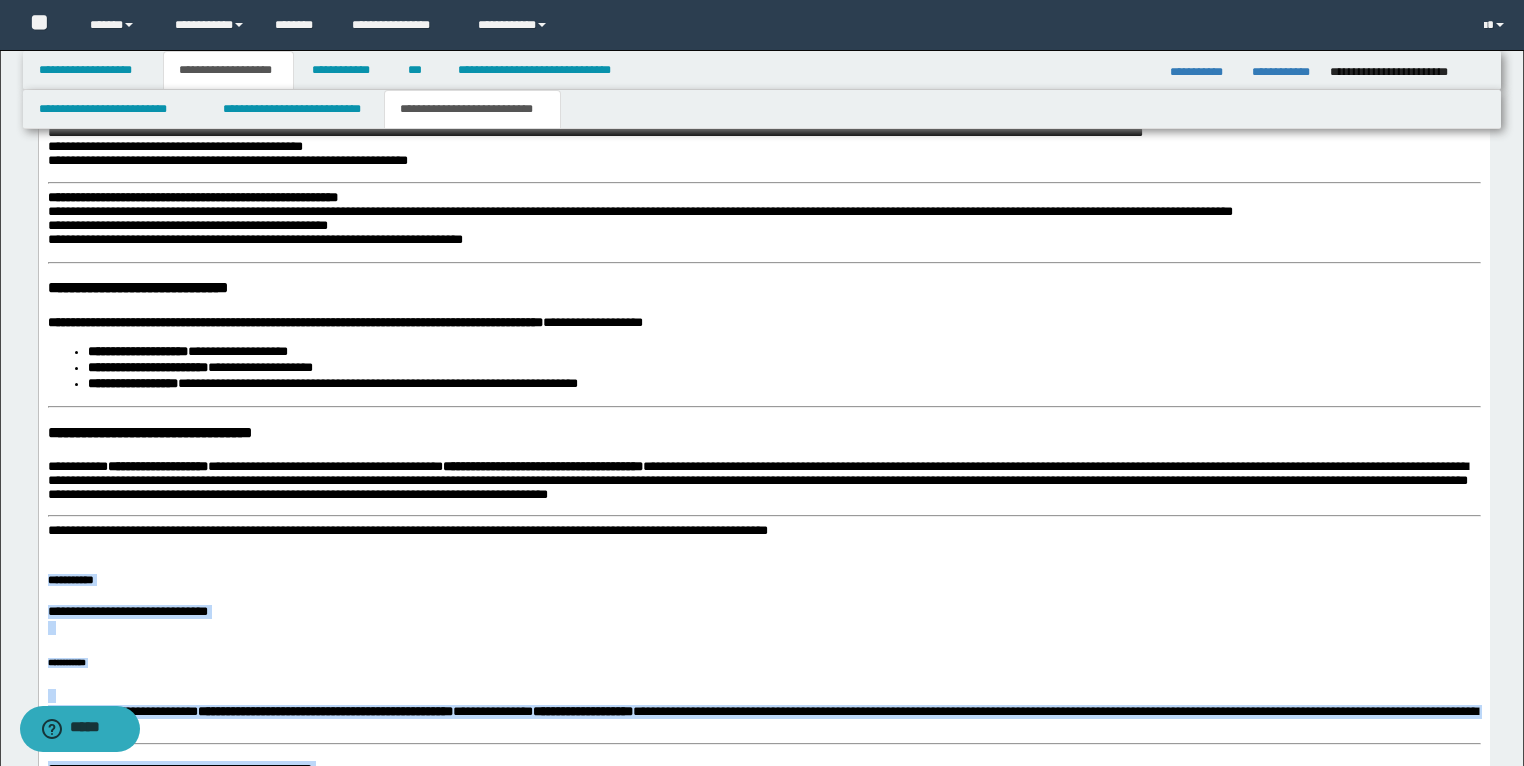 drag, startPoint x: 311, startPoint y: 2686, endPoint x: 47, endPoint y: 606, distance: 2096.687 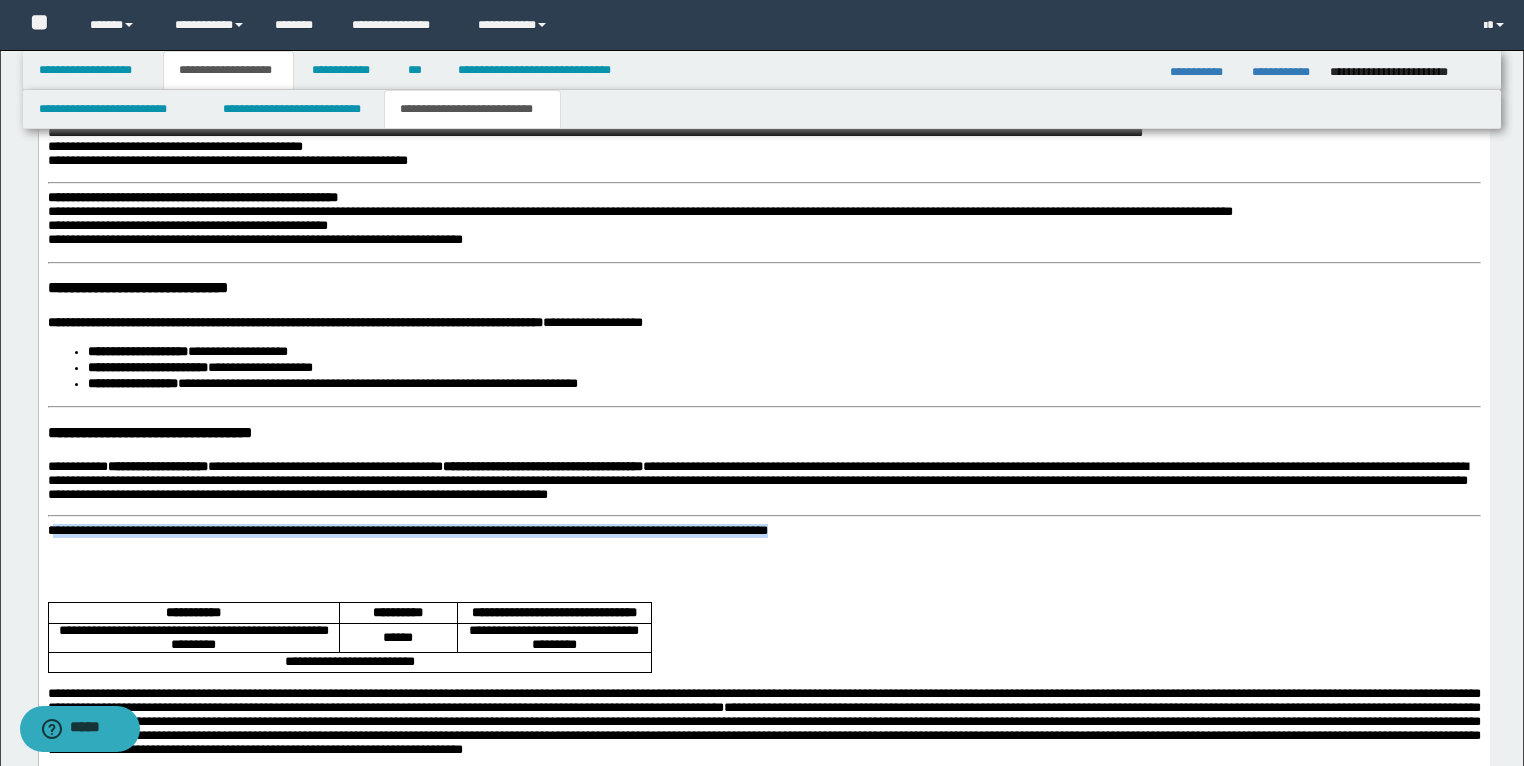 drag, startPoint x: 883, startPoint y: 558, endPoint x: 51, endPoint y: 554, distance: 832.00964 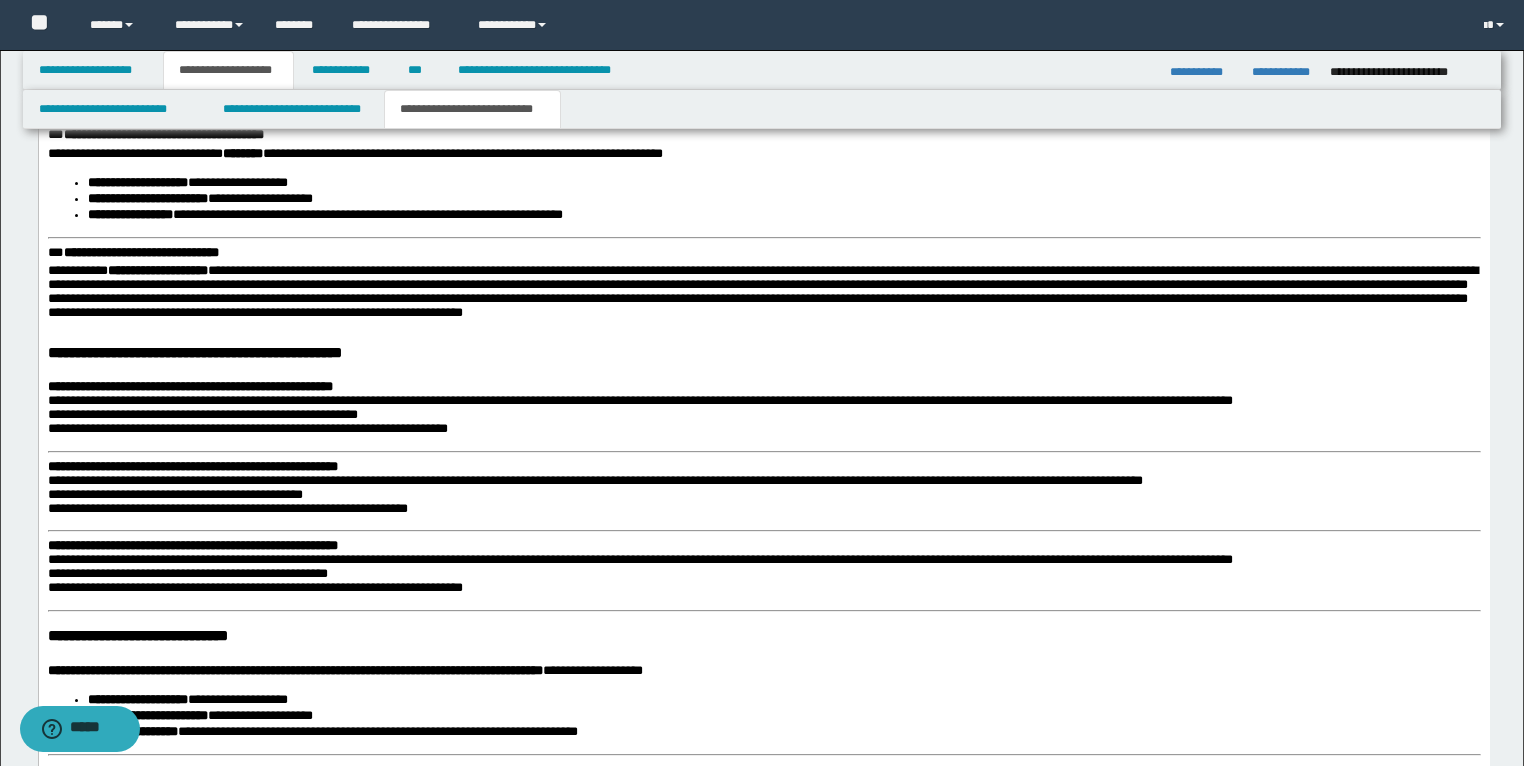 scroll, scrollTop: 2402, scrollLeft: 0, axis: vertical 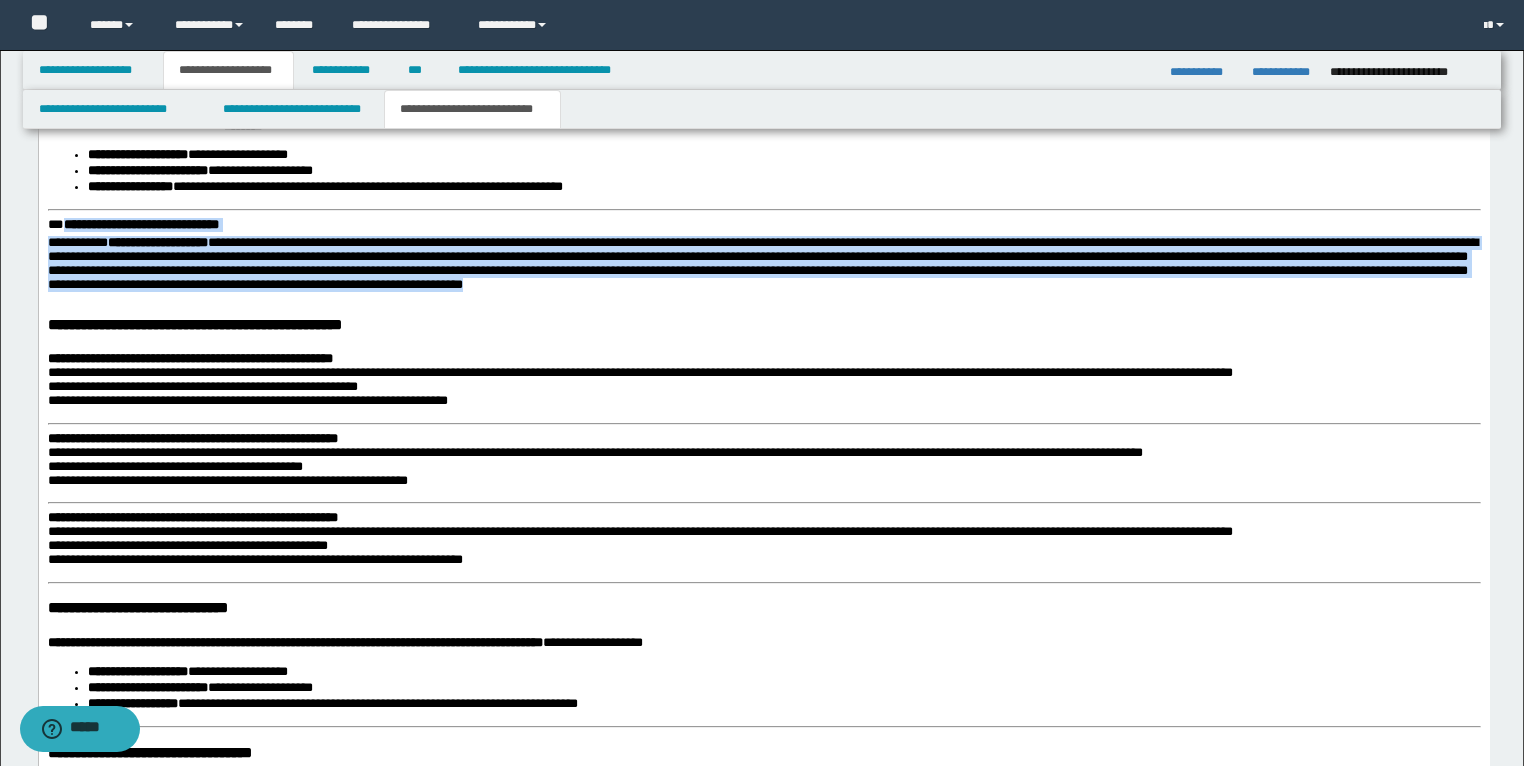 drag, startPoint x: 823, startPoint y: 318, endPoint x: 64, endPoint y: 254, distance: 761.6935 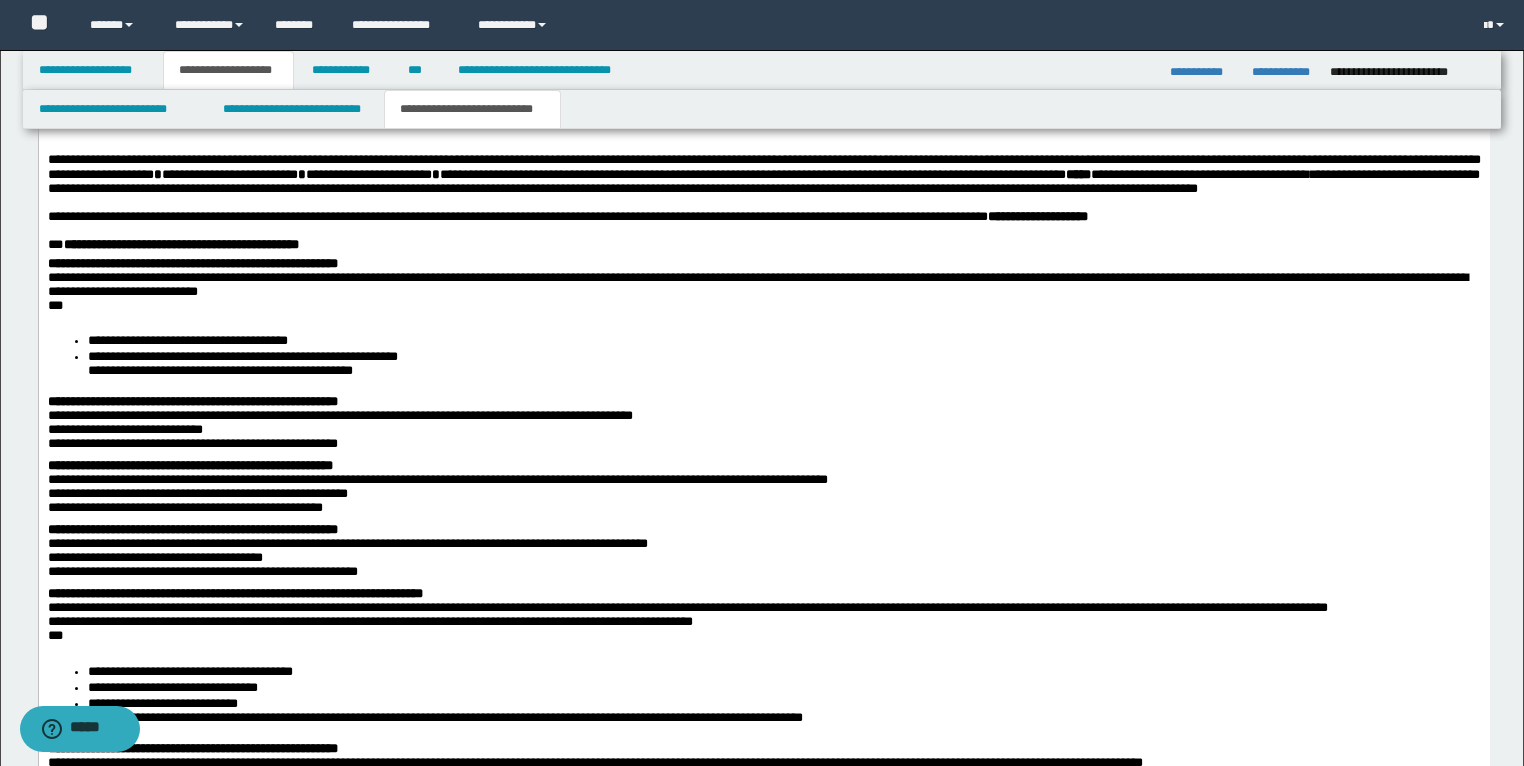 scroll, scrollTop: 1522, scrollLeft: 0, axis: vertical 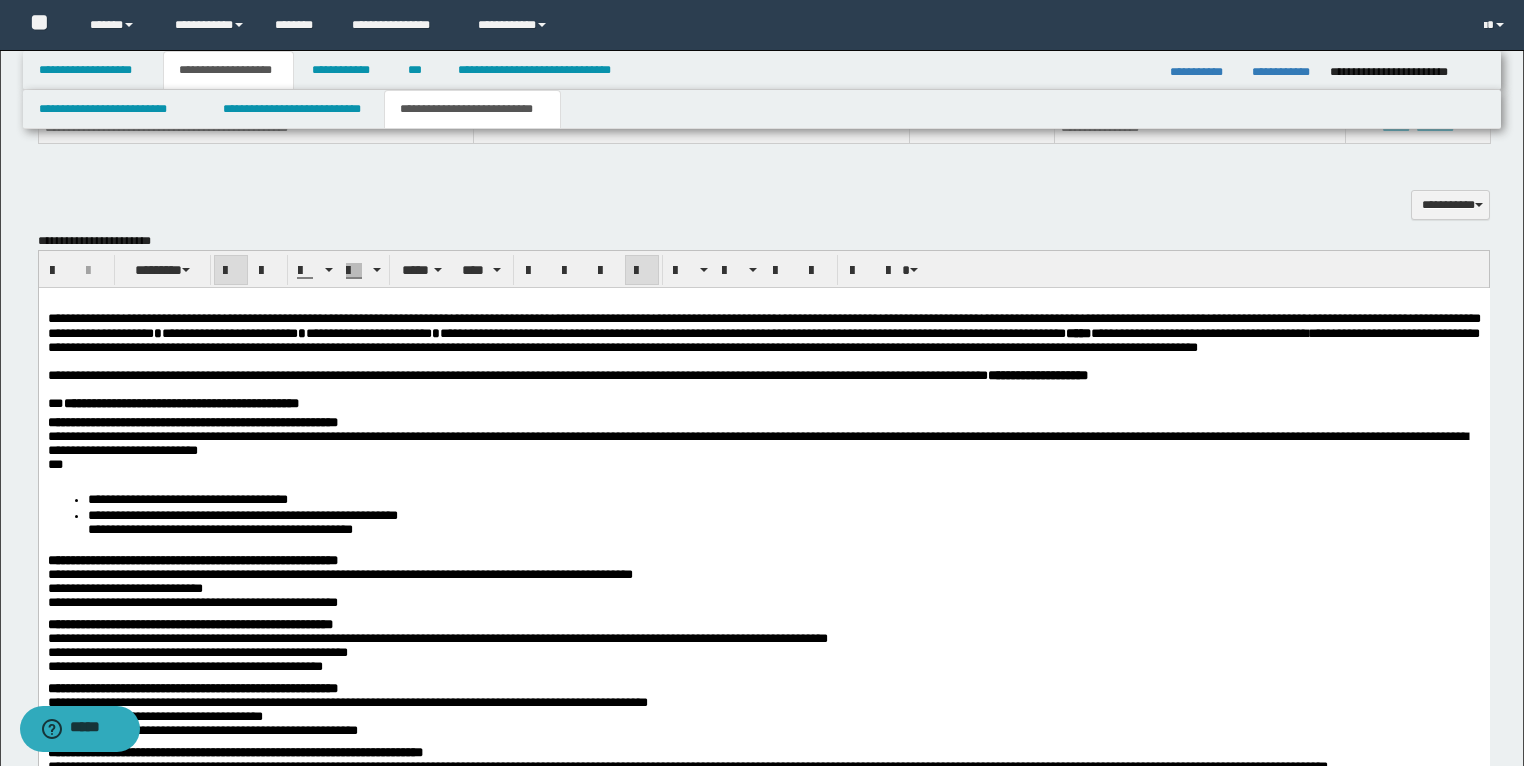 click on "**********" at bounding box center (763, 376) 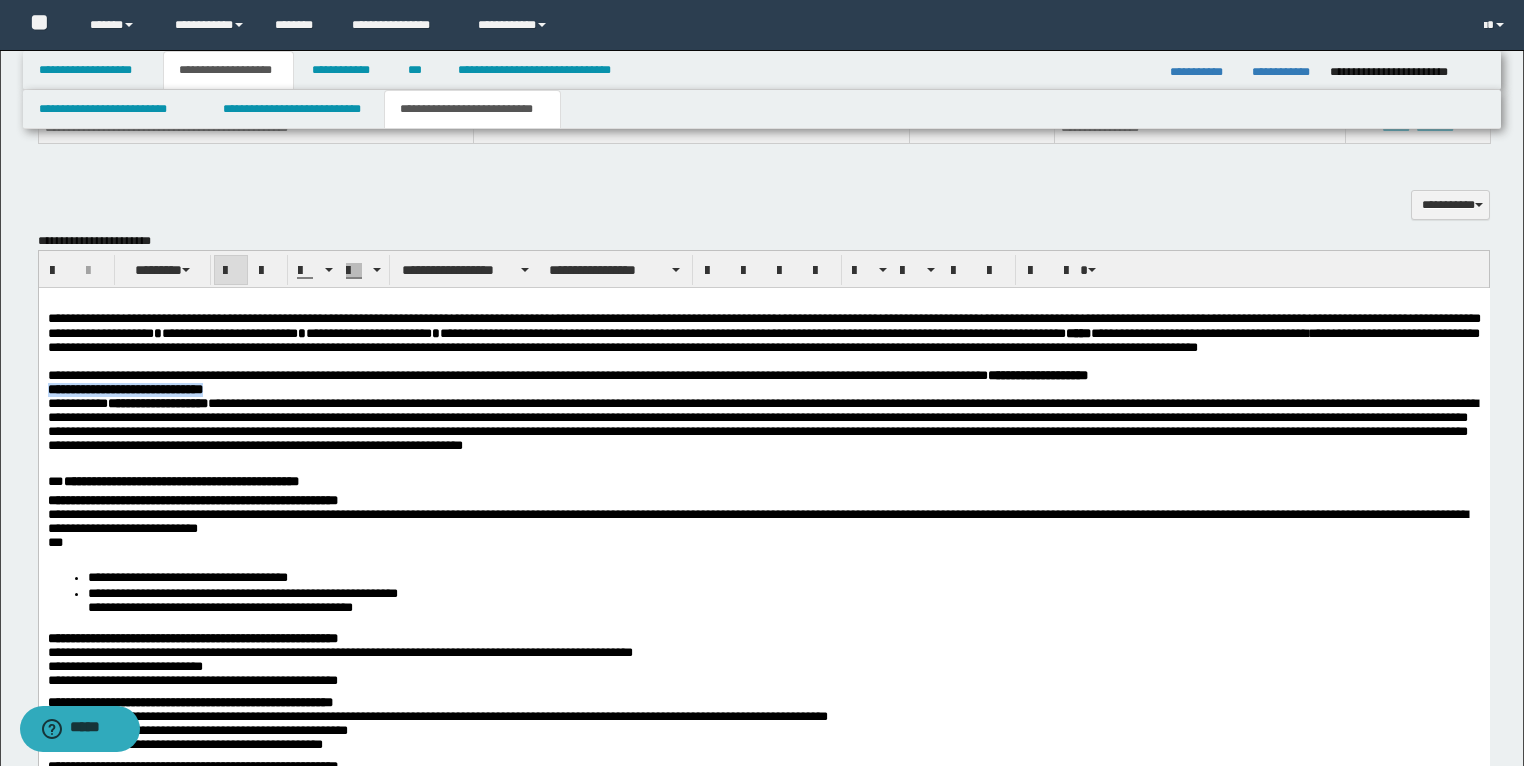 drag, startPoint x: 307, startPoint y: 416, endPoint x: 35, endPoint y: 412, distance: 272.02942 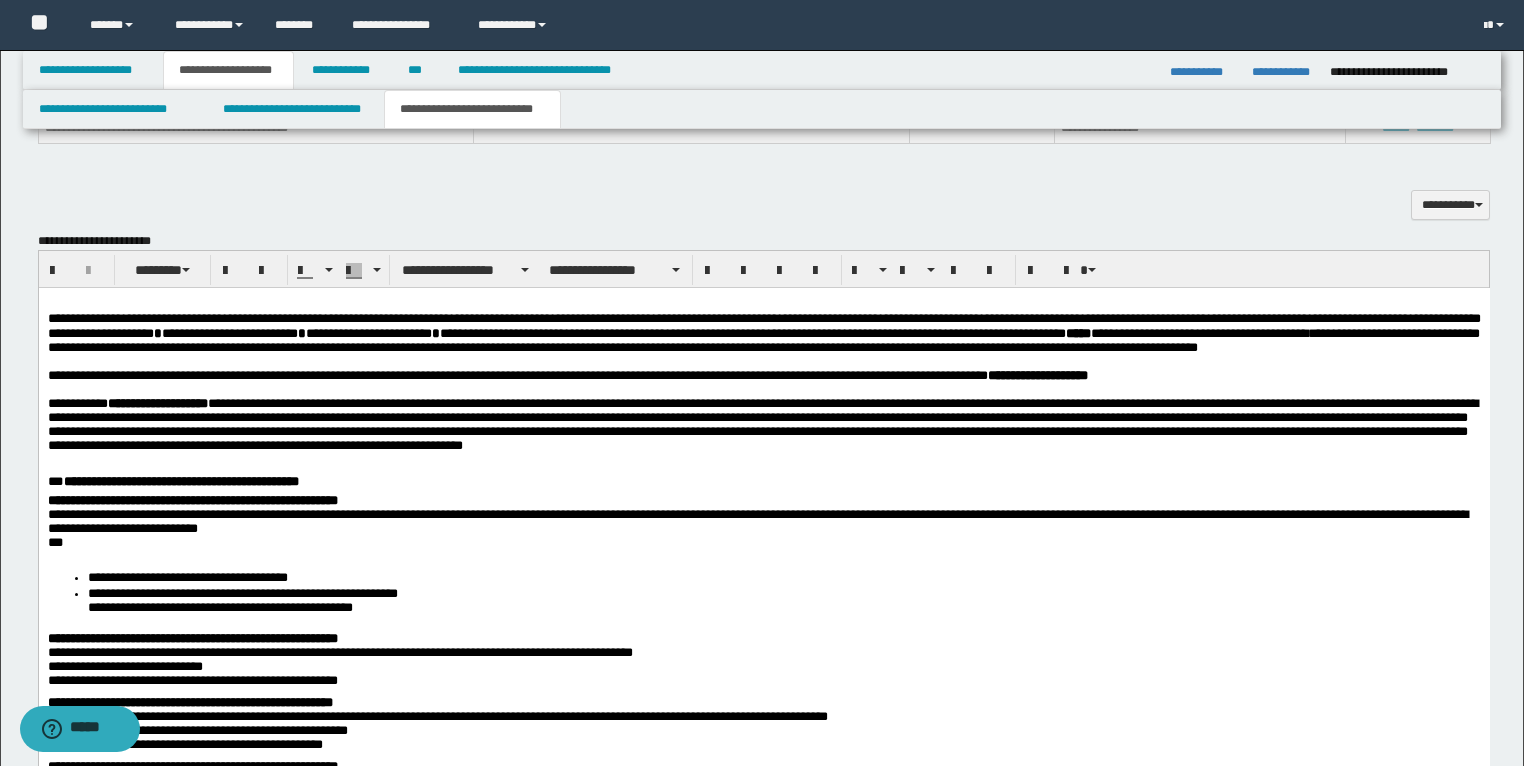 click on "**********" at bounding box center [763, 1369] 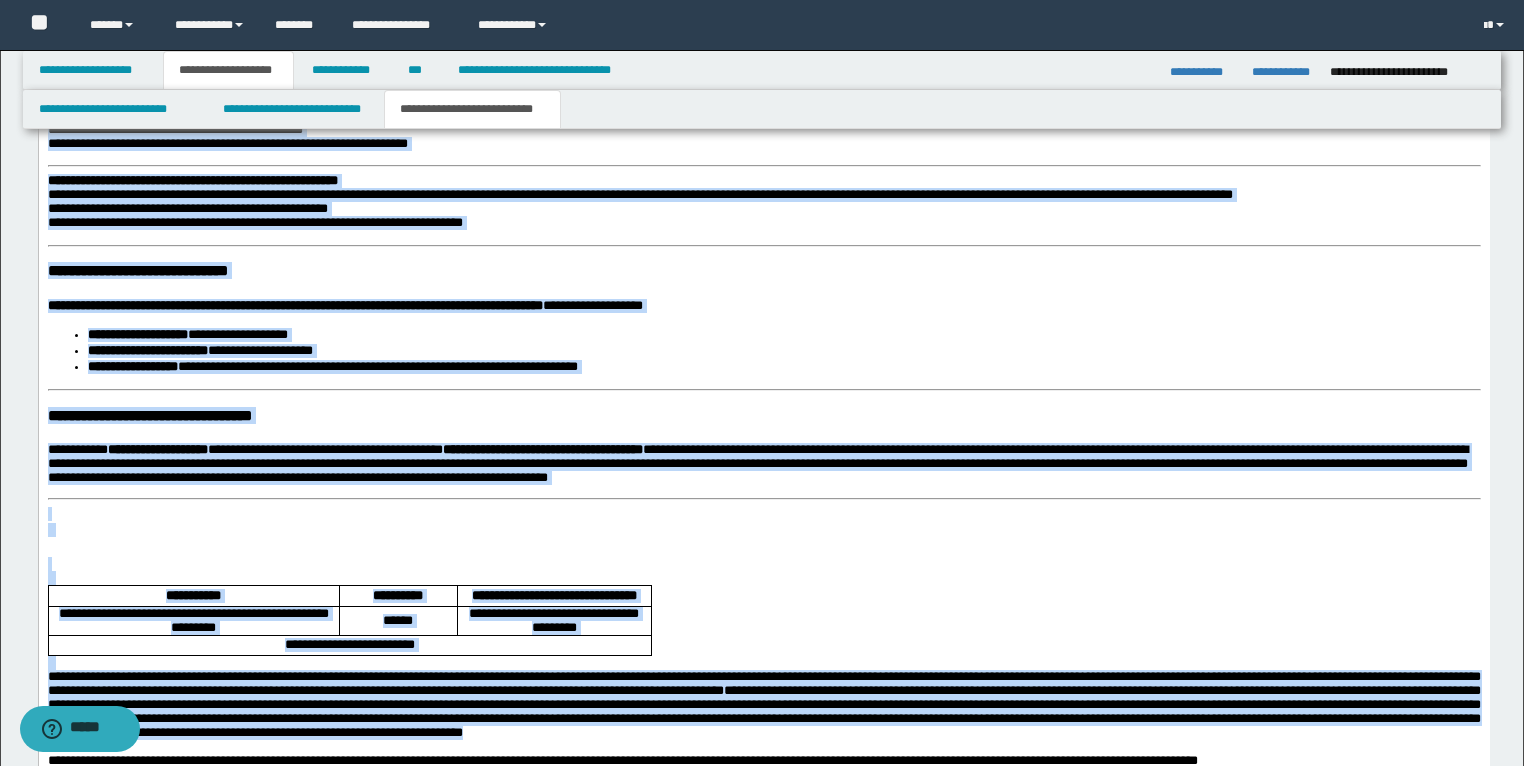 scroll, scrollTop: 2796, scrollLeft: 0, axis: vertical 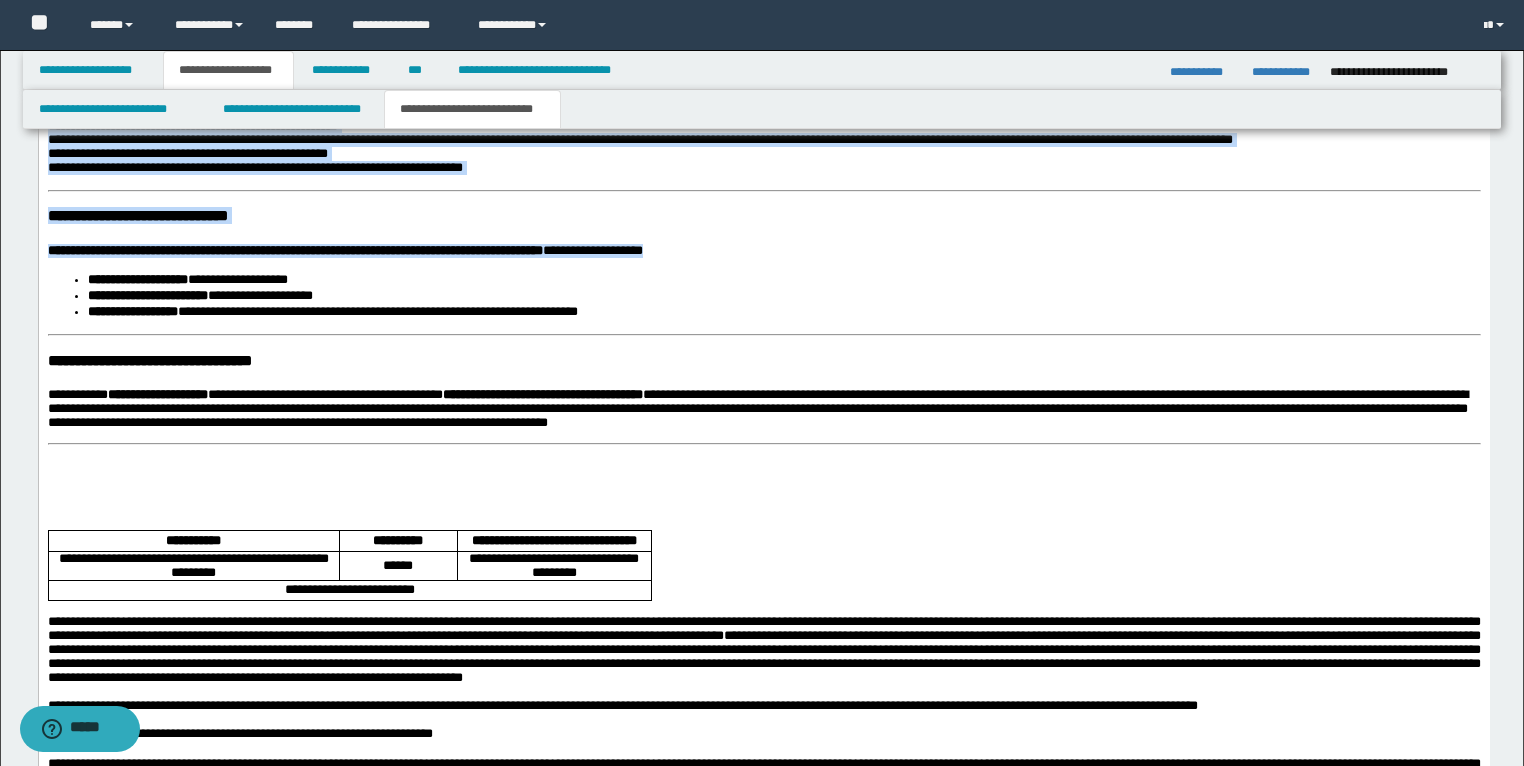 drag, startPoint x: 1379, startPoint y: -874, endPoint x: 995, endPoint y: 351, distance: 1283.7761 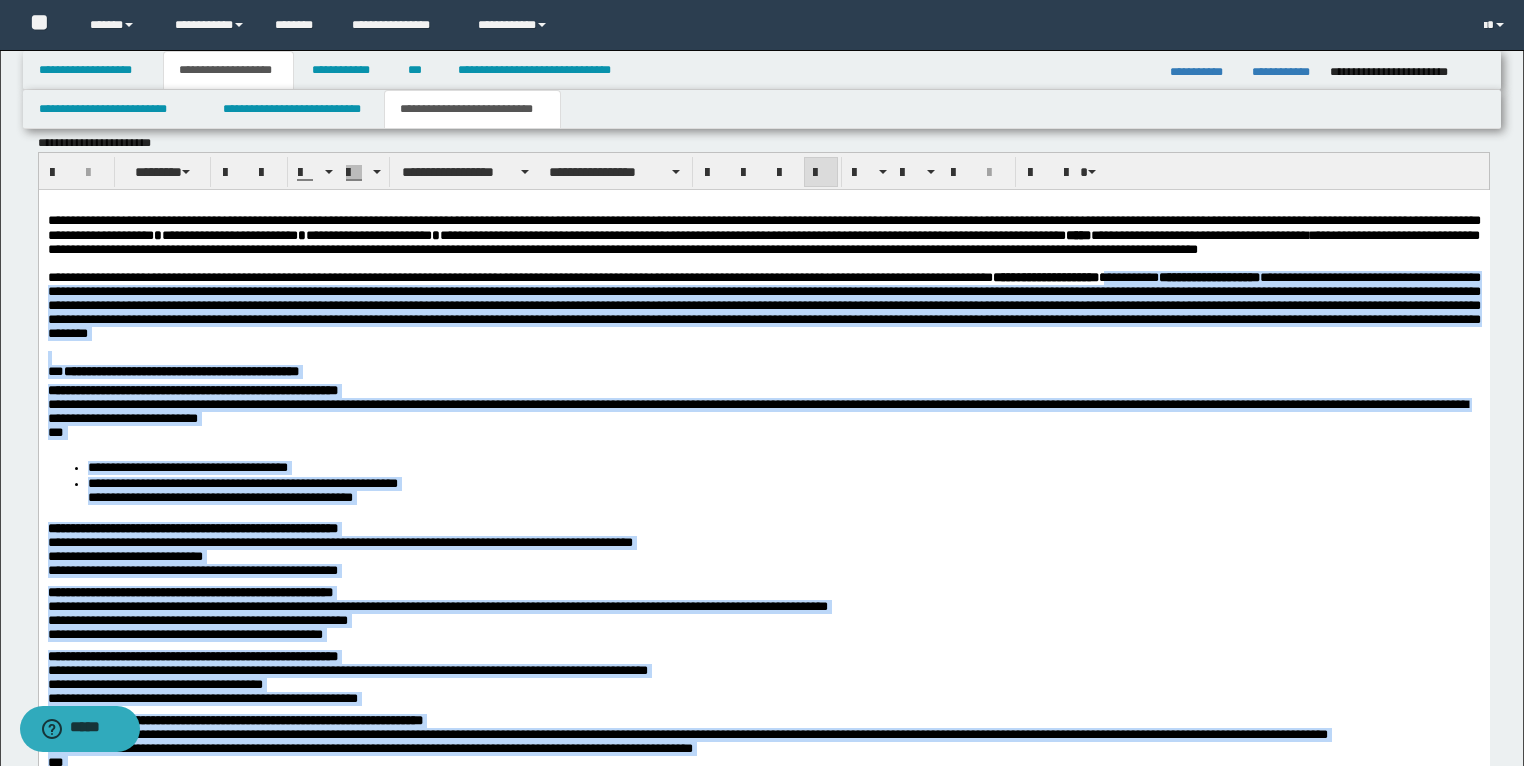 scroll, scrollTop: 1516, scrollLeft: 0, axis: vertical 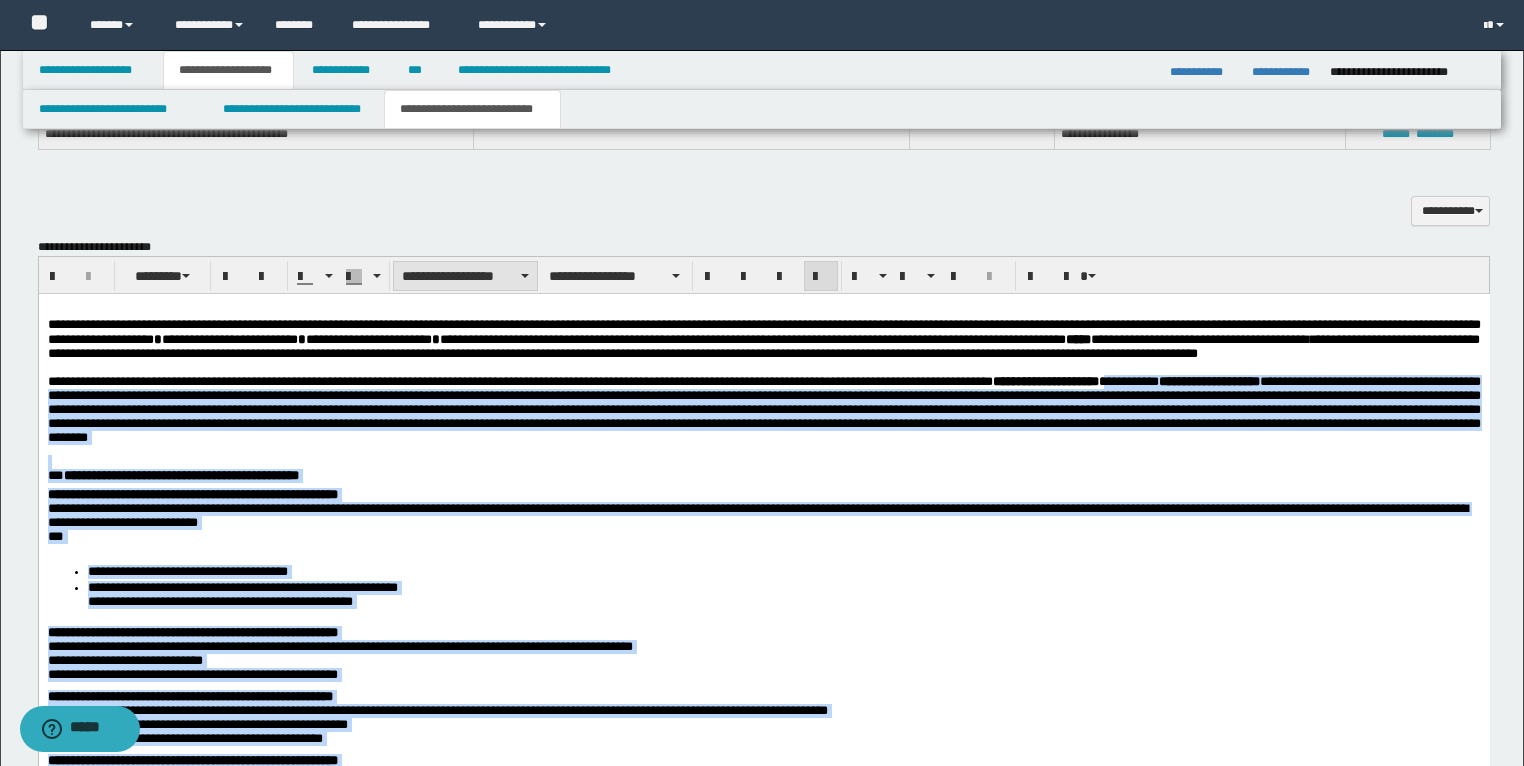 click at bounding box center [525, 276] 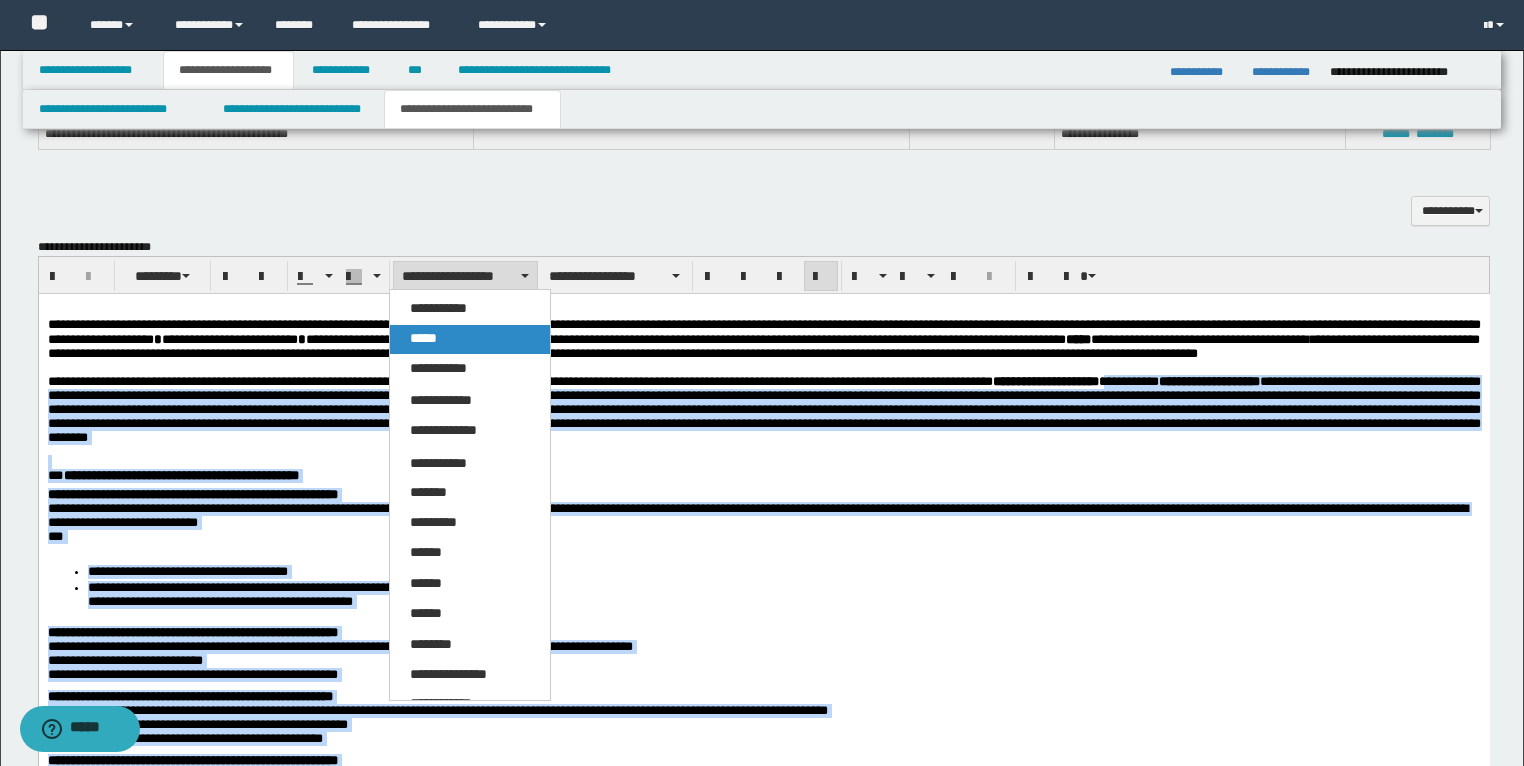 click on "*****" at bounding box center (470, 339) 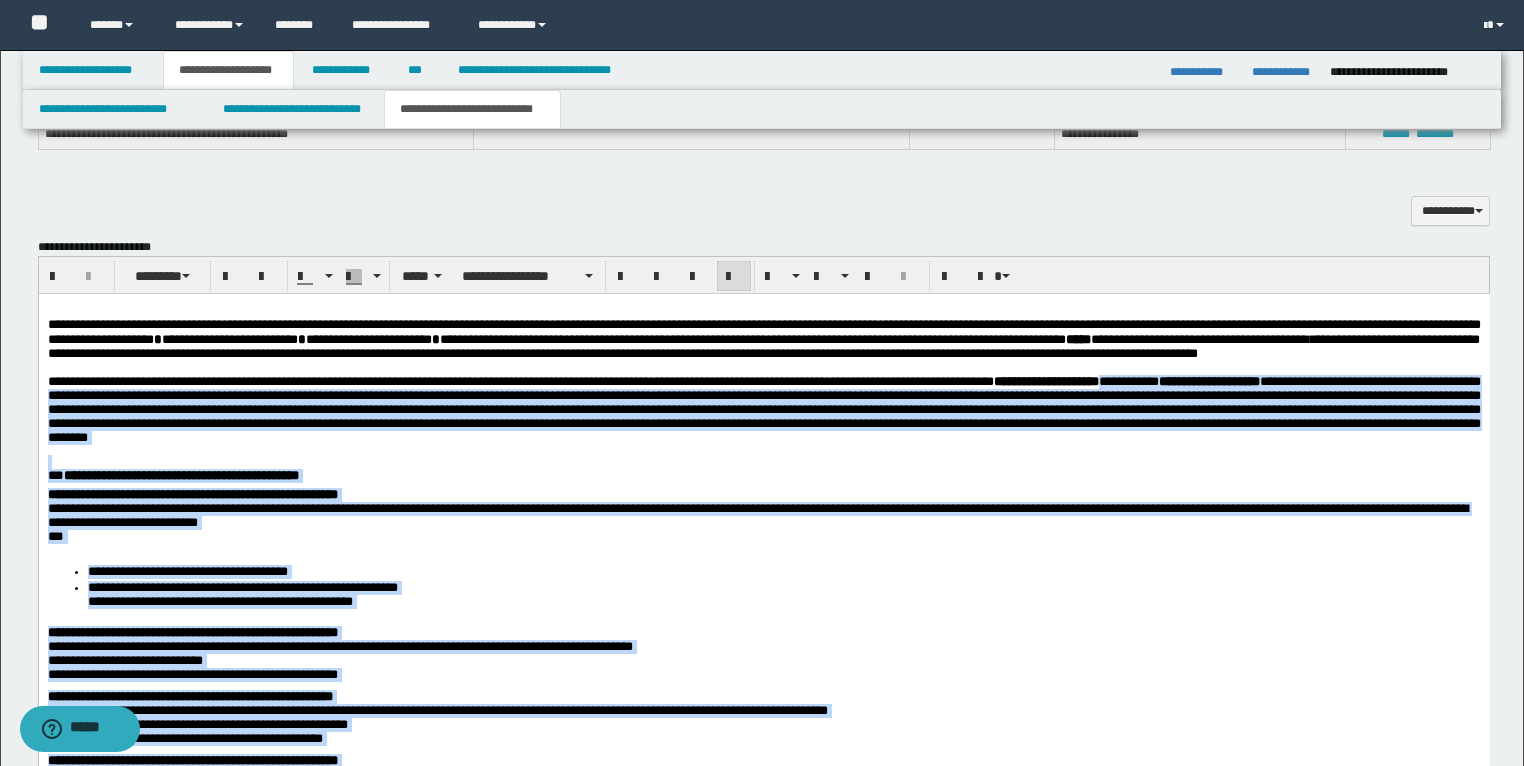 click at bounding box center [763, 462] 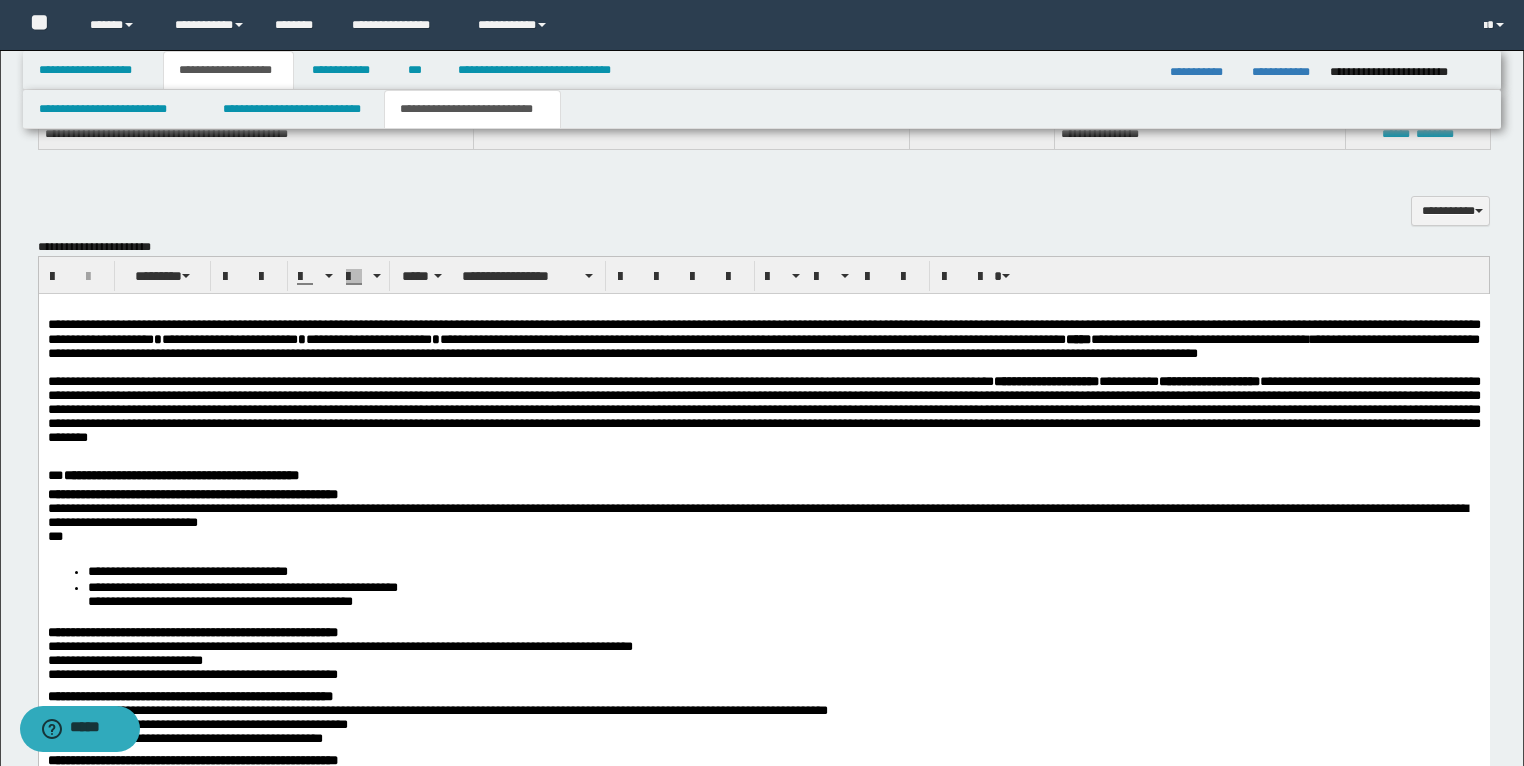 click on "**********" at bounding box center (180, 475) 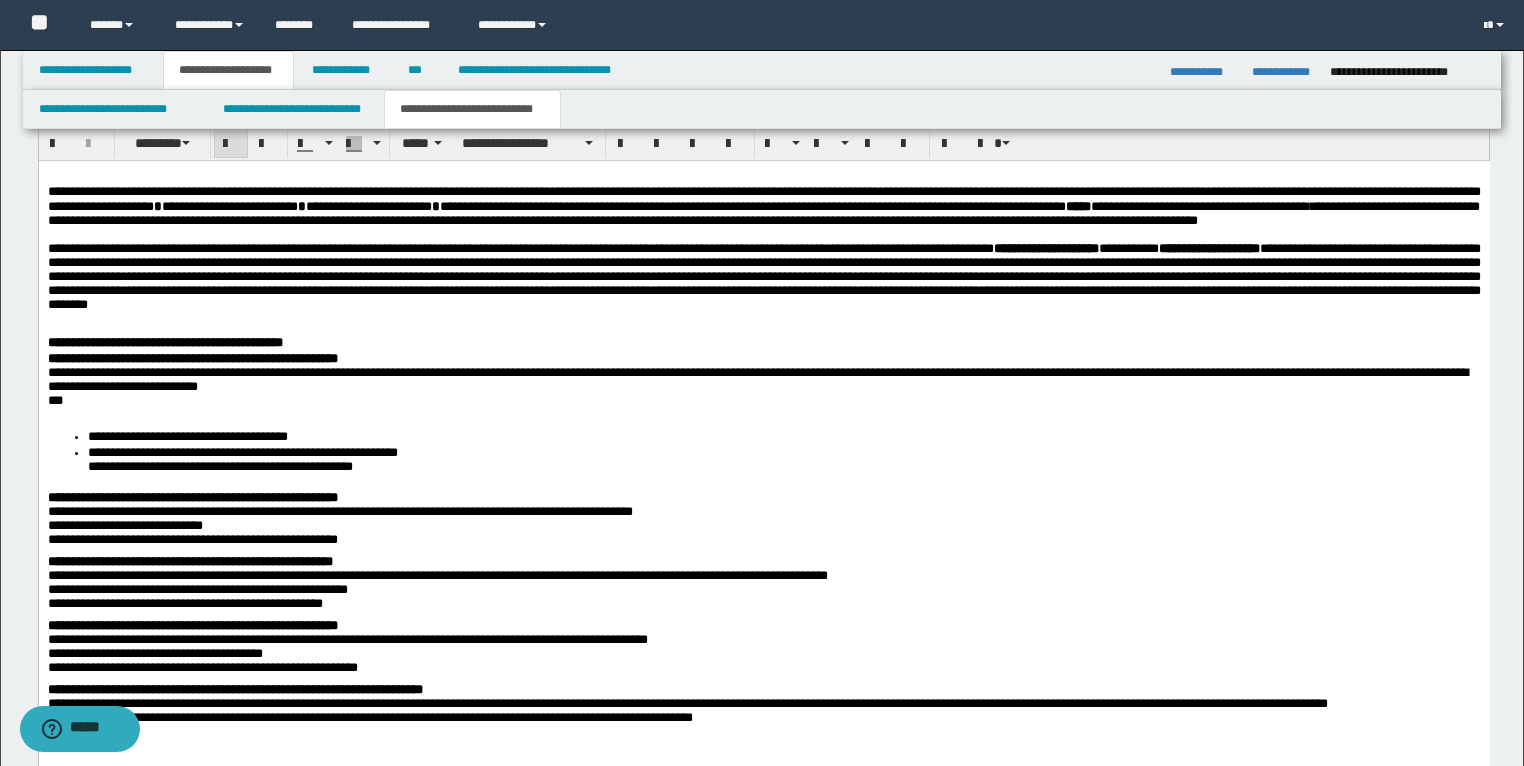 scroll, scrollTop: 1756, scrollLeft: 0, axis: vertical 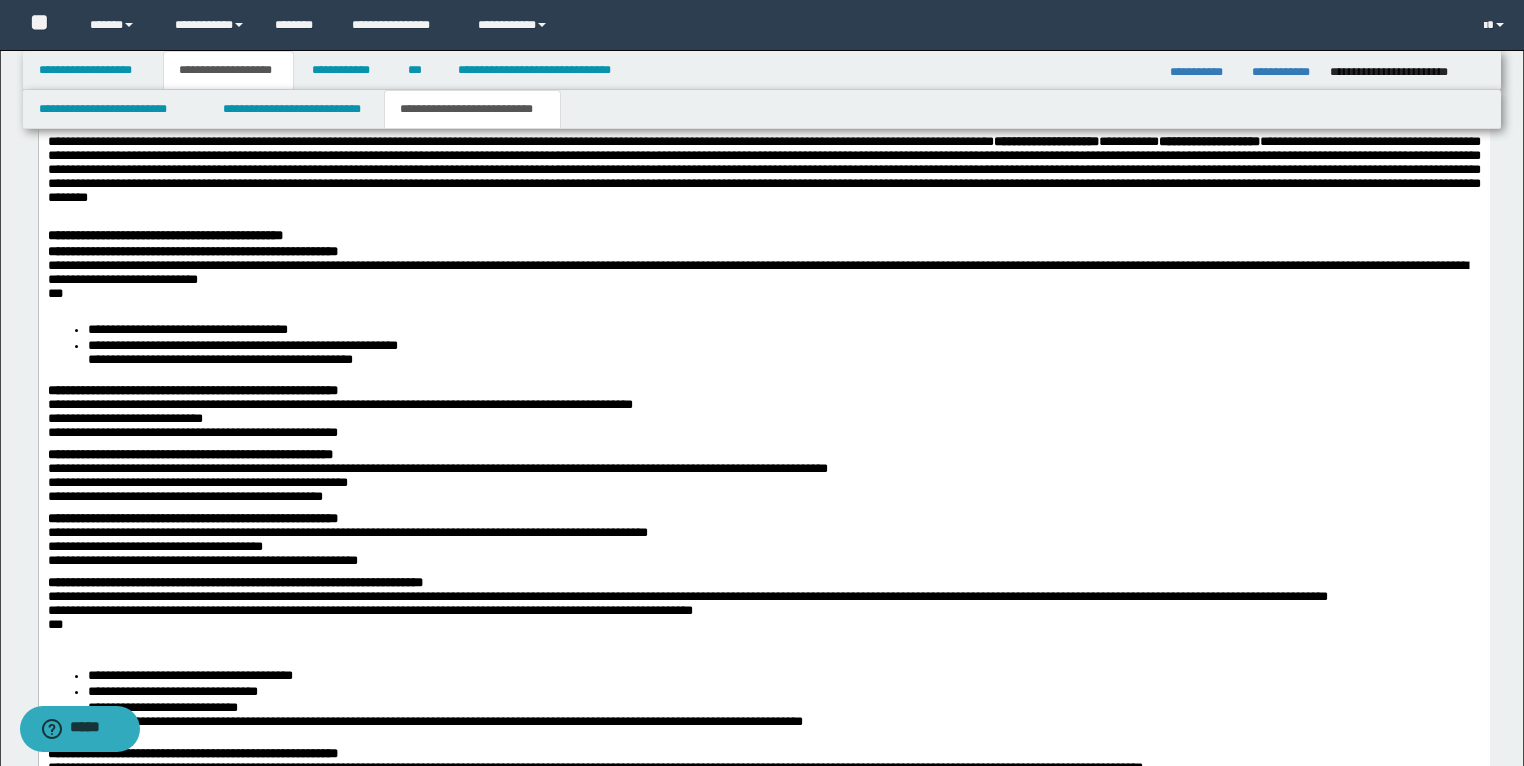 click on "**********" at bounding box center (189, 454) 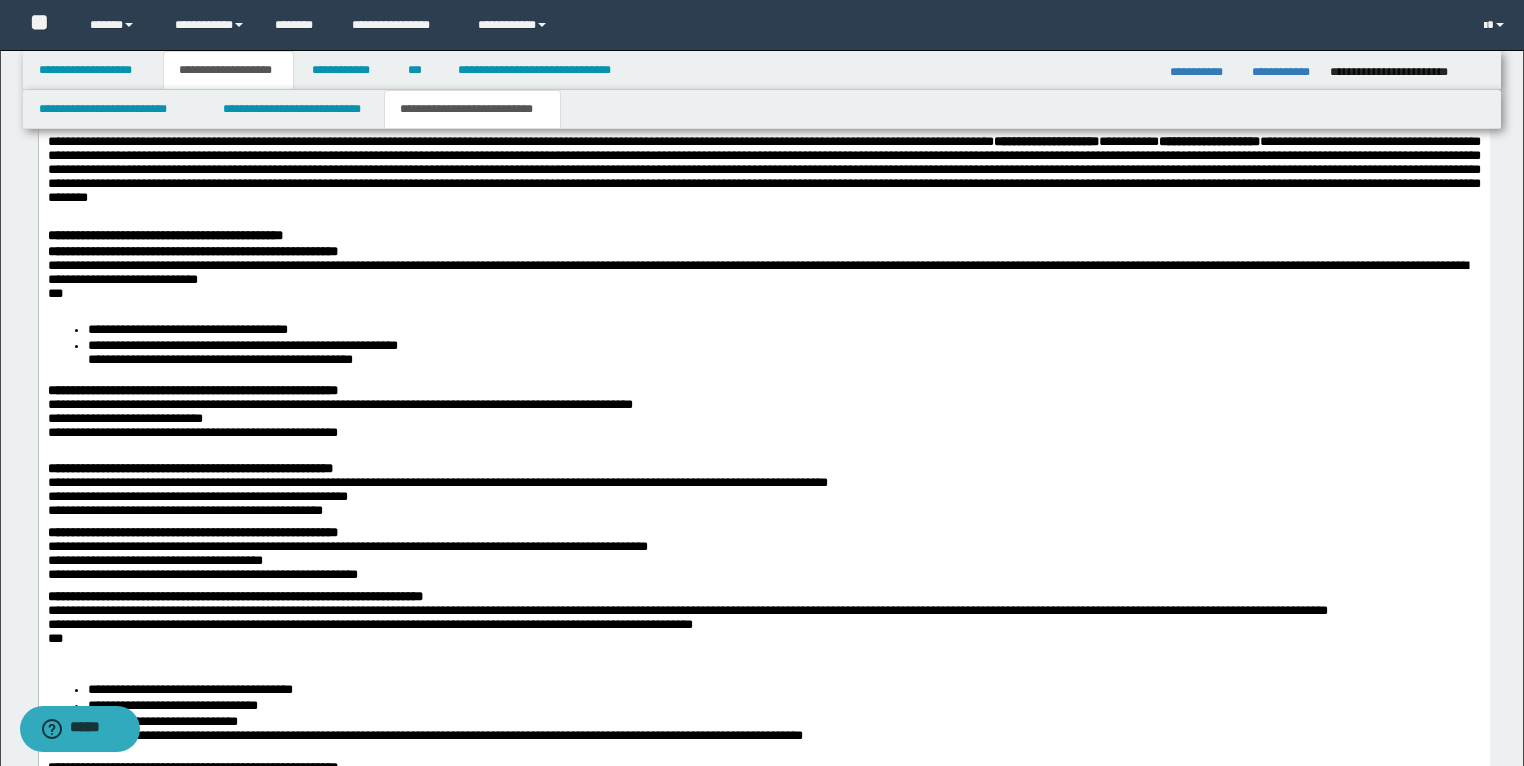 click on "**********" at bounding box center [763, 1144] 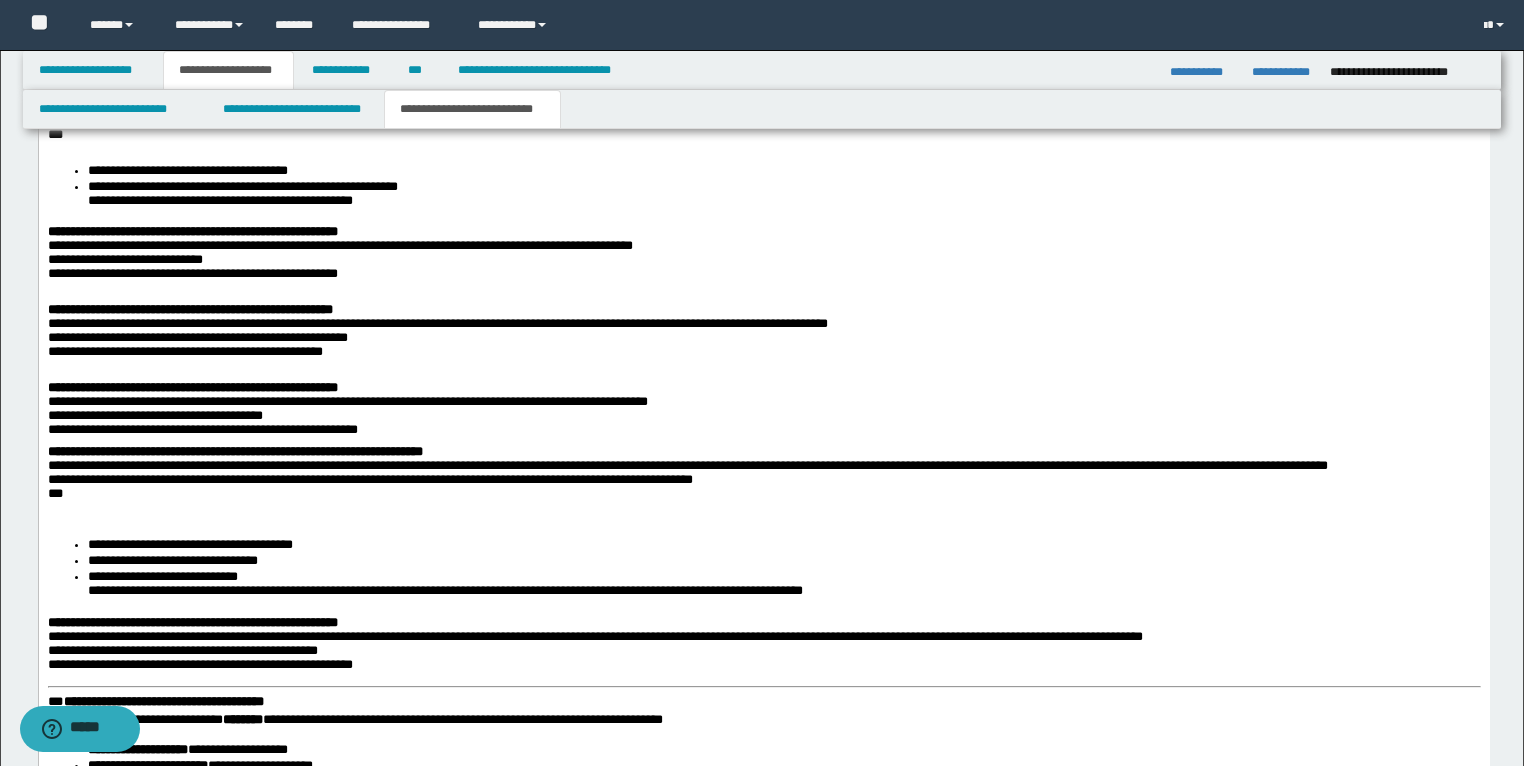 scroll, scrollTop: 1916, scrollLeft: 0, axis: vertical 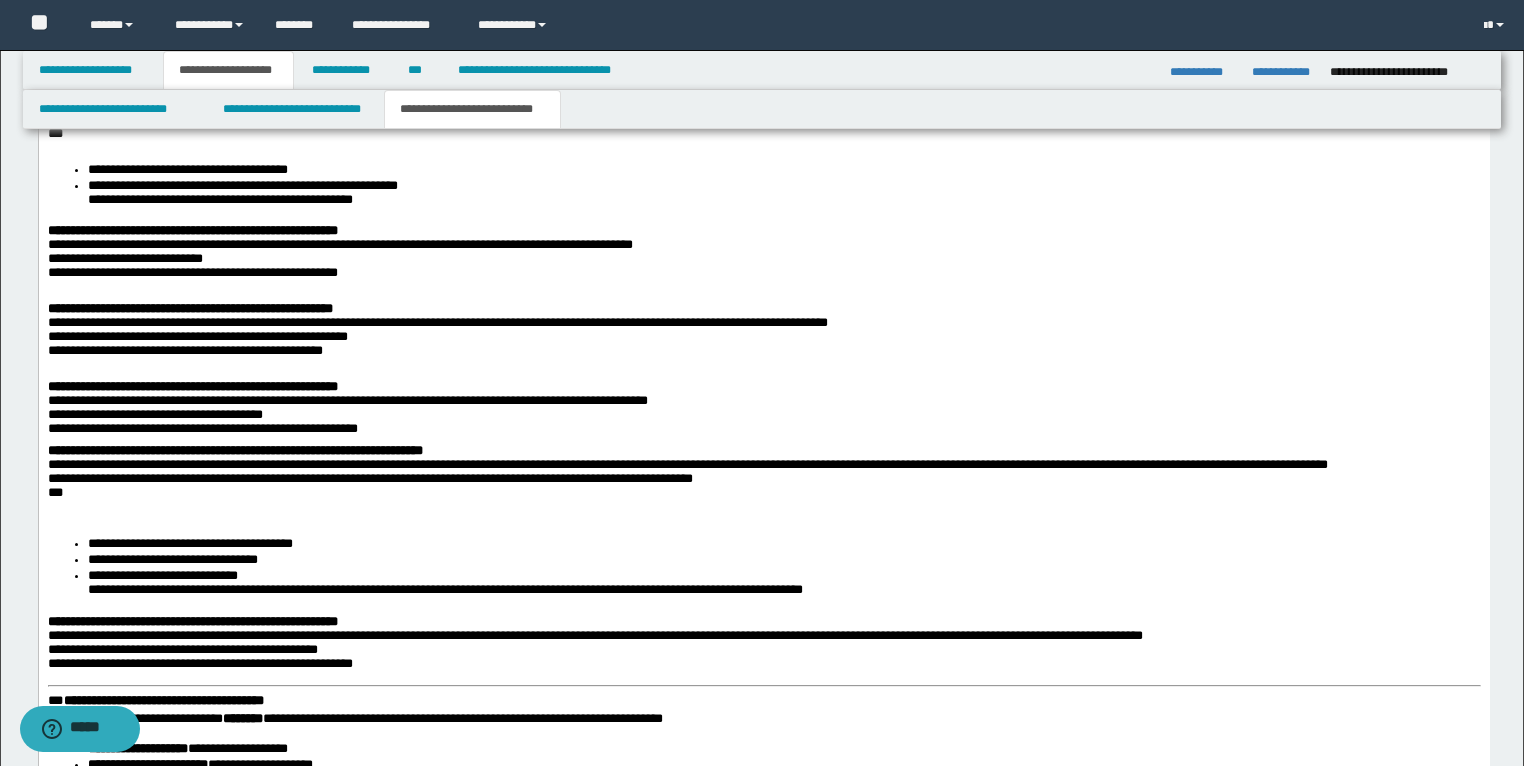 click on "**********" at bounding box center (763, 992) 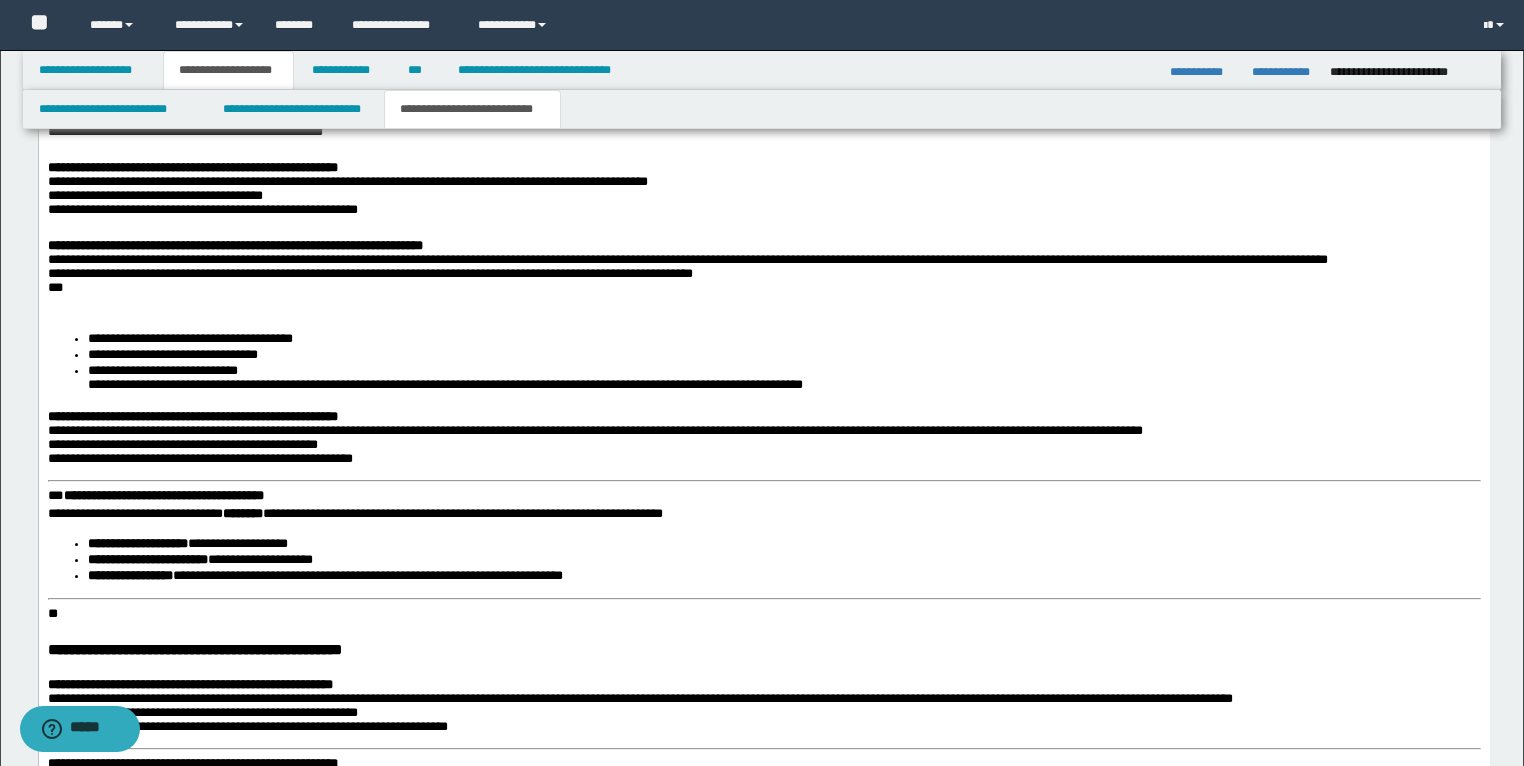 scroll, scrollTop: 2156, scrollLeft: 0, axis: vertical 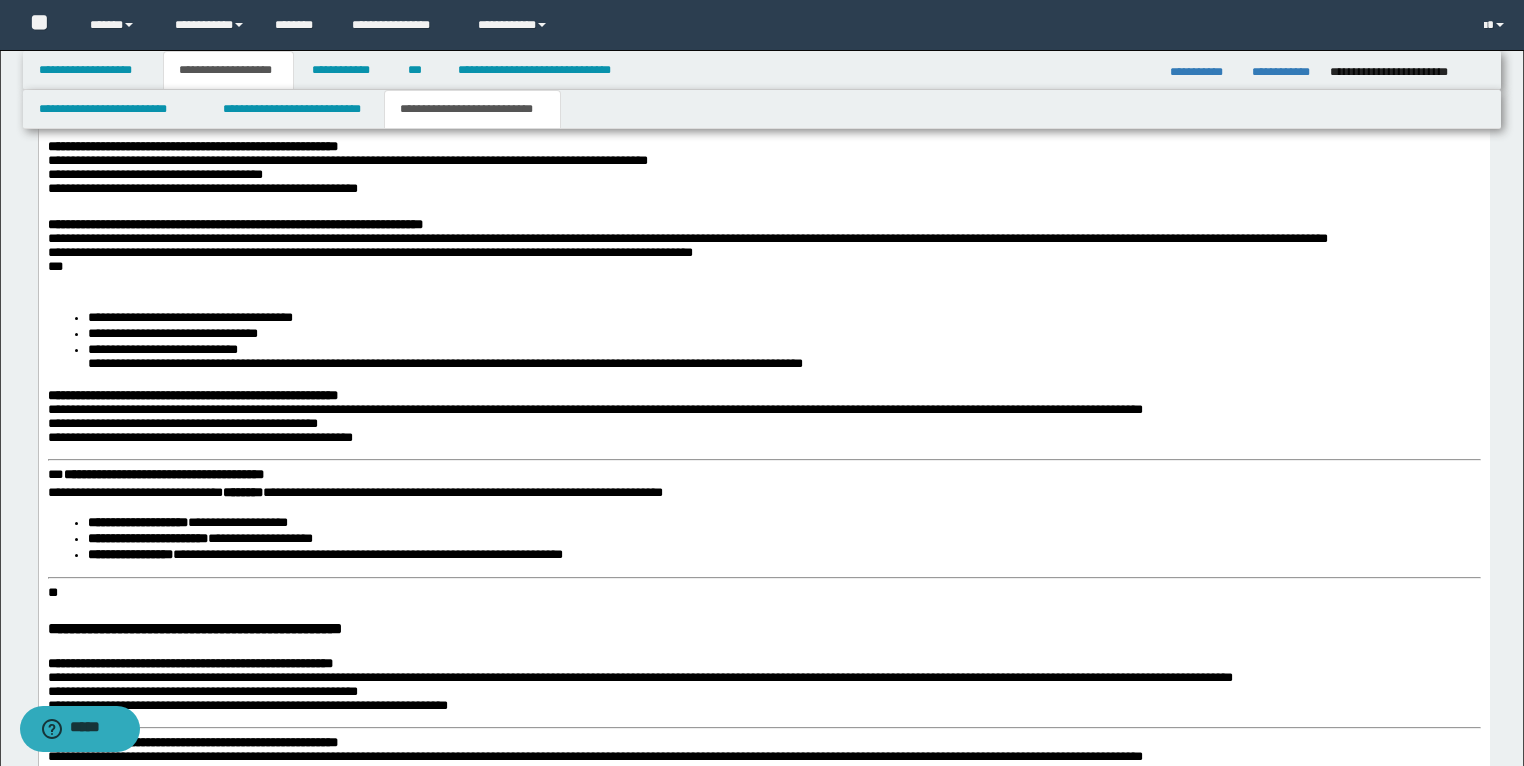 click on "**********" at bounding box center (163, 475) 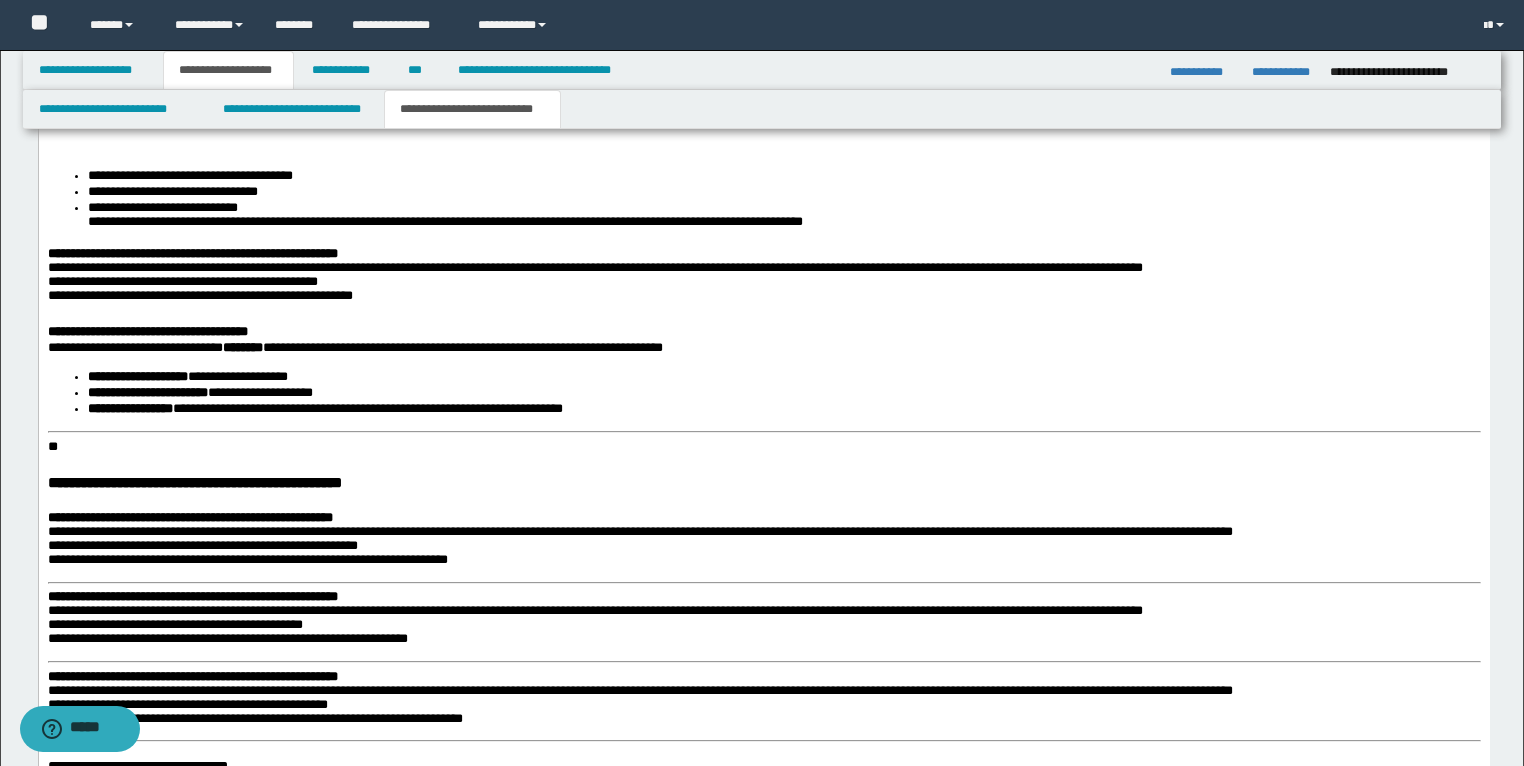 scroll, scrollTop: 2316, scrollLeft: 0, axis: vertical 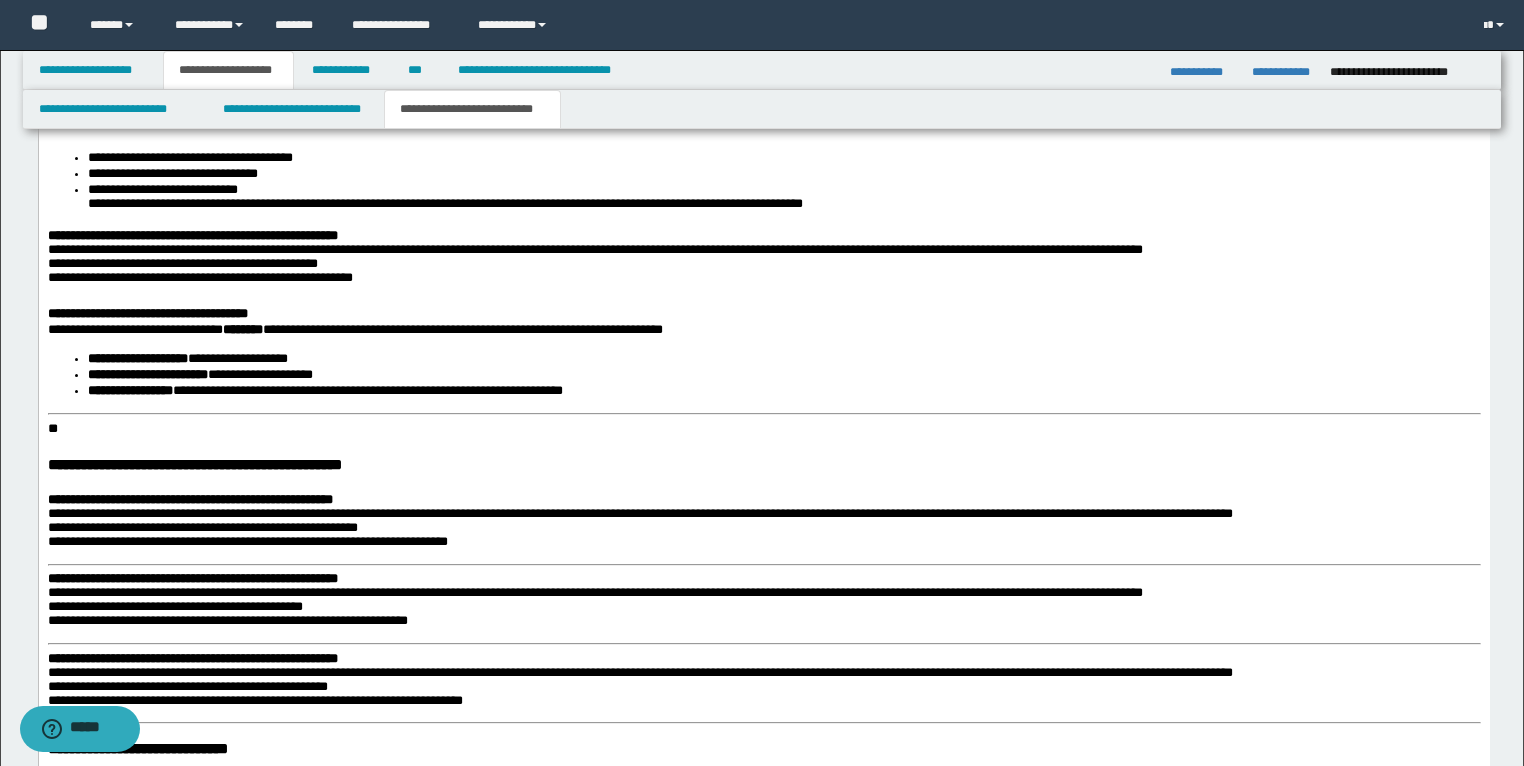 click on "**" at bounding box center (763, 432) 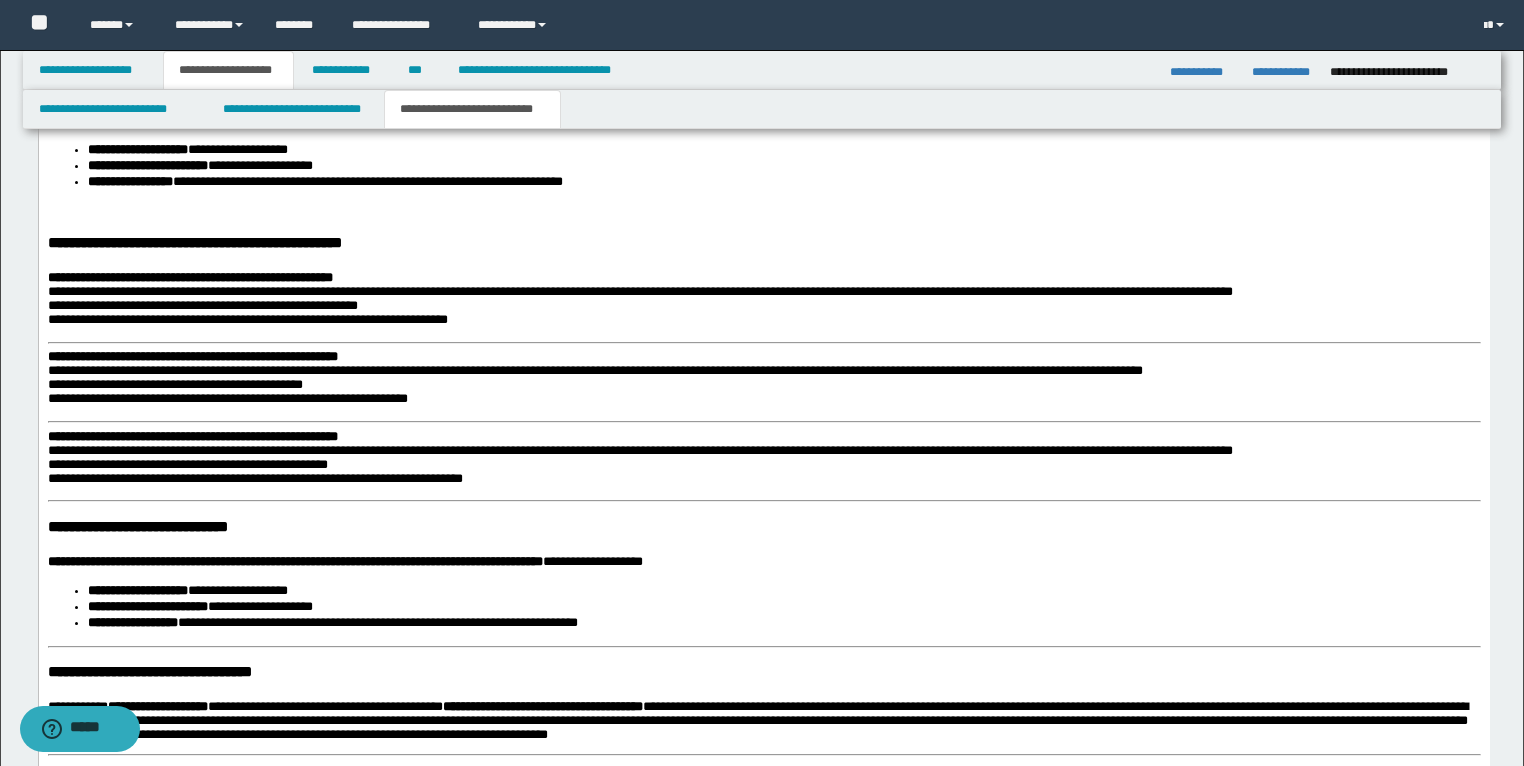 scroll, scrollTop: 2556, scrollLeft: 0, axis: vertical 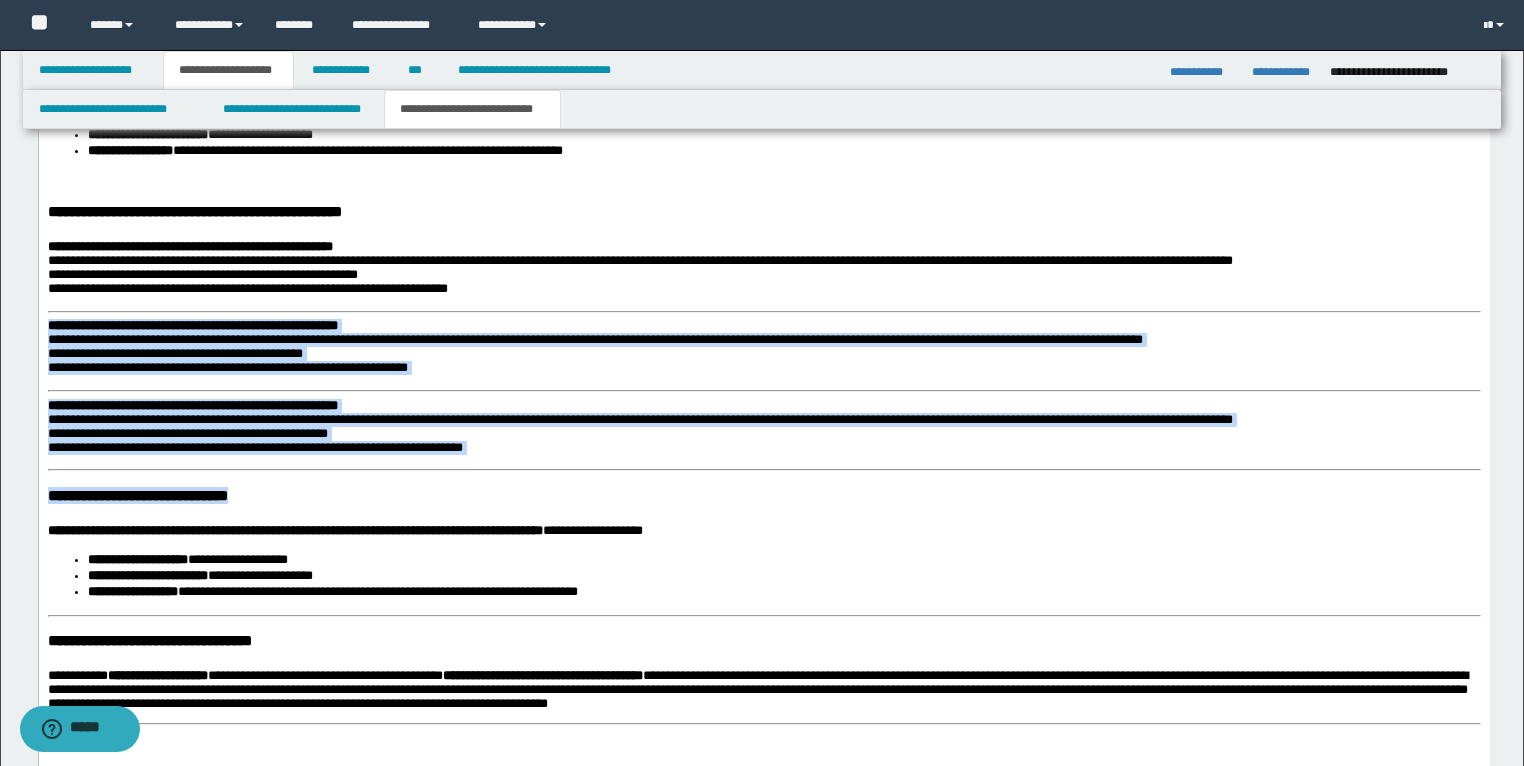 drag, startPoint x: 572, startPoint y: 491, endPoint x: 412, endPoint y: 423, distance: 173.85051 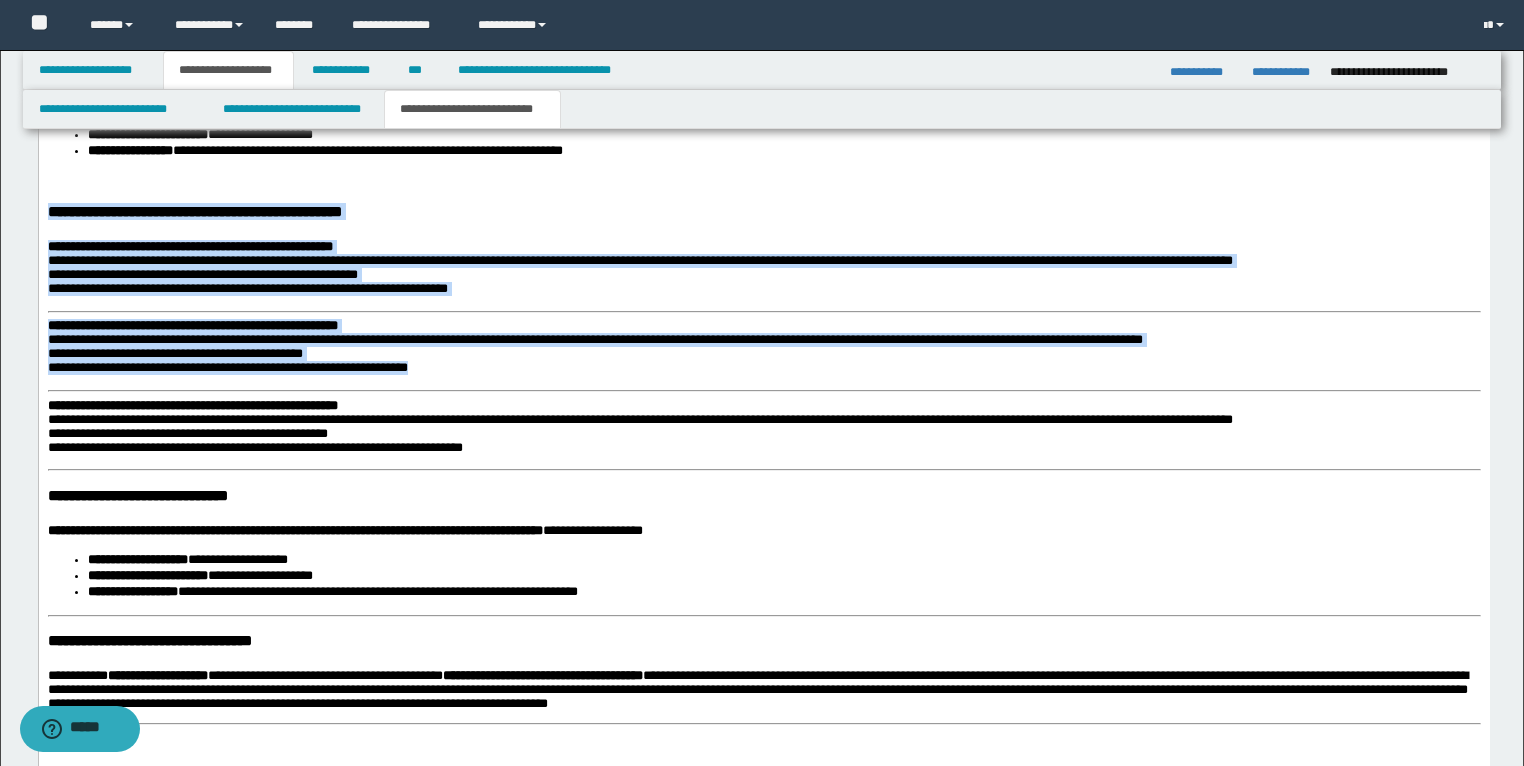 drag, startPoint x: 508, startPoint y: 499, endPoint x: 41, endPoint y: 248, distance: 530.1792 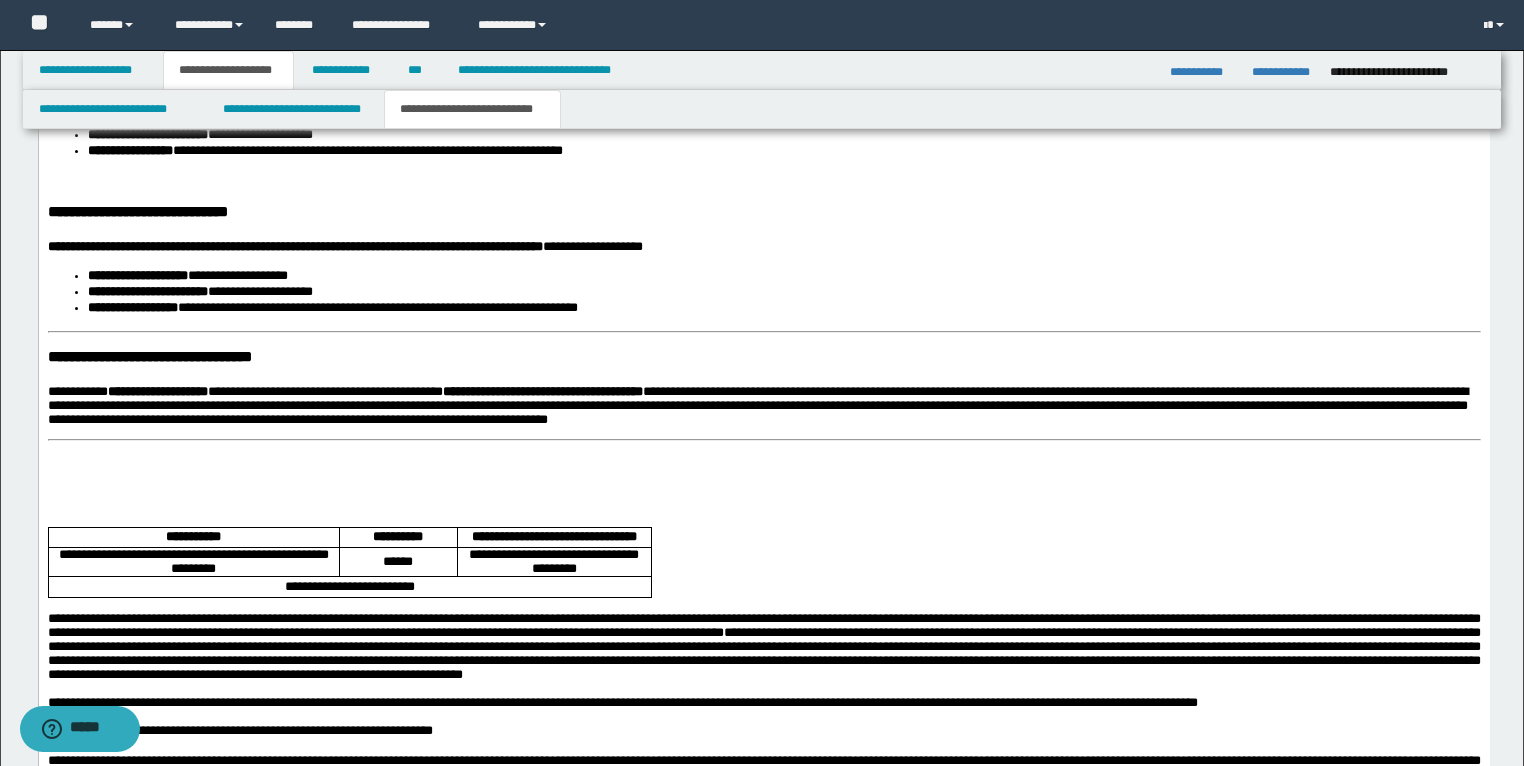 click at bounding box center (763, 181) 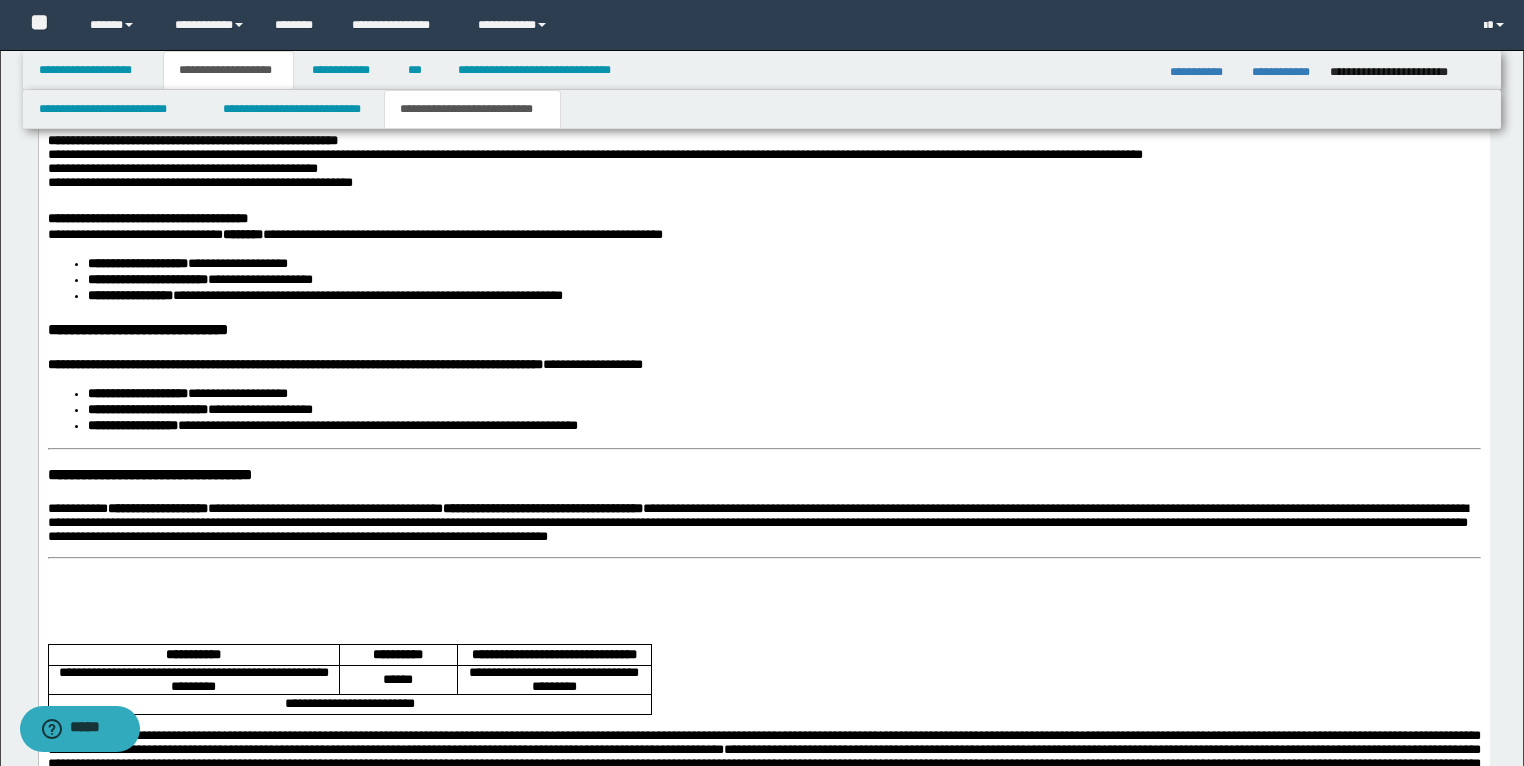 scroll, scrollTop: 2396, scrollLeft: 0, axis: vertical 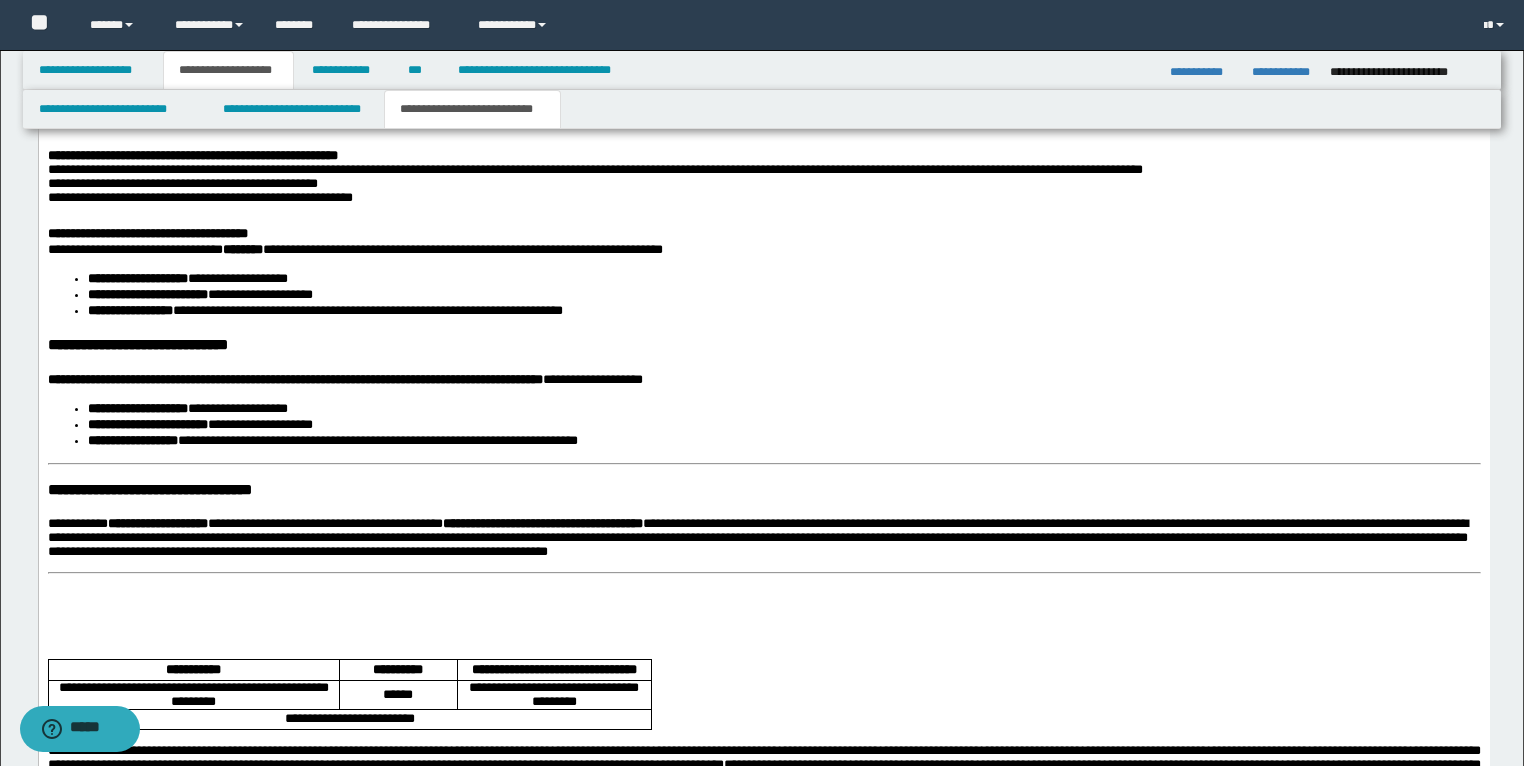 click on "**********" at bounding box center [146, 345] 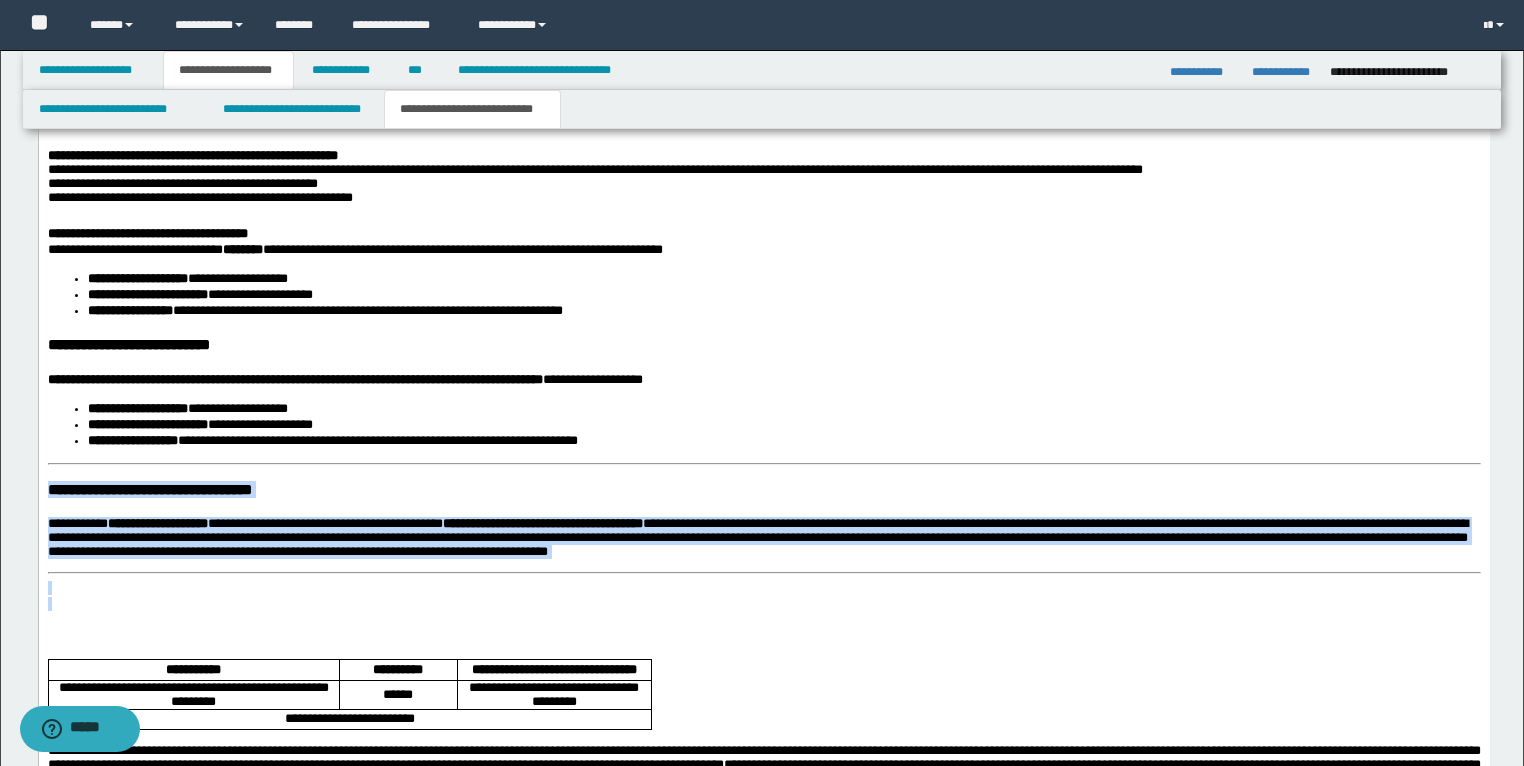 drag, startPoint x: 507, startPoint y: 628, endPoint x: 35, endPoint y: 504, distance: 488.0164 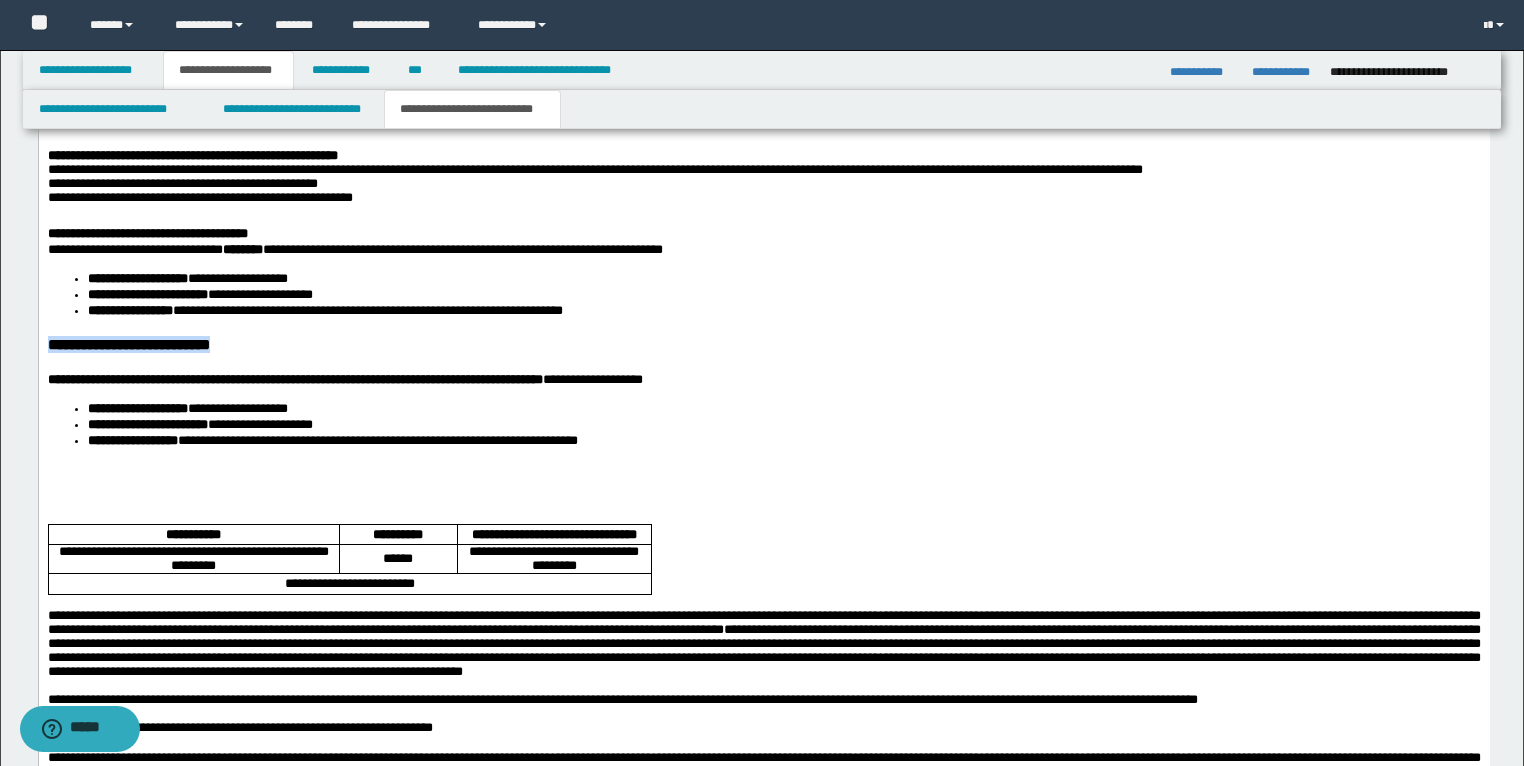drag, startPoint x: 335, startPoint y: 377, endPoint x: 39, endPoint y: 369, distance: 296.1081 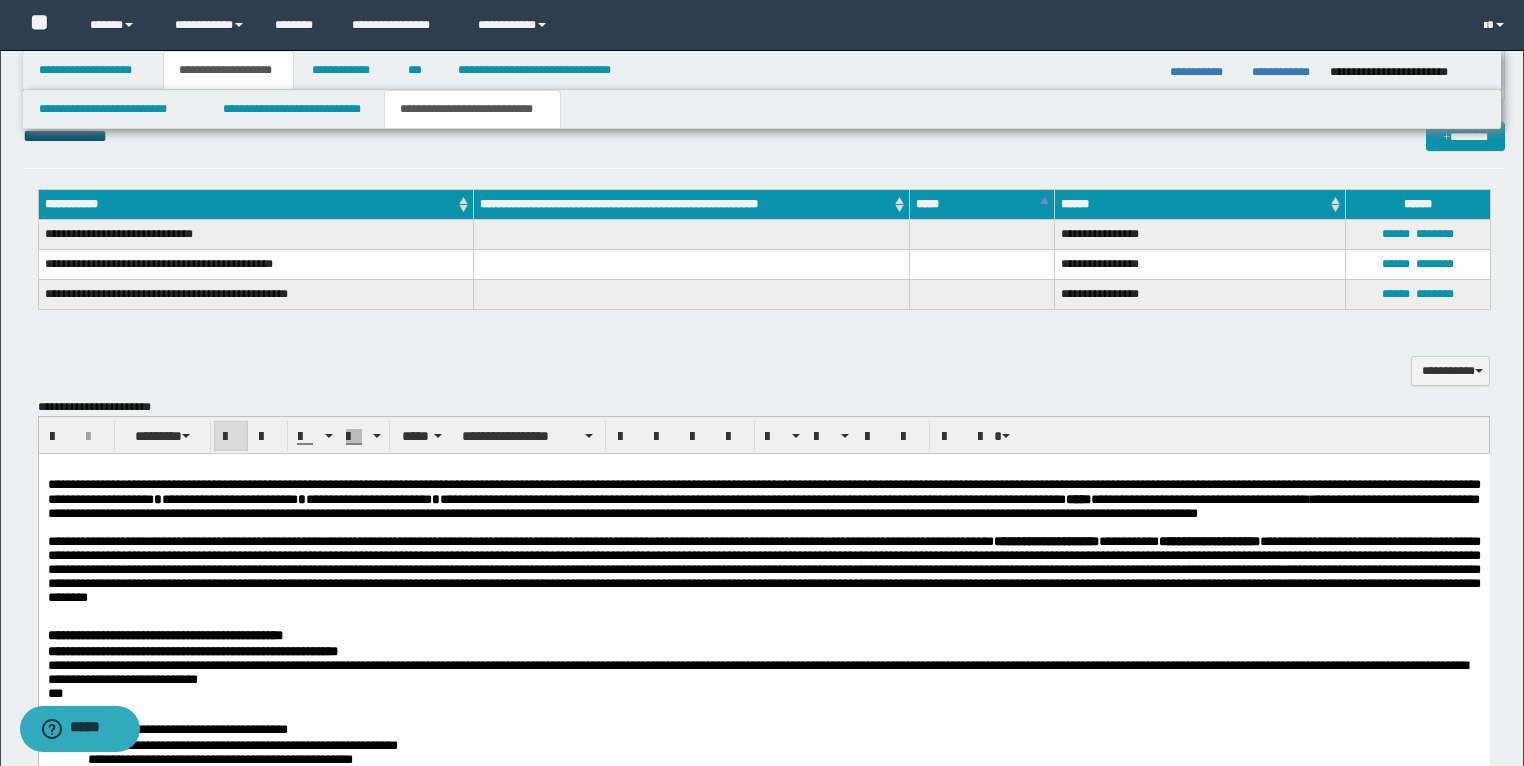 scroll, scrollTop: 1436, scrollLeft: 0, axis: vertical 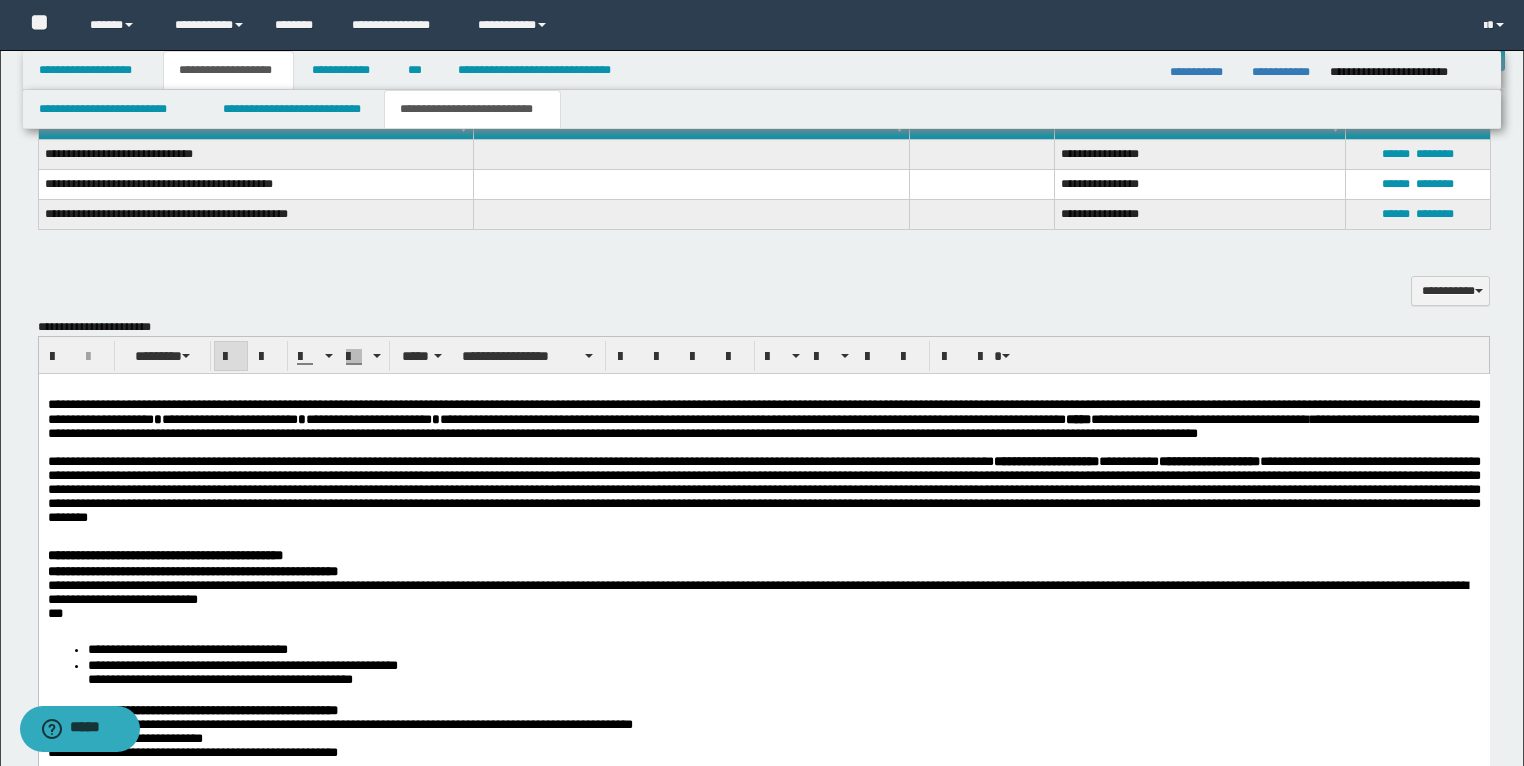 click at bounding box center (231, 357) 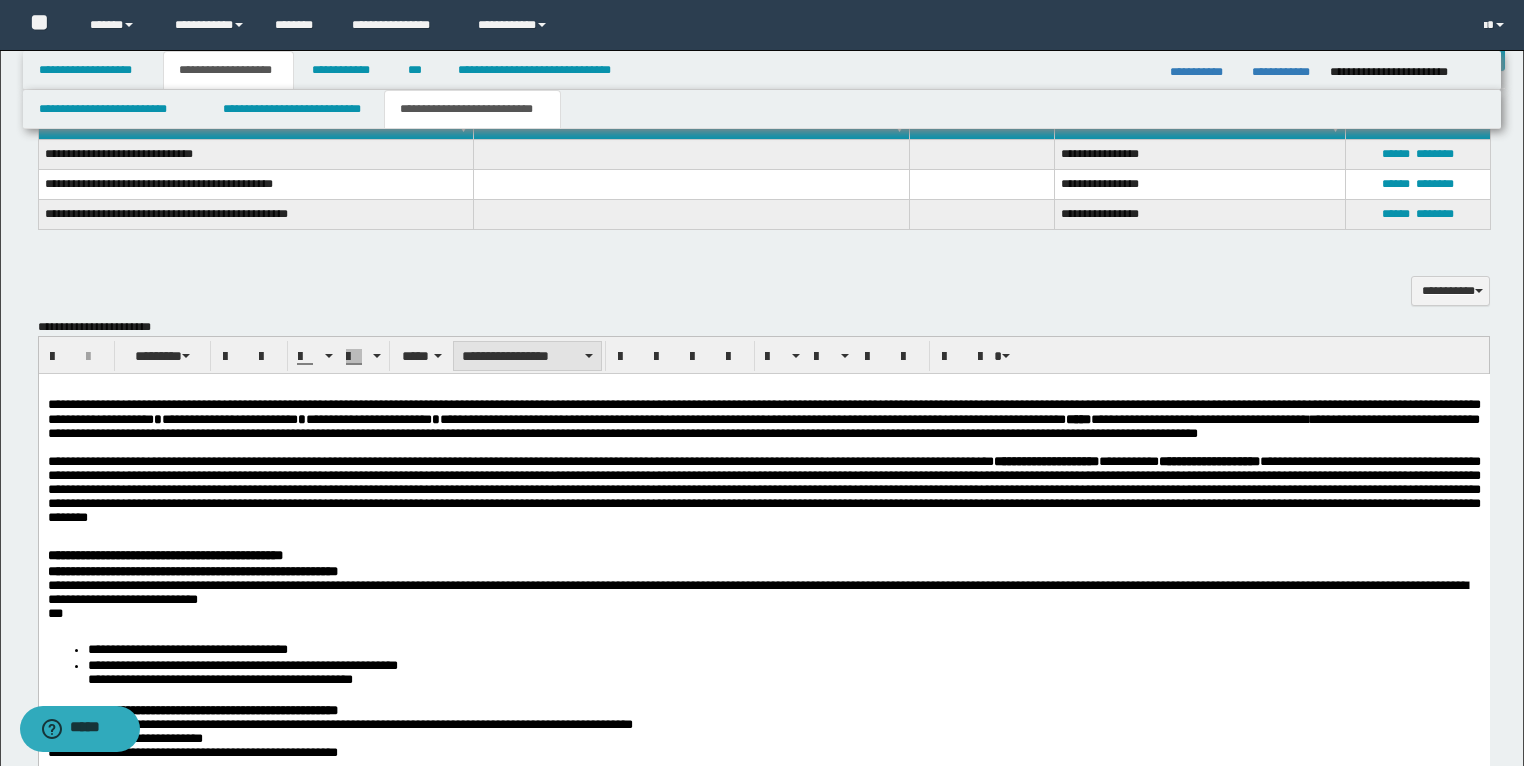 drag, startPoint x: 496, startPoint y: 350, endPoint x: 497, endPoint y: 360, distance: 10.049875 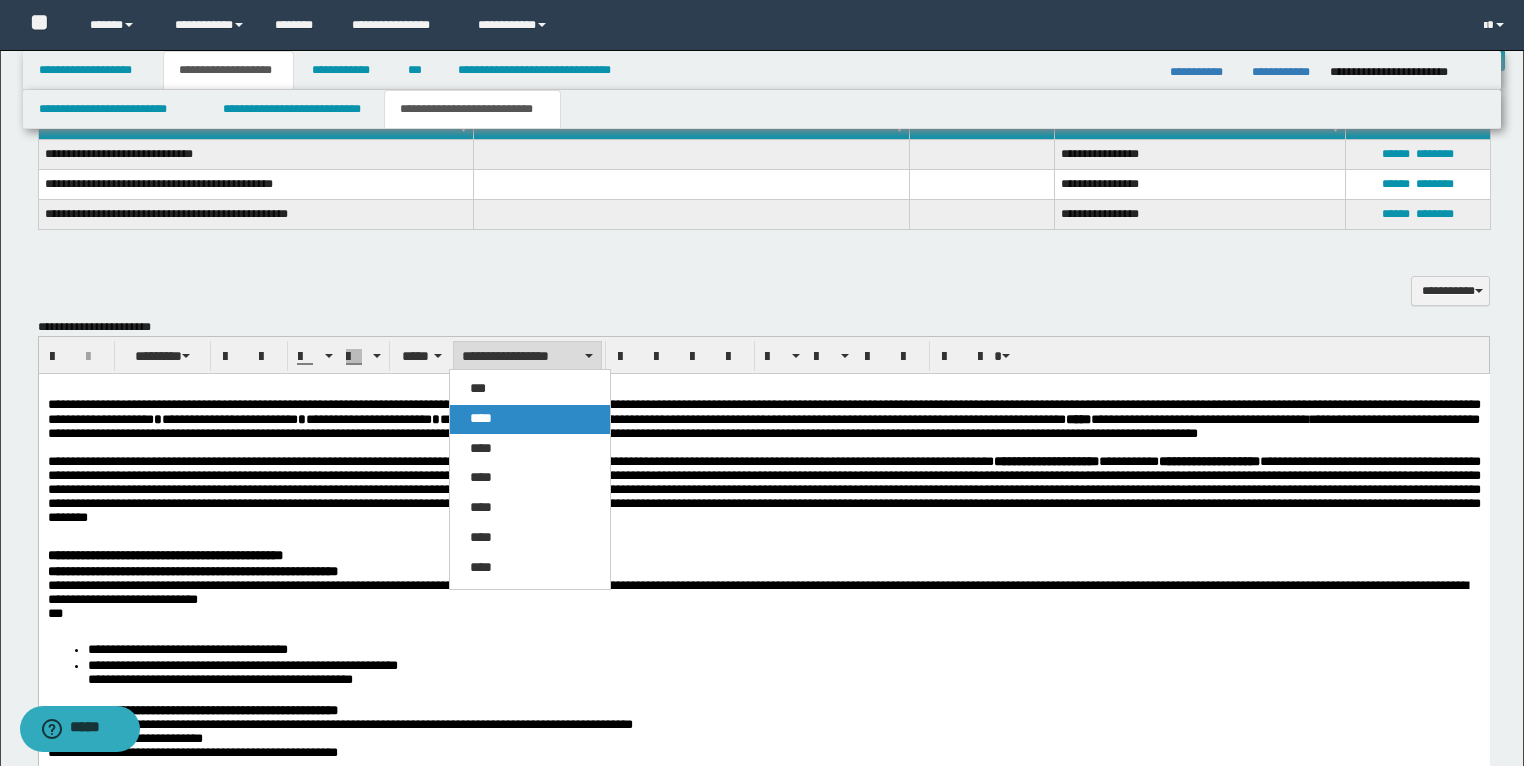 click on "****" at bounding box center (481, 418) 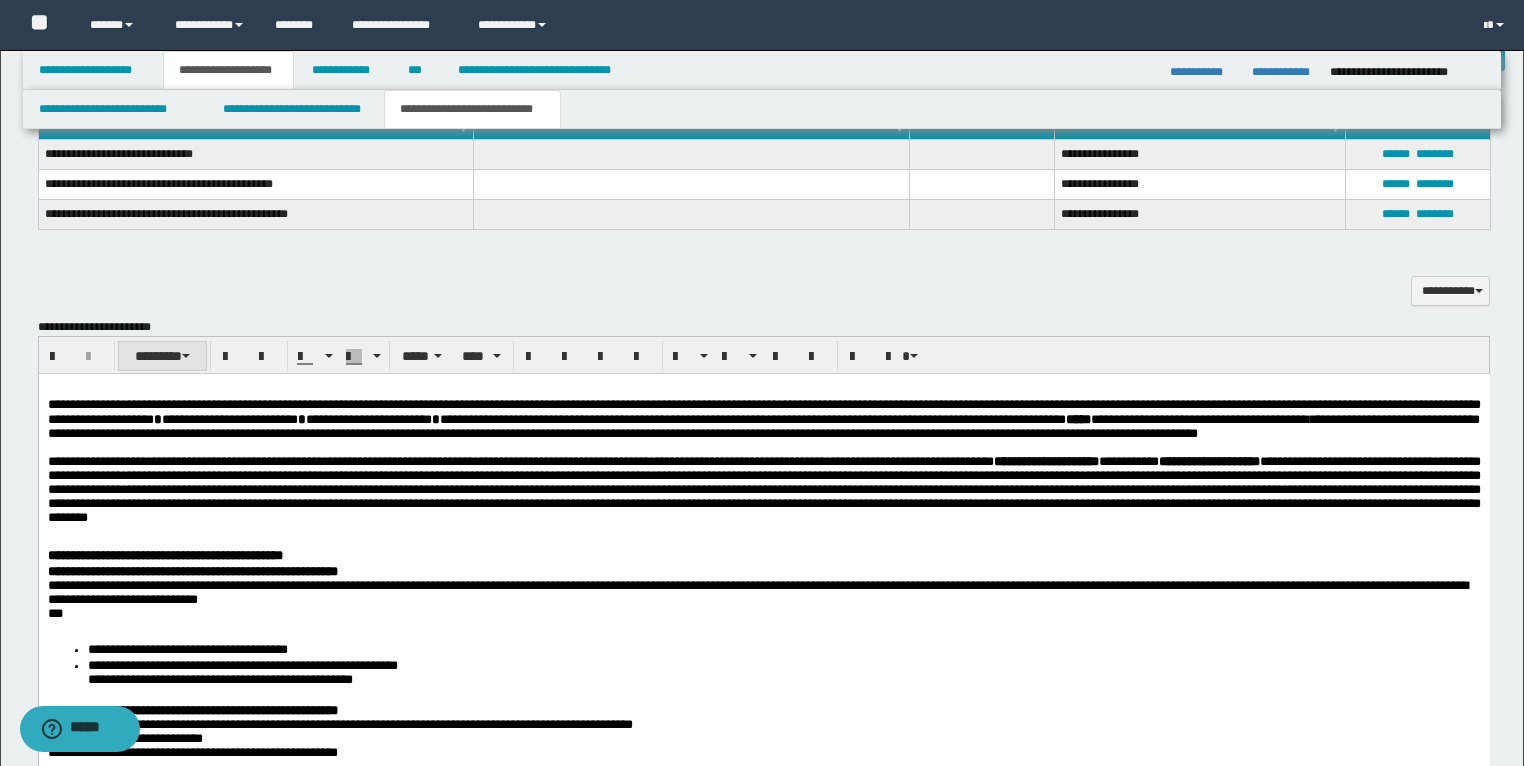 click on "********" at bounding box center [162, 356] 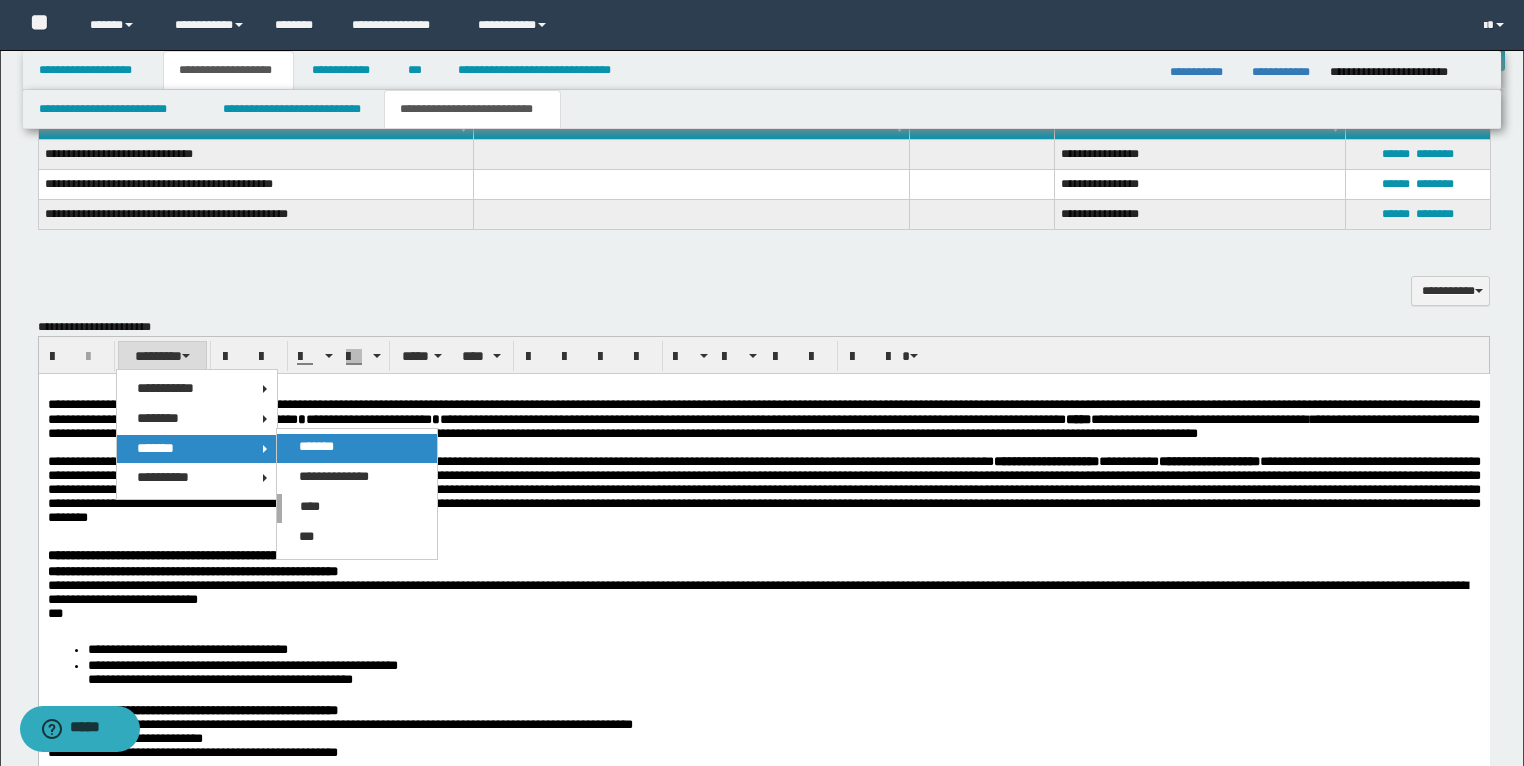 click on "*******" at bounding box center (316, 446) 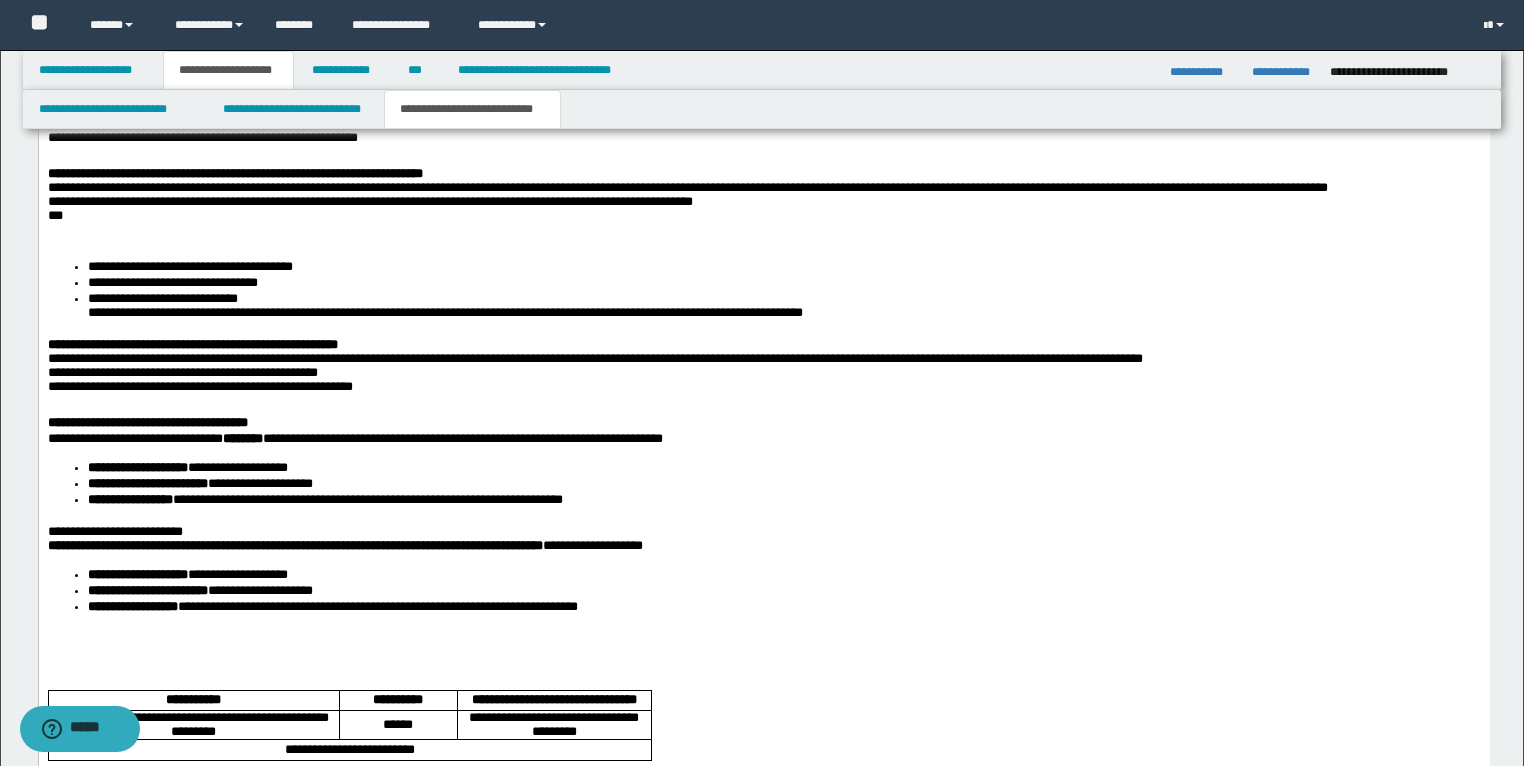 scroll, scrollTop: 2236, scrollLeft: 0, axis: vertical 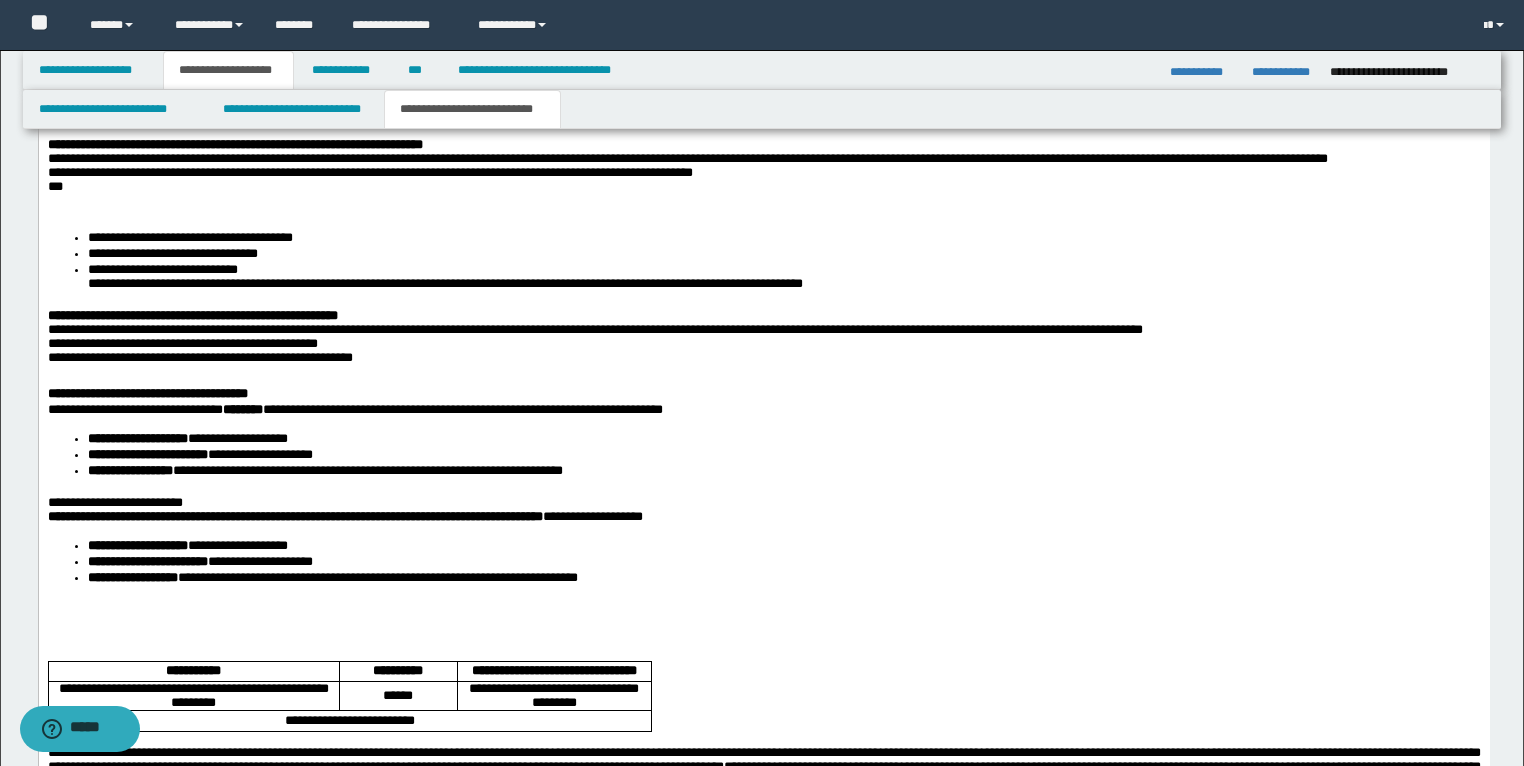 click on "**********" at bounding box center (763, 504) 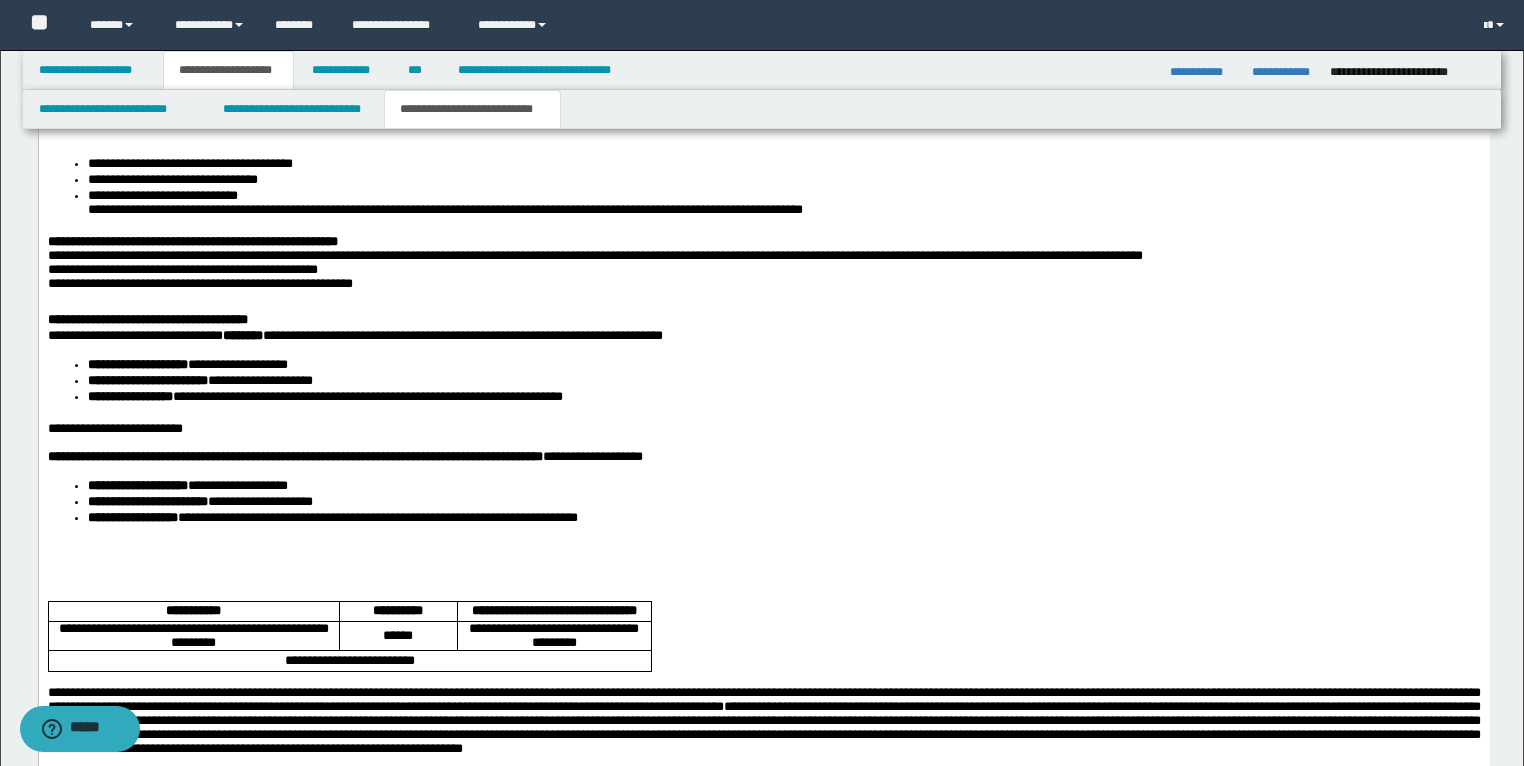 scroll, scrollTop: 2476, scrollLeft: 0, axis: vertical 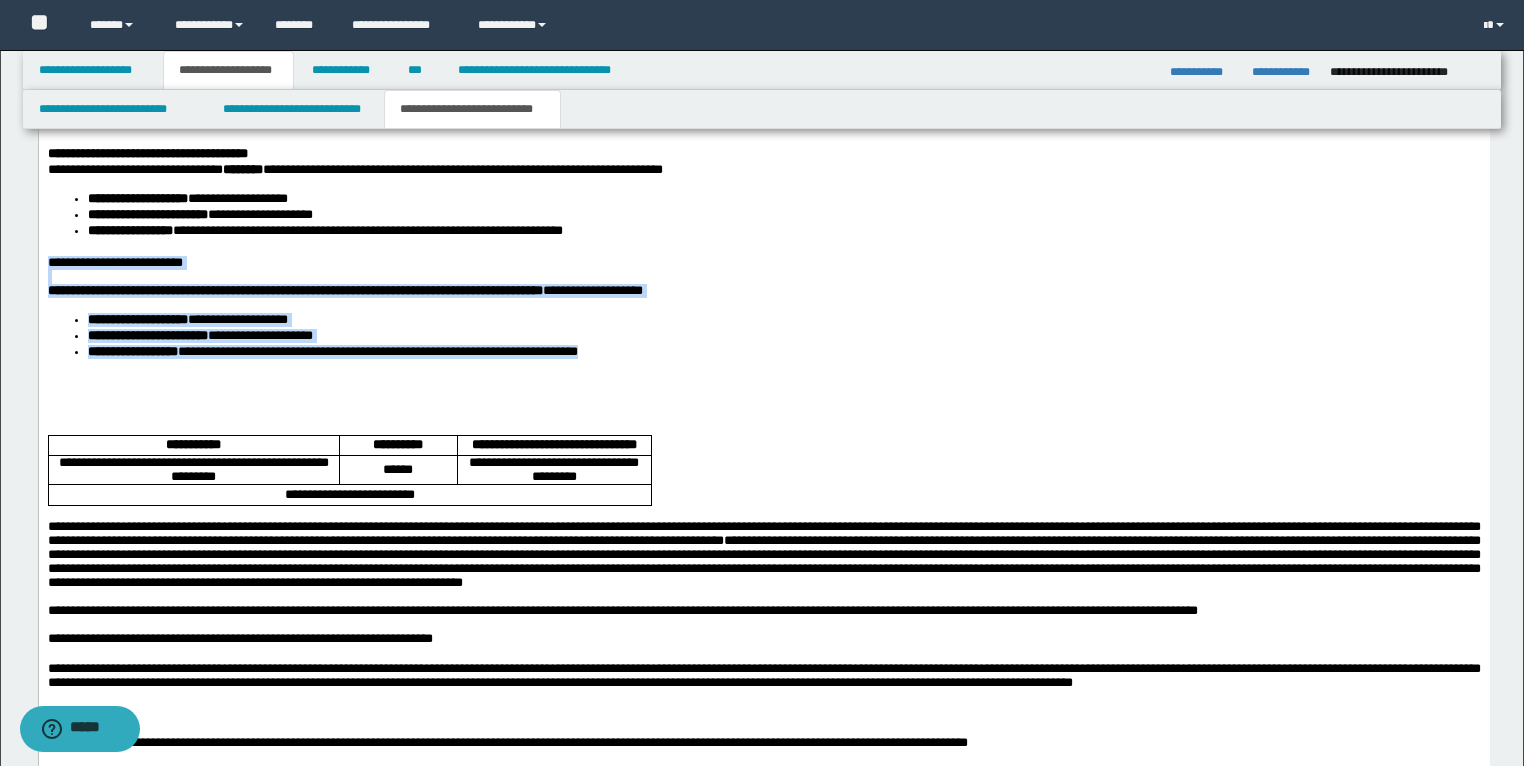 drag, startPoint x: 697, startPoint y: 396, endPoint x: 23, endPoint y: 294, distance: 681.67444 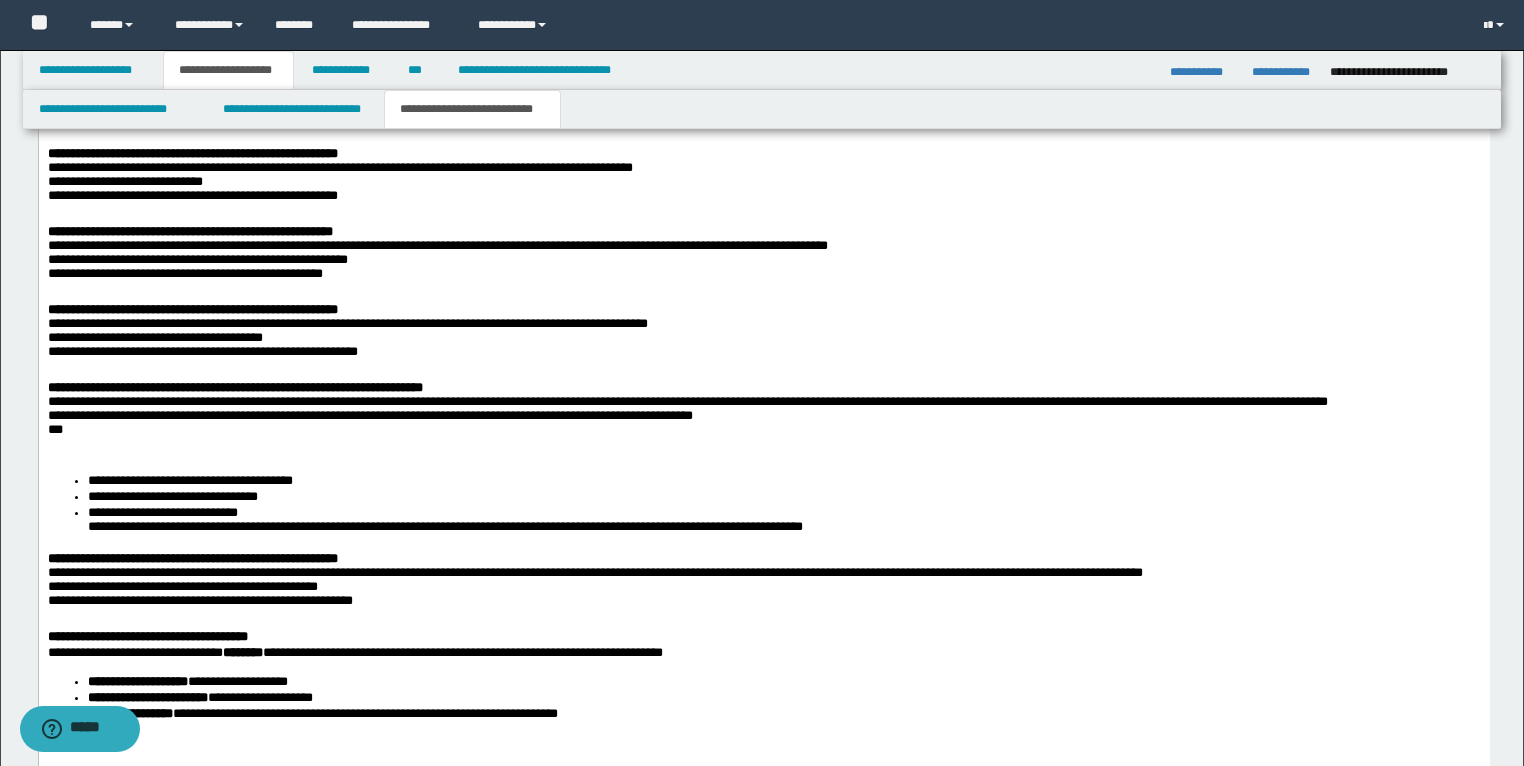 scroll, scrollTop: 1996, scrollLeft: 0, axis: vertical 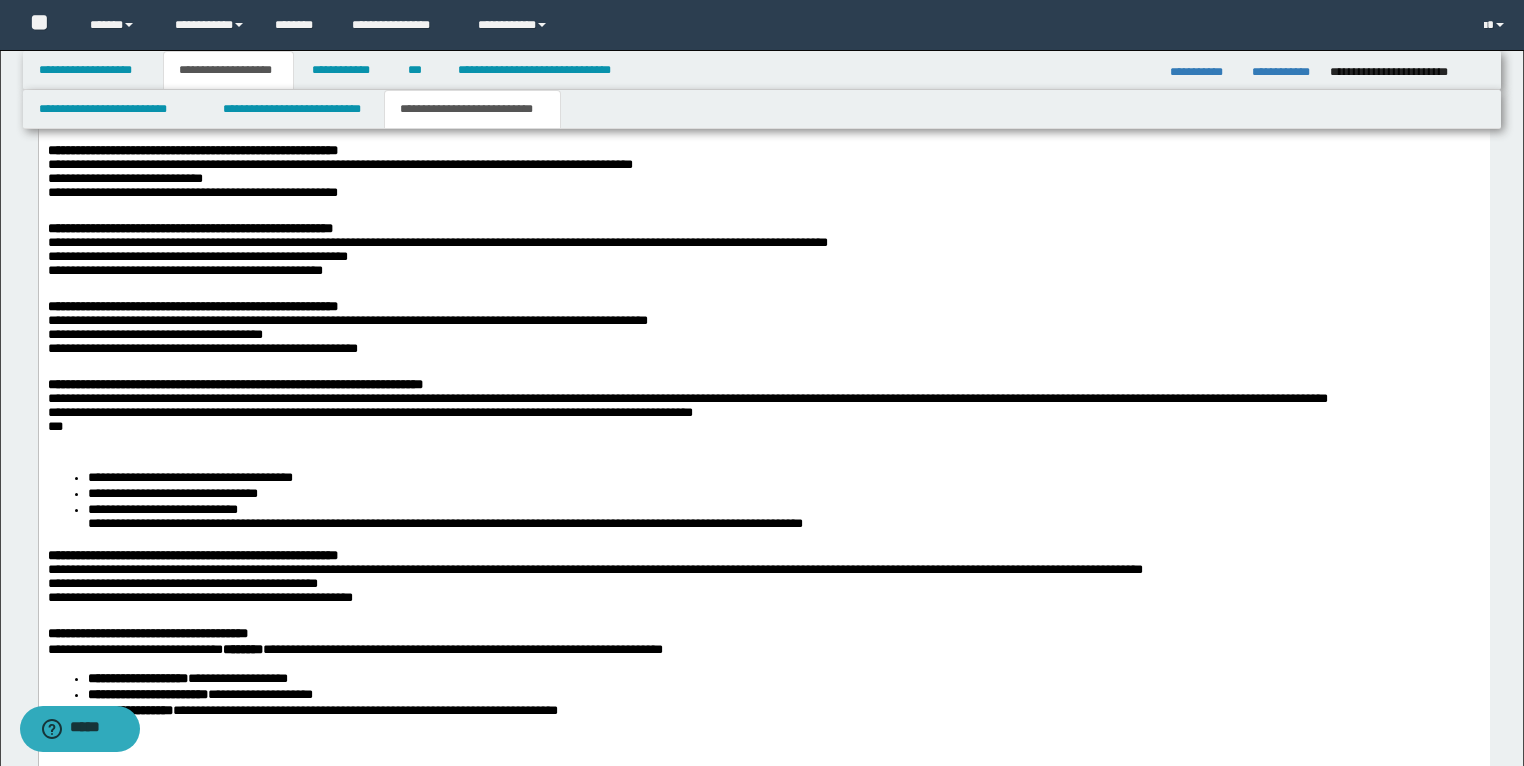 click on "**********" at bounding box center (234, 385) 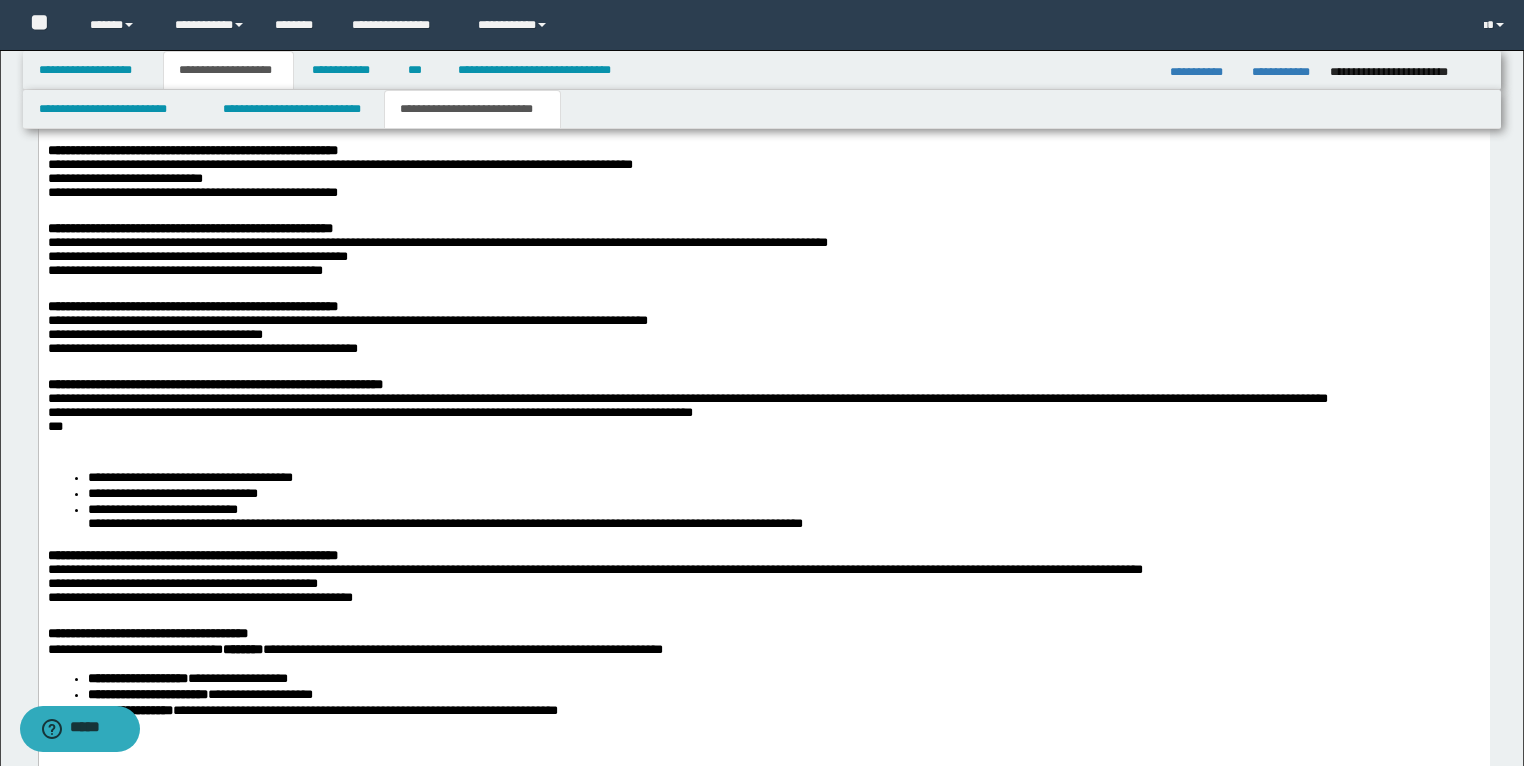 click on "**********" at bounding box center (763, 582) 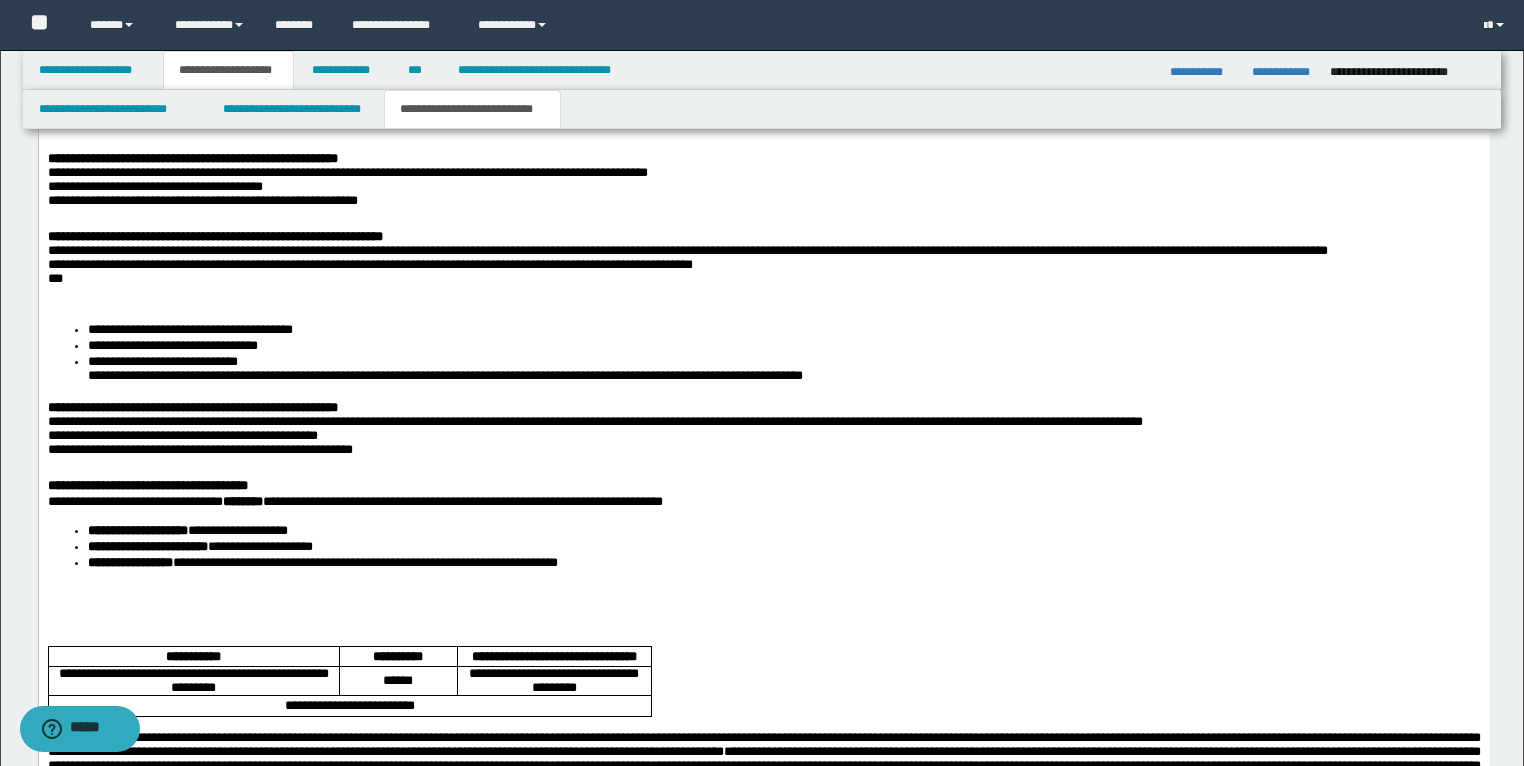 scroll, scrollTop: 2236, scrollLeft: 0, axis: vertical 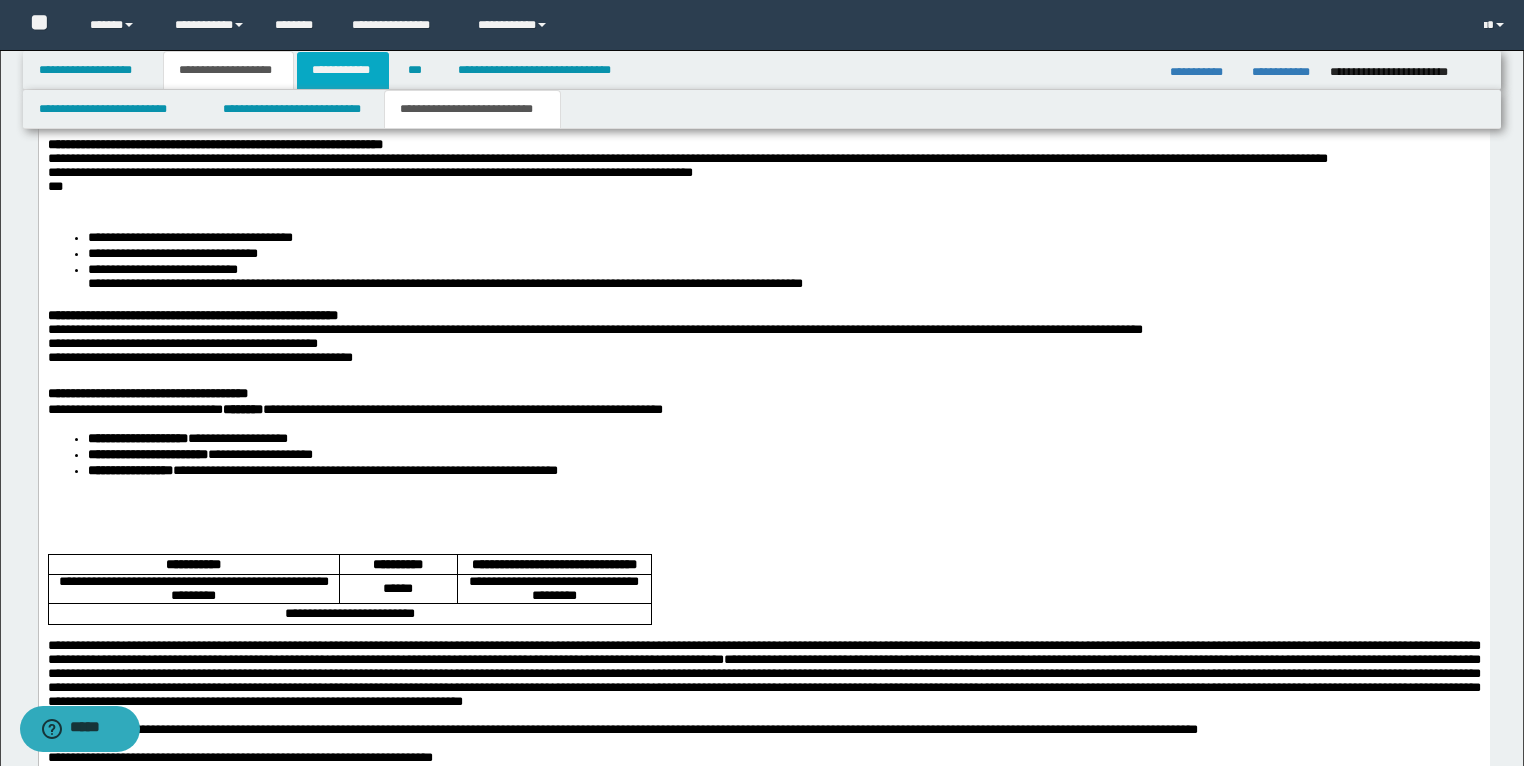 click on "**********" at bounding box center (343, 70) 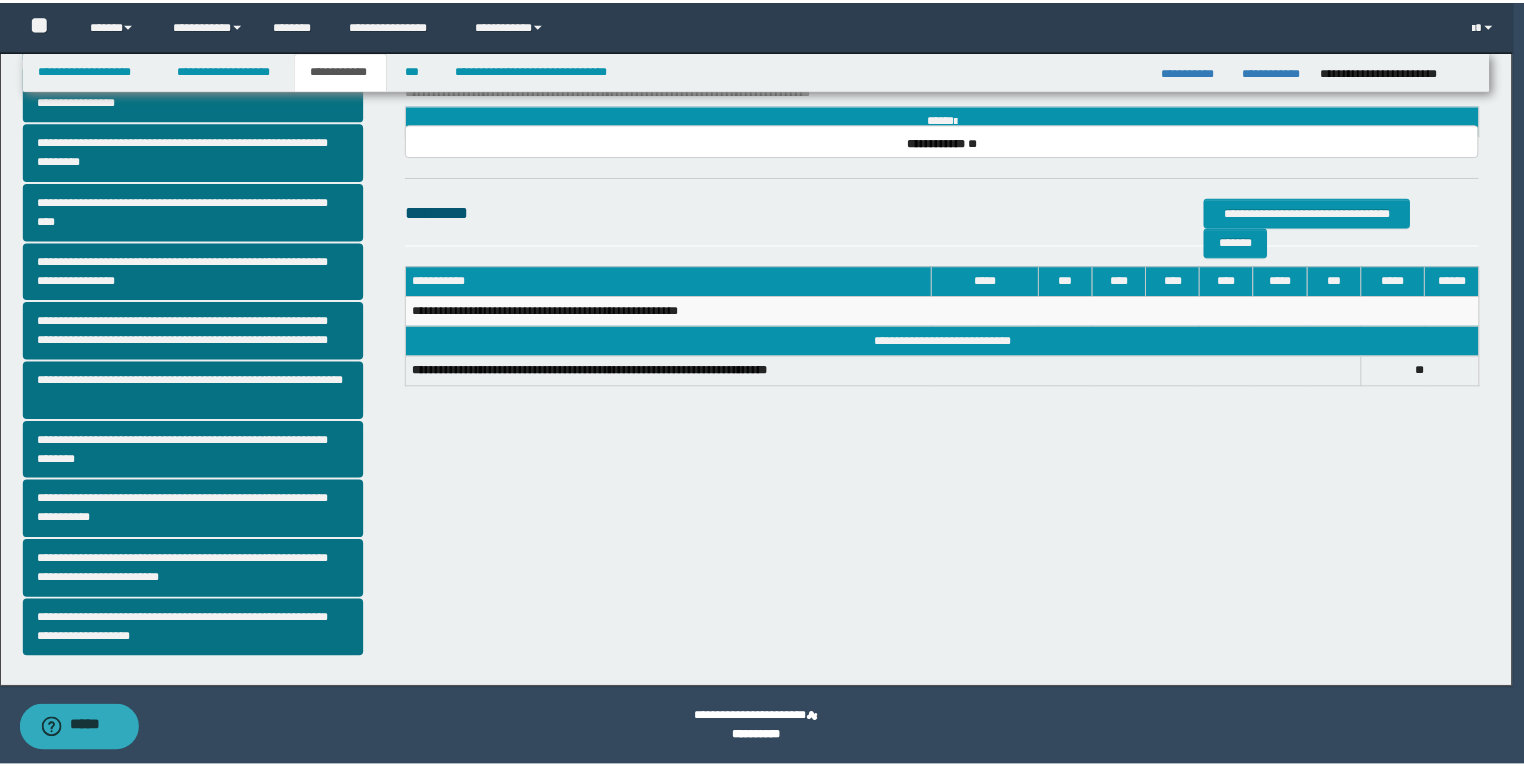 scroll, scrollTop: 308, scrollLeft: 0, axis: vertical 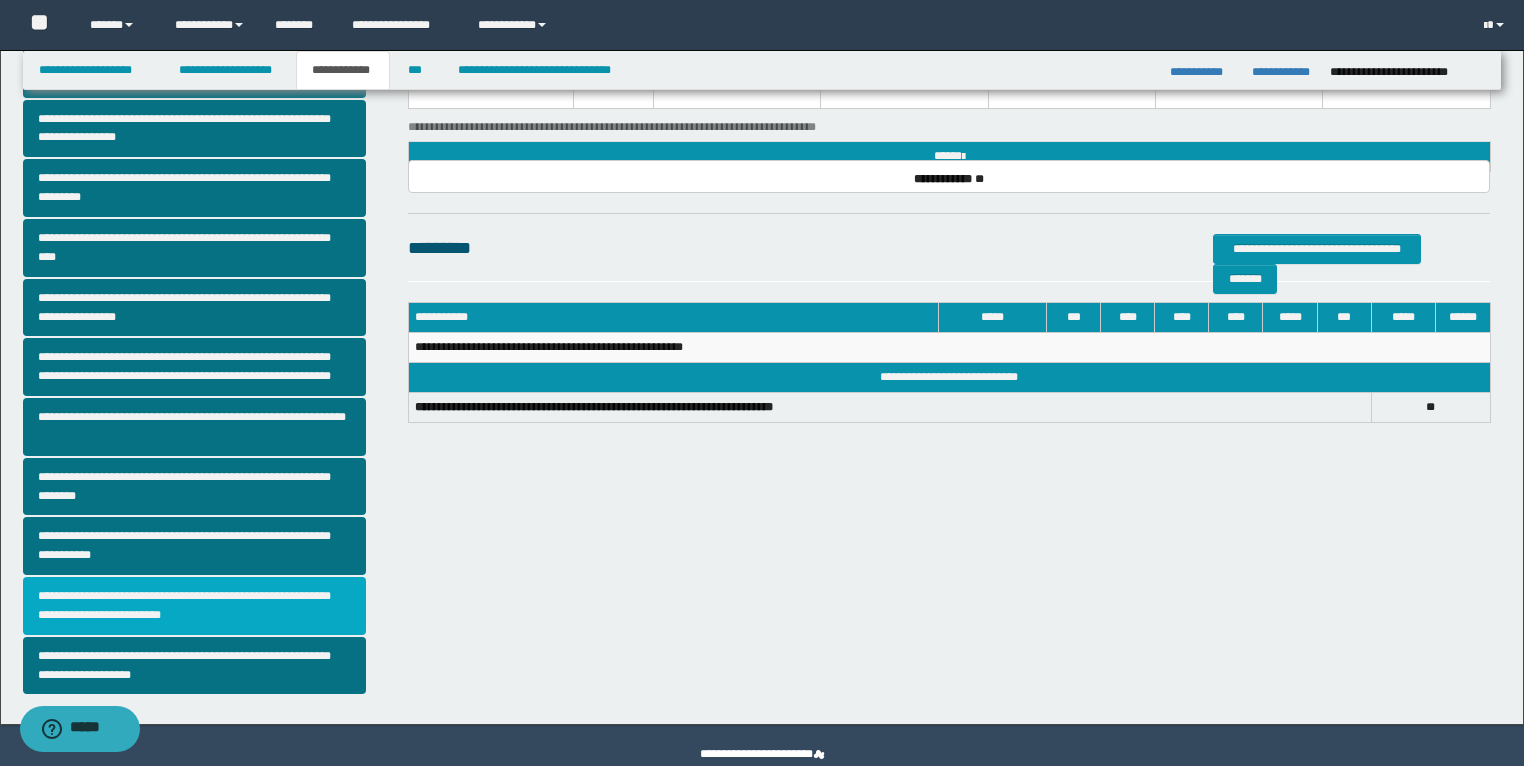 click on "**********" at bounding box center (195, 606) 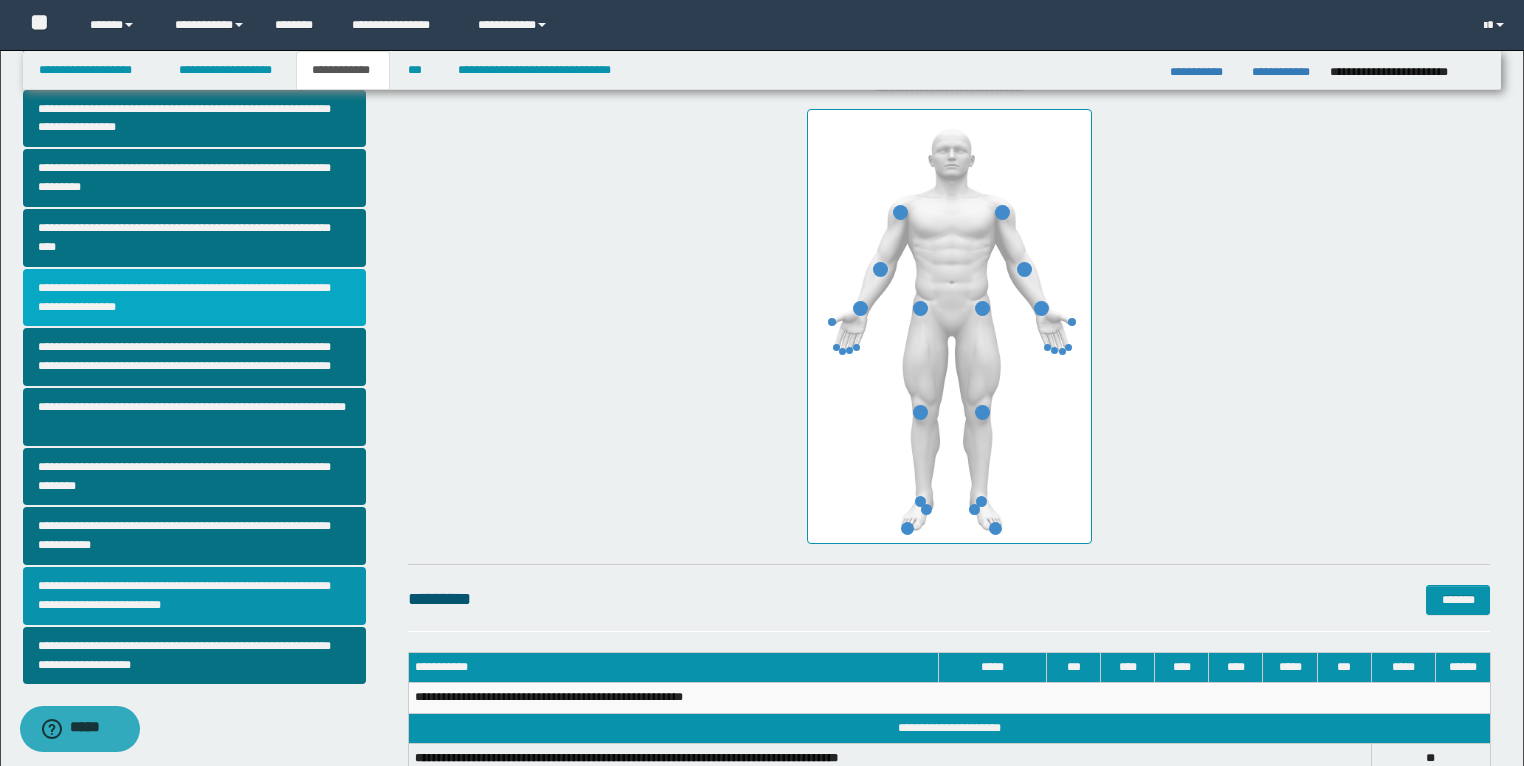scroll, scrollTop: 320, scrollLeft: 0, axis: vertical 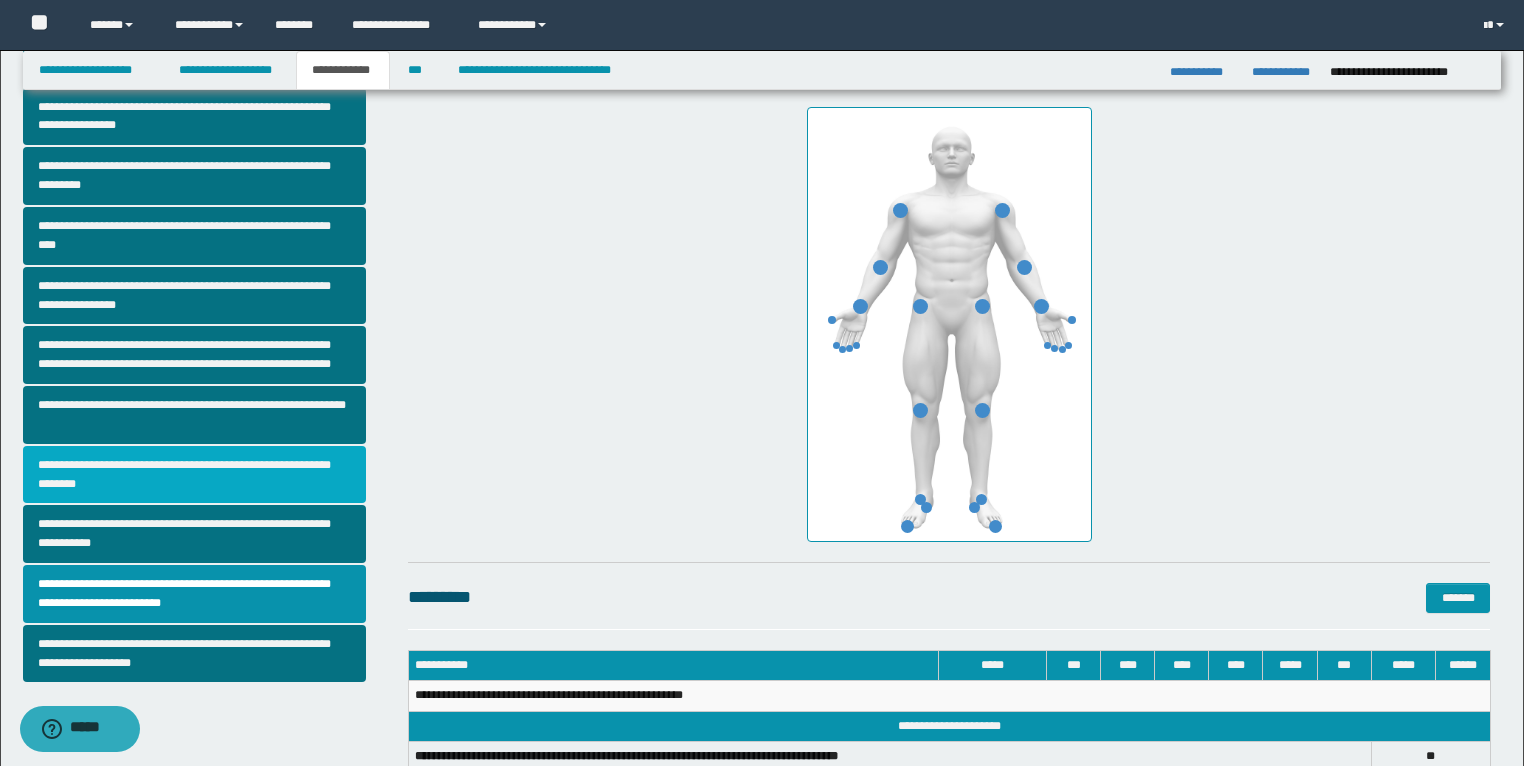 click on "**********" at bounding box center (195, 475) 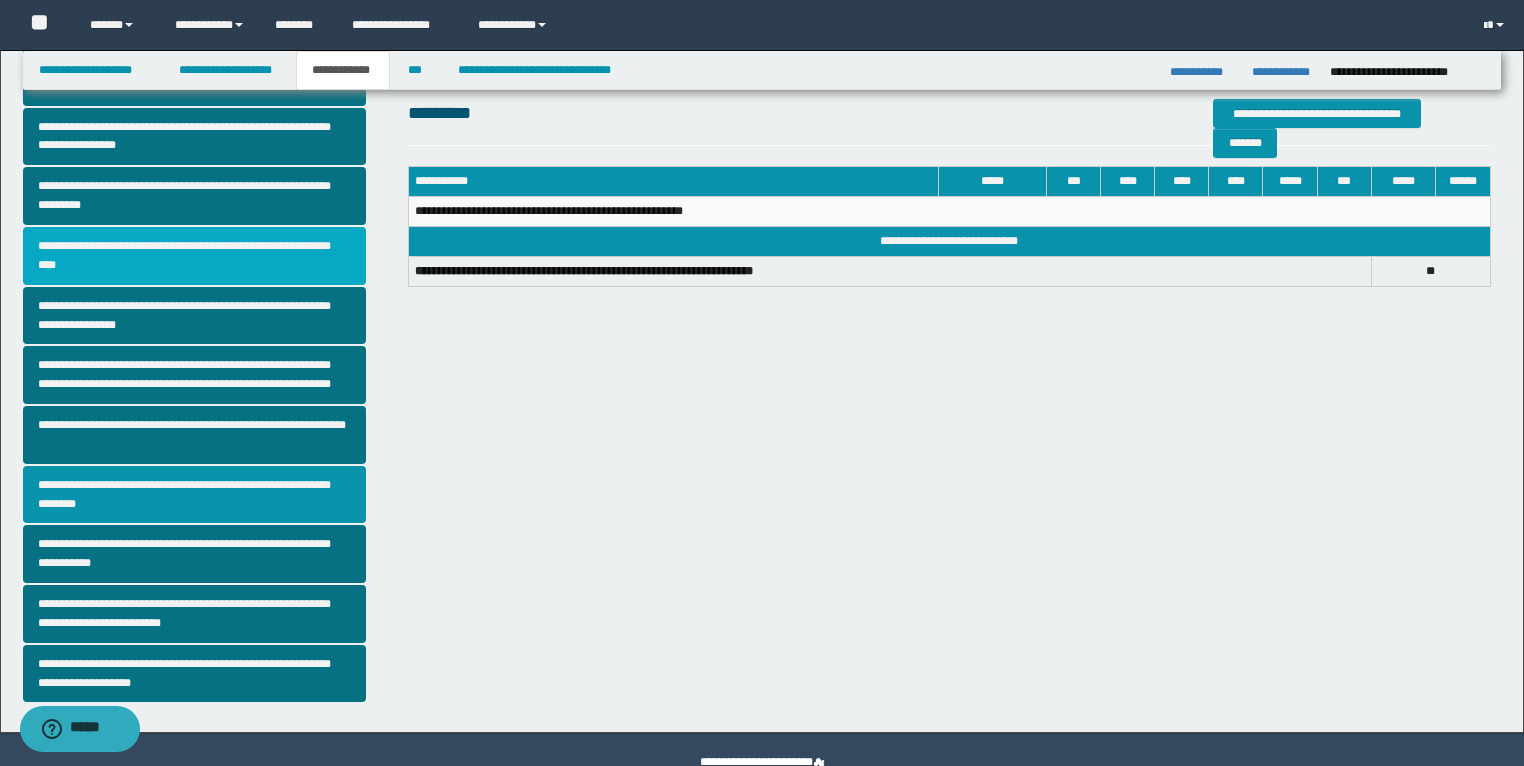 scroll, scrollTop: 320, scrollLeft: 0, axis: vertical 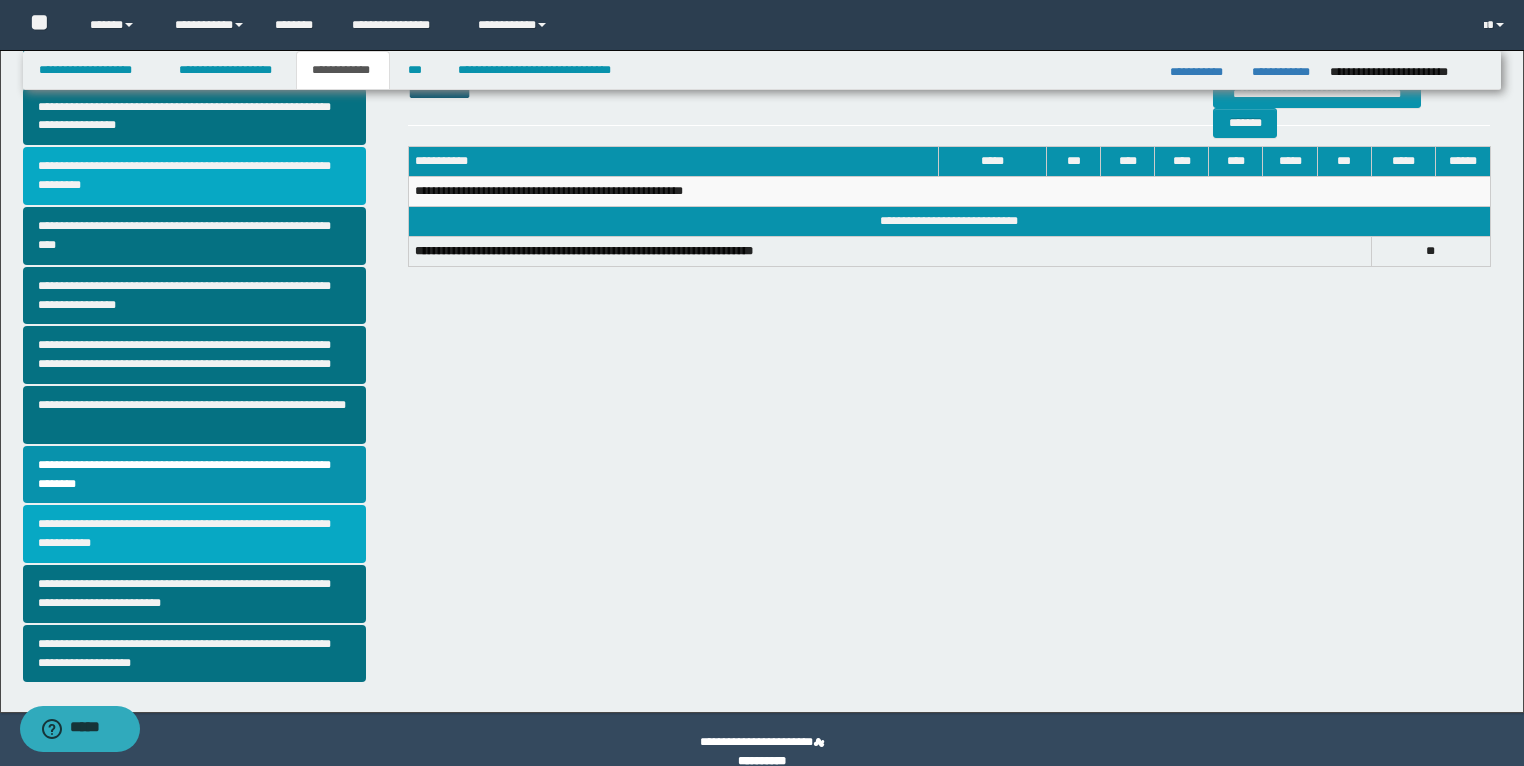 drag, startPoint x: 178, startPoint y: 523, endPoint x: 245, endPoint y: 508, distance: 68.65858 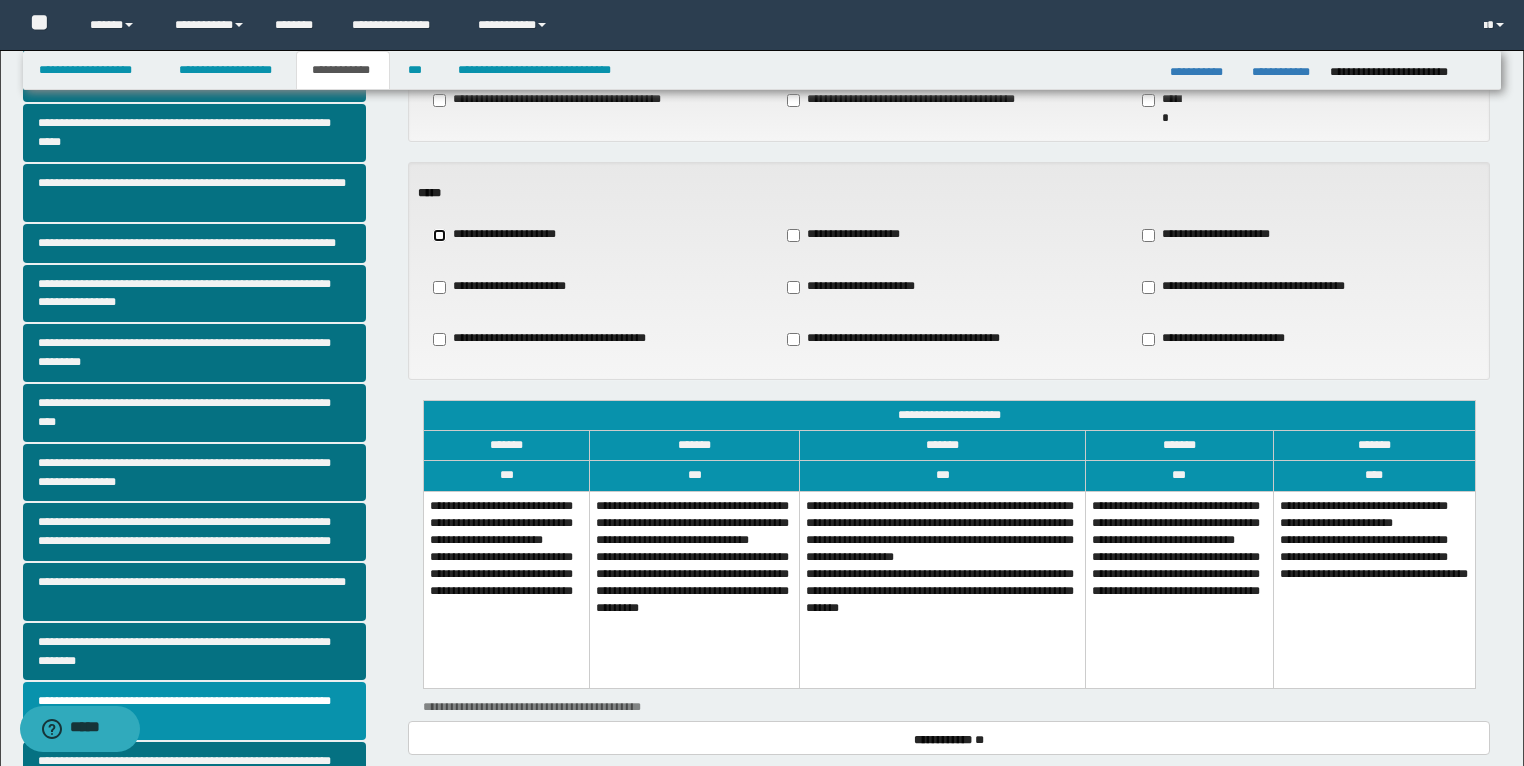 scroll, scrollTop: 160, scrollLeft: 0, axis: vertical 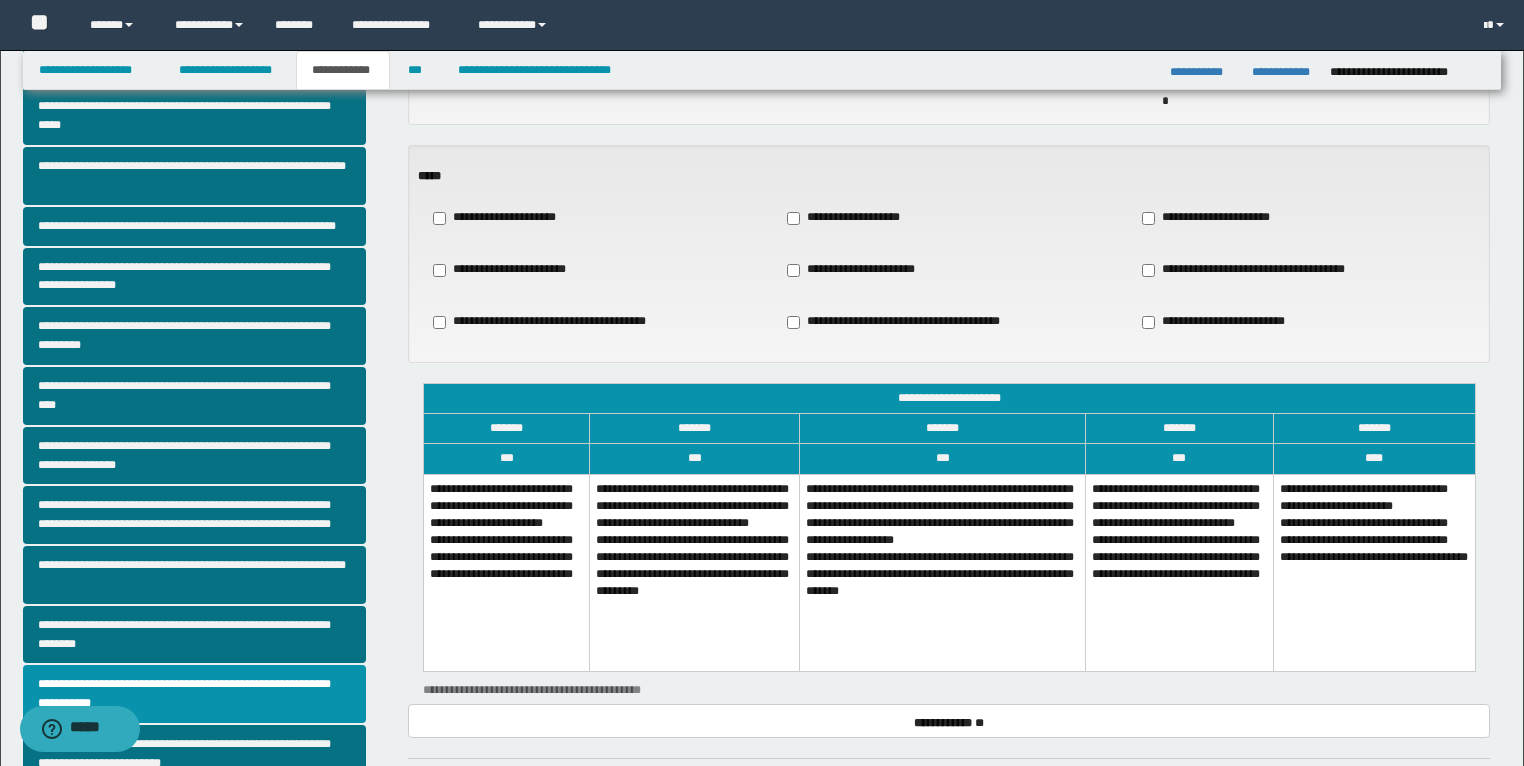 click on "**********" at bounding box center (695, 573) 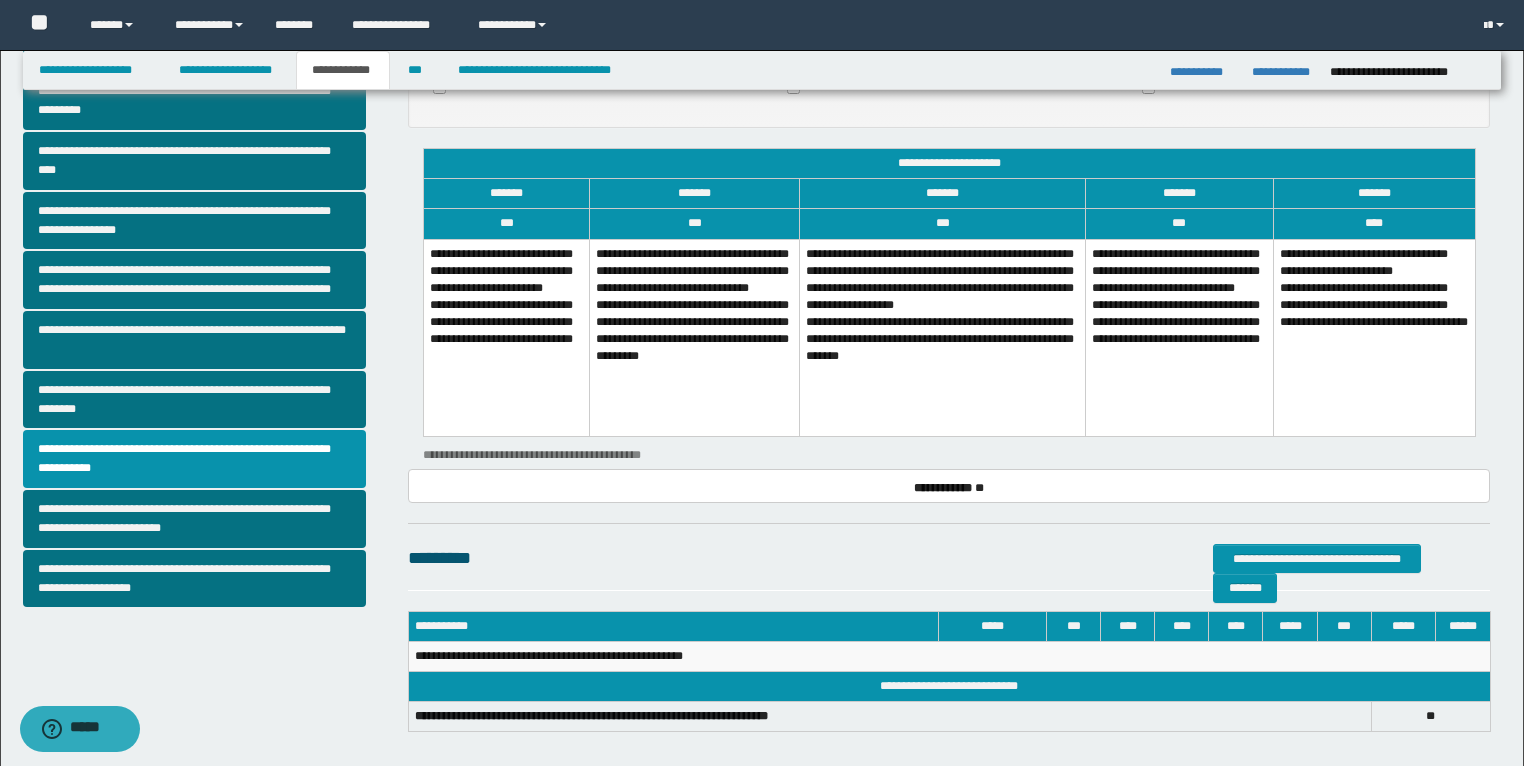 scroll, scrollTop: 240, scrollLeft: 0, axis: vertical 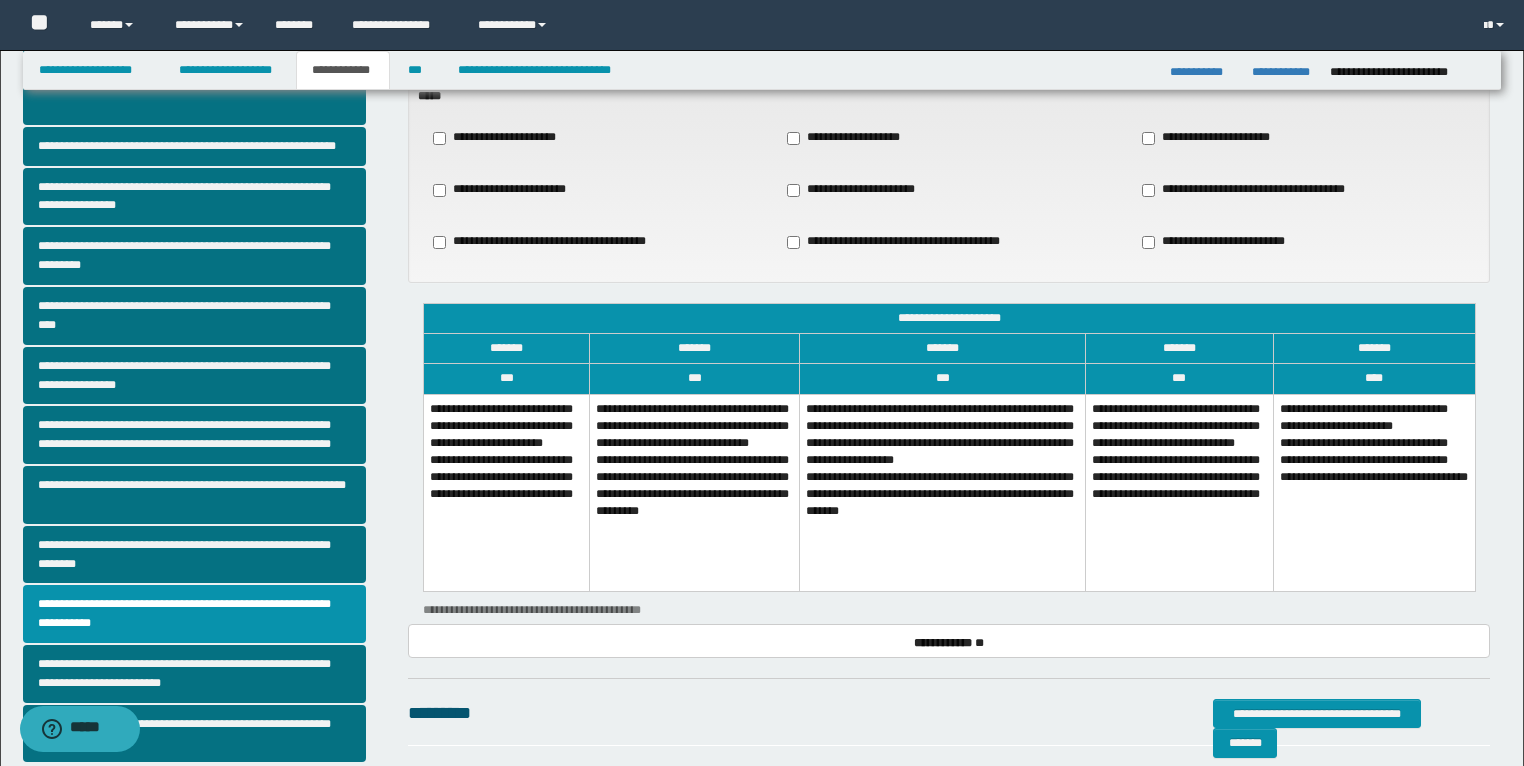 click on "**********" at bounding box center (695, 493) 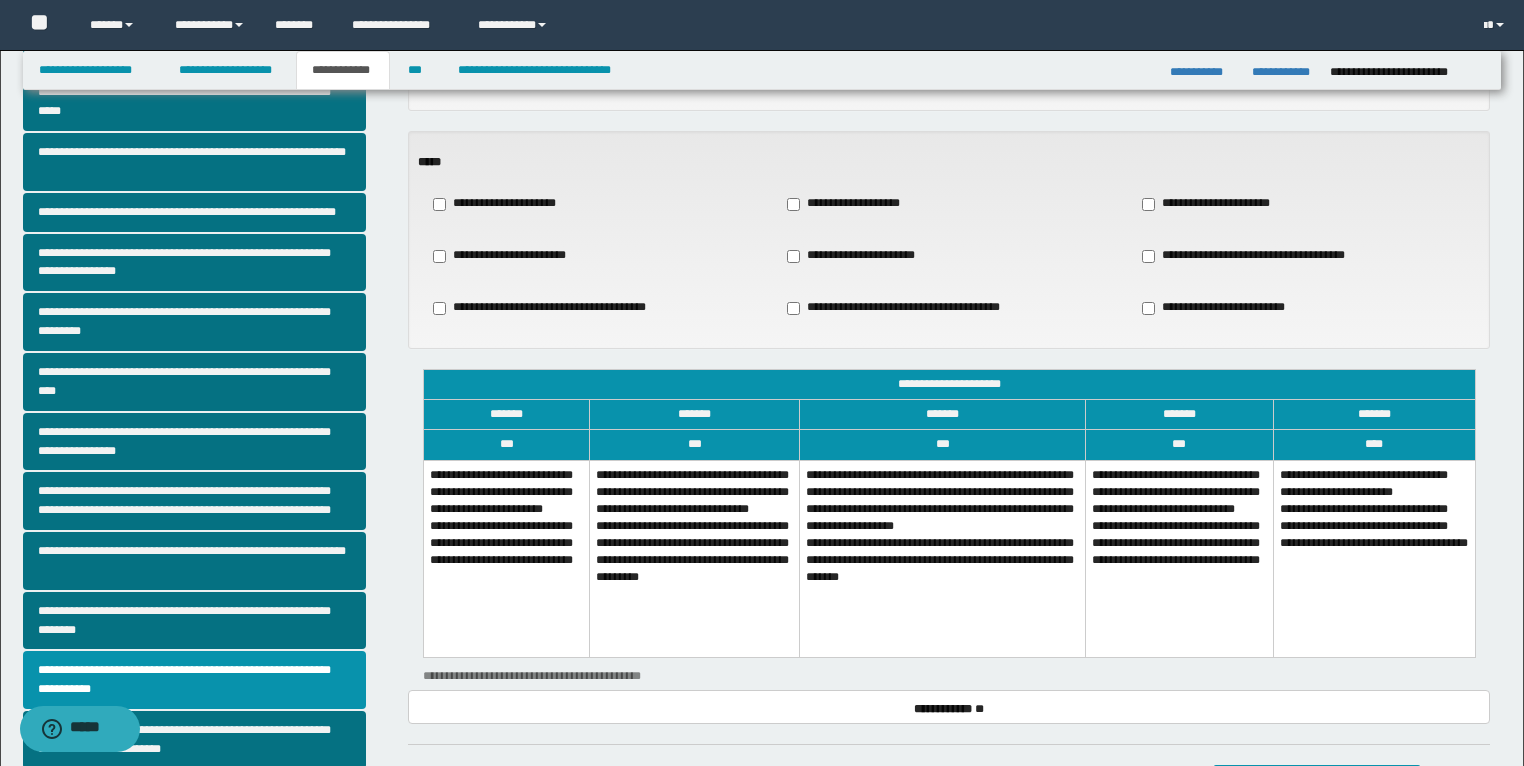 scroll, scrollTop: 0, scrollLeft: 0, axis: both 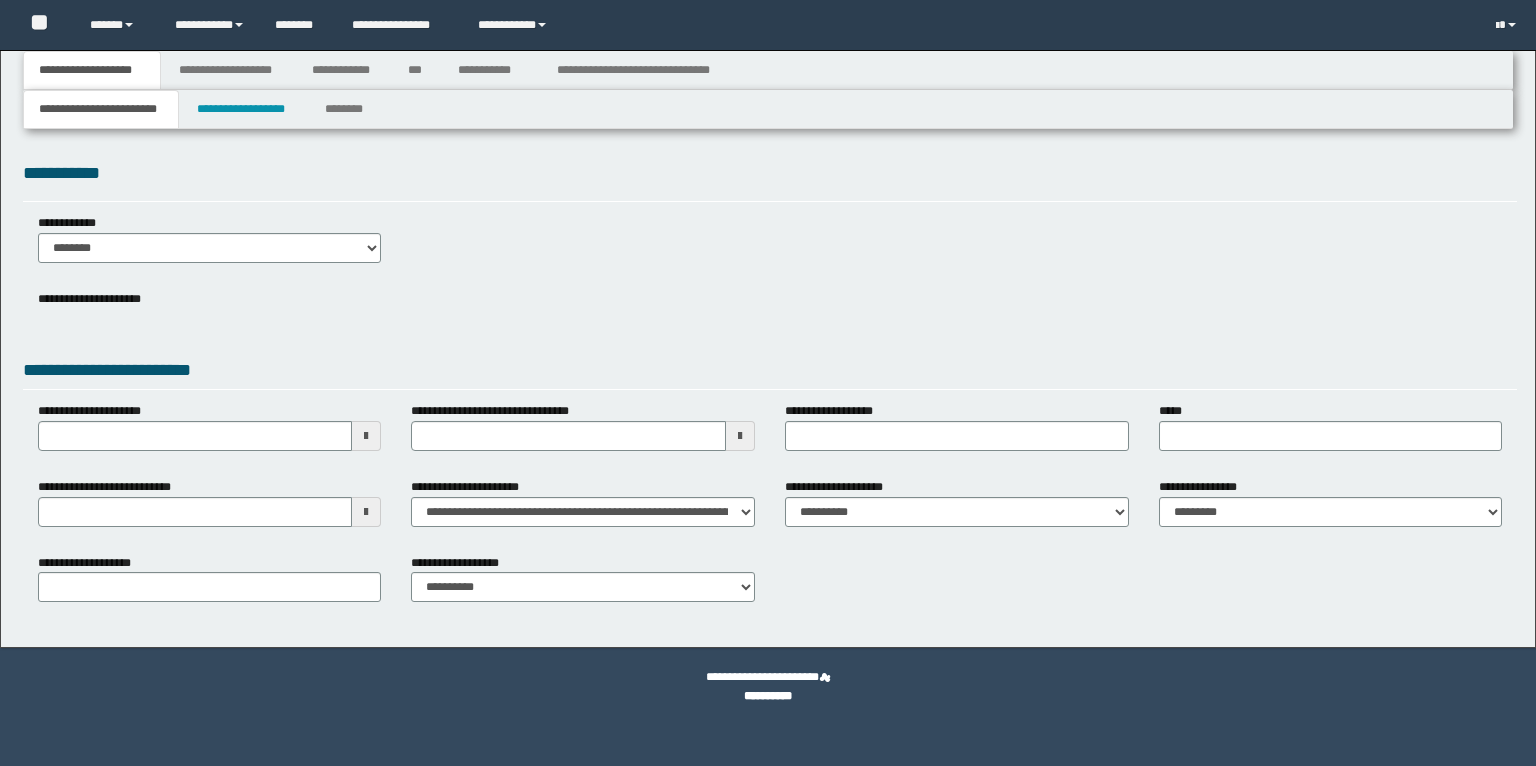 select on "*" 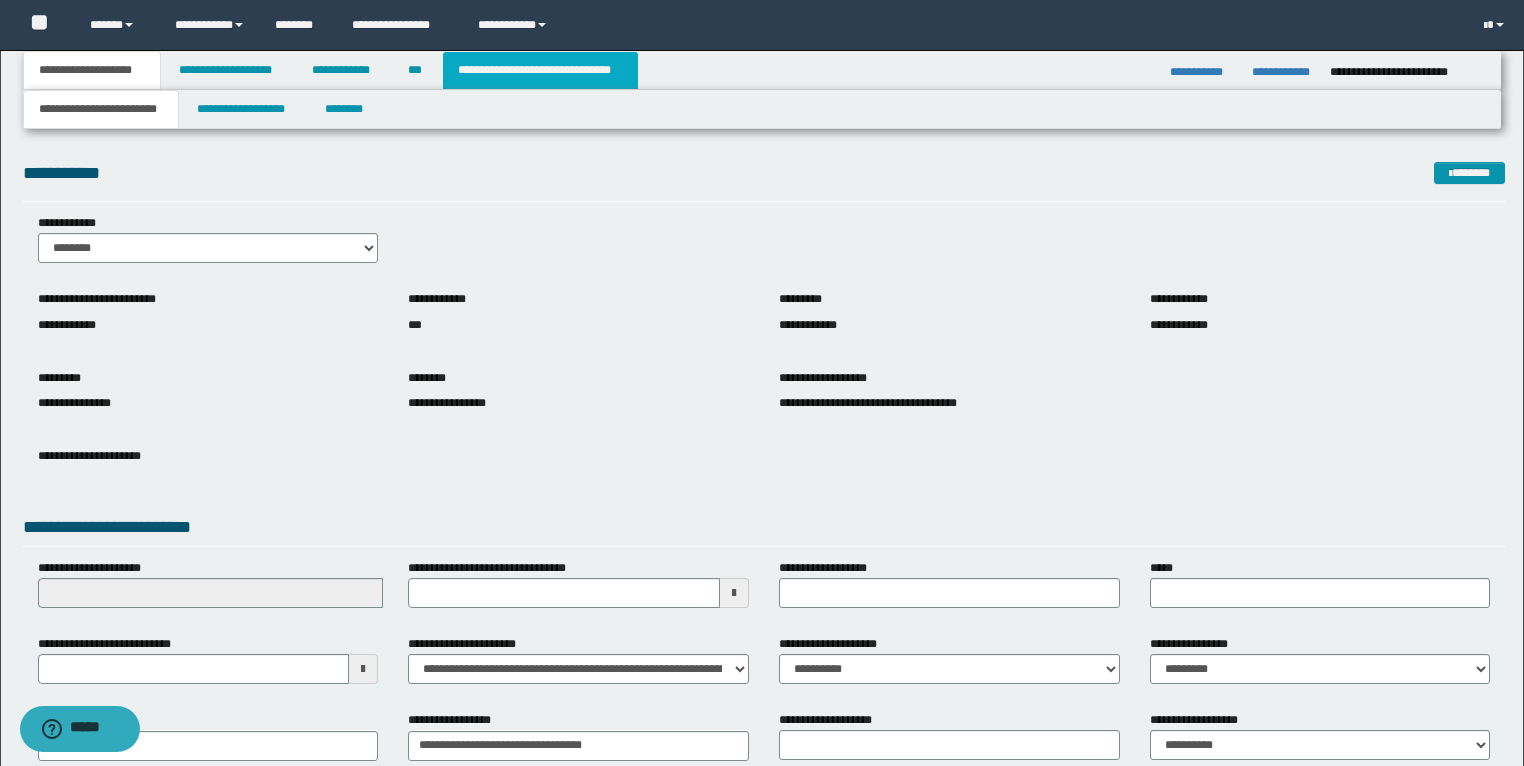 click on "**********" at bounding box center [540, 70] 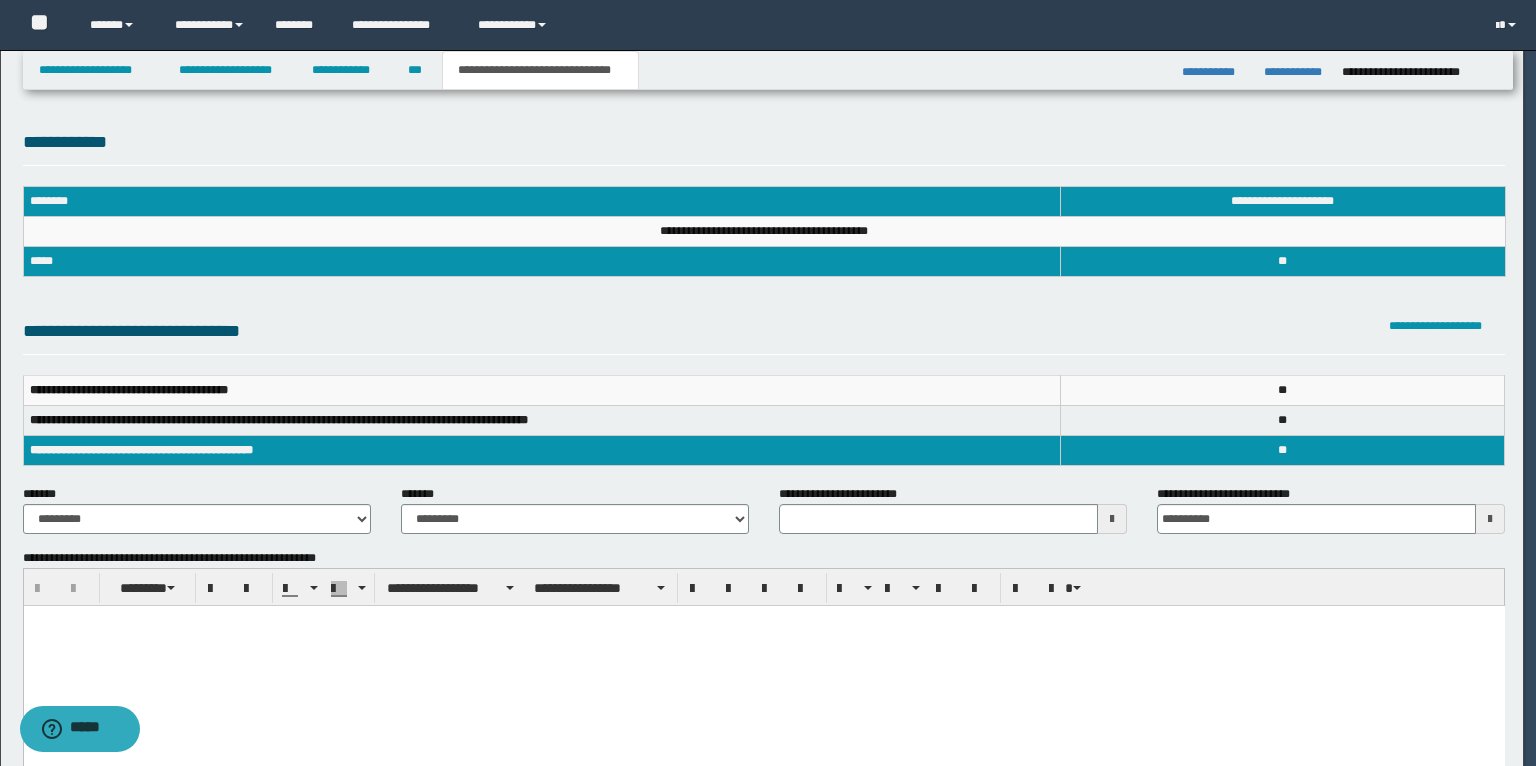 scroll, scrollTop: 0, scrollLeft: 0, axis: both 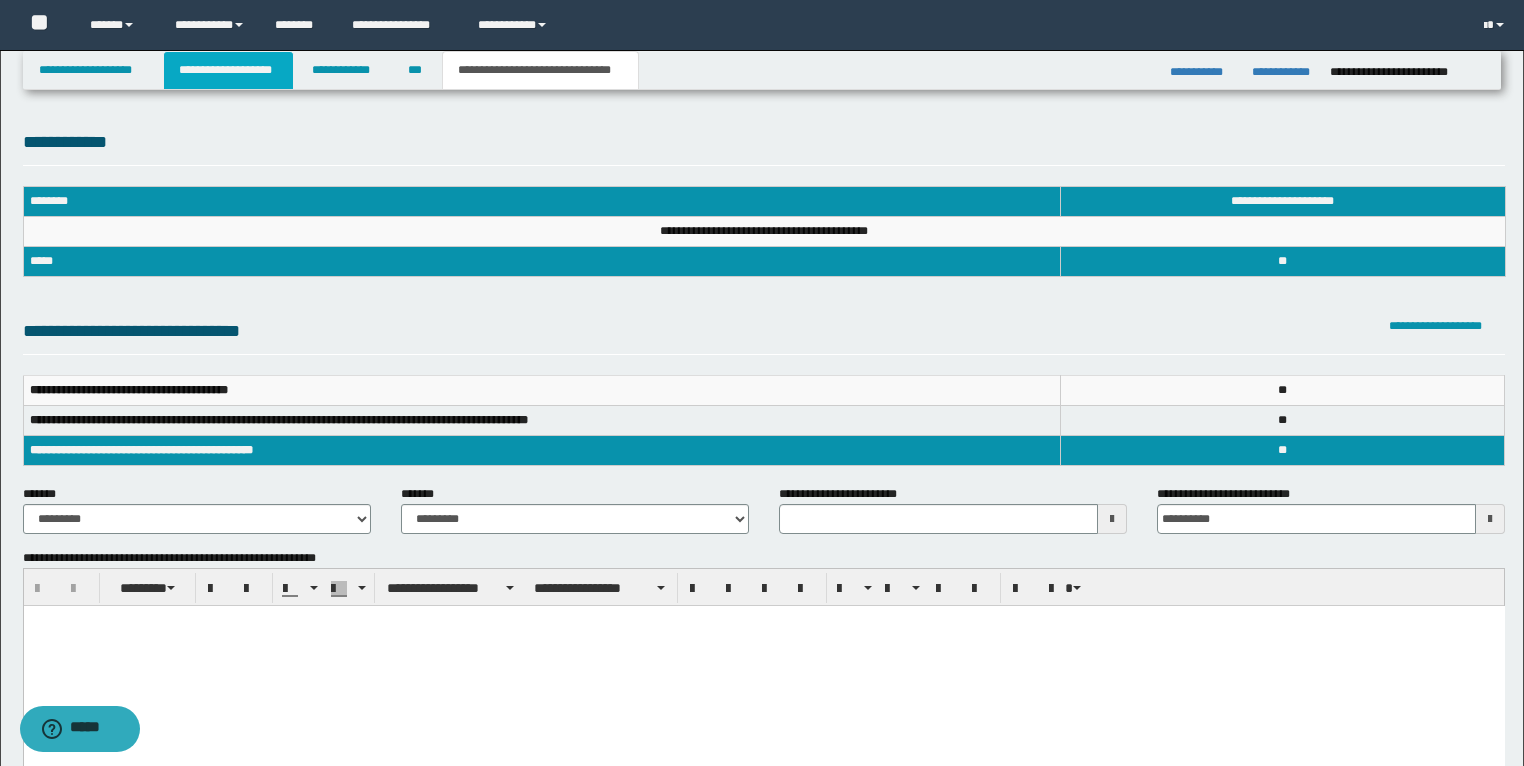 click on "**********" at bounding box center (228, 70) 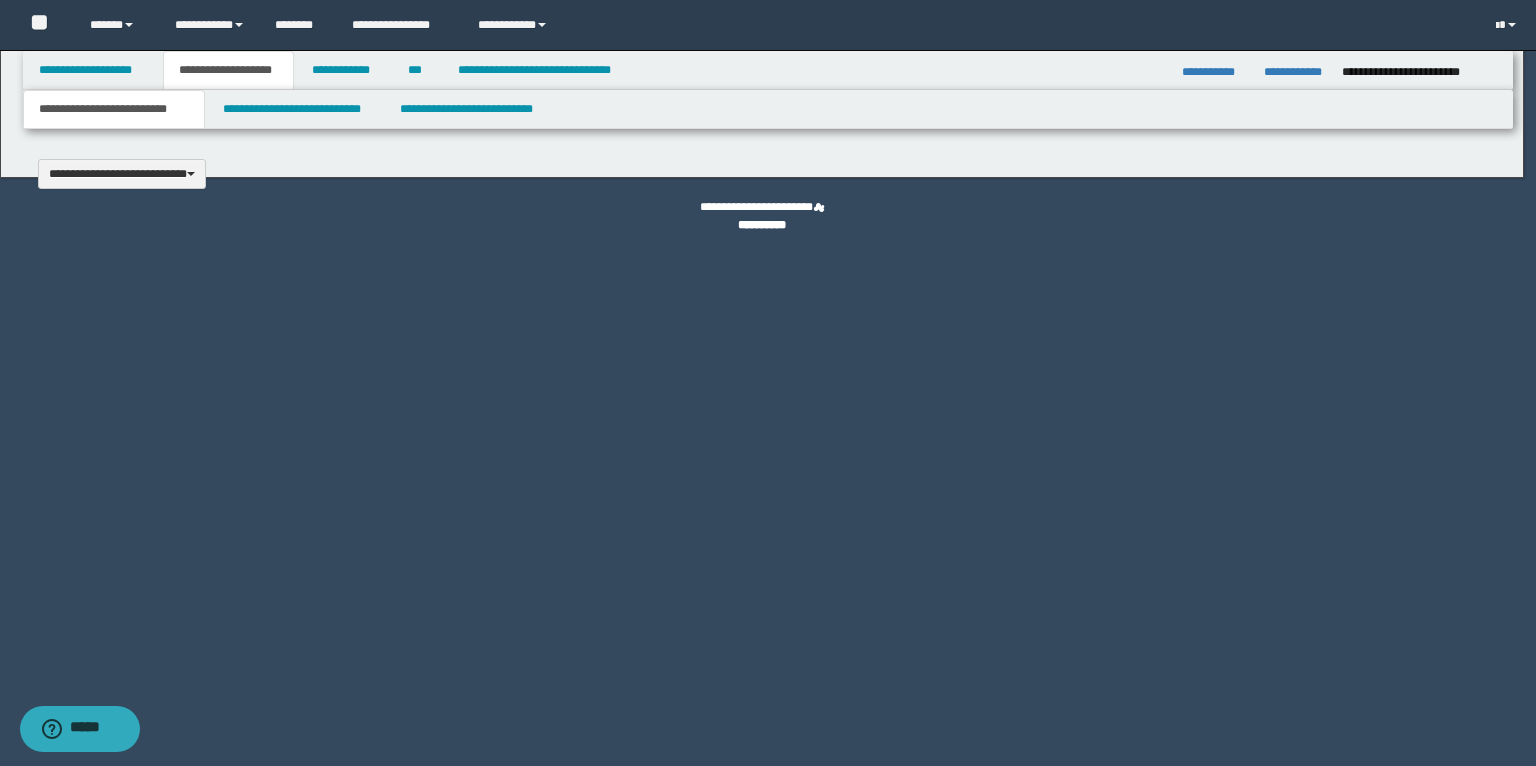 scroll, scrollTop: 0, scrollLeft: 0, axis: both 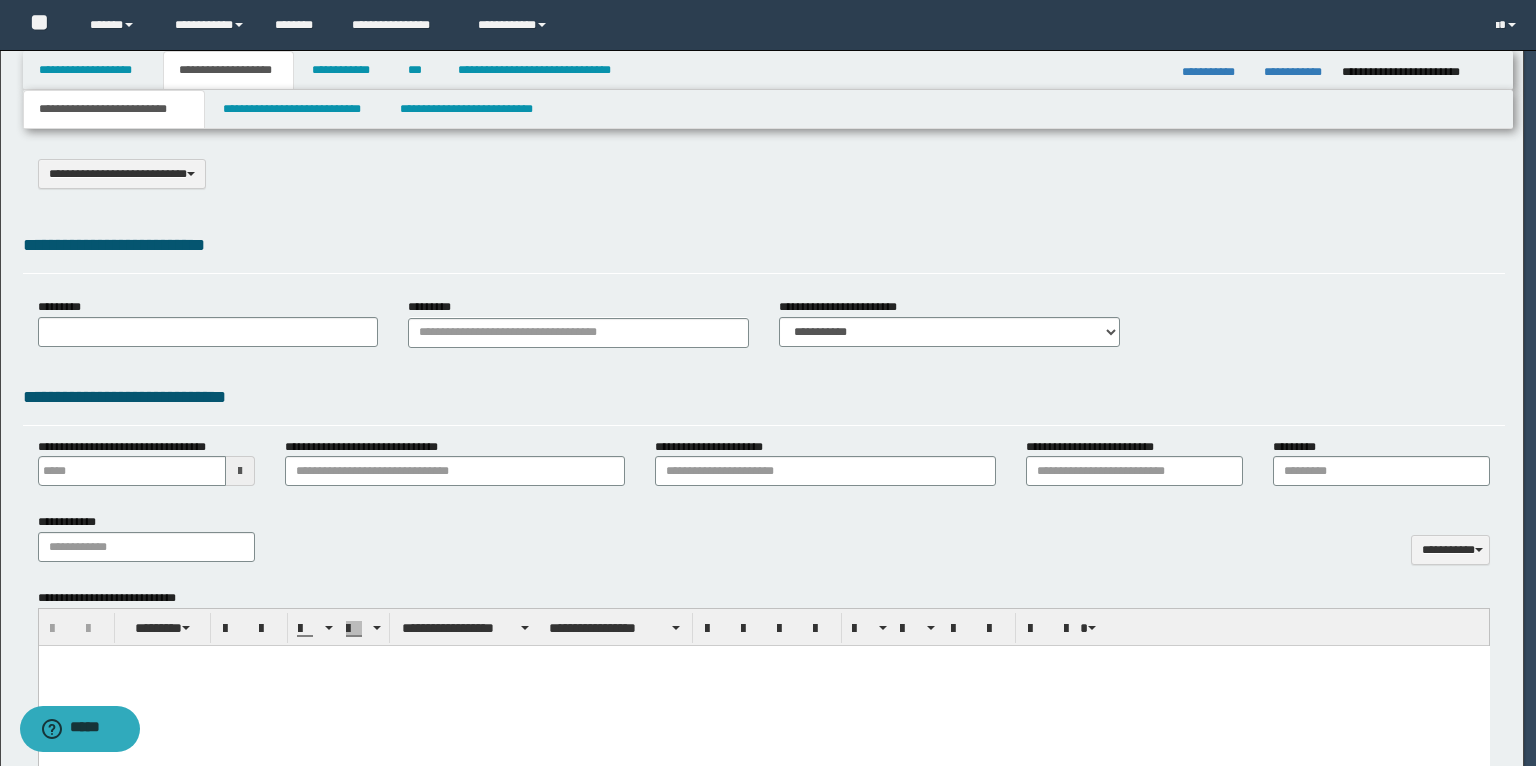 type on "**********" 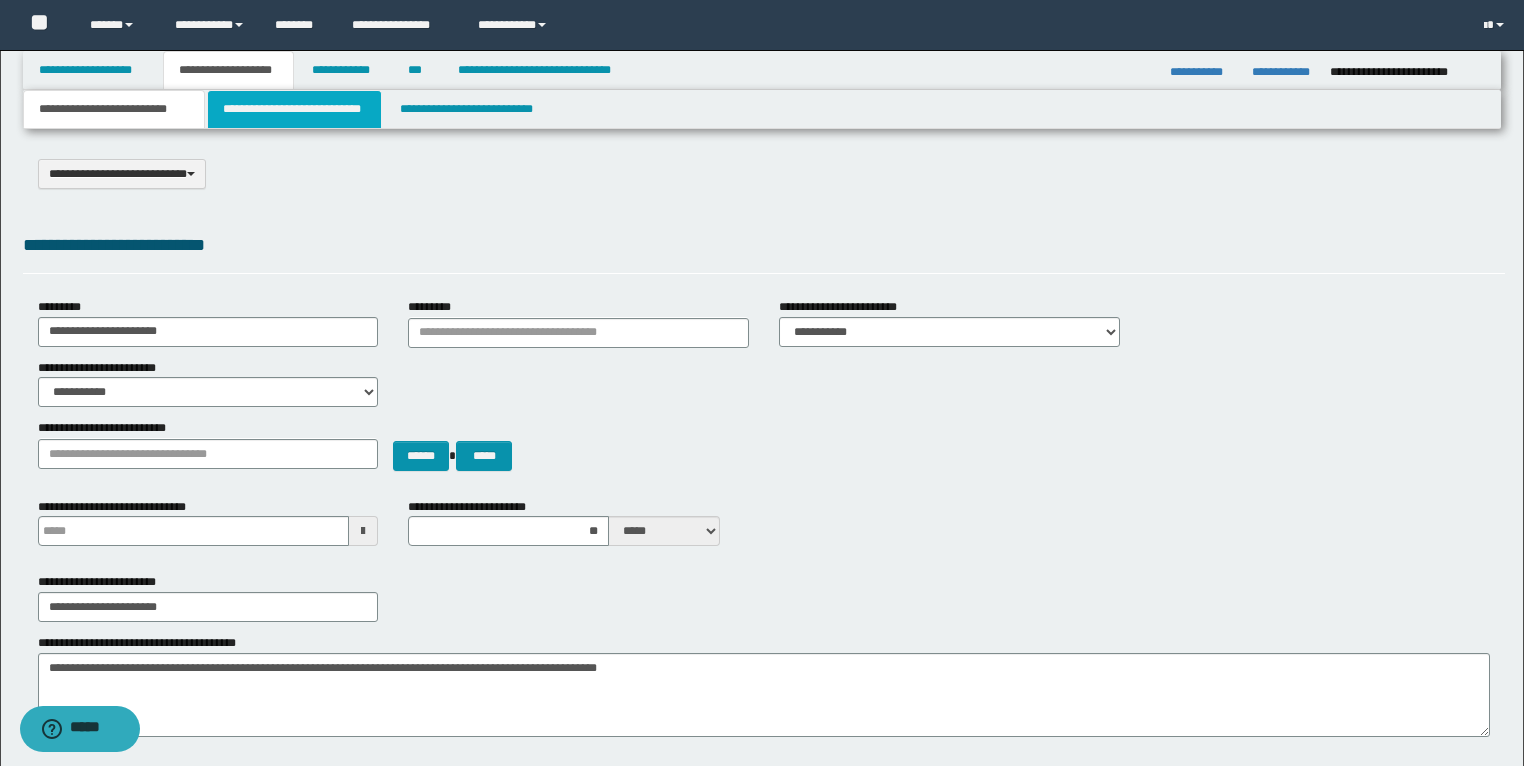 click on "**********" at bounding box center [294, 109] 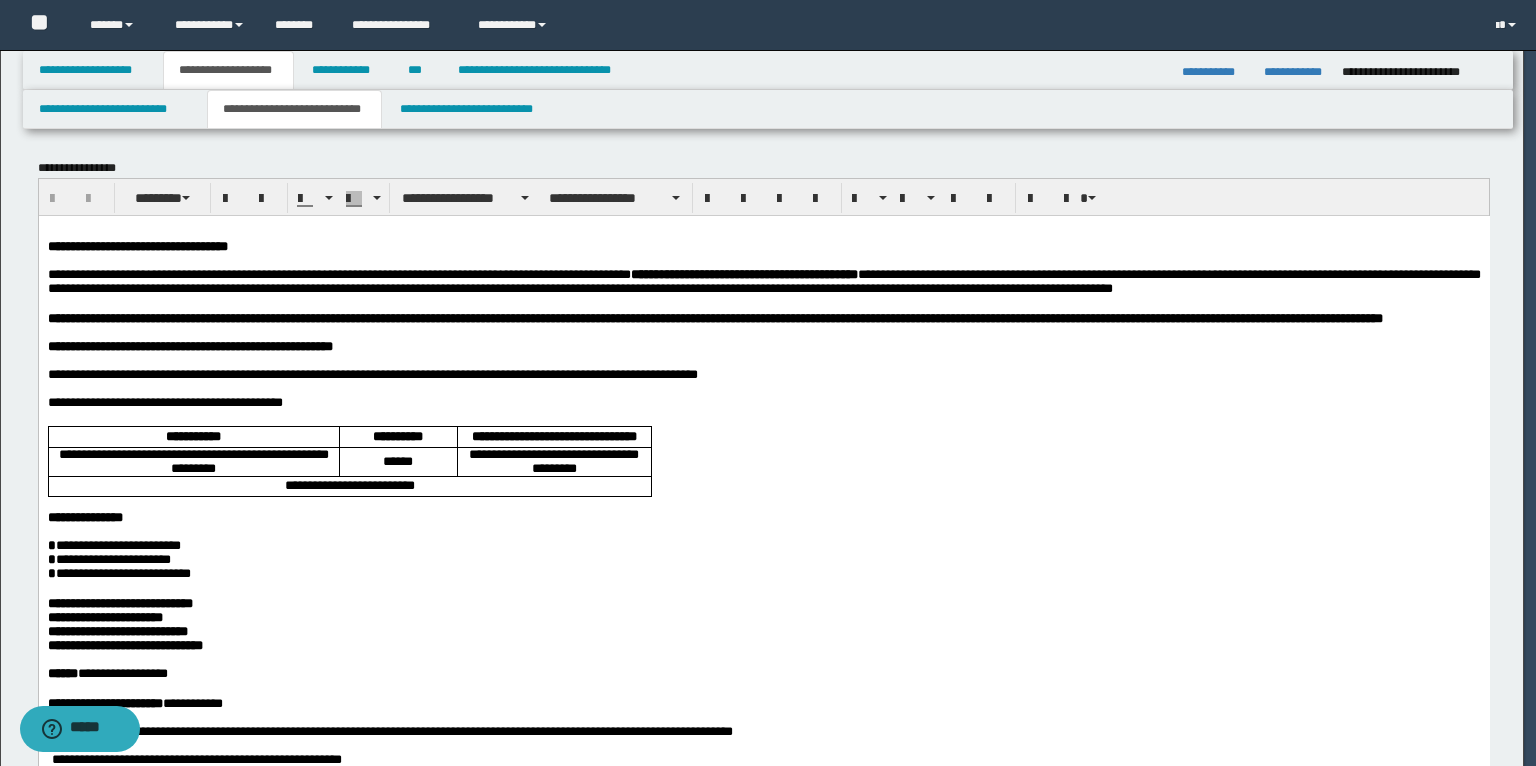 scroll, scrollTop: 0, scrollLeft: 0, axis: both 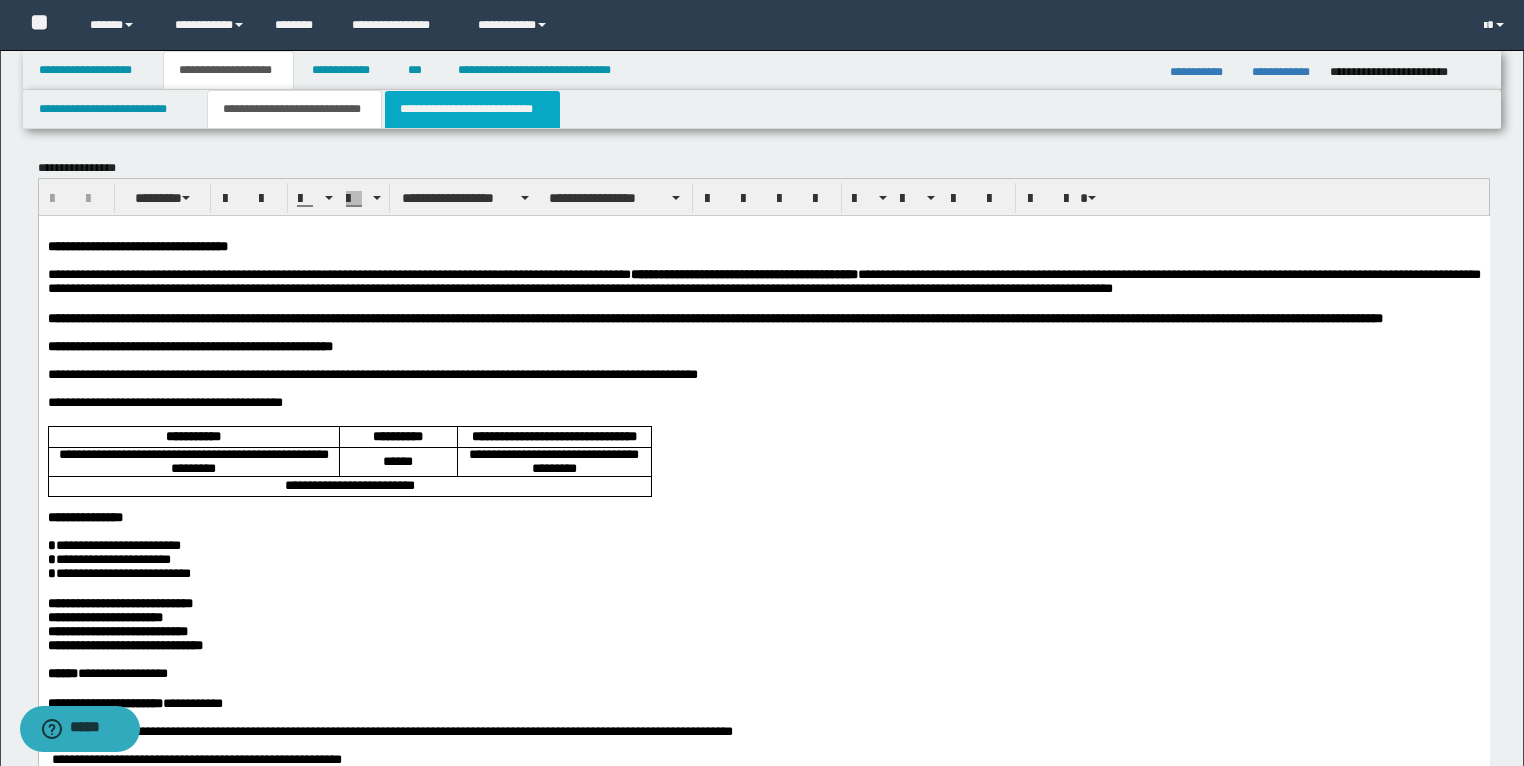 click on "**********" at bounding box center [472, 109] 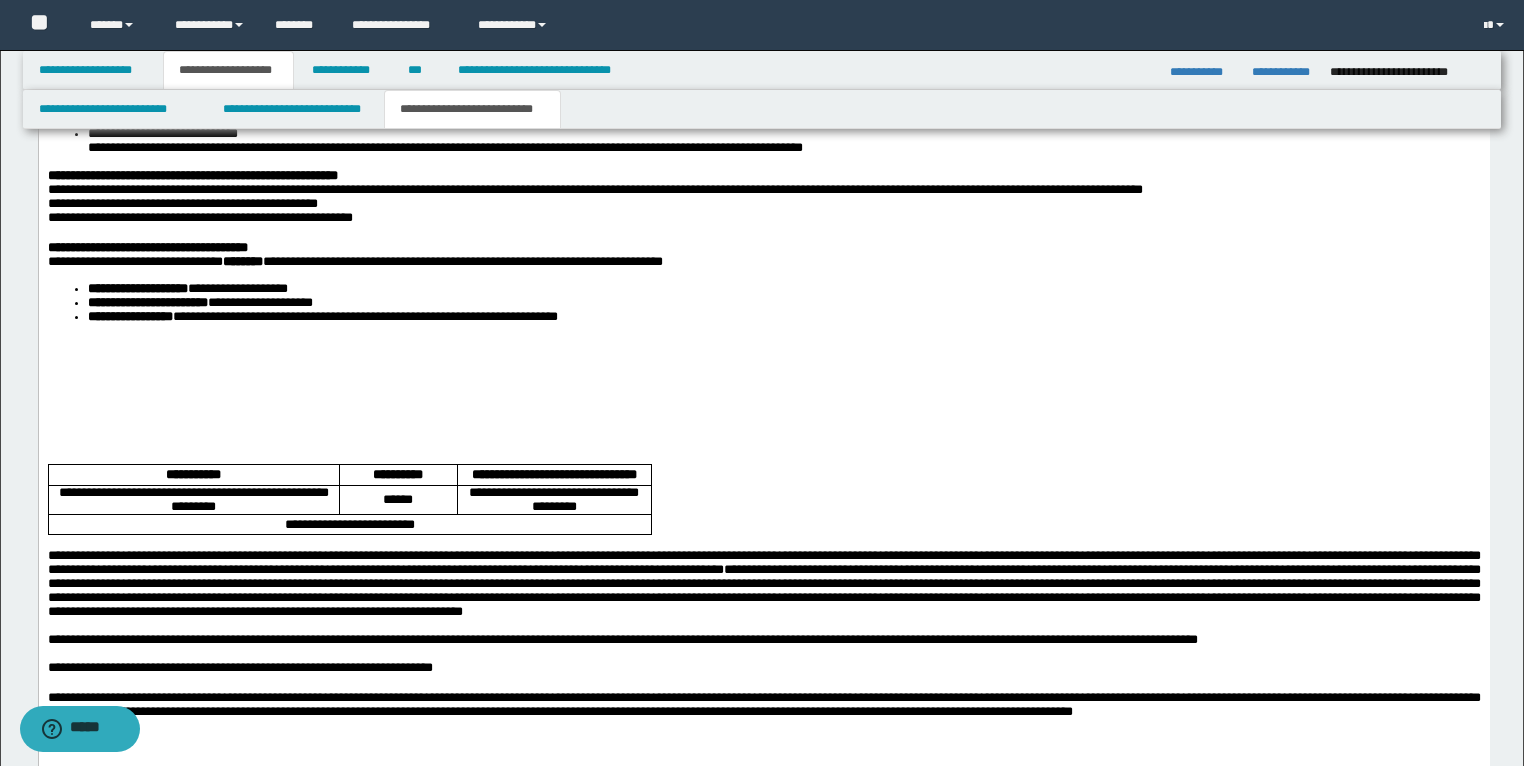 scroll, scrollTop: 2320, scrollLeft: 0, axis: vertical 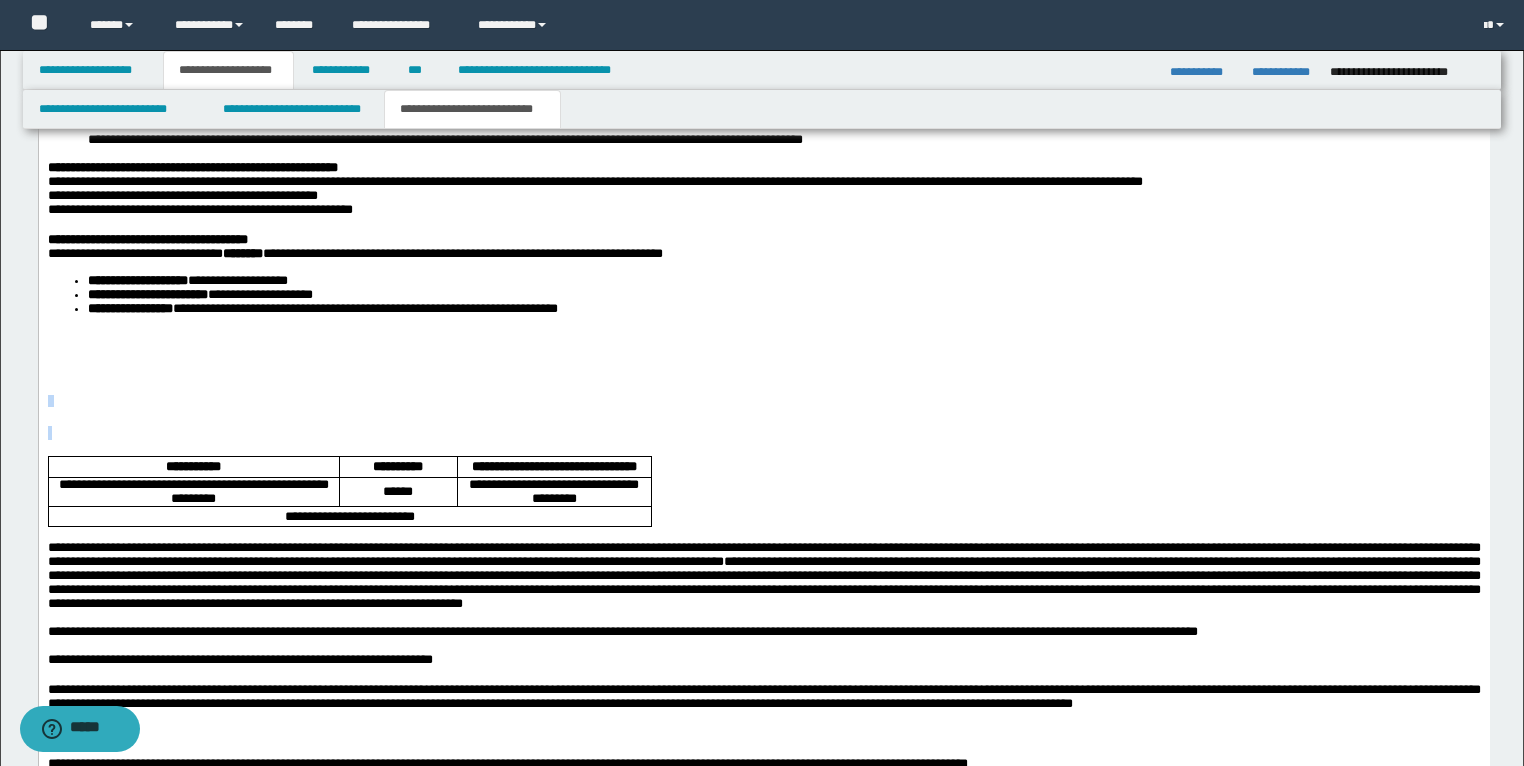 drag, startPoint x: 79, startPoint y: 550, endPoint x: 58, endPoint y: 468, distance: 84.646324 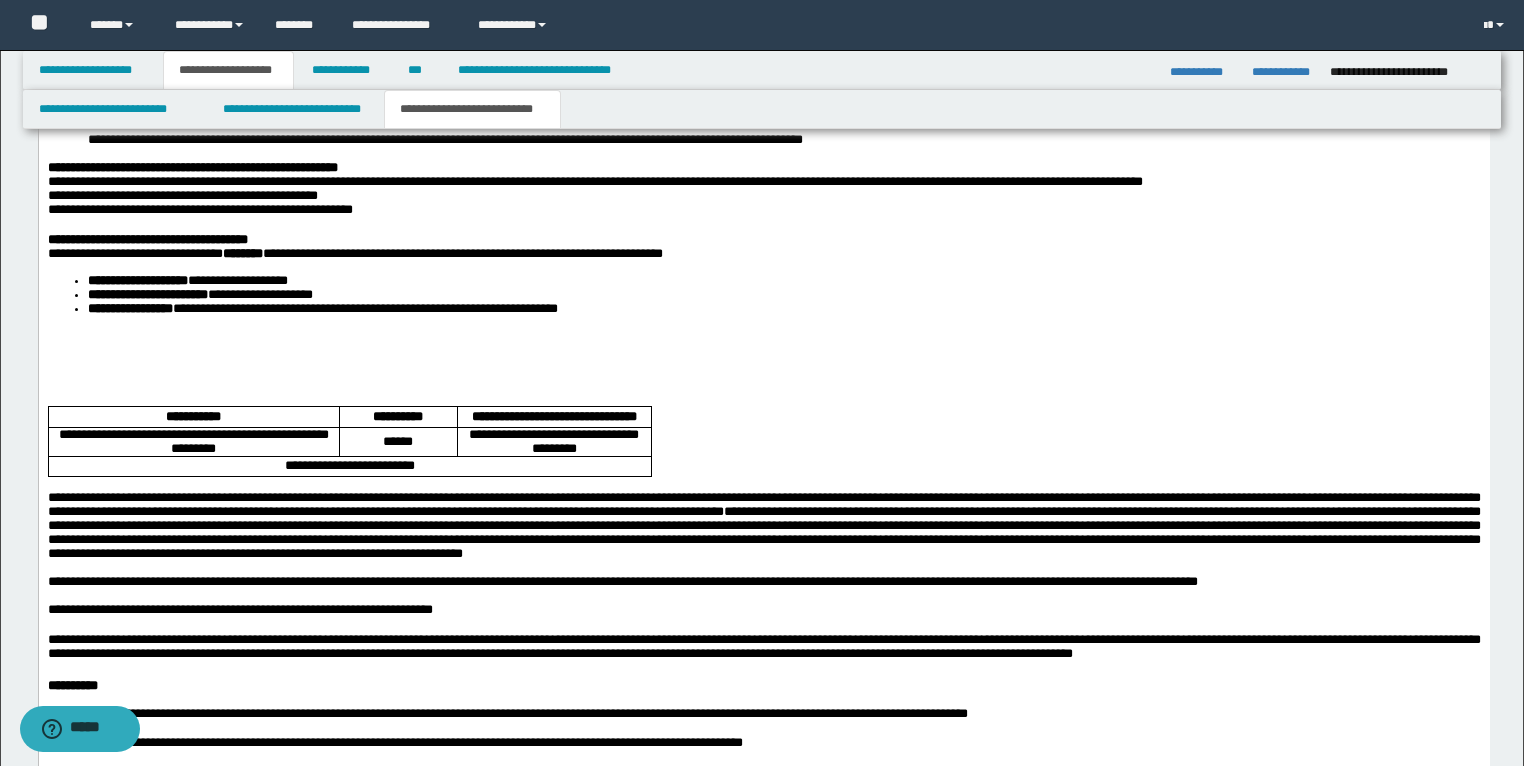 type 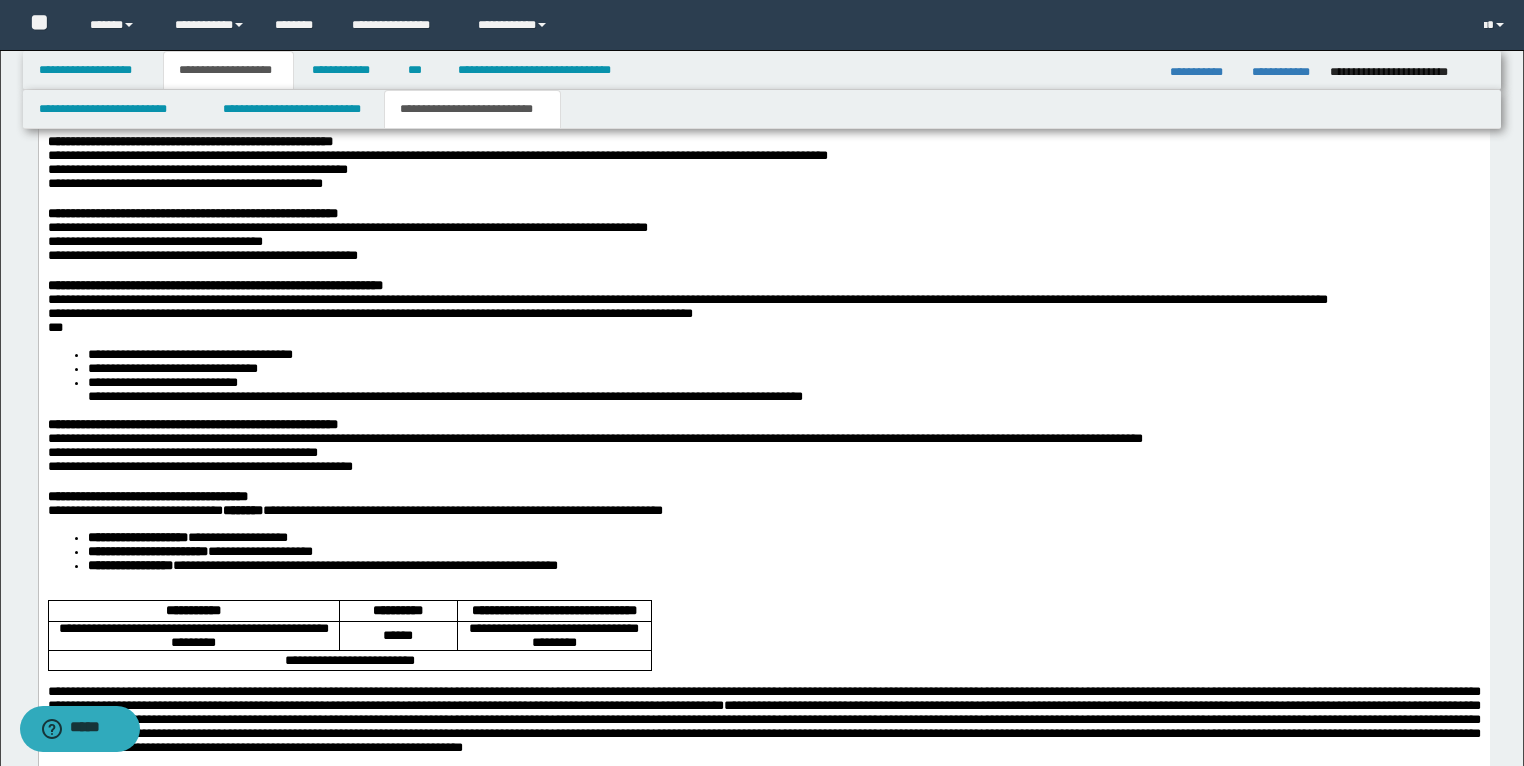 scroll, scrollTop: 2000, scrollLeft: 0, axis: vertical 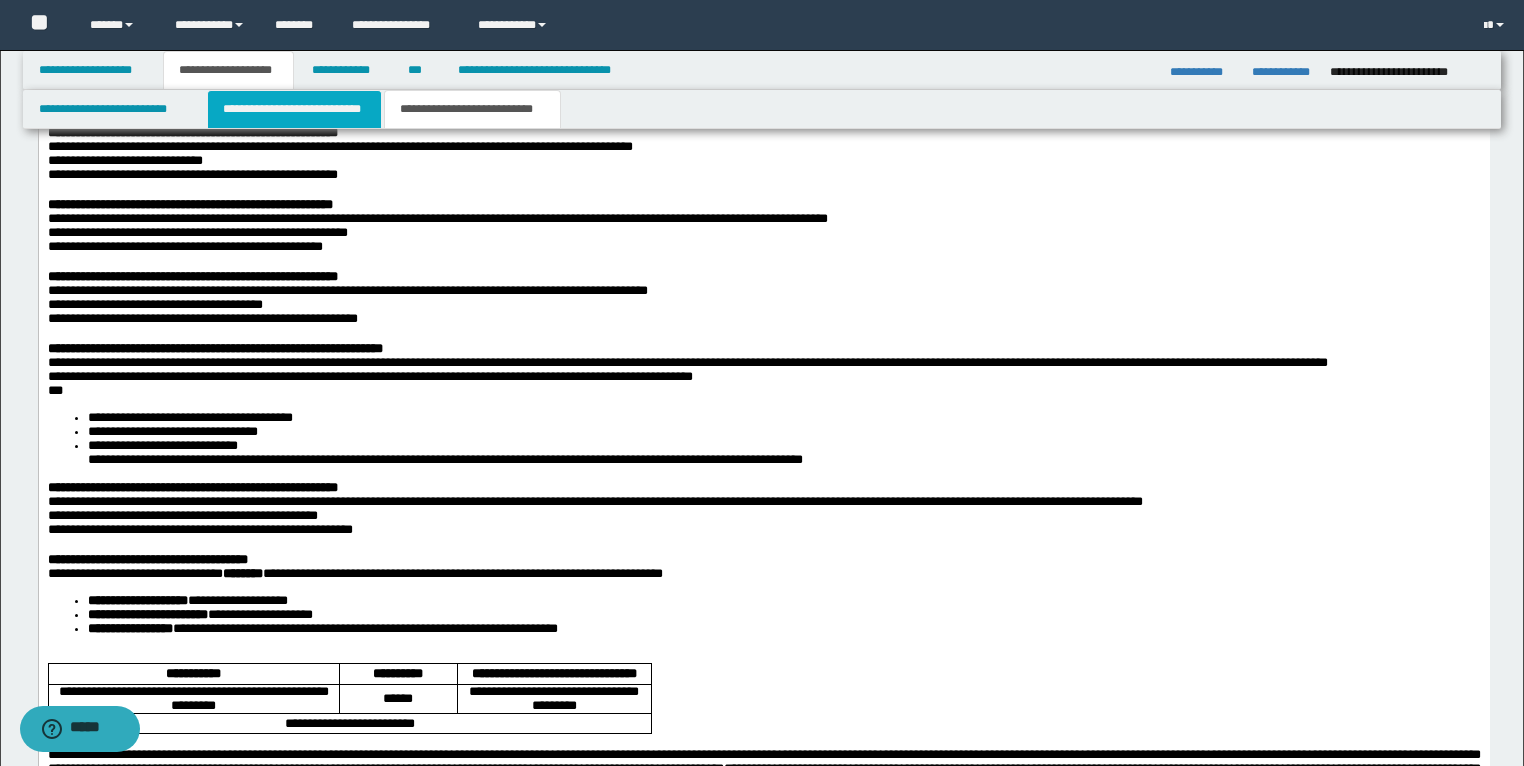 click on "**********" at bounding box center [294, 109] 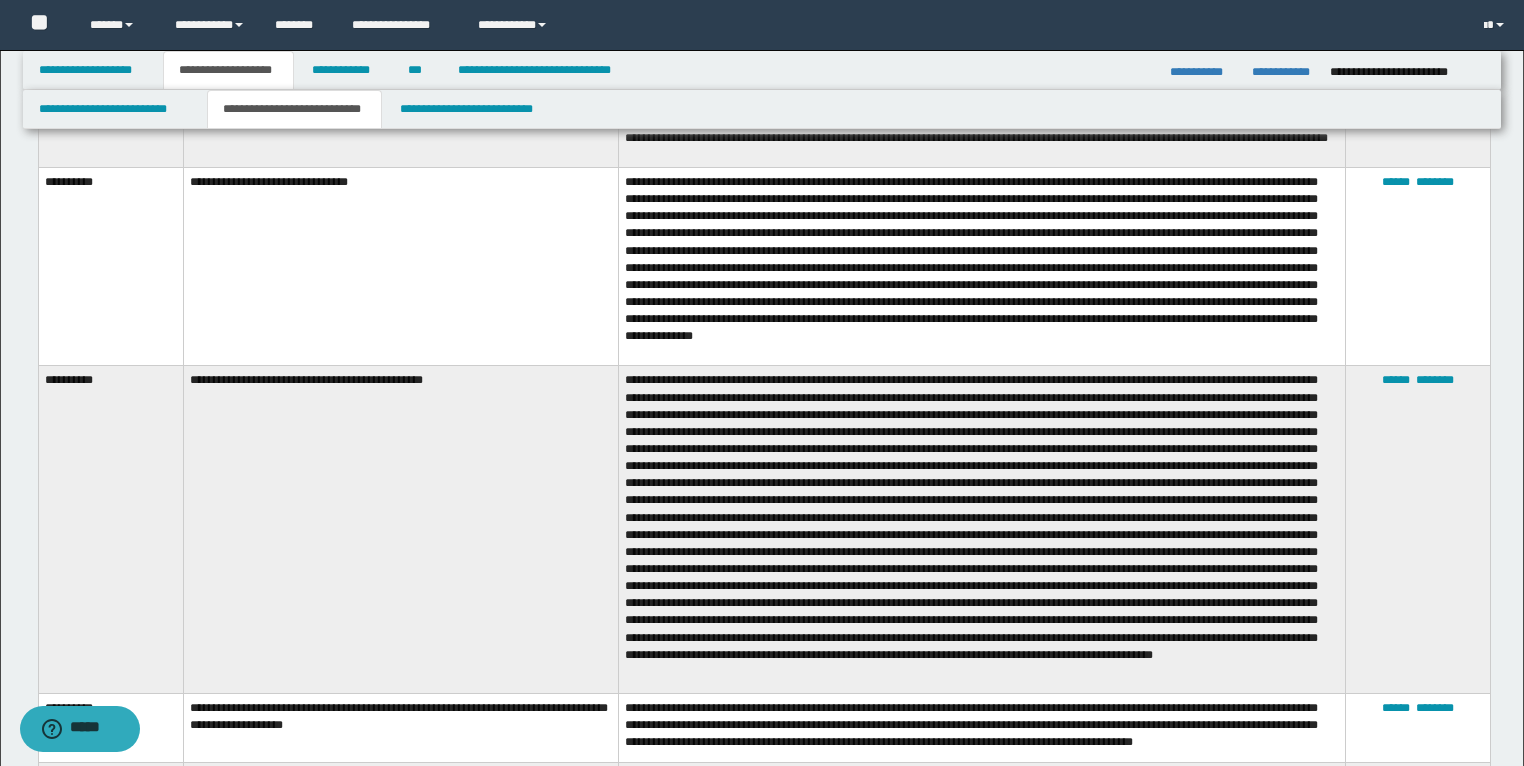 scroll, scrollTop: 1760, scrollLeft: 0, axis: vertical 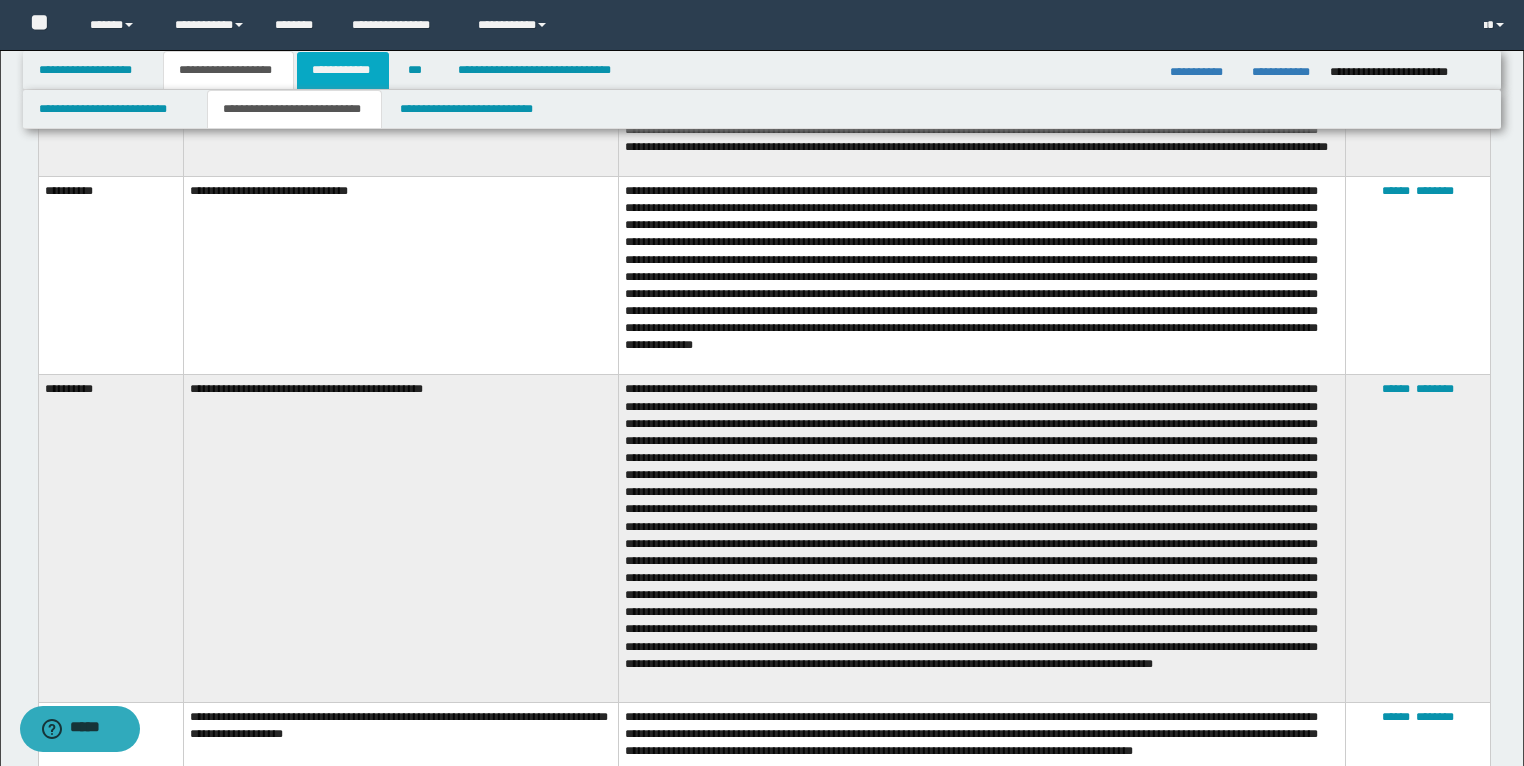 click on "**********" at bounding box center [343, 70] 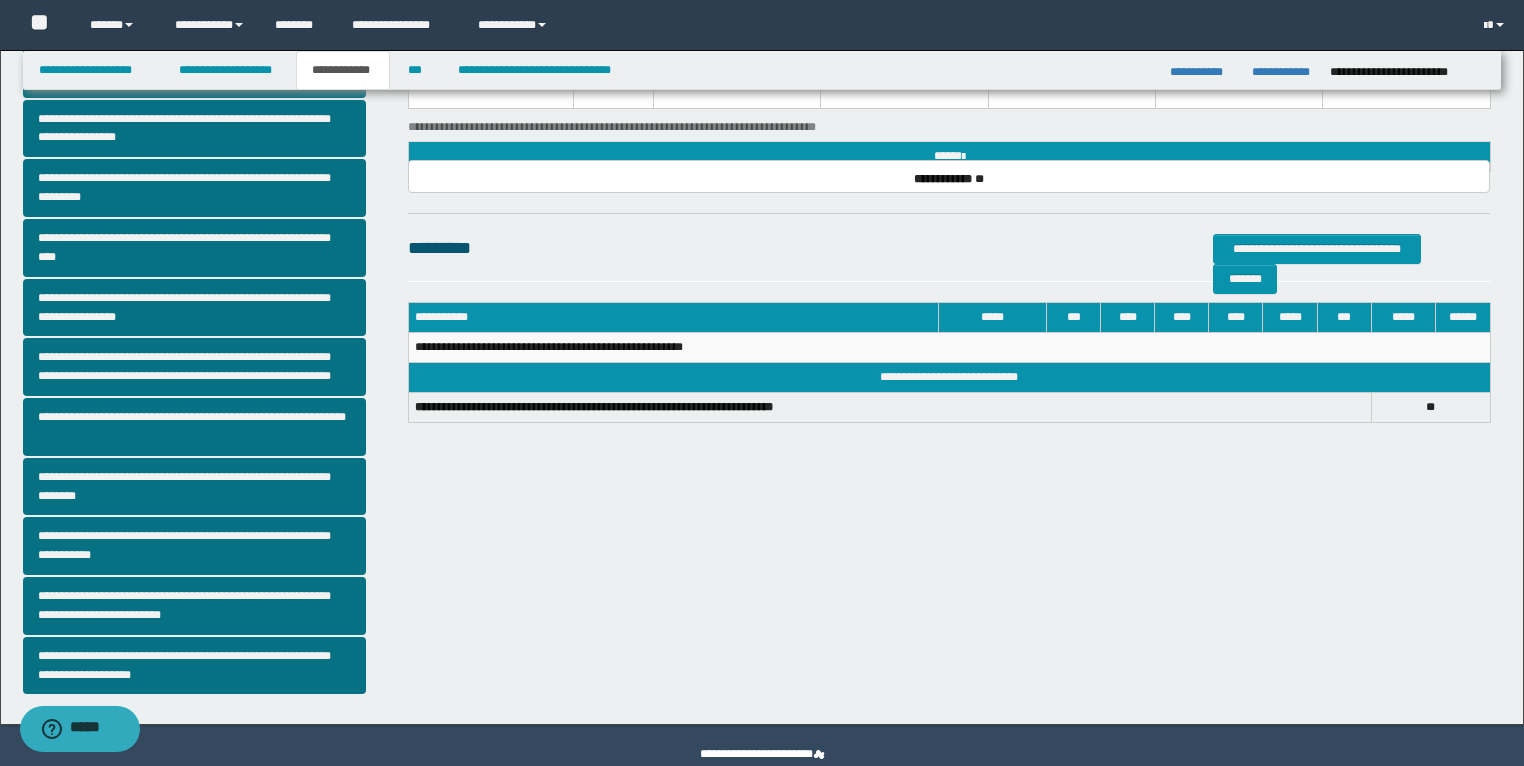 scroll, scrollTop: 148, scrollLeft: 0, axis: vertical 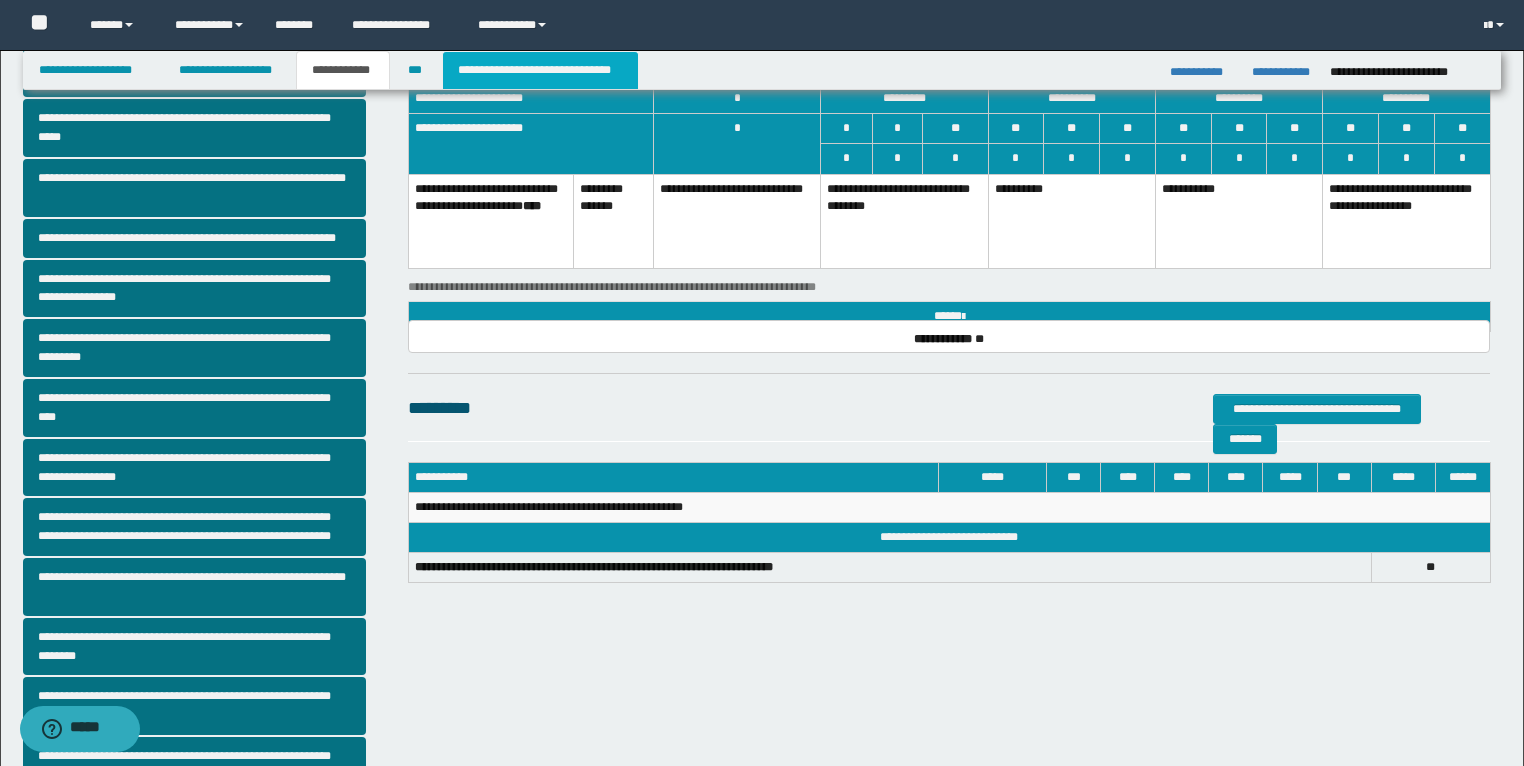 click on "**********" at bounding box center [540, 70] 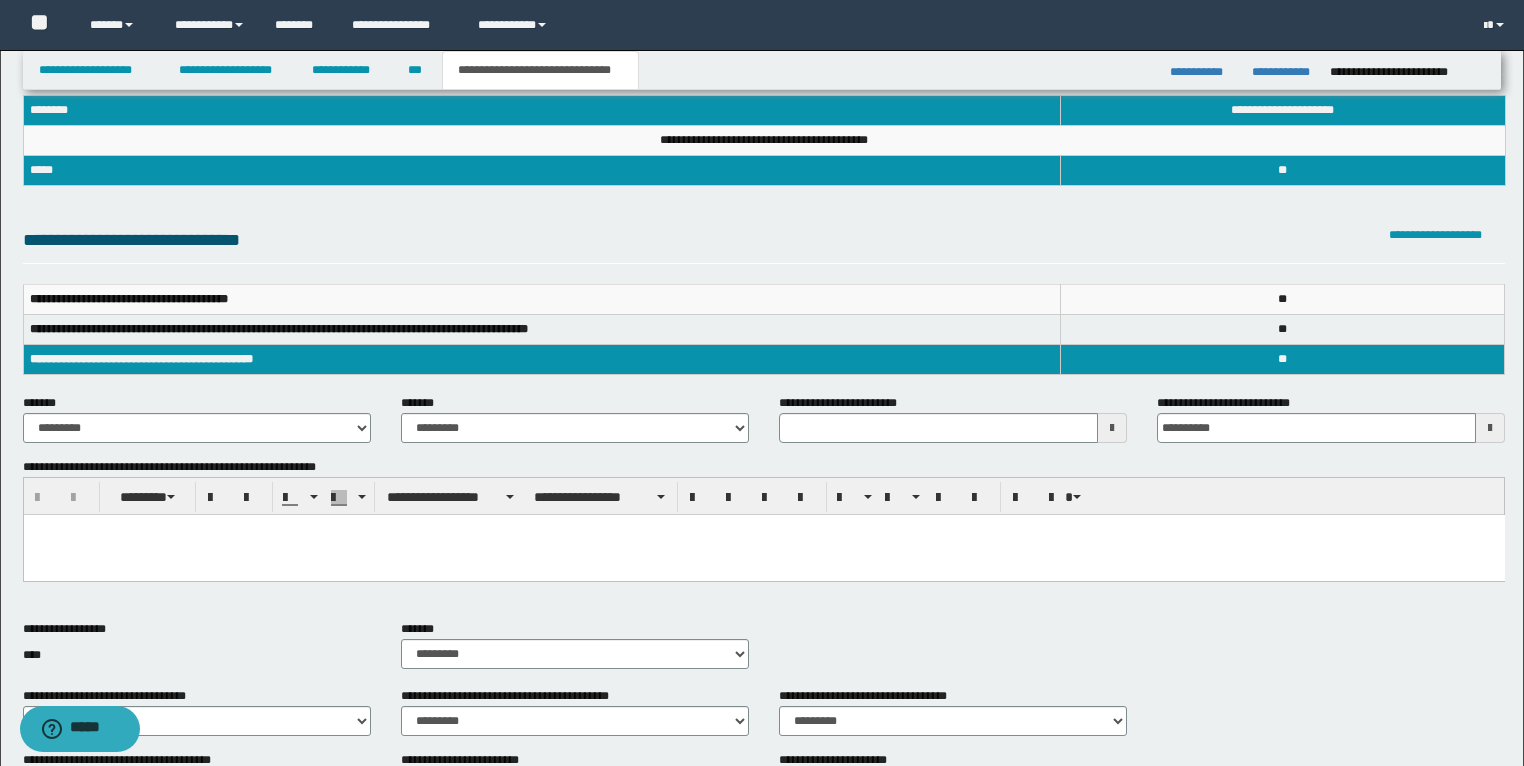 scroll, scrollTop: 0, scrollLeft: 0, axis: both 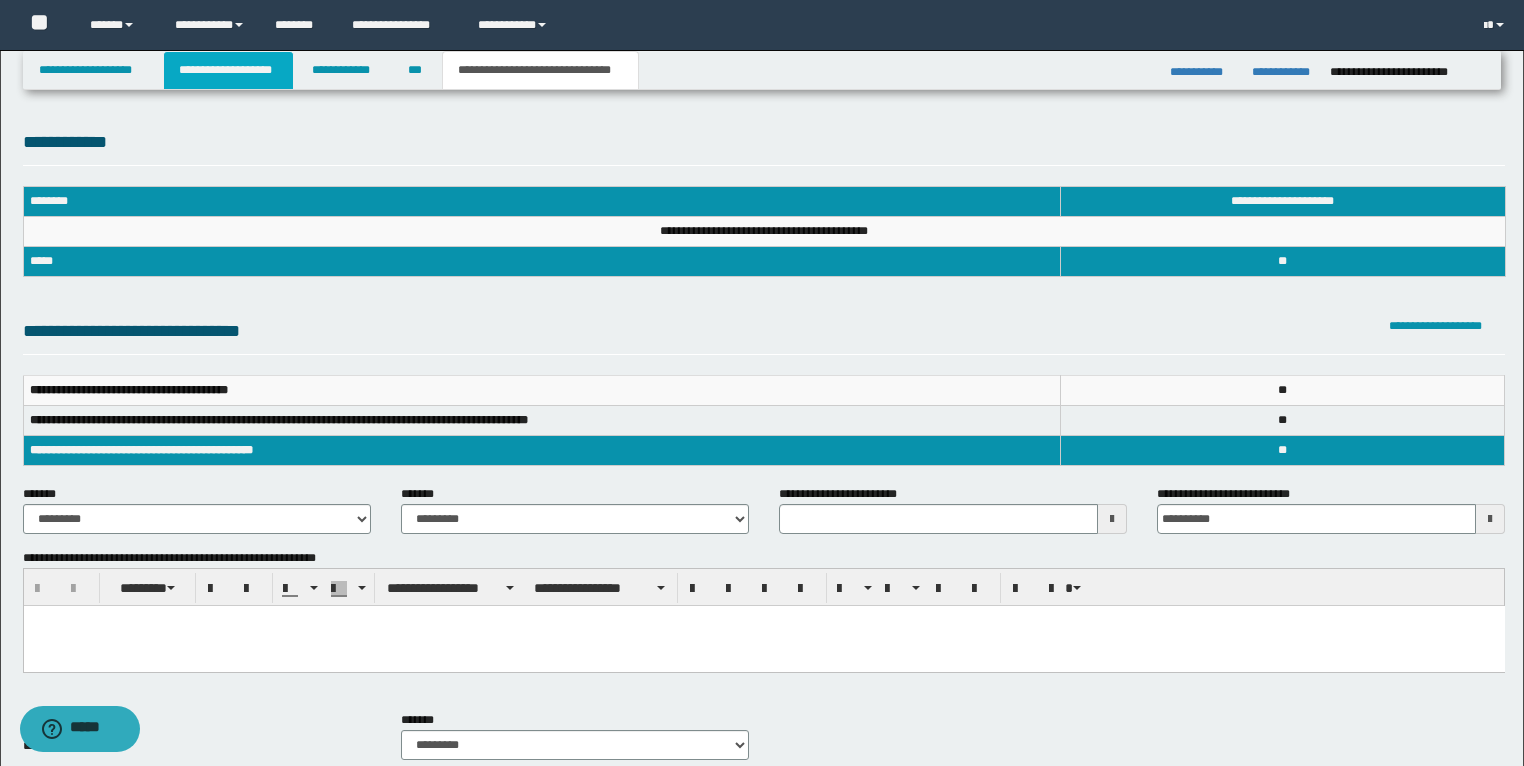 click on "**********" at bounding box center [228, 70] 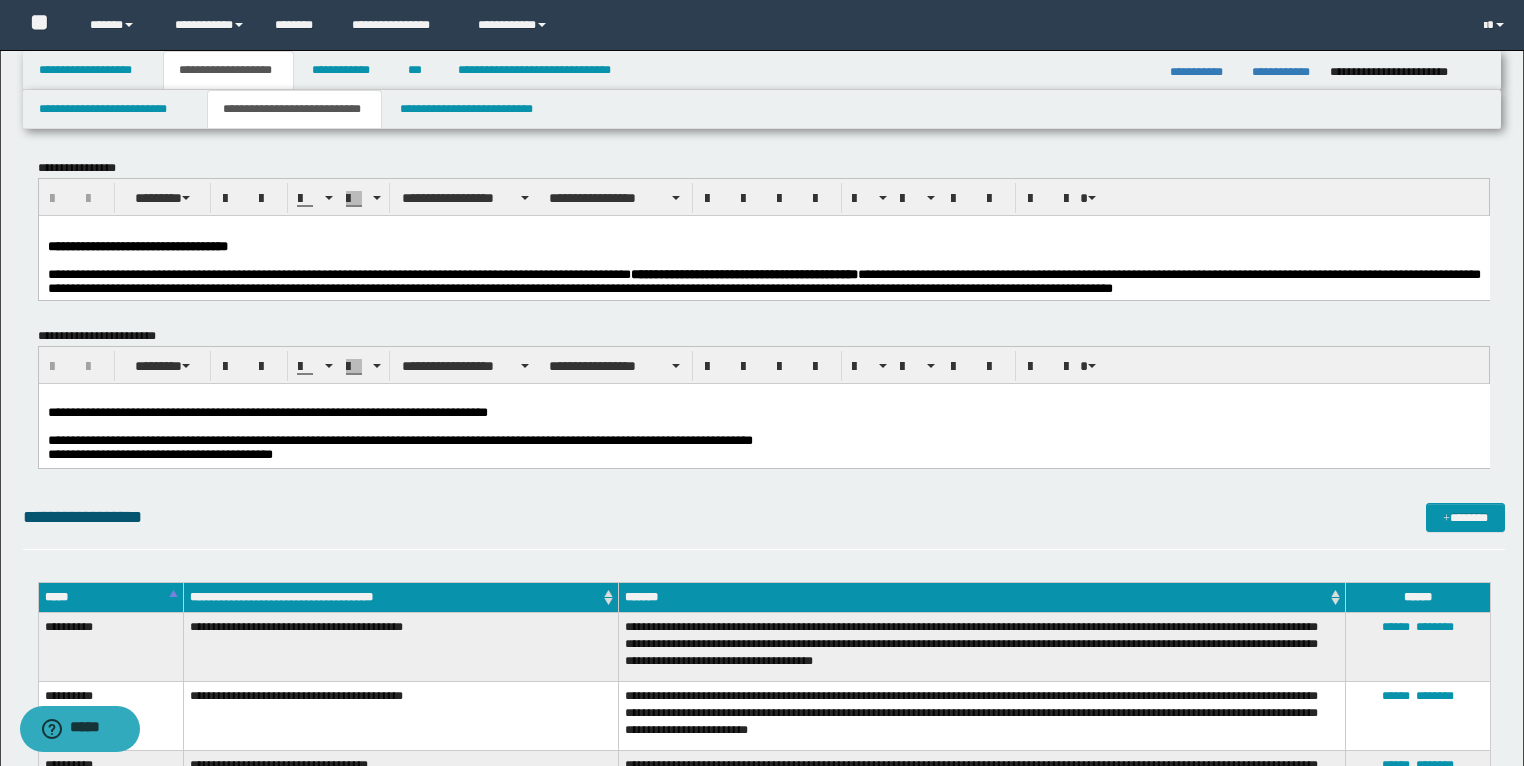 click at bounding box center (763, 231) 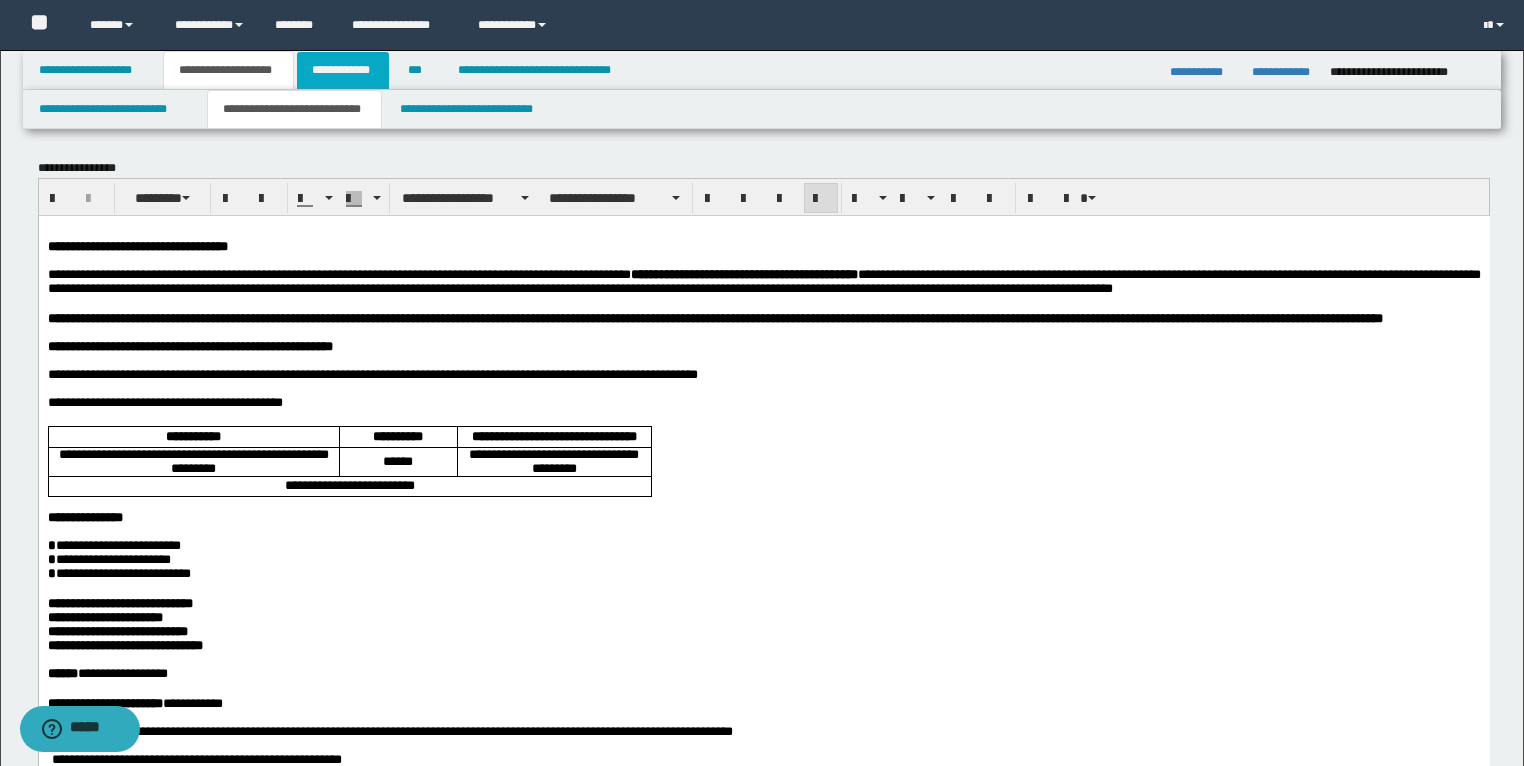 click on "**********" at bounding box center [343, 70] 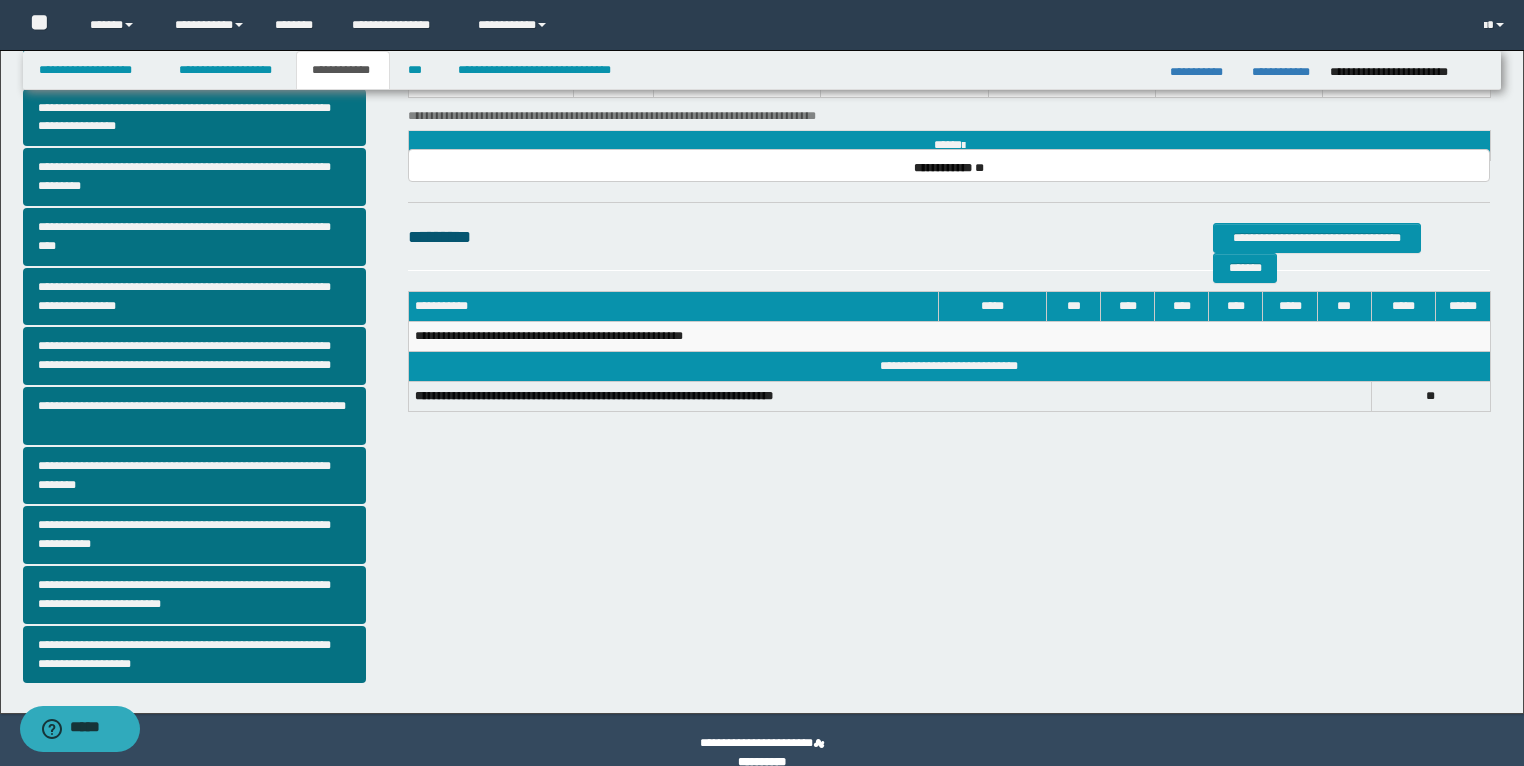 scroll, scrollTop: 320, scrollLeft: 0, axis: vertical 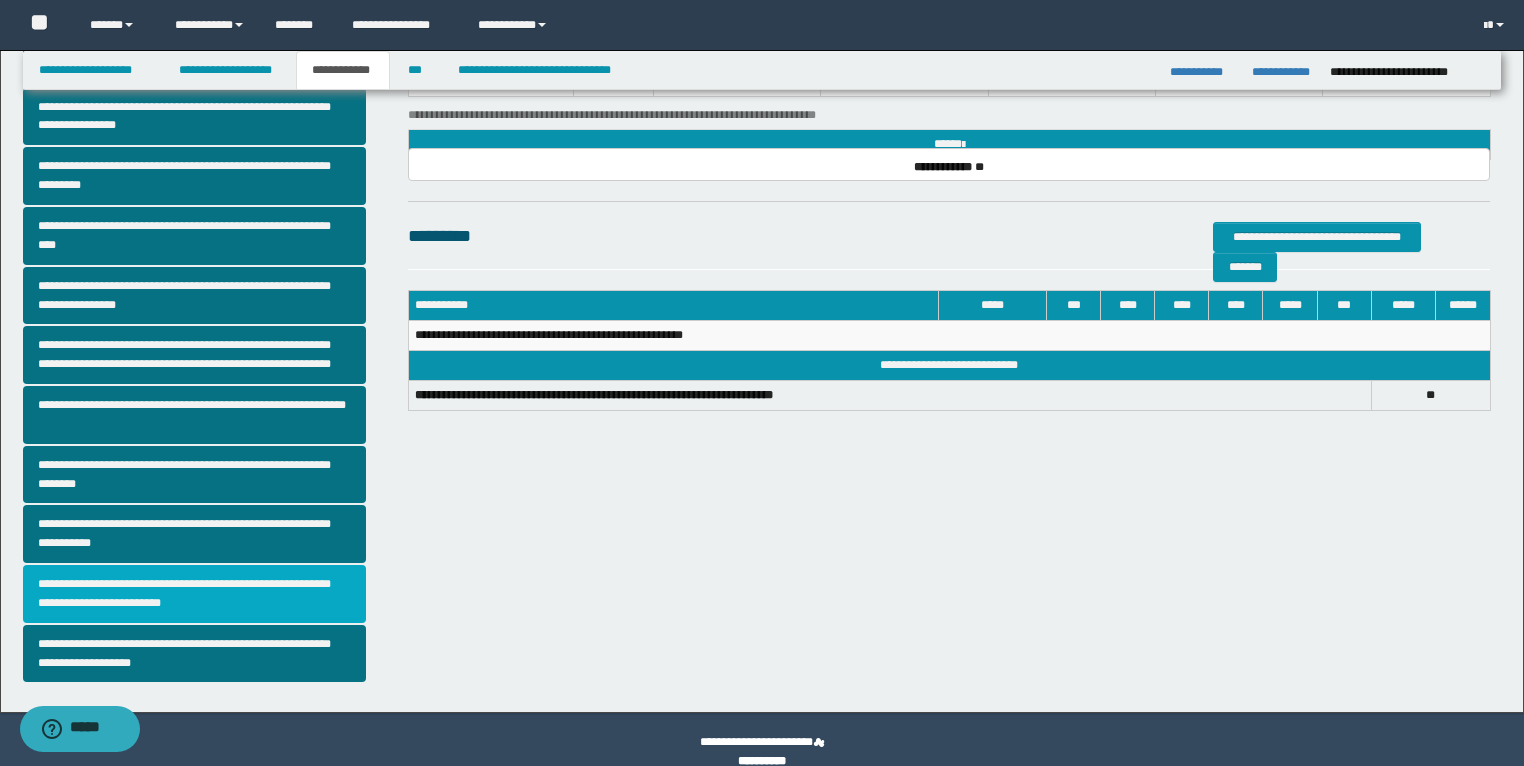 click on "**********" at bounding box center (195, 594) 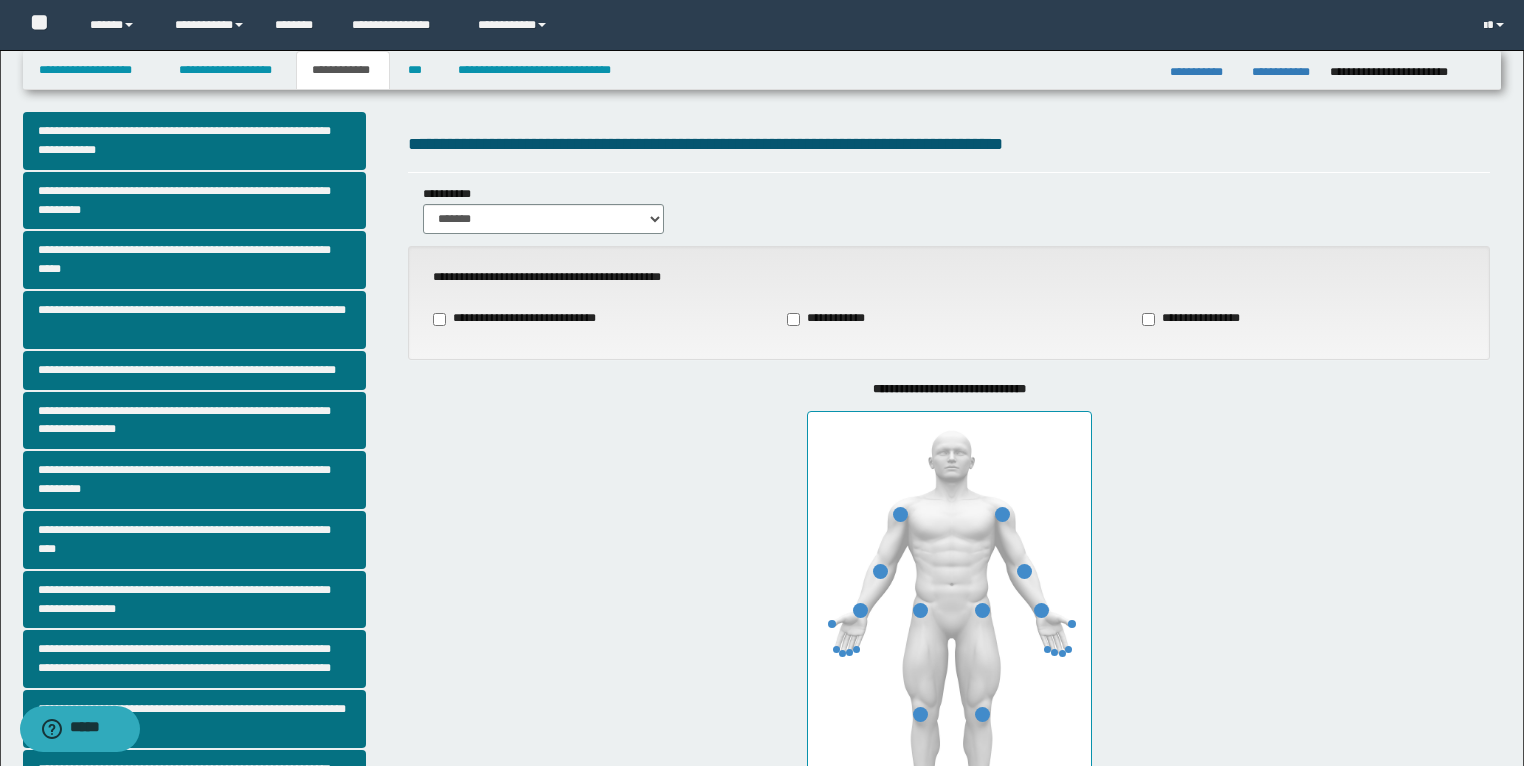 scroll, scrollTop: 0, scrollLeft: 0, axis: both 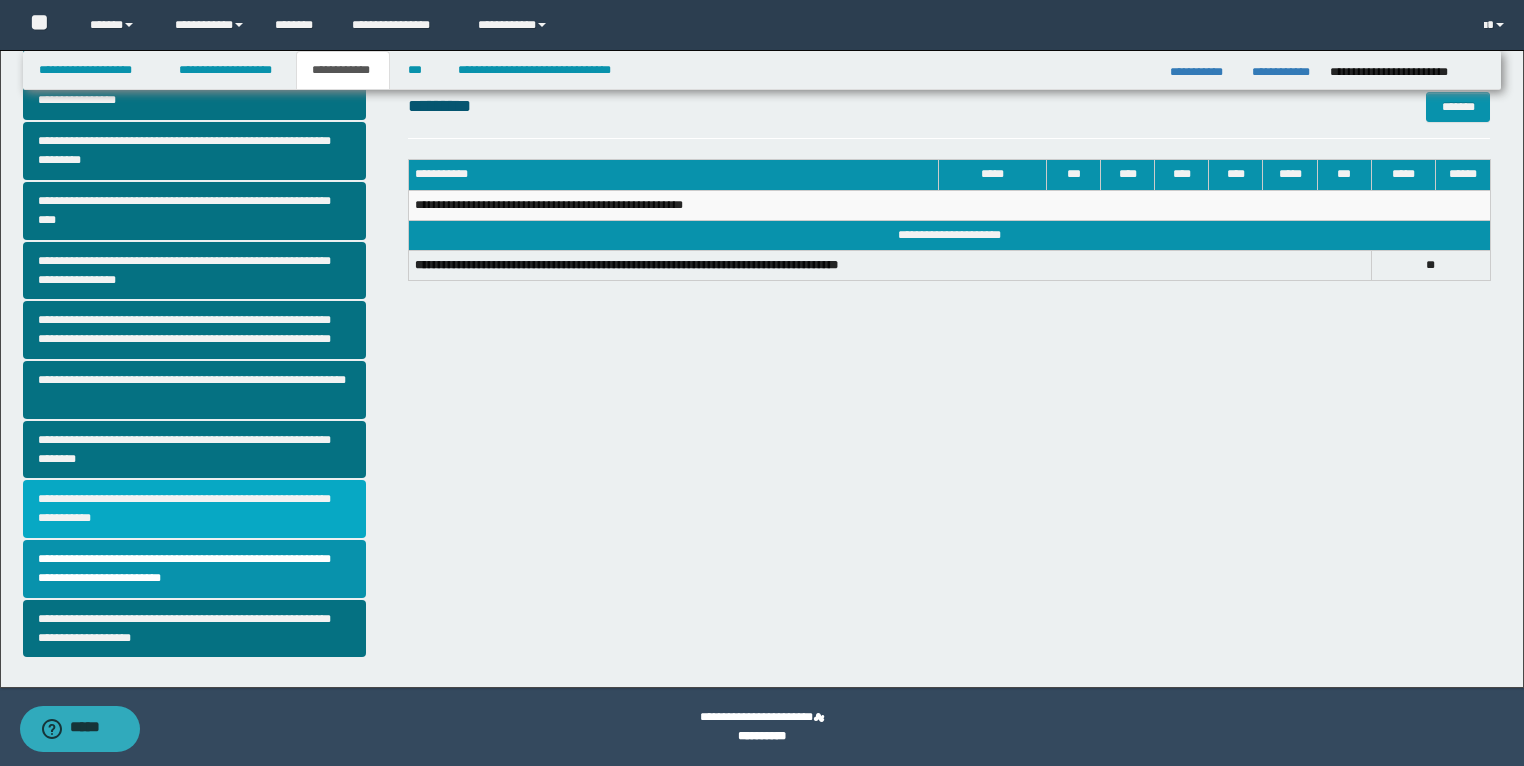 click on "**********" at bounding box center (195, 509) 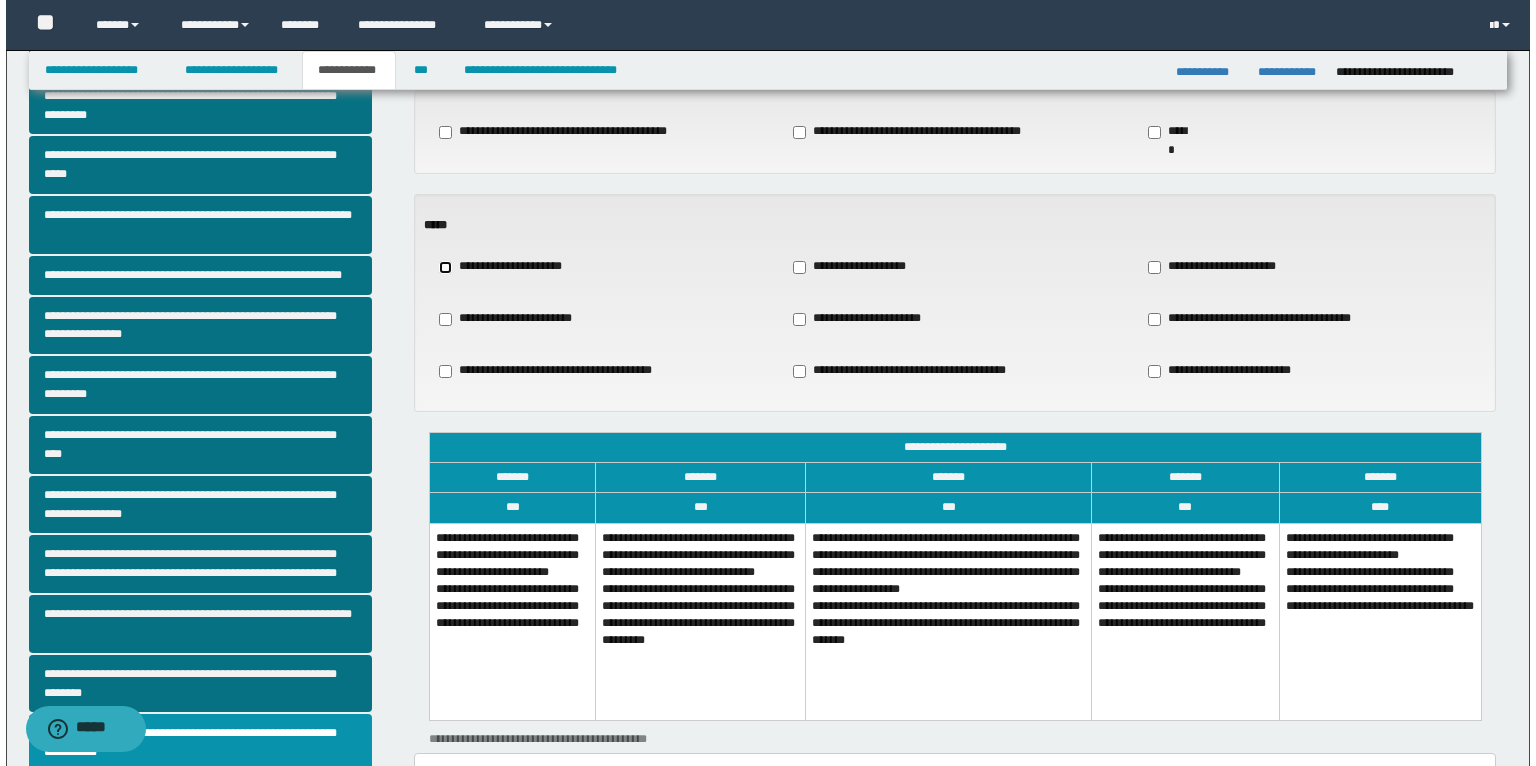 scroll, scrollTop: 320, scrollLeft: 0, axis: vertical 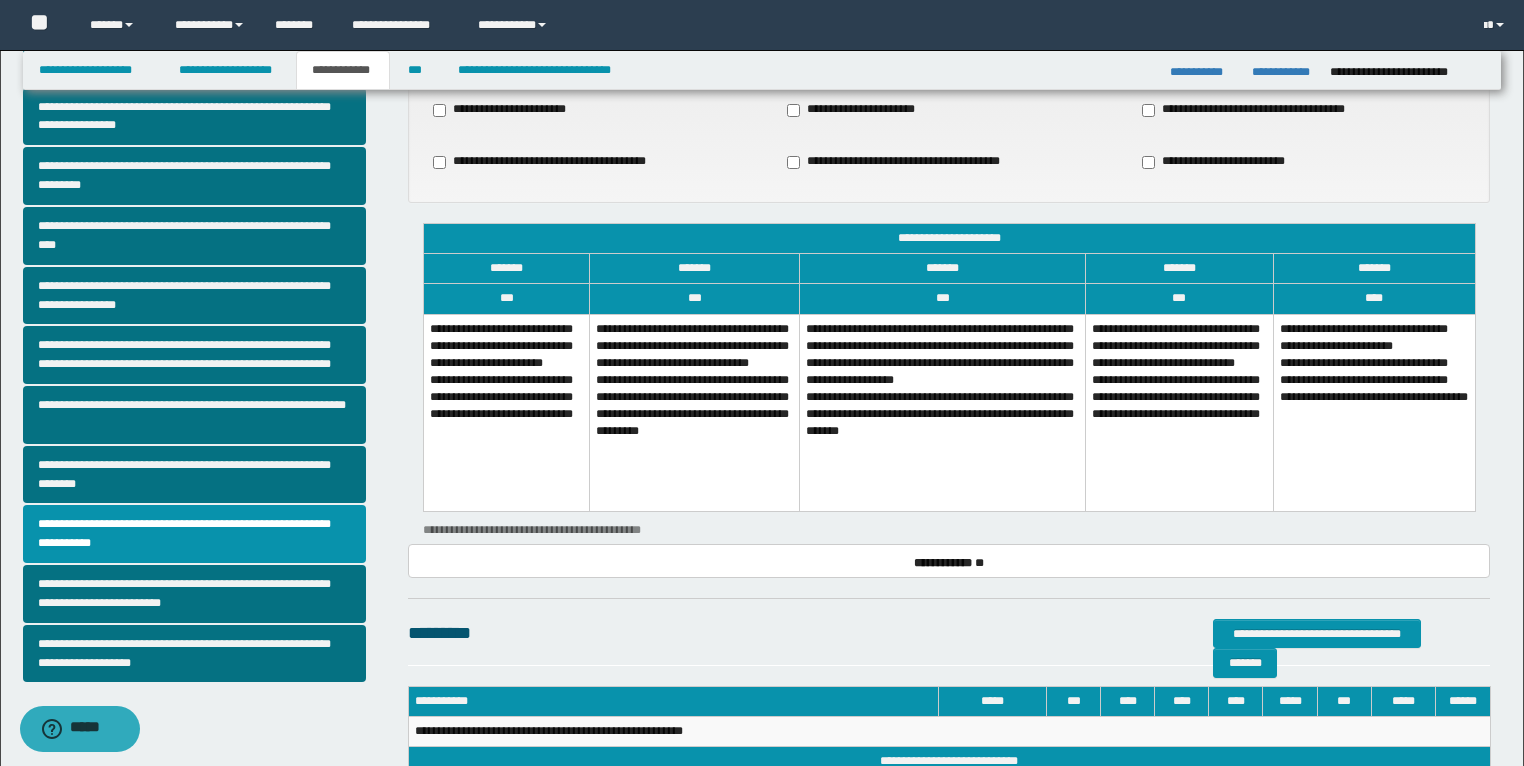click on "**********" at bounding box center (695, 413) 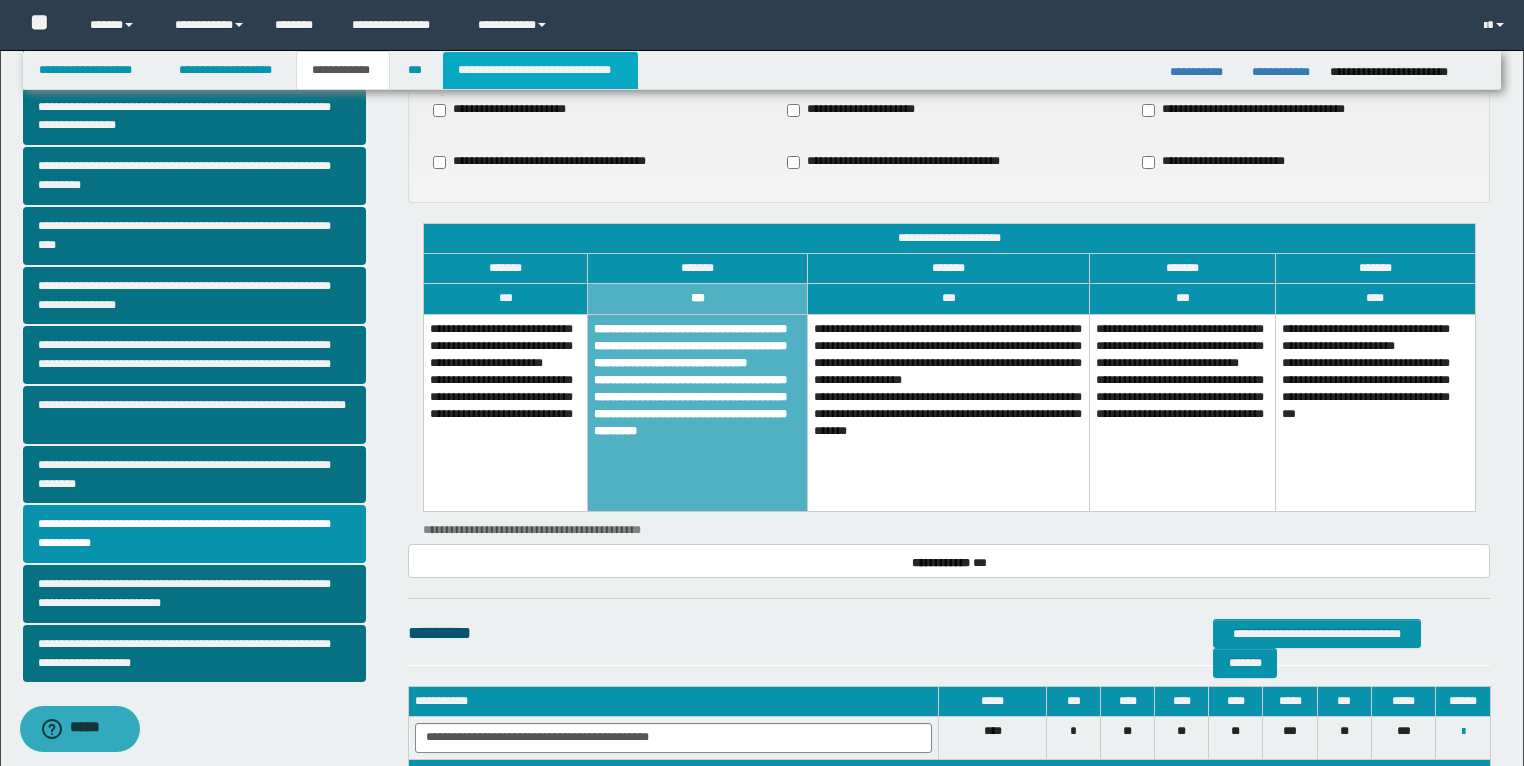 click on "**********" at bounding box center (540, 70) 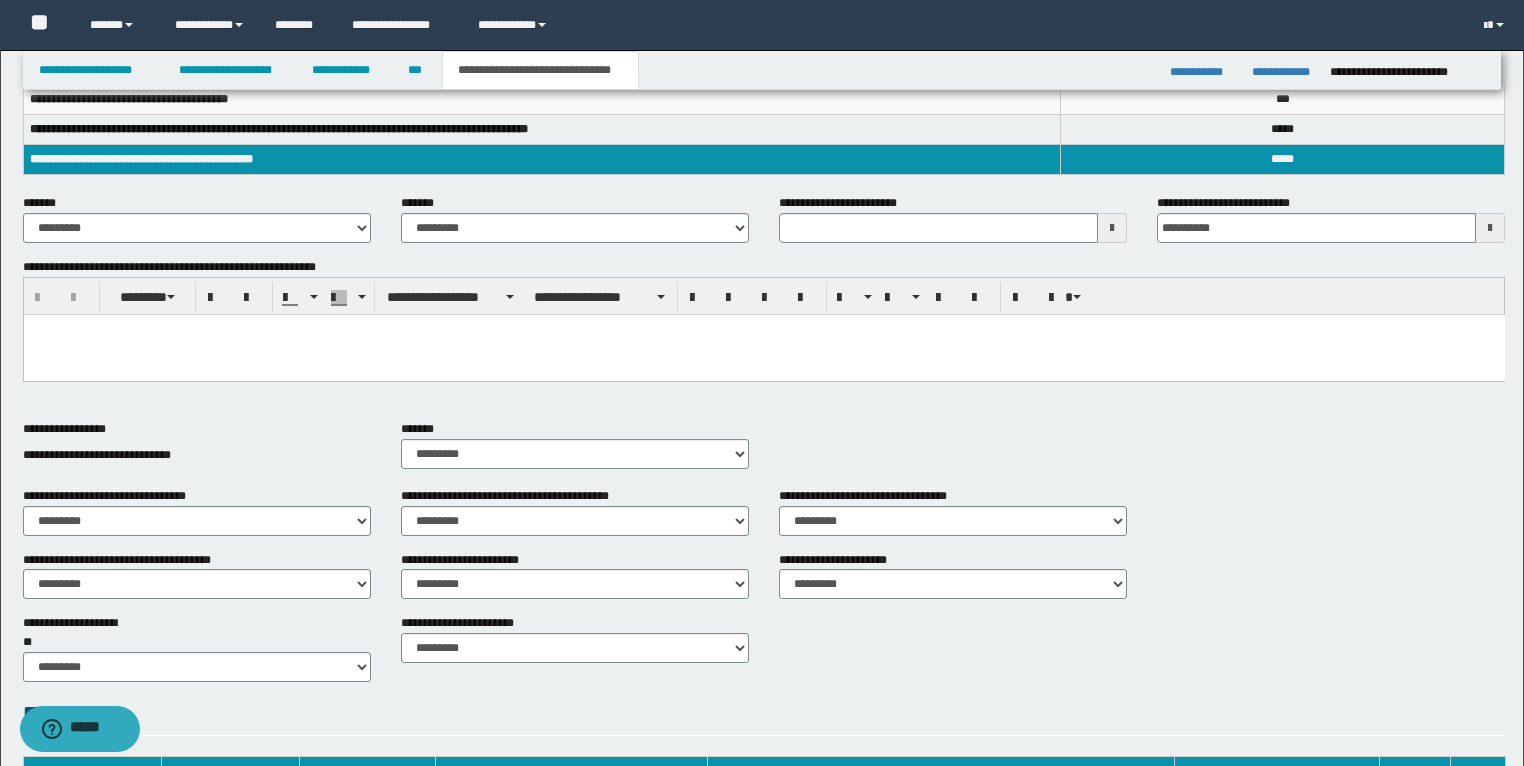 scroll, scrollTop: 320, scrollLeft: 0, axis: vertical 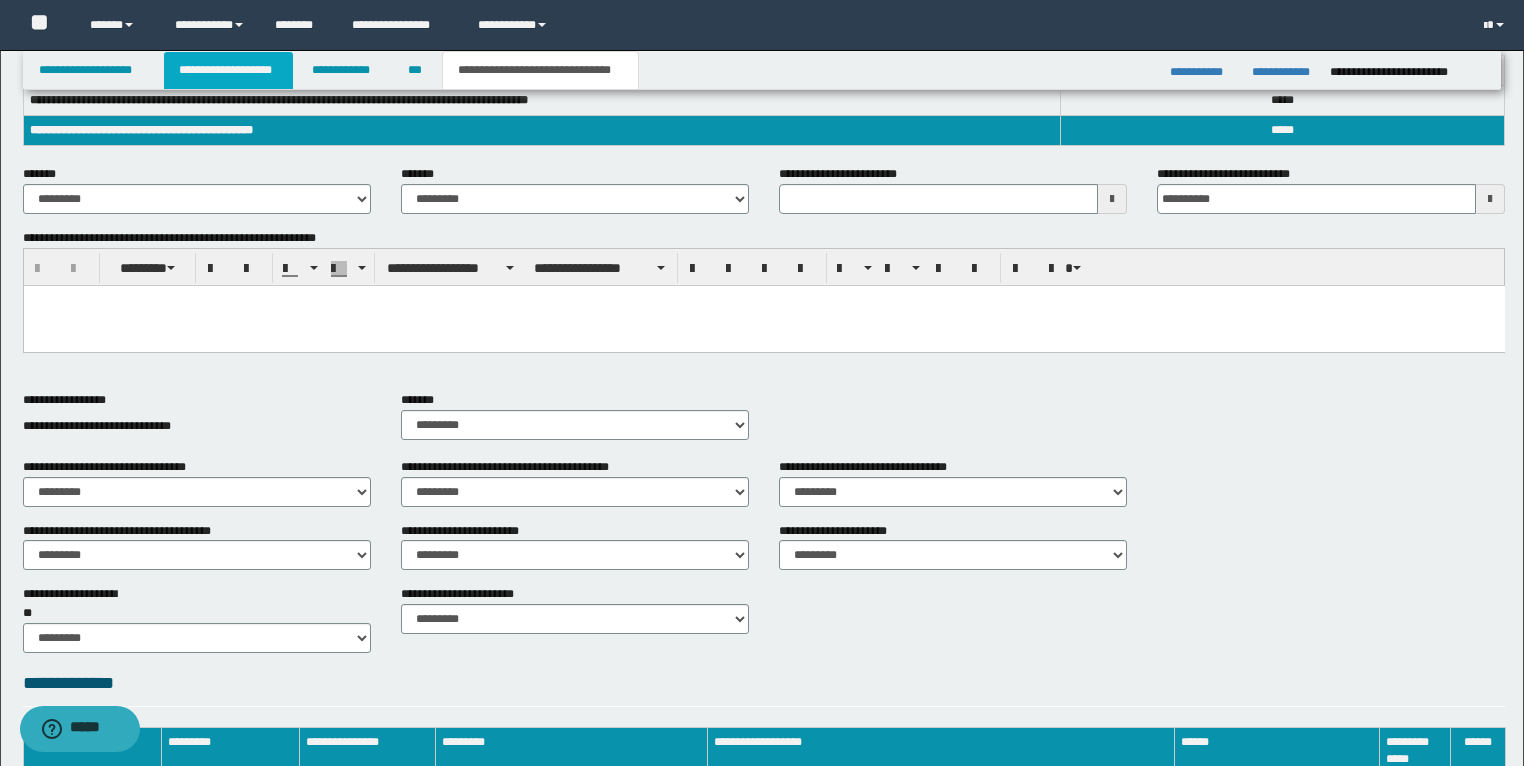 click on "**********" at bounding box center [228, 70] 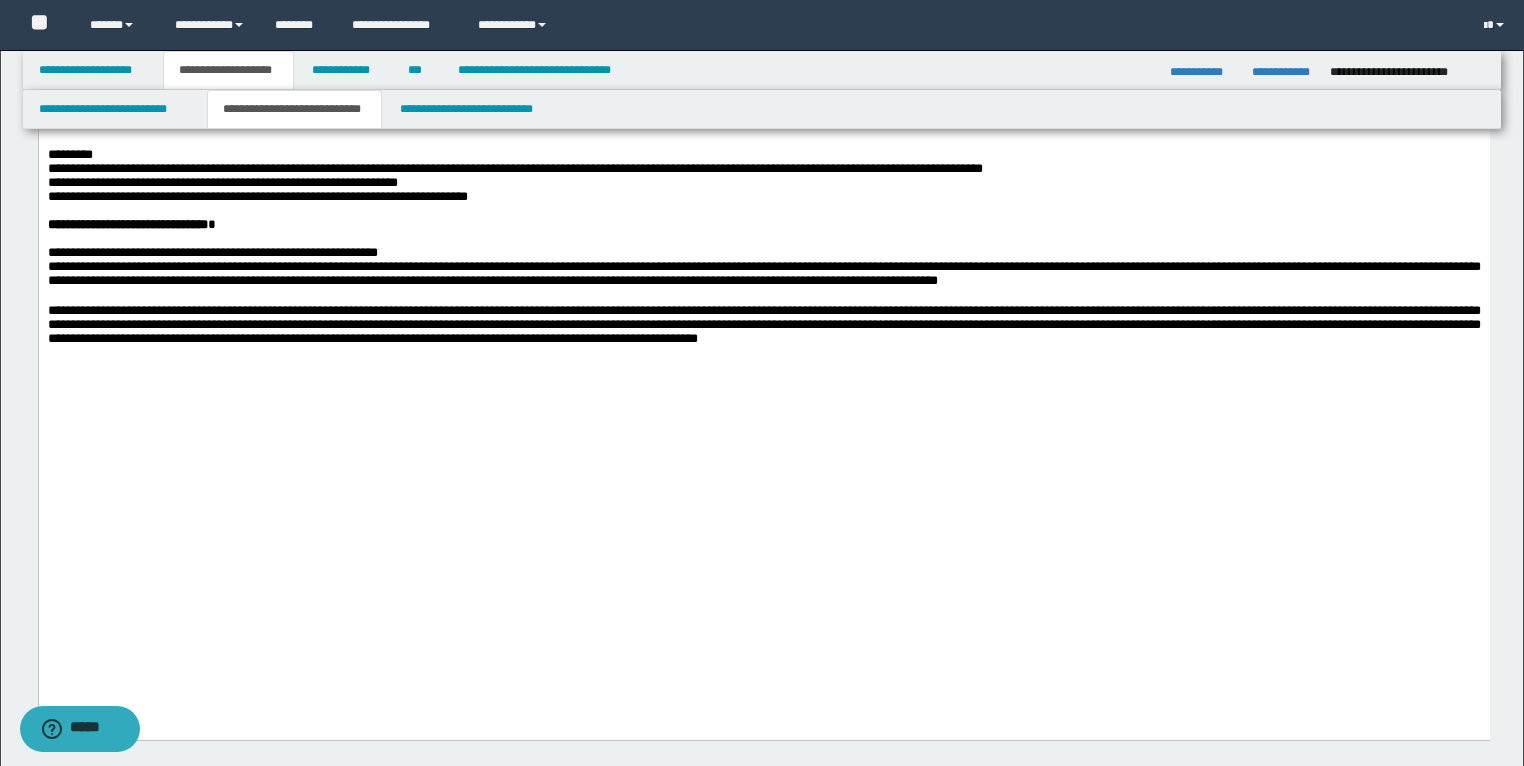 scroll, scrollTop: 1760, scrollLeft: 0, axis: vertical 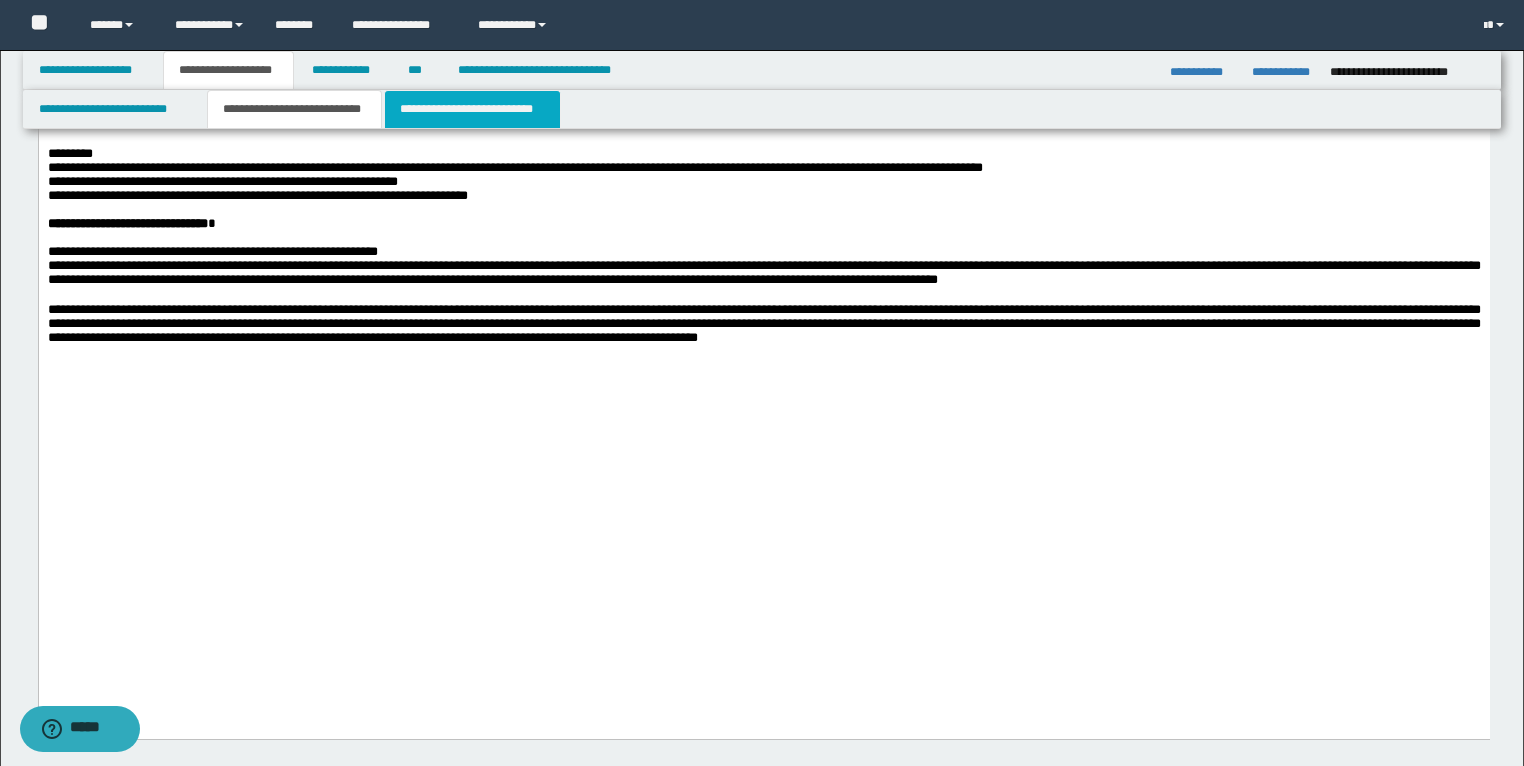 click on "**********" at bounding box center (472, 109) 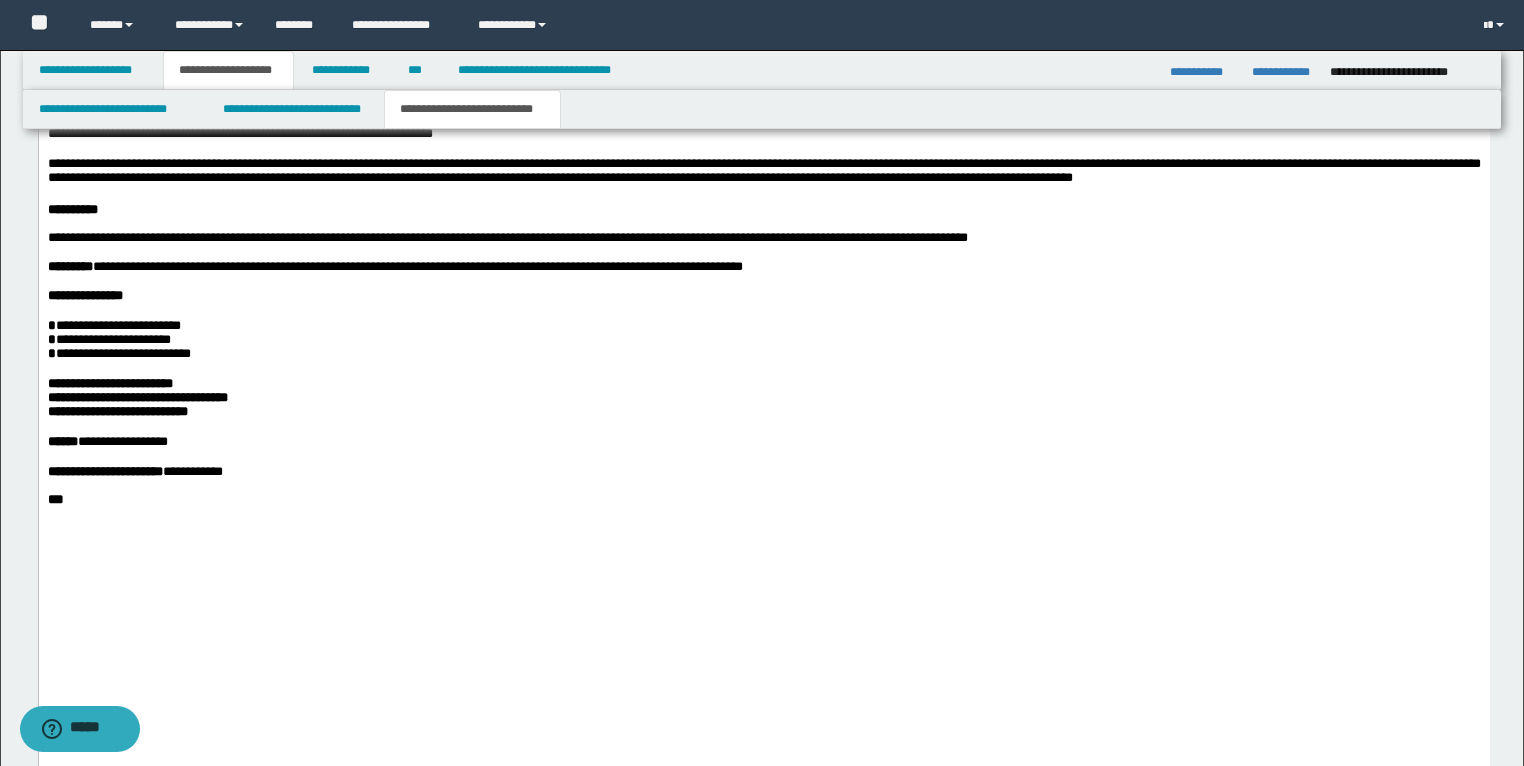 scroll, scrollTop: 2800, scrollLeft: 0, axis: vertical 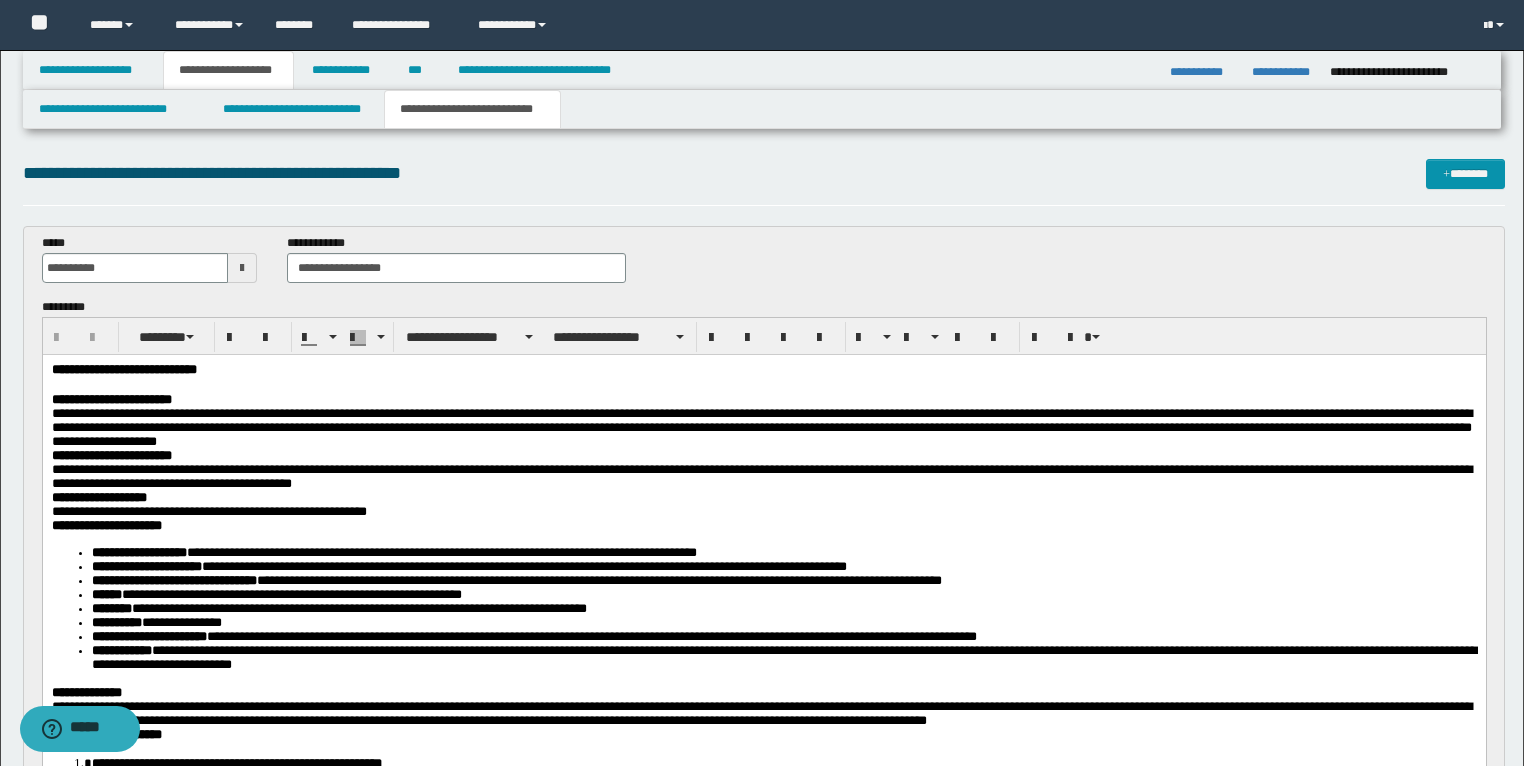 drag, startPoint x: 607, startPoint y: 3461, endPoint x: 76, endPoint y: 2198, distance: 1370.084 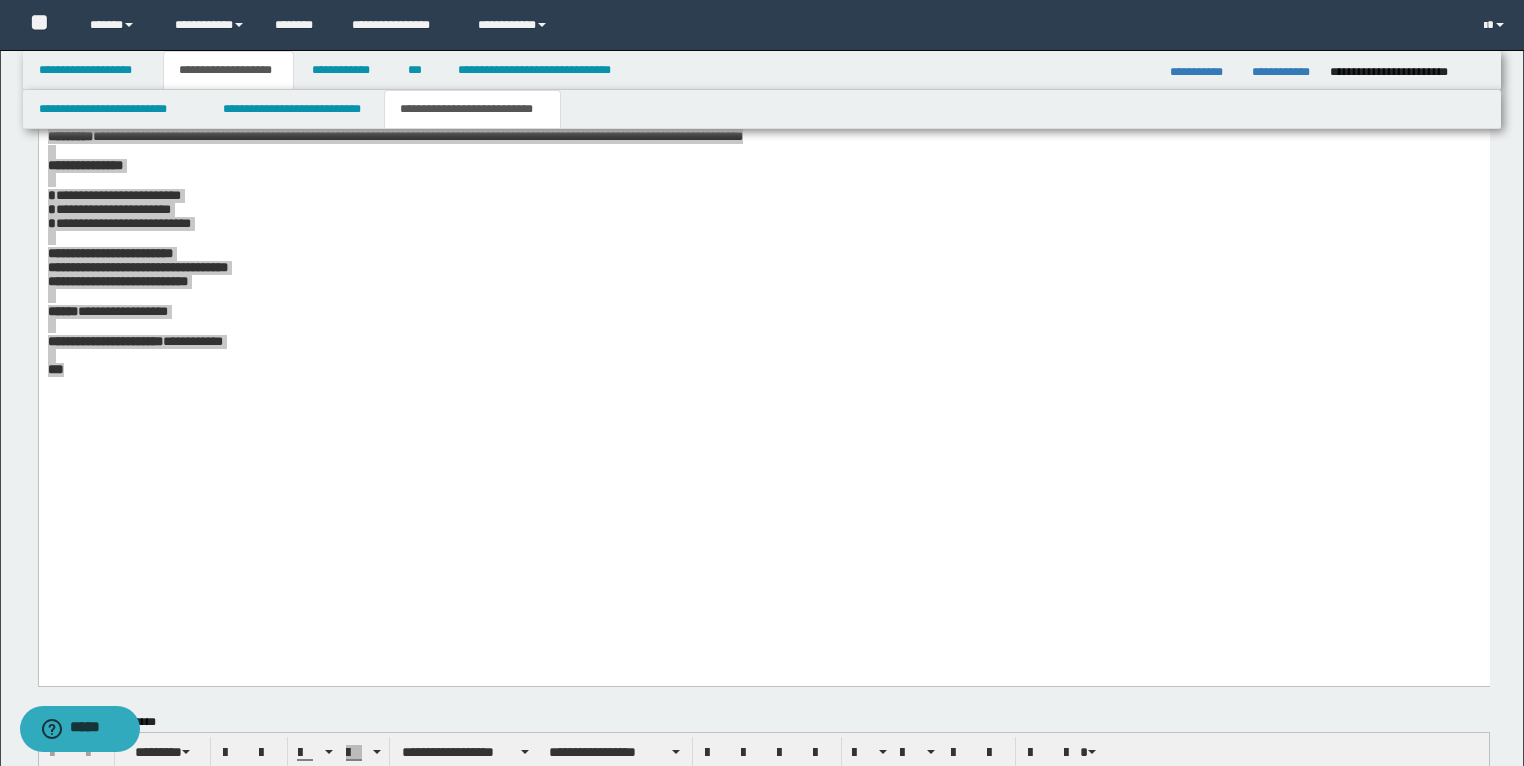 scroll, scrollTop: 2894, scrollLeft: 0, axis: vertical 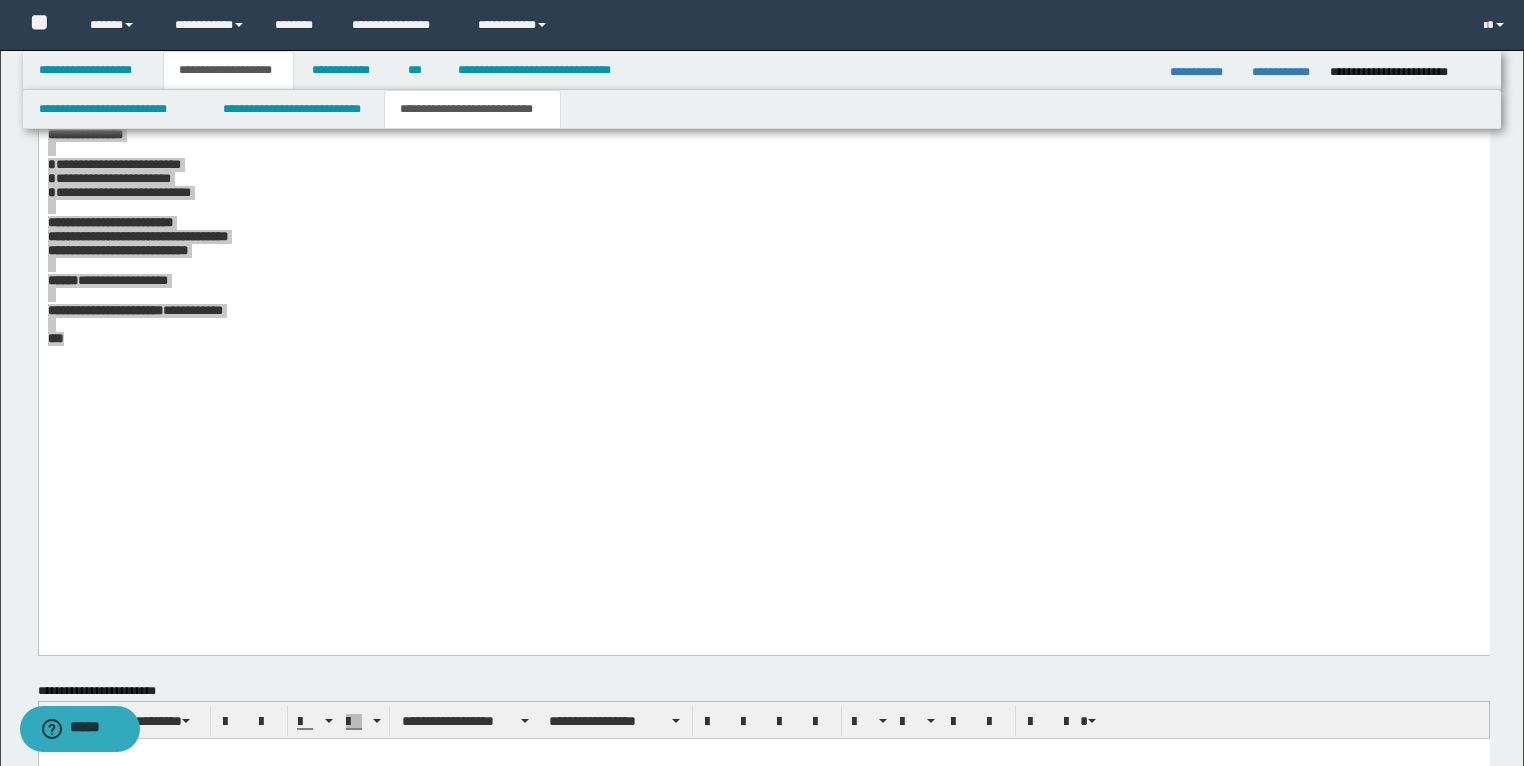 drag, startPoint x: 57, startPoint y: -2525, endPoint x: 337, endPoint y: 720, distance: 3257.0576 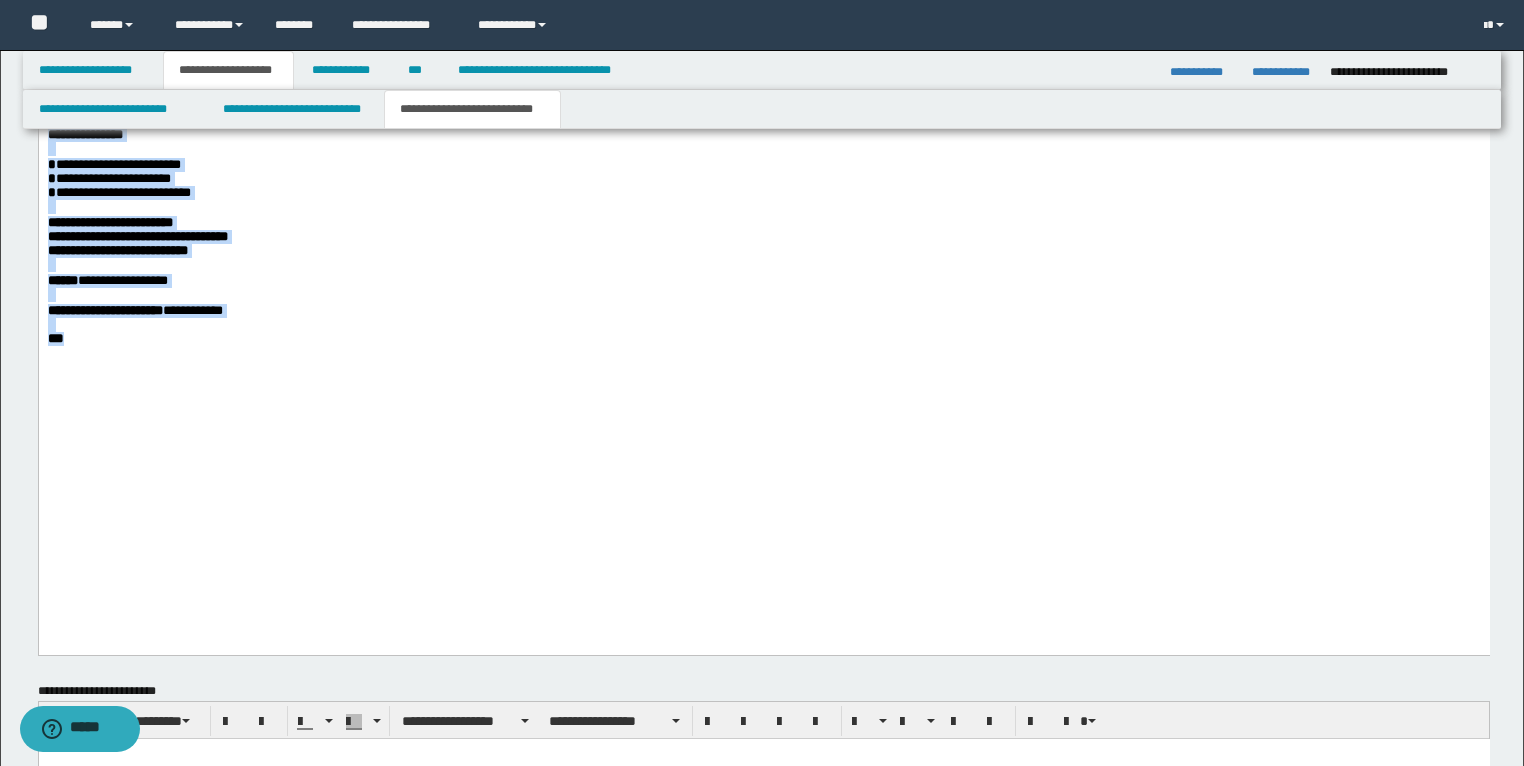 copy on "**********" 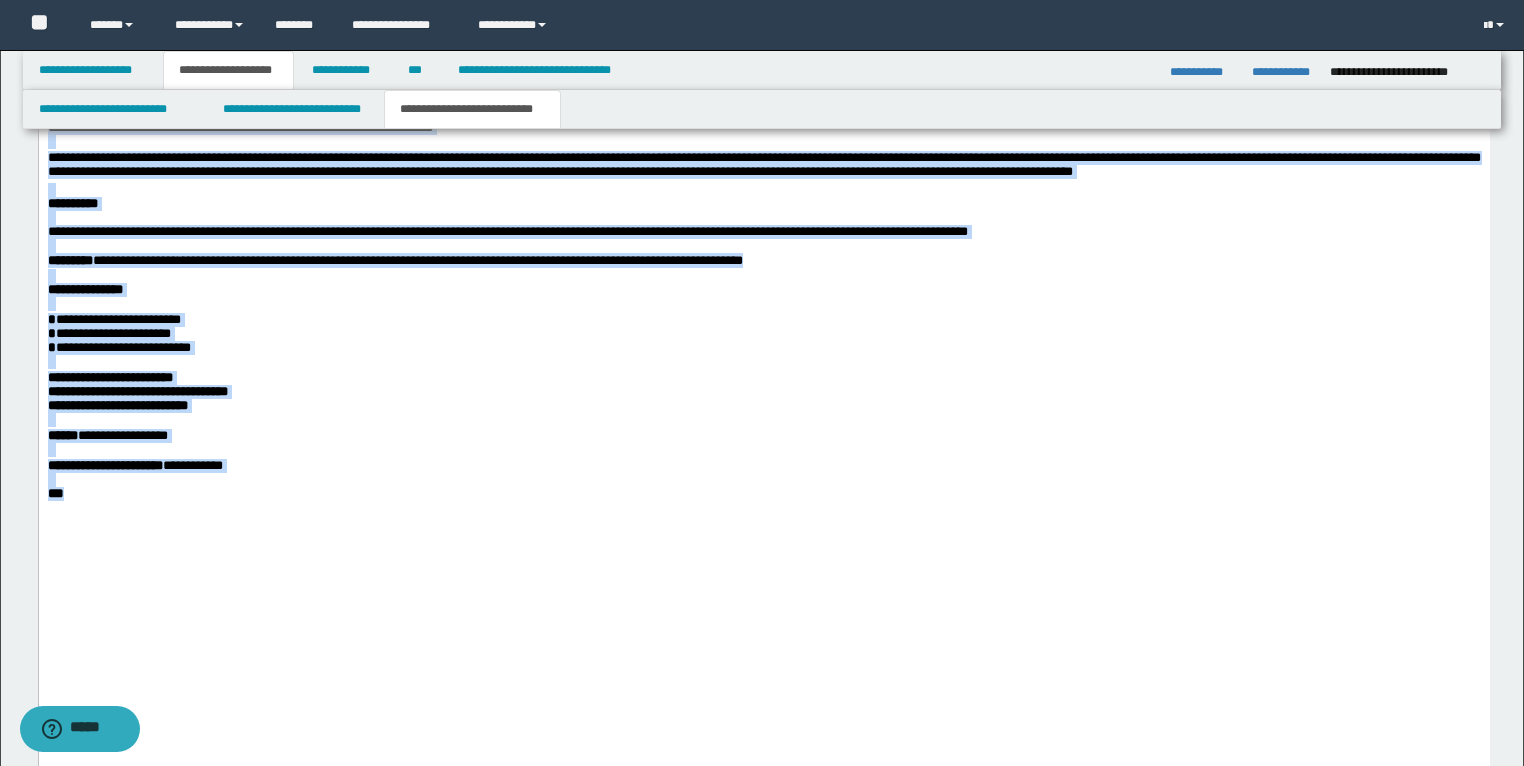 scroll, scrollTop: 2734, scrollLeft: 0, axis: vertical 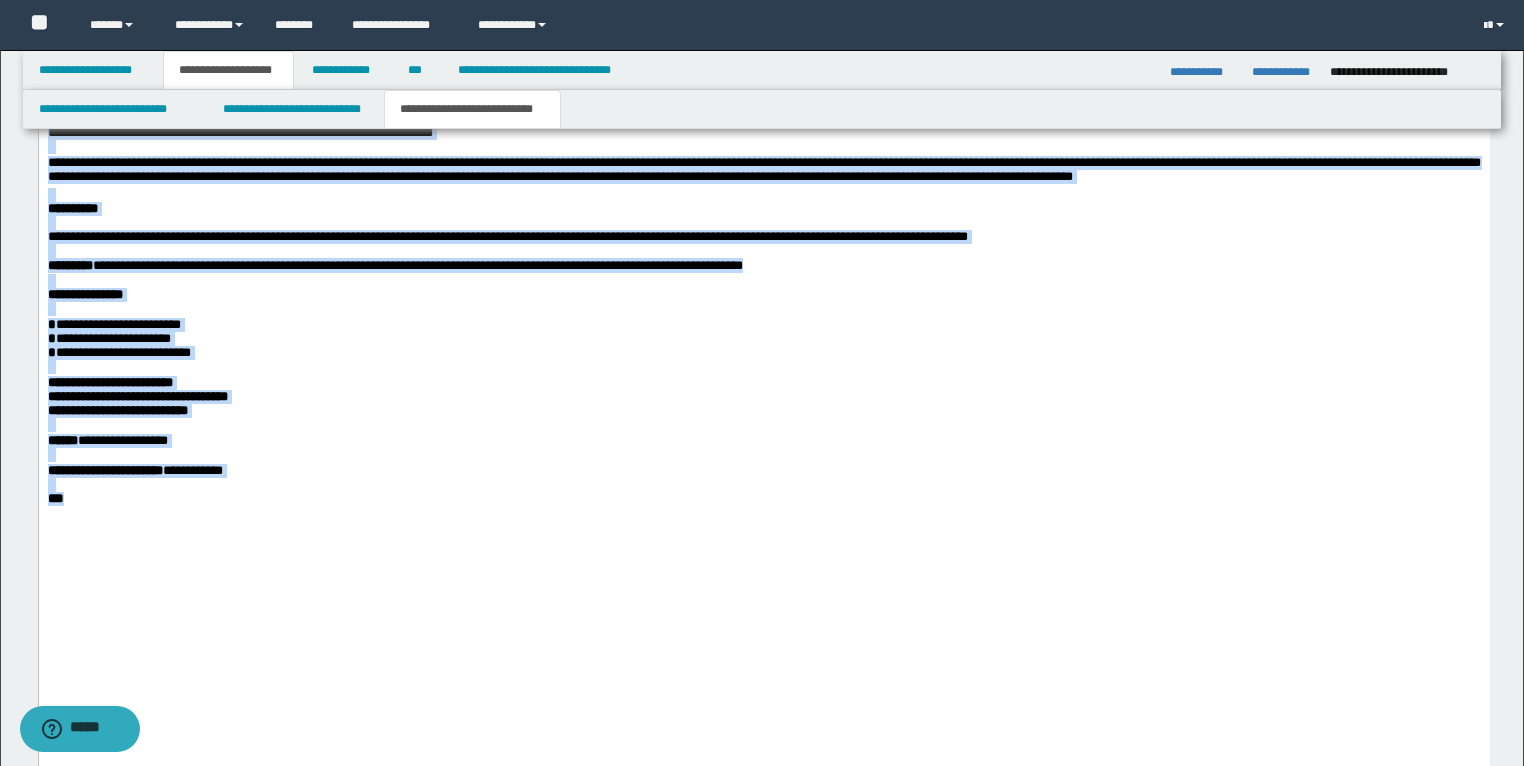click on "**********" at bounding box center [763, 296] 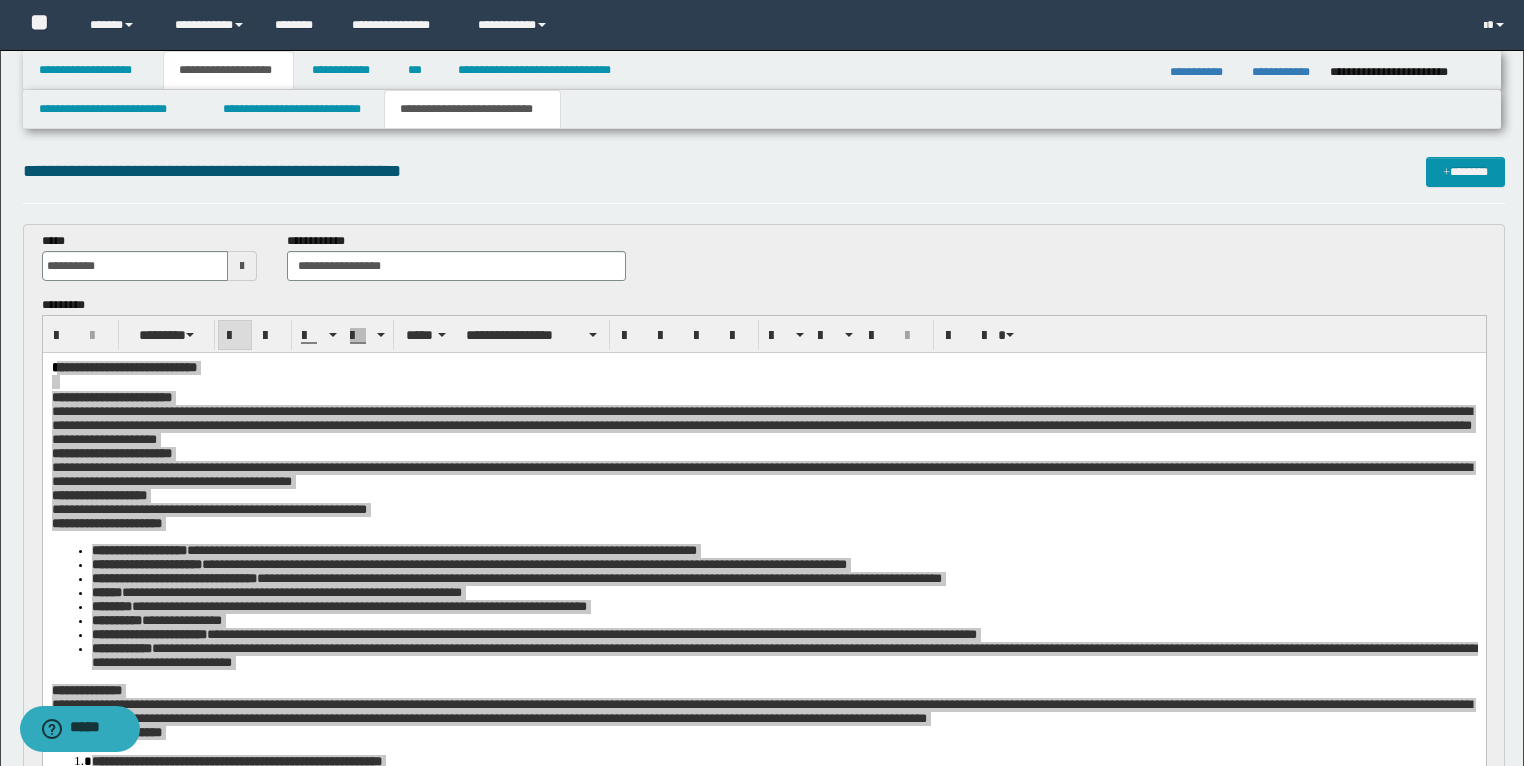 scroll, scrollTop: 0, scrollLeft: 0, axis: both 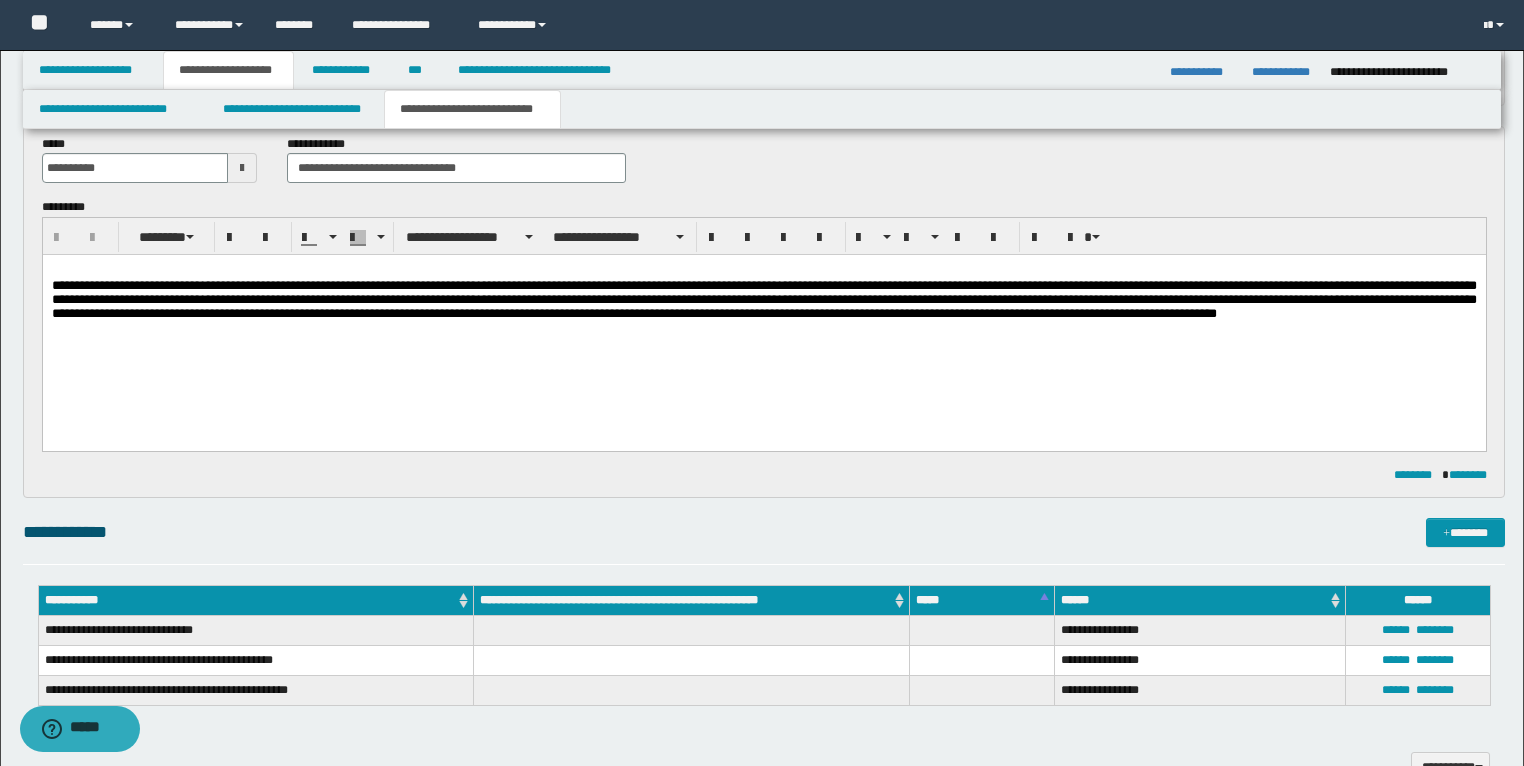 click on "**********" at bounding box center (763, 317) 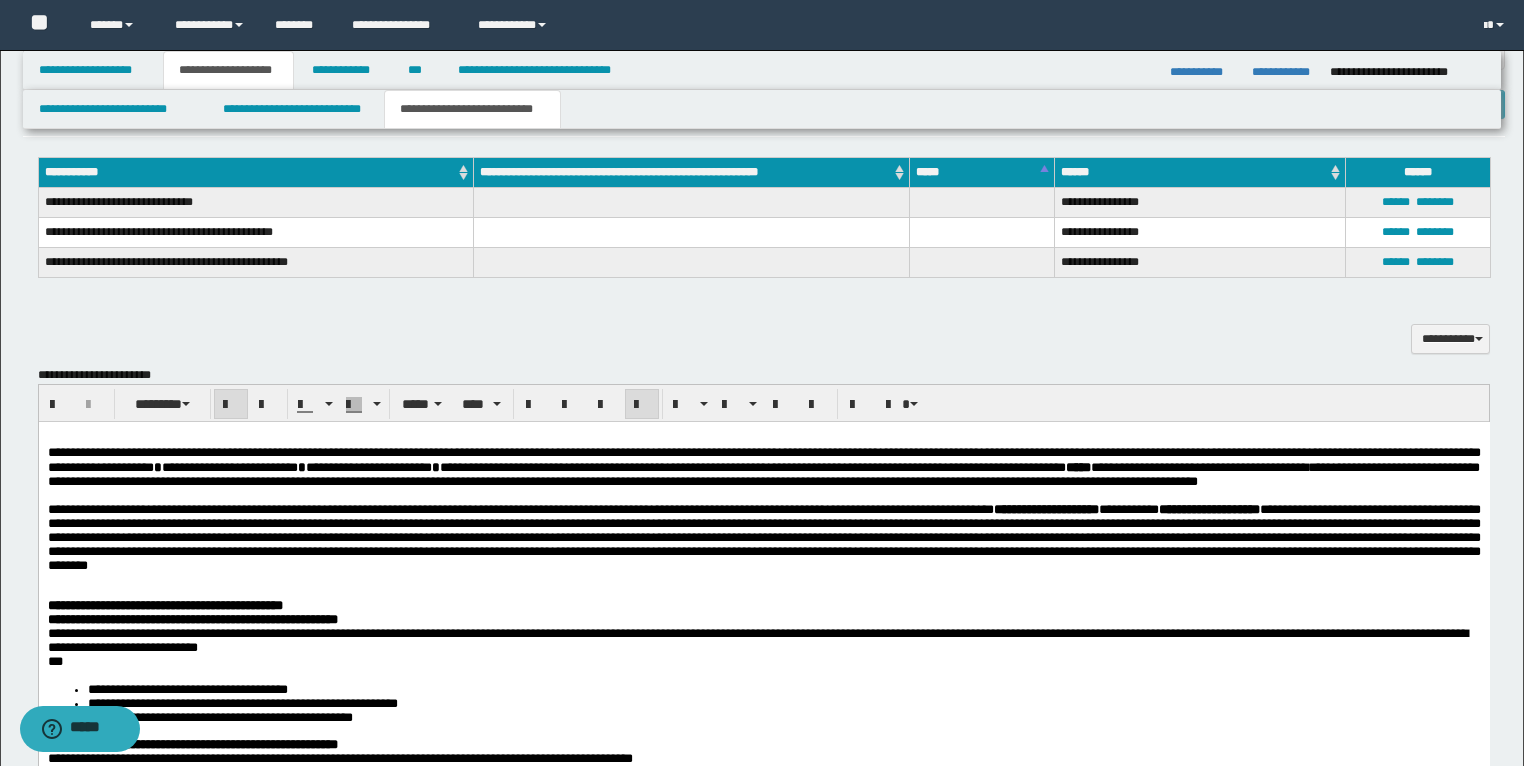 scroll, scrollTop: 1600, scrollLeft: 0, axis: vertical 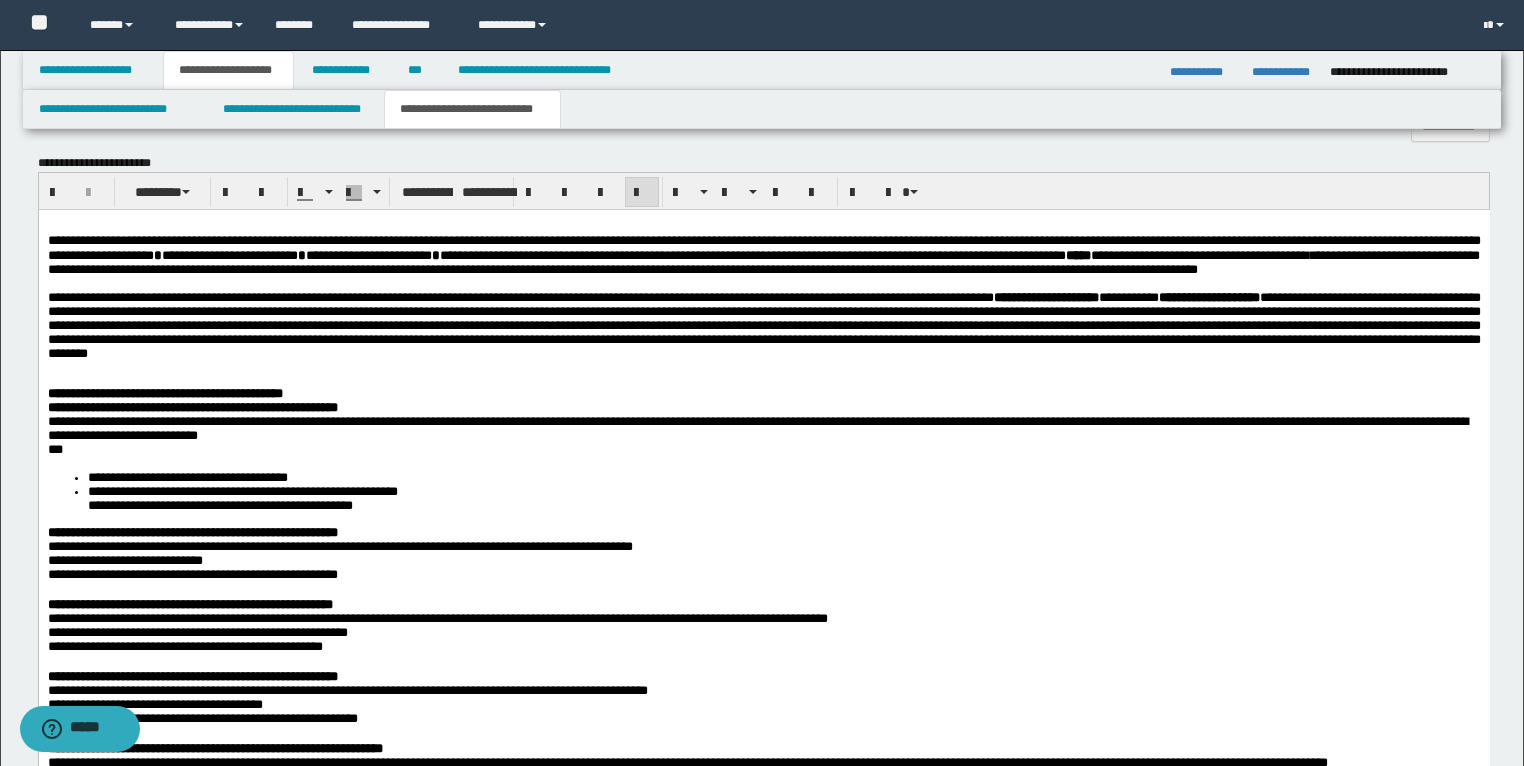 click at bounding box center (763, 379) 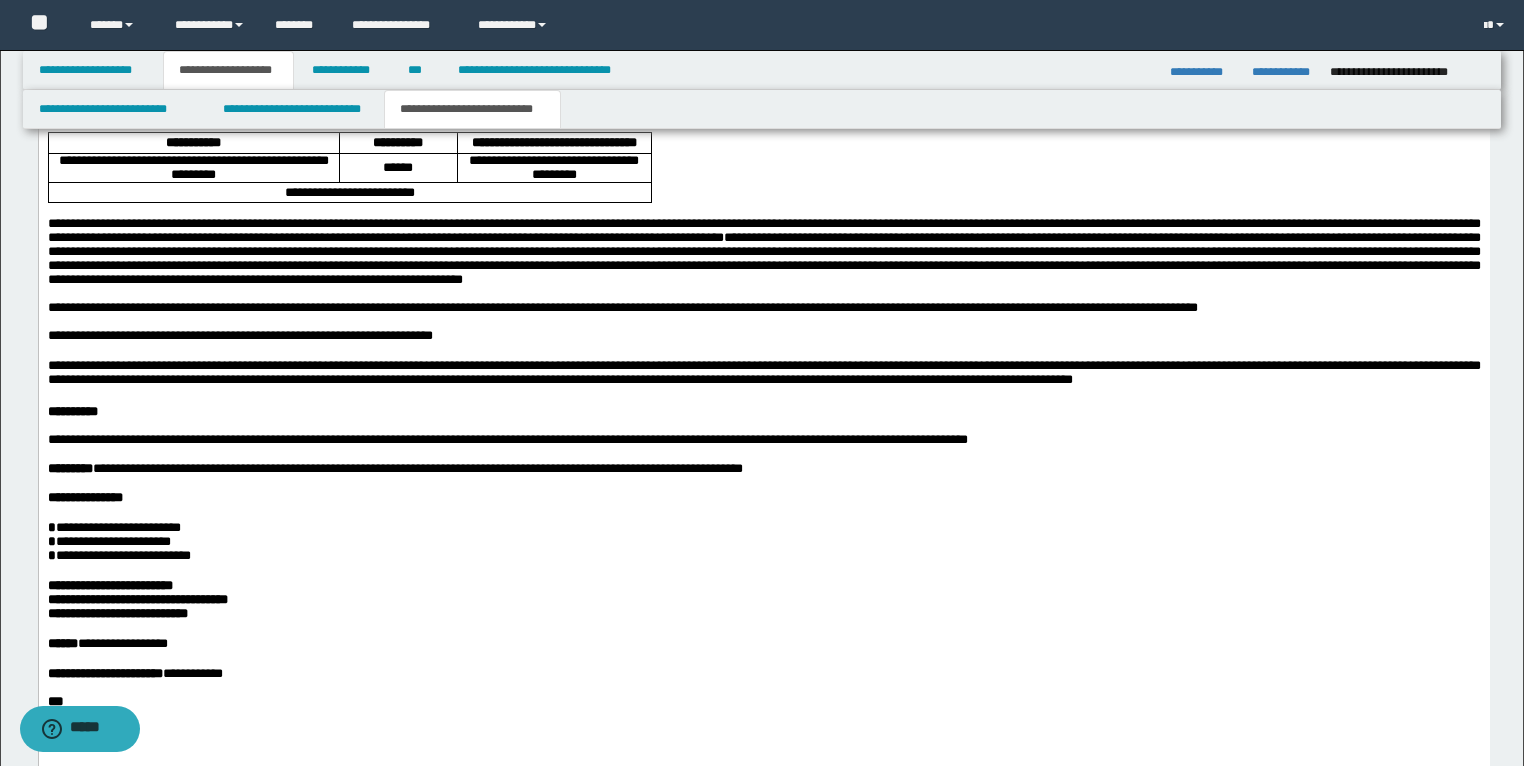 scroll, scrollTop: 2560, scrollLeft: 0, axis: vertical 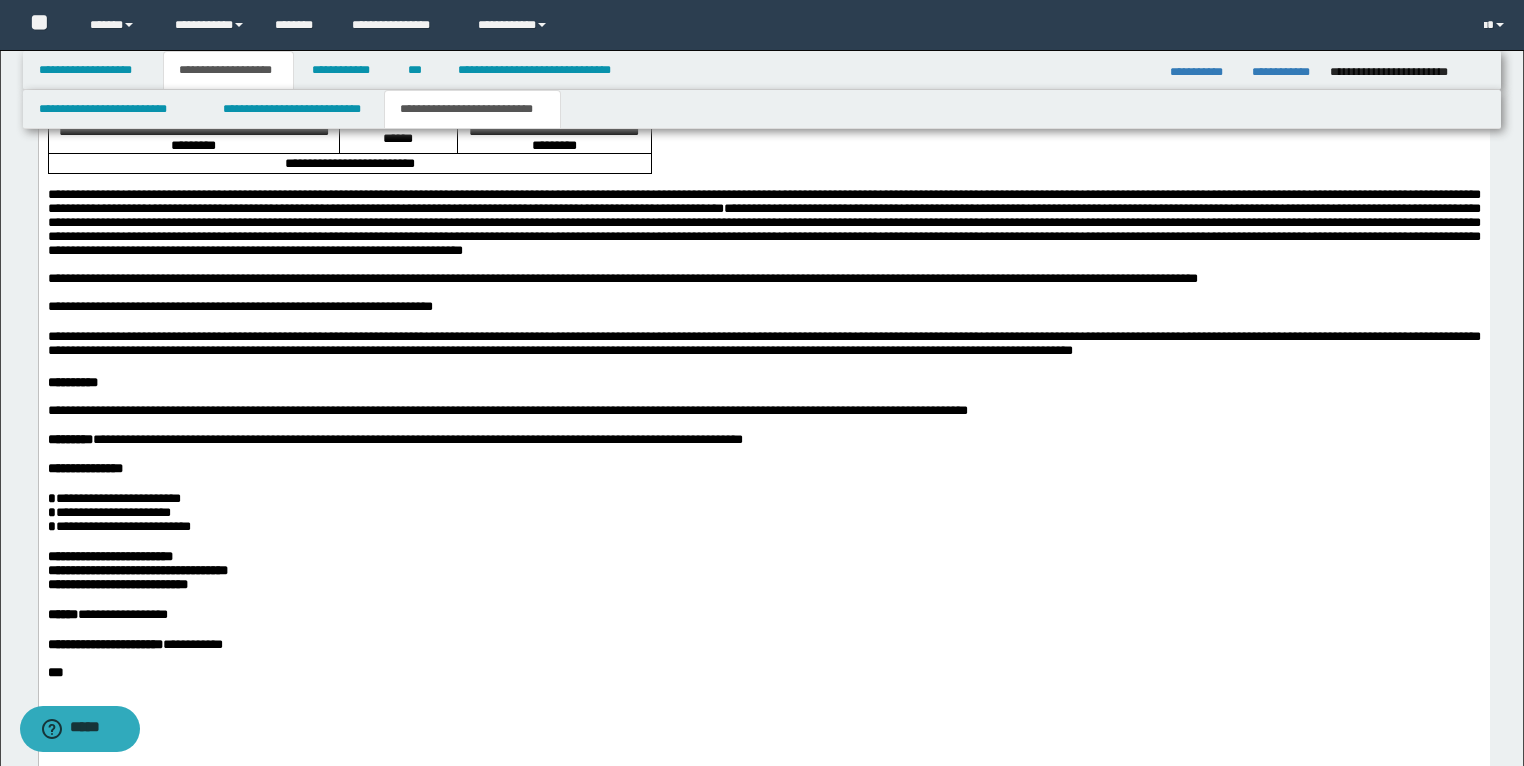 click on "**********" at bounding box center (763, 280) 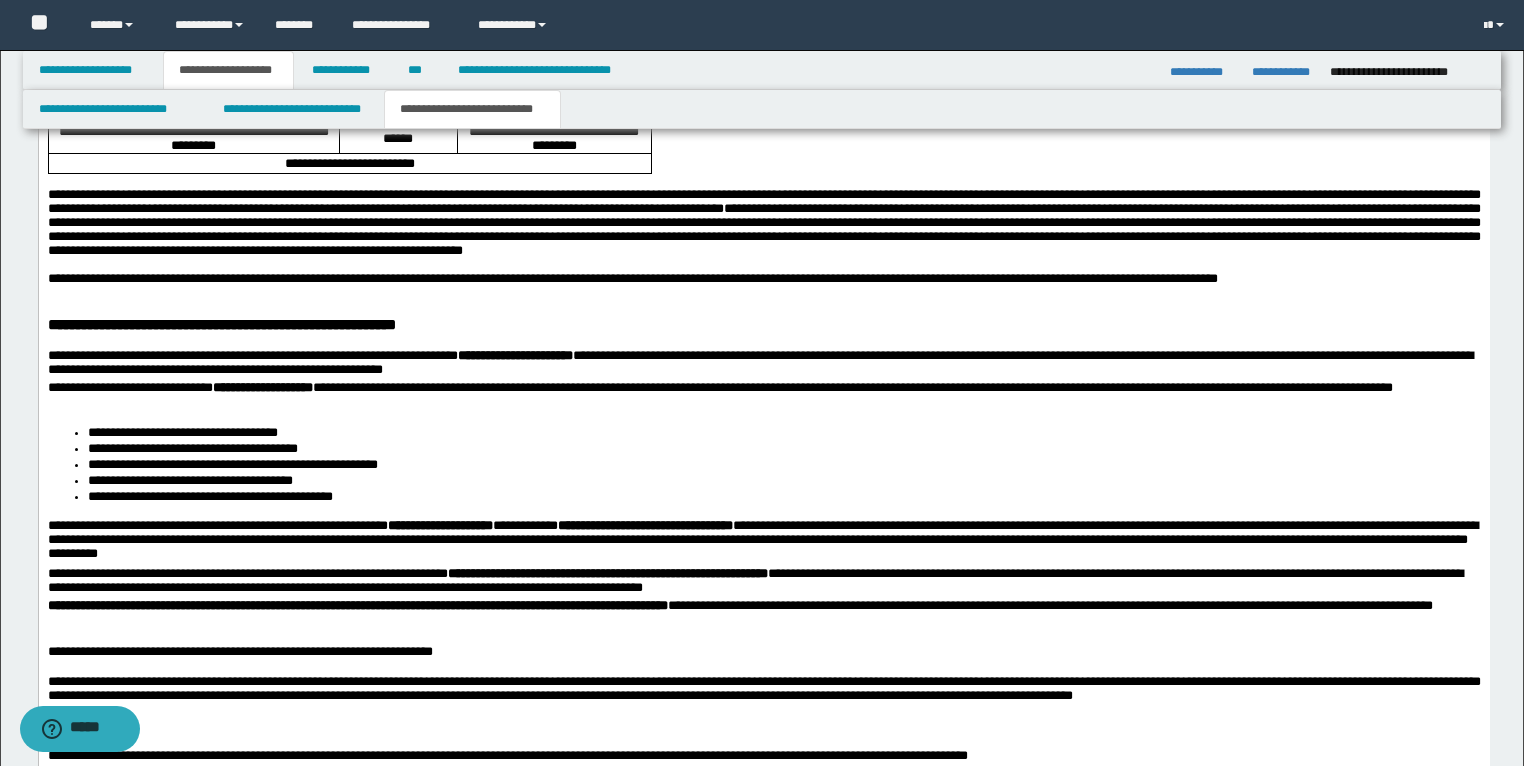 click on "**********" at bounding box center (763, 280) 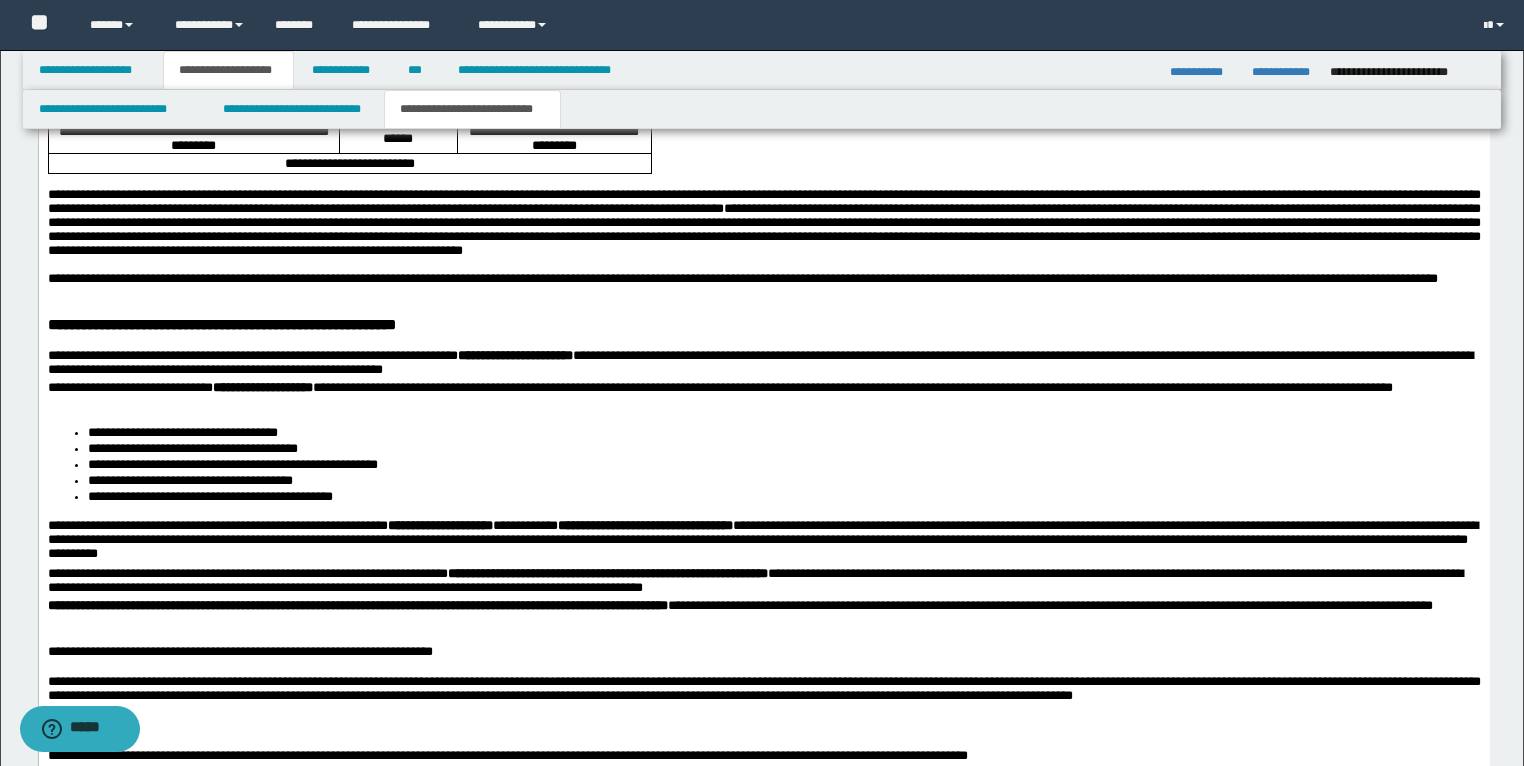 click on "**********" at bounding box center [763, 167] 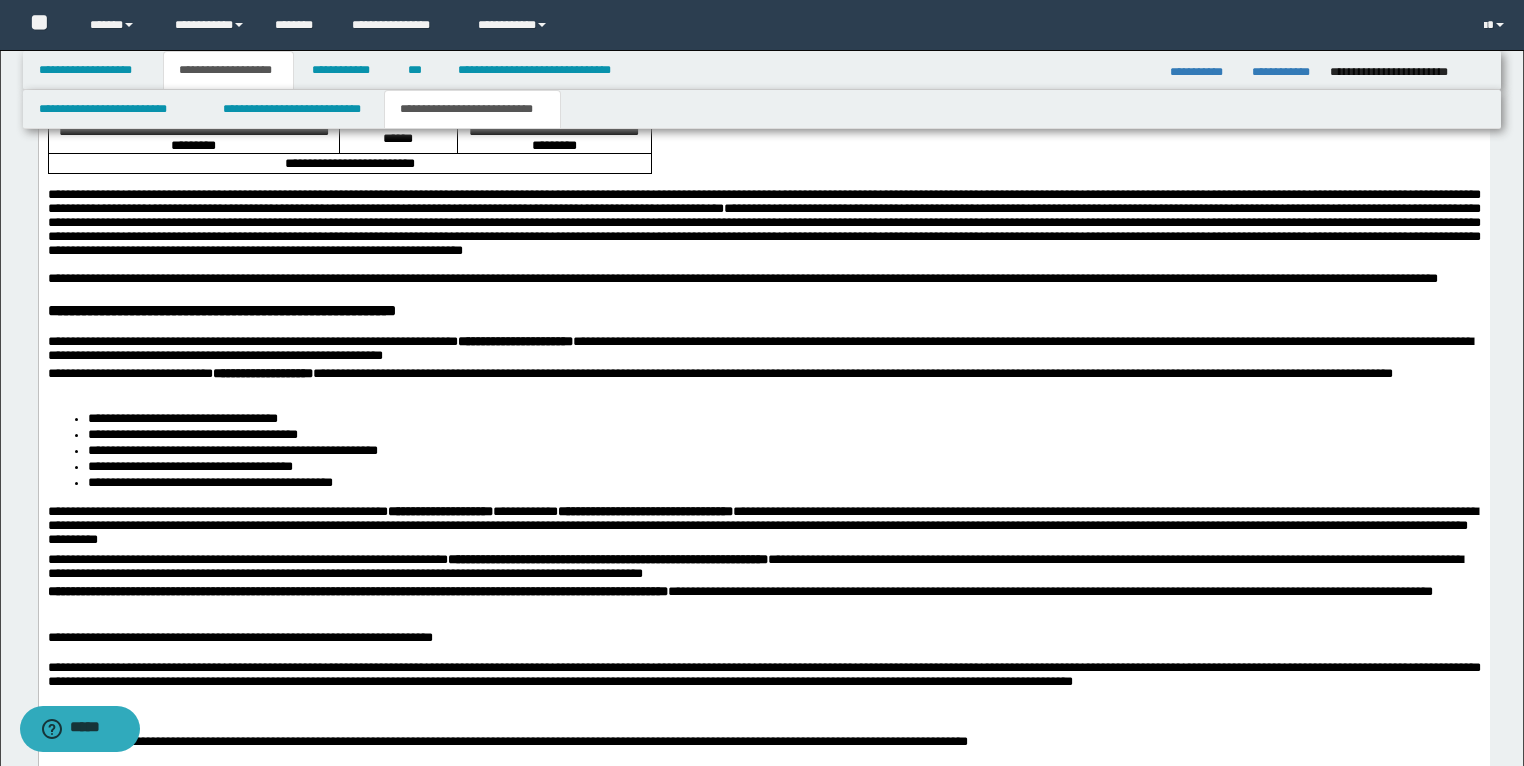 scroll, scrollTop: 2640, scrollLeft: 0, axis: vertical 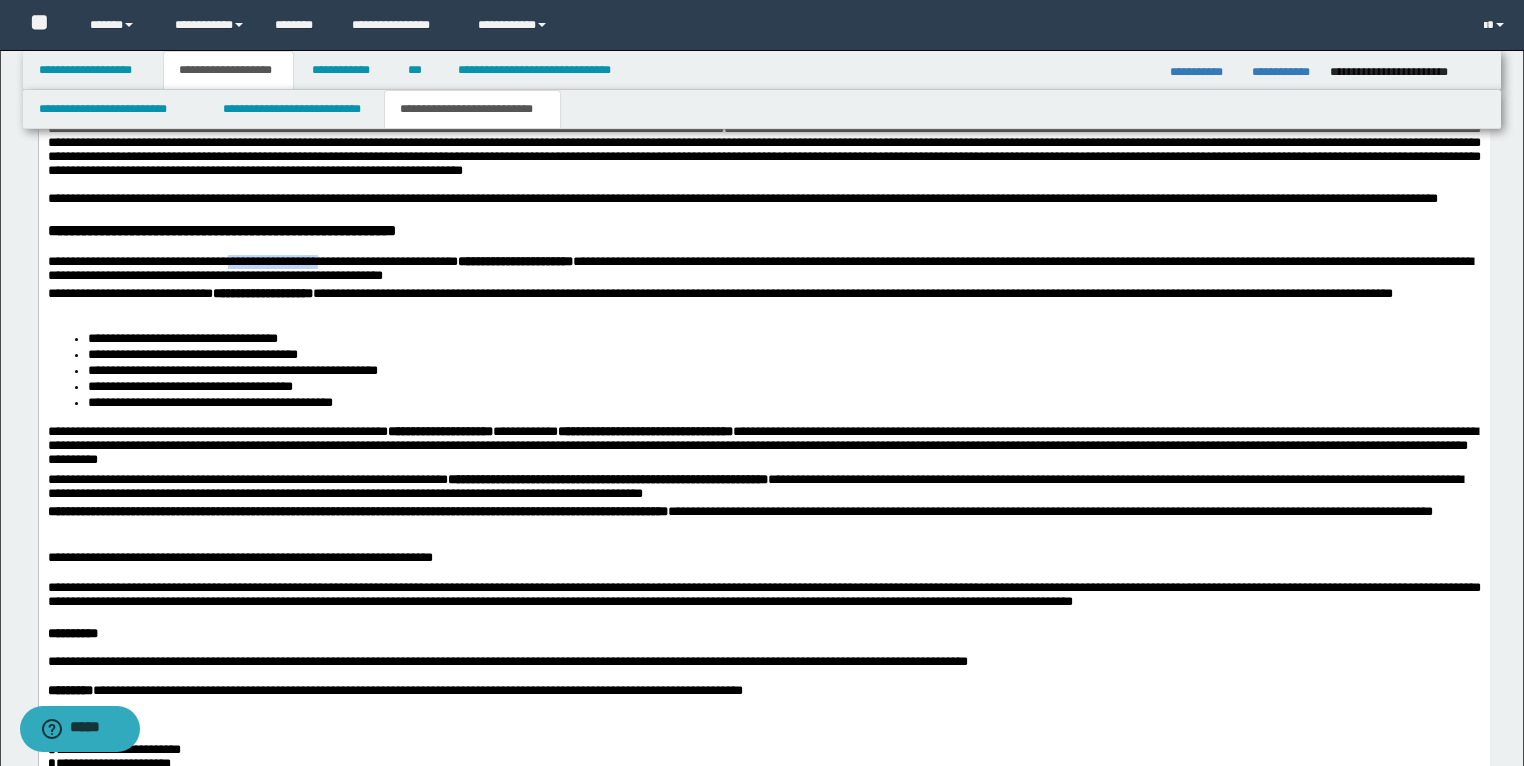 drag, startPoint x: 332, startPoint y: 441, endPoint x: 245, endPoint y: 444, distance: 87.05171 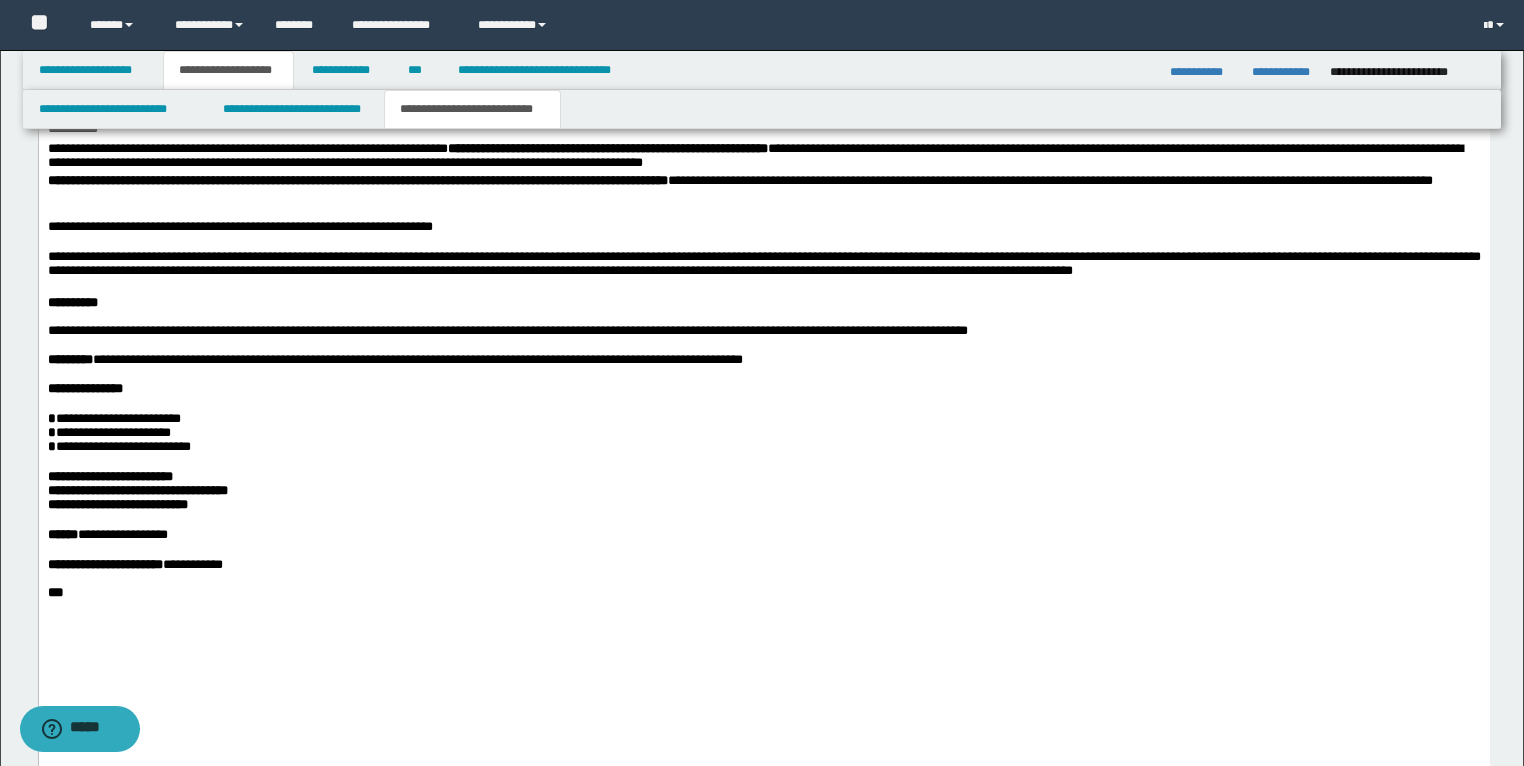 scroll, scrollTop: 2960, scrollLeft: 0, axis: vertical 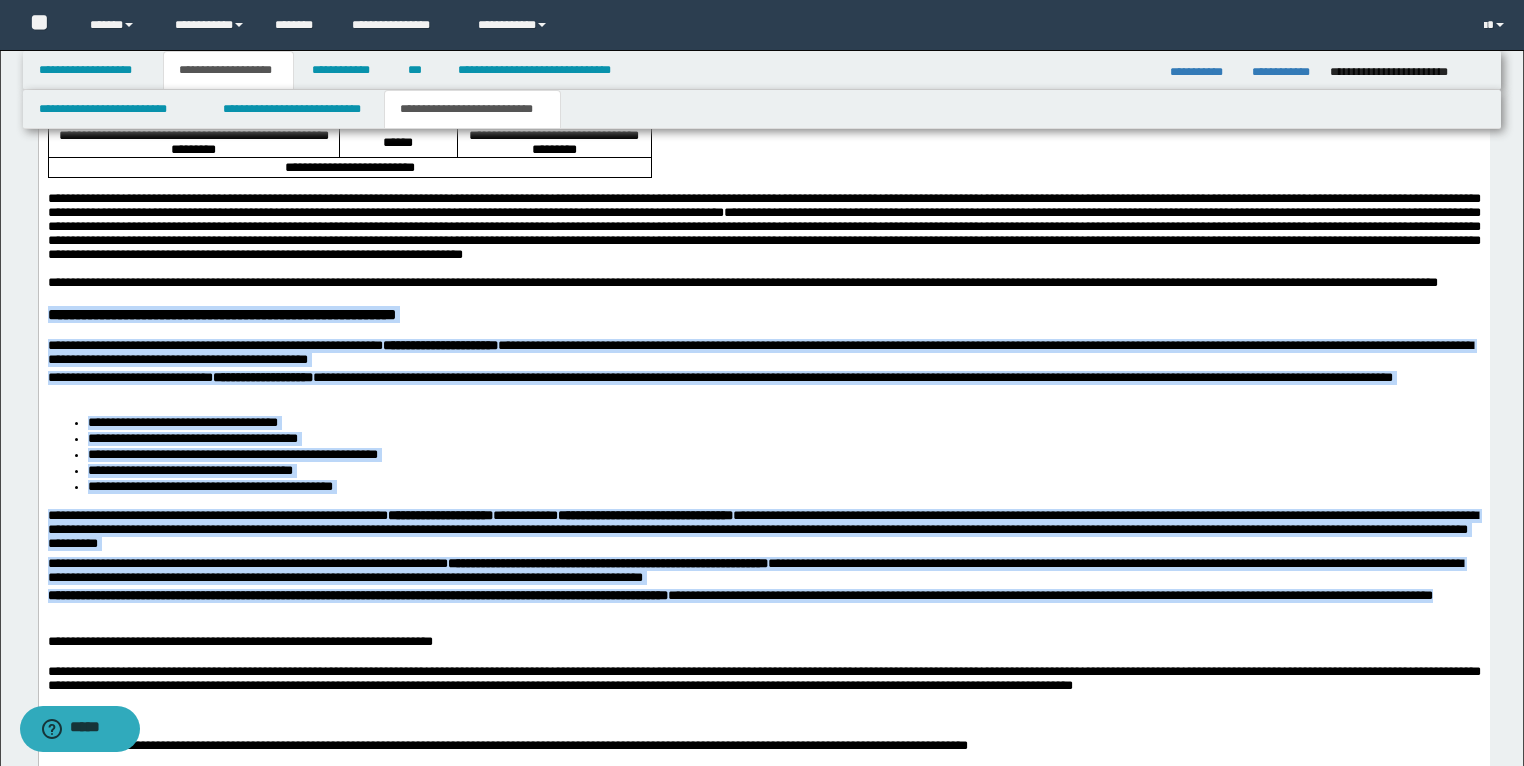 drag, startPoint x: 177, startPoint y: 796, endPoint x: 19, endPoint y: 492, distance: 342.60764 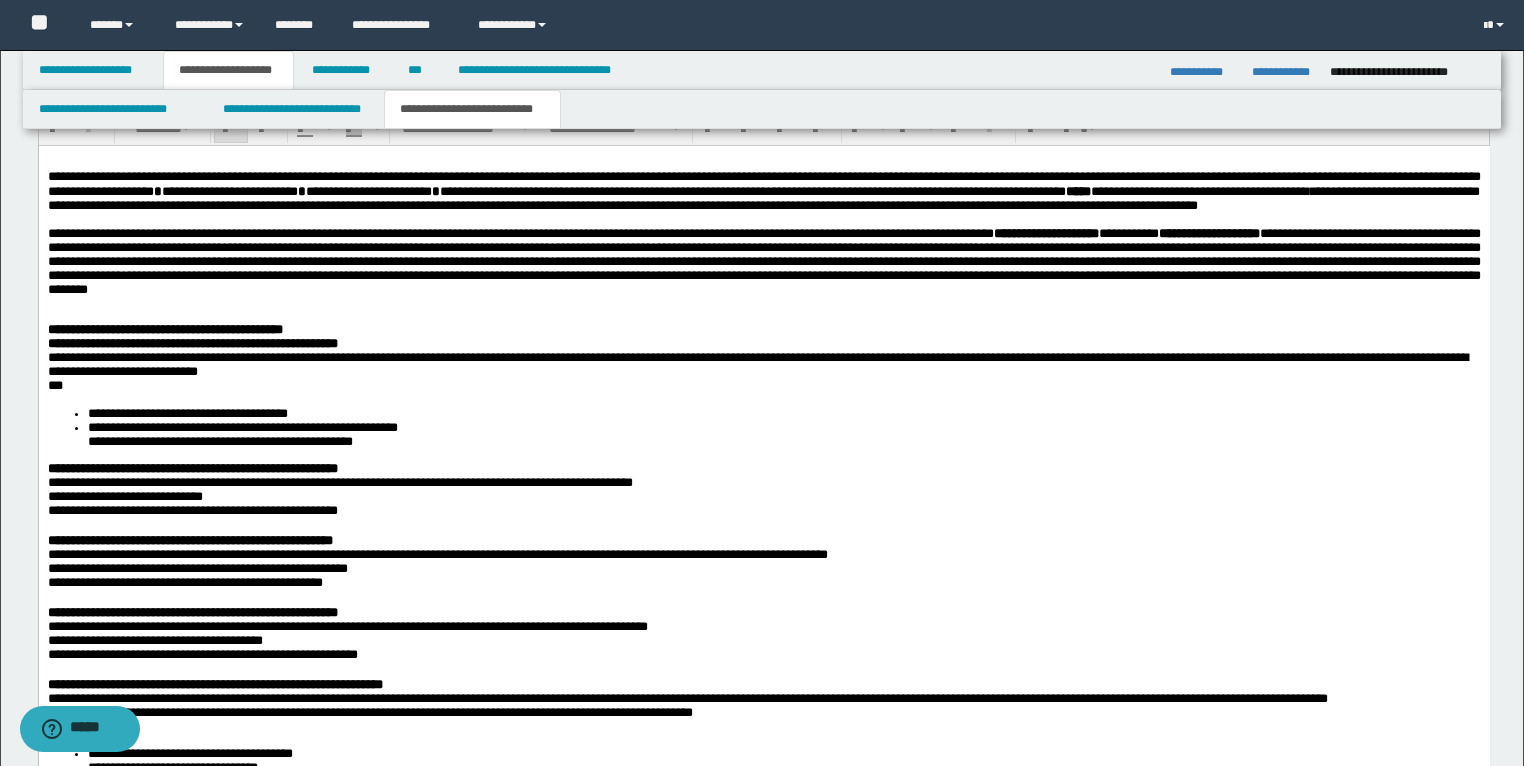 scroll, scrollTop: 1356, scrollLeft: 0, axis: vertical 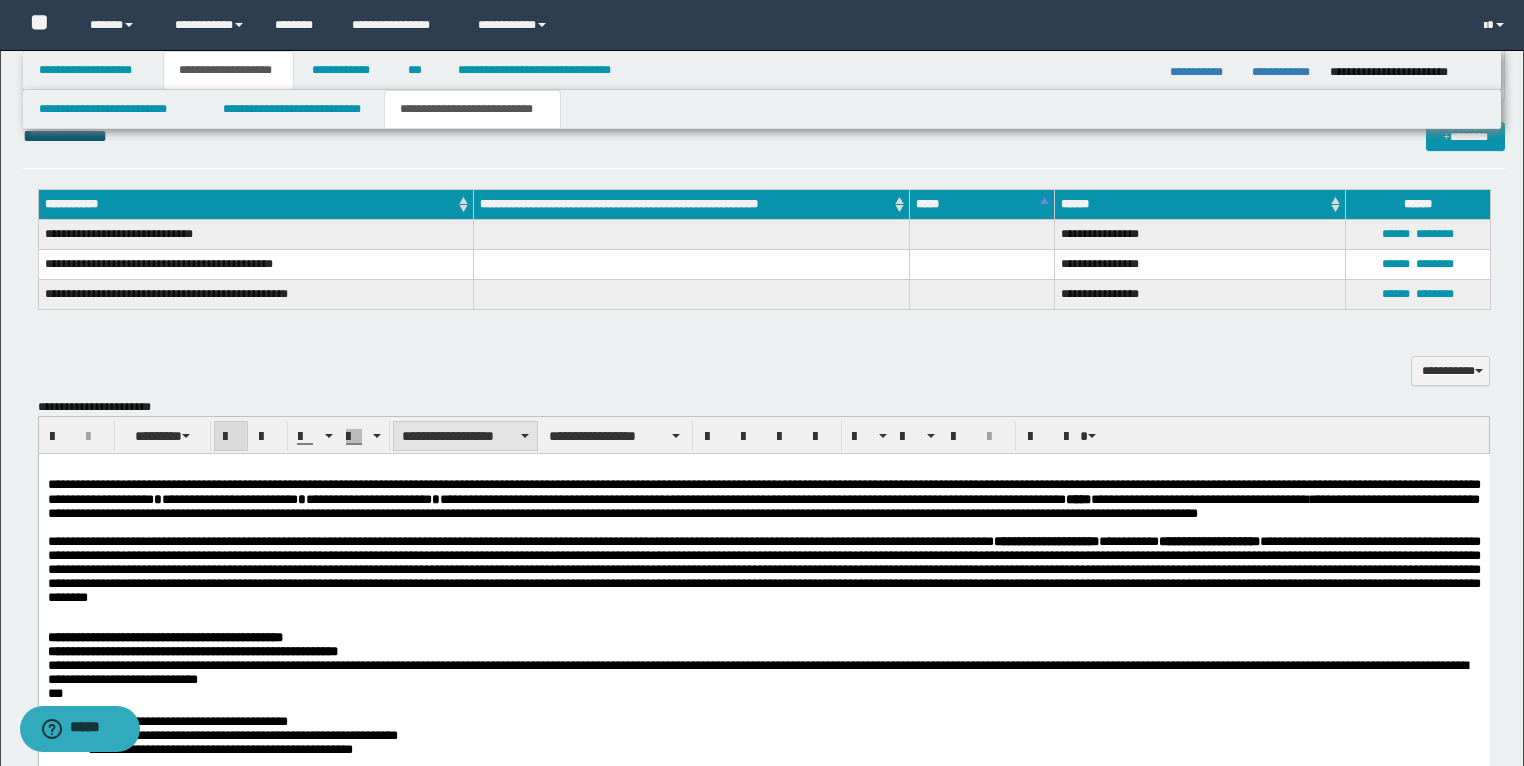 click on "**********" at bounding box center (465, 436) 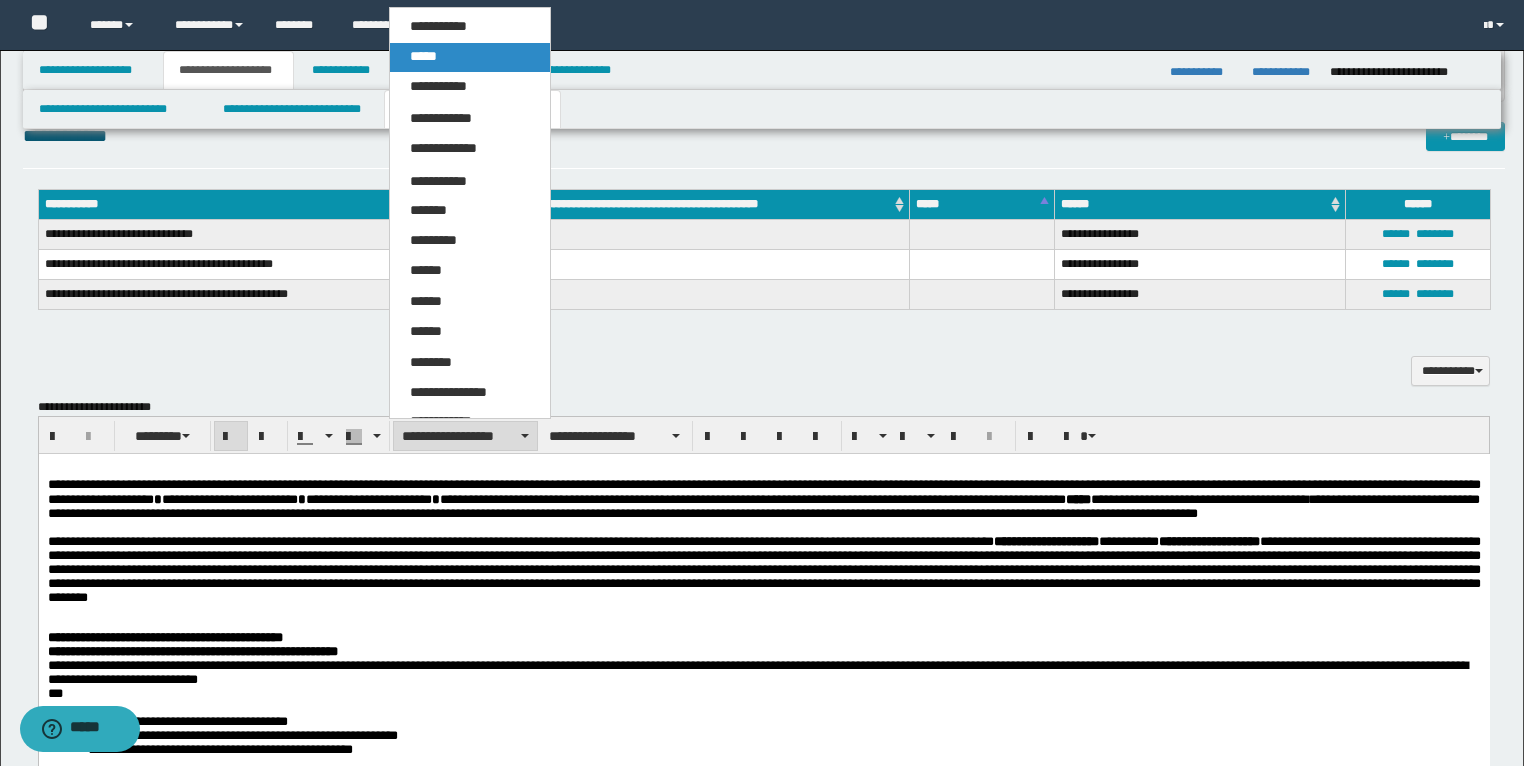 click on "*****" at bounding box center (470, 57) 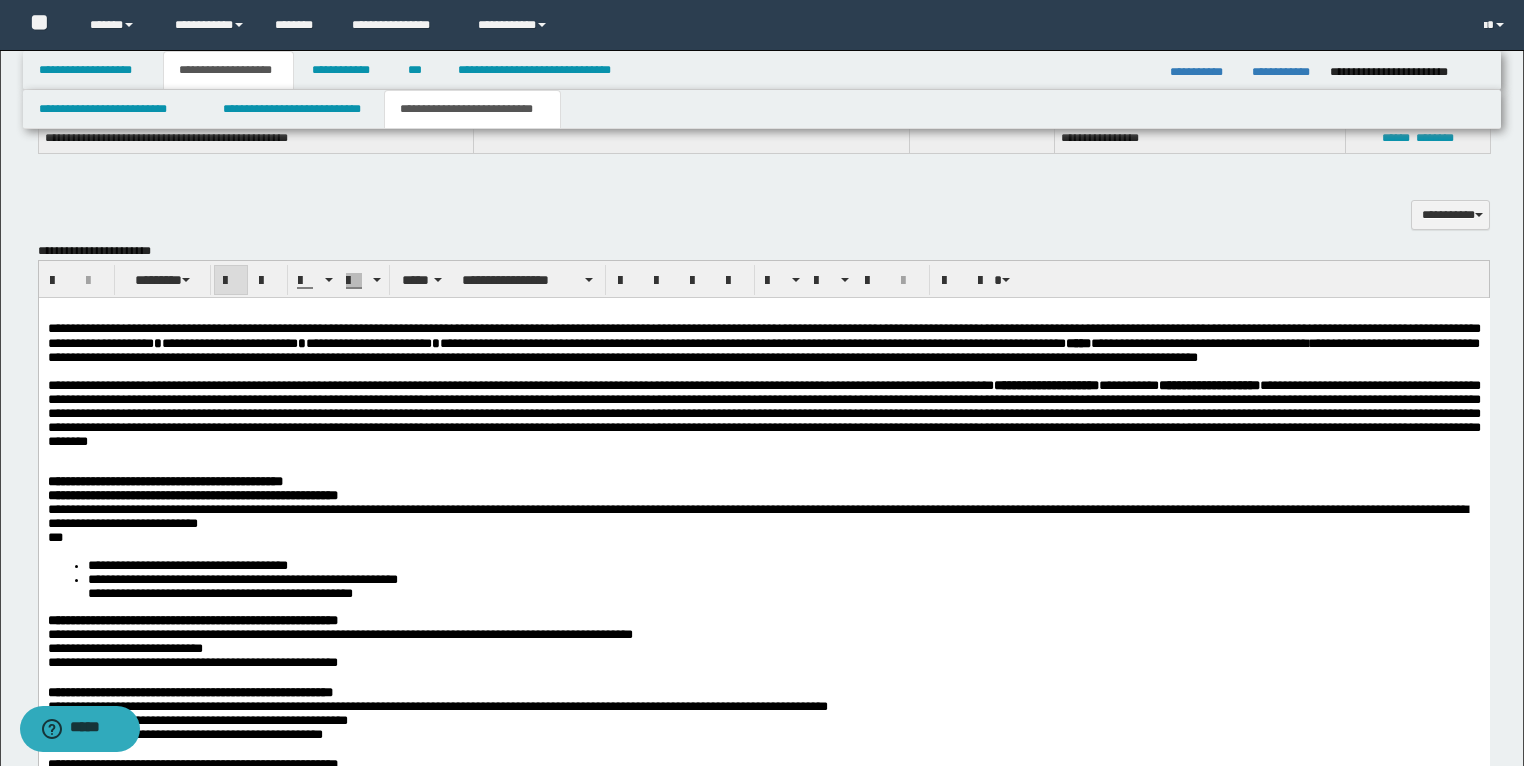 scroll, scrollTop: 1436, scrollLeft: 0, axis: vertical 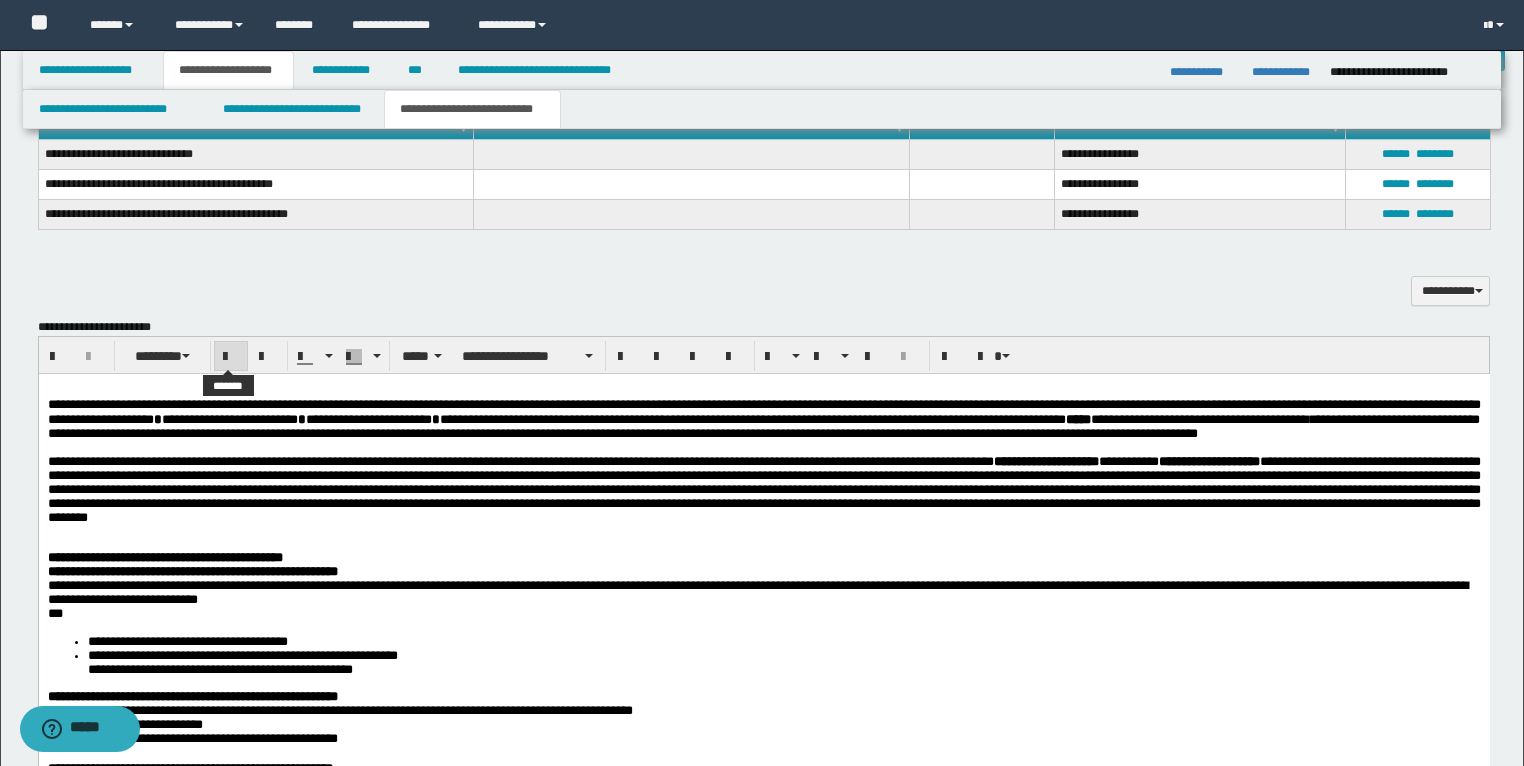 click at bounding box center (231, 357) 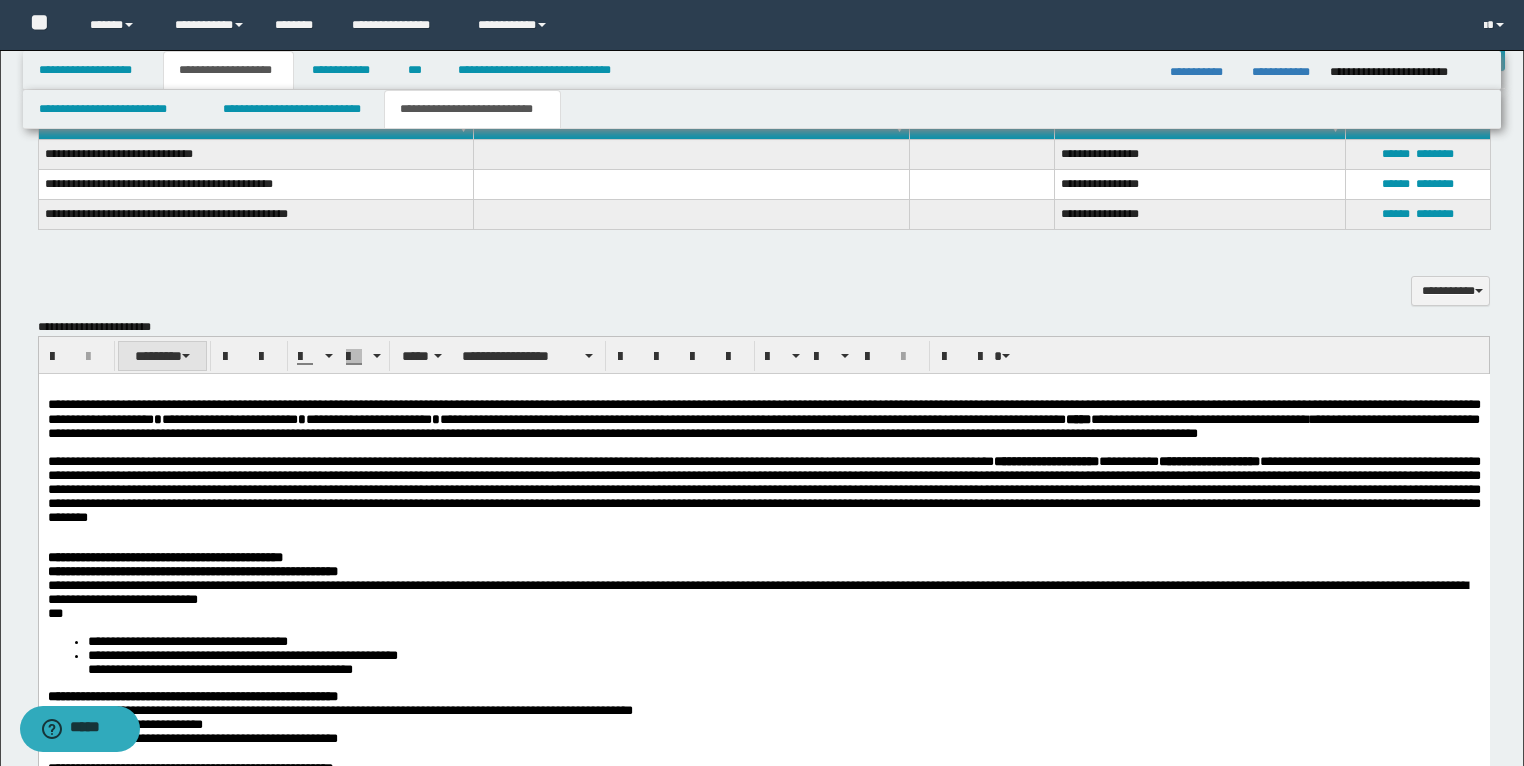 click on "********" at bounding box center [162, 356] 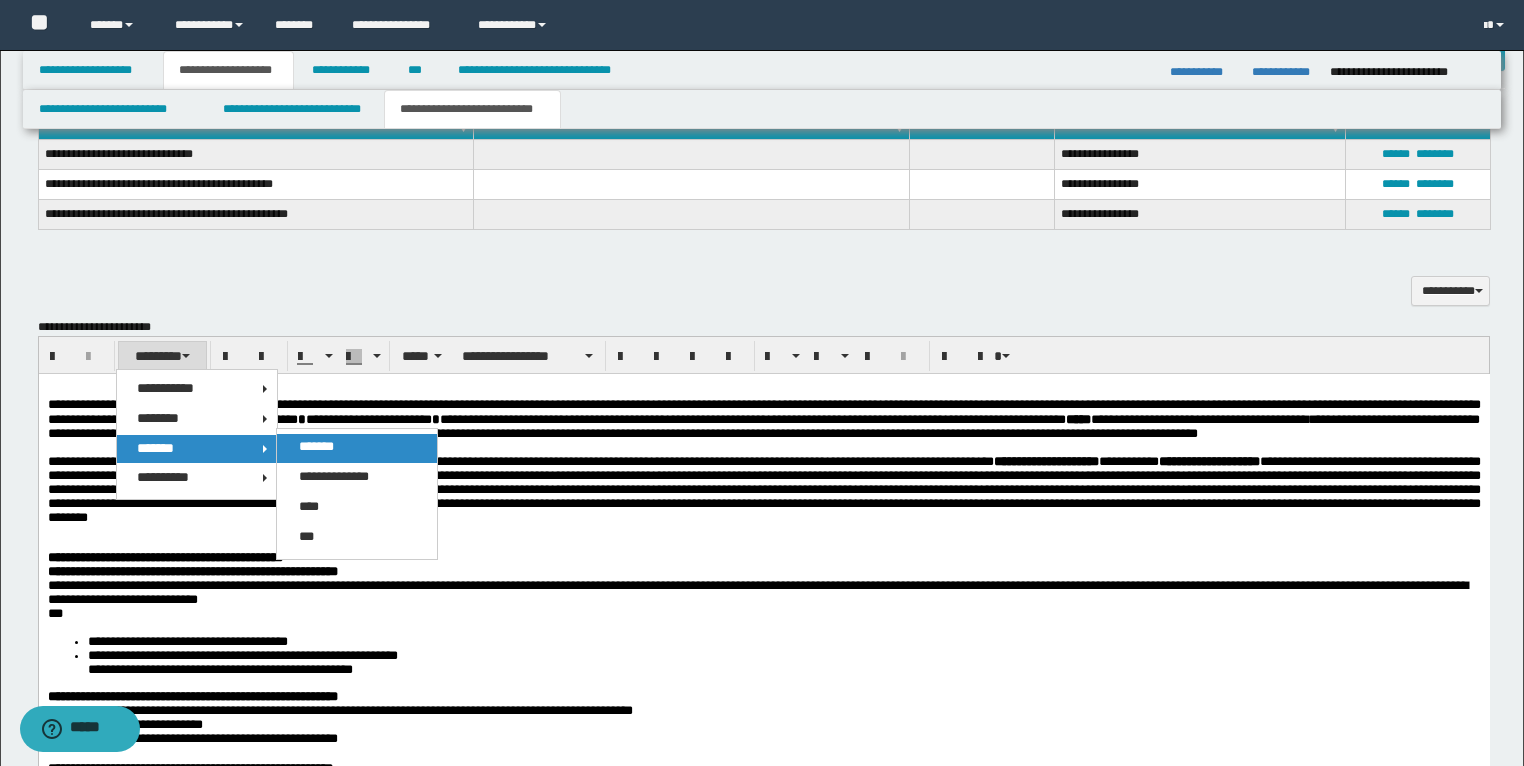 drag, startPoint x: 310, startPoint y: 444, endPoint x: 399, endPoint y: 15, distance: 438.13467 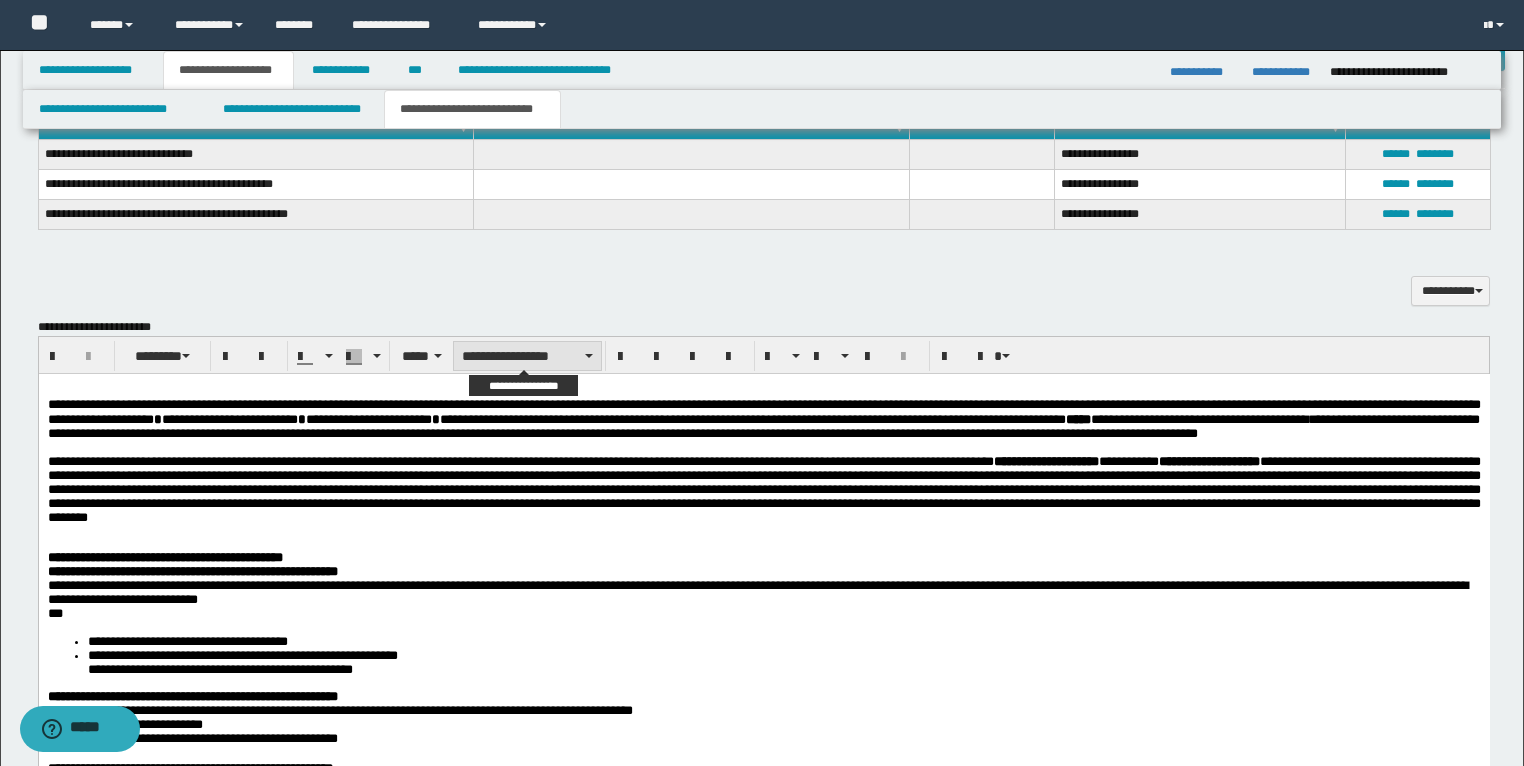 click on "**********" at bounding box center (527, 356) 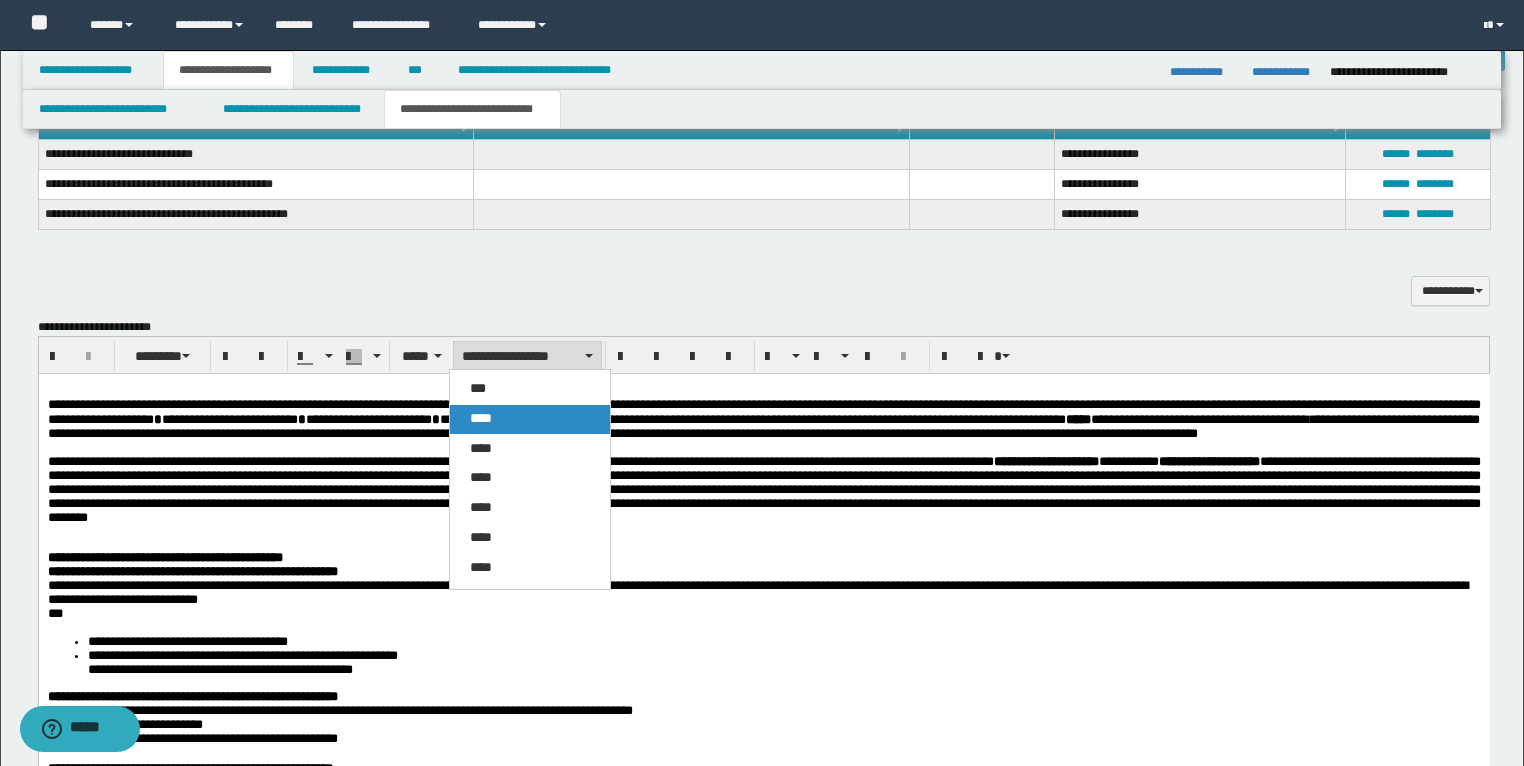 click on "****" at bounding box center (481, 418) 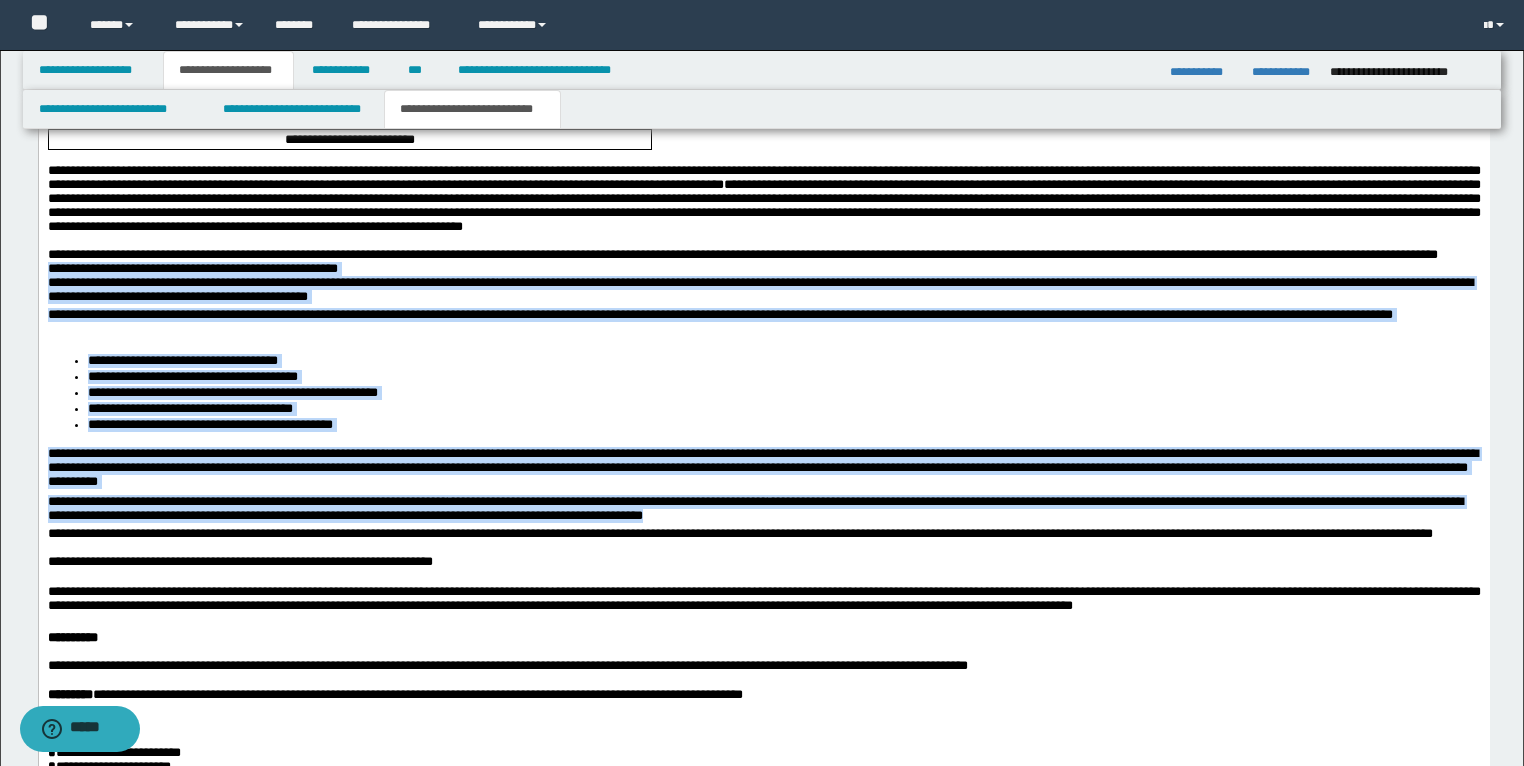 scroll, scrollTop: 2636, scrollLeft: 0, axis: vertical 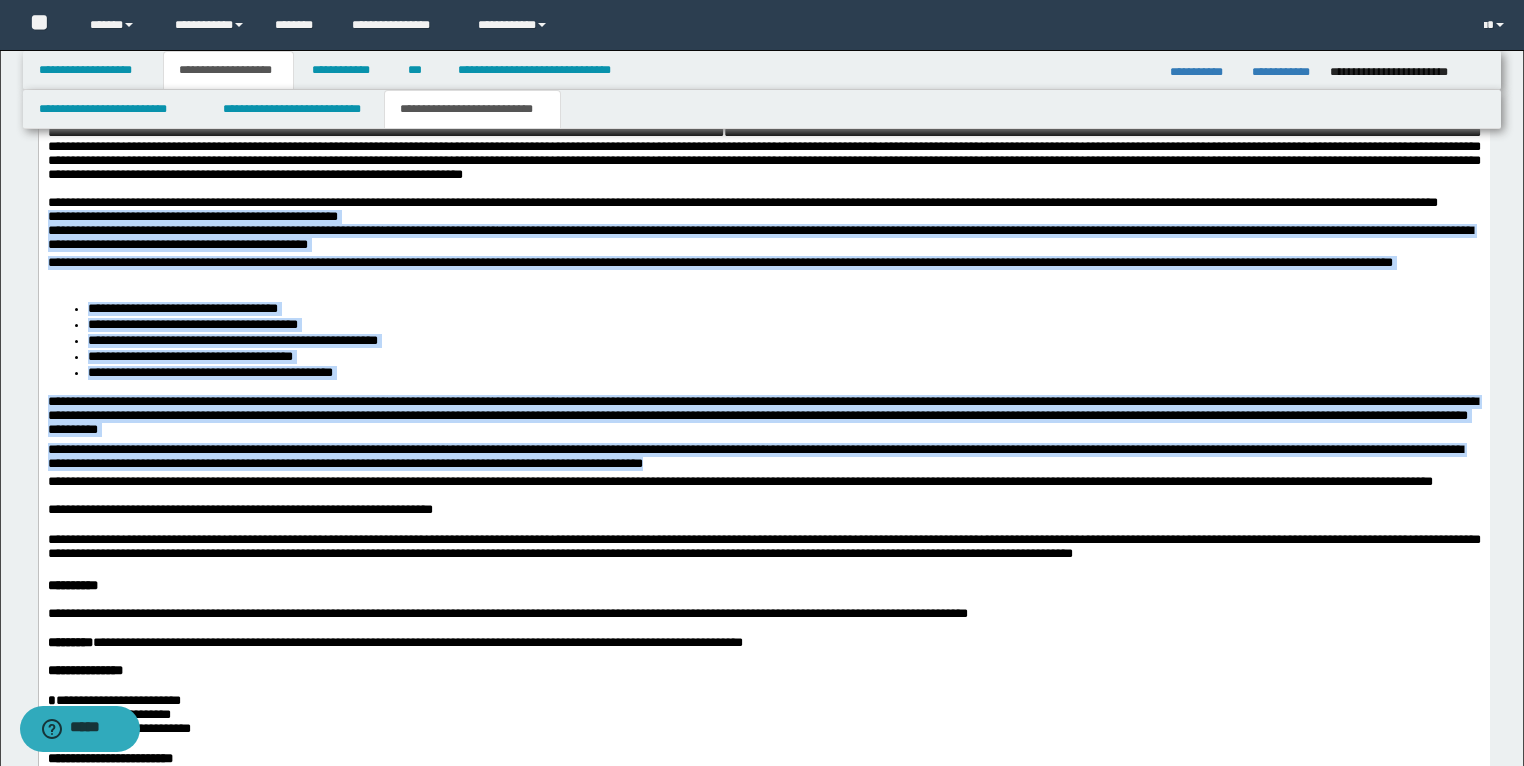 drag, startPoint x: 399, startPoint y: 546, endPoint x: 383, endPoint y: 486, distance: 62.0967 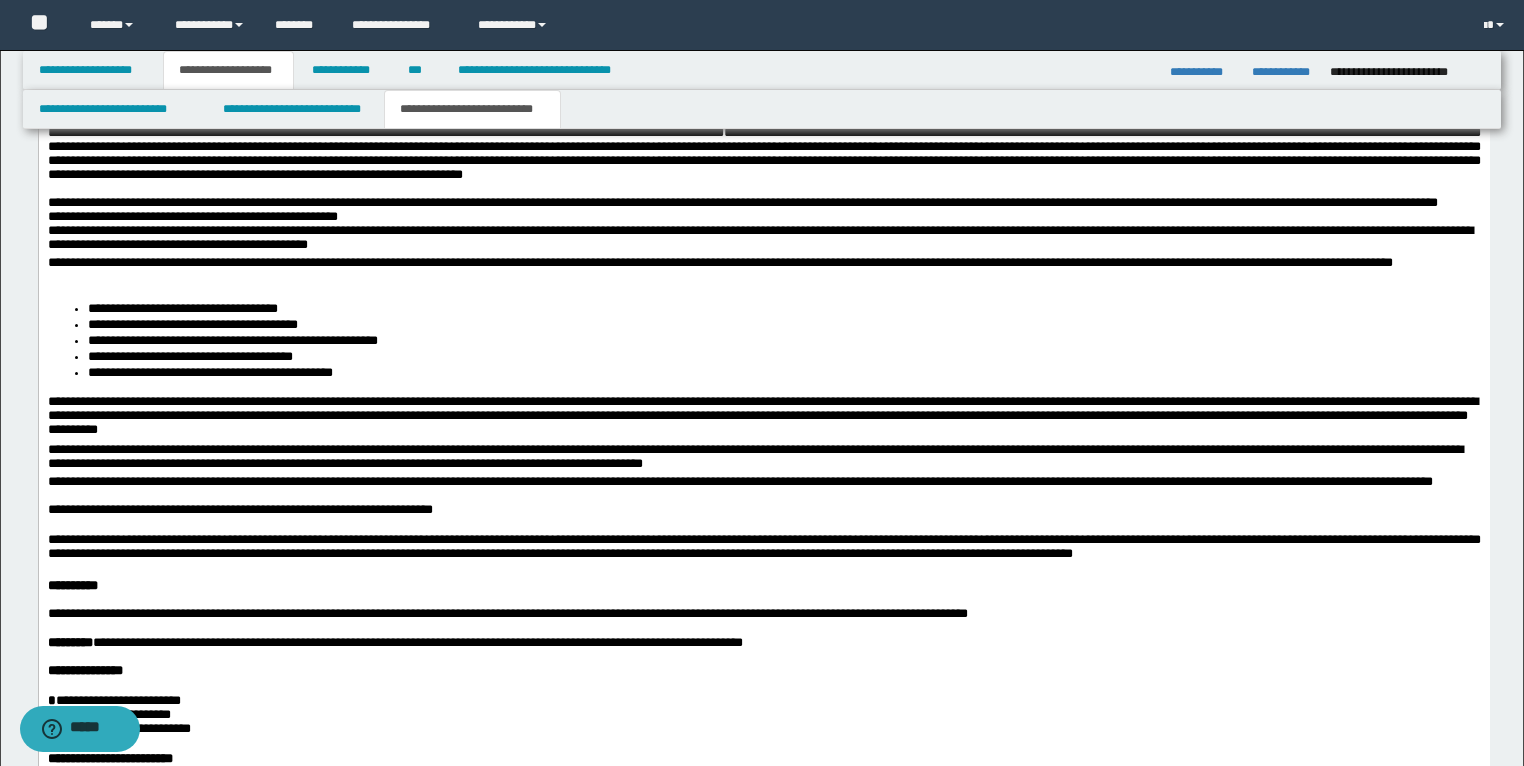 click on "**********" at bounding box center [763, 204] 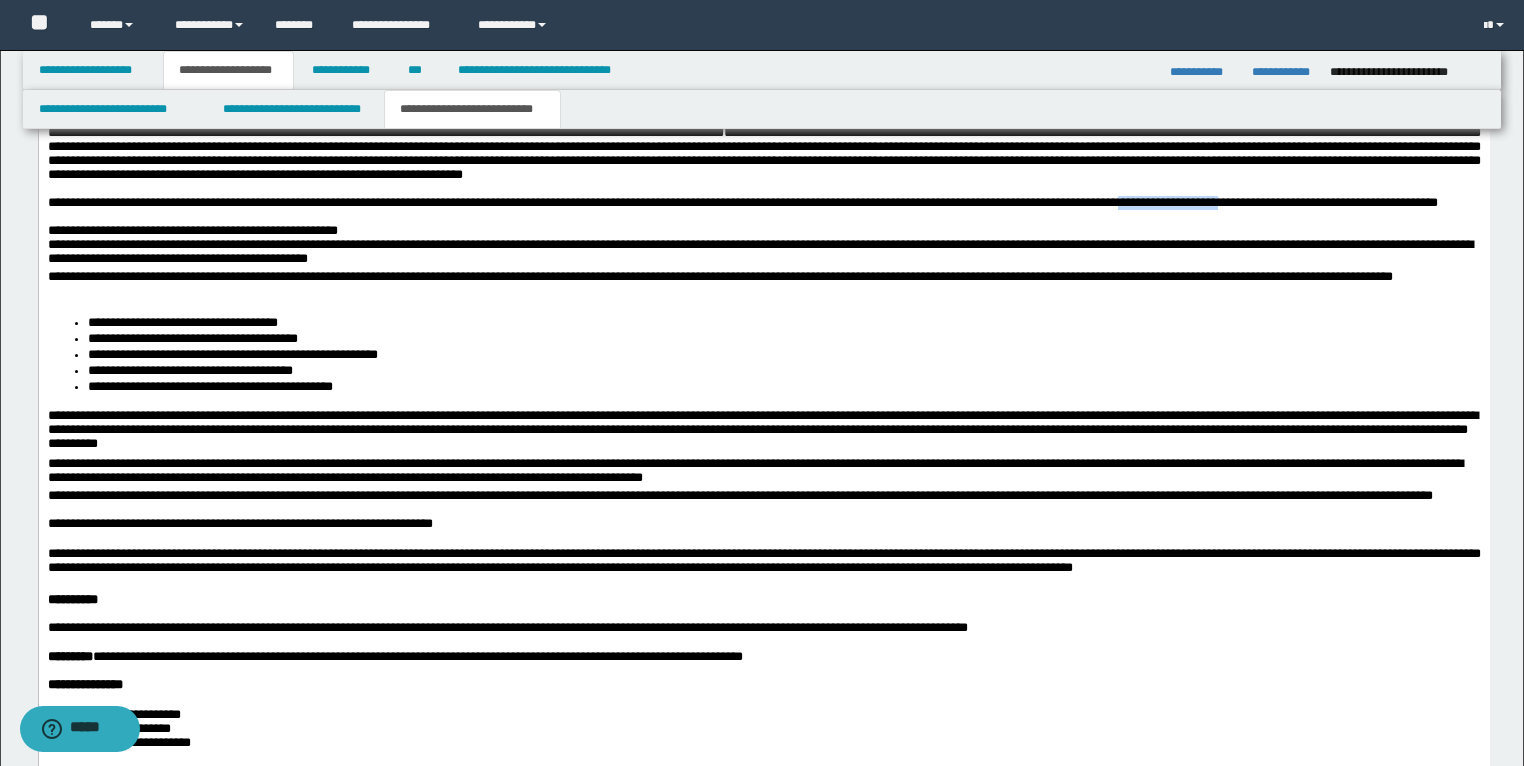 drag, startPoint x: 1310, startPoint y: 365, endPoint x: 1479, endPoint y: 363, distance: 169.01184 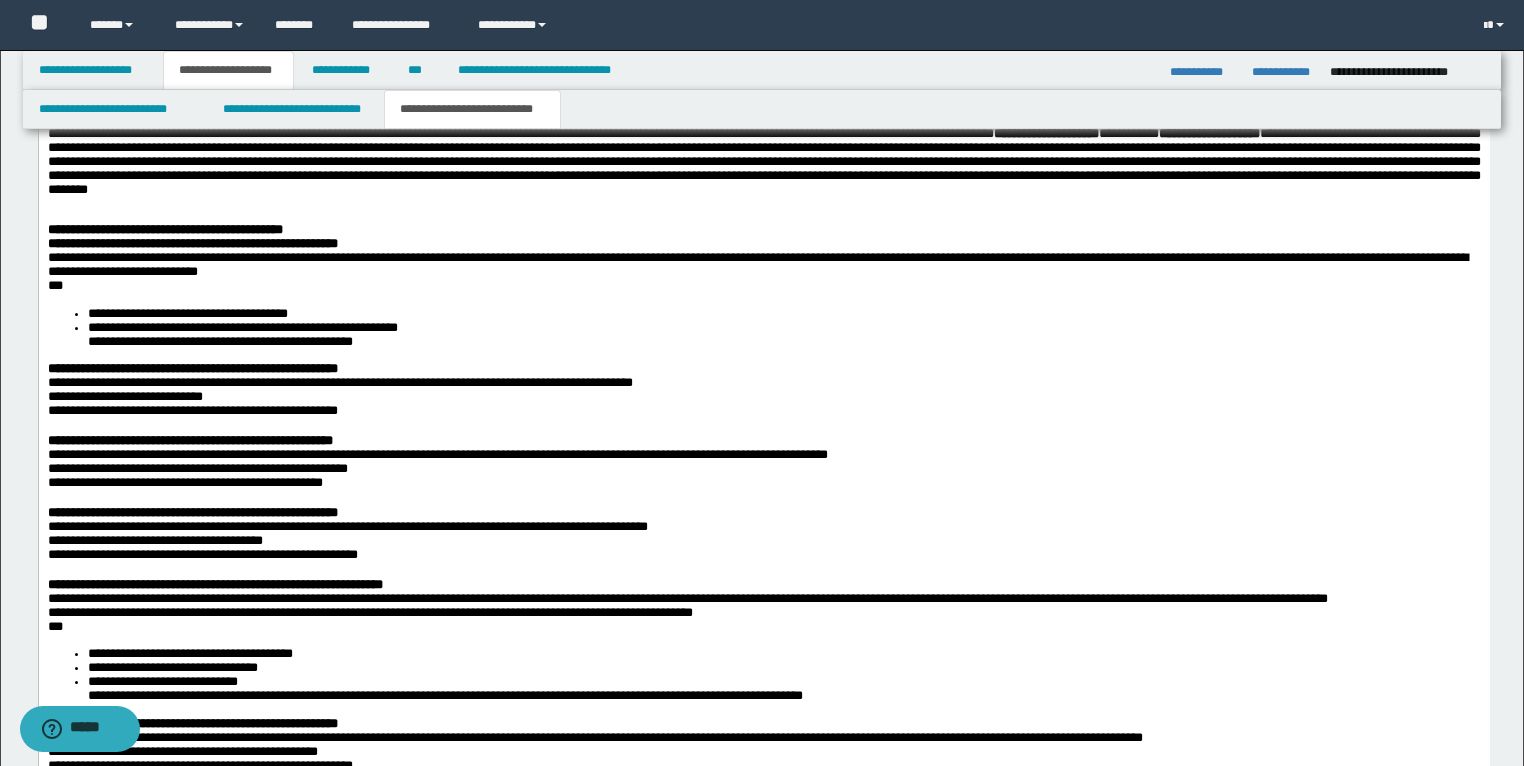 scroll, scrollTop: 1596, scrollLeft: 0, axis: vertical 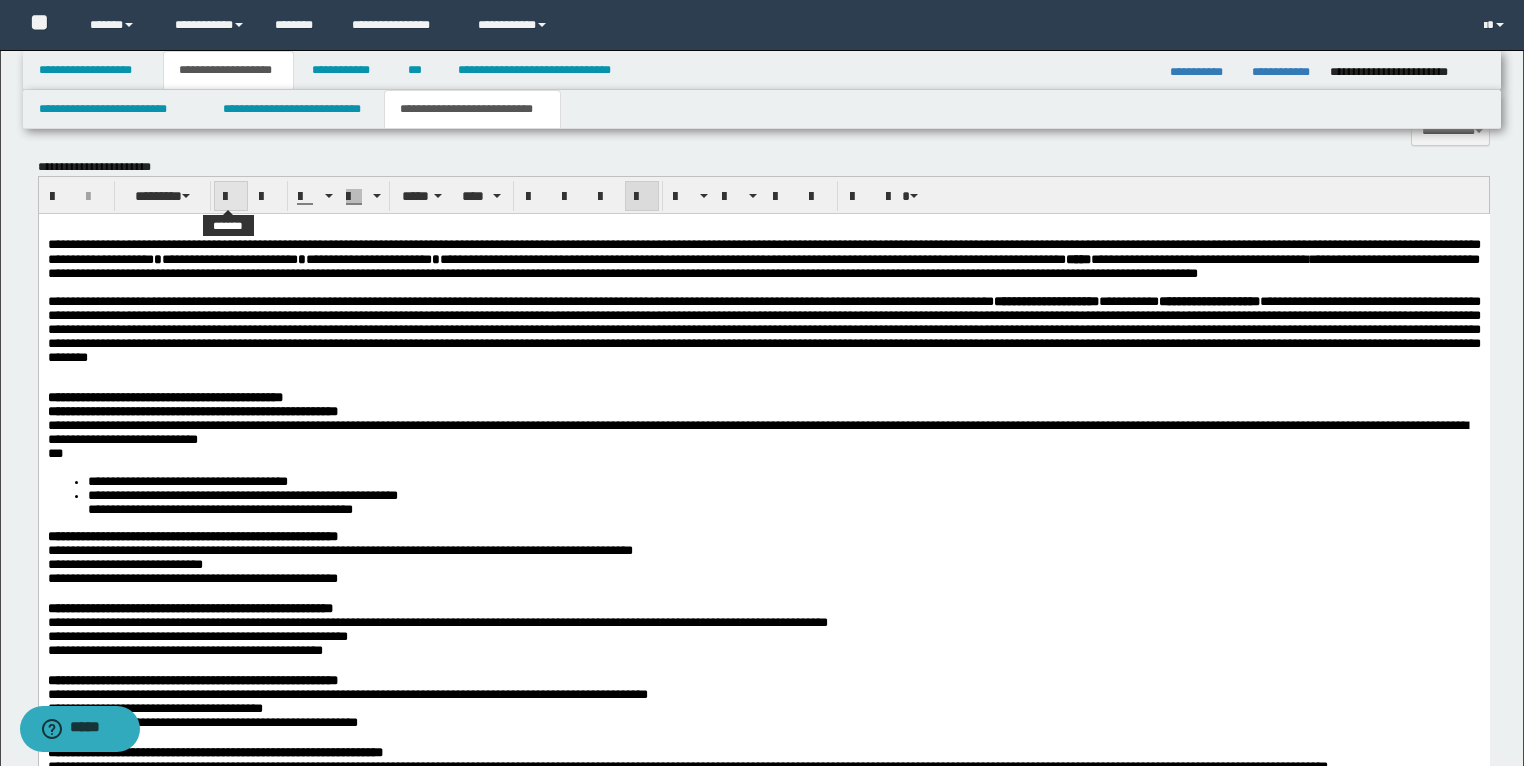 click at bounding box center (231, 197) 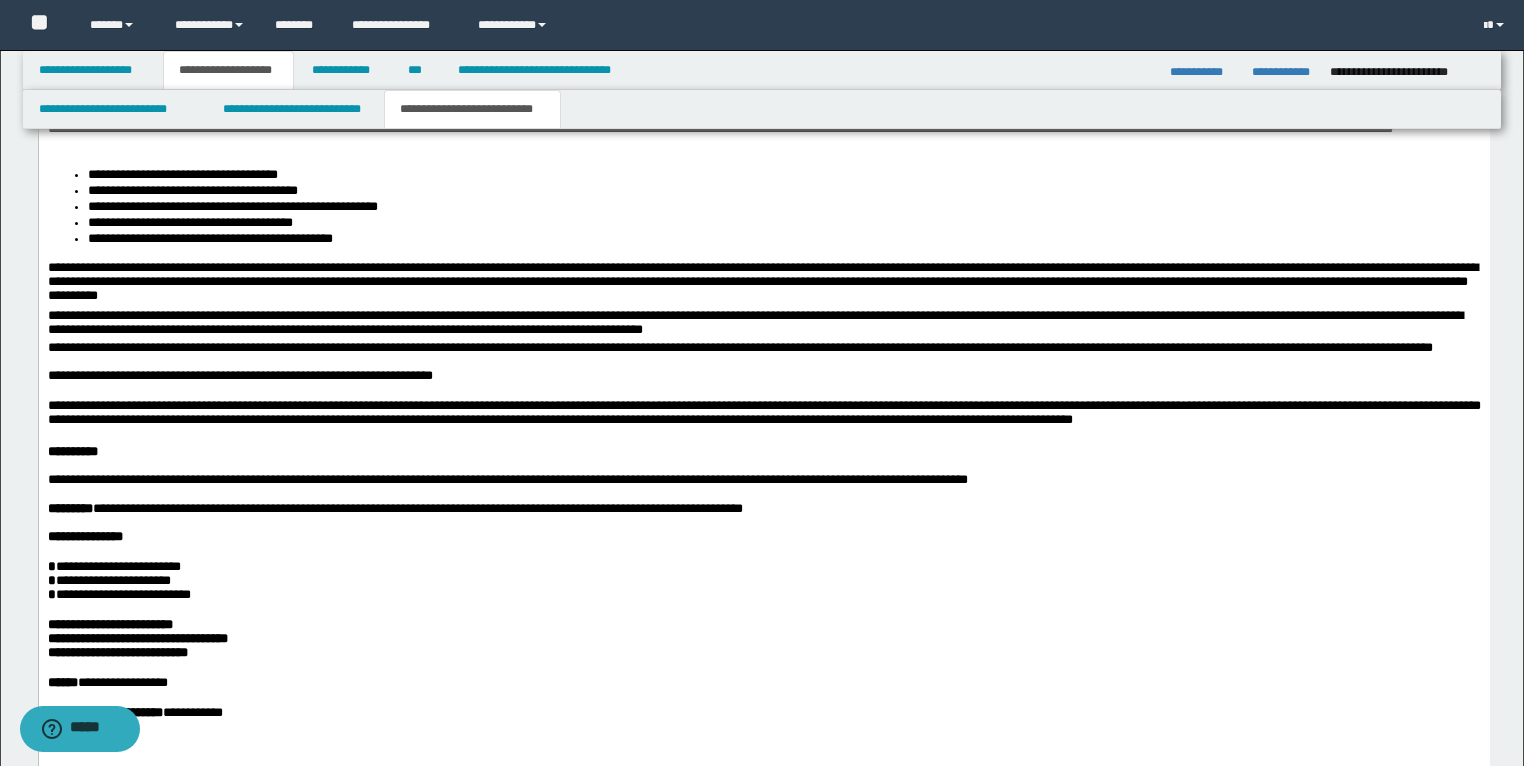 scroll, scrollTop: 2796, scrollLeft: 0, axis: vertical 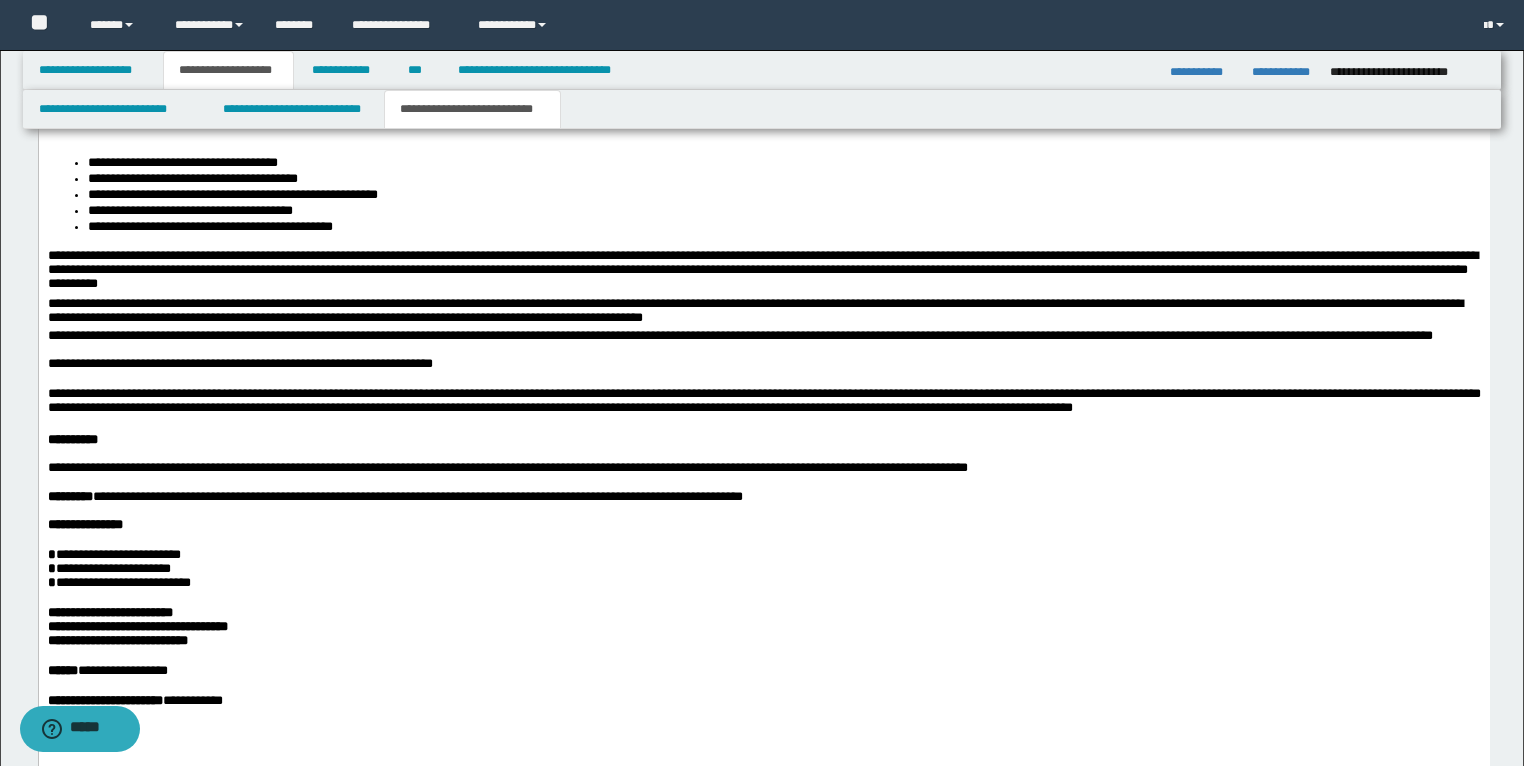 click on "**********" at bounding box center (763, 127) 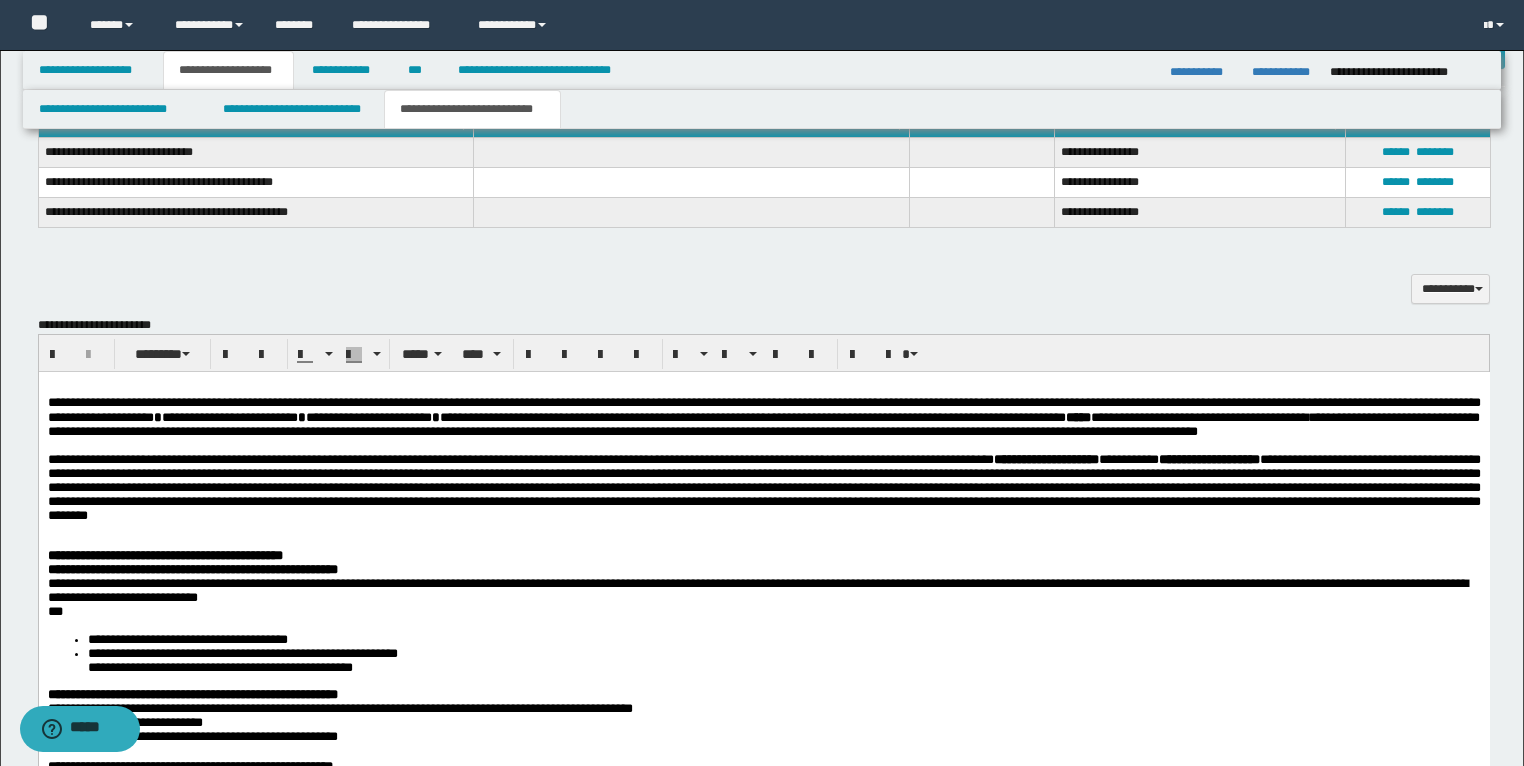 scroll, scrollTop: 1436, scrollLeft: 0, axis: vertical 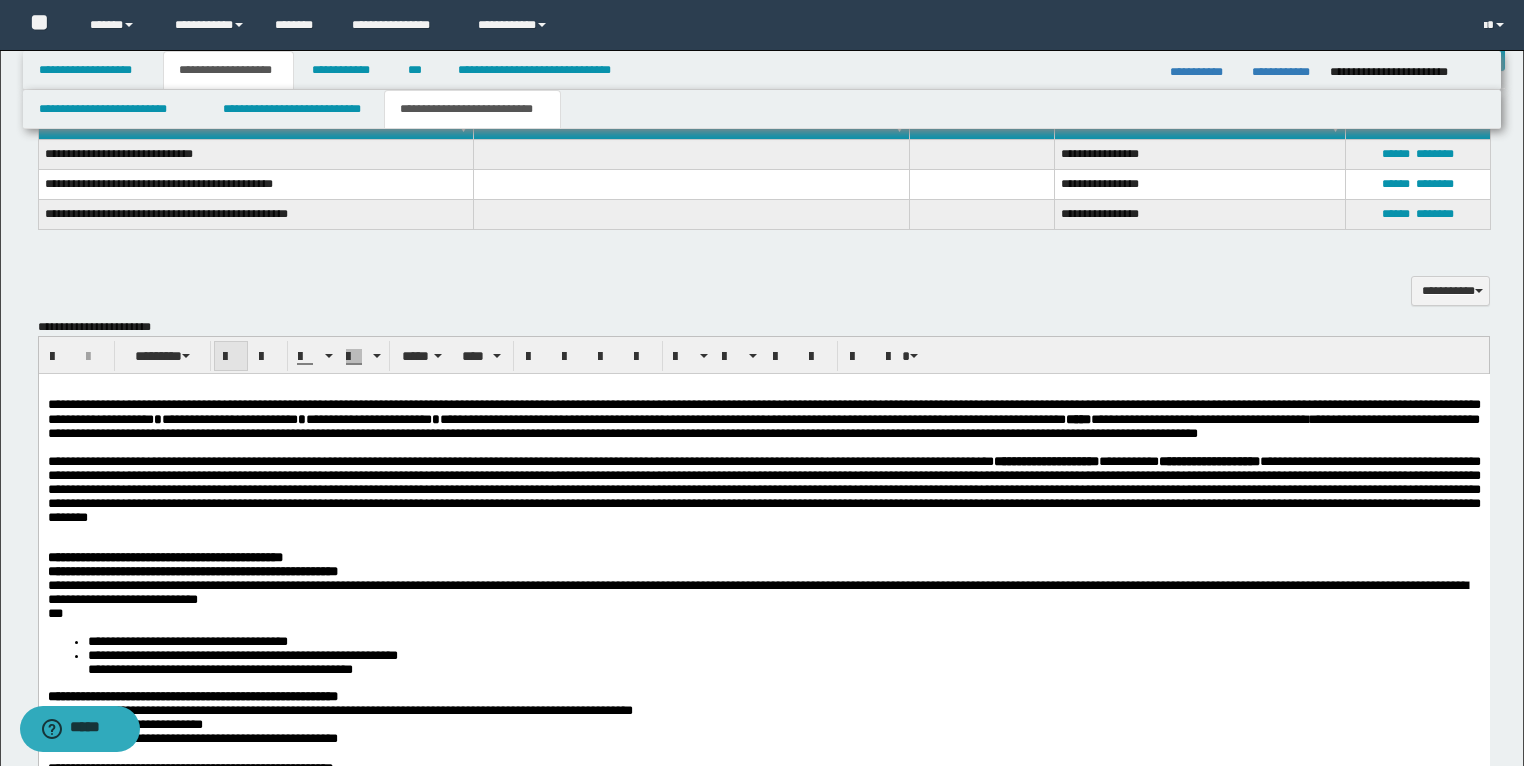 click at bounding box center [231, 357] 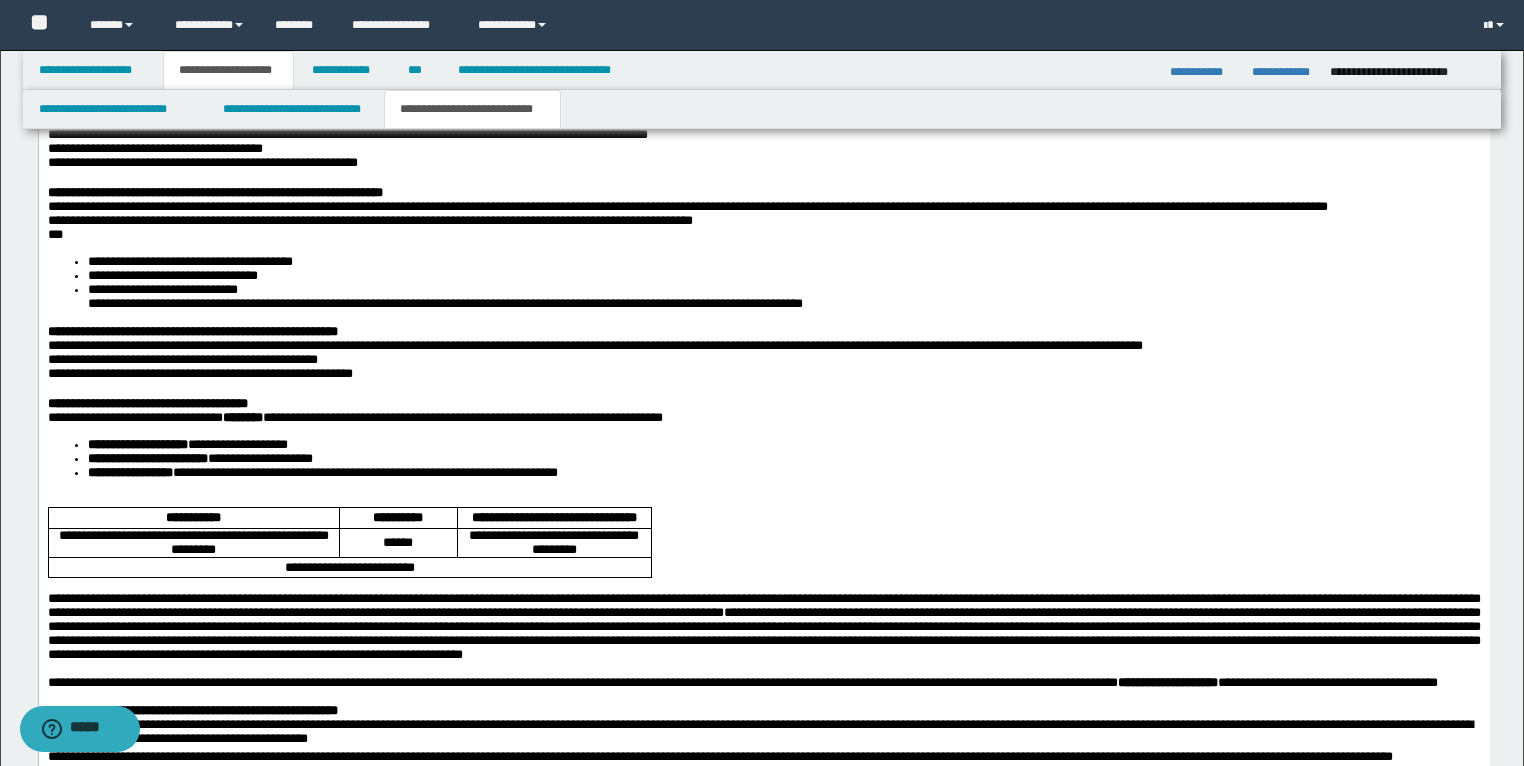 scroll, scrollTop: 2476, scrollLeft: 0, axis: vertical 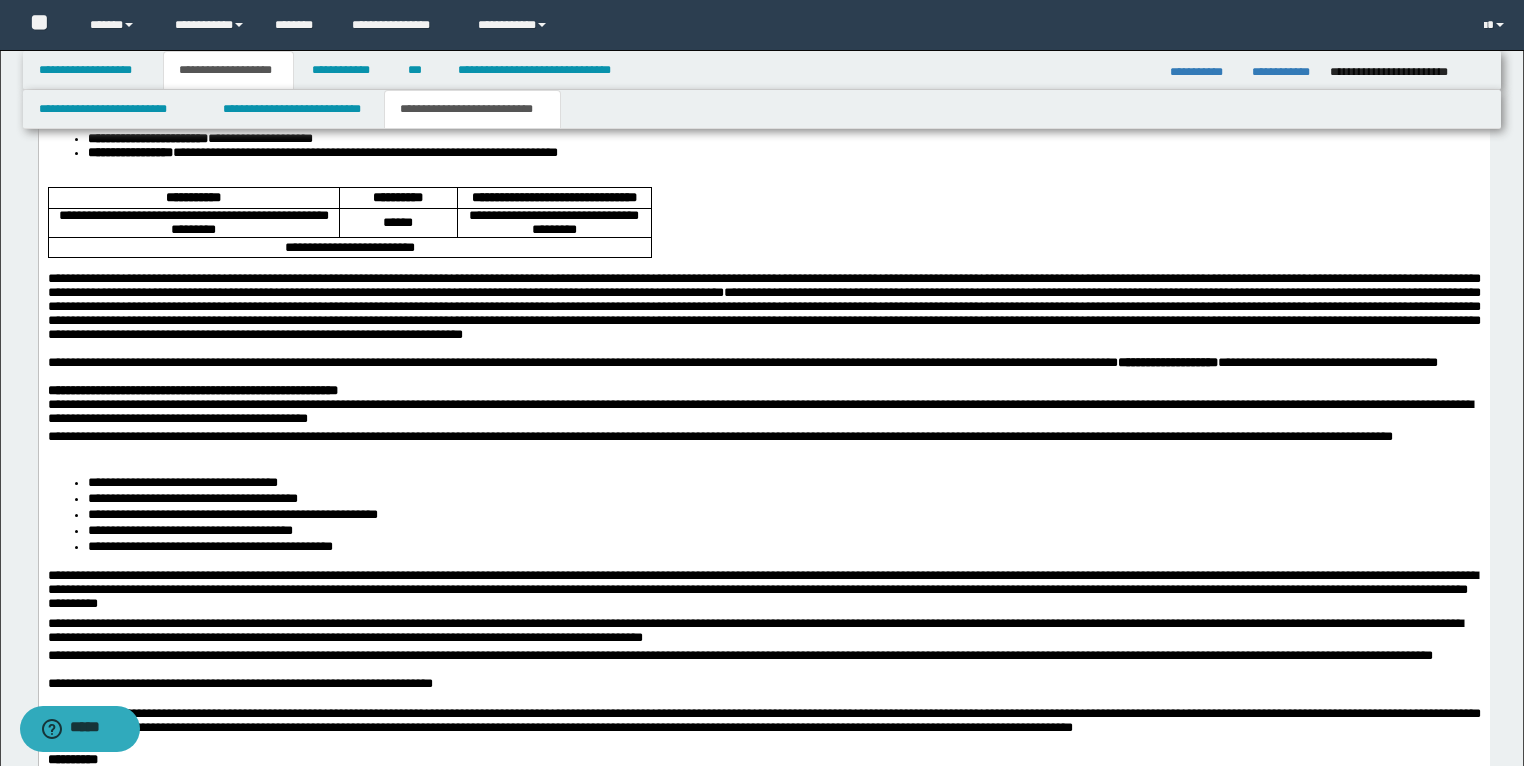 click on "**********" at bounding box center (742, 363) 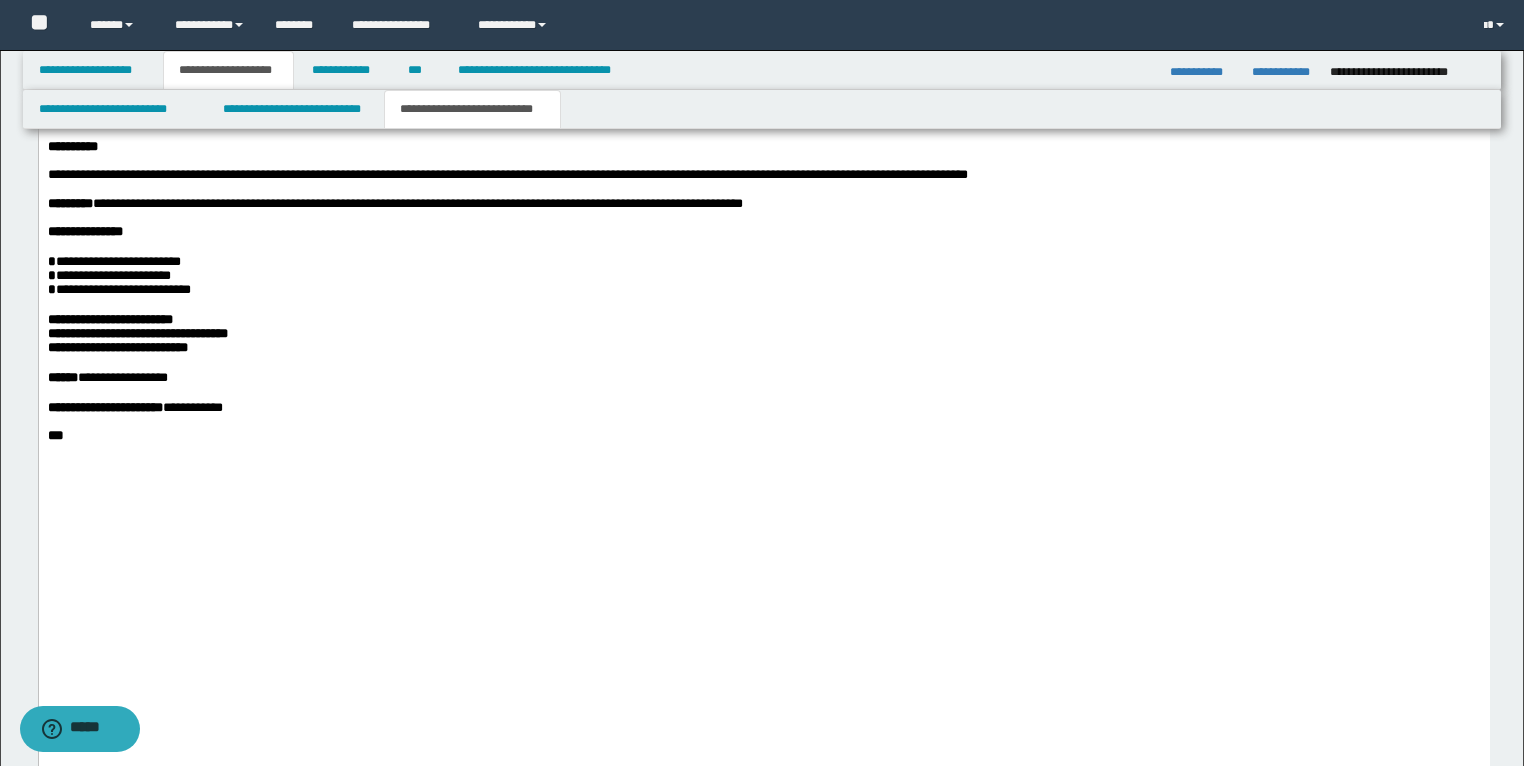 scroll, scrollTop: 3116, scrollLeft: 0, axis: vertical 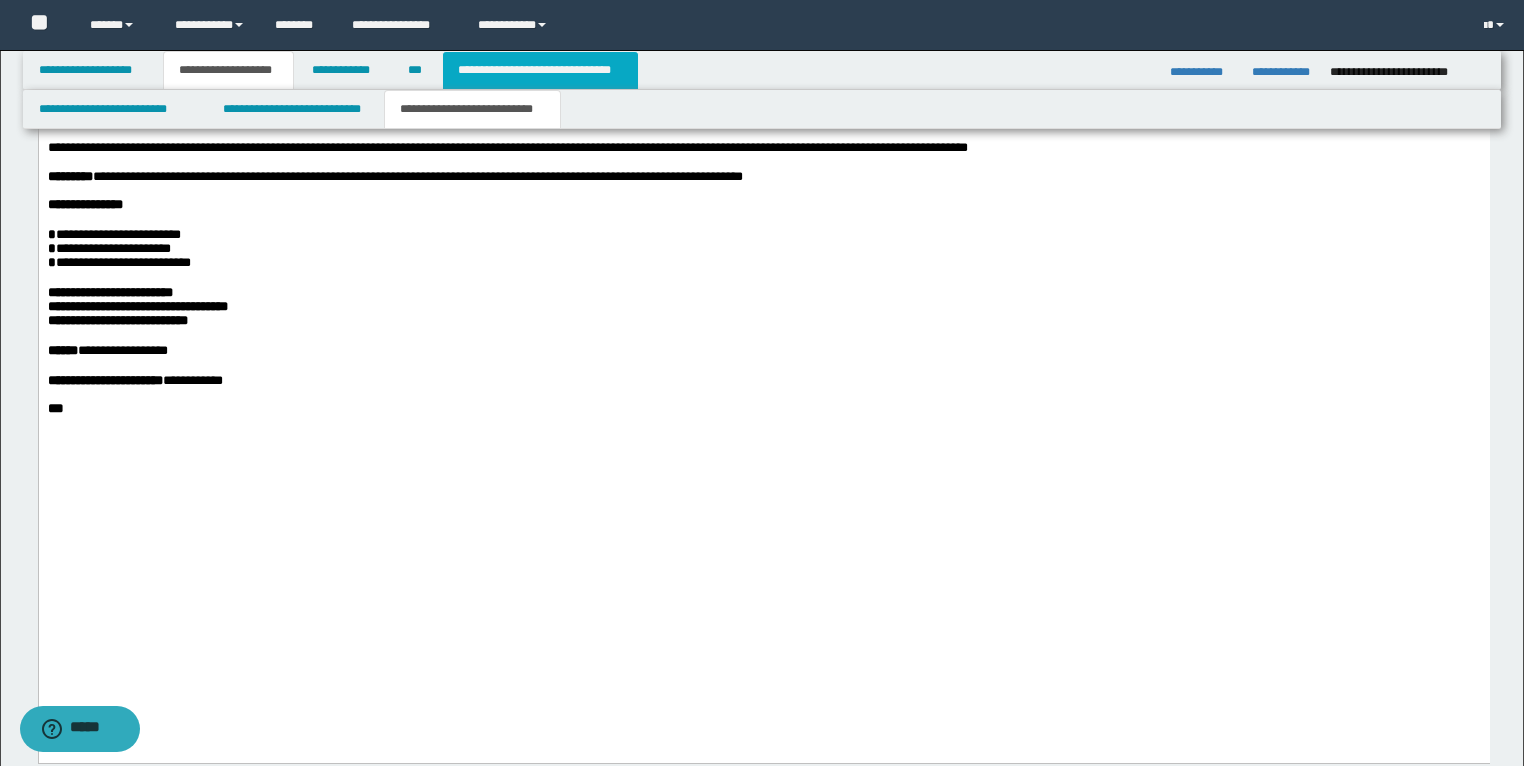 click on "**********" at bounding box center [540, 70] 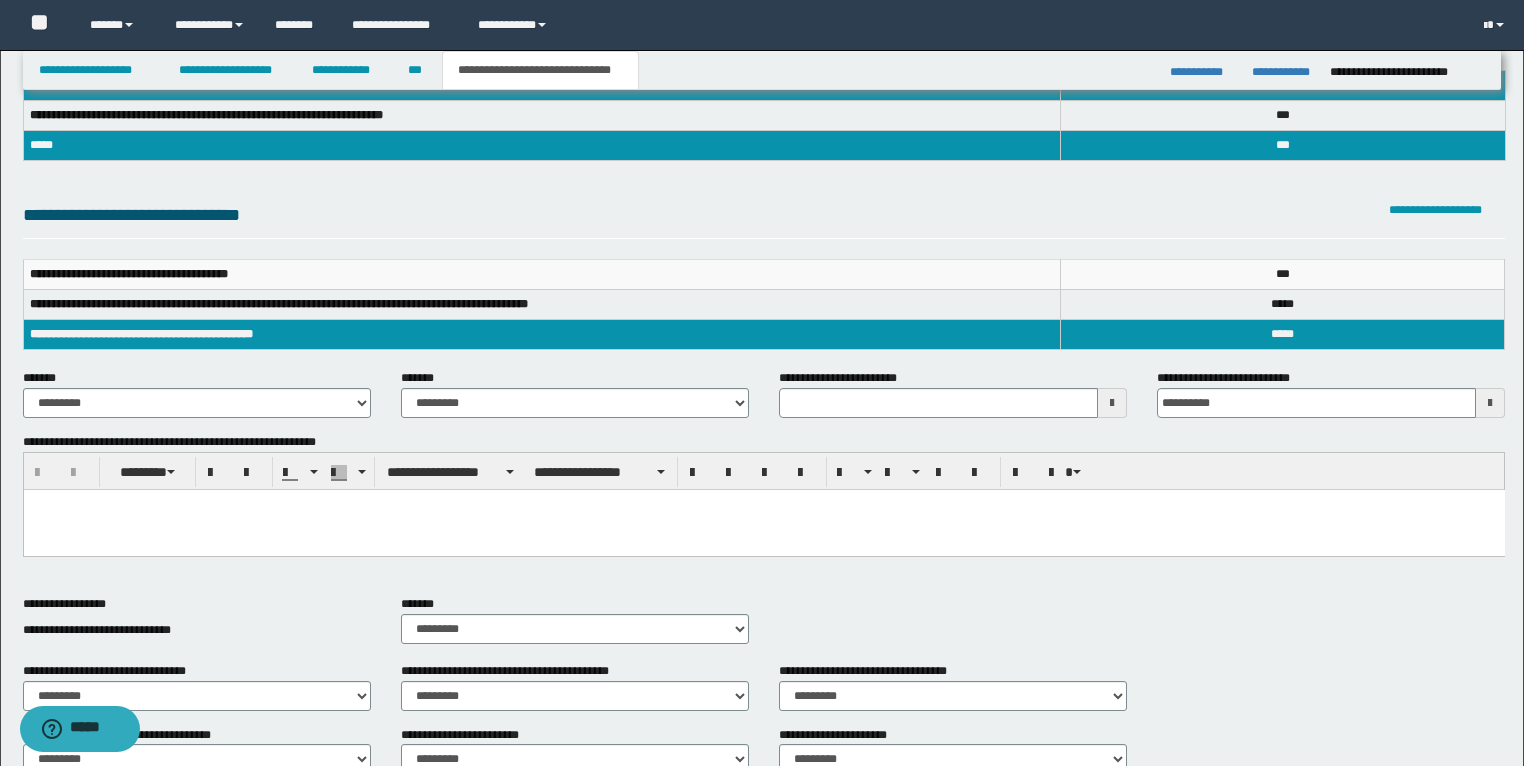 scroll, scrollTop: 0, scrollLeft: 0, axis: both 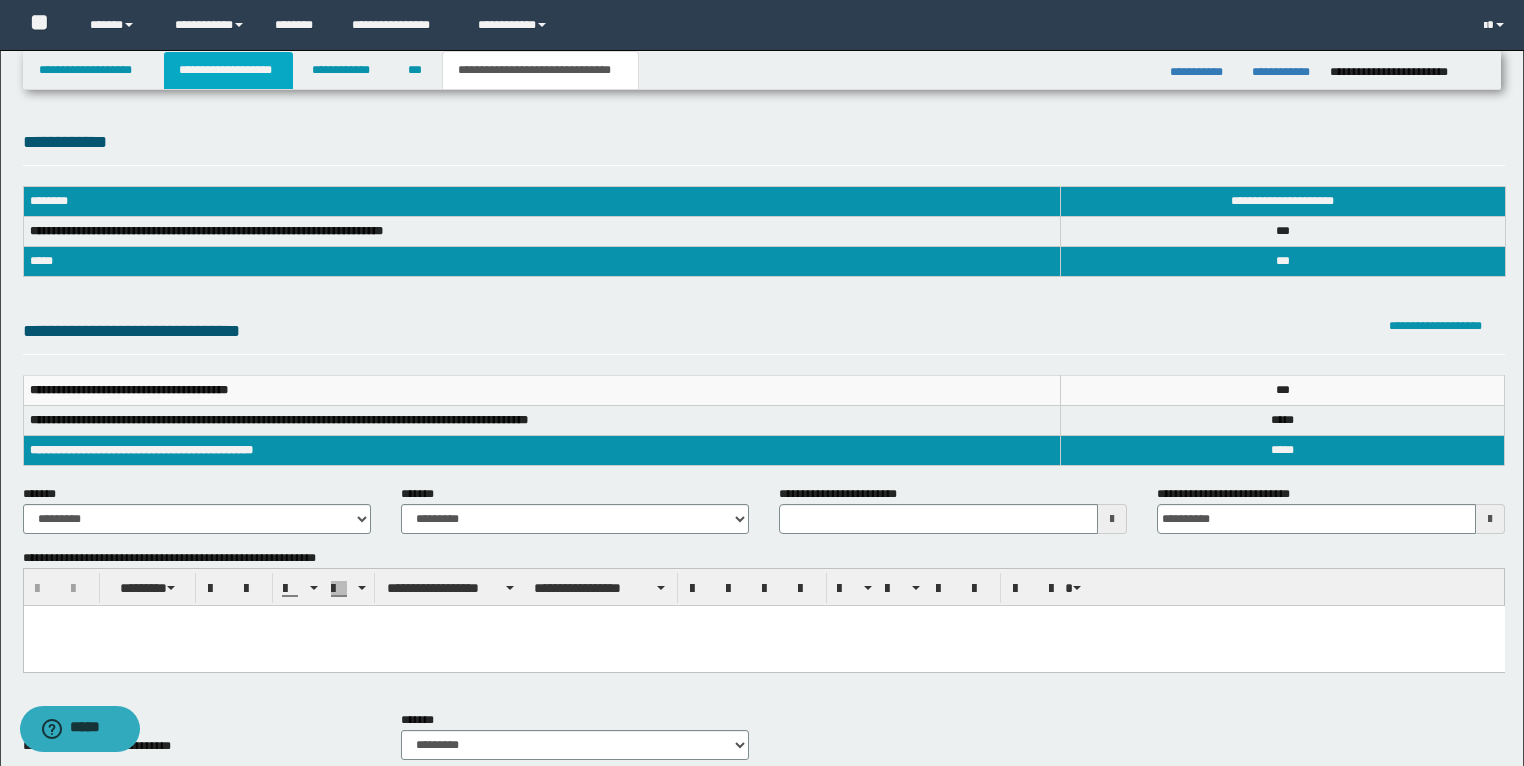 click on "**********" at bounding box center [228, 70] 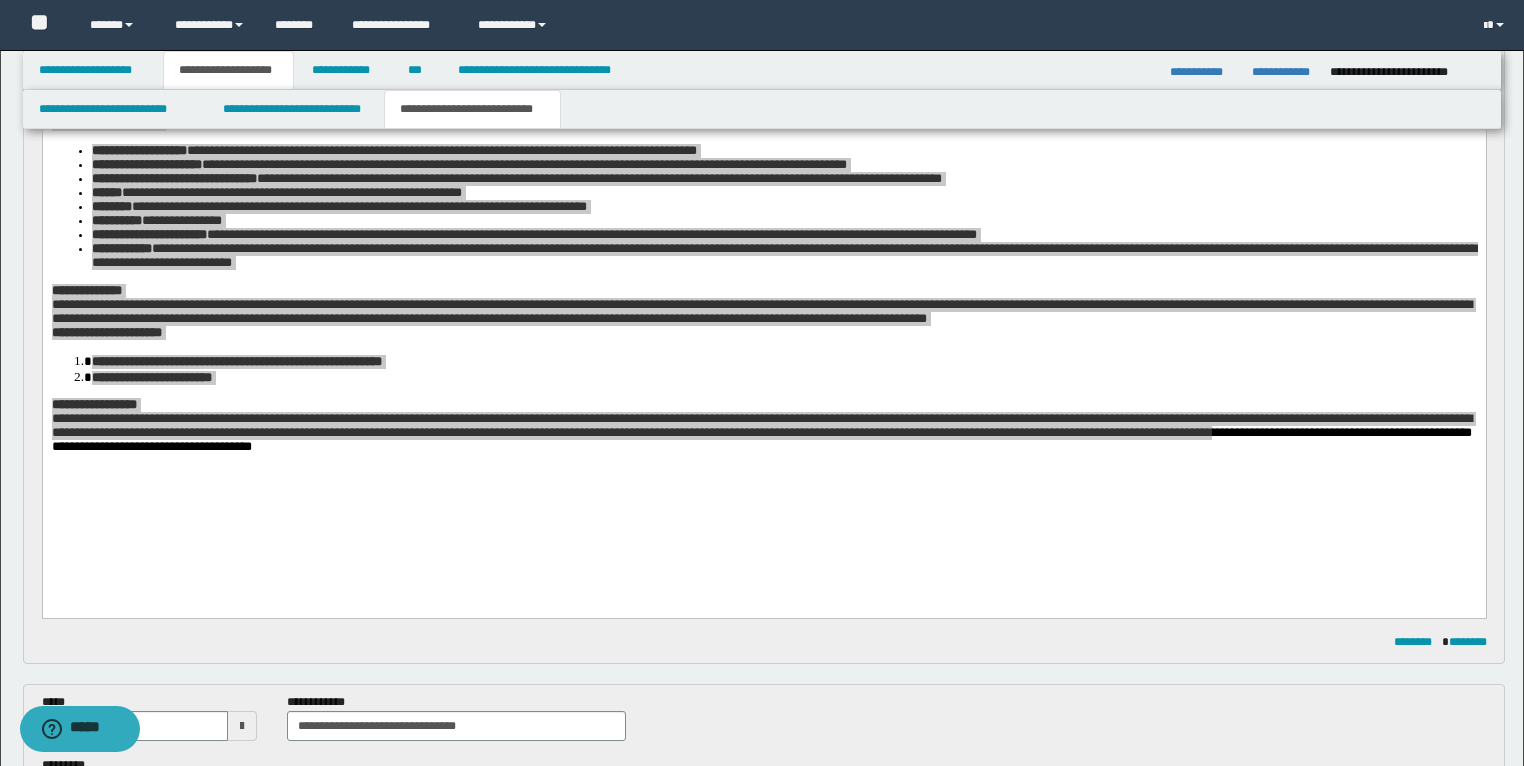 scroll, scrollTop: 480, scrollLeft: 0, axis: vertical 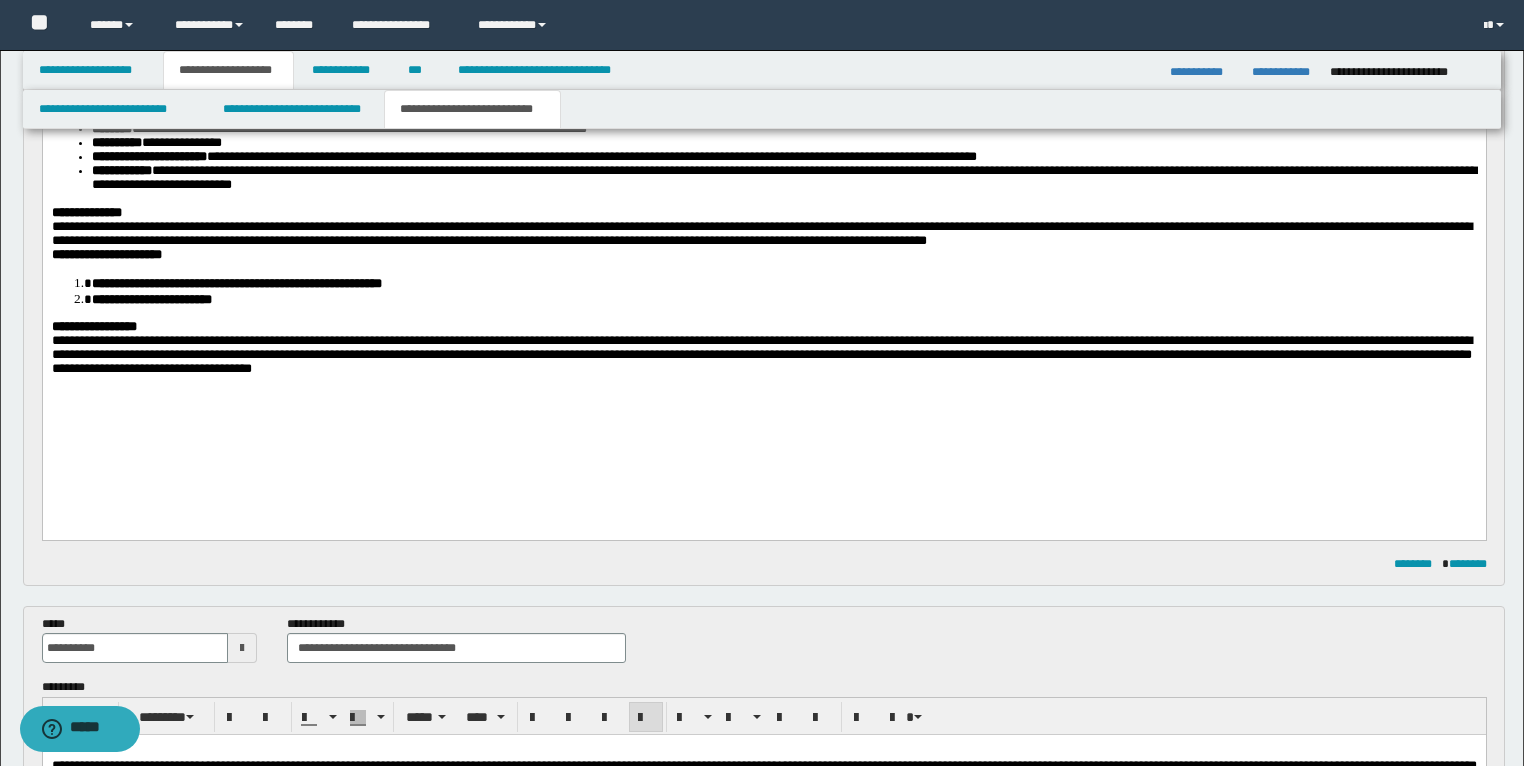 click on "**********" at bounding box center [763, 154] 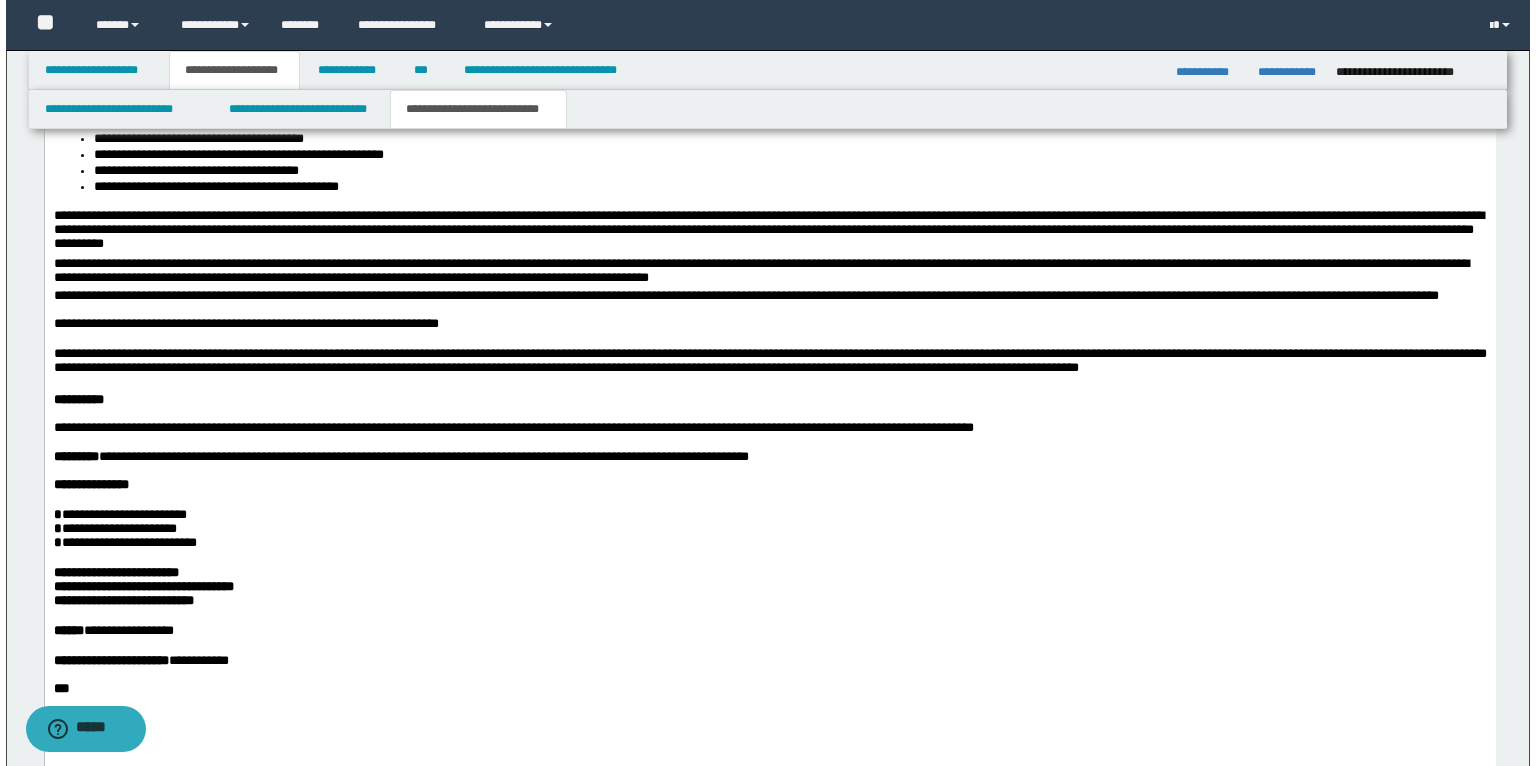scroll, scrollTop: 3120, scrollLeft: 0, axis: vertical 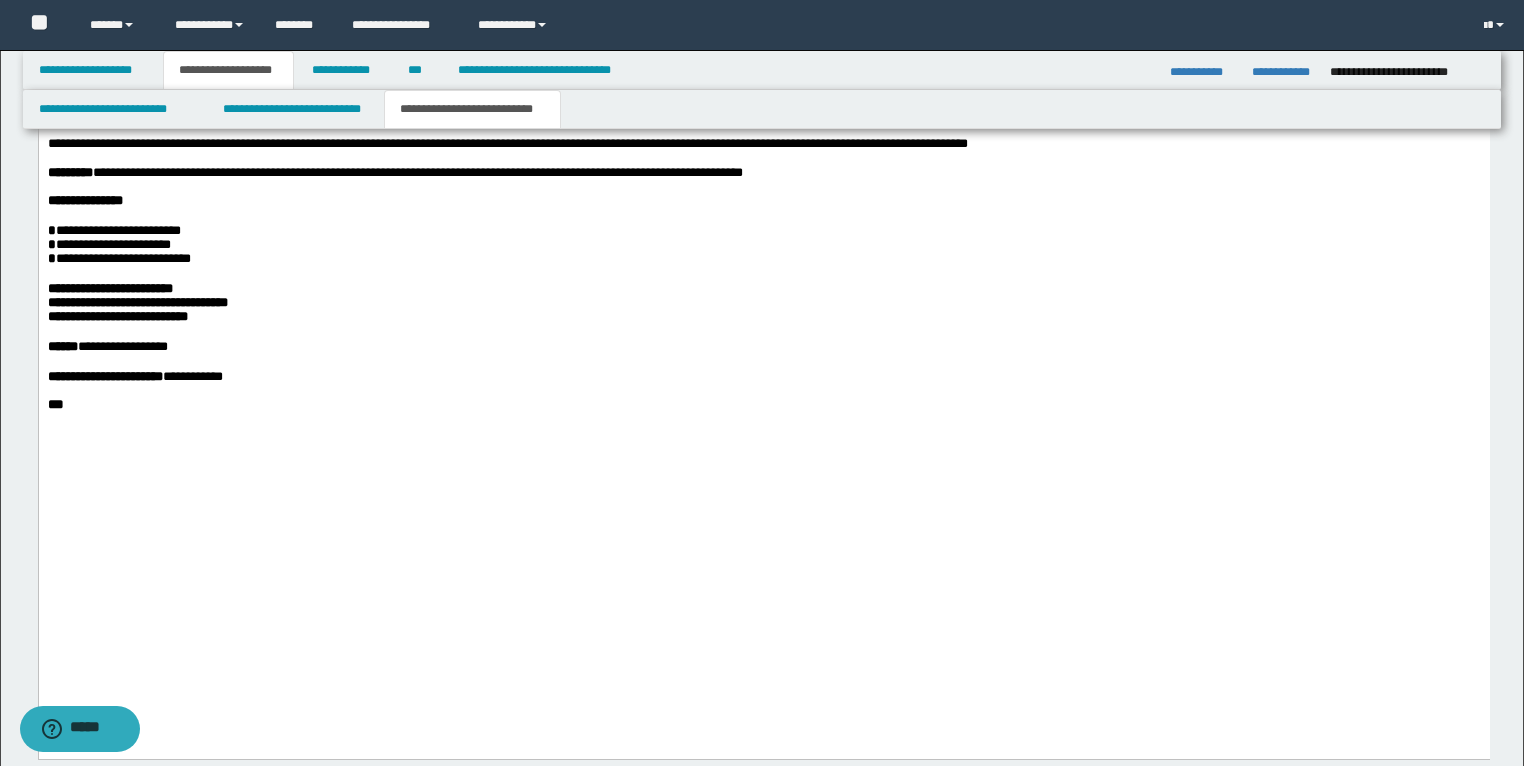 click on "**********" at bounding box center (109, 289) 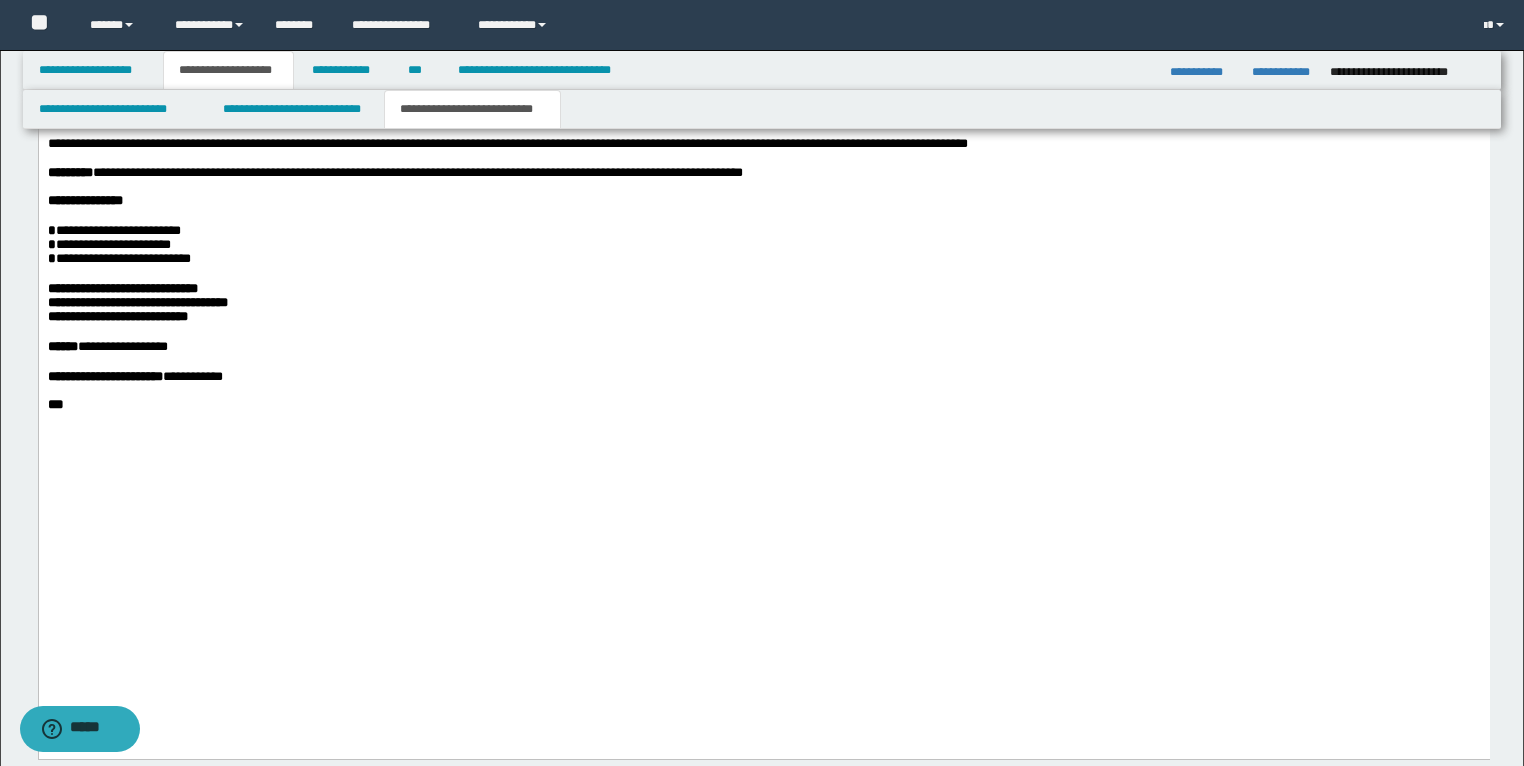 click on "**********" at bounding box center [117, 317] 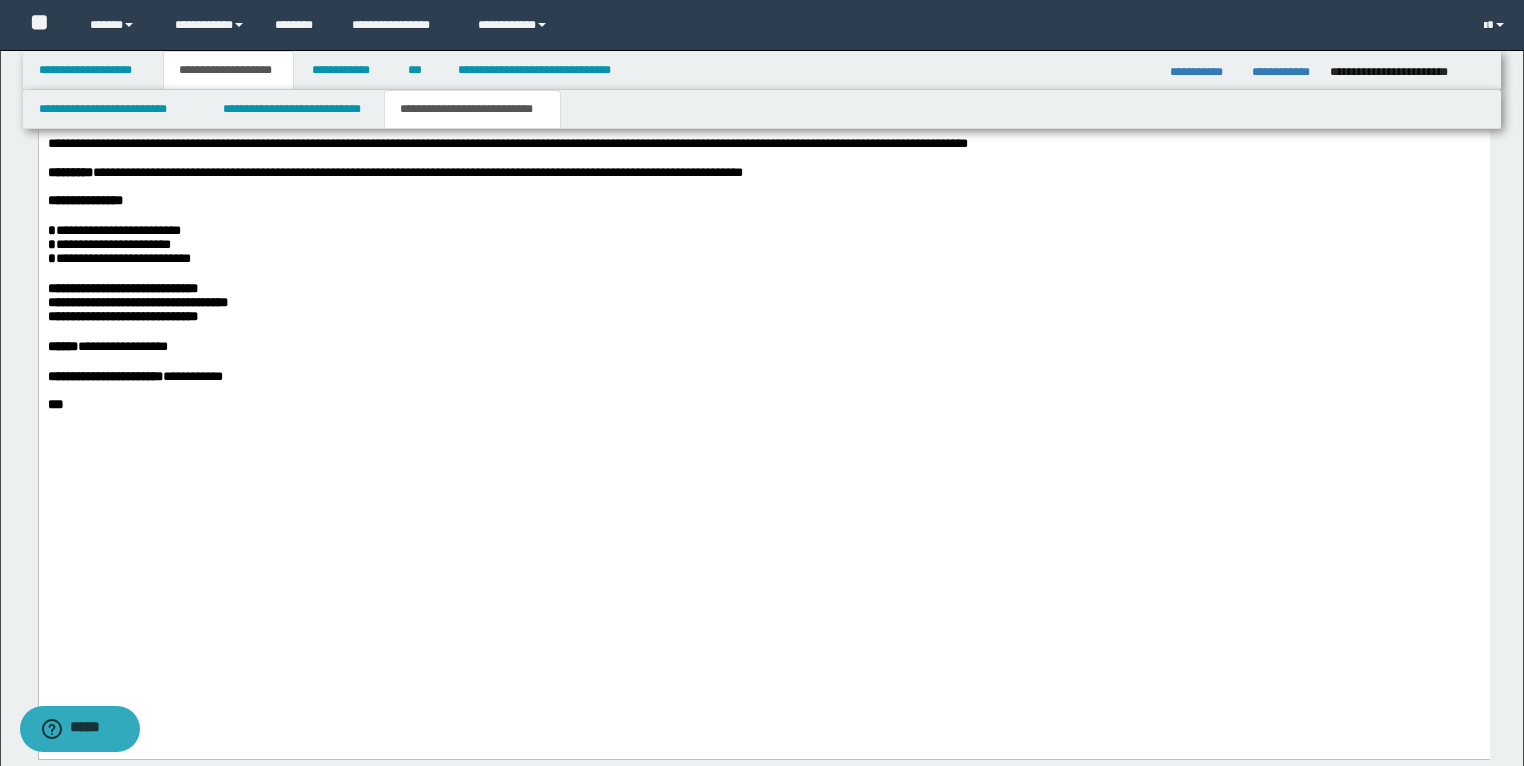 click on "**********" at bounding box center (122, 317) 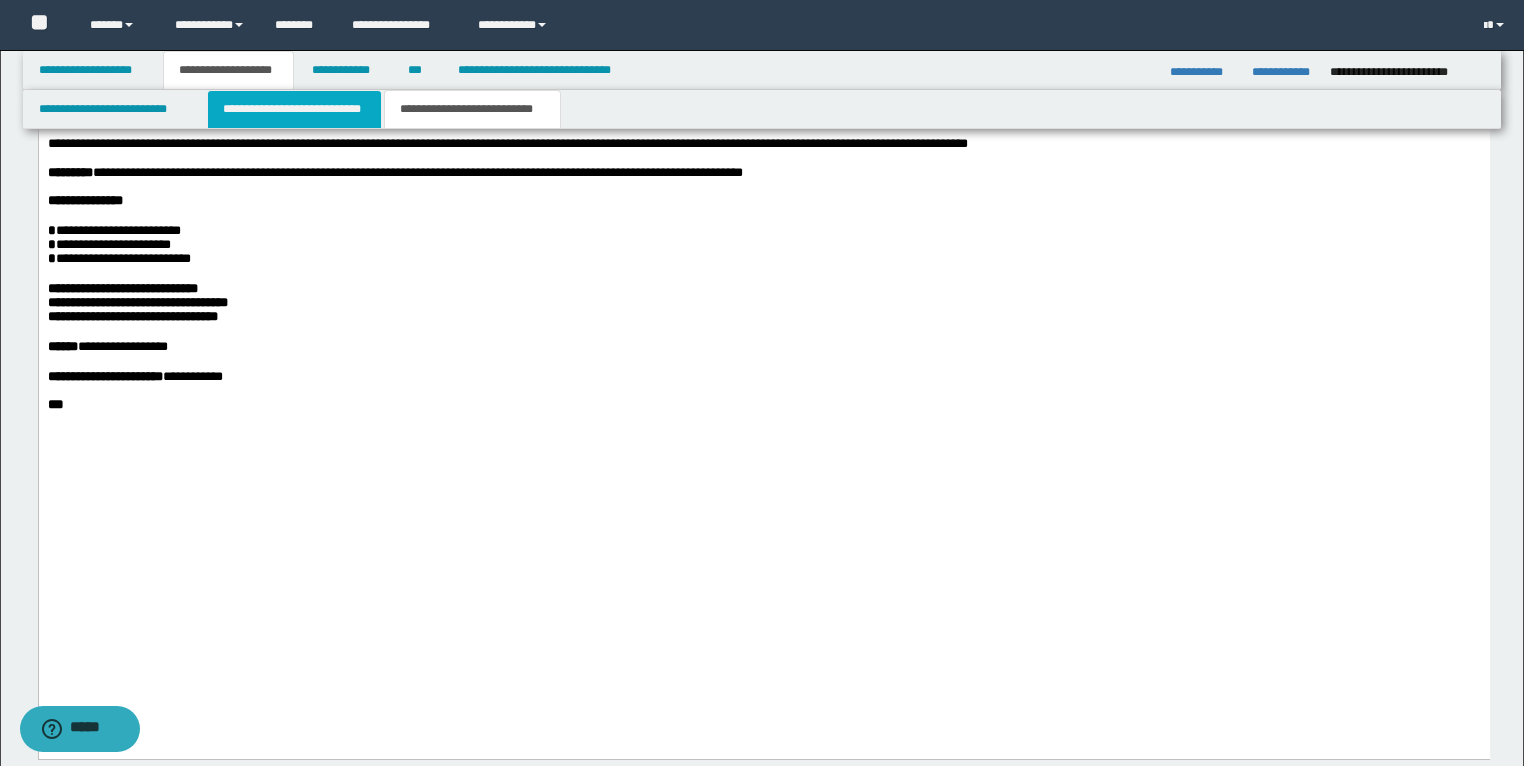 click on "**********" at bounding box center (294, 109) 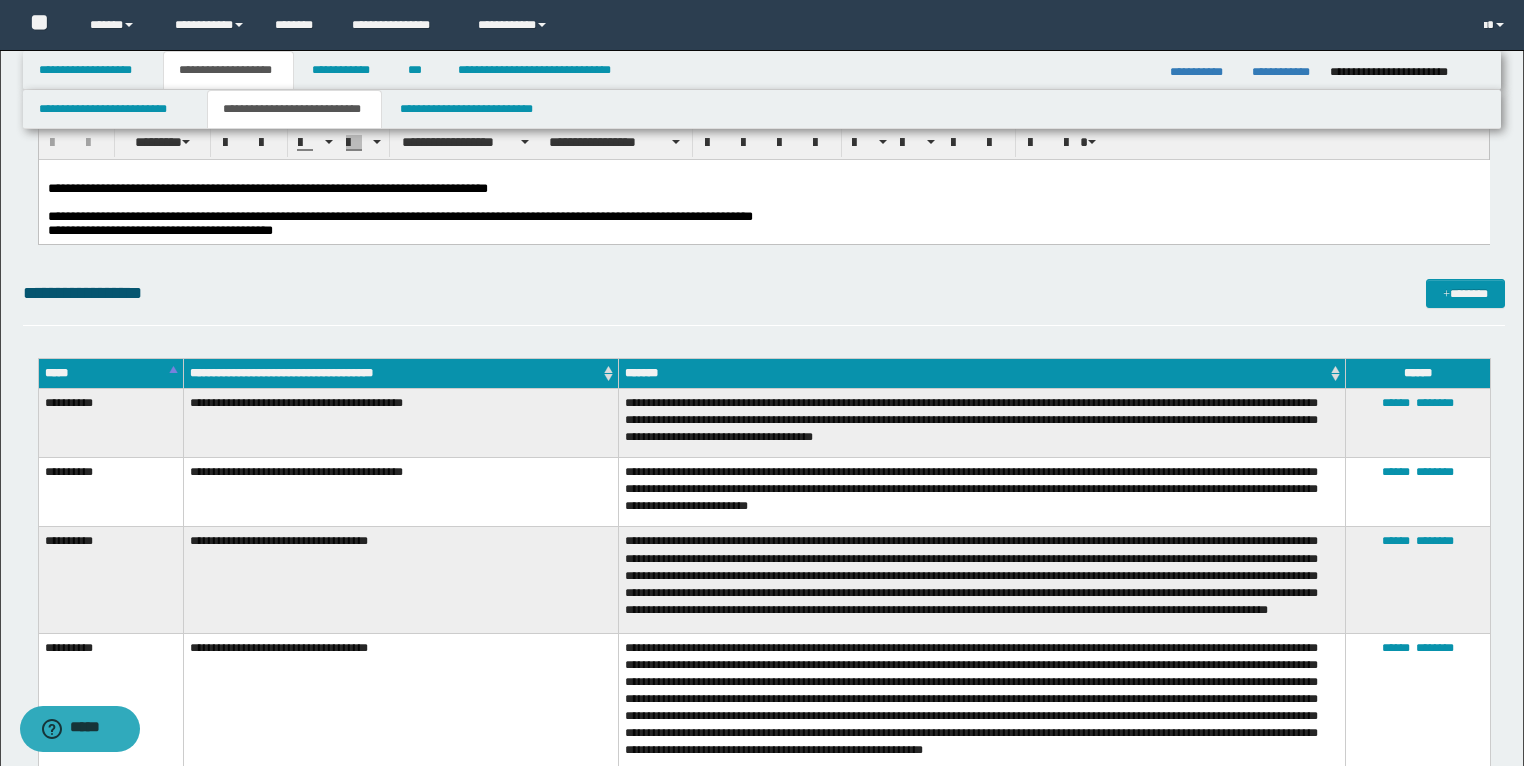 scroll, scrollTop: 2480, scrollLeft: 0, axis: vertical 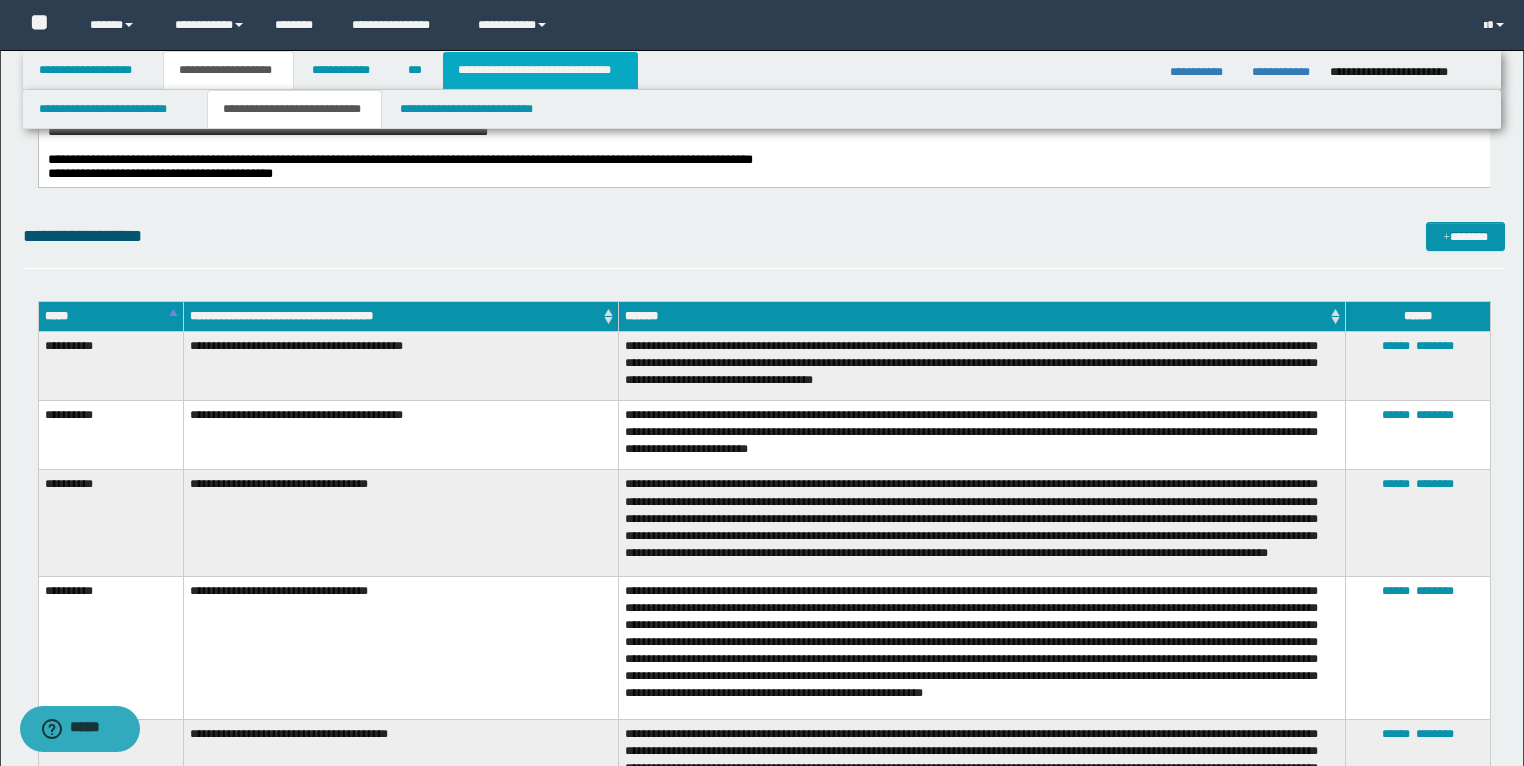 click on "**********" at bounding box center (540, 70) 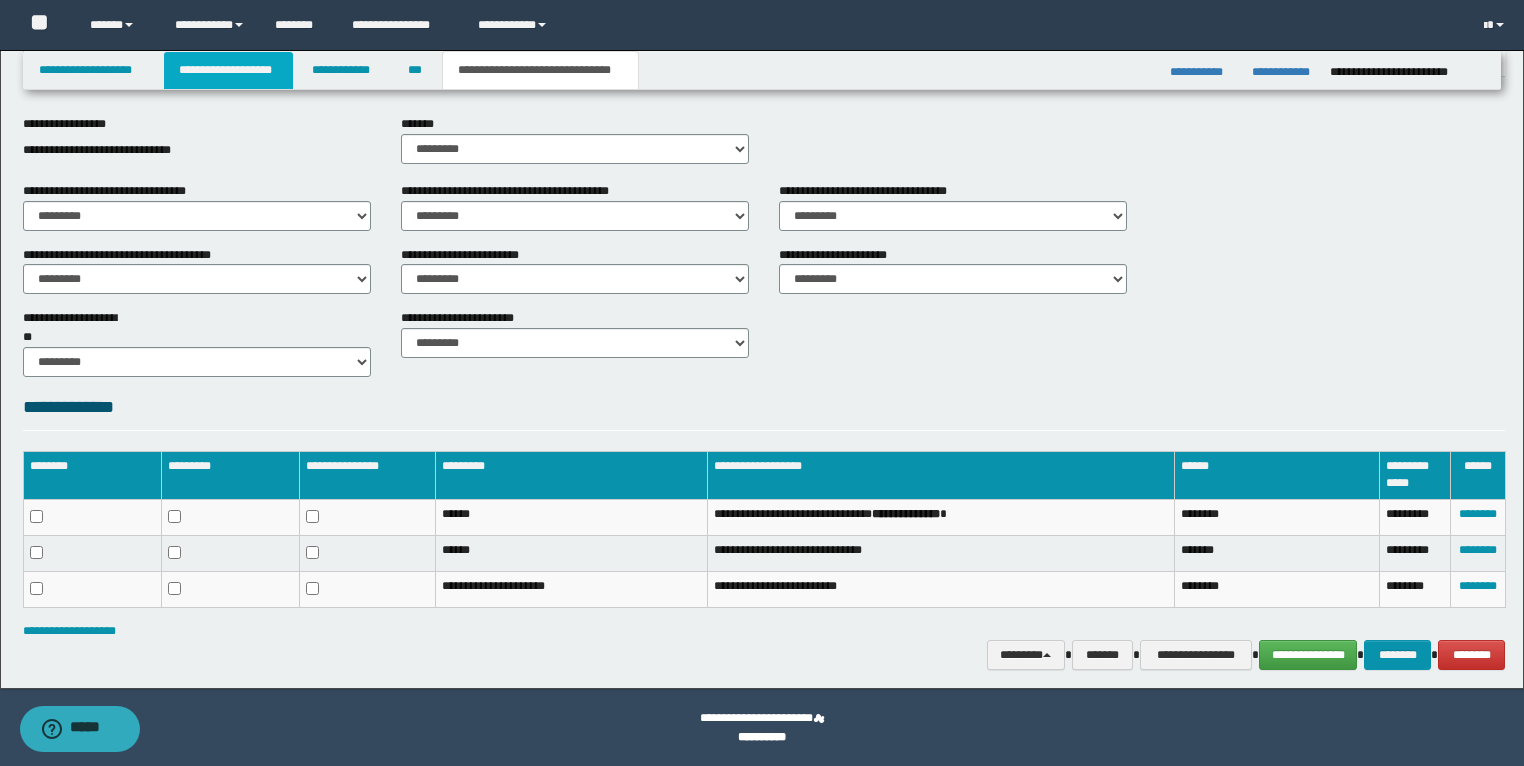 click on "**********" at bounding box center (228, 70) 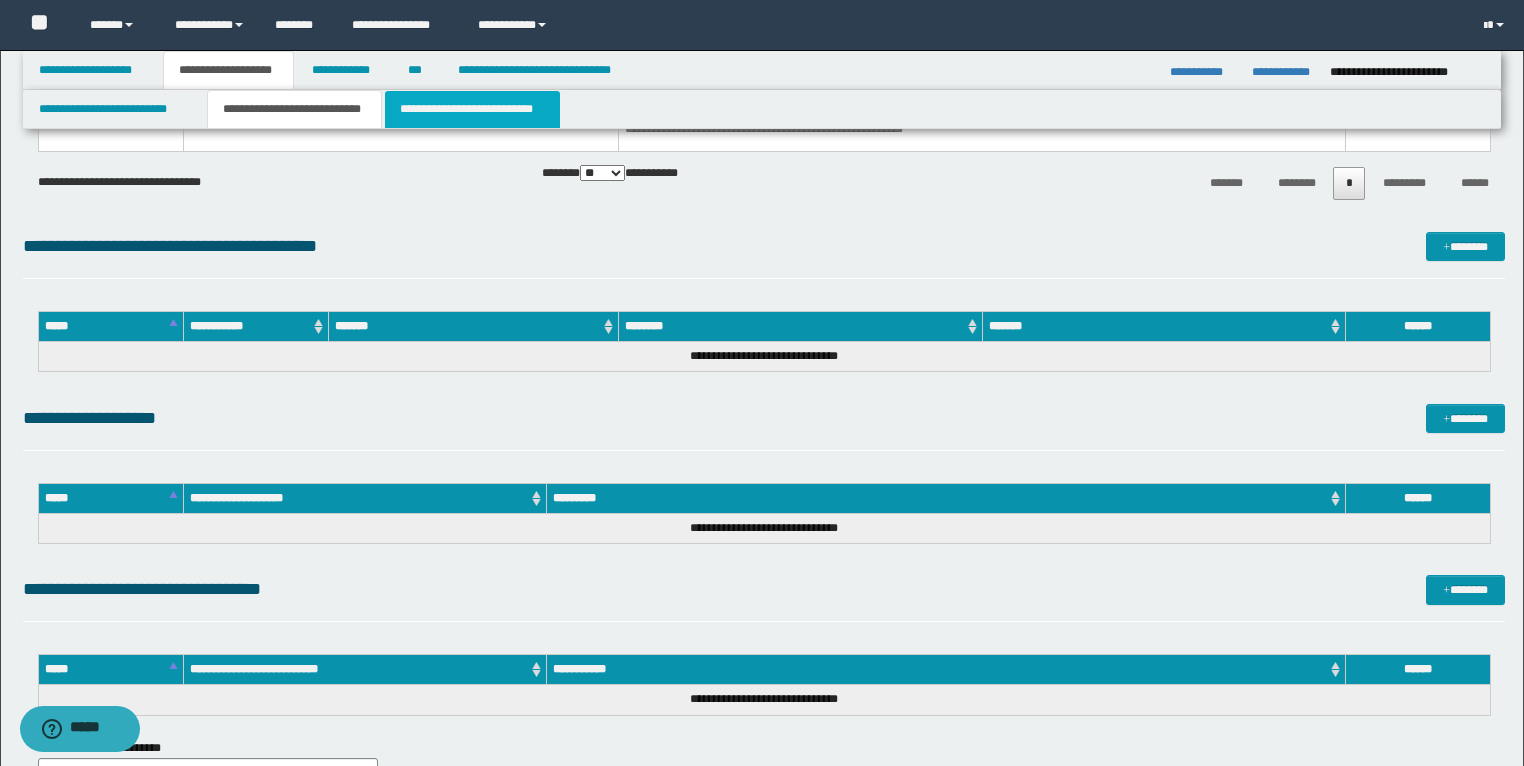 click on "**********" at bounding box center (472, 109) 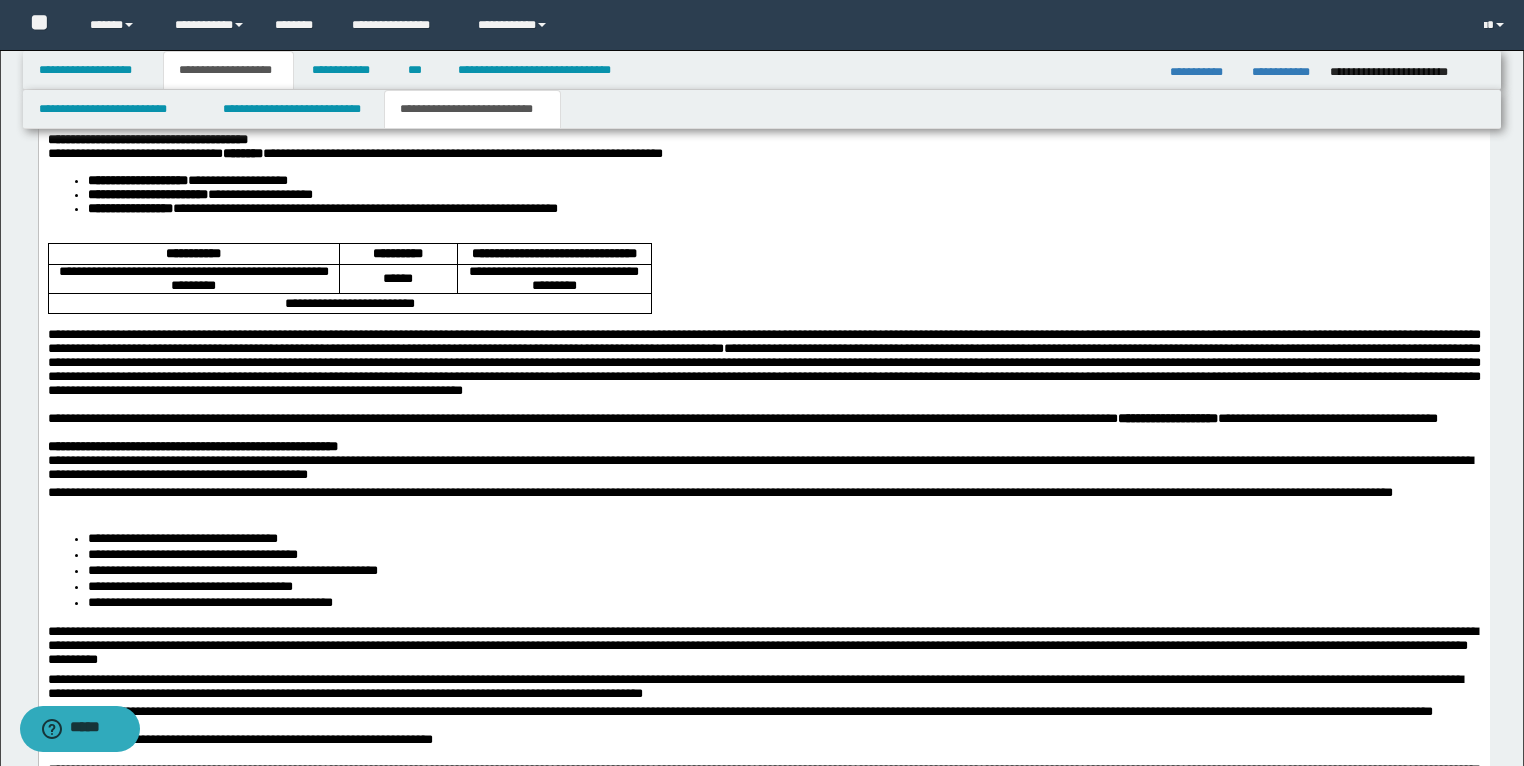 scroll, scrollTop: 2340, scrollLeft: 0, axis: vertical 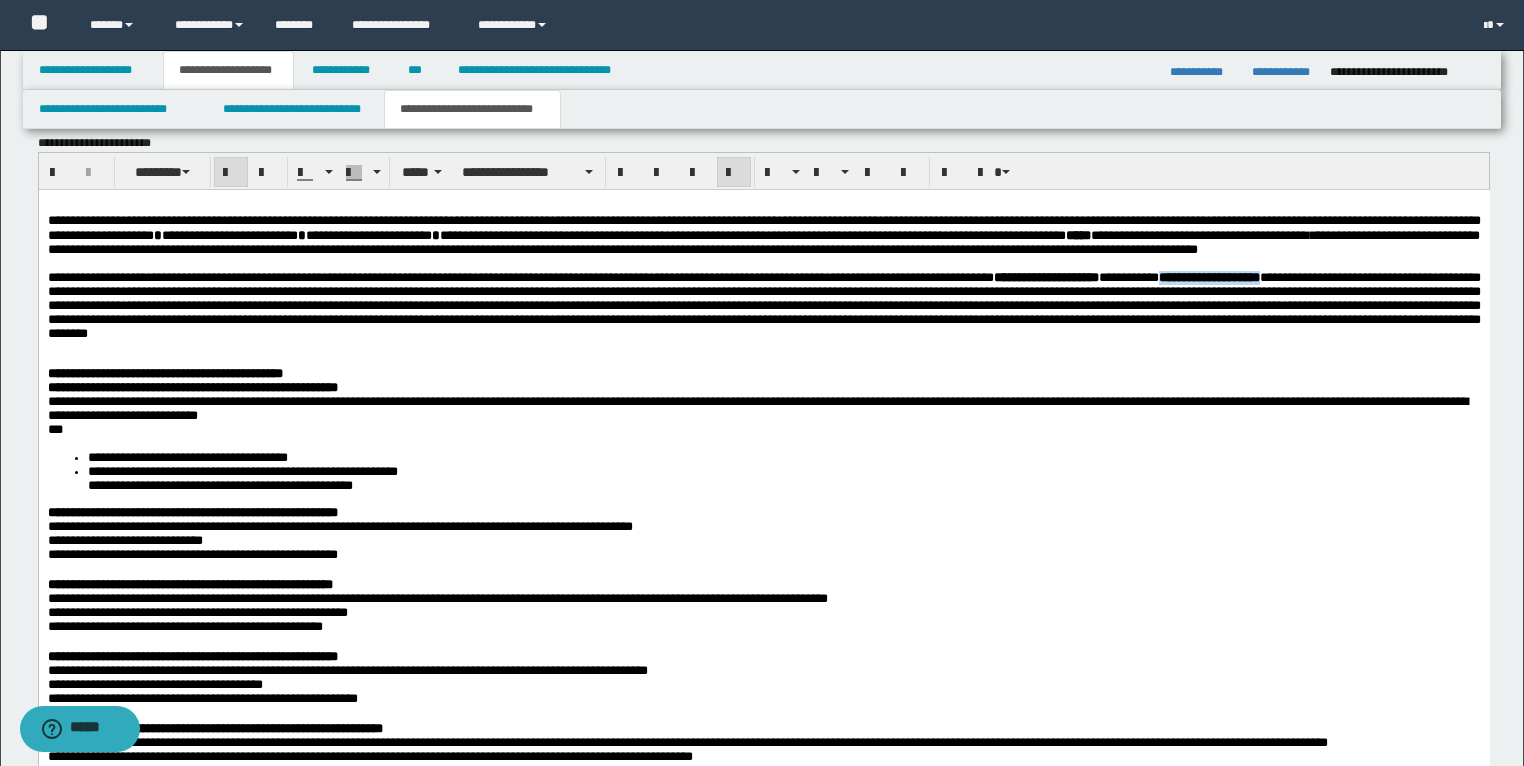drag, startPoint x: 1440, startPoint y: 299, endPoint x: 147, endPoint y: 325, distance: 1293.2614 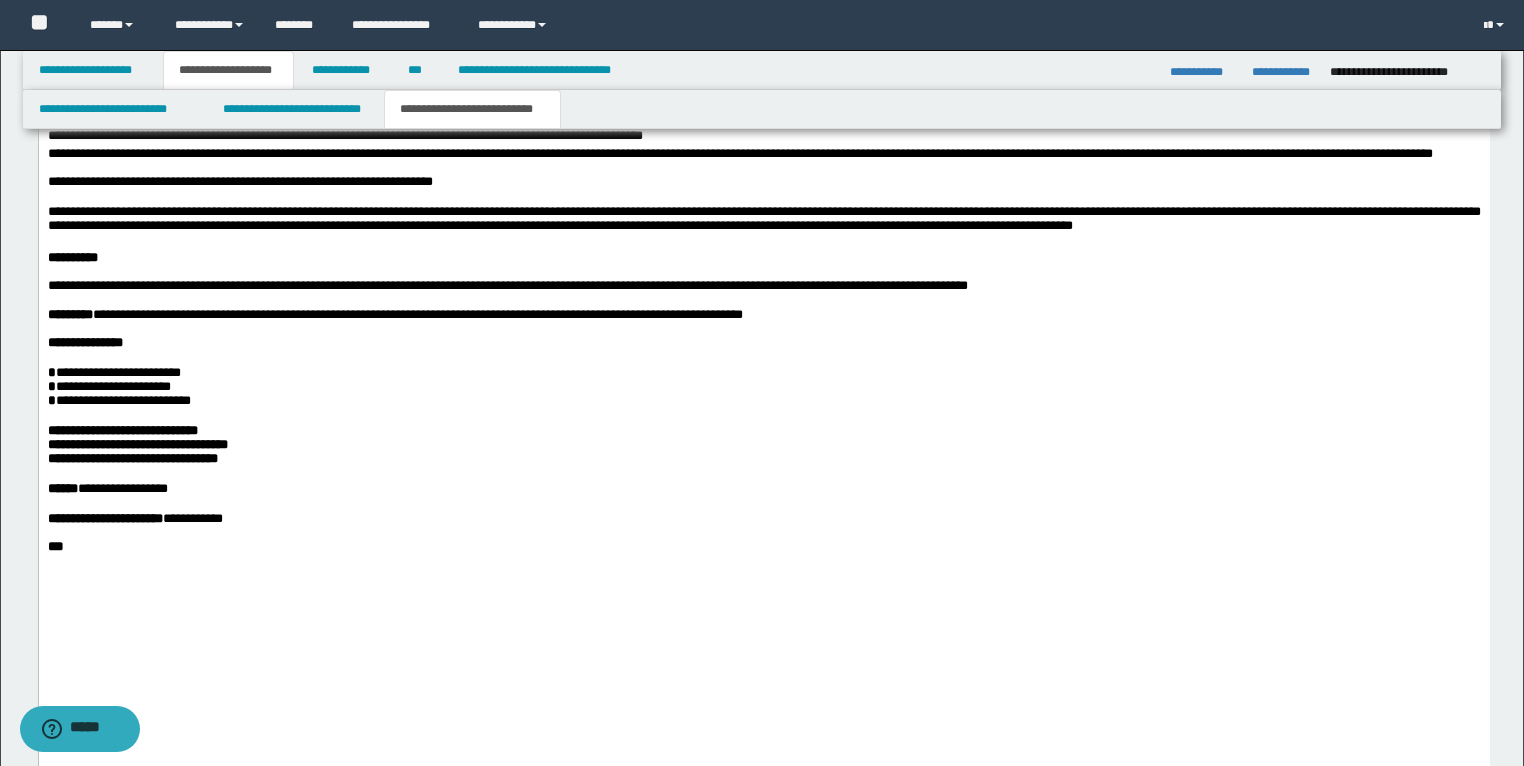 scroll, scrollTop: 2980, scrollLeft: 0, axis: vertical 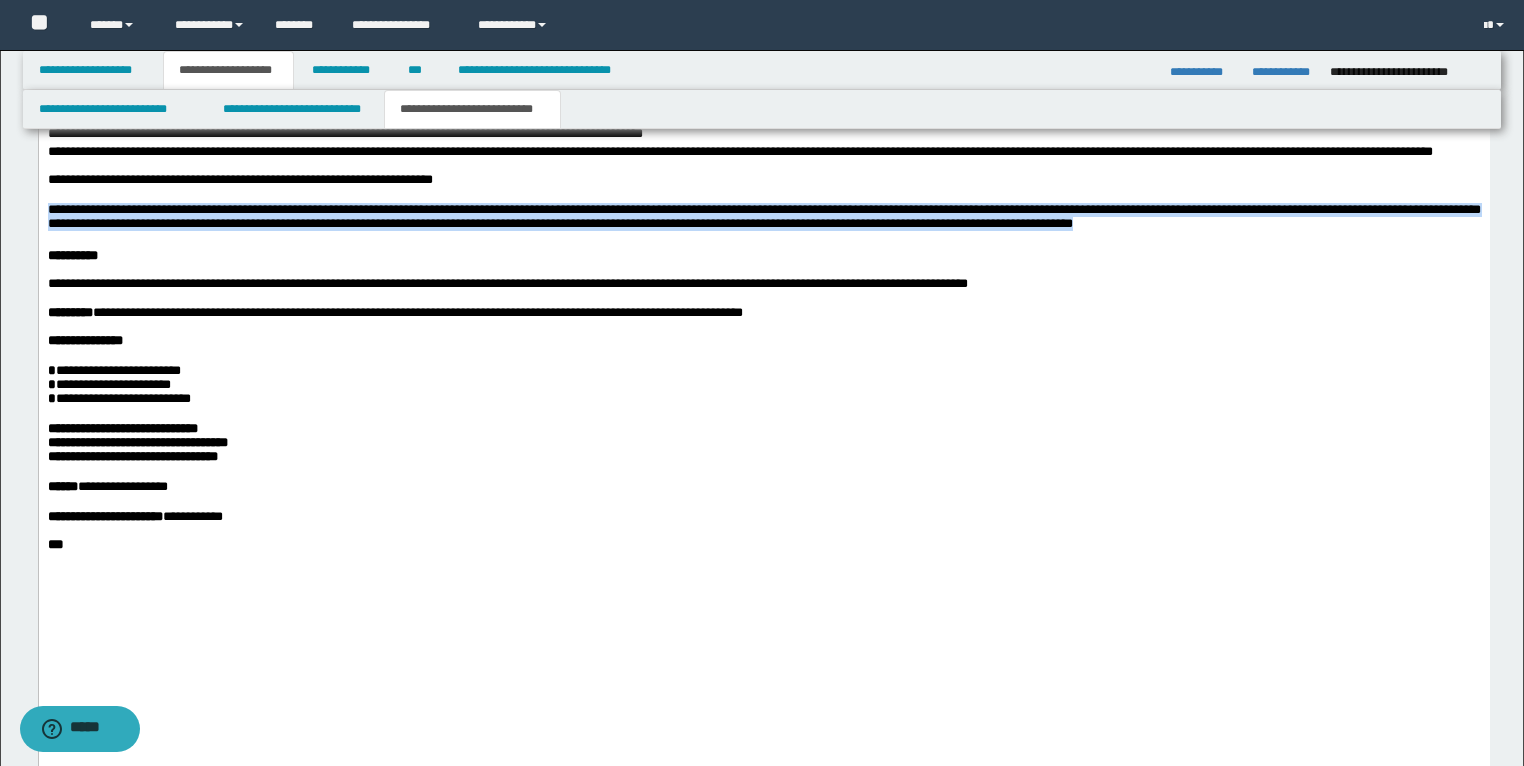 drag, startPoint x: 1212, startPoint y: 432, endPoint x: 43, endPoint y: 421, distance: 1169.0518 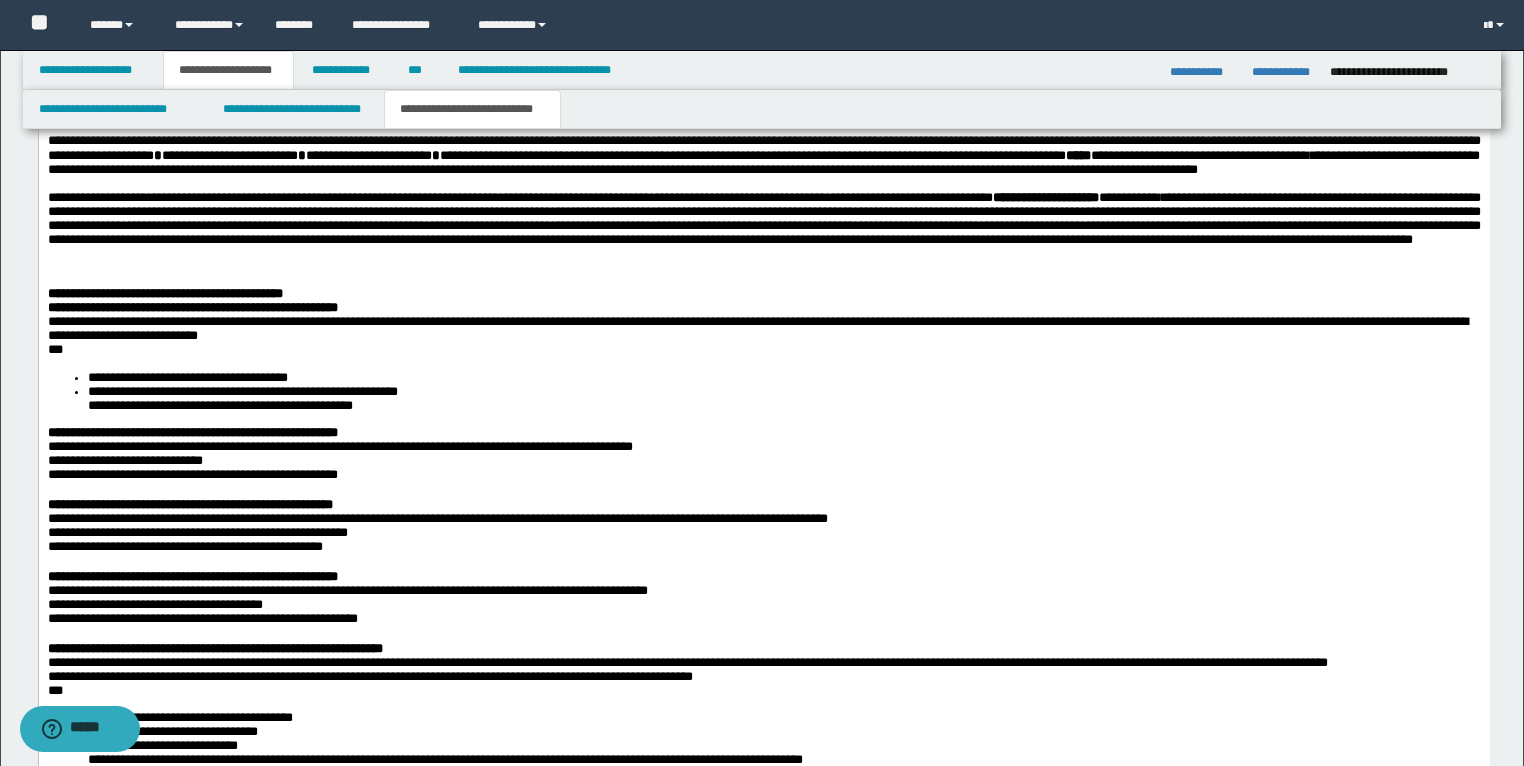scroll, scrollTop: 1460, scrollLeft: 0, axis: vertical 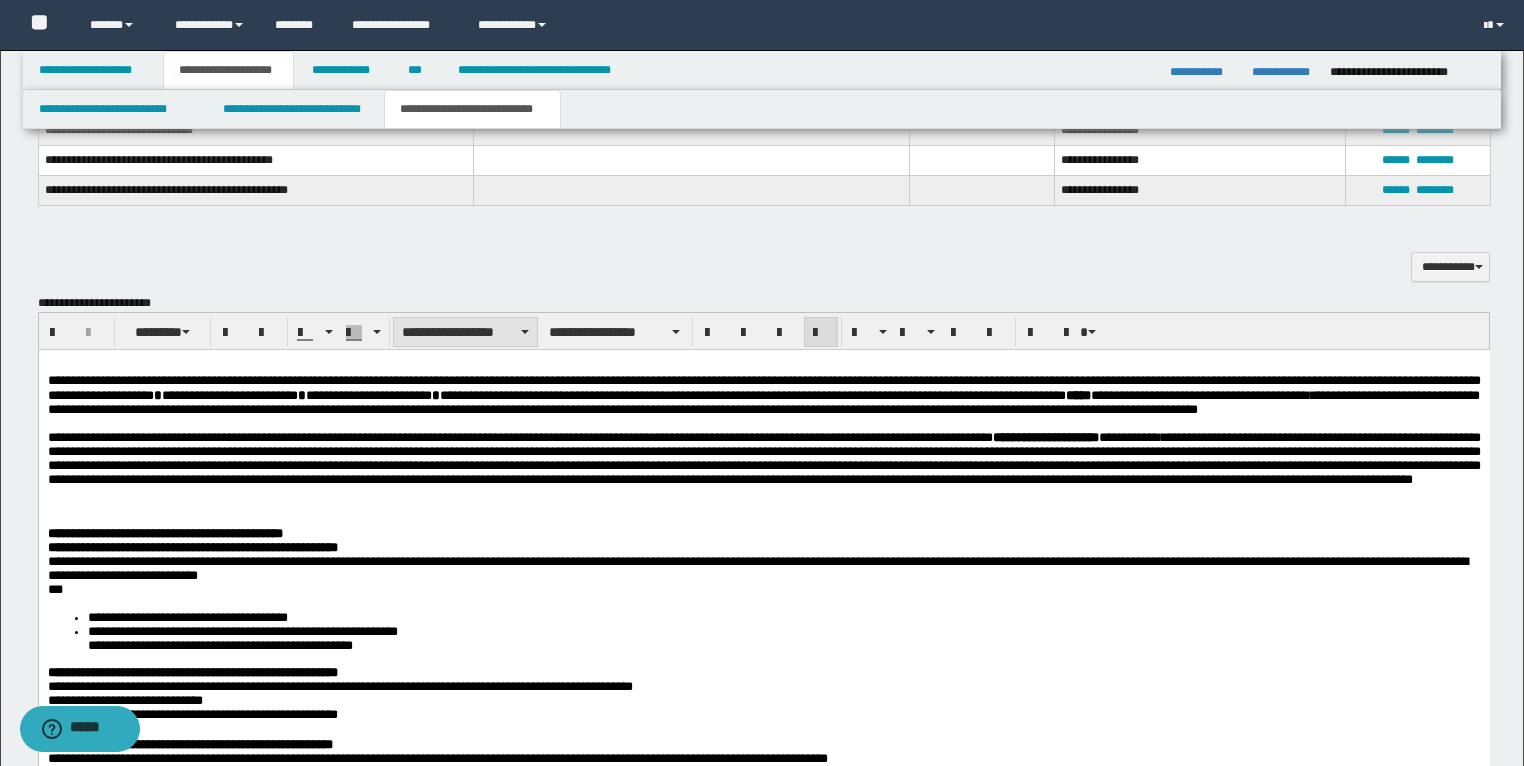 click on "**********" at bounding box center [465, 332] 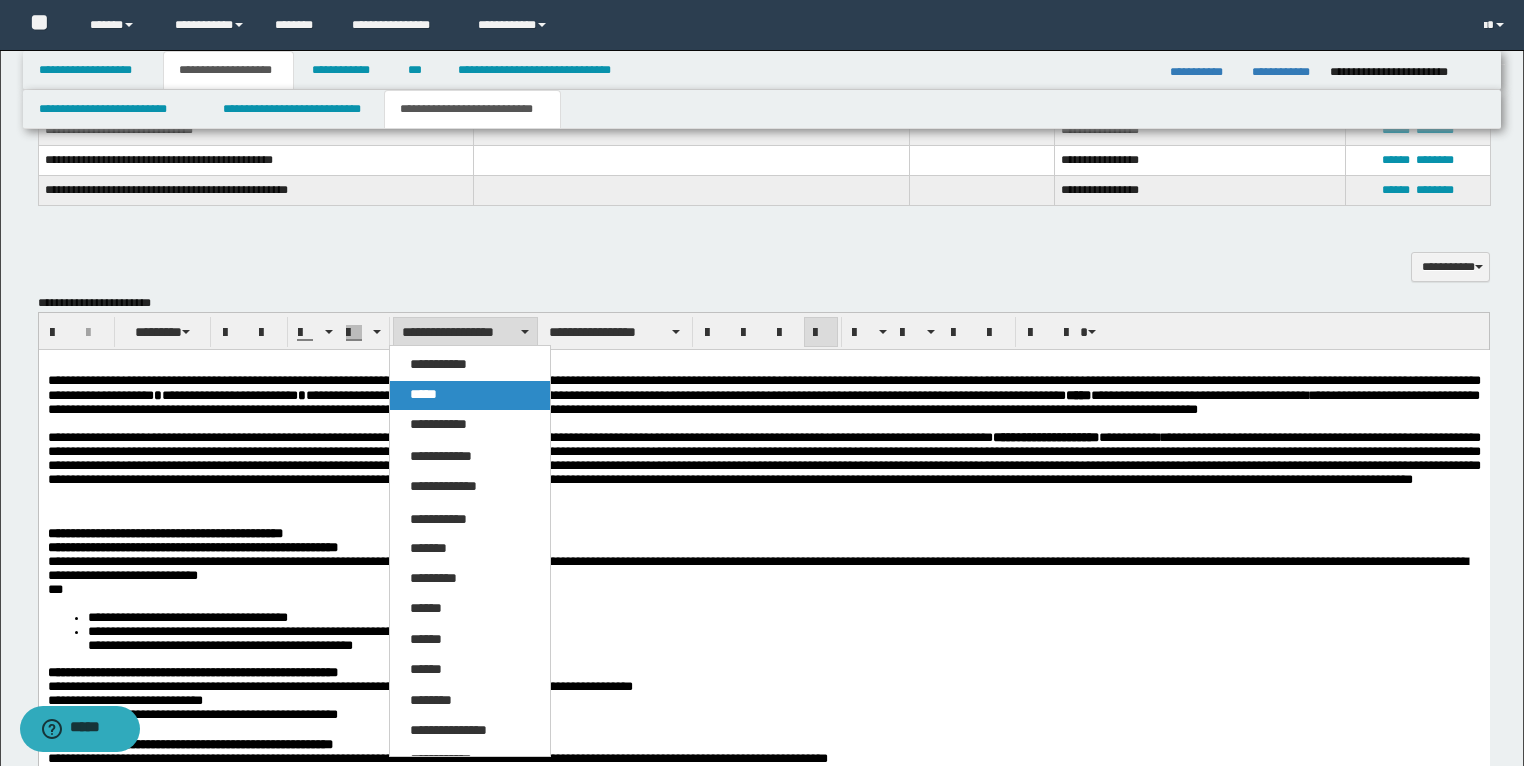 click on "*****" at bounding box center (423, 394) 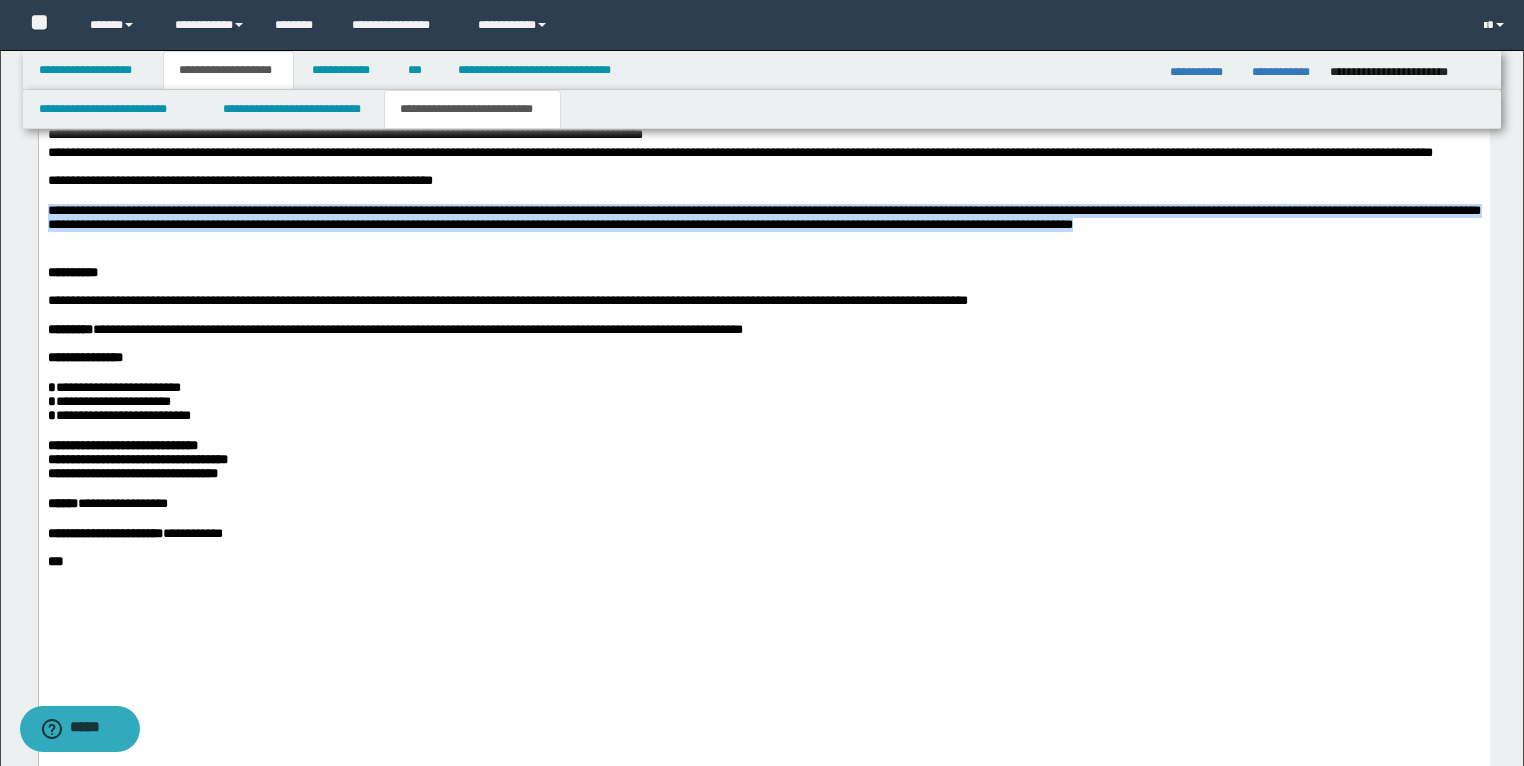 scroll, scrollTop: 2980, scrollLeft: 0, axis: vertical 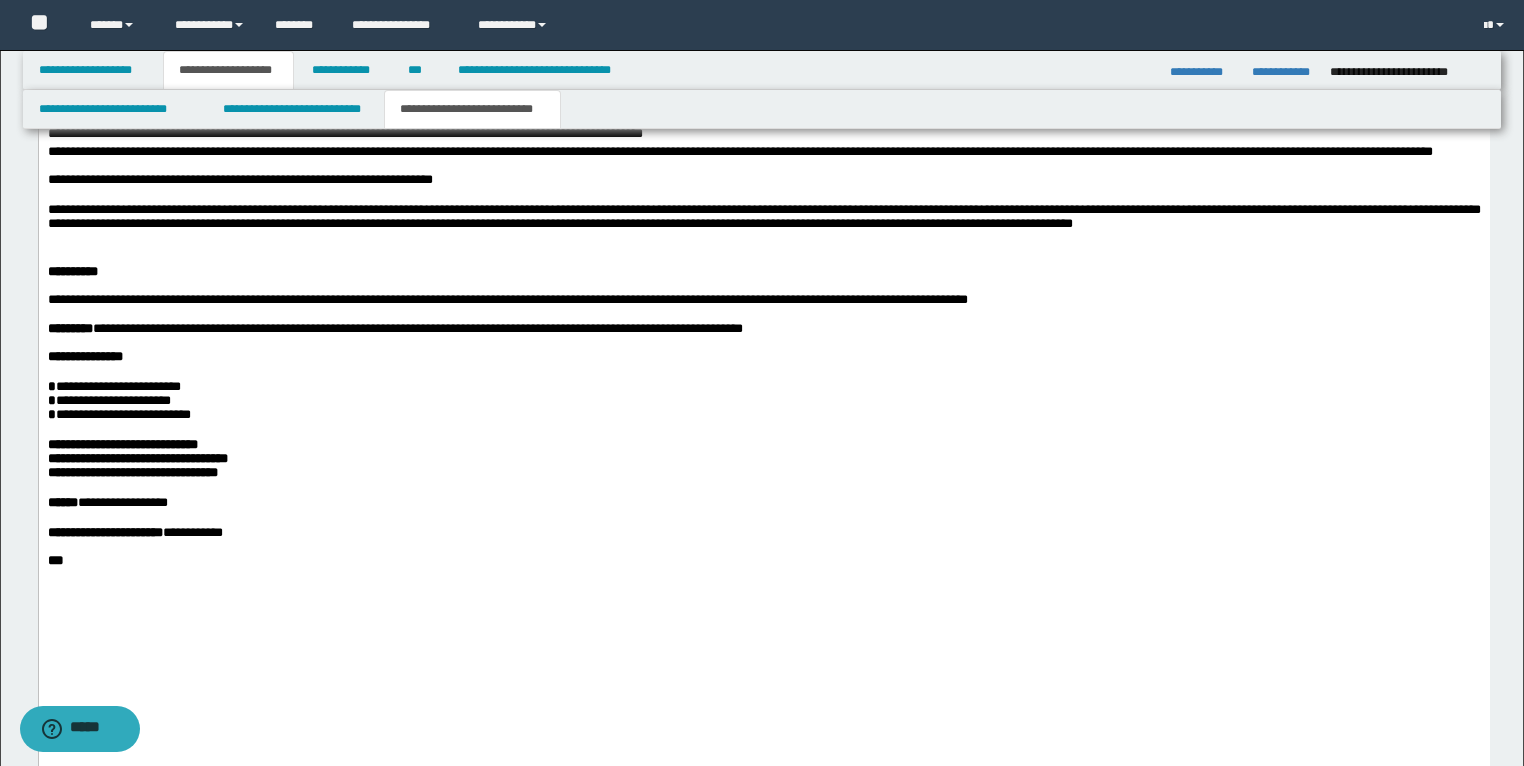 click on "**********" at bounding box center [763, 273] 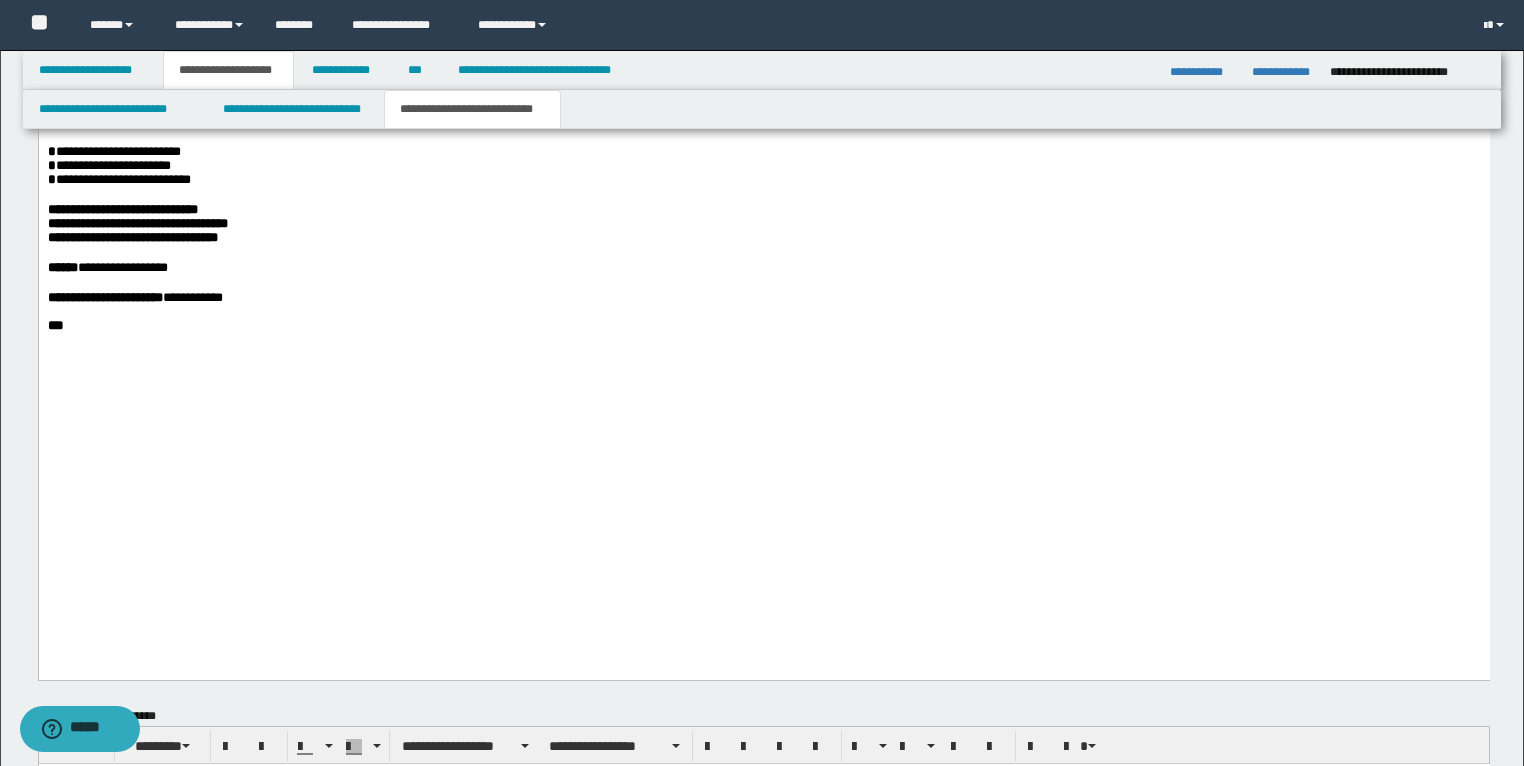 scroll, scrollTop: 3220, scrollLeft: 0, axis: vertical 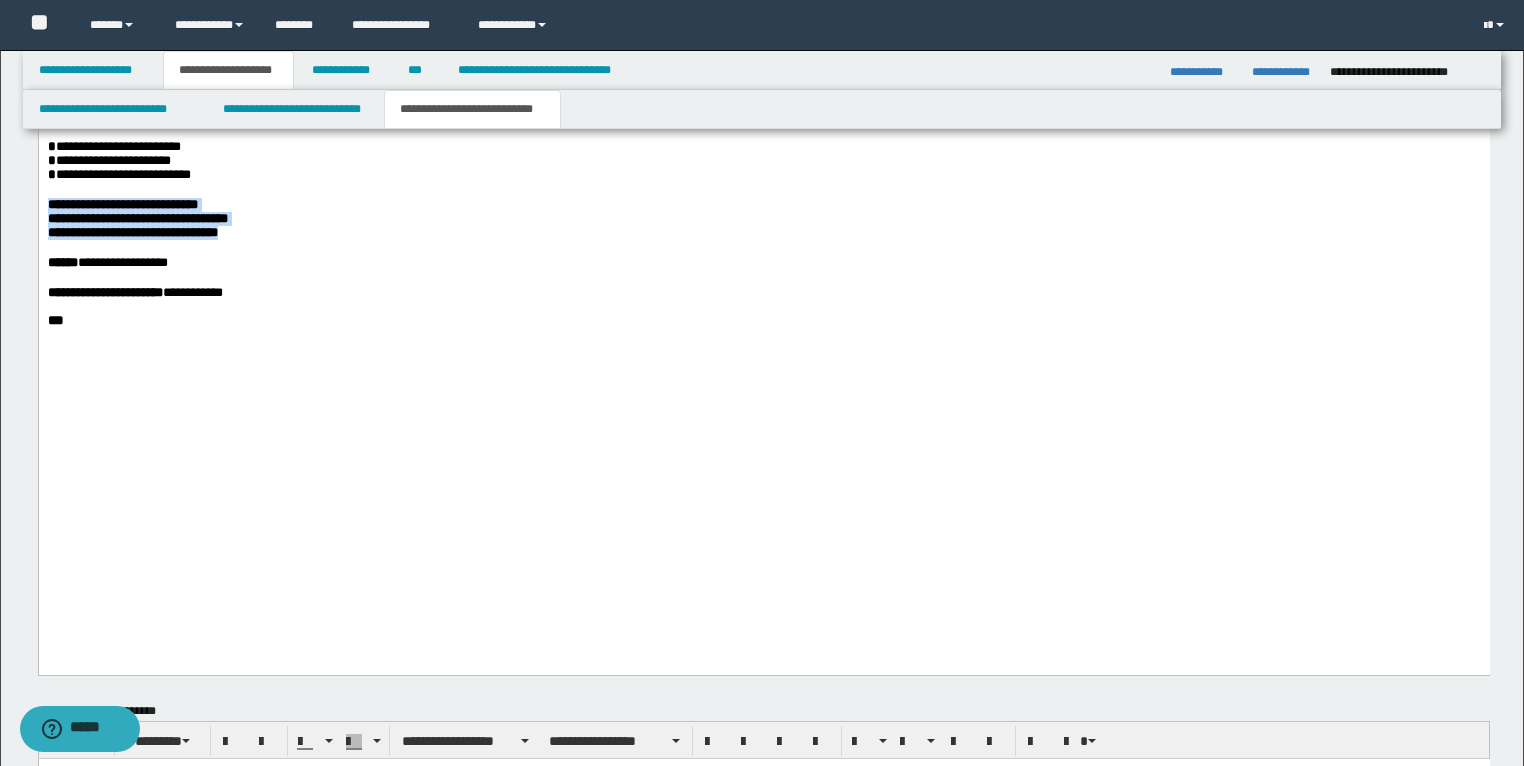 drag, startPoint x: 274, startPoint y: 470, endPoint x: 31, endPoint y: 432, distance: 245.95325 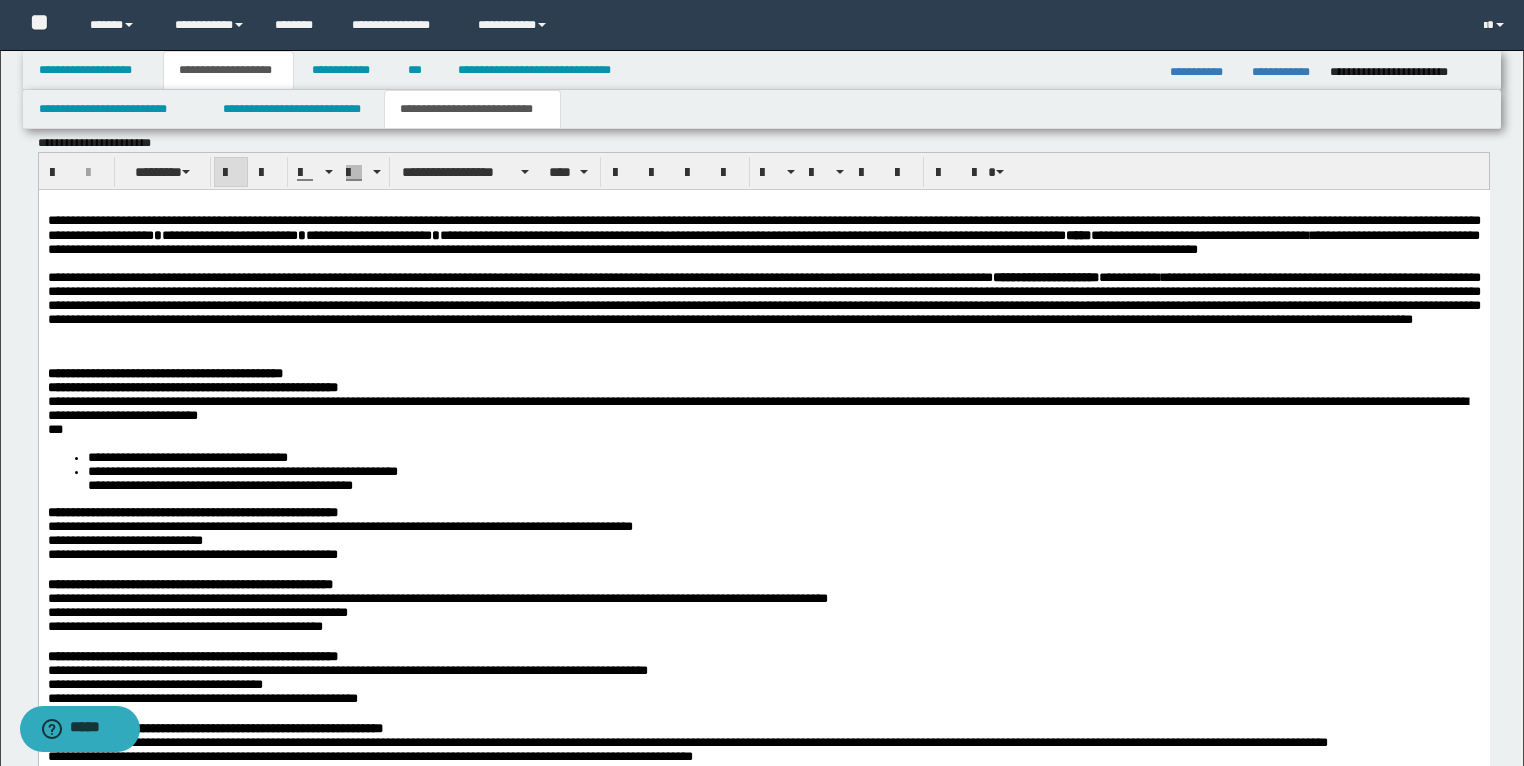scroll, scrollTop: 1540, scrollLeft: 0, axis: vertical 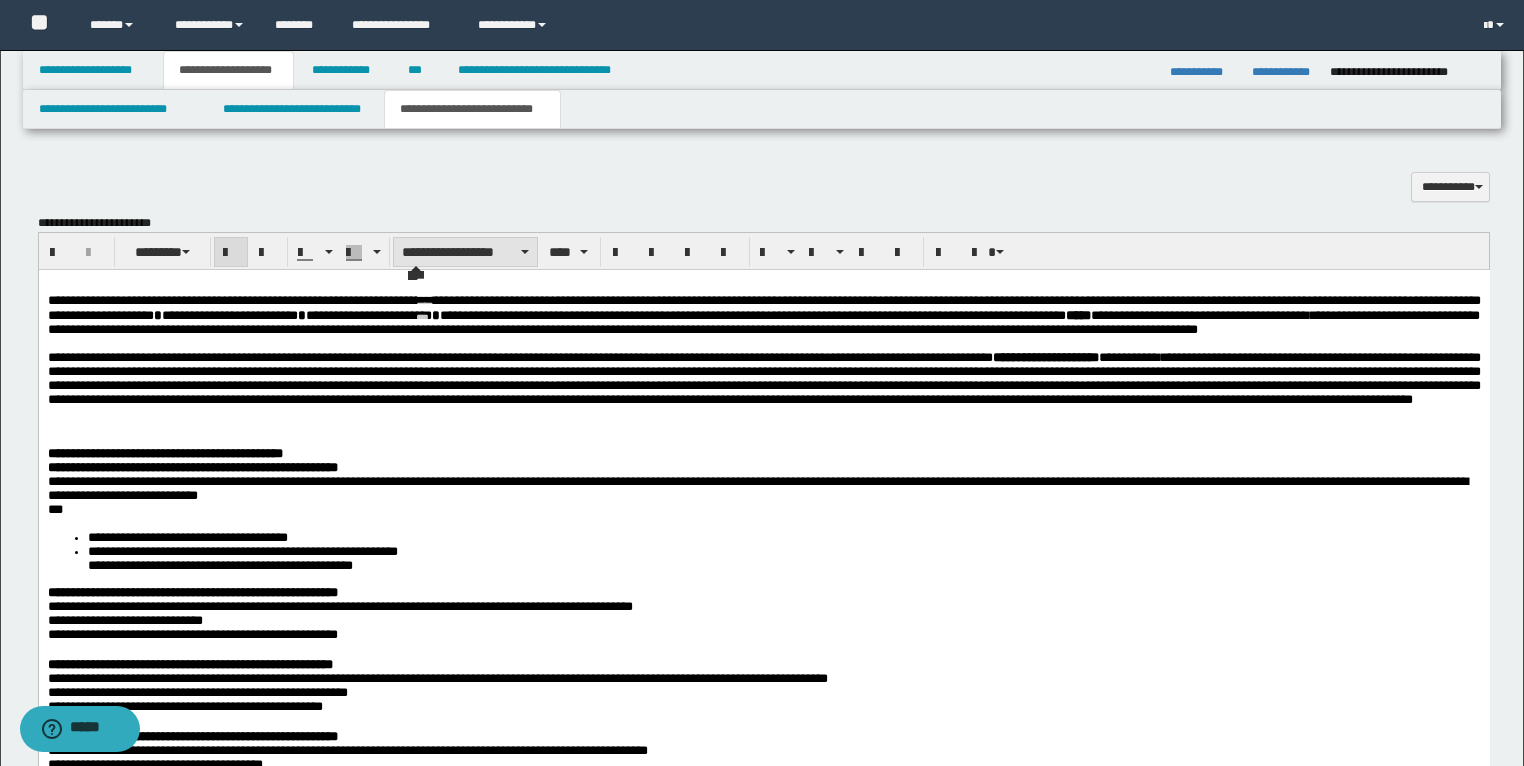 click on "**********" at bounding box center (465, 252) 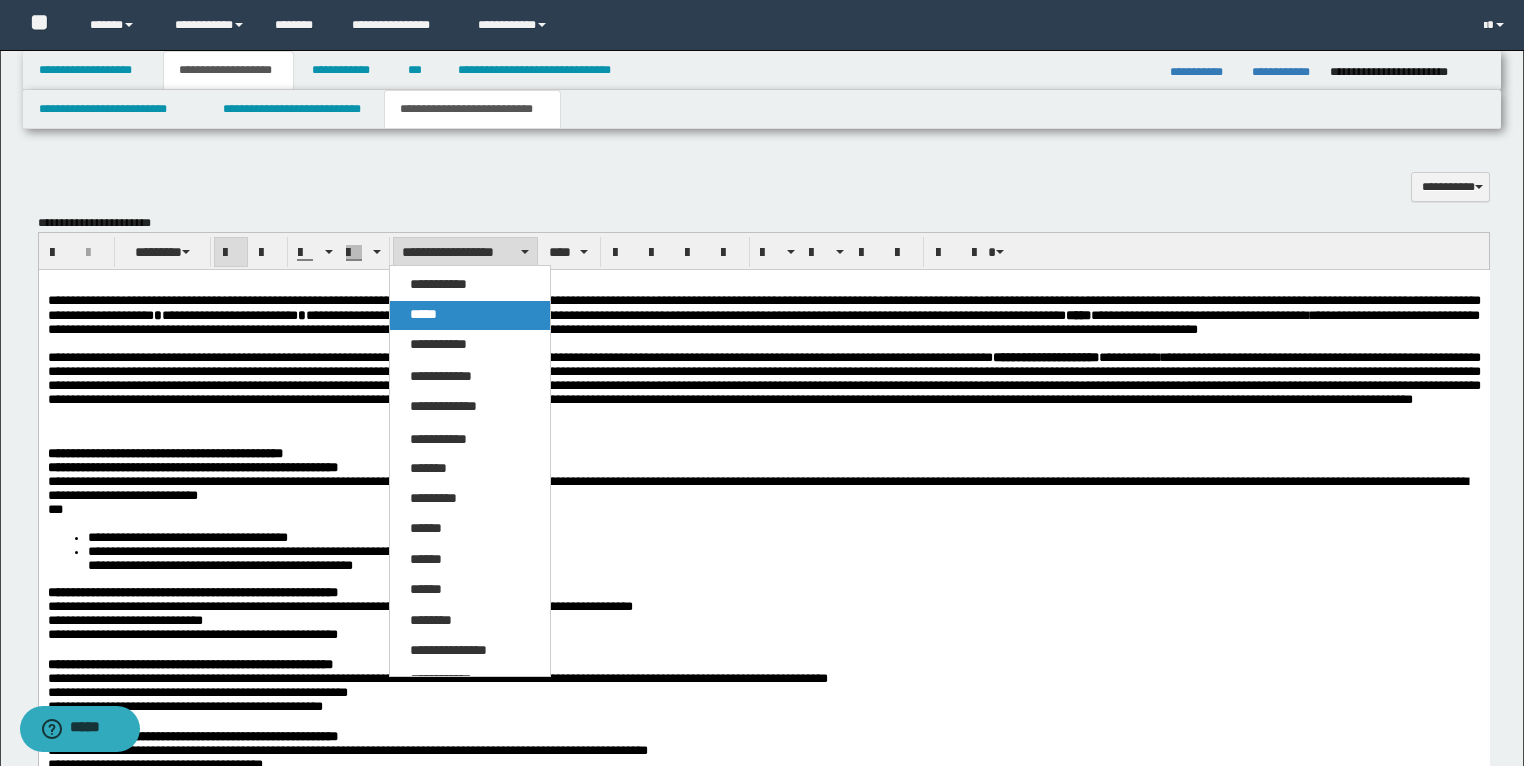 drag, startPoint x: 451, startPoint y: 310, endPoint x: 358, endPoint y: 193, distance: 149.45903 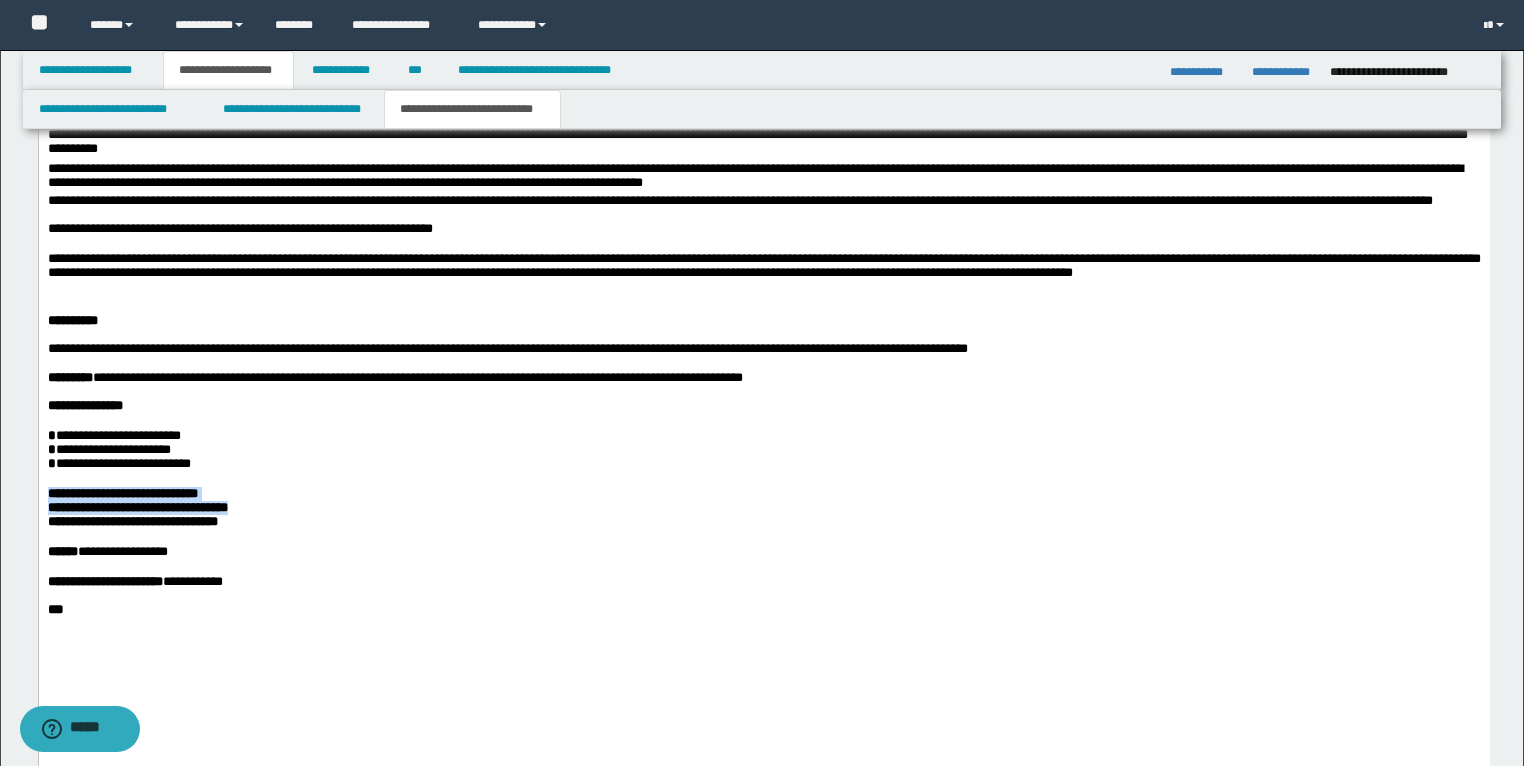scroll, scrollTop: 3140, scrollLeft: 0, axis: vertical 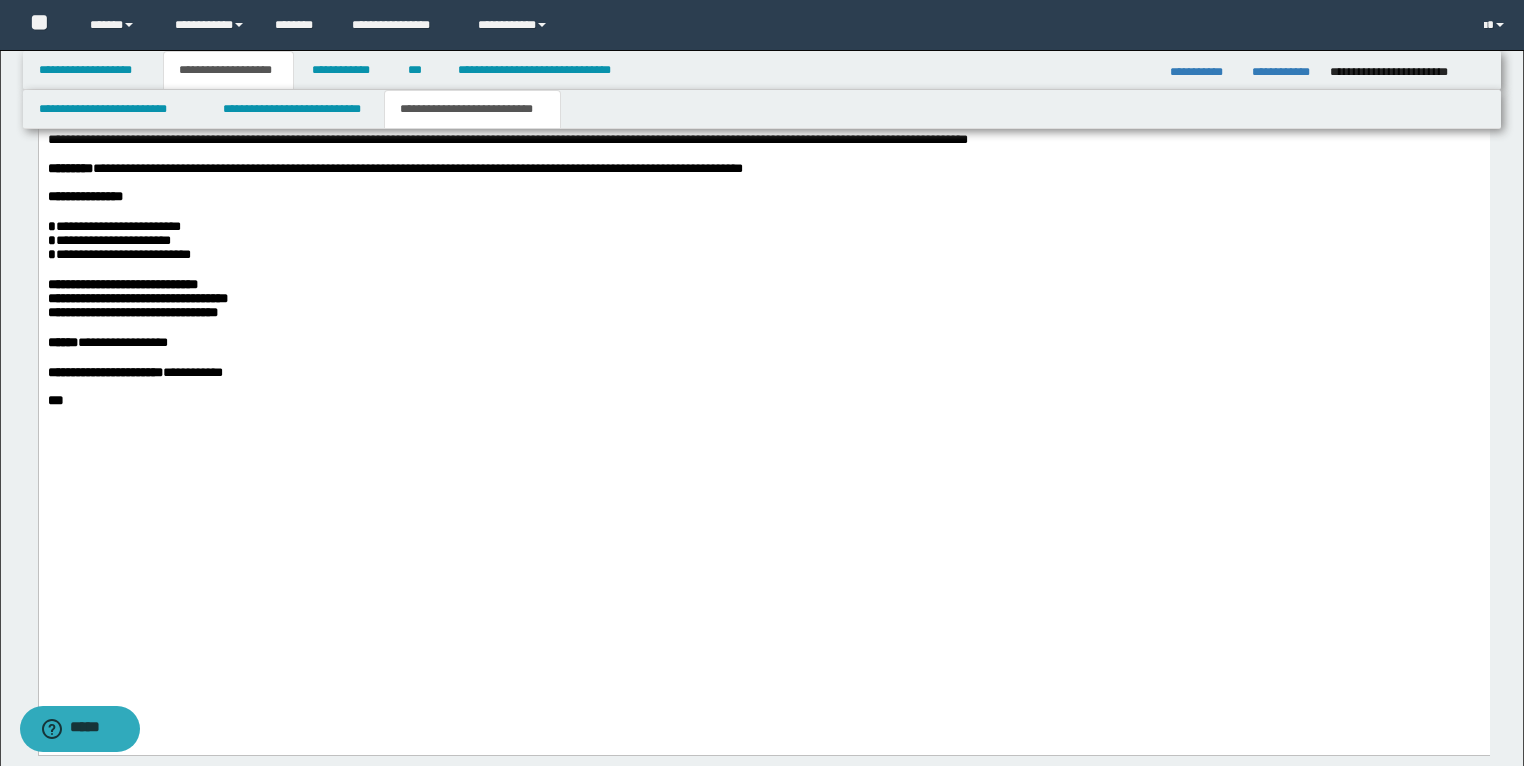 click on "**********" at bounding box center (763, 256) 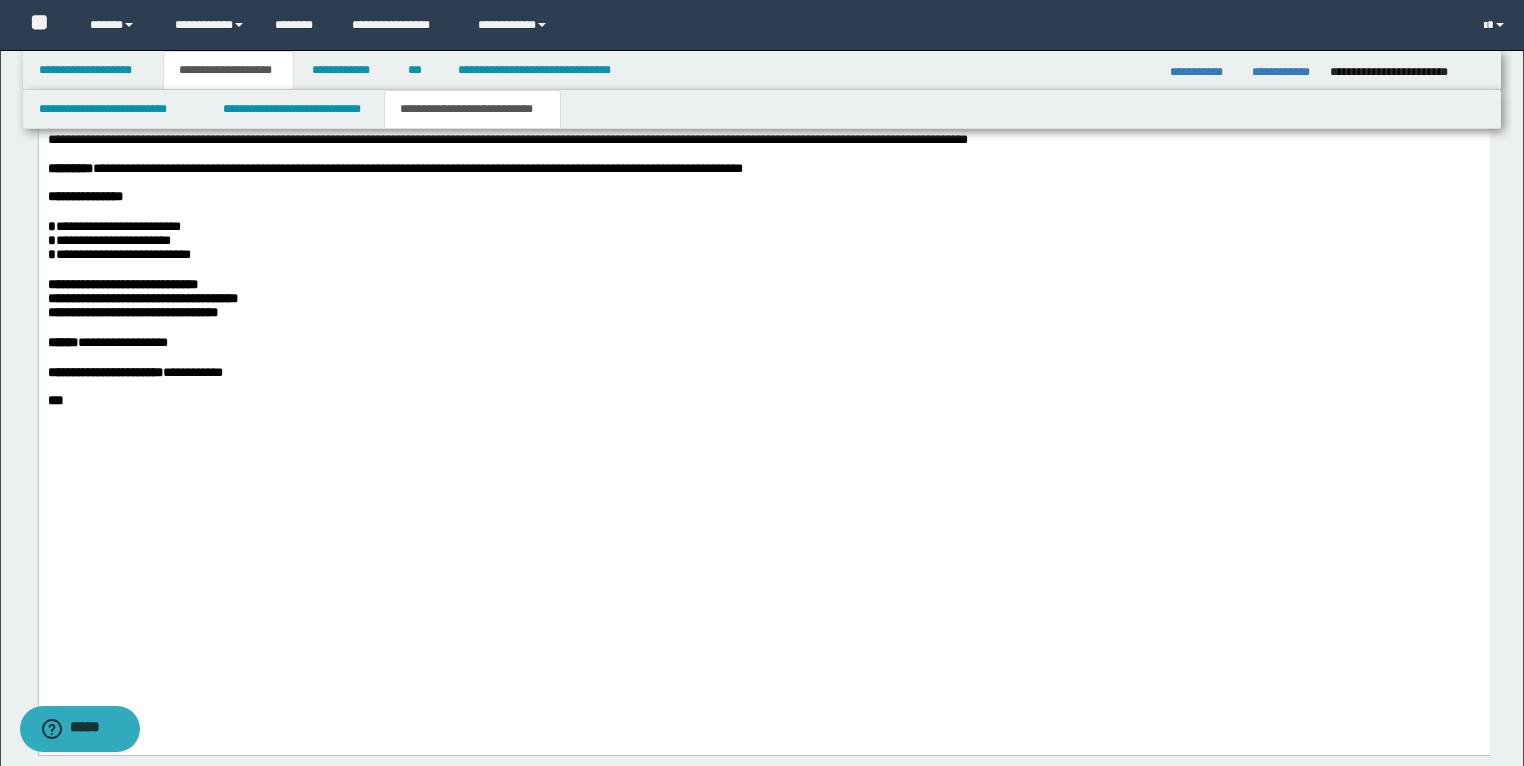 click on "**********" at bounding box center (122, 285) 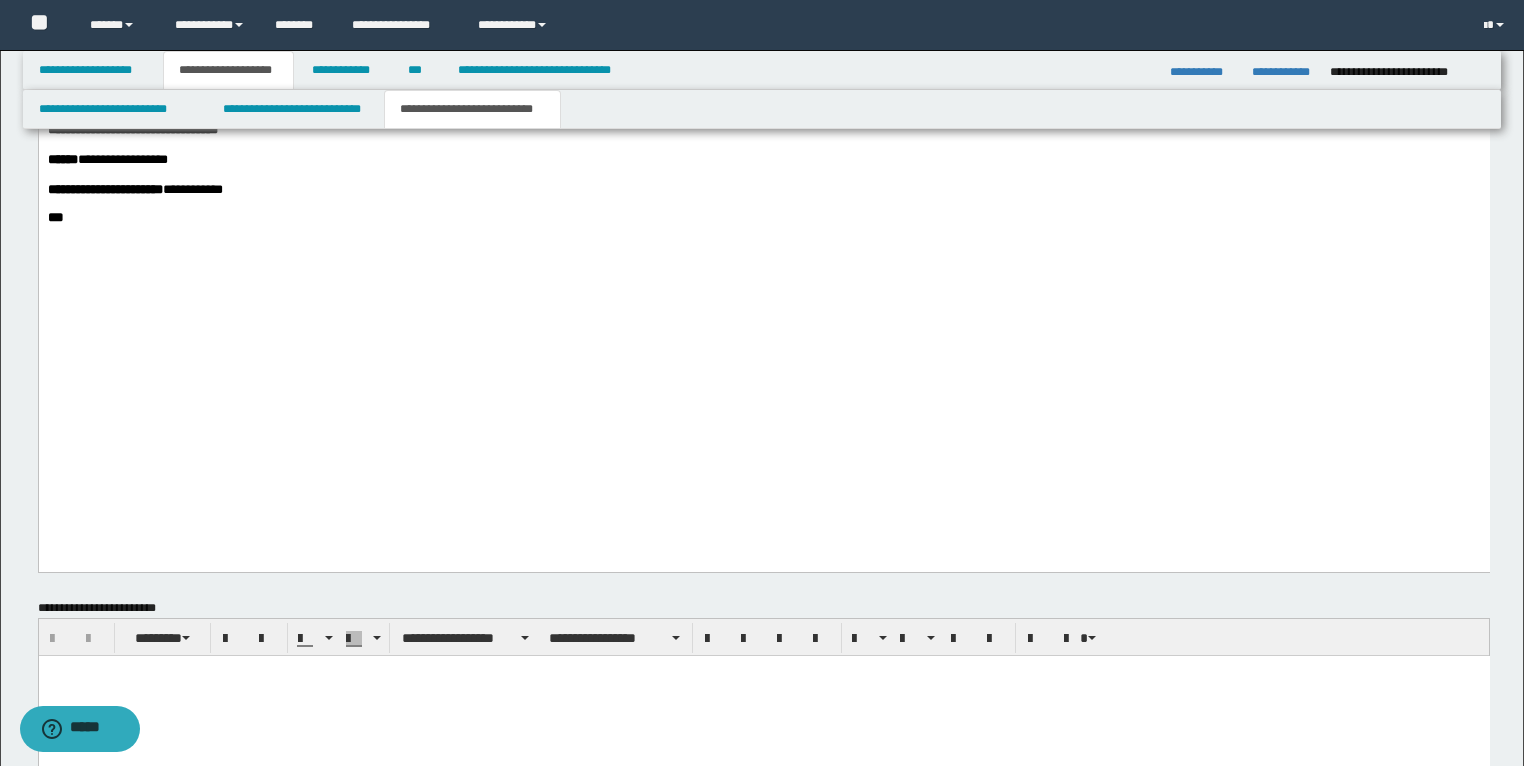 scroll, scrollTop: 3316, scrollLeft: 0, axis: vertical 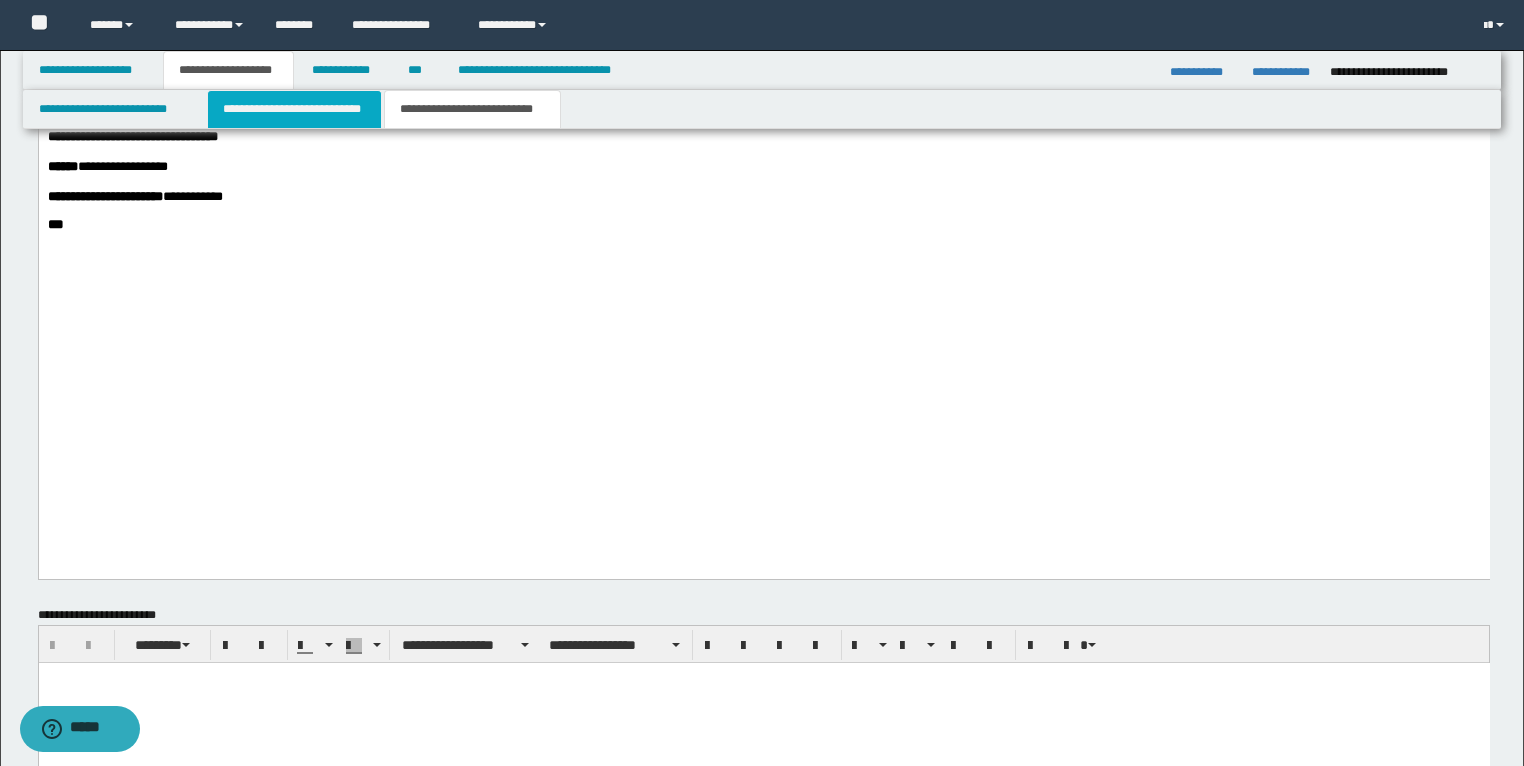 click on "**********" at bounding box center [294, 109] 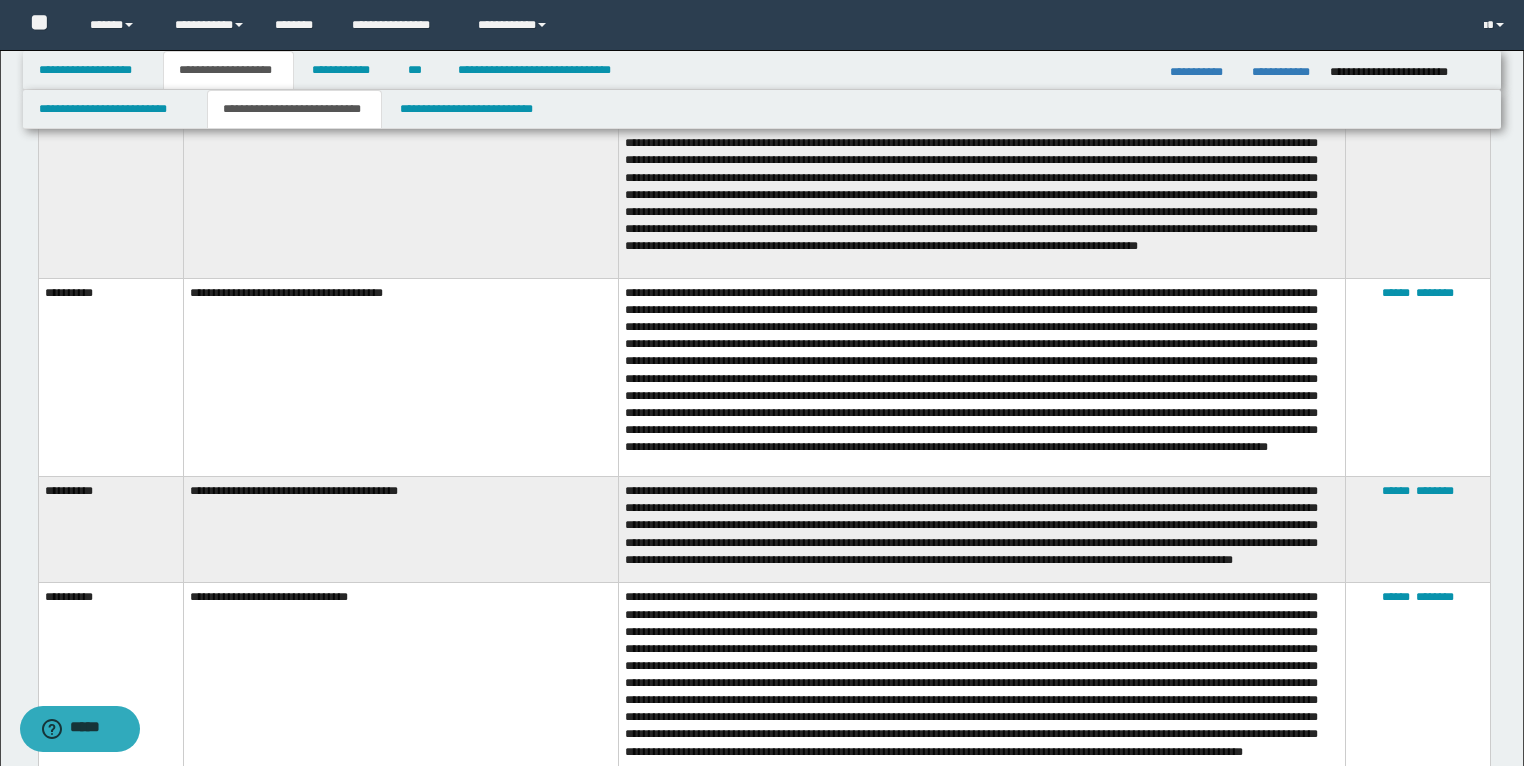 scroll, scrollTop: 3156, scrollLeft: 0, axis: vertical 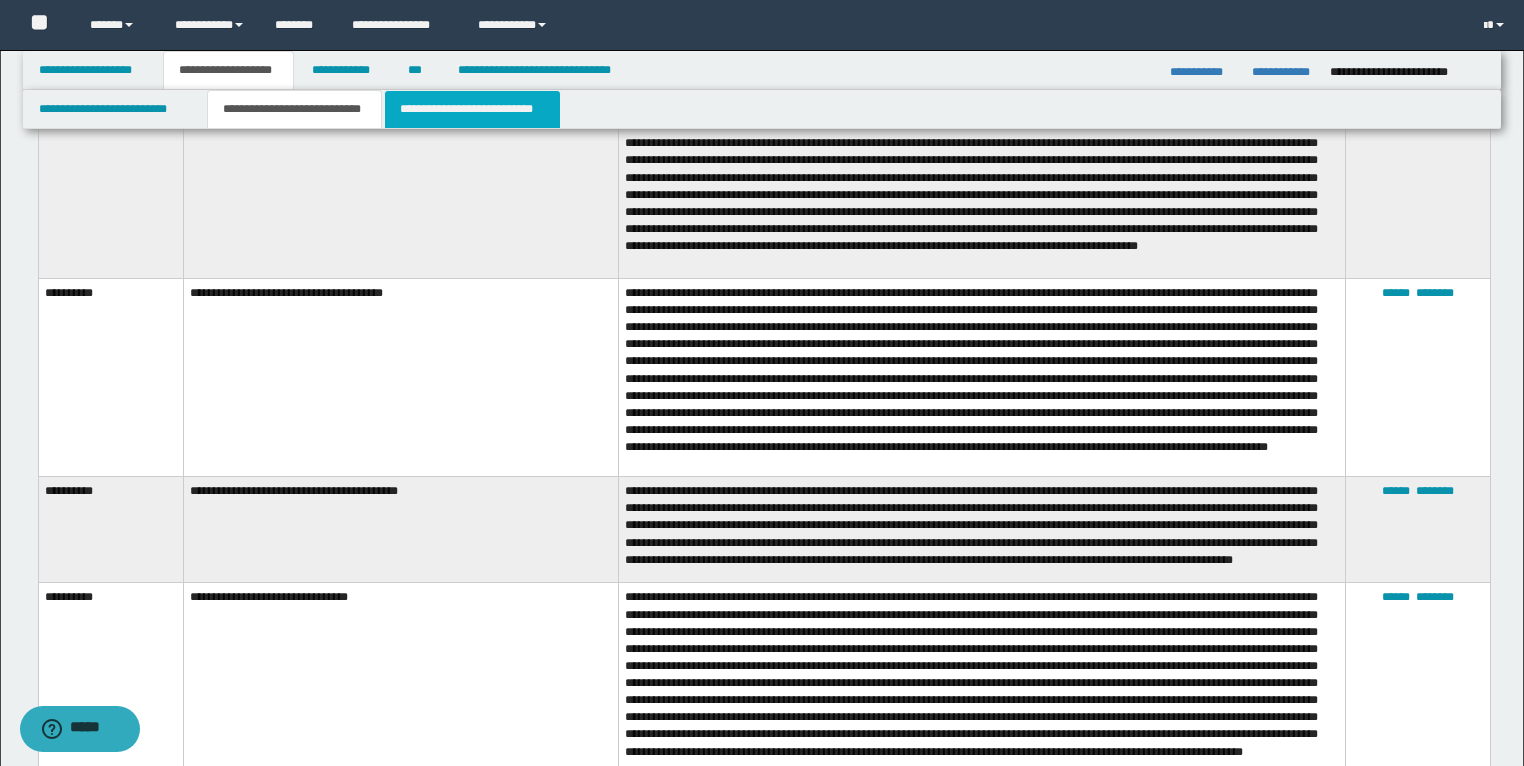 click on "**********" at bounding box center [472, 109] 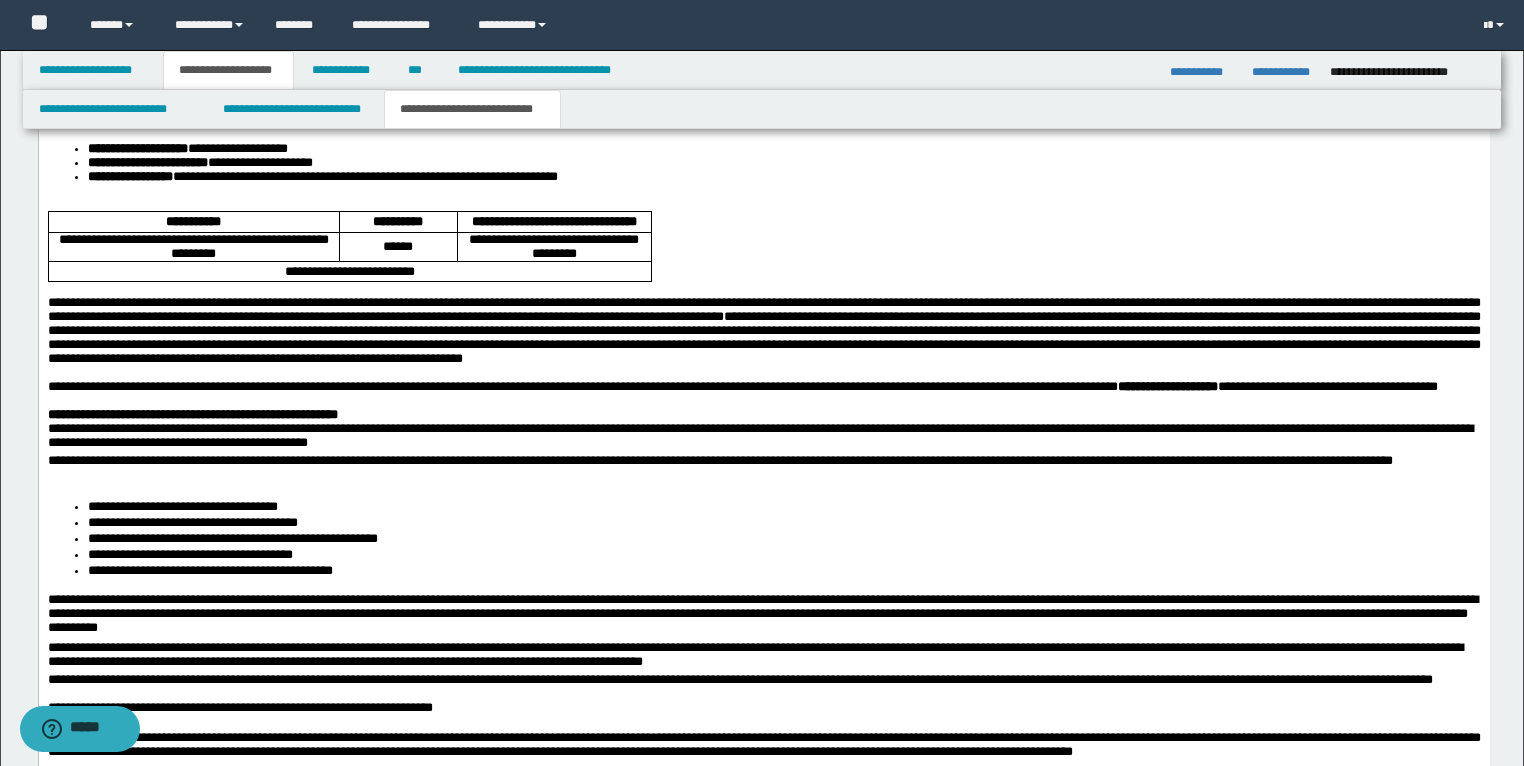 scroll, scrollTop: 2356, scrollLeft: 0, axis: vertical 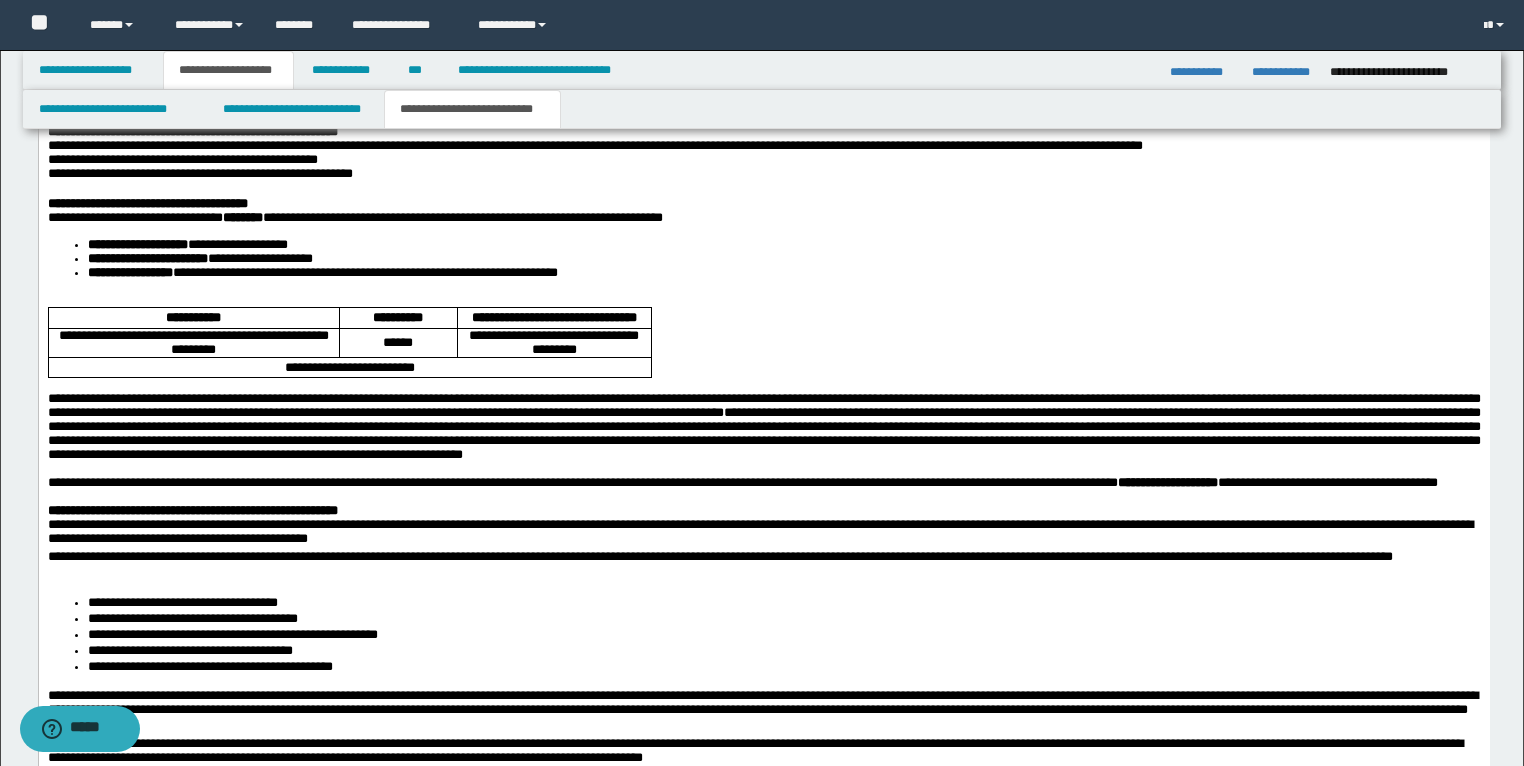 click on "**********" at bounding box center (763, 353) 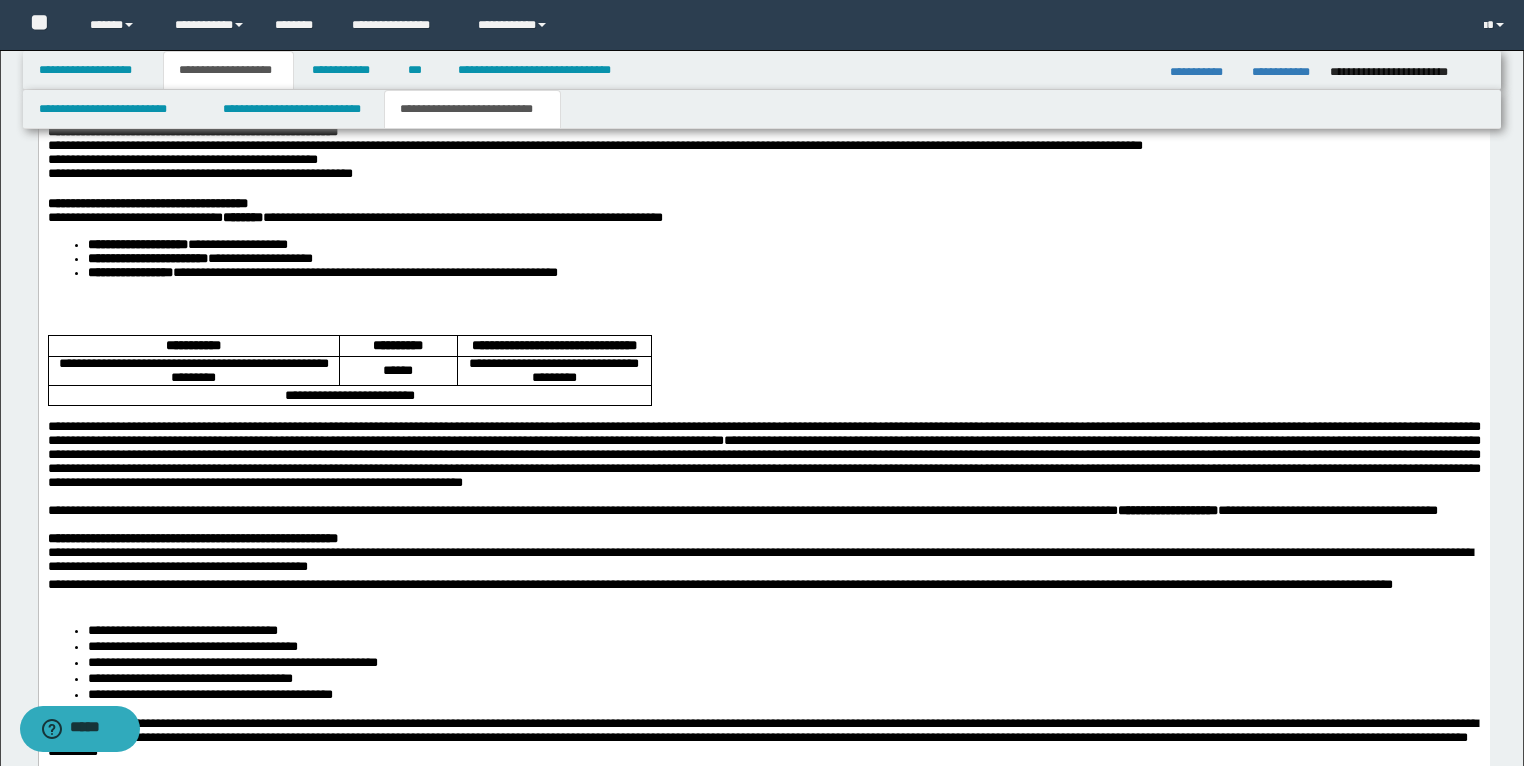 click at bounding box center [763, 315] 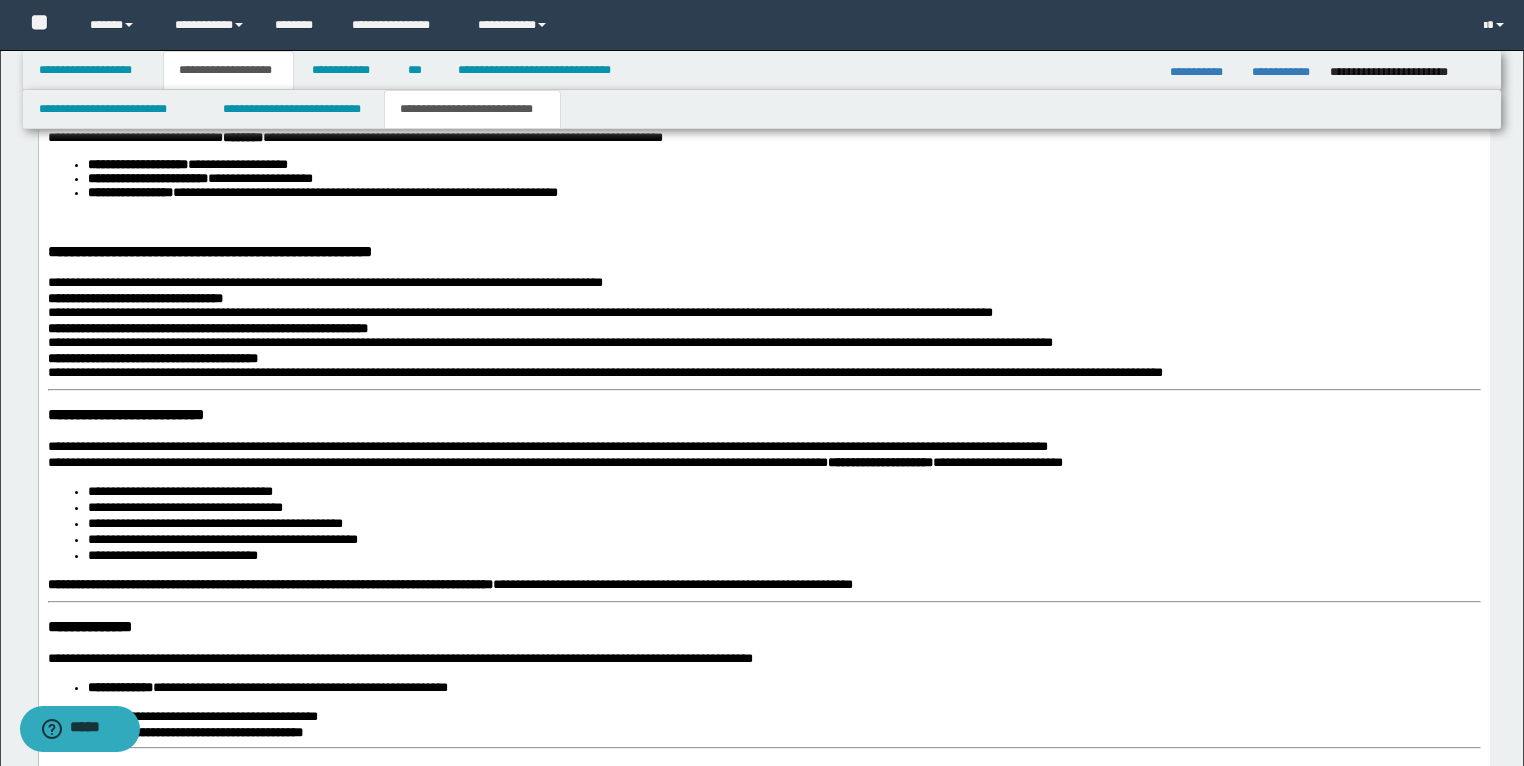 scroll, scrollTop: 2516, scrollLeft: 0, axis: vertical 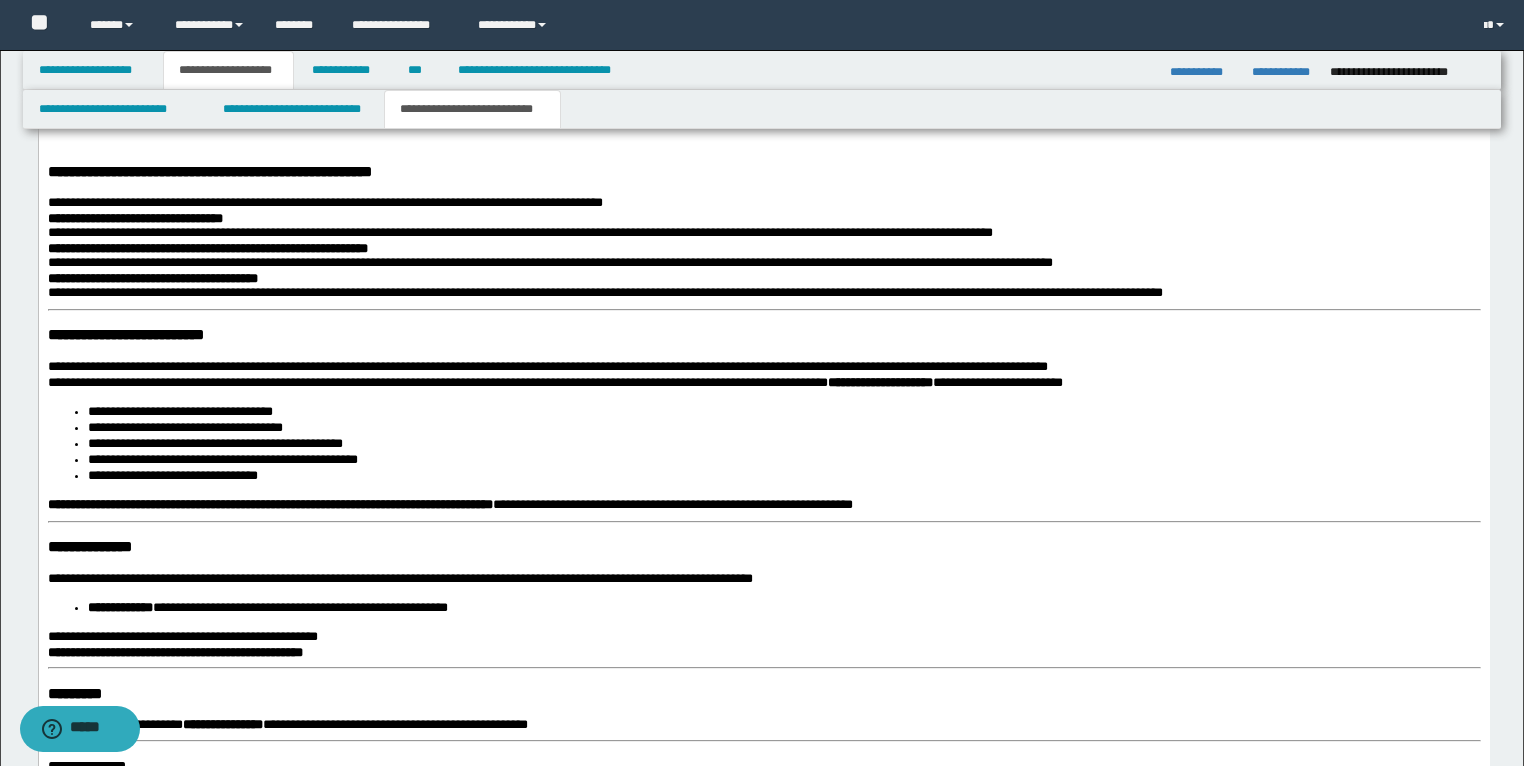 click on "**********" at bounding box center (763, 617) 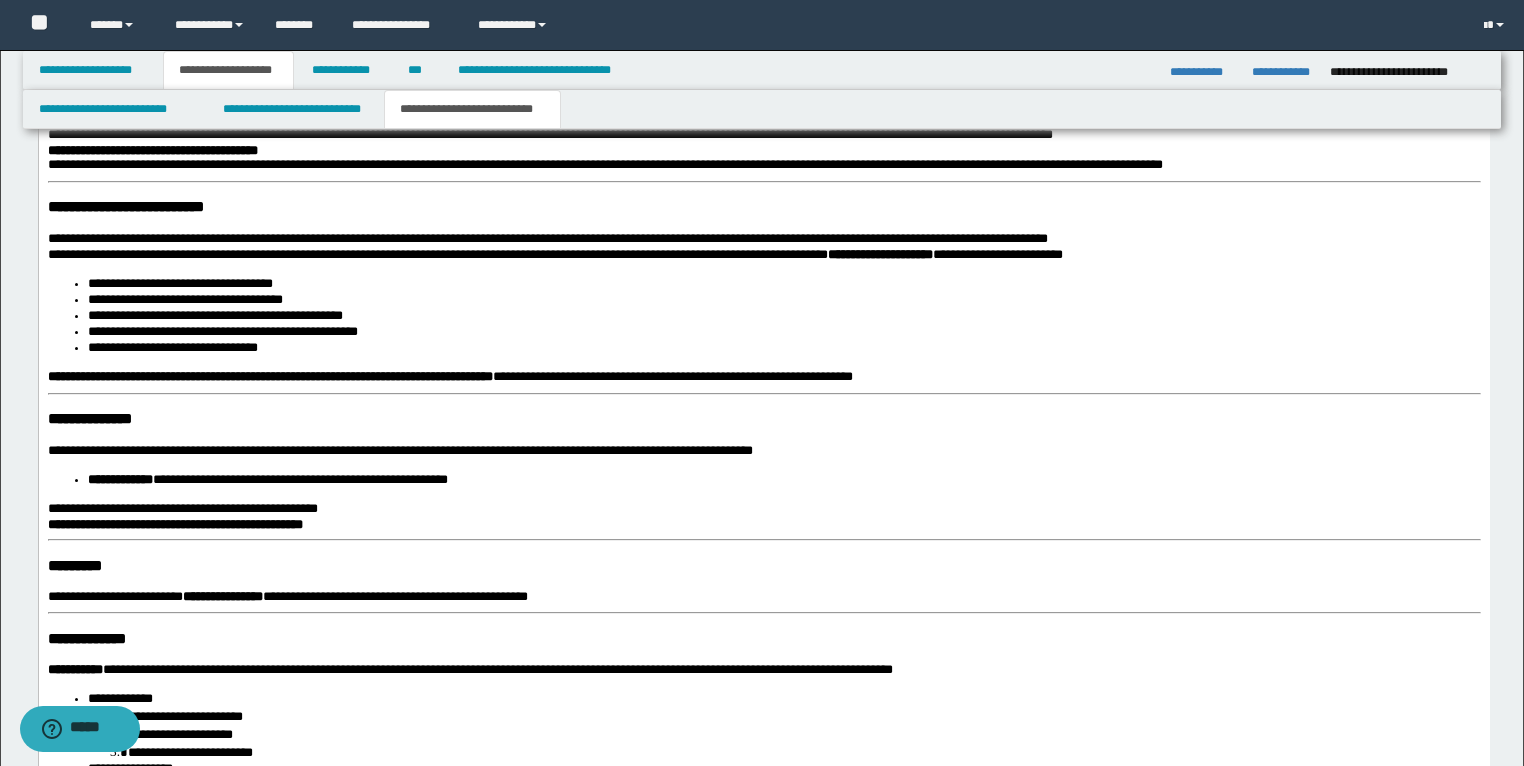 scroll, scrollTop: 2676, scrollLeft: 0, axis: vertical 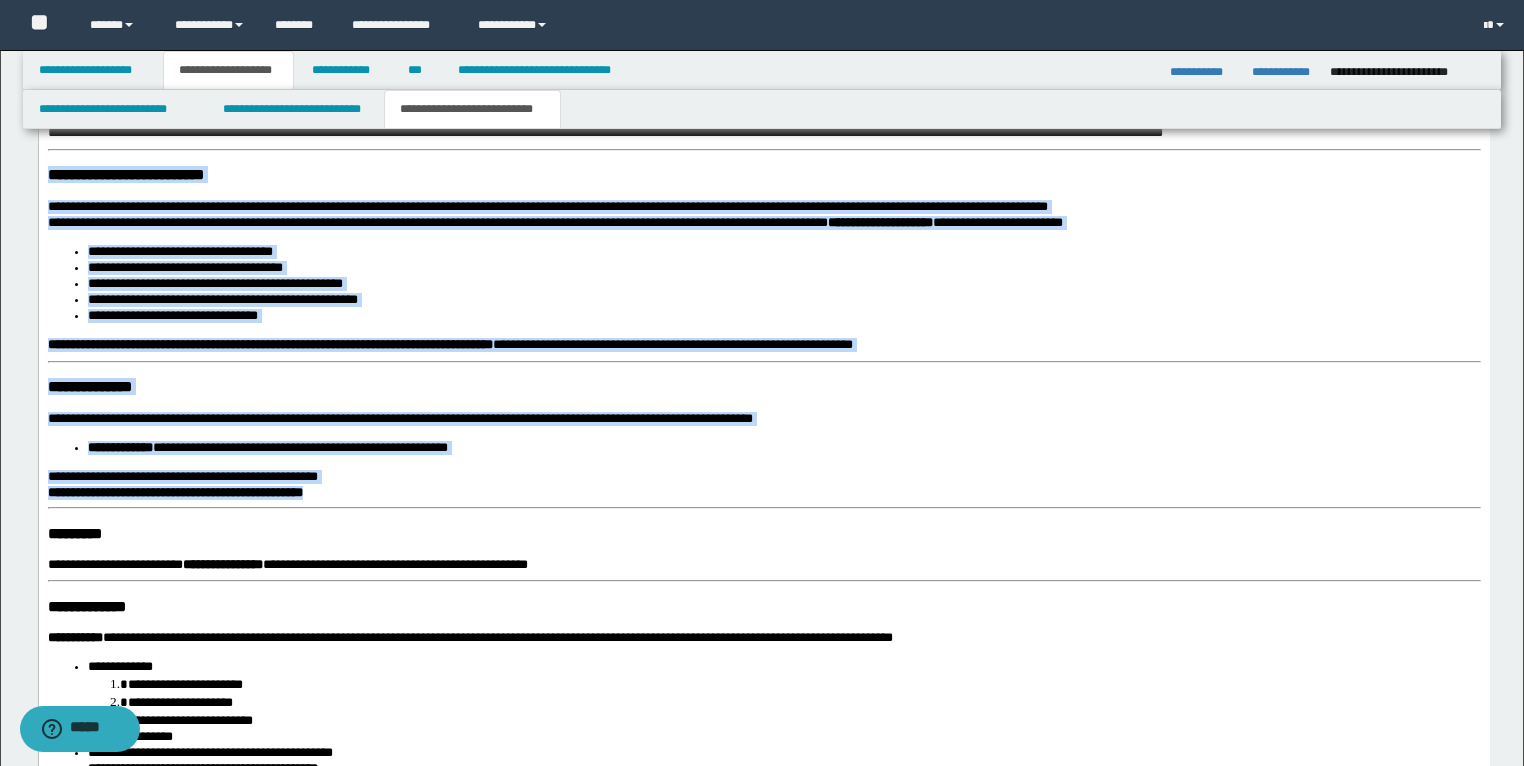 drag, startPoint x: 352, startPoint y: 599, endPoint x: 58, endPoint y: -567, distance: 1202.494 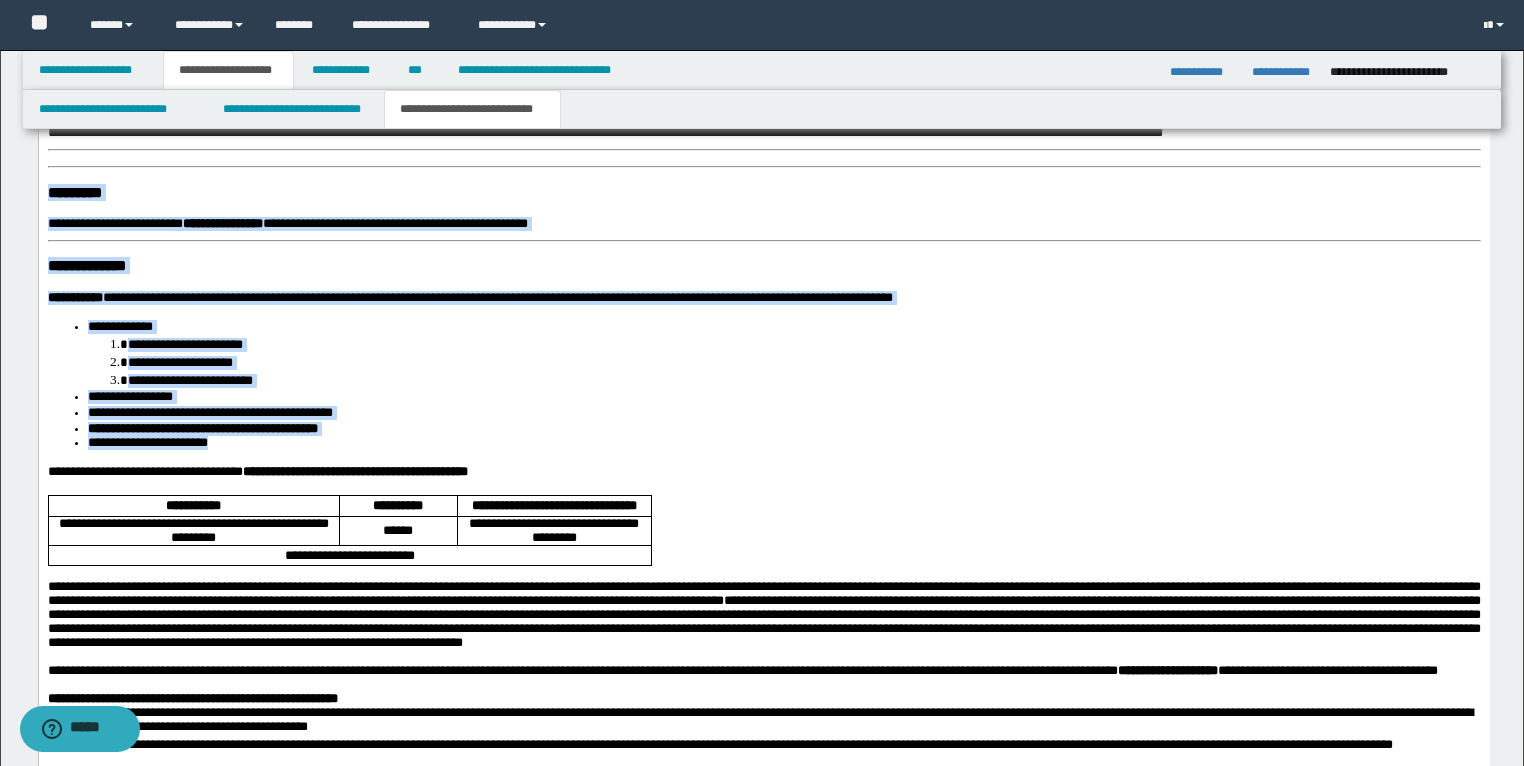 drag, startPoint x: 264, startPoint y: 561, endPoint x: 51, endPoint y: 268, distance: 362.24026 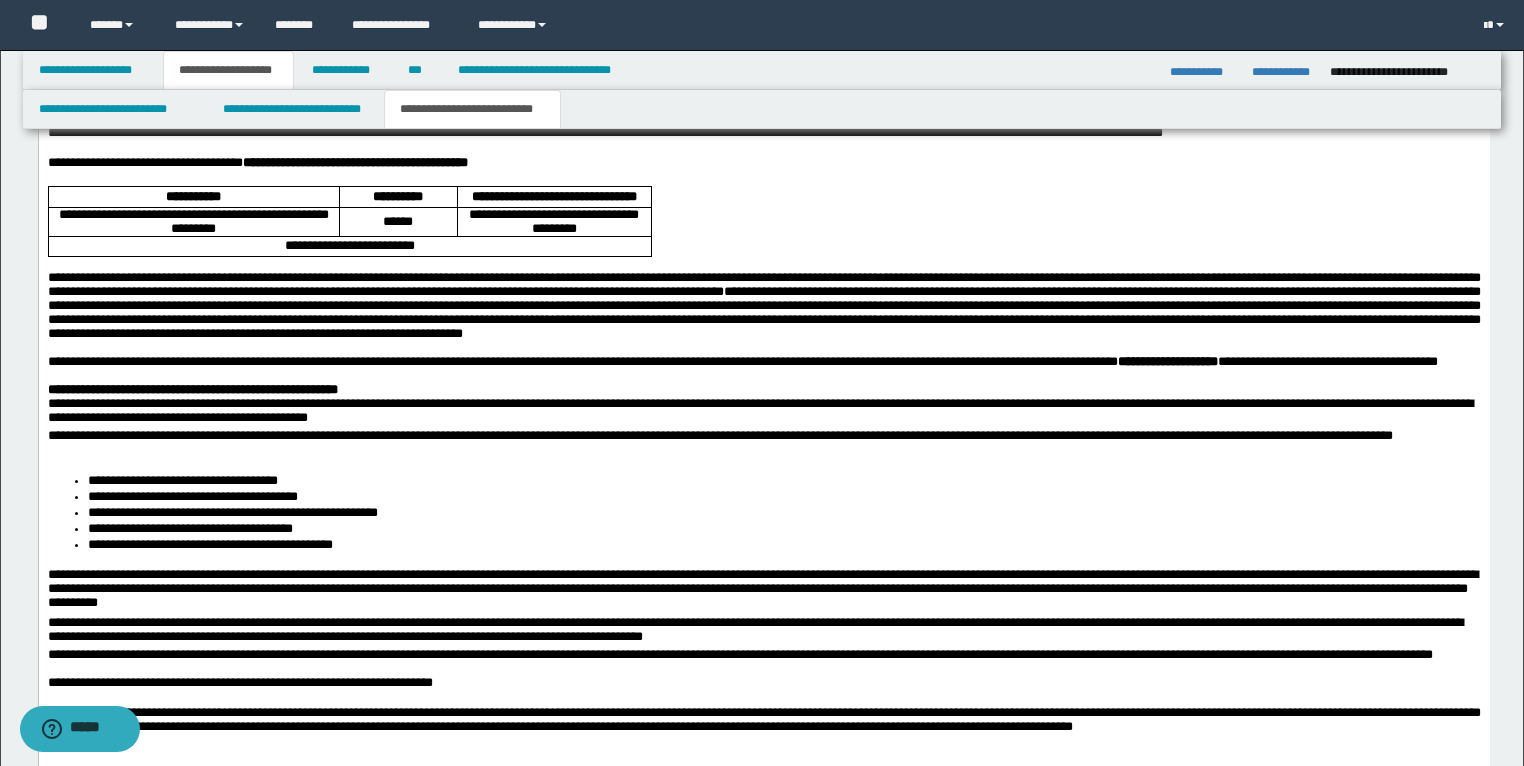 click on "**********" at bounding box center [763, 165] 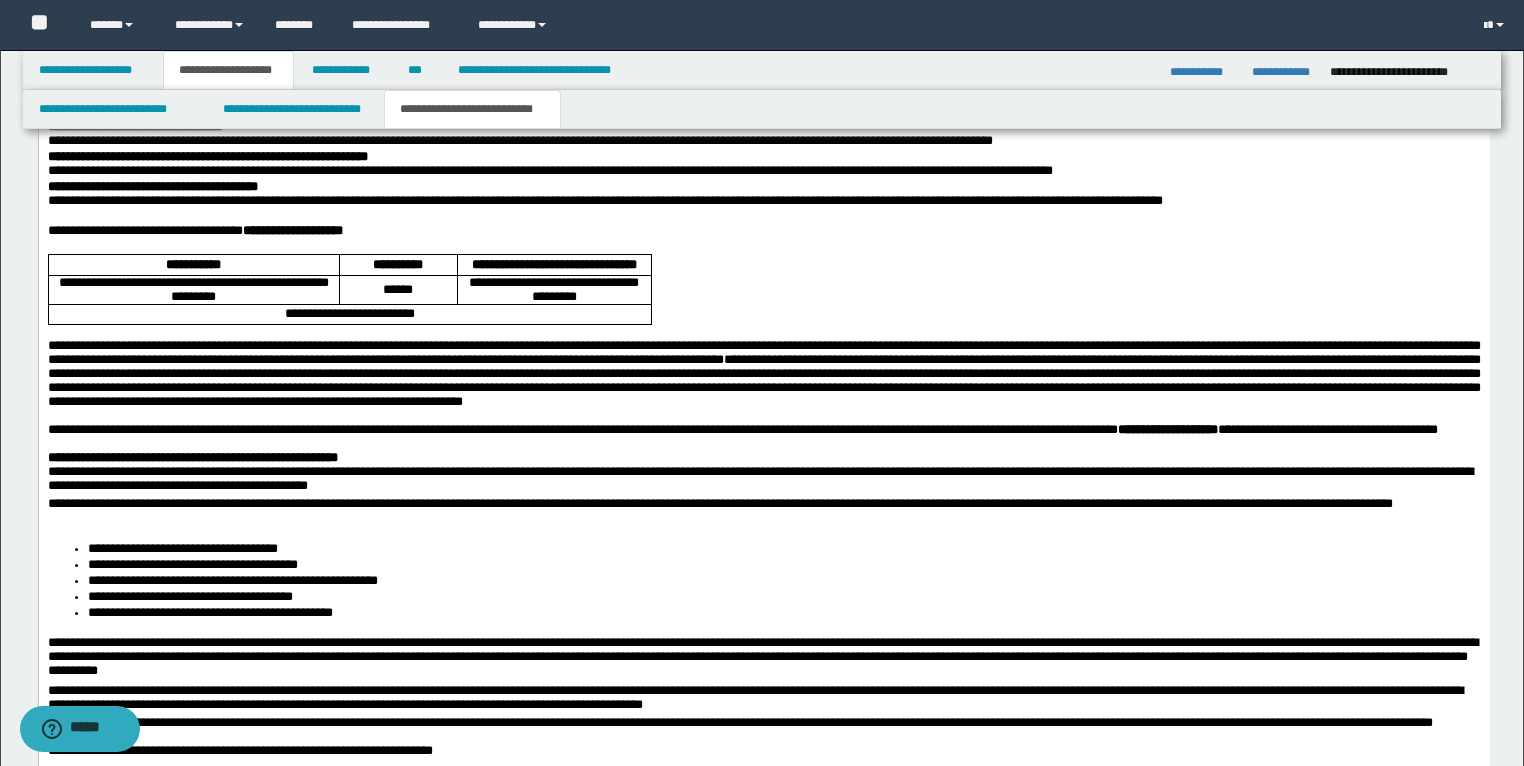 scroll, scrollTop: 2516, scrollLeft: 0, axis: vertical 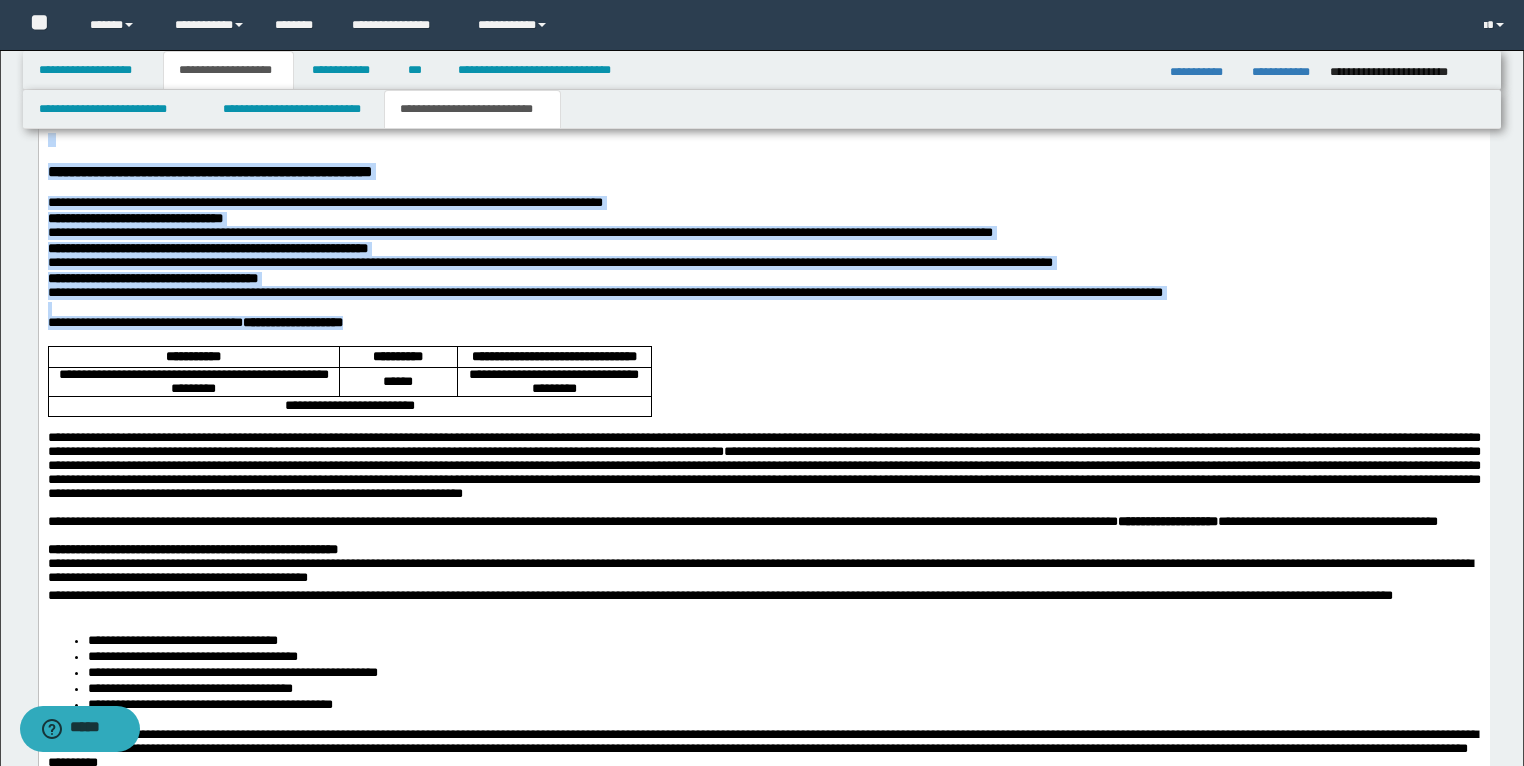 drag, startPoint x: 227, startPoint y: 366, endPoint x: 43, endPoint y: 257, distance: 213.8621 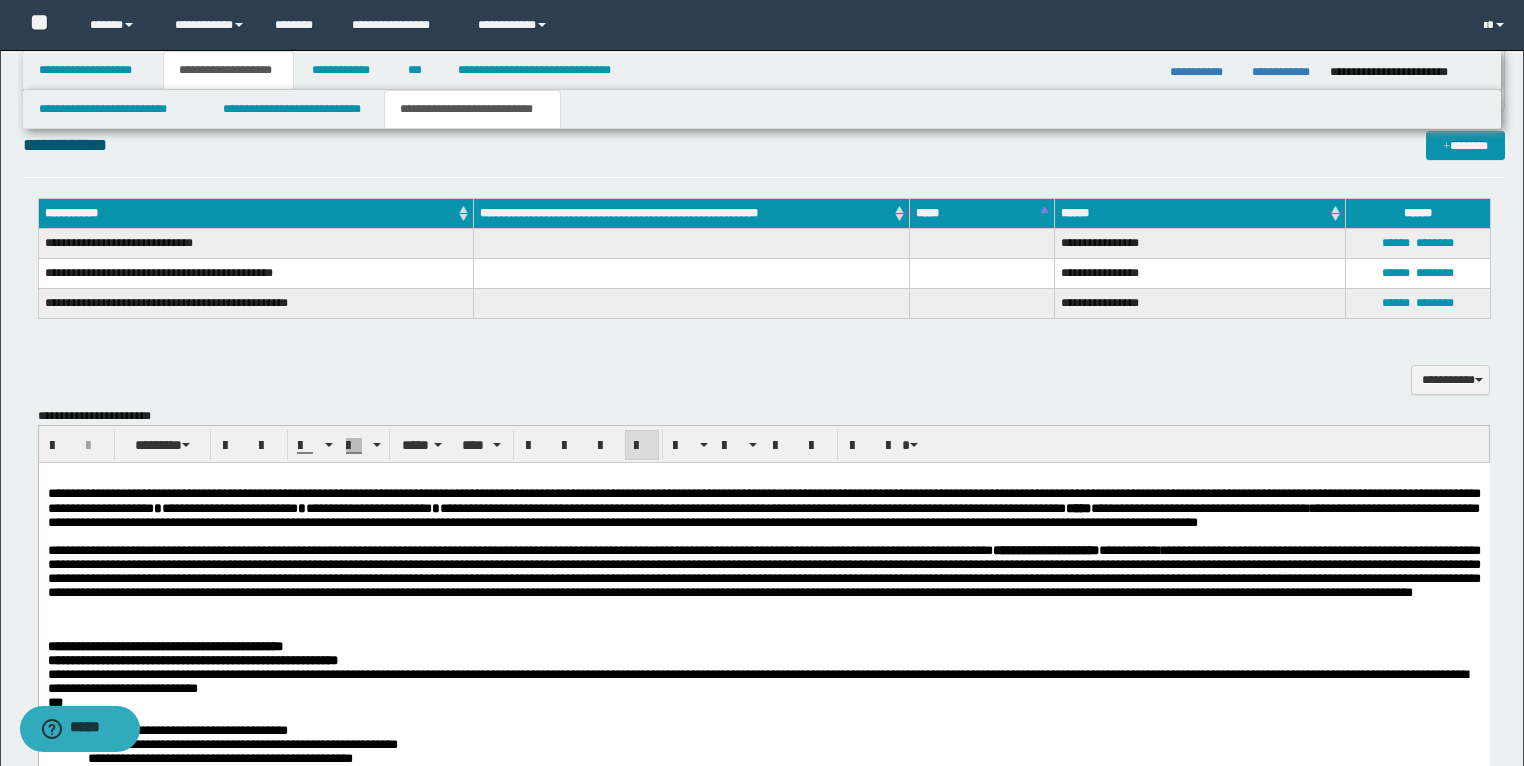 scroll, scrollTop: 1396, scrollLeft: 0, axis: vertical 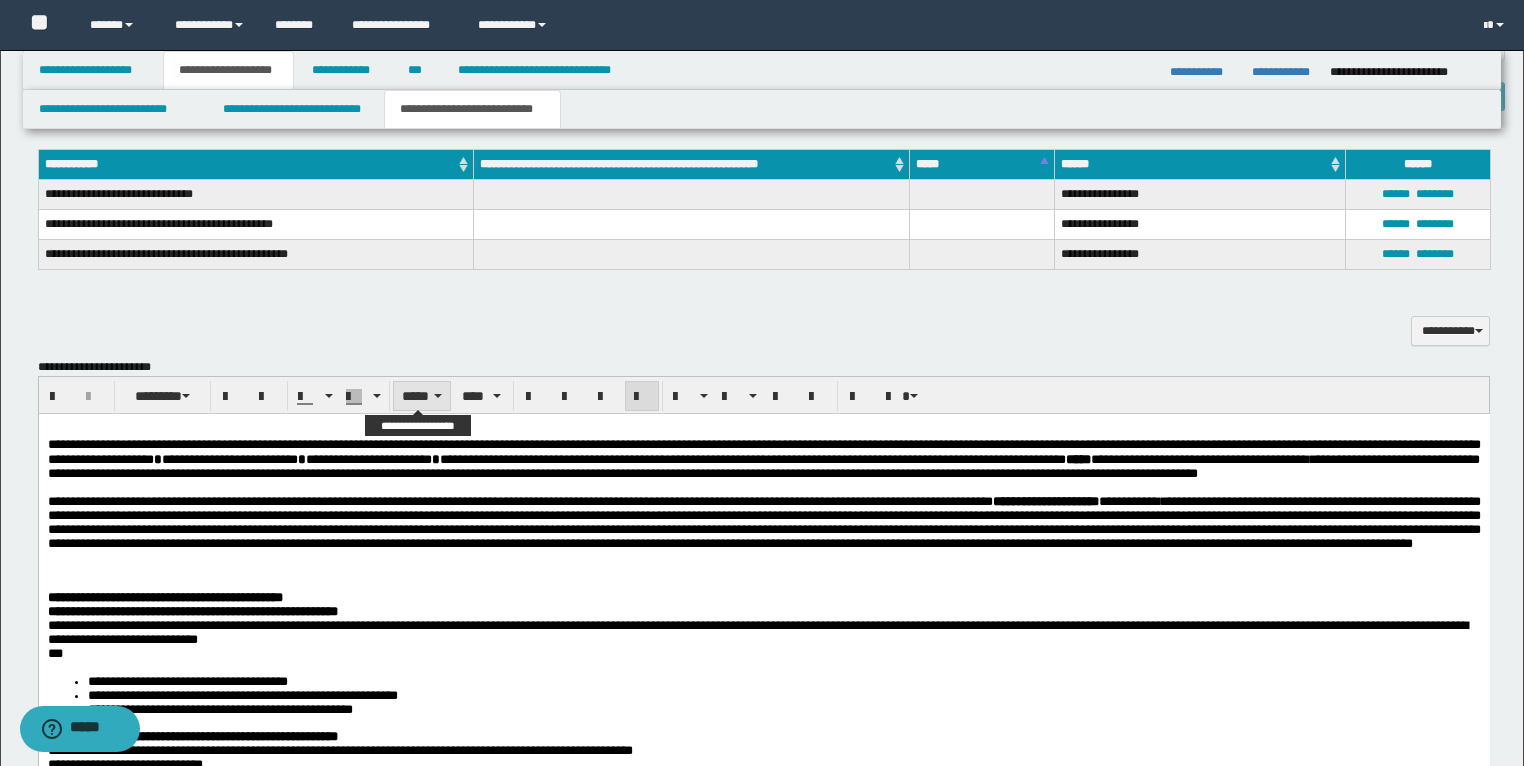 click on "*****" at bounding box center [422, 396] 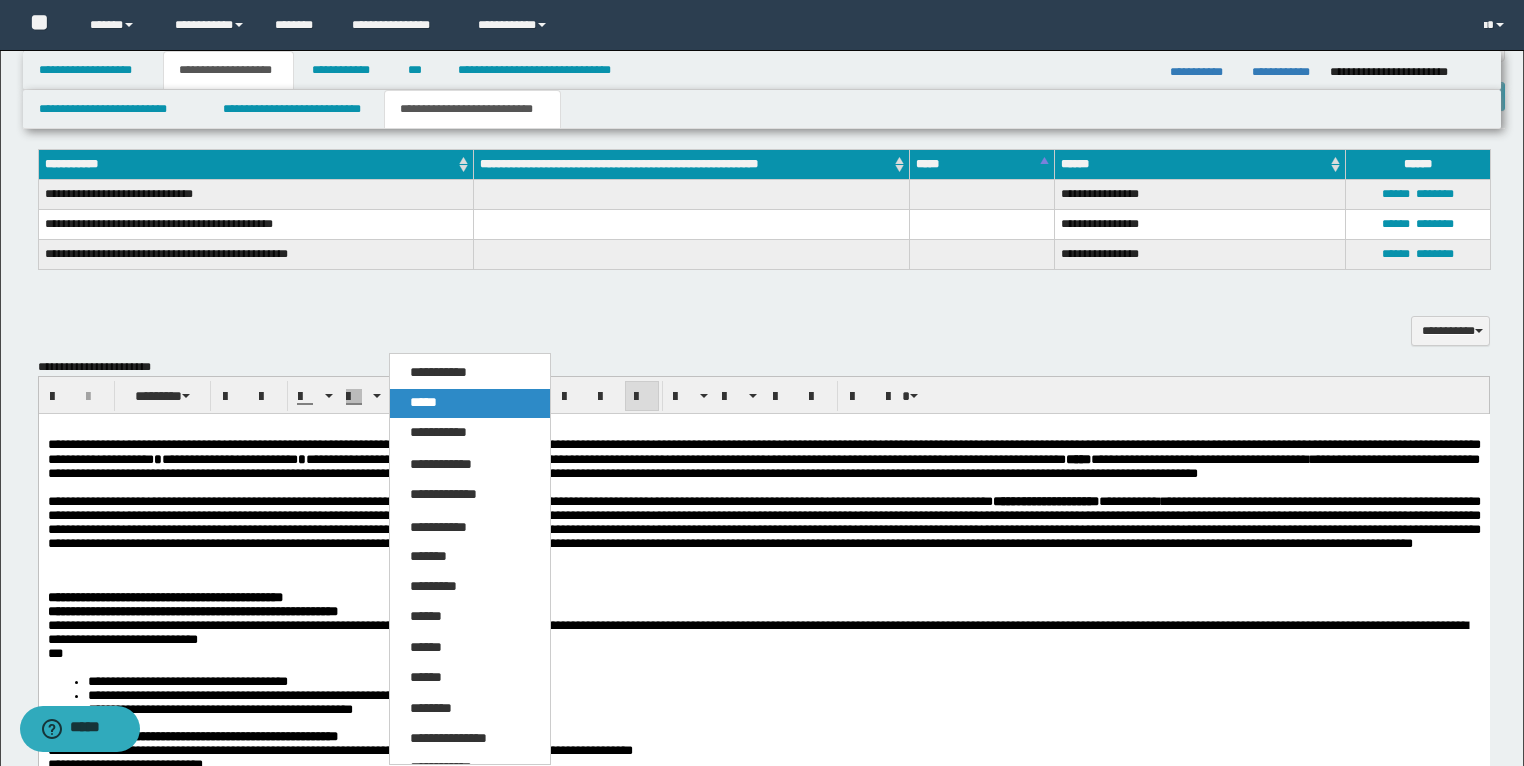 click on "*****" at bounding box center (423, 402) 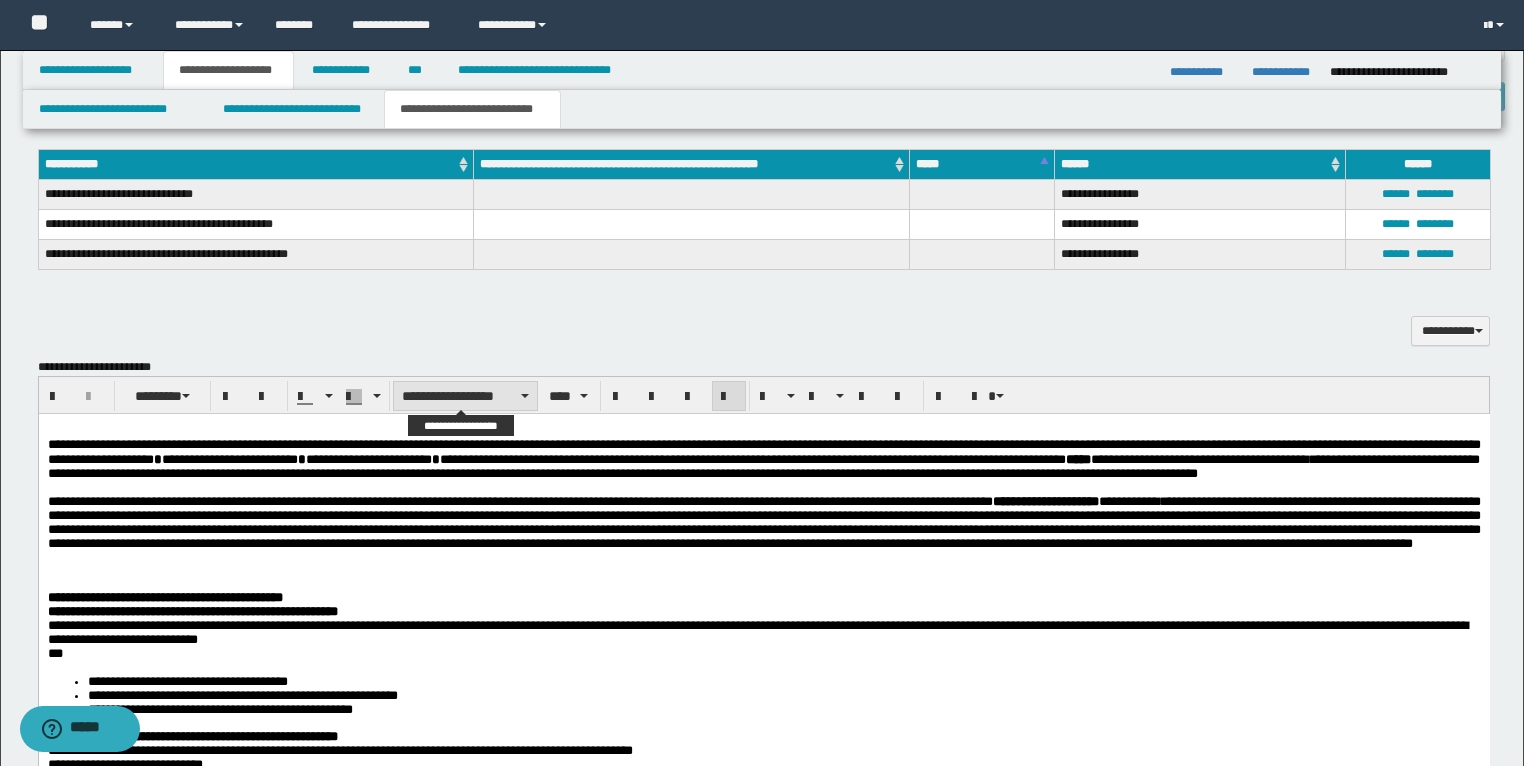 click on "**********" at bounding box center (465, 396) 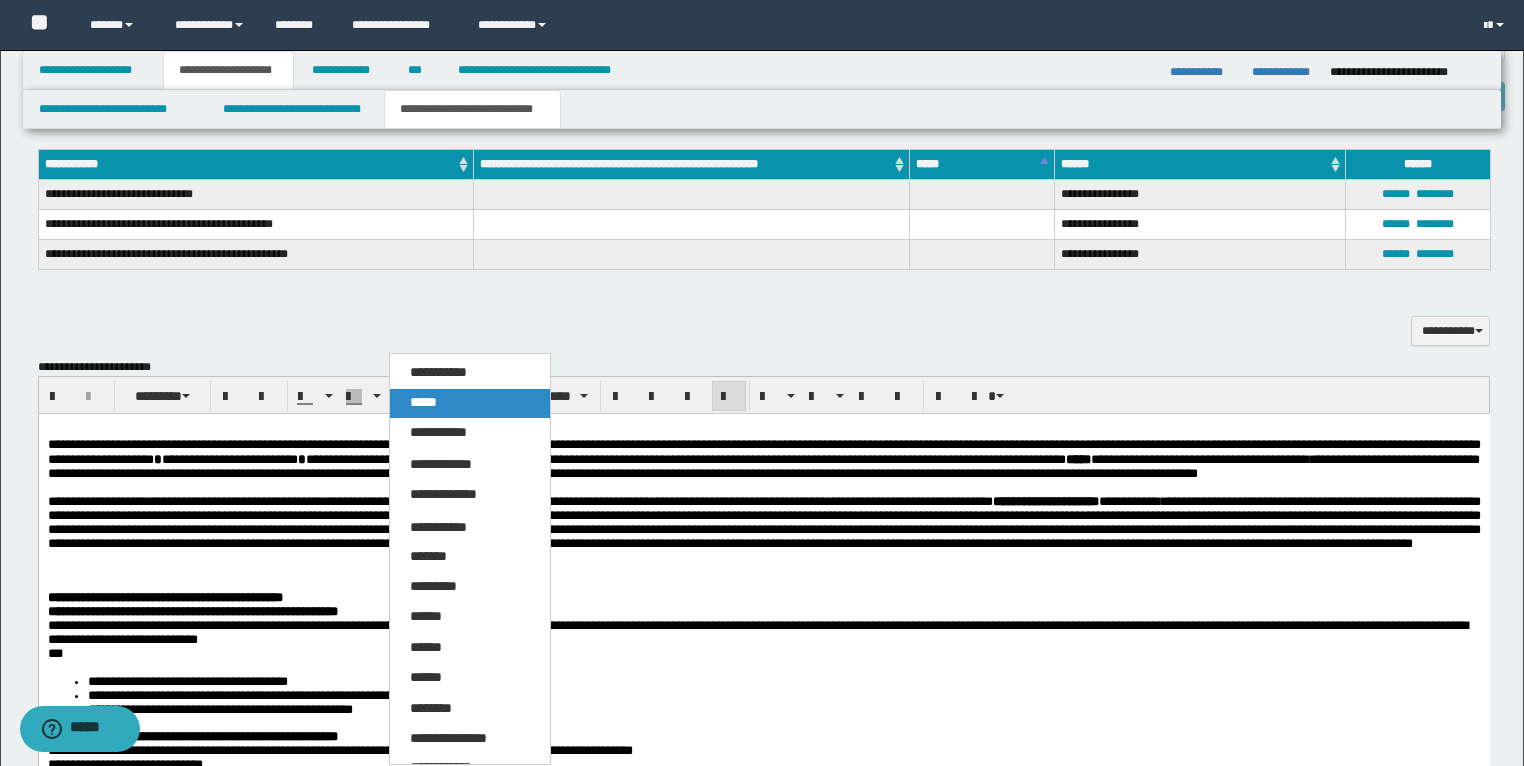 click on "*****" at bounding box center (423, 402) 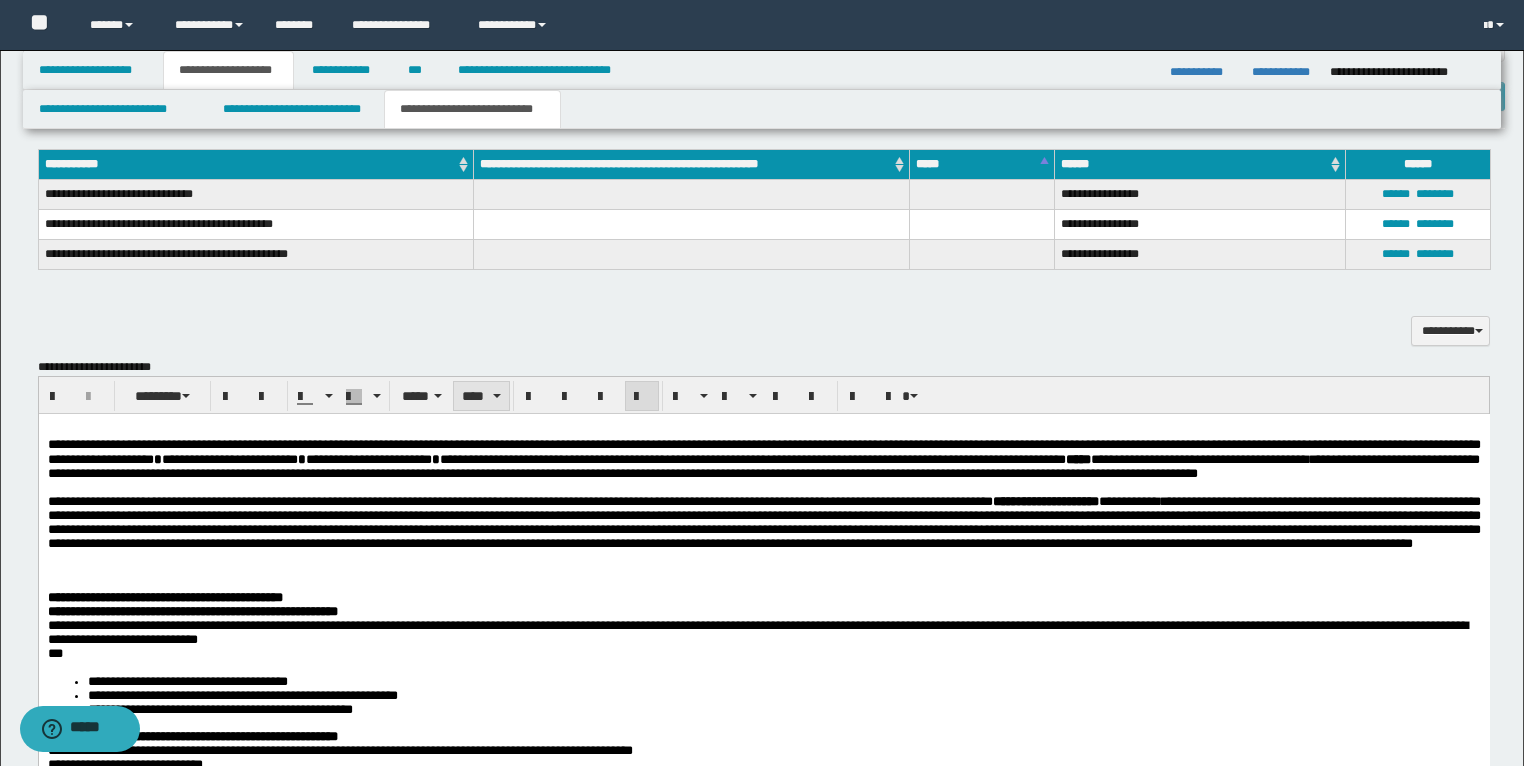 click on "****" at bounding box center [481, 396] 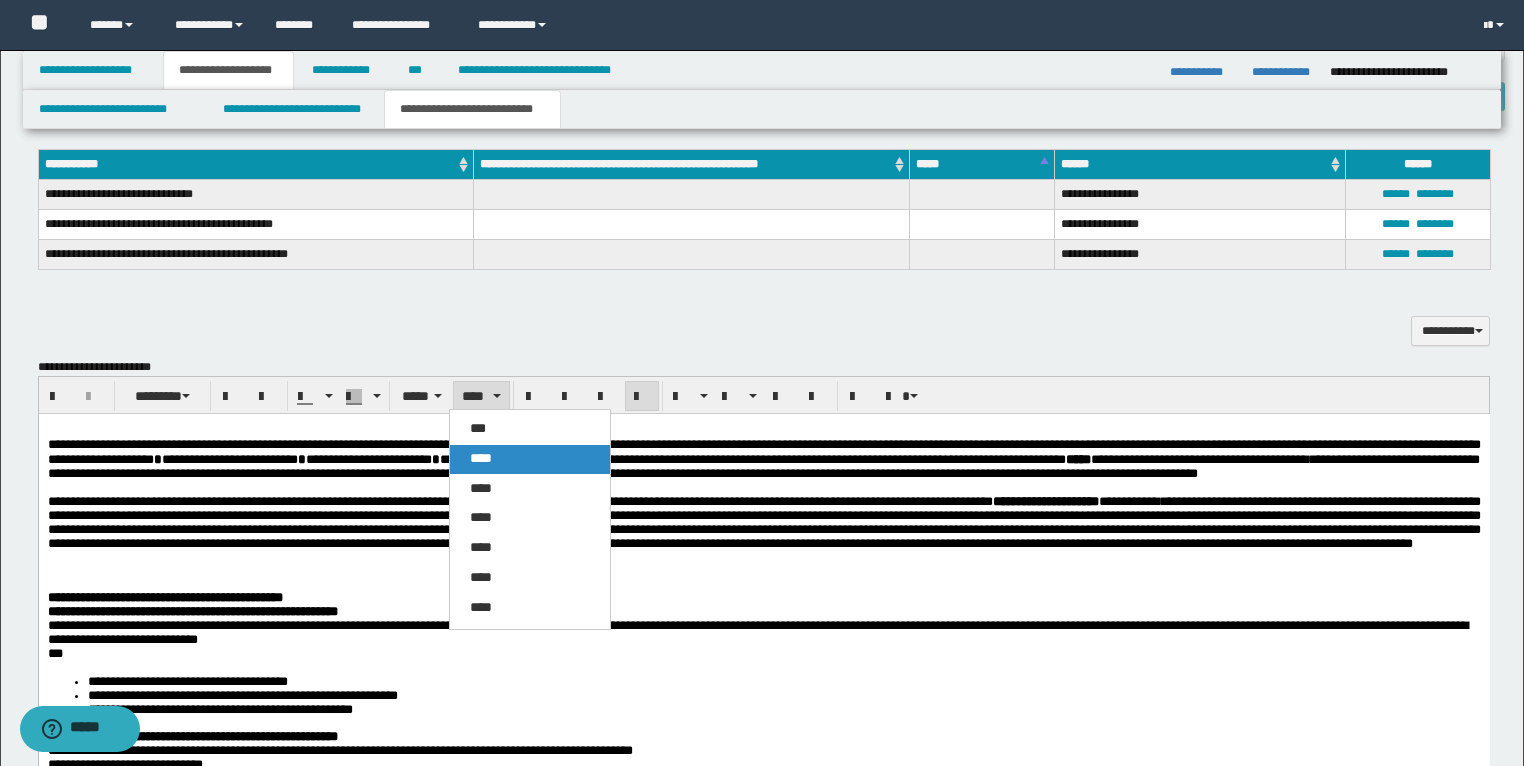 click on "****" at bounding box center [481, 458] 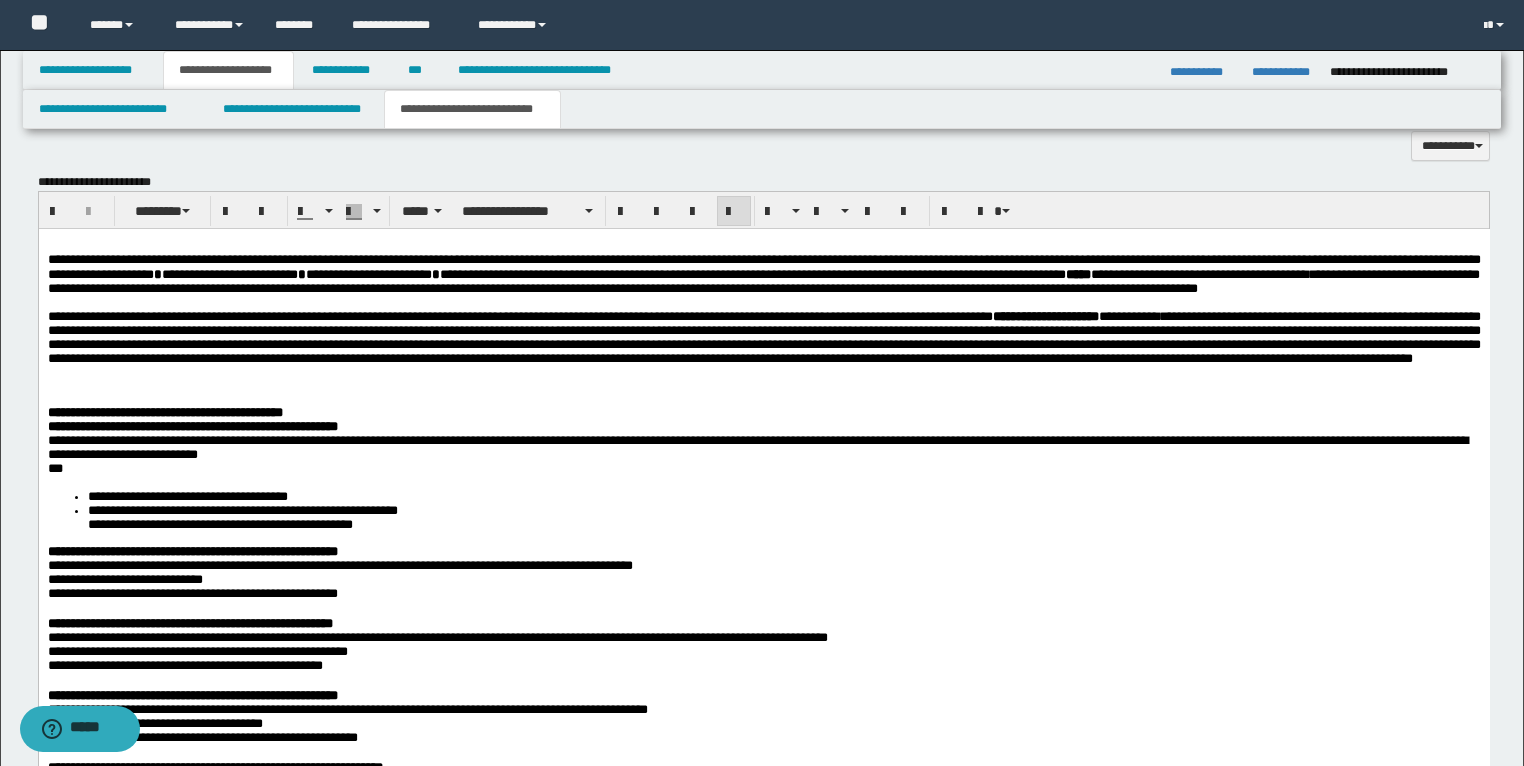 scroll, scrollTop: 1556, scrollLeft: 0, axis: vertical 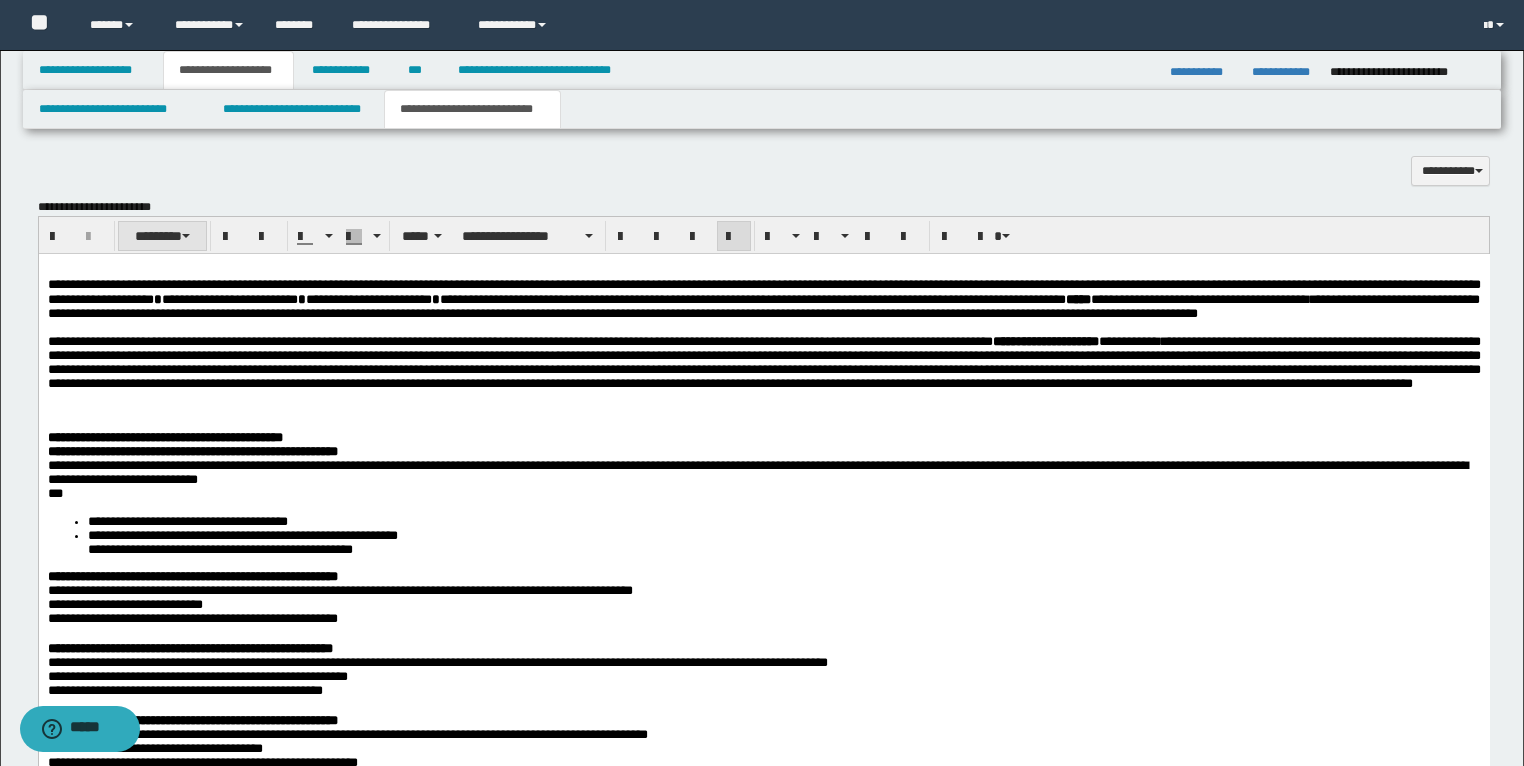 click on "********" at bounding box center (162, 236) 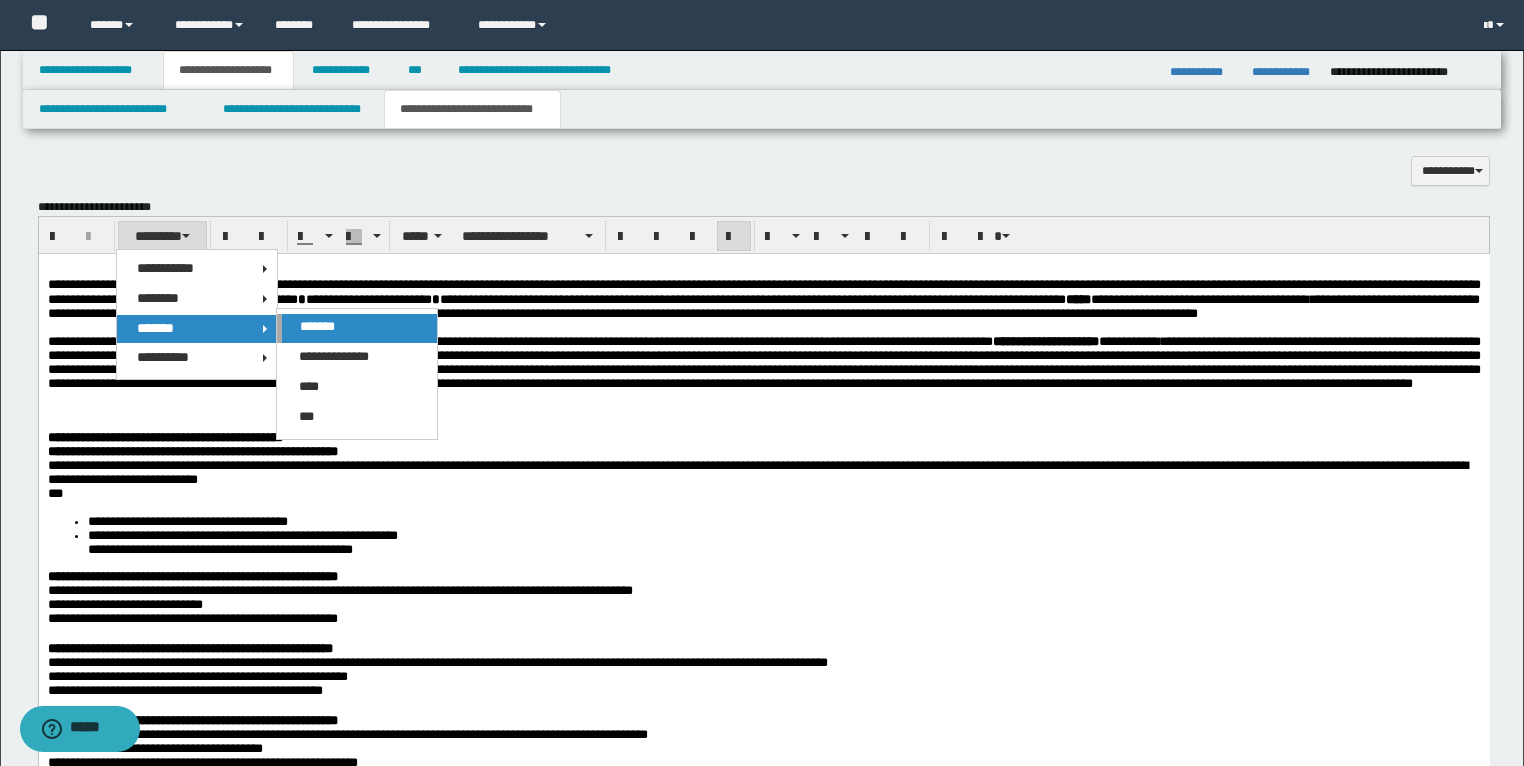 click on "*******" at bounding box center (317, 326) 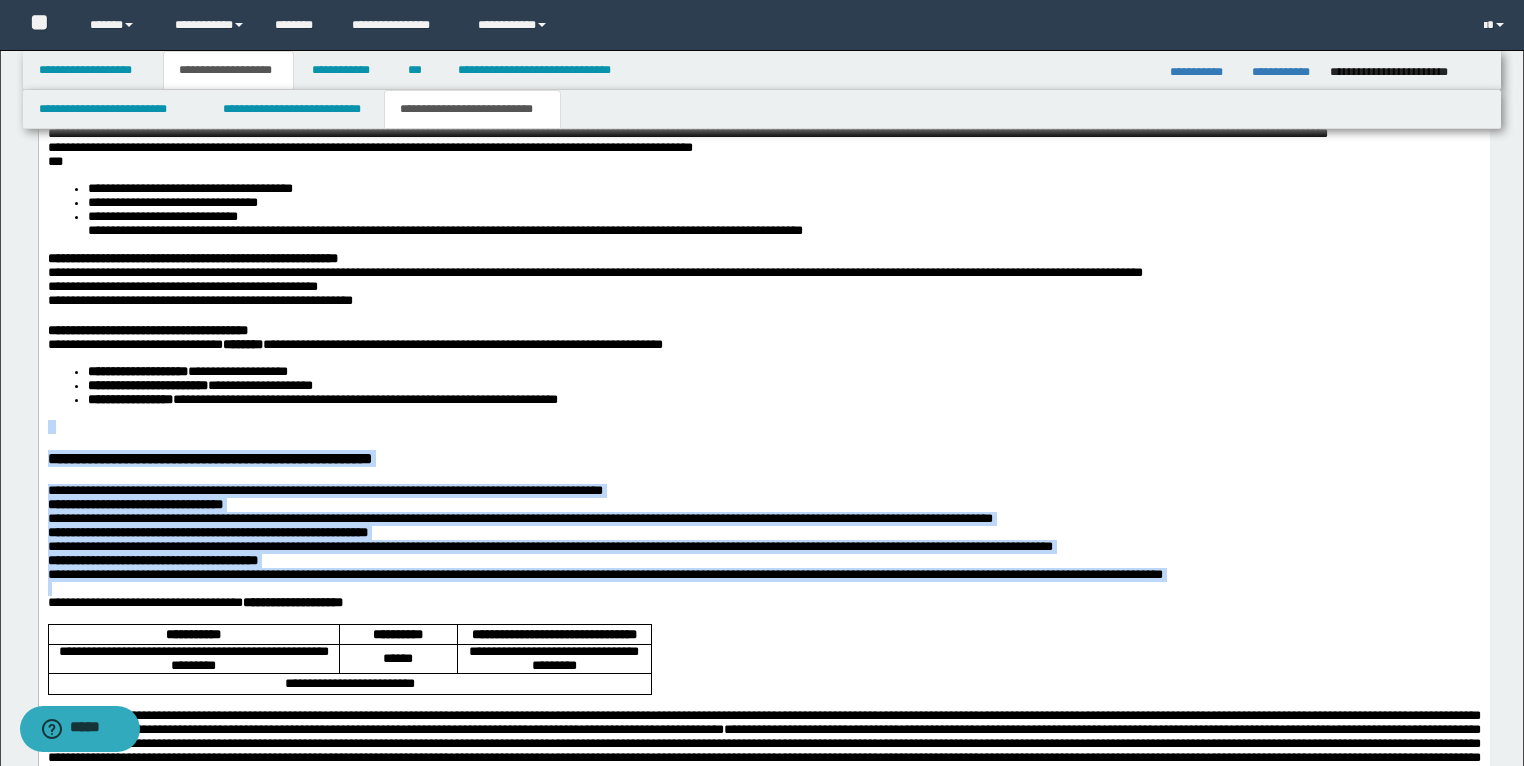 scroll, scrollTop: 2436, scrollLeft: 0, axis: vertical 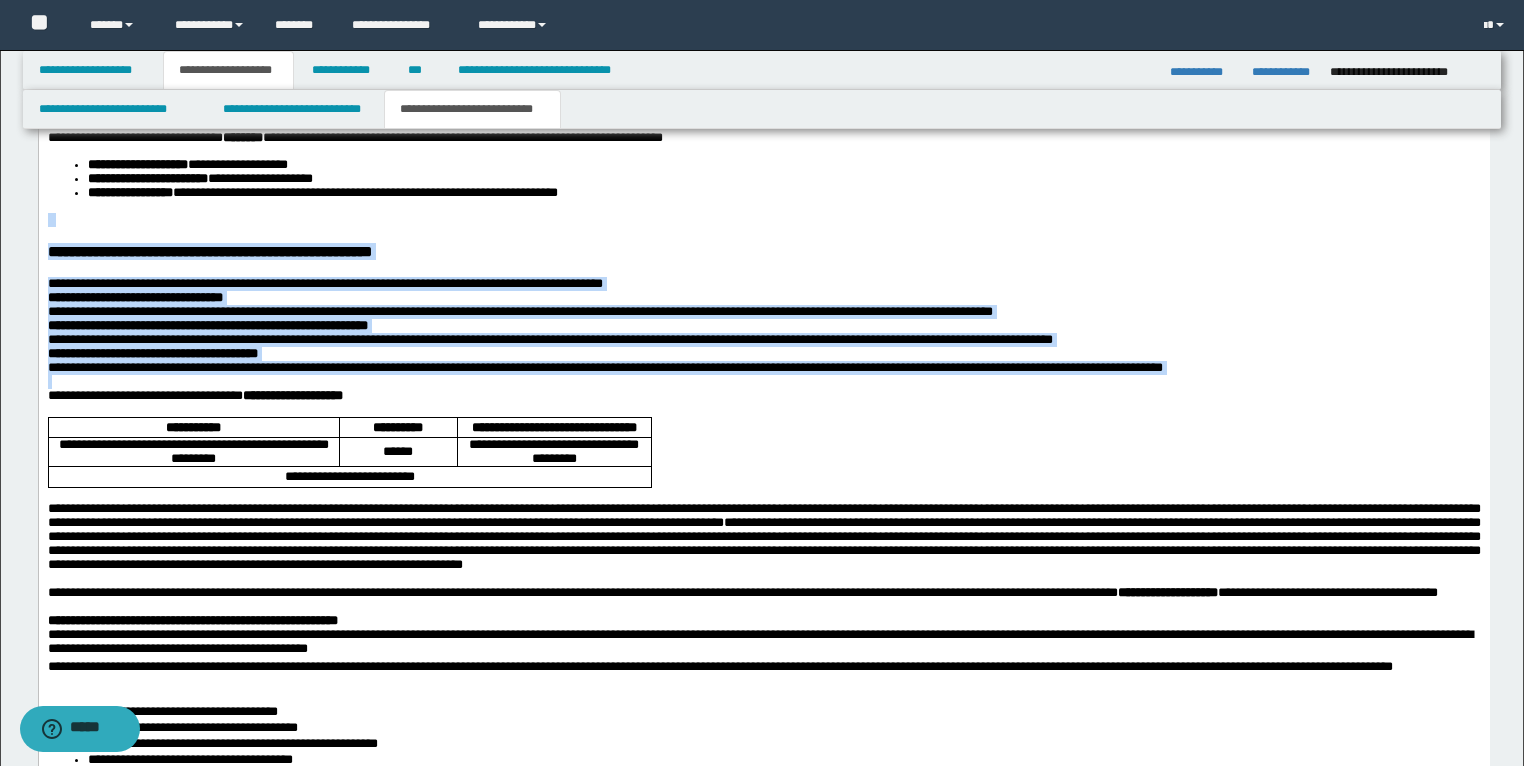 click at bounding box center [763, 221] 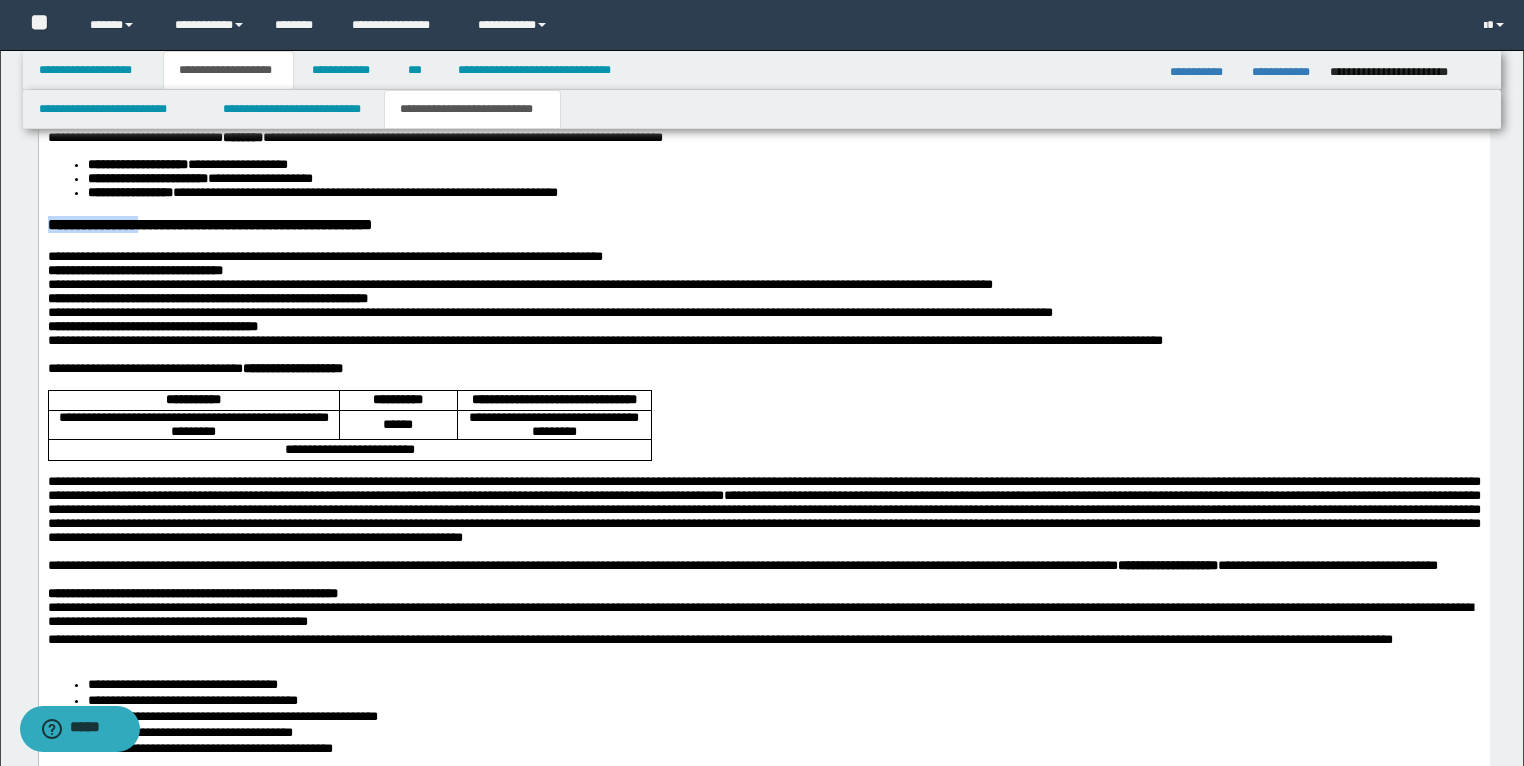 drag, startPoint x: 195, startPoint y: 336, endPoint x: 69, endPoint y: -287, distance: 635.6139 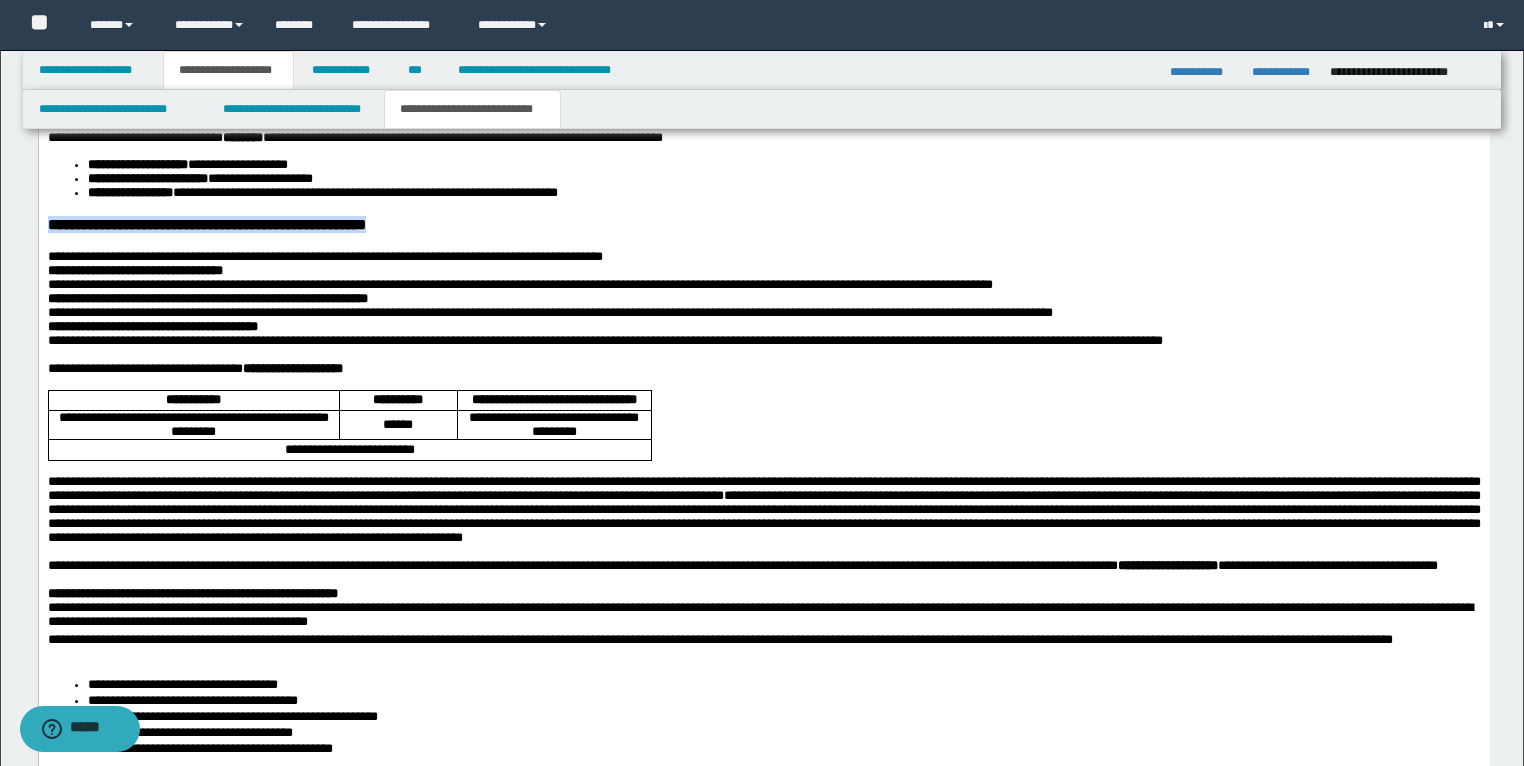 drag, startPoint x: 543, startPoint y: 338, endPoint x: 32, endPoint y: 332, distance: 511.03522 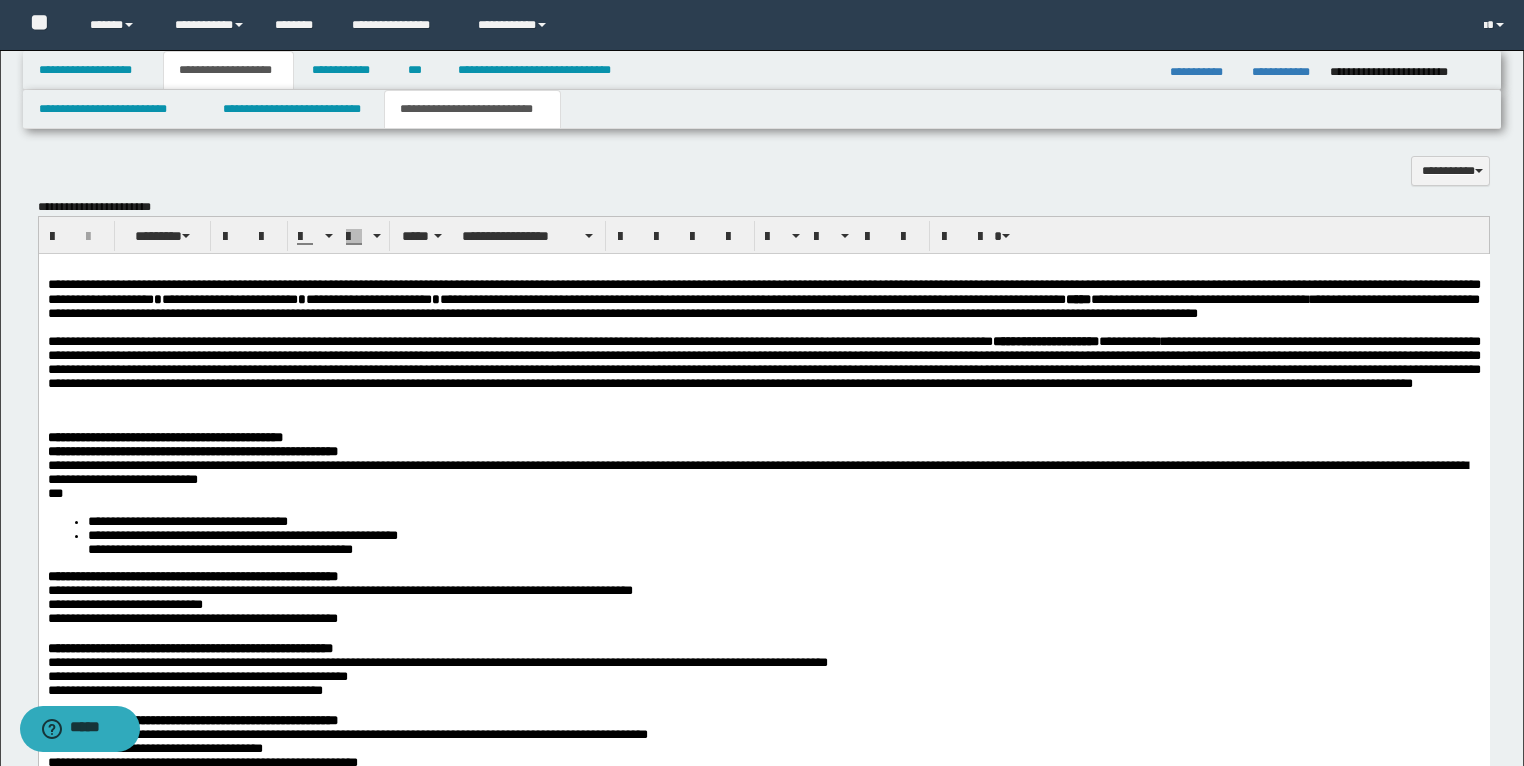 scroll, scrollTop: 1476, scrollLeft: 0, axis: vertical 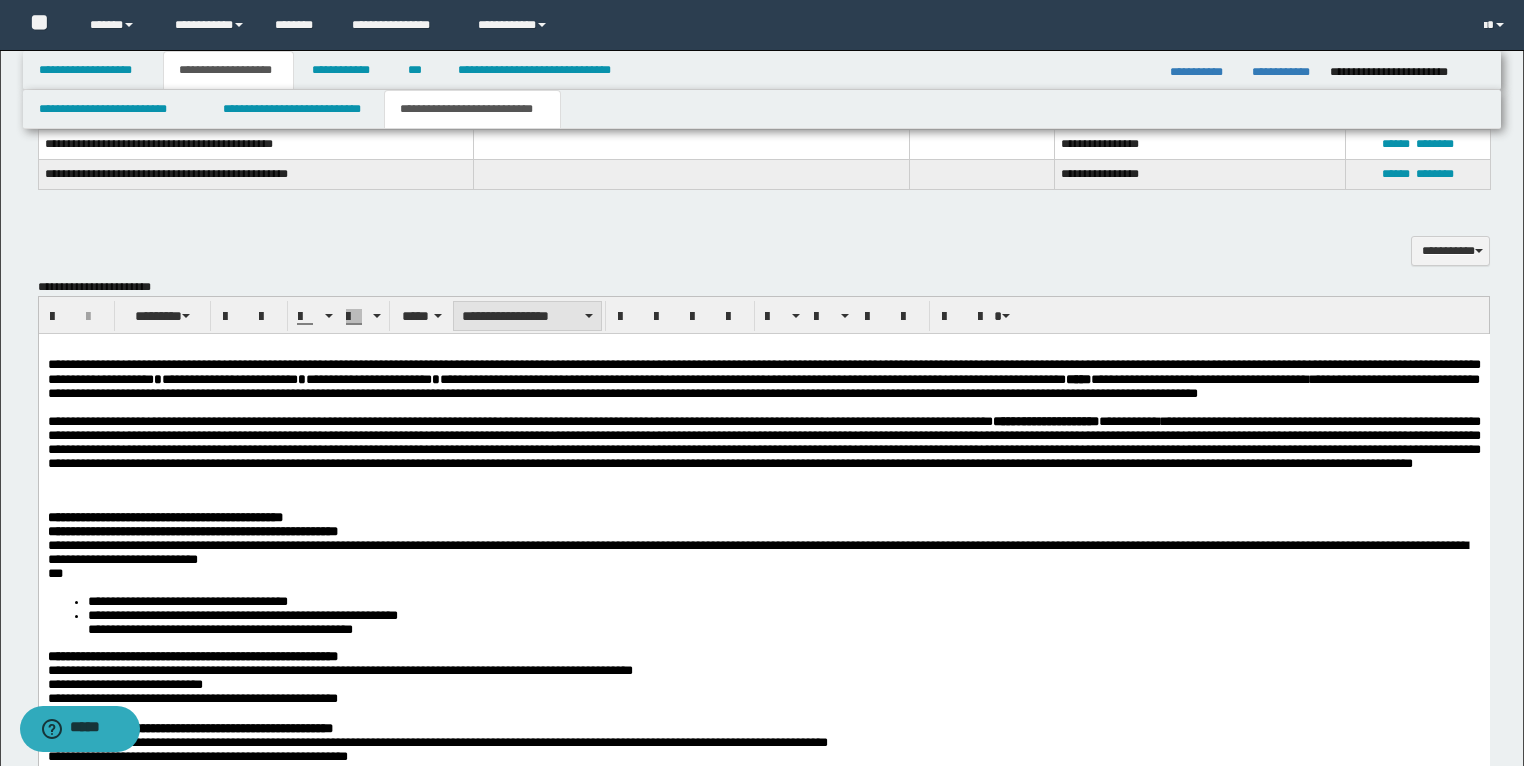 click on "**********" at bounding box center [527, 316] 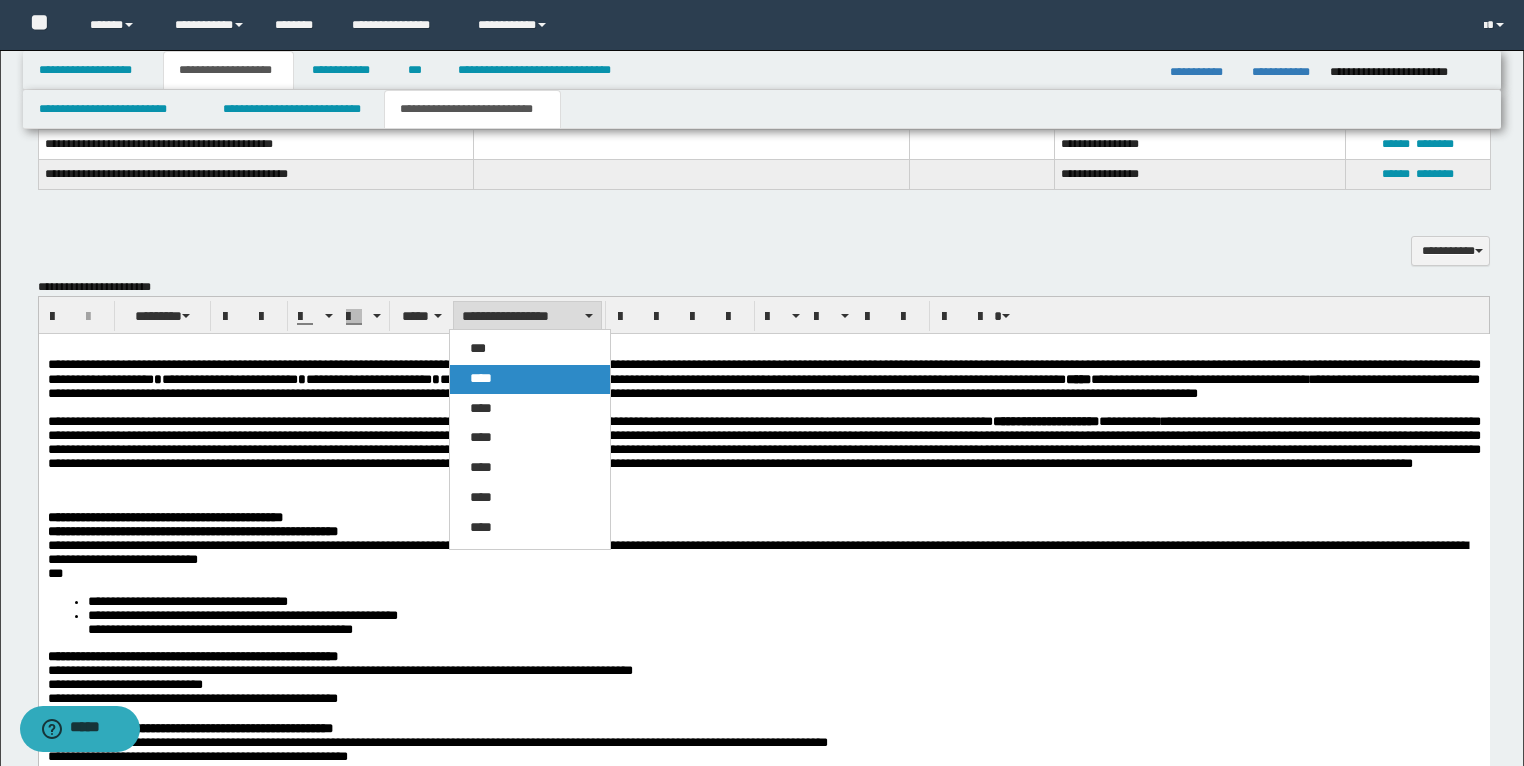 click on "****" at bounding box center (530, 379) 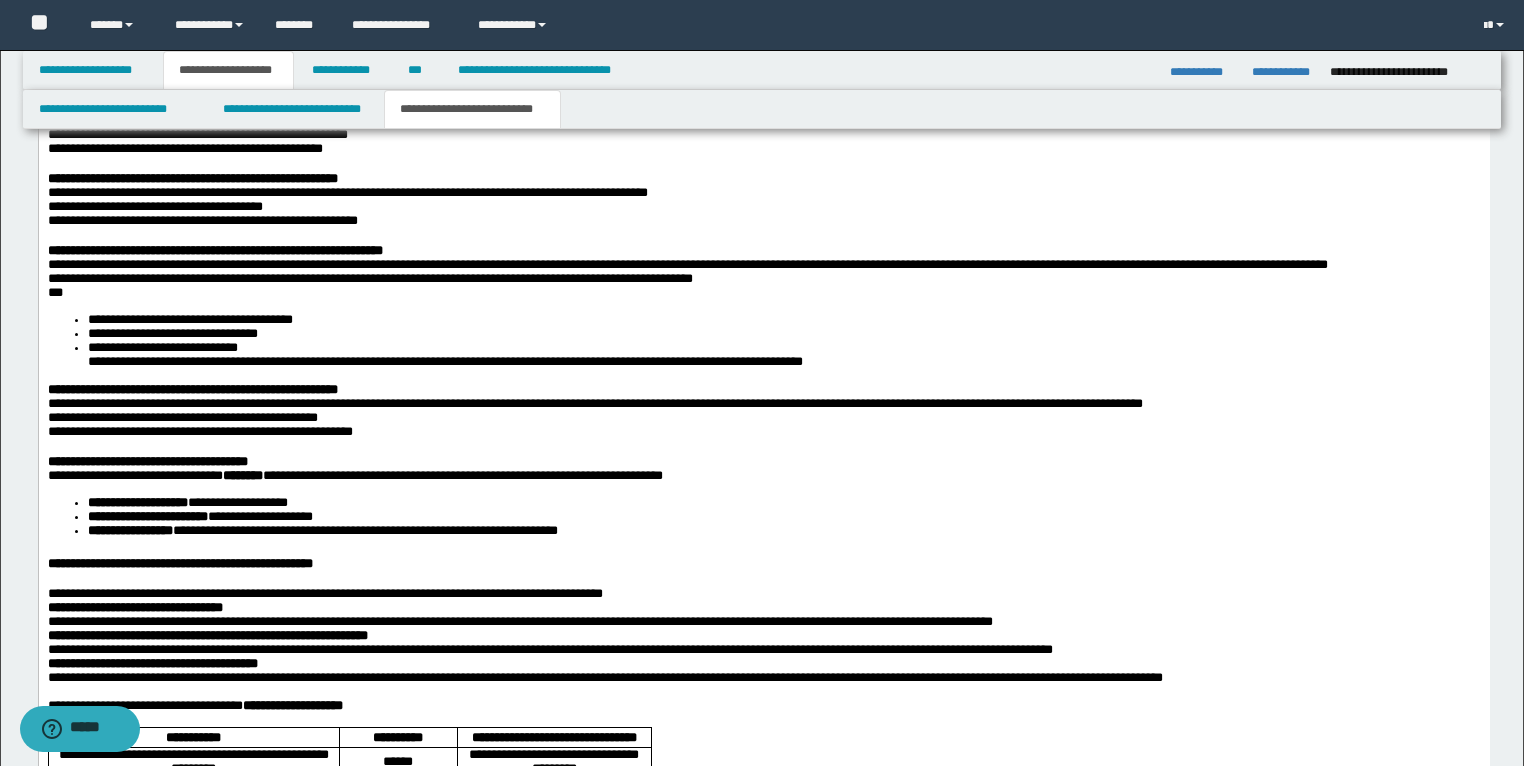 scroll, scrollTop: 2356, scrollLeft: 0, axis: vertical 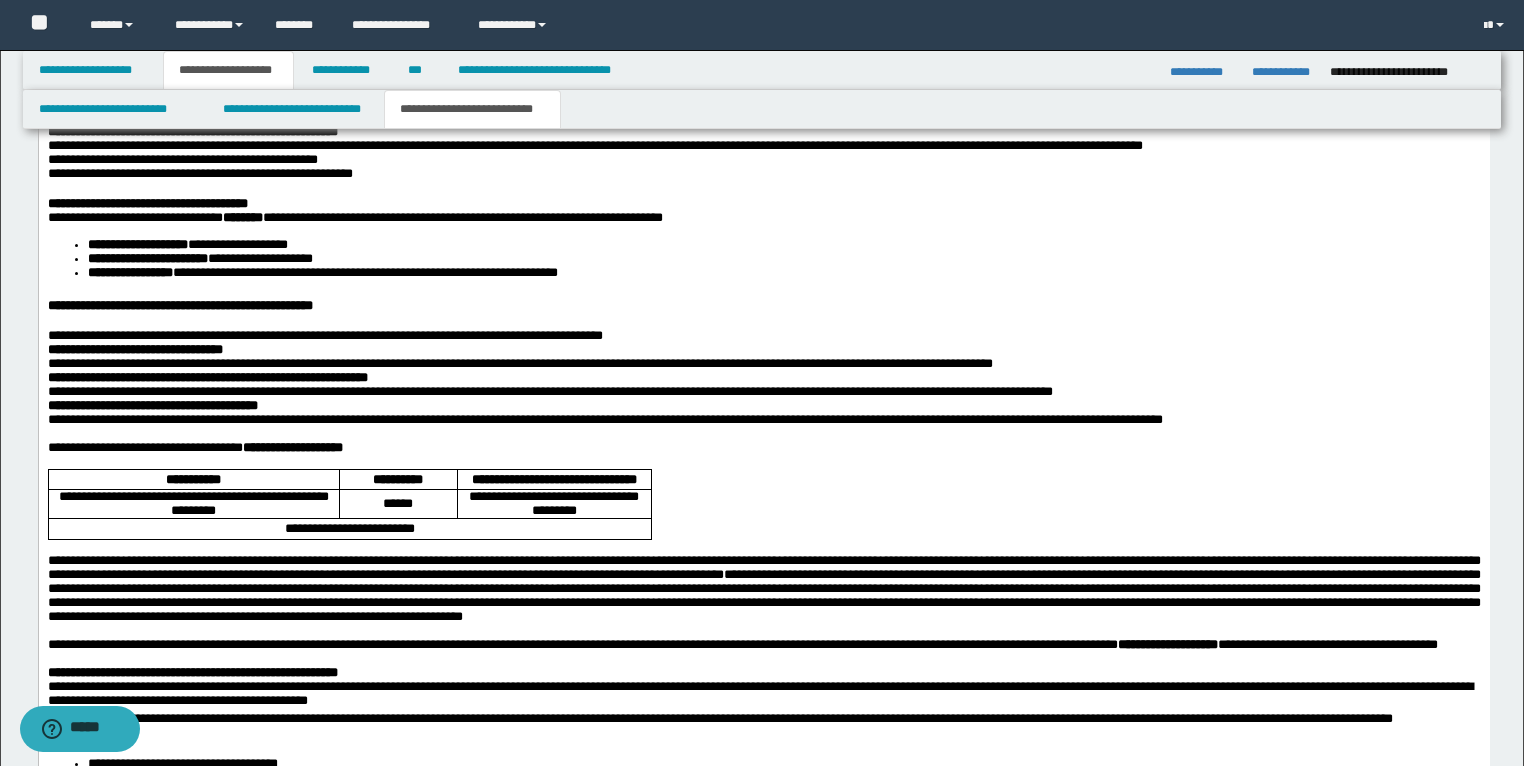 click on "**********" at bounding box center (549, 392) 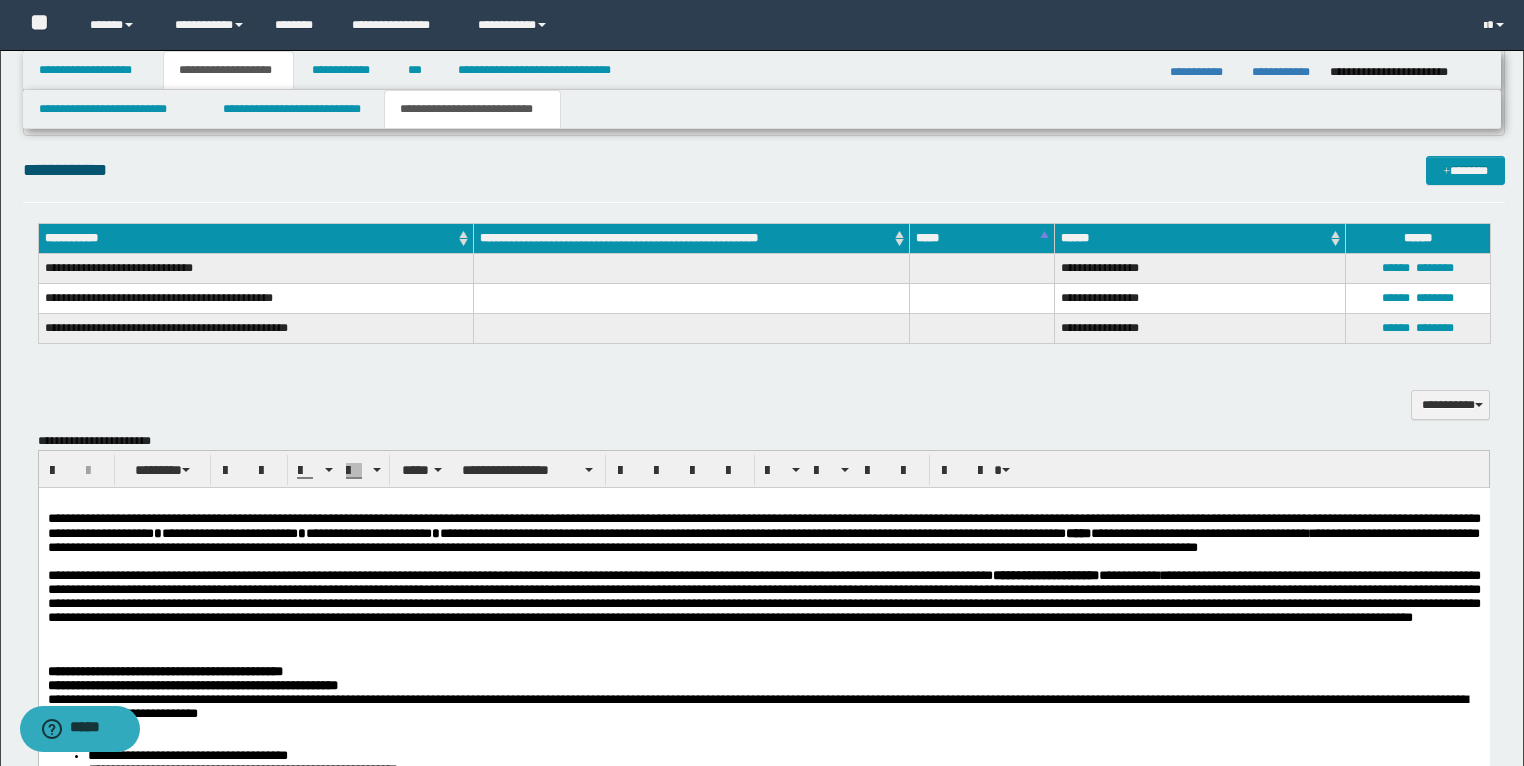 scroll, scrollTop: 1316, scrollLeft: 0, axis: vertical 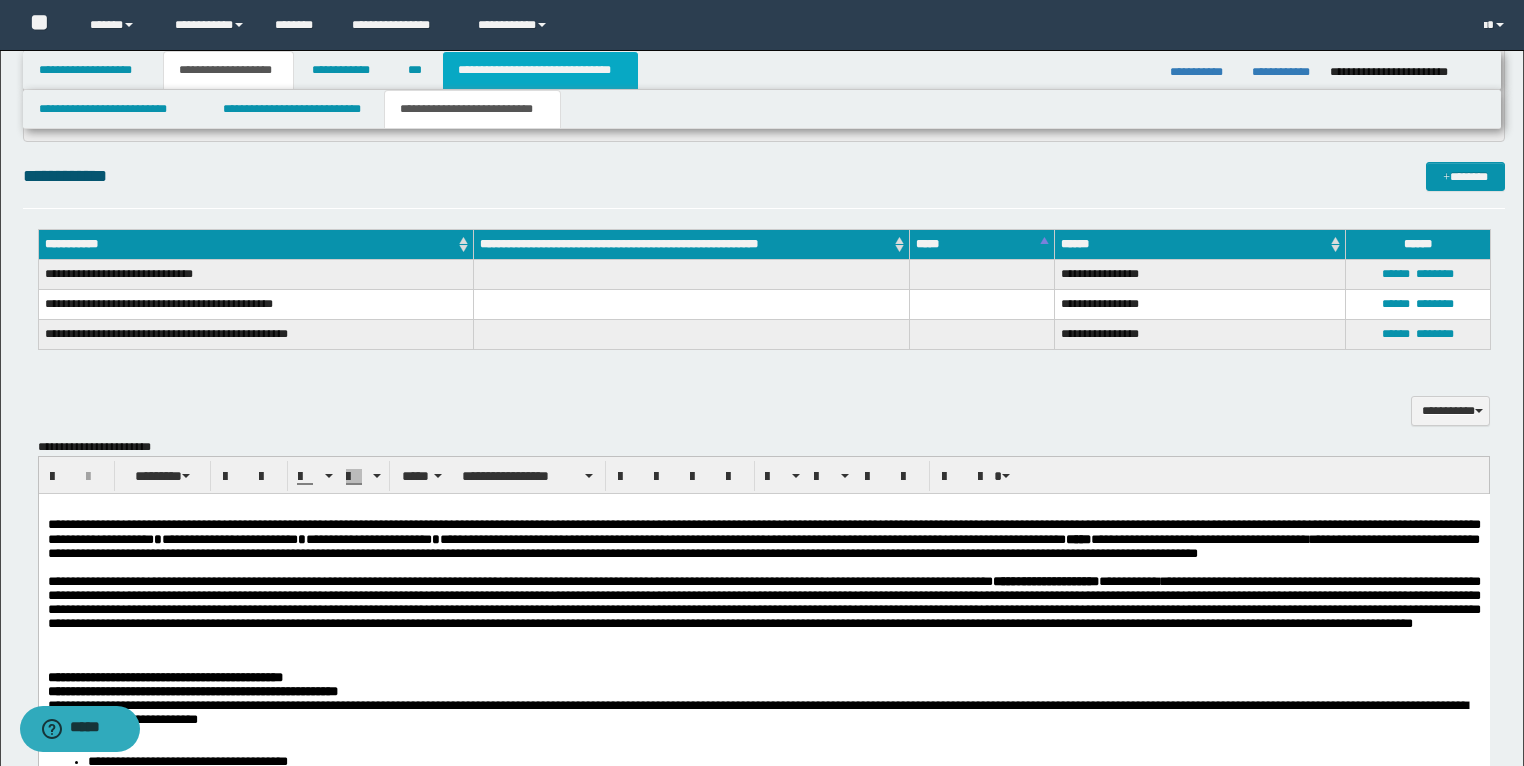 click on "**********" at bounding box center (540, 70) 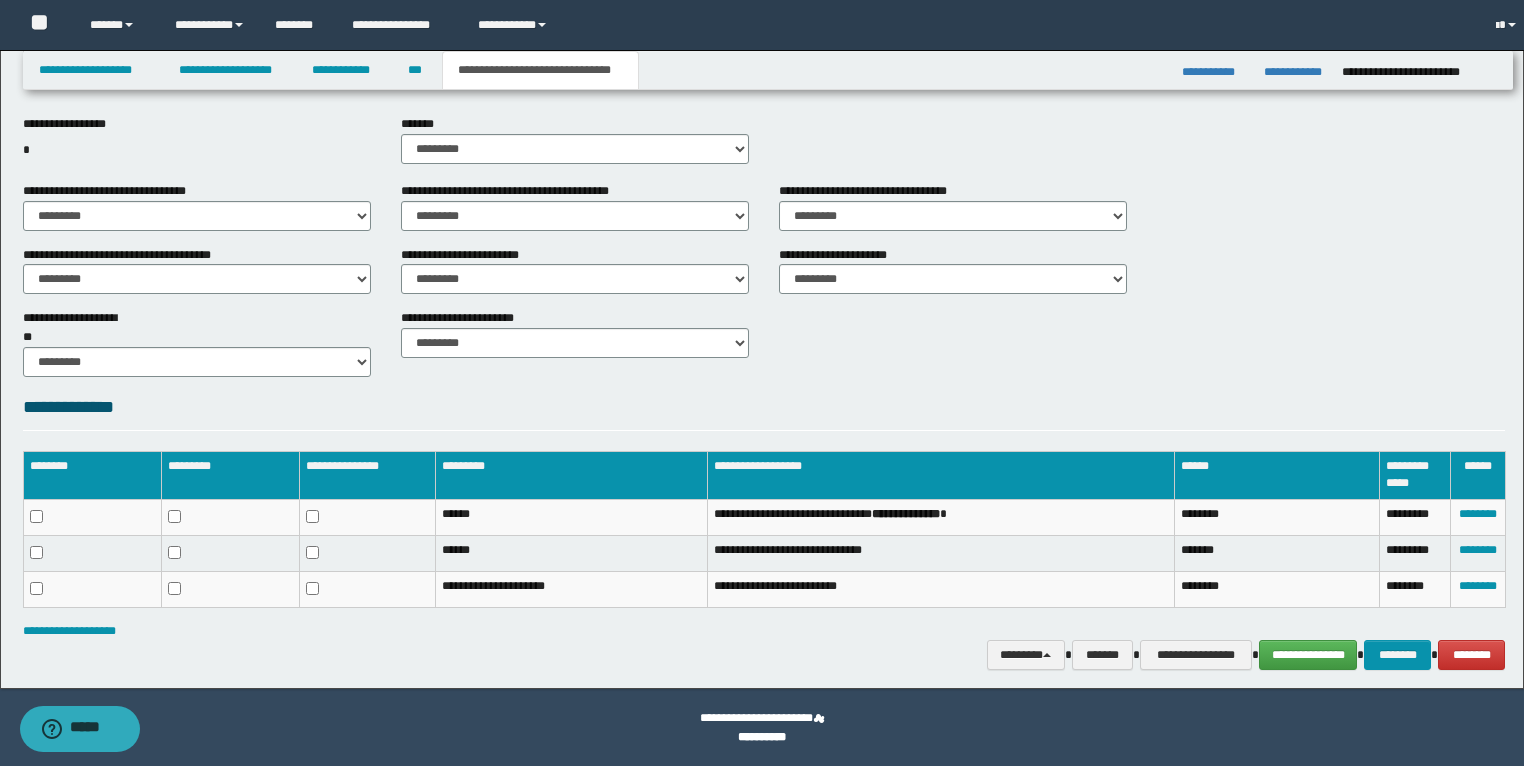 scroll, scrollTop: 596, scrollLeft: 0, axis: vertical 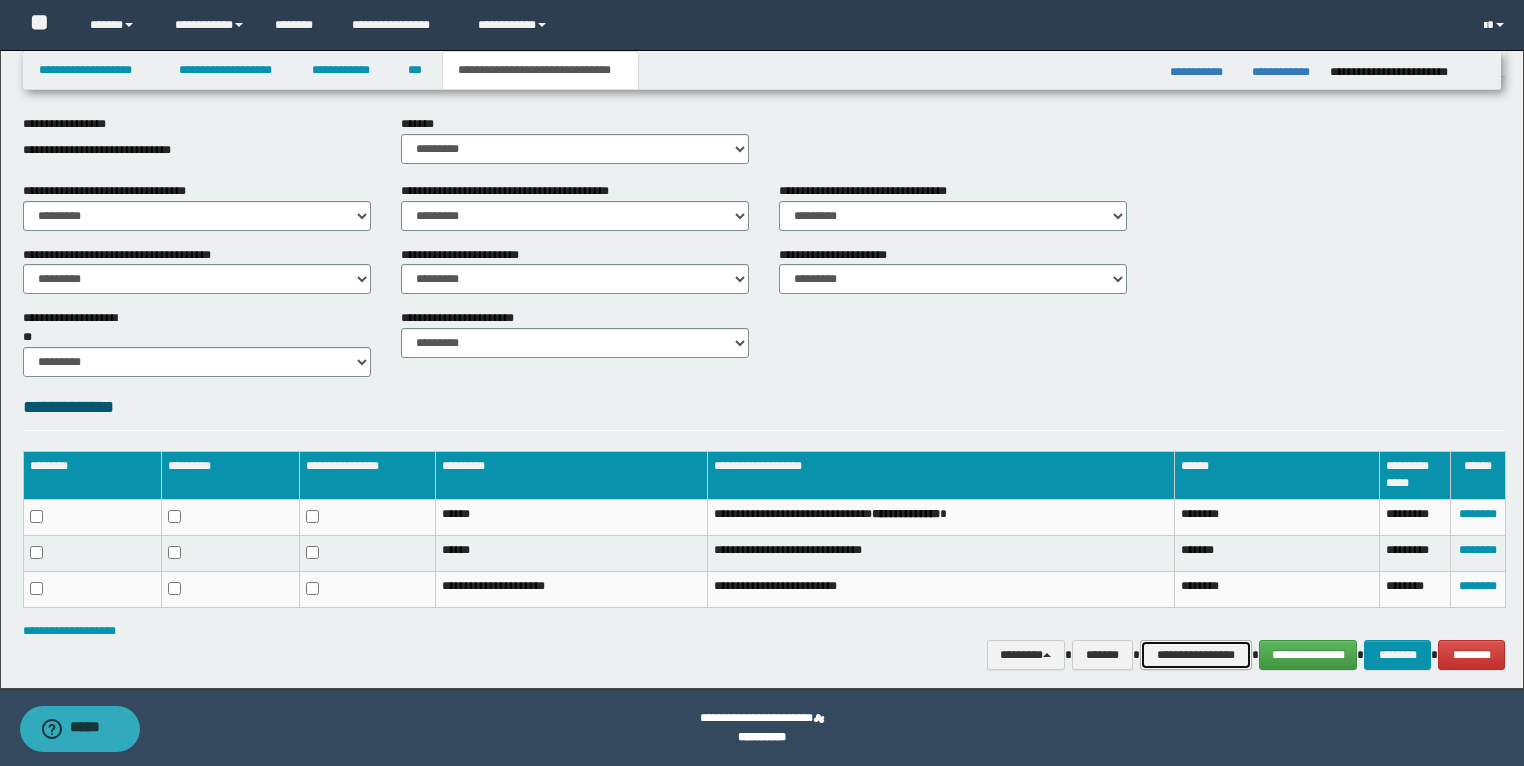 click on "**********" at bounding box center (1196, 655) 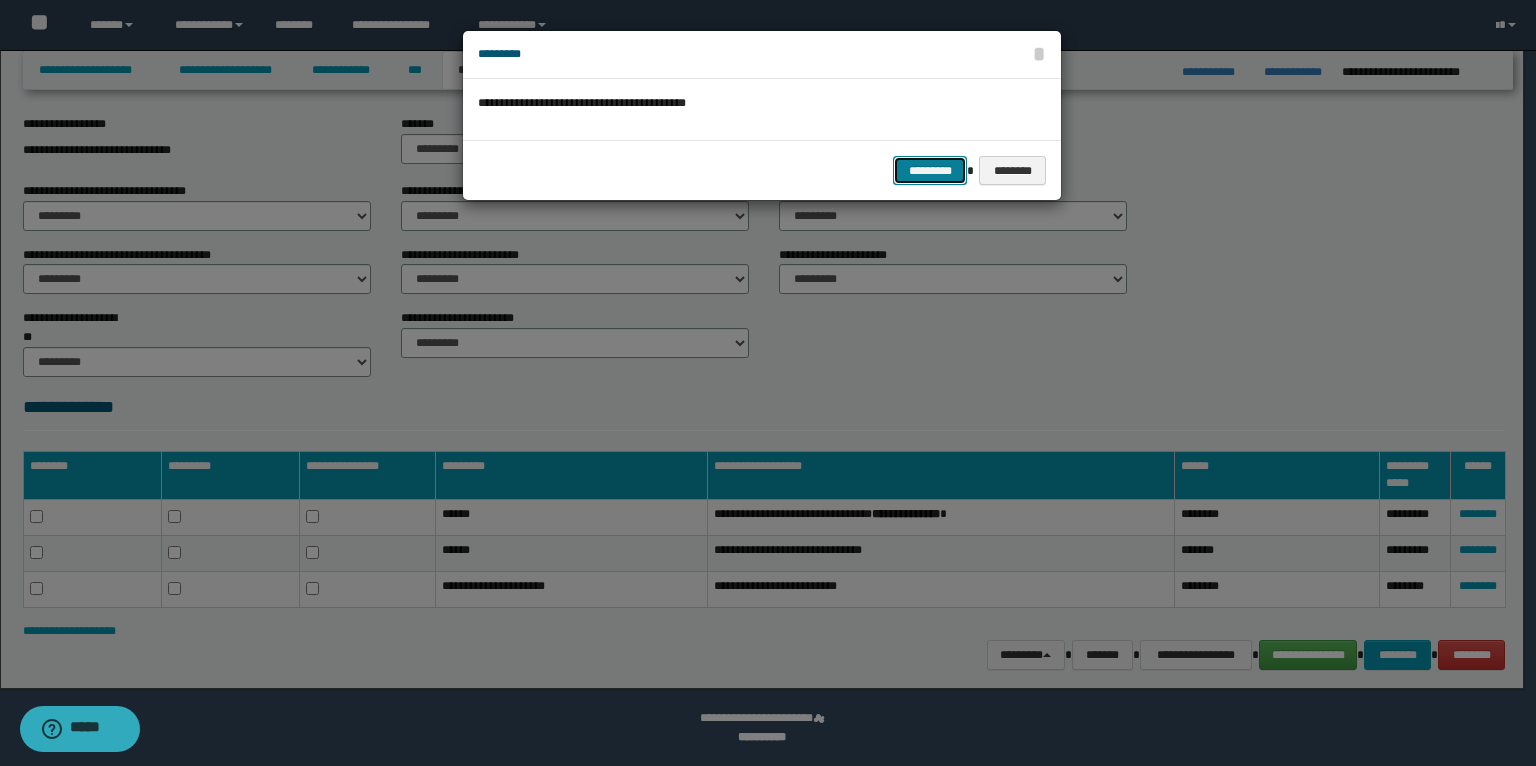 click on "*********" at bounding box center (930, 171) 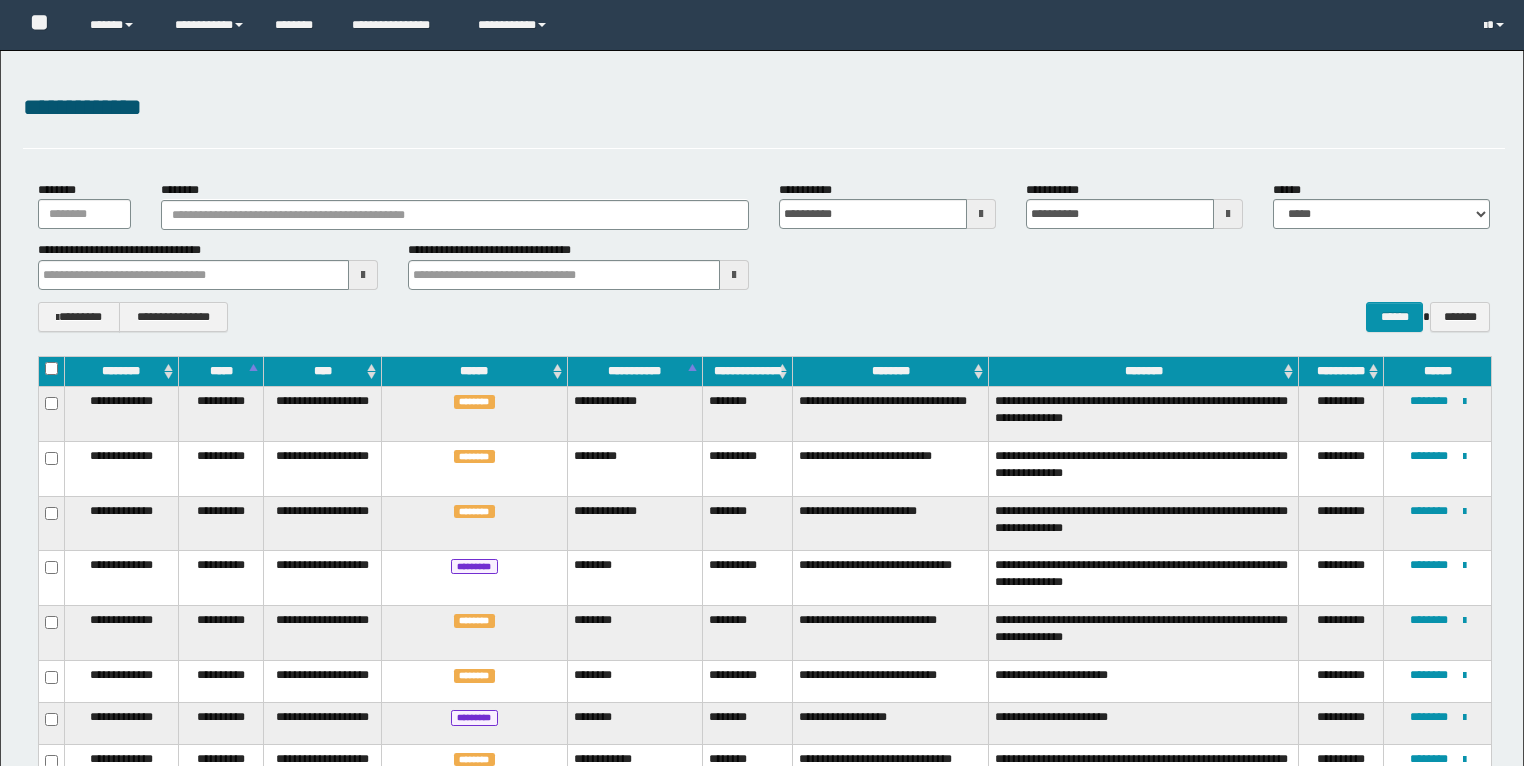 scroll, scrollTop: 1529, scrollLeft: 0, axis: vertical 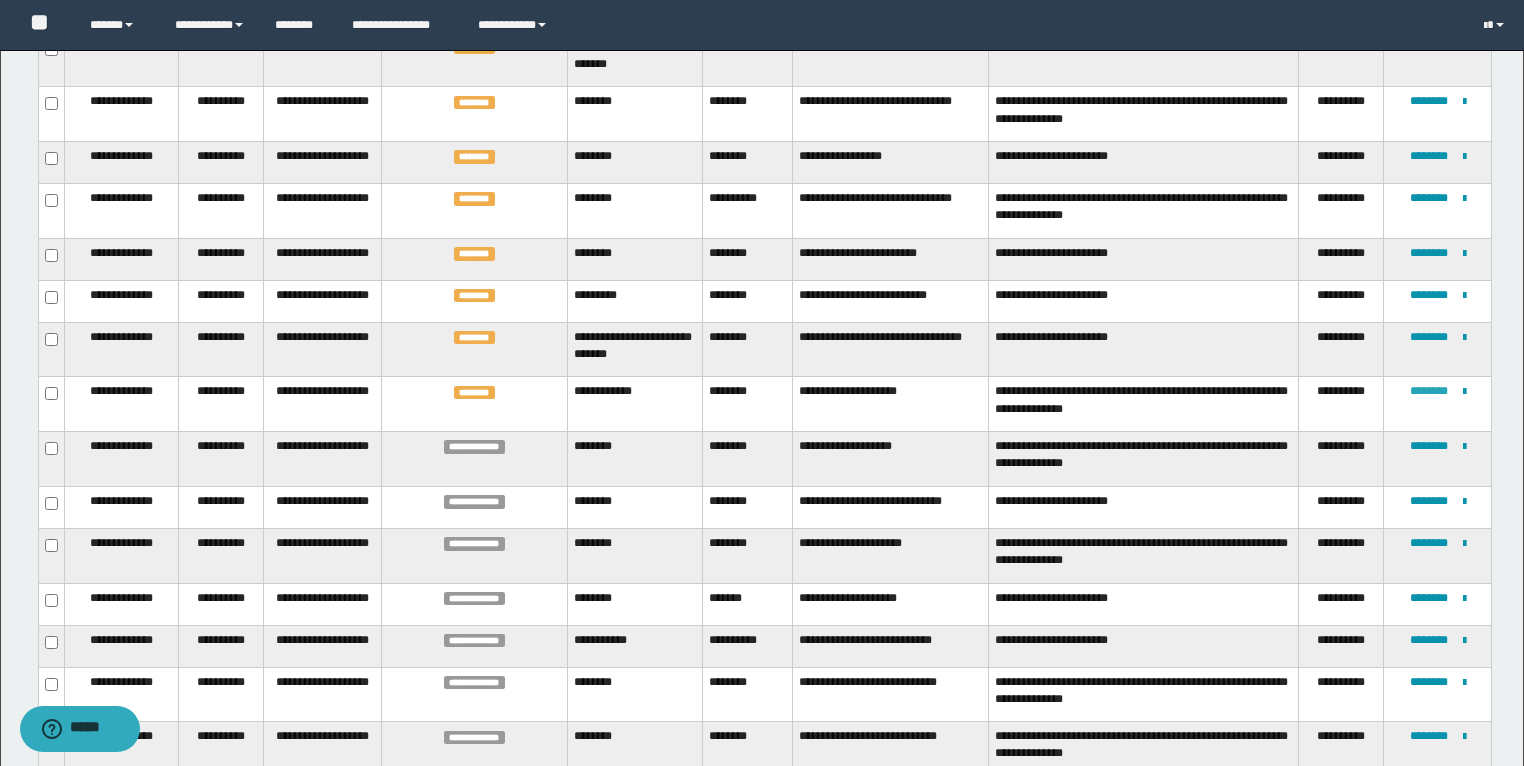 click on "********" at bounding box center [1429, 391] 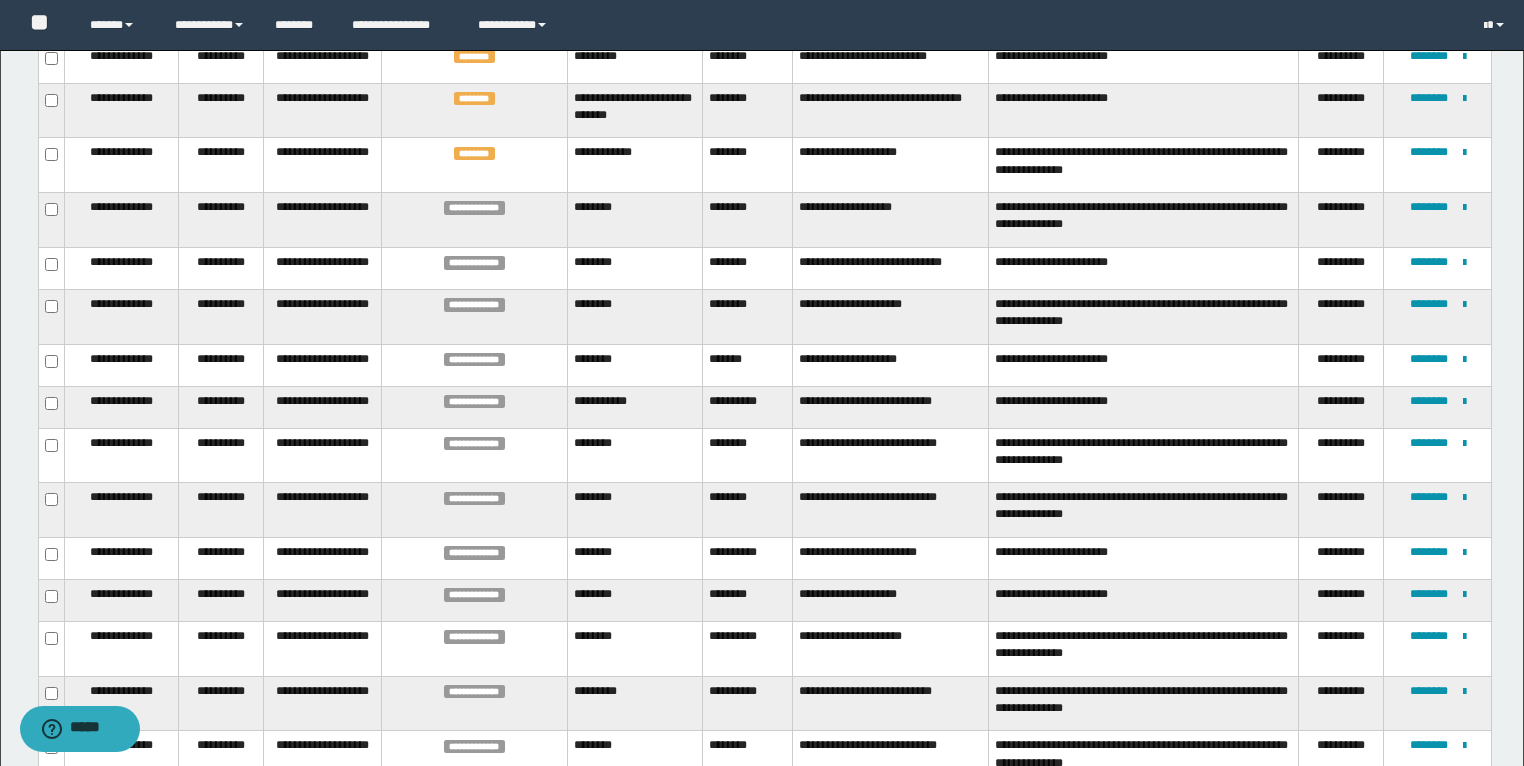 scroll, scrollTop: 1656, scrollLeft: 0, axis: vertical 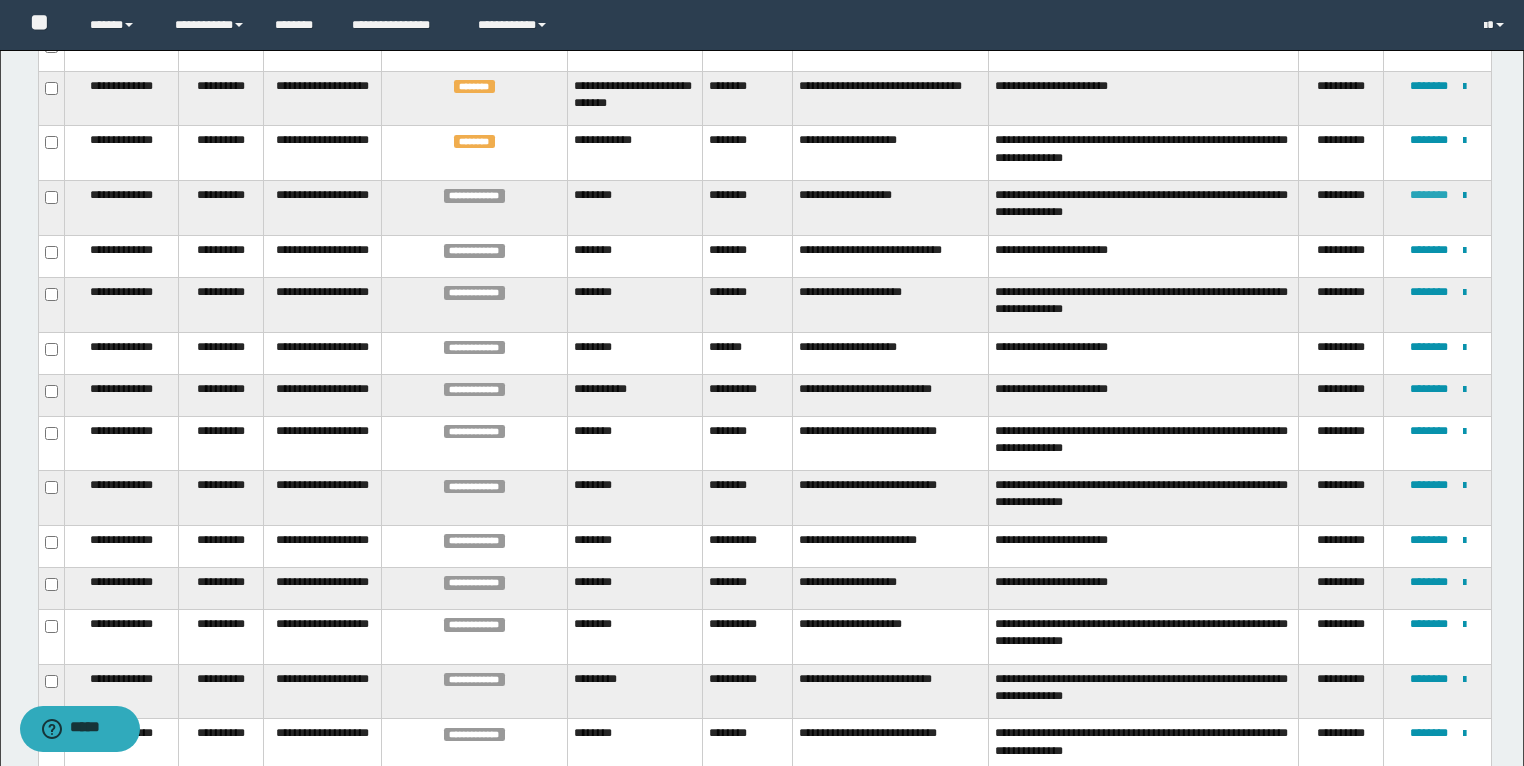 click on "********" at bounding box center (1429, 195) 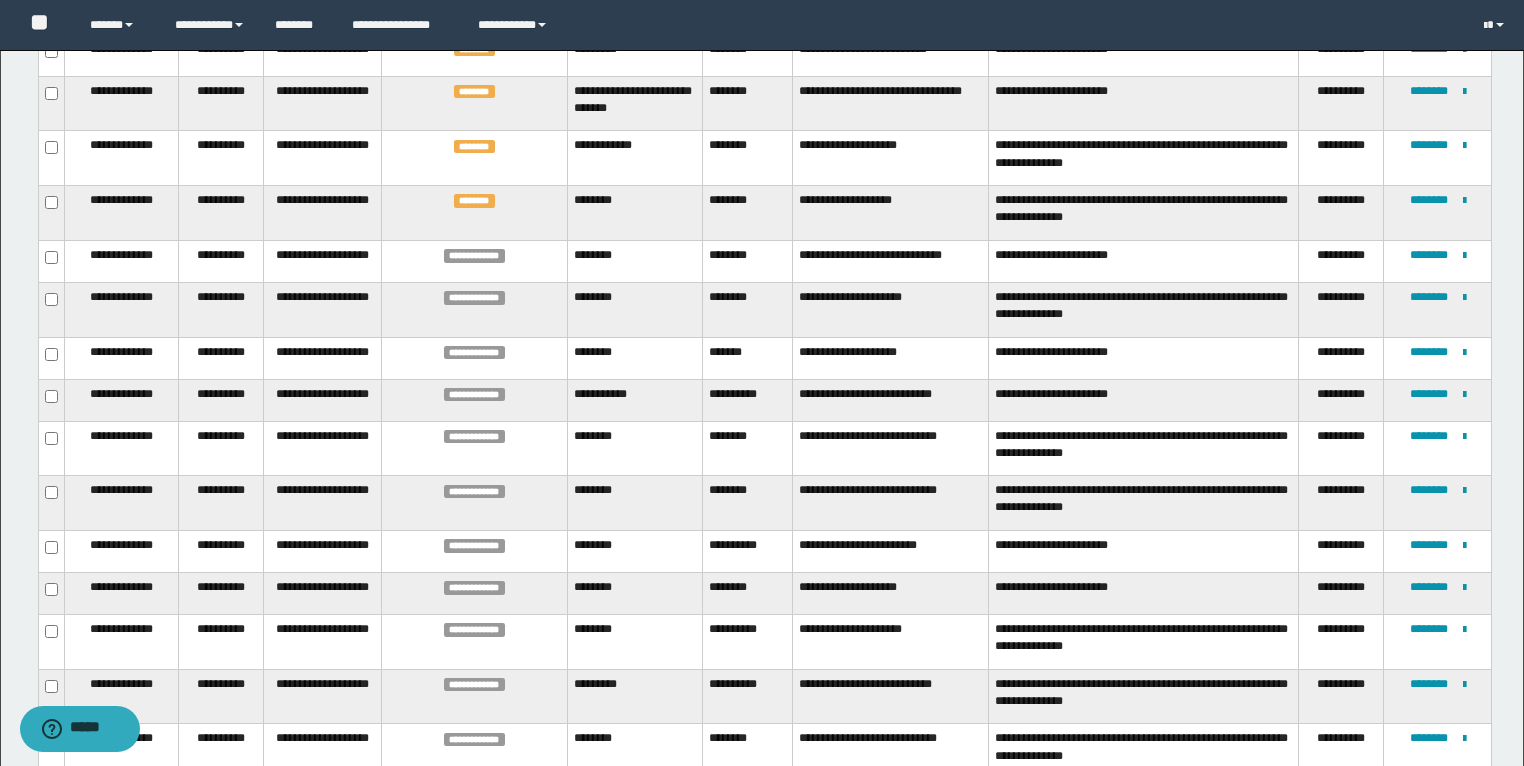 scroll, scrollTop: 1680, scrollLeft: 0, axis: vertical 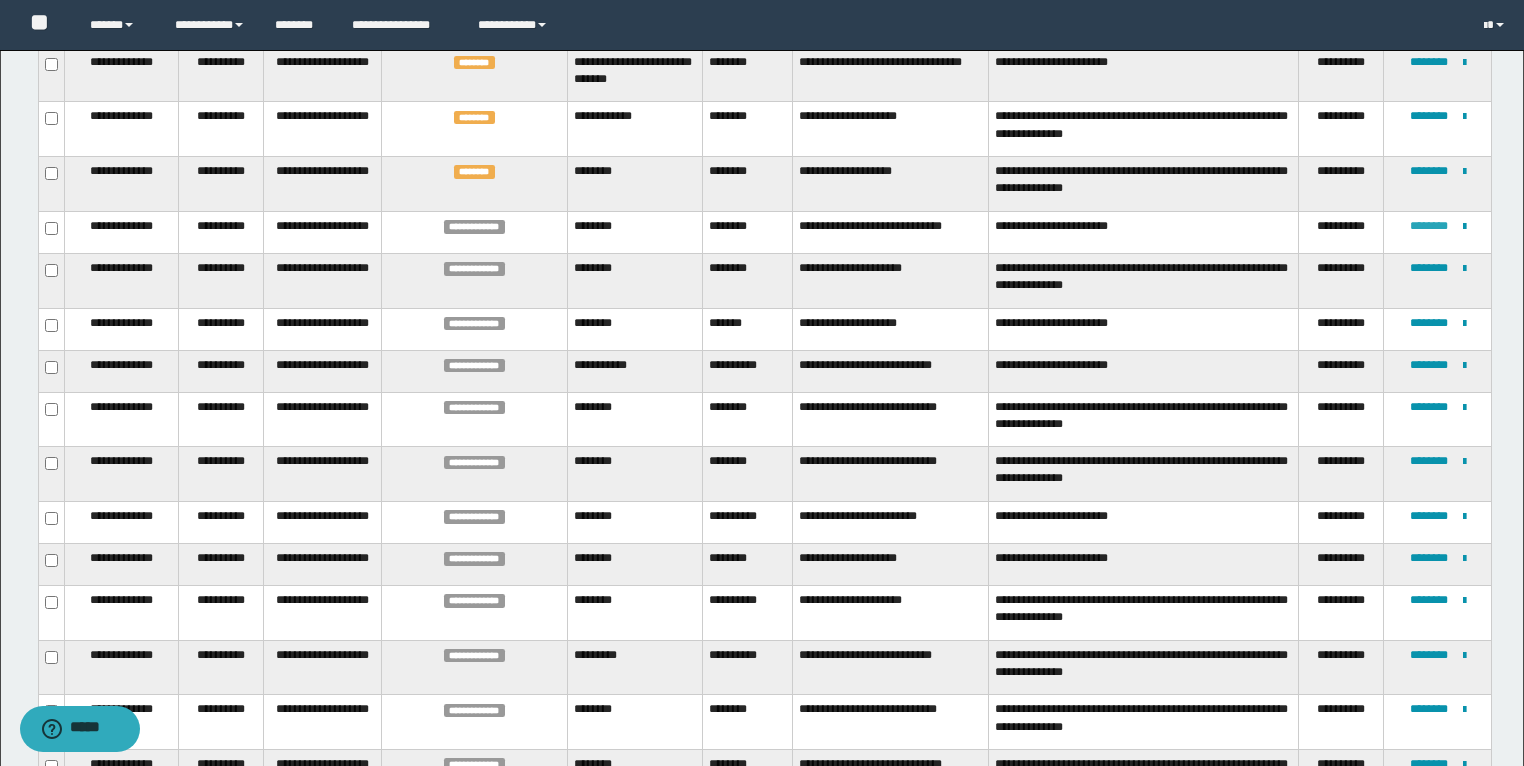 click on "********" at bounding box center (1429, 226) 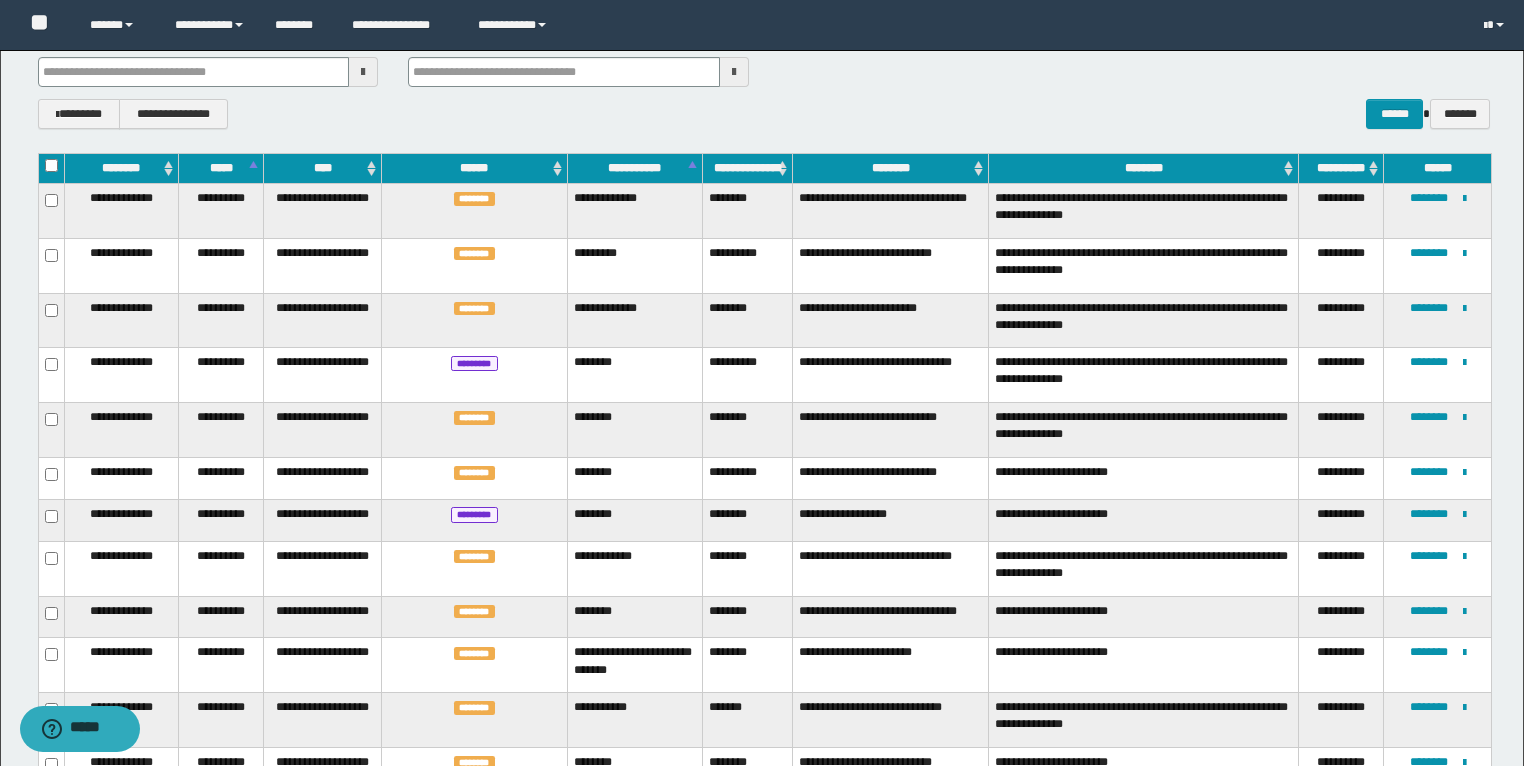 scroll, scrollTop: 0, scrollLeft: 0, axis: both 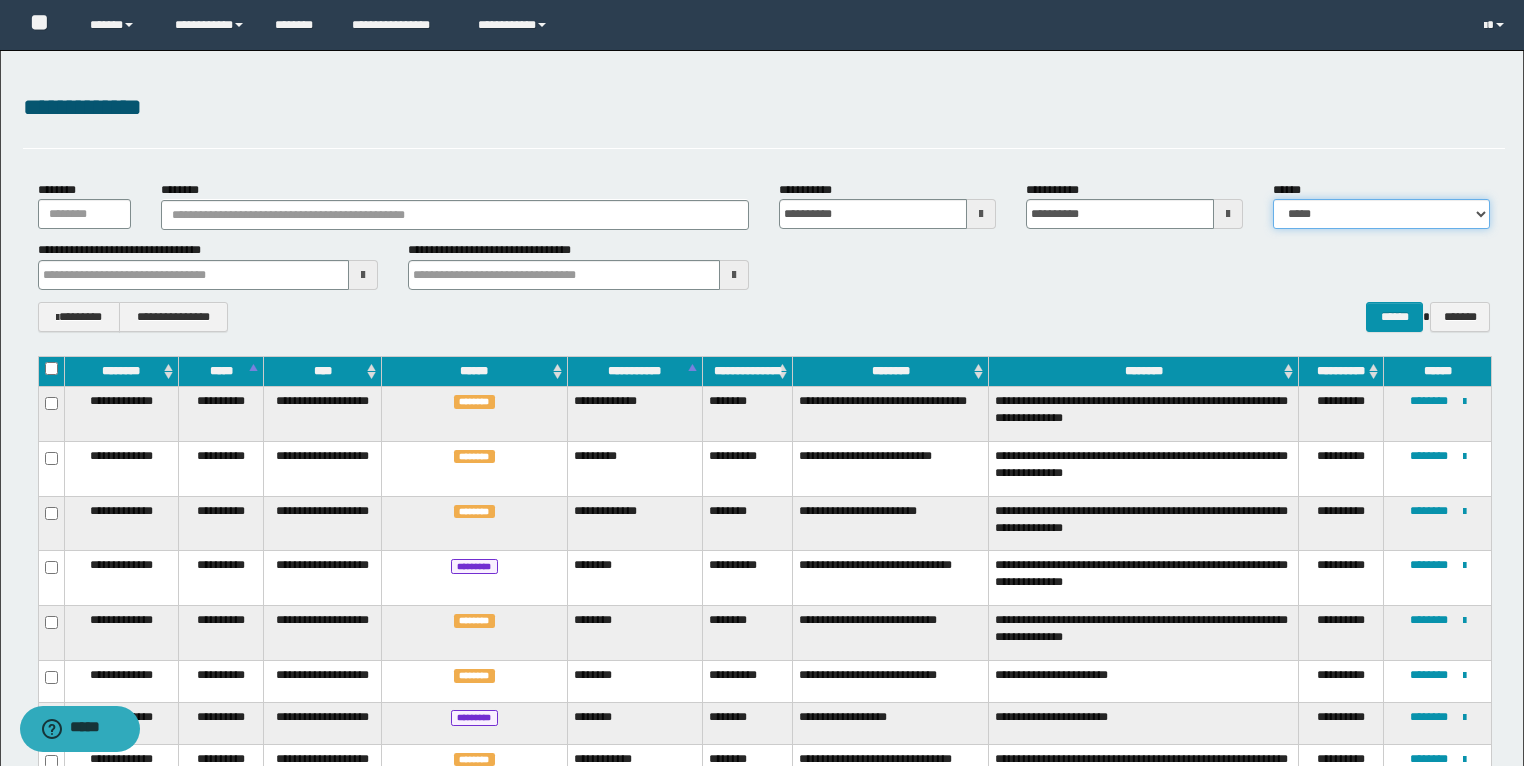 click on "**********" at bounding box center [1381, 214] 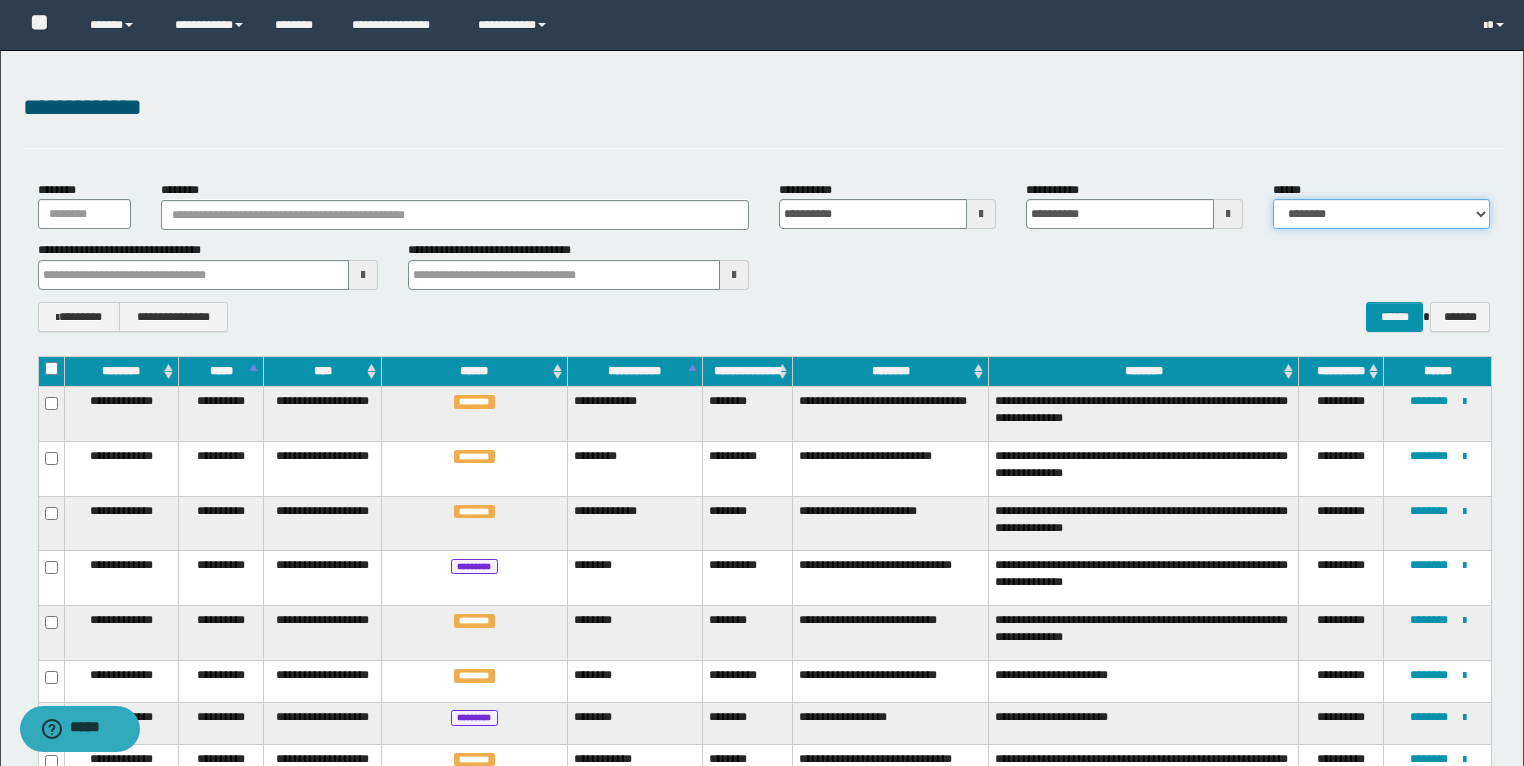 click on "**********" at bounding box center (1381, 214) 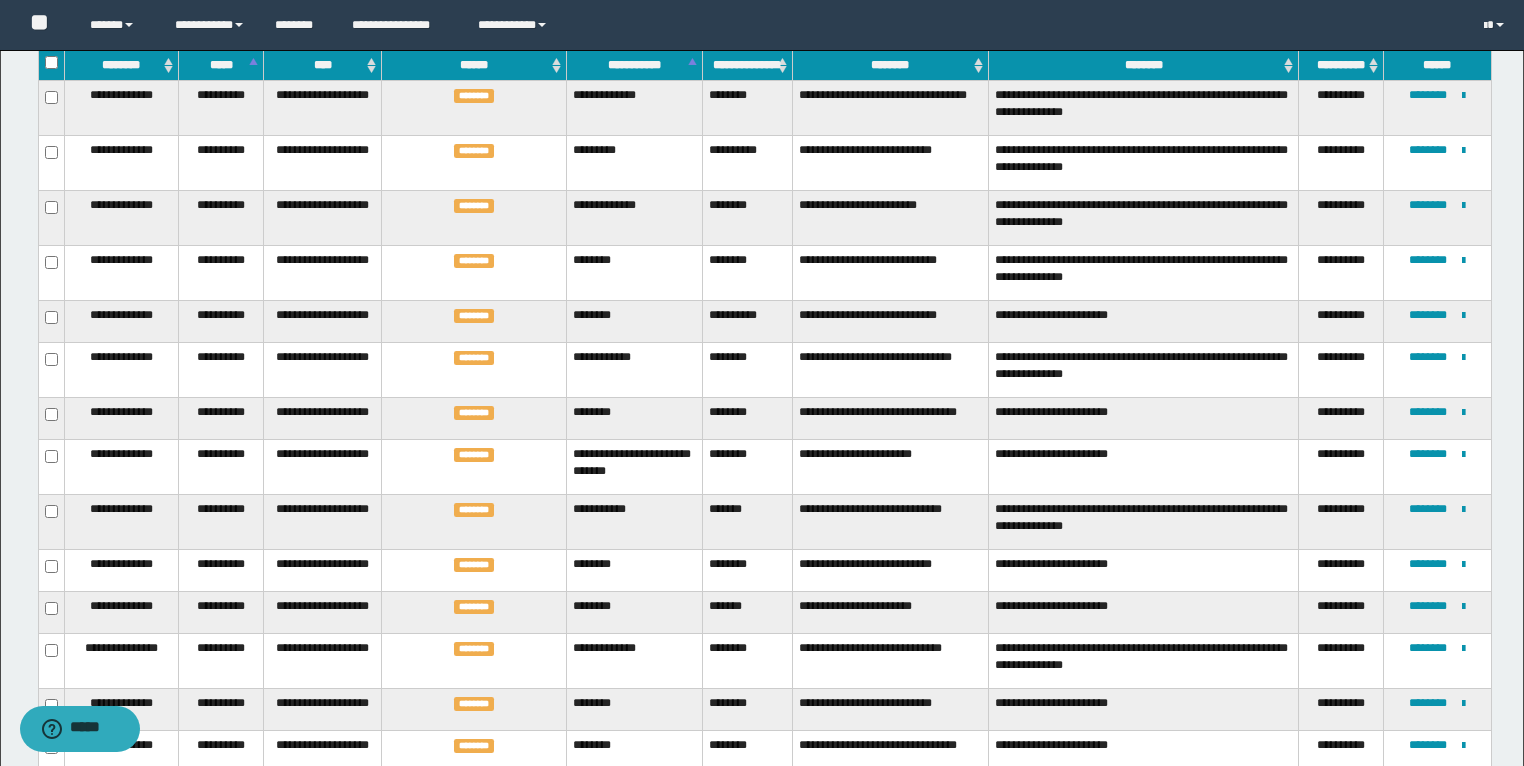 scroll, scrollTop: 87, scrollLeft: 0, axis: vertical 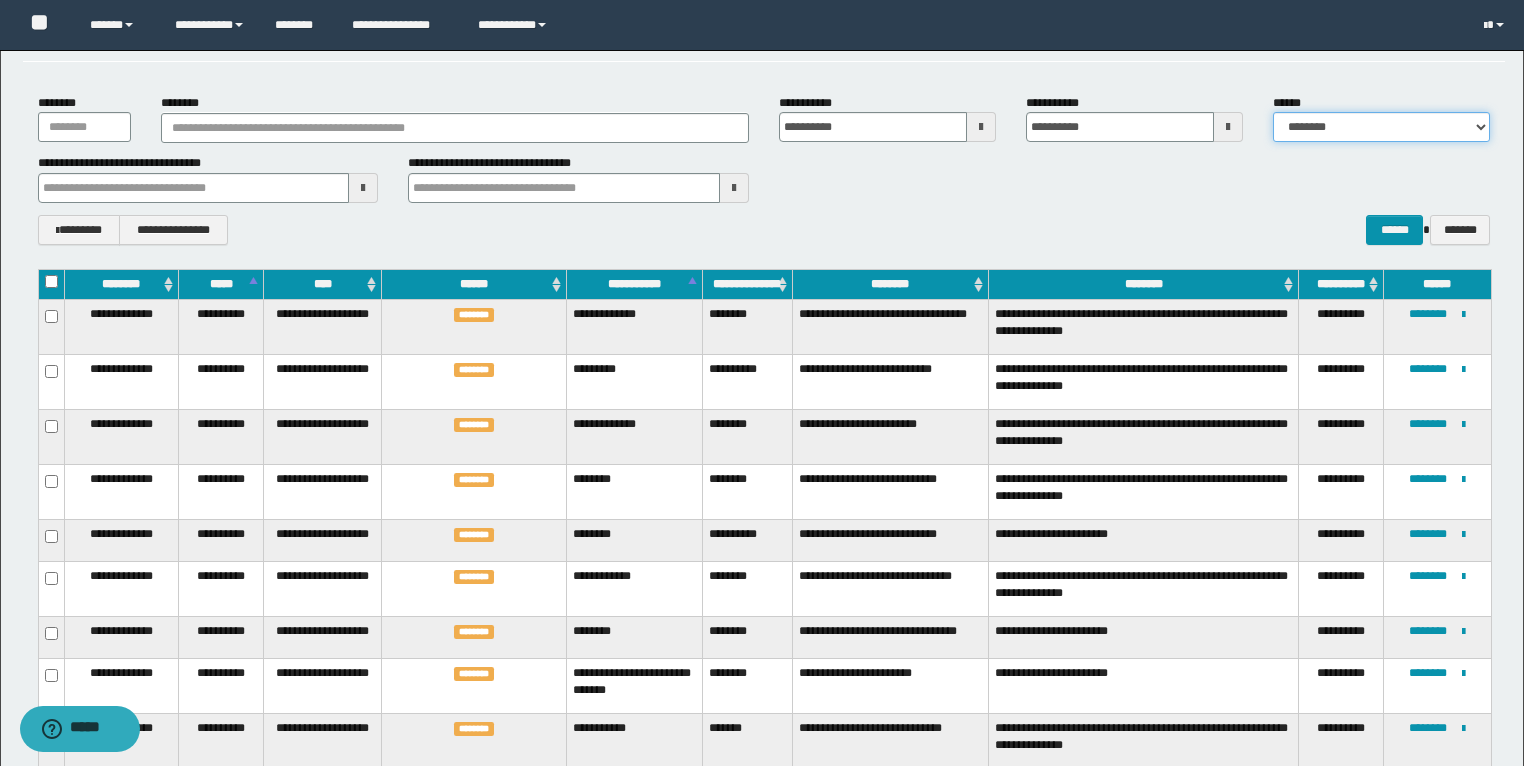 click on "**********" at bounding box center (1381, 127) 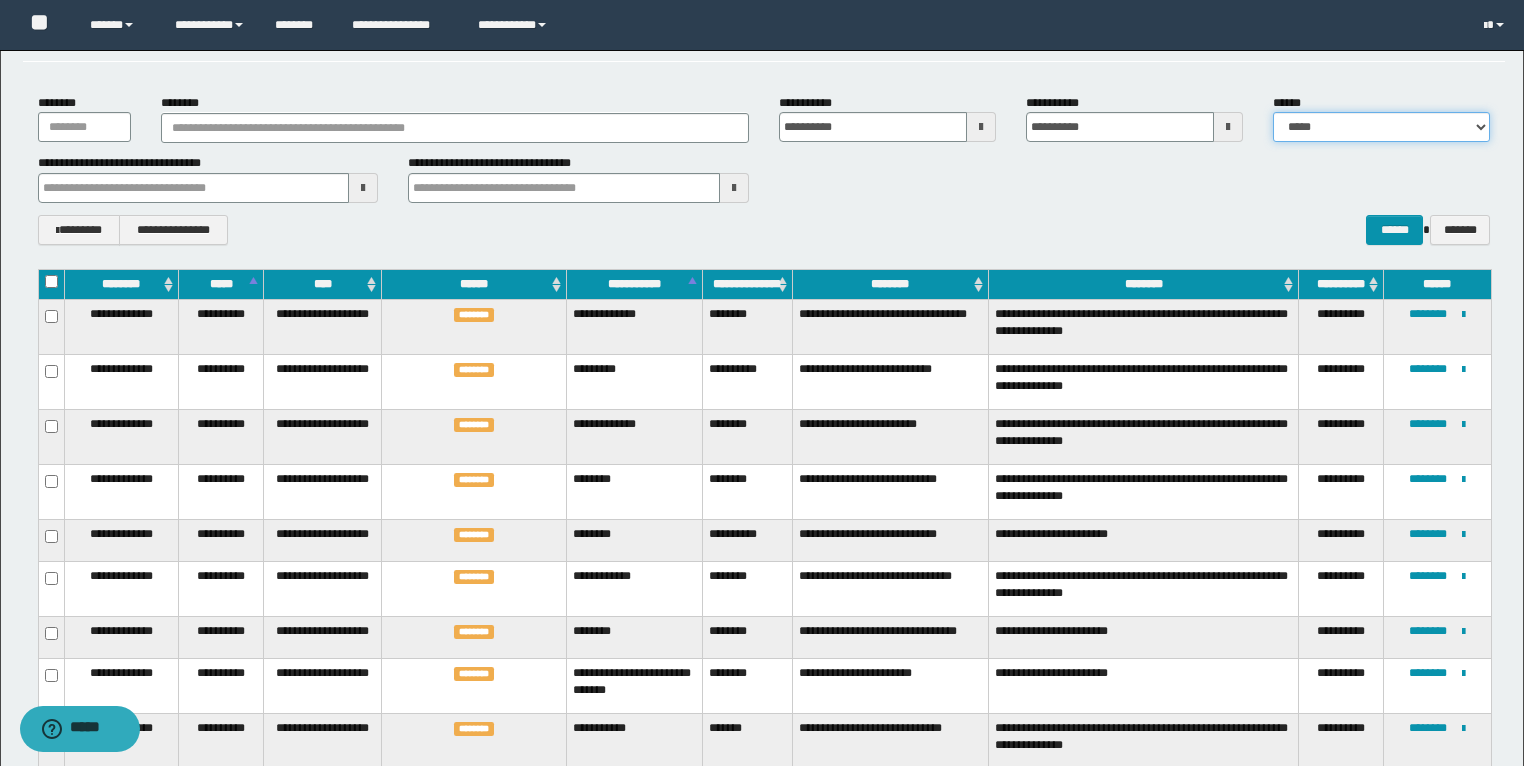 click on "**********" at bounding box center (1381, 127) 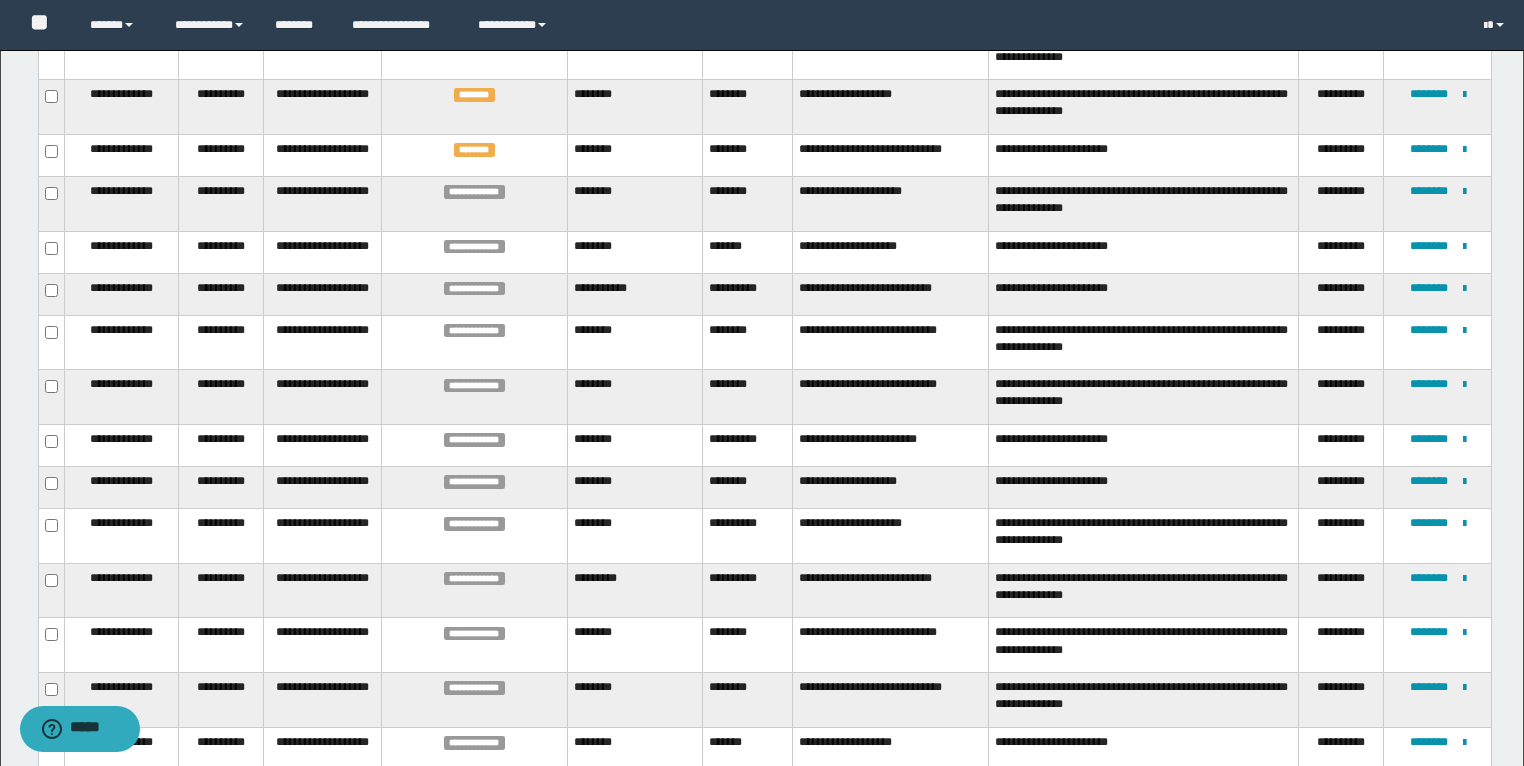 scroll, scrollTop: 1767, scrollLeft: 0, axis: vertical 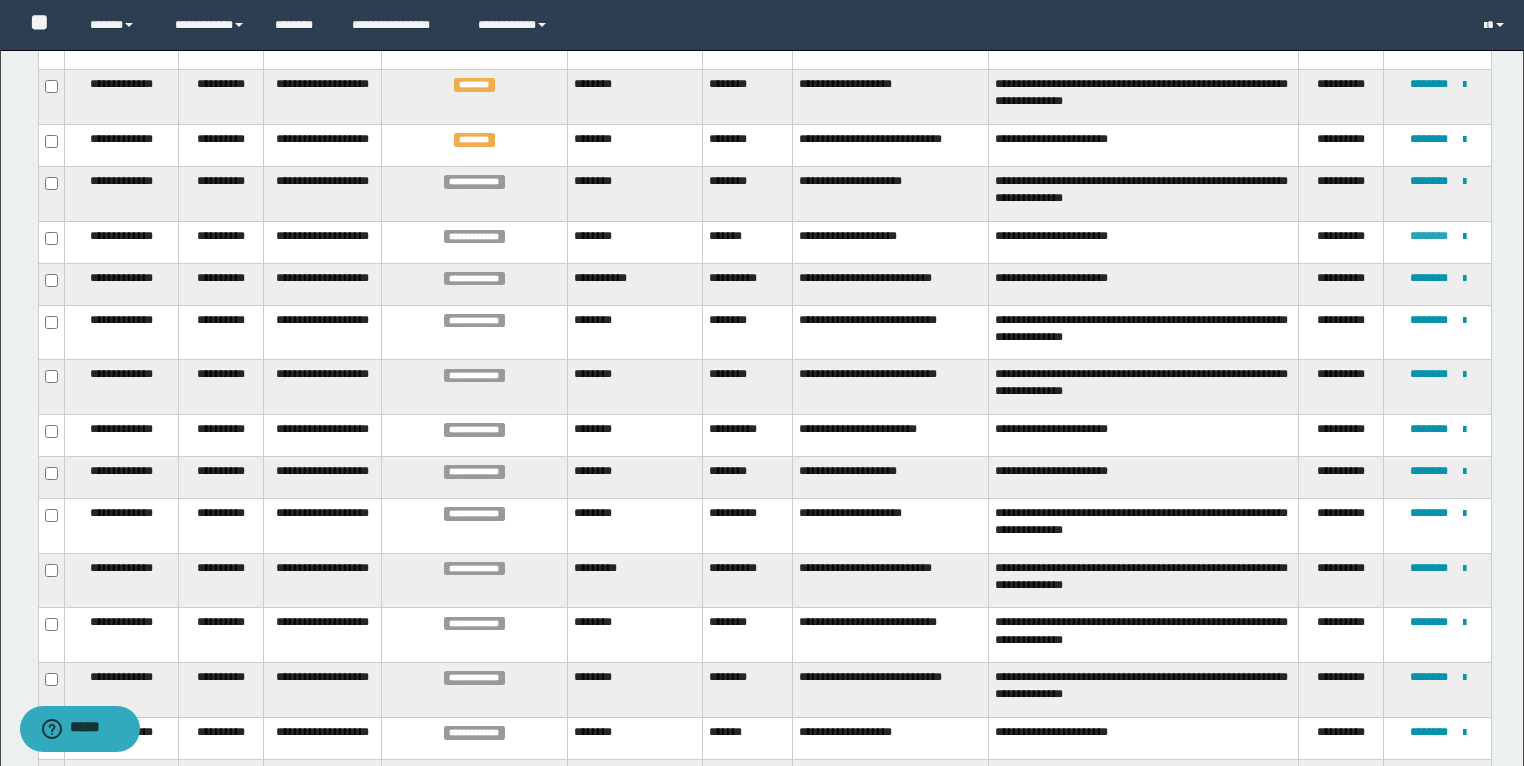 click on "********" at bounding box center (1429, 236) 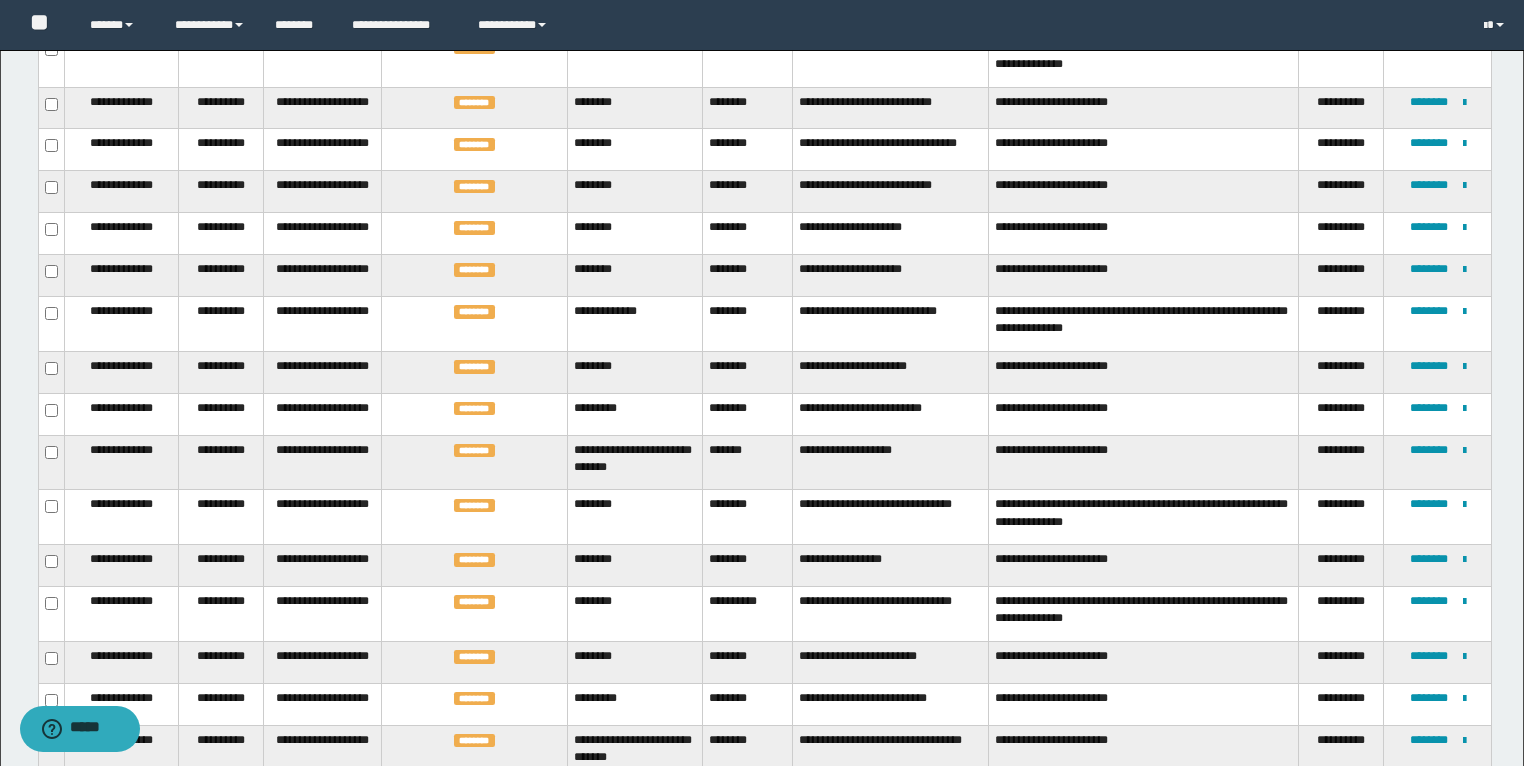 scroll, scrollTop: 981, scrollLeft: 0, axis: vertical 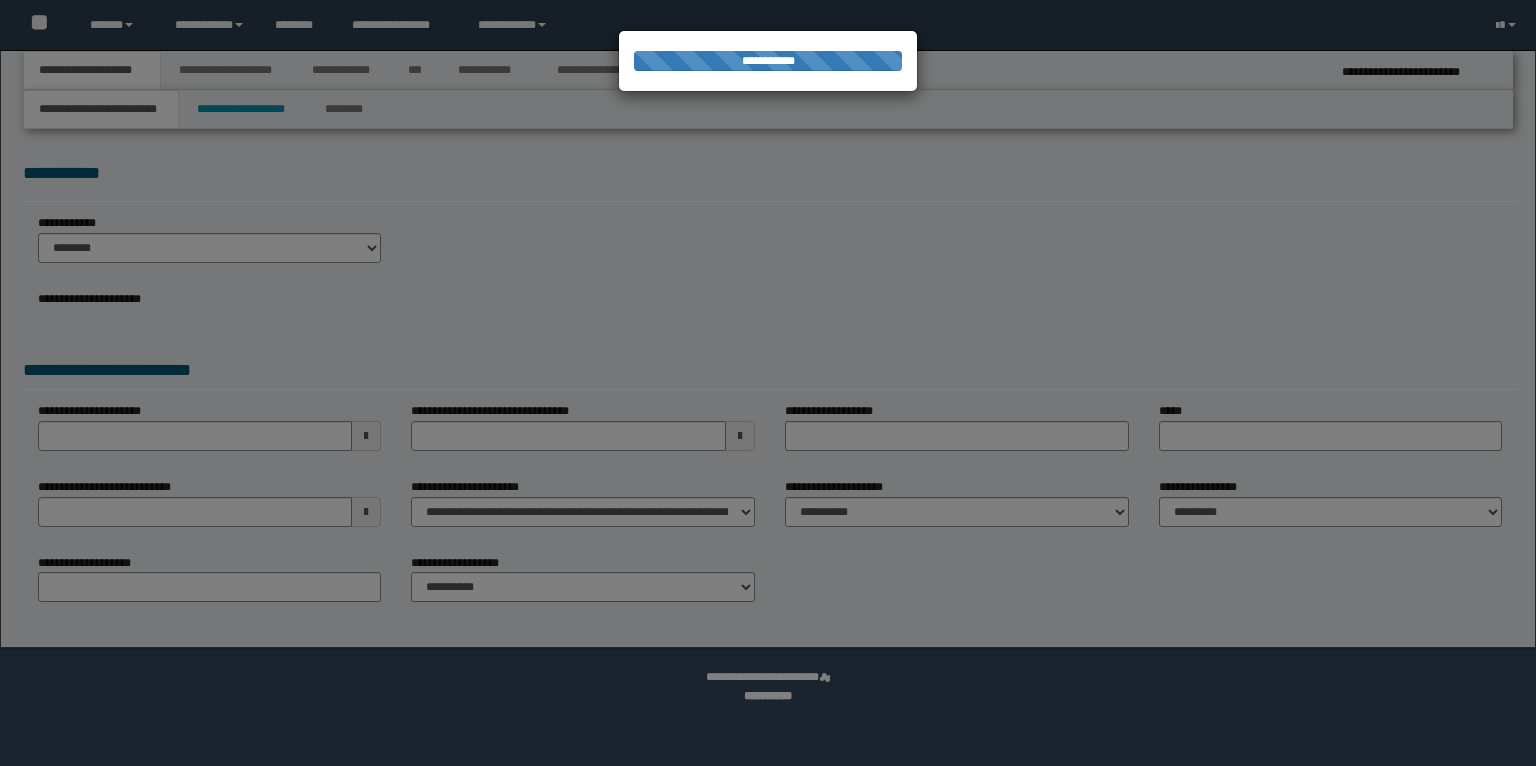 select on "*" 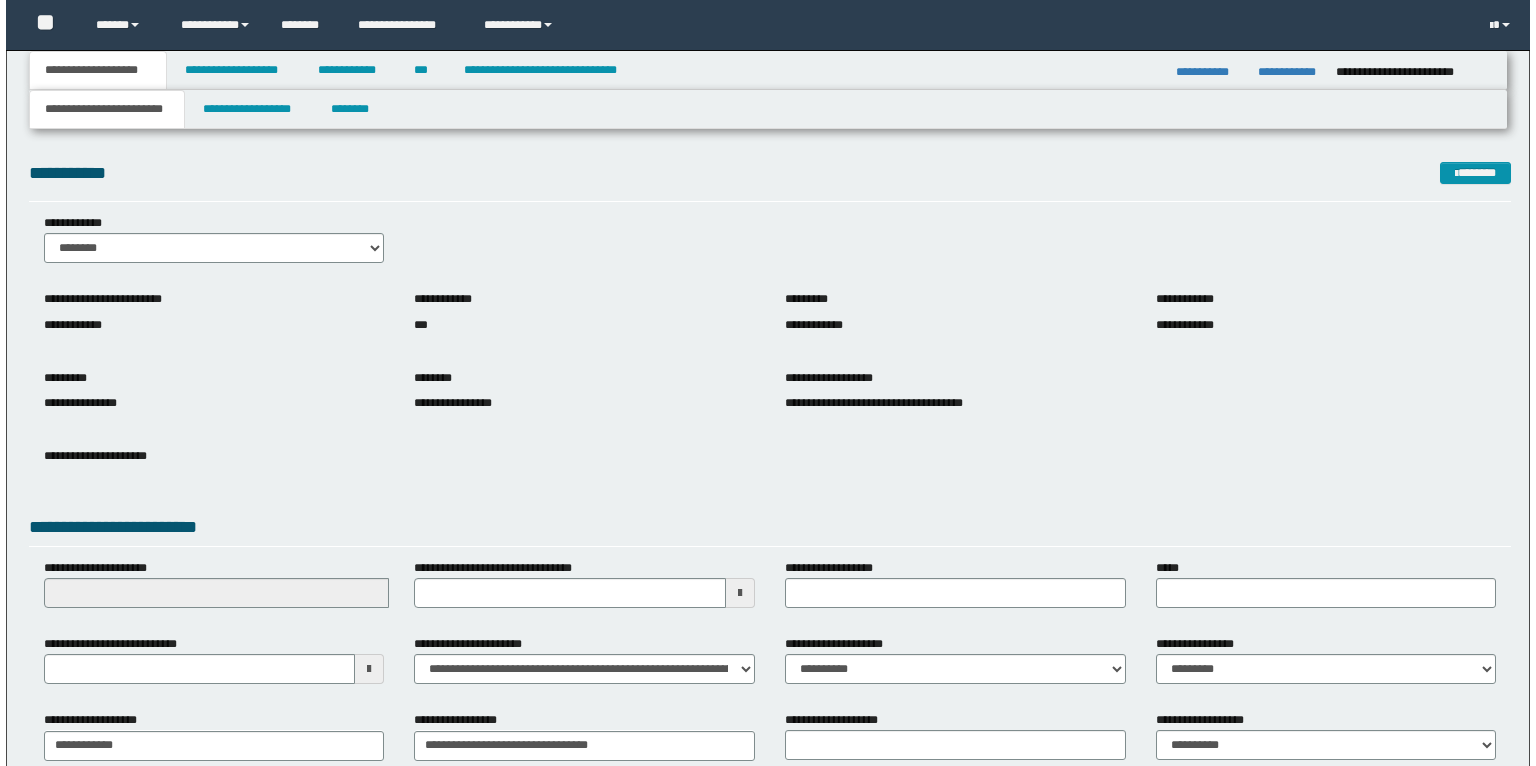 scroll, scrollTop: 0, scrollLeft: 0, axis: both 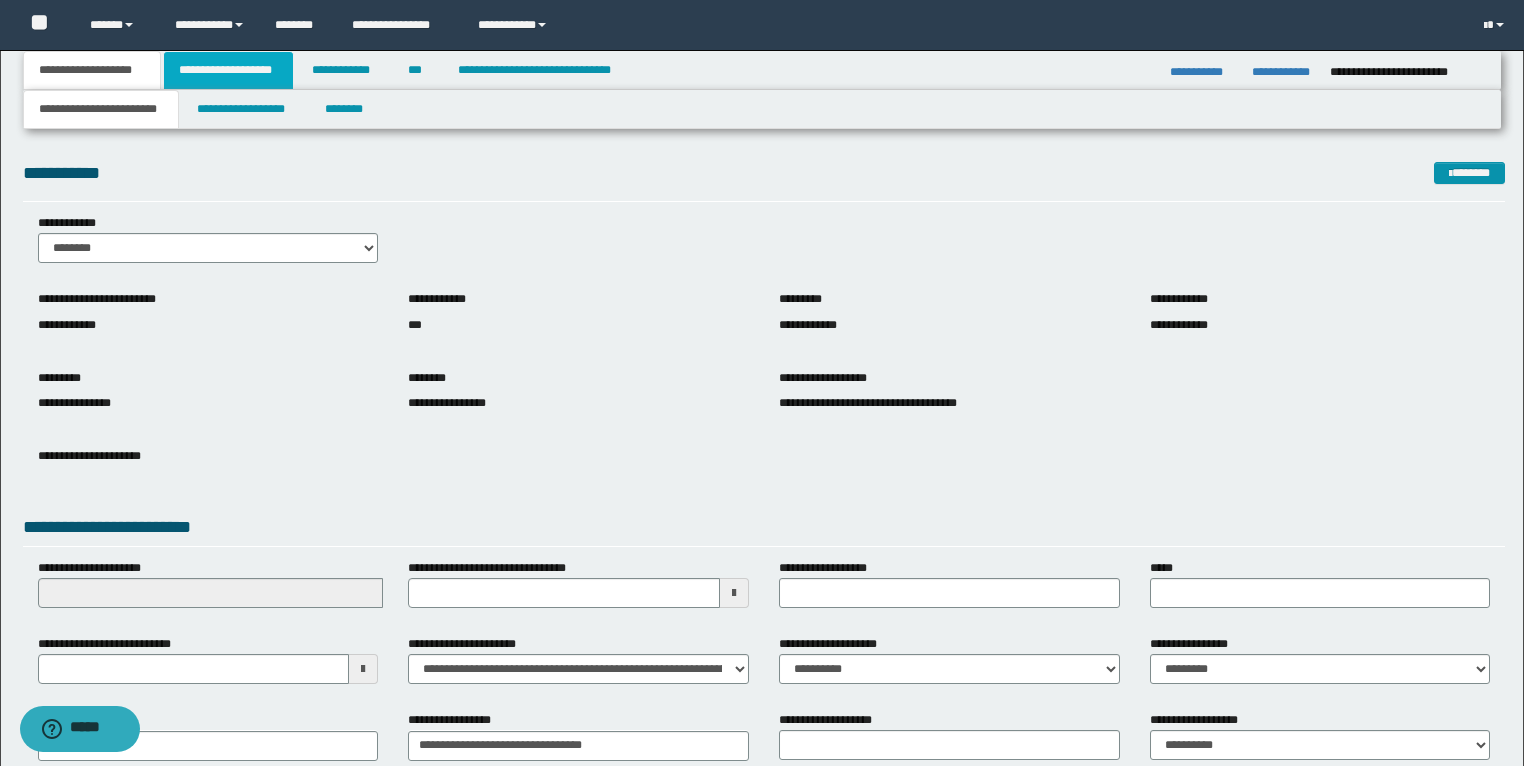 click on "**********" at bounding box center [228, 70] 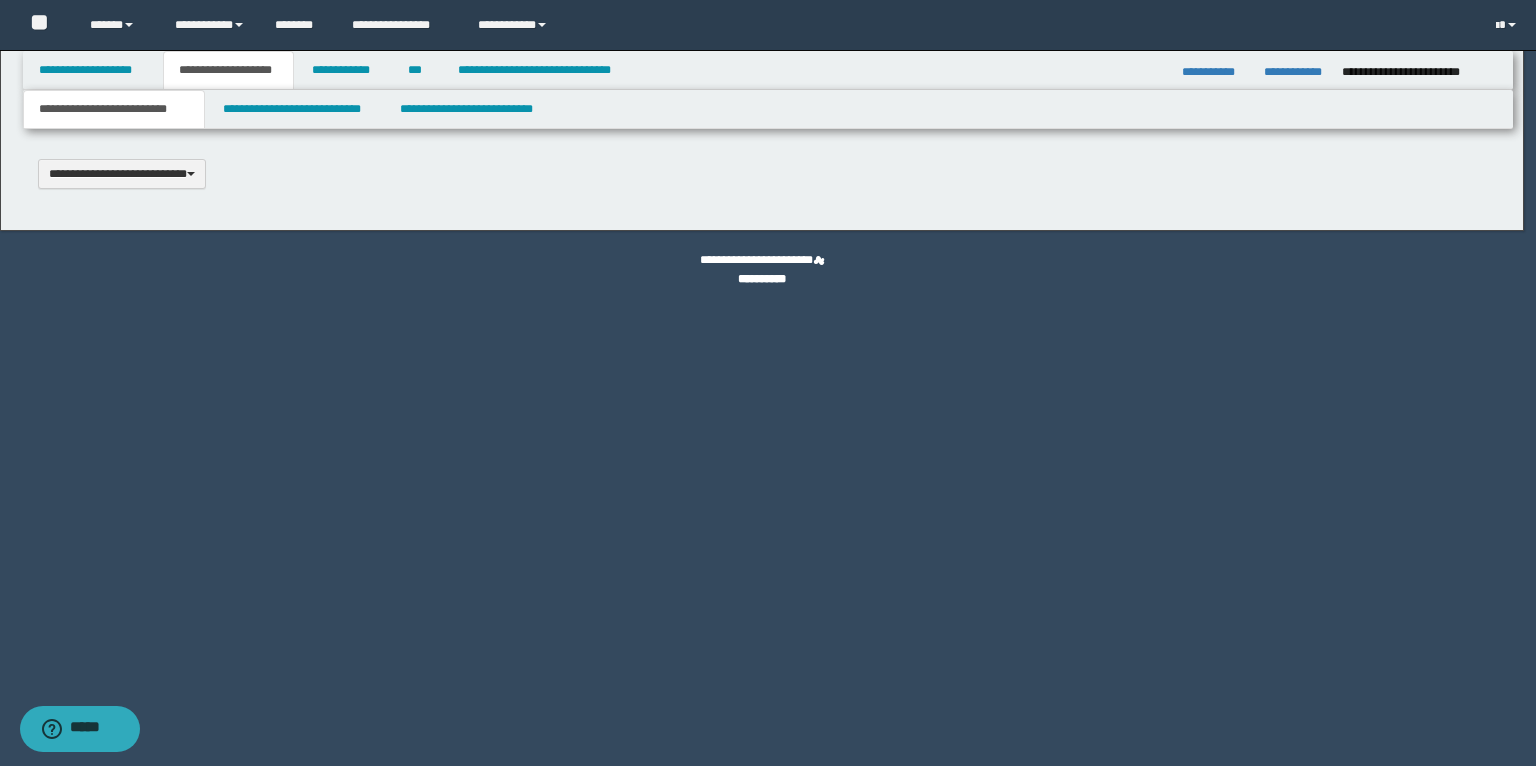 type 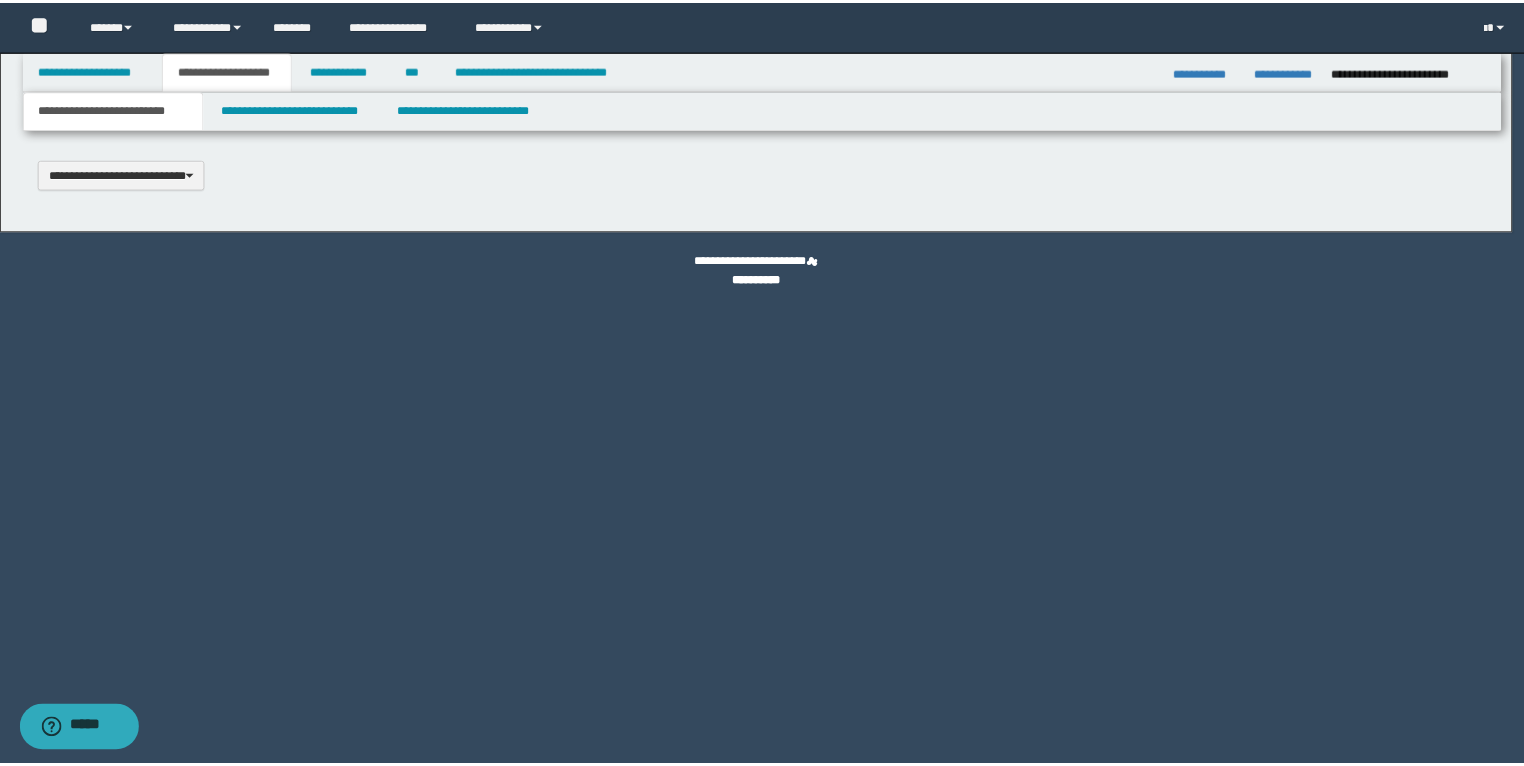scroll, scrollTop: 0, scrollLeft: 0, axis: both 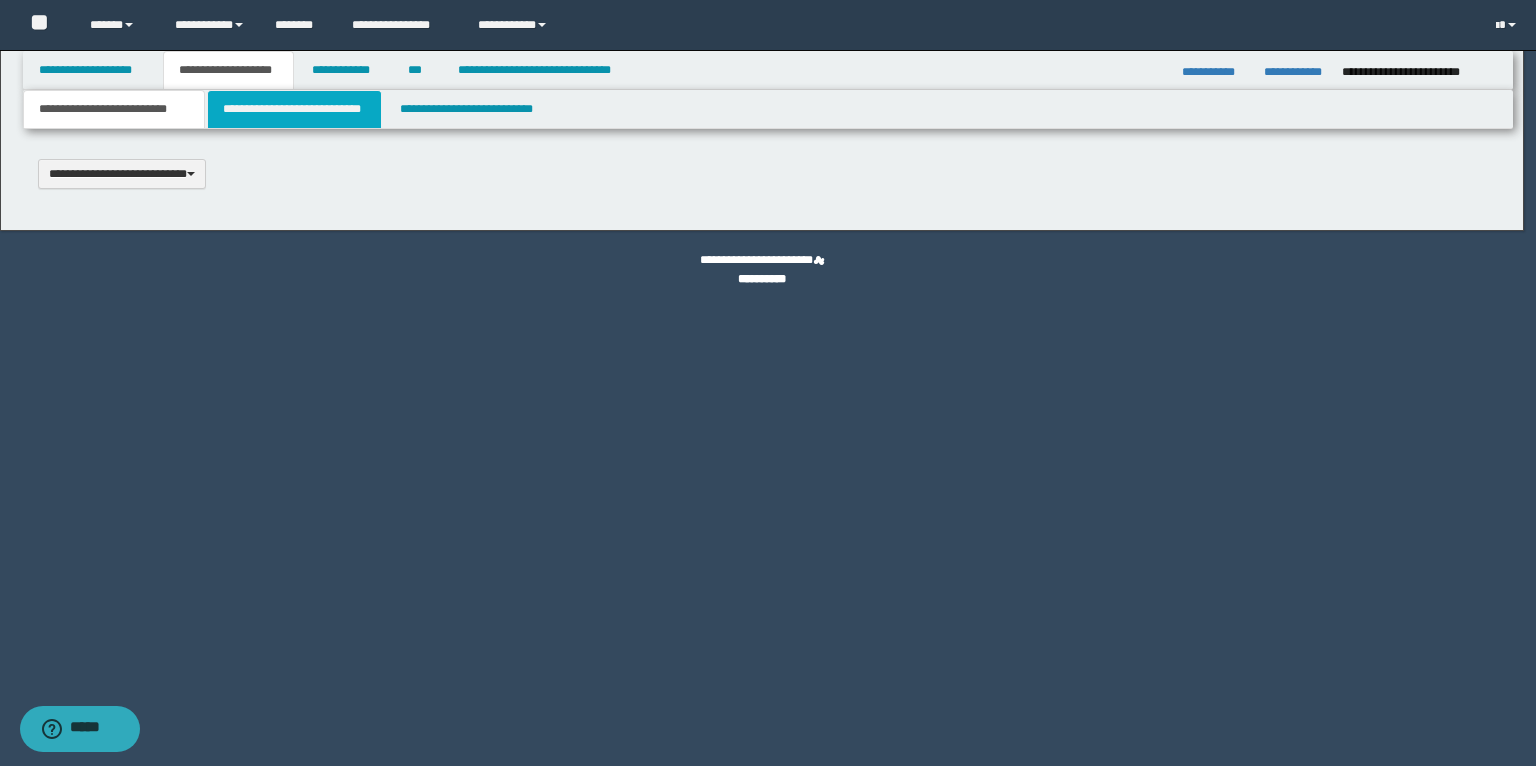 click on "**********" at bounding box center (762, 383) 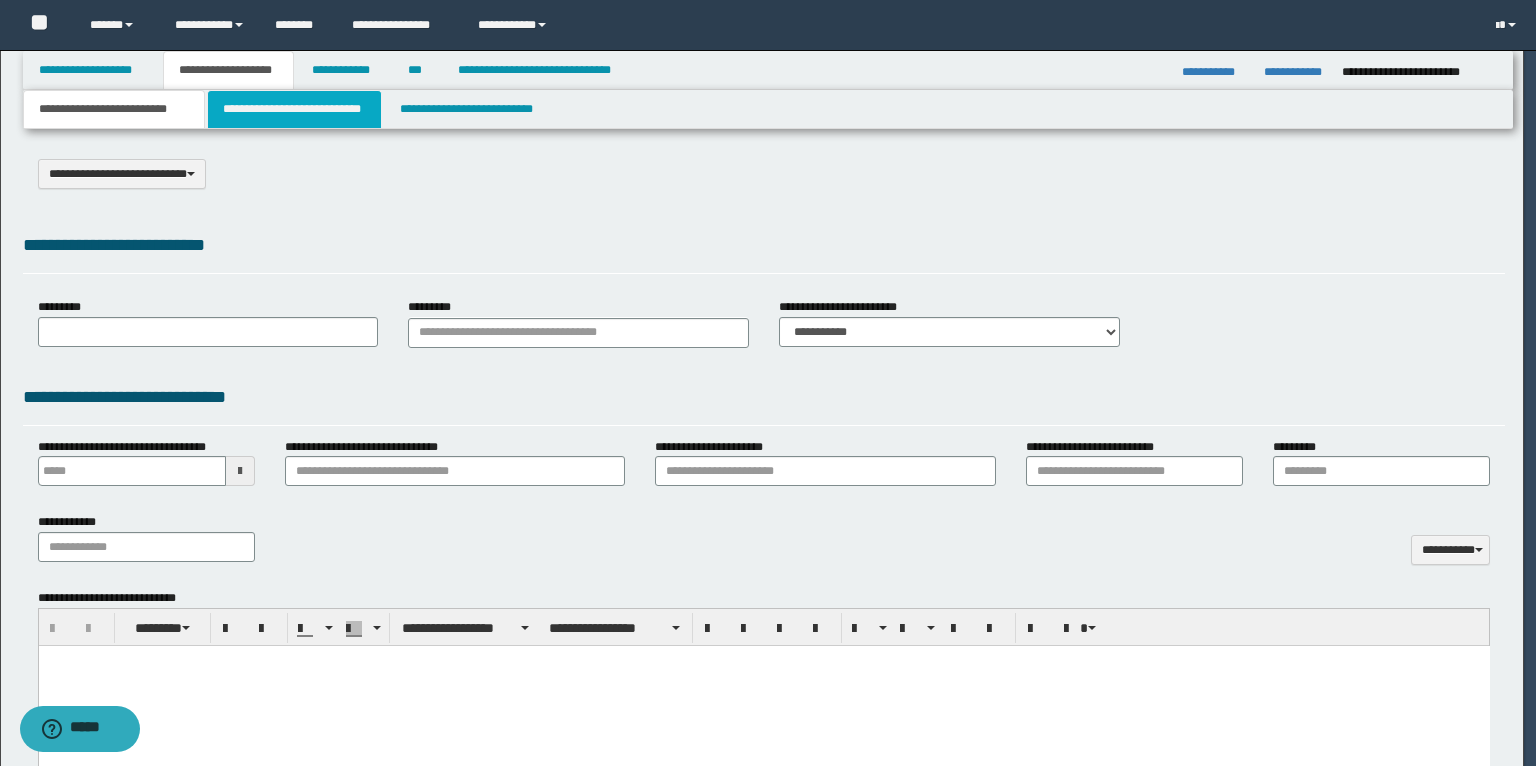 type on "**********" 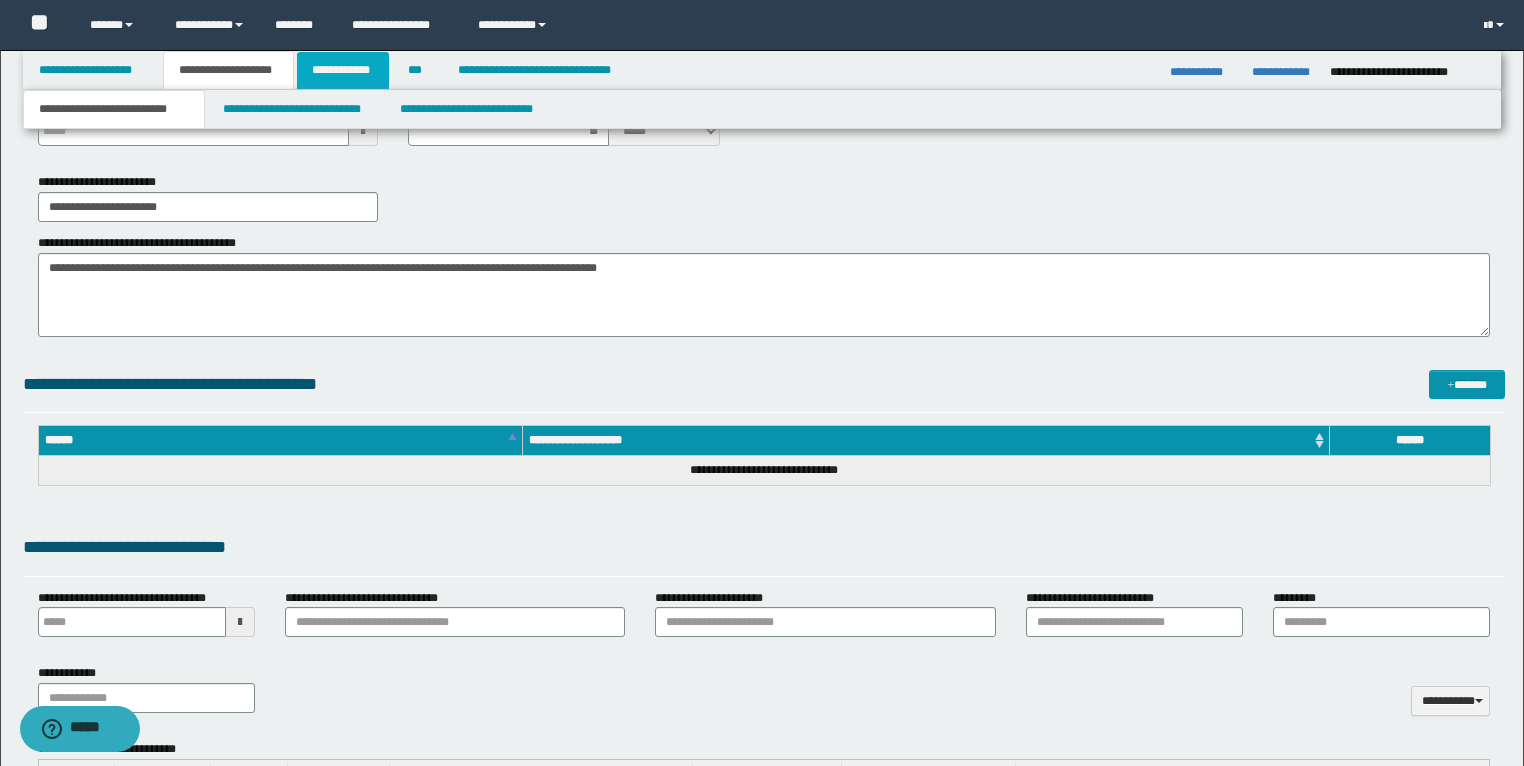 click on "**********" at bounding box center (343, 70) 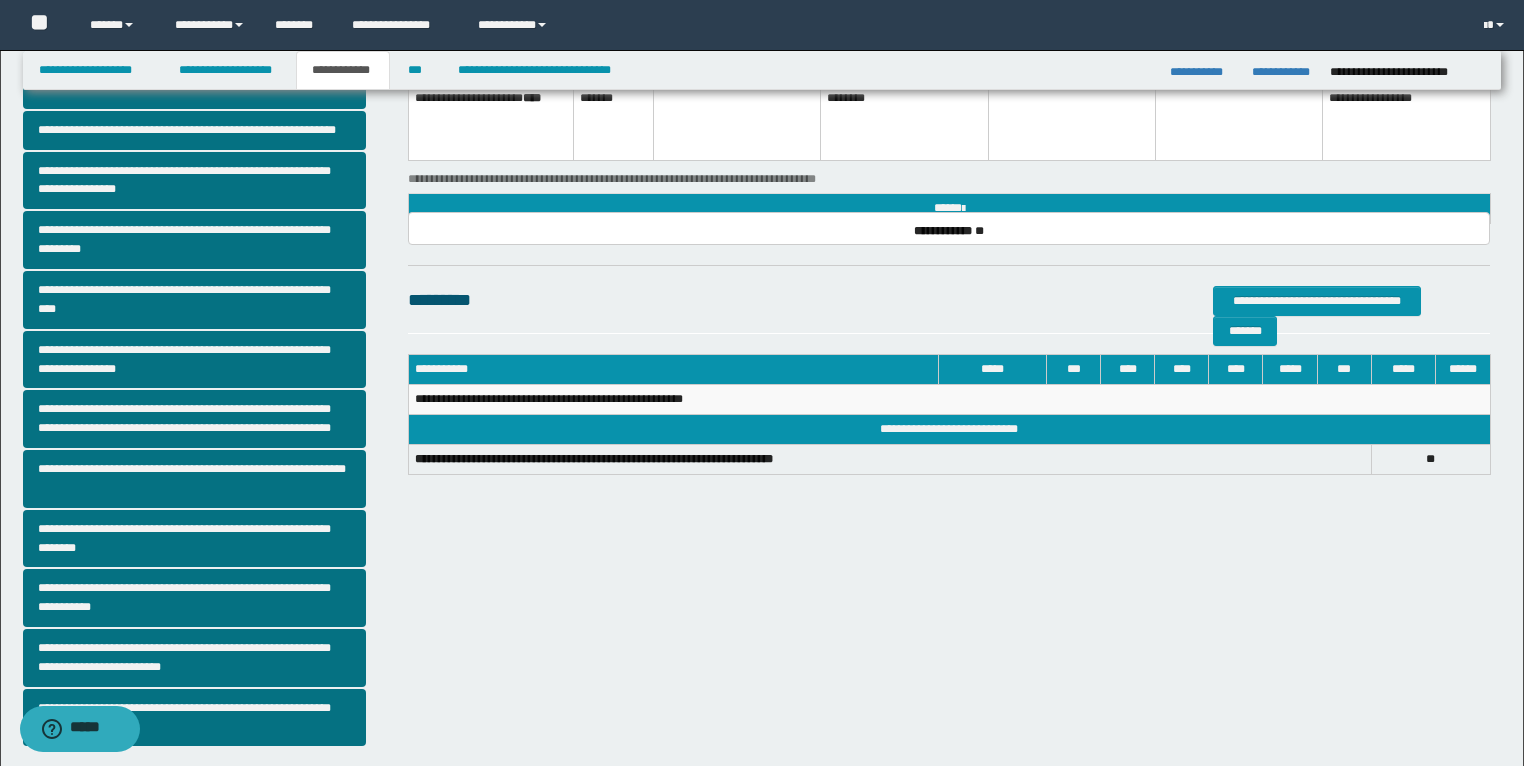 scroll, scrollTop: 228, scrollLeft: 0, axis: vertical 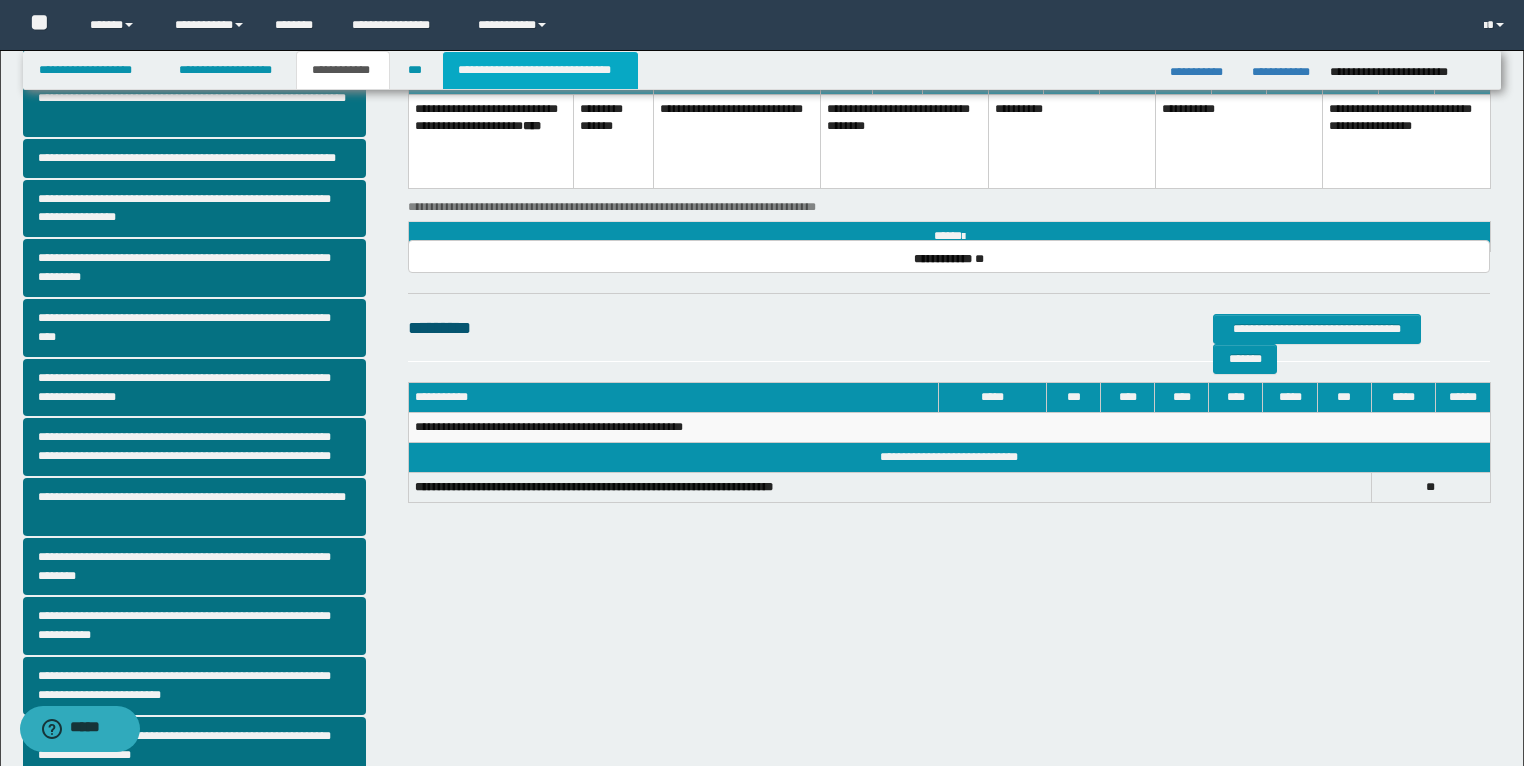 click on "**********" at bounding box center [540, 70] 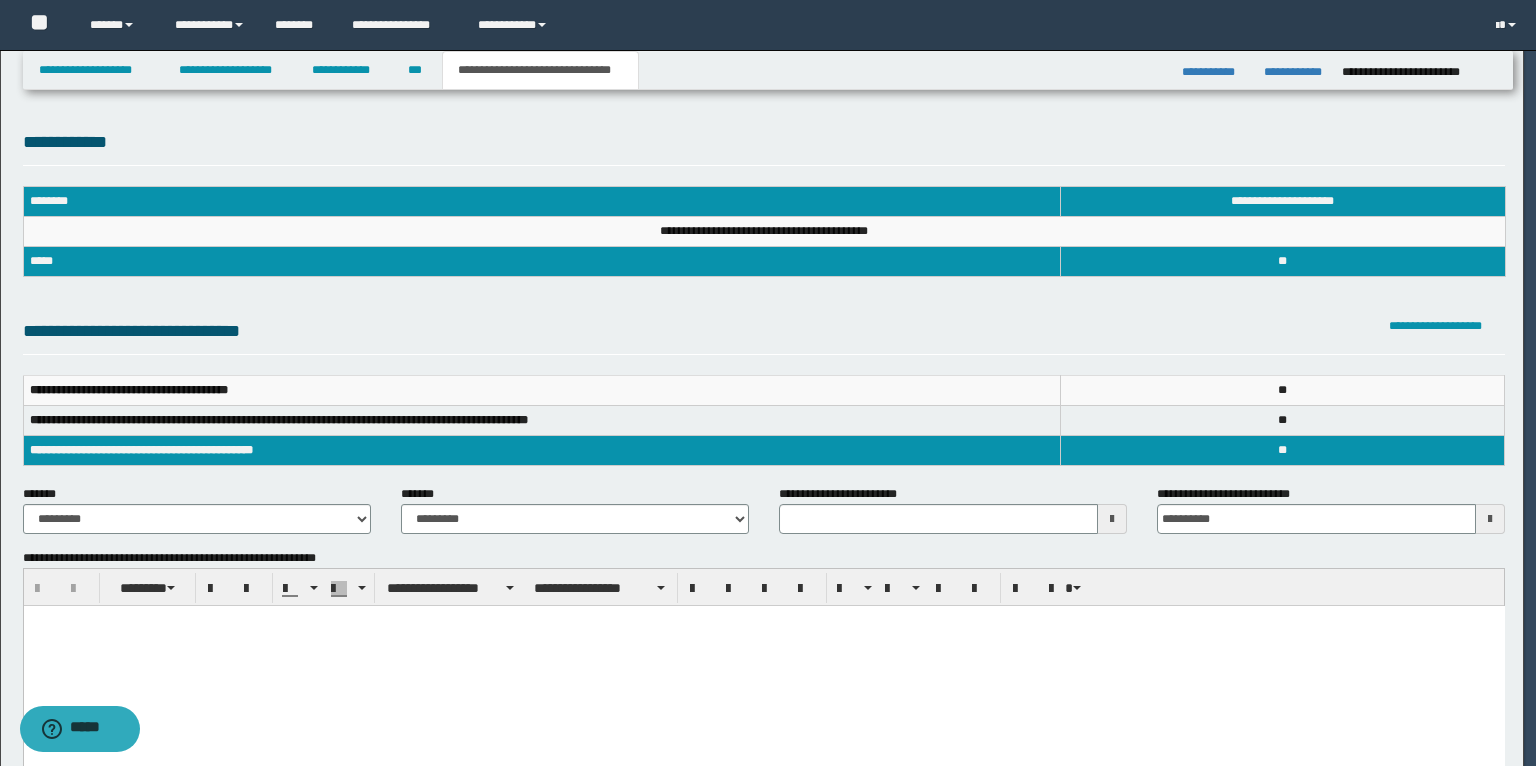 scroll, scrollTop: 0, scrollLeft: 0, axis: both 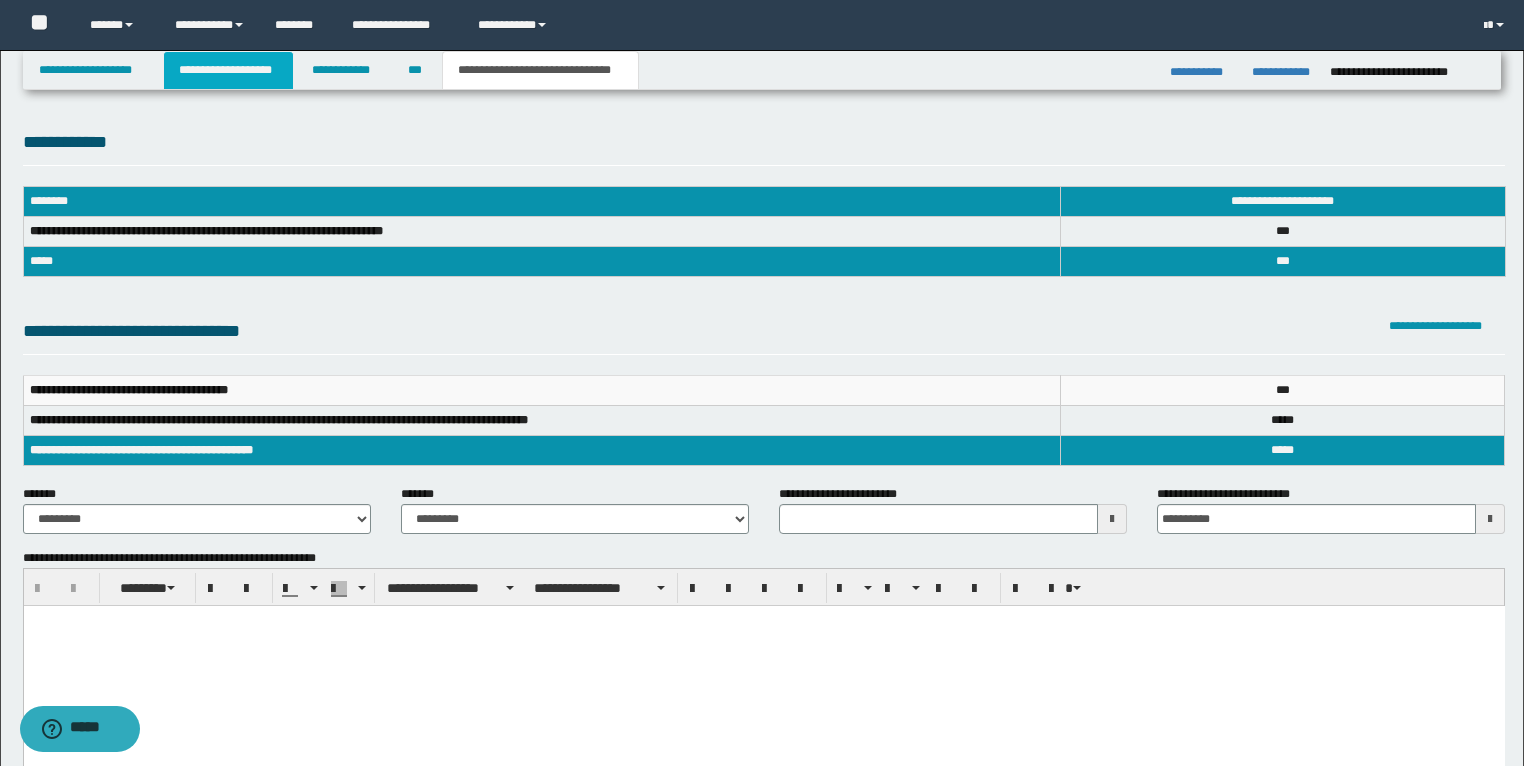 click on "**********" at bounding box center [228, 70] 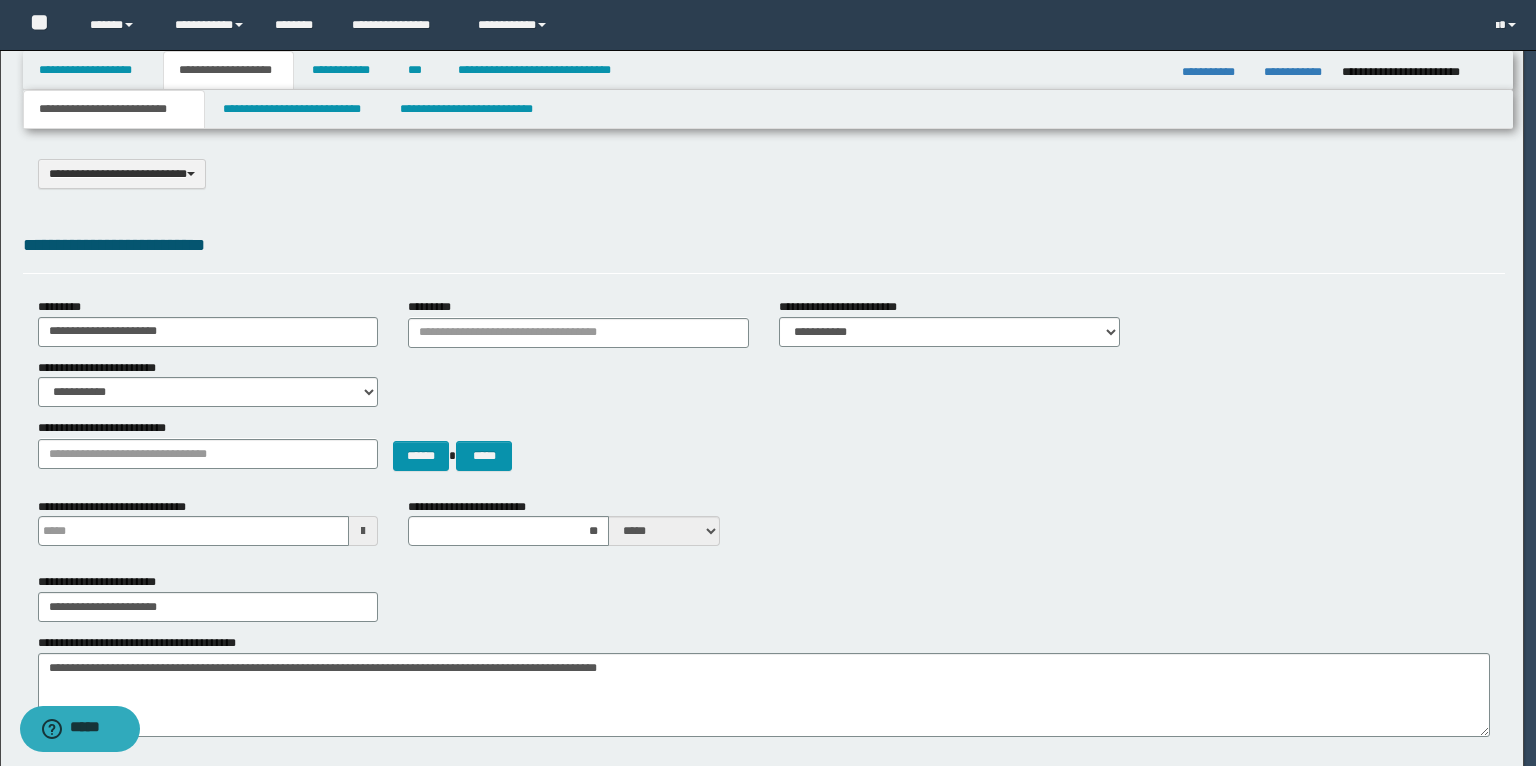 type 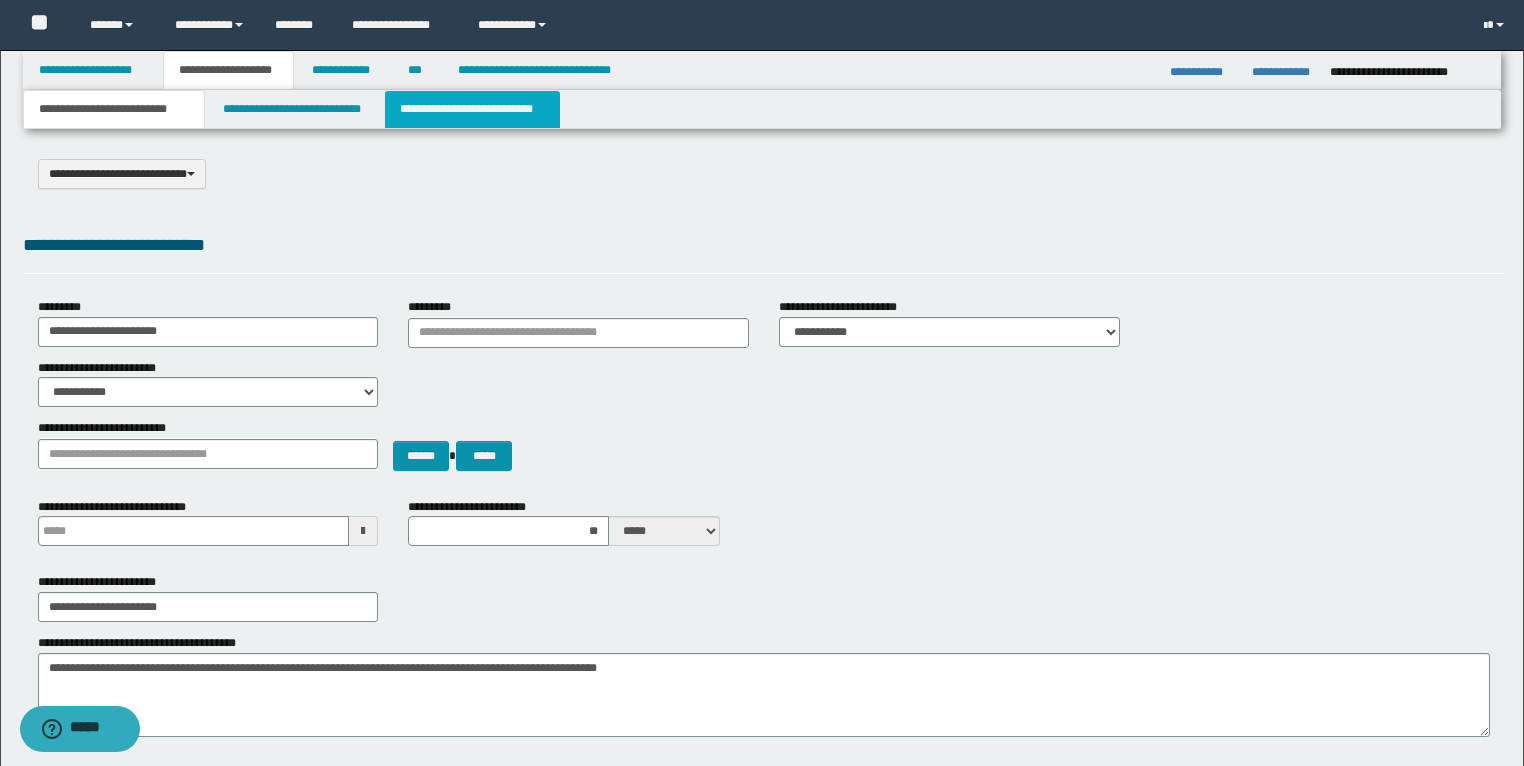 click on "**********" at bounding box center [472, 109] 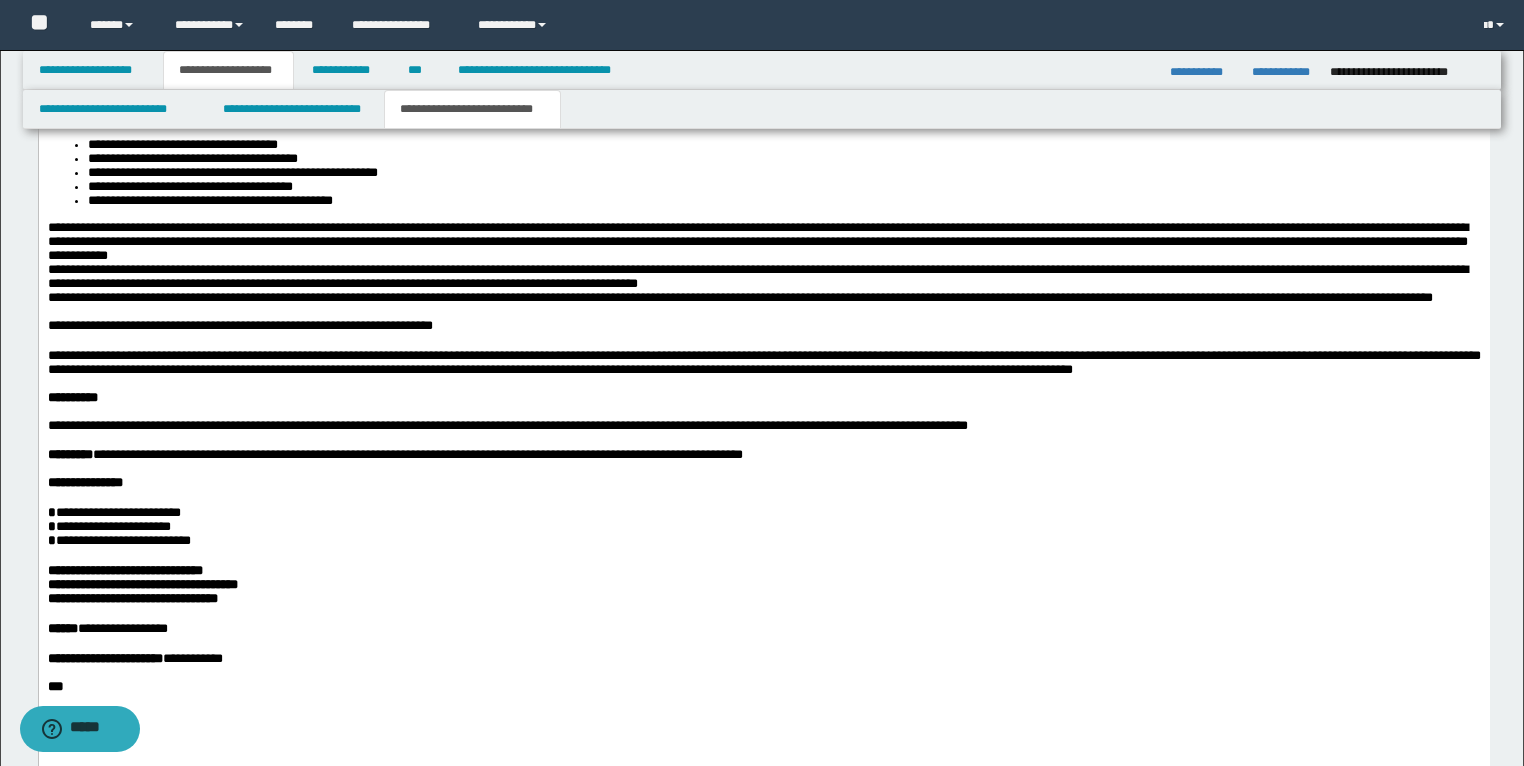 scroll, scrollTop: 2960, scrollLeft: 0, axis: vertical 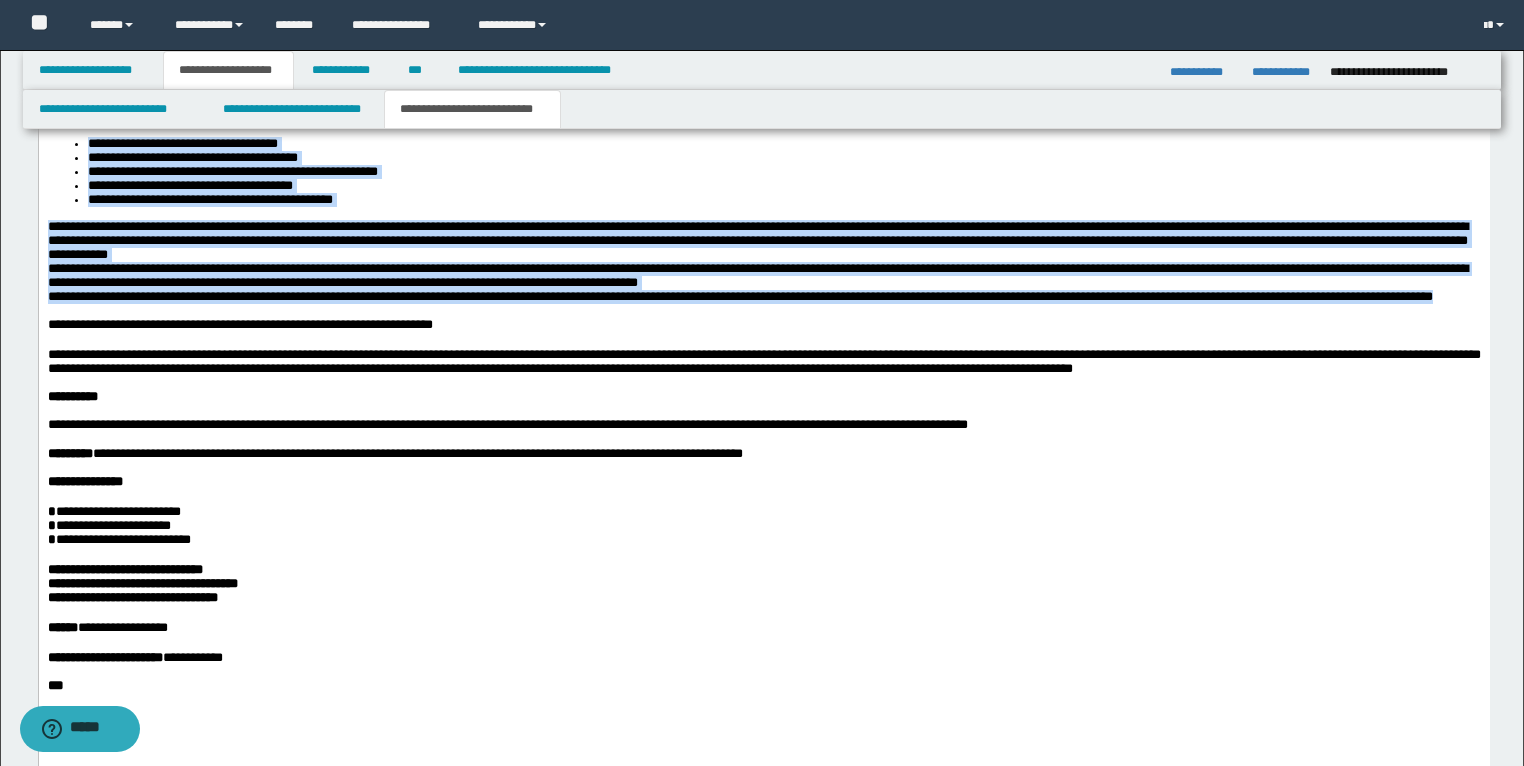 drag, startPoint x: 47, startPoint y: 266, endPoint x: 344, endPoint y: 507, distance: 382.47876 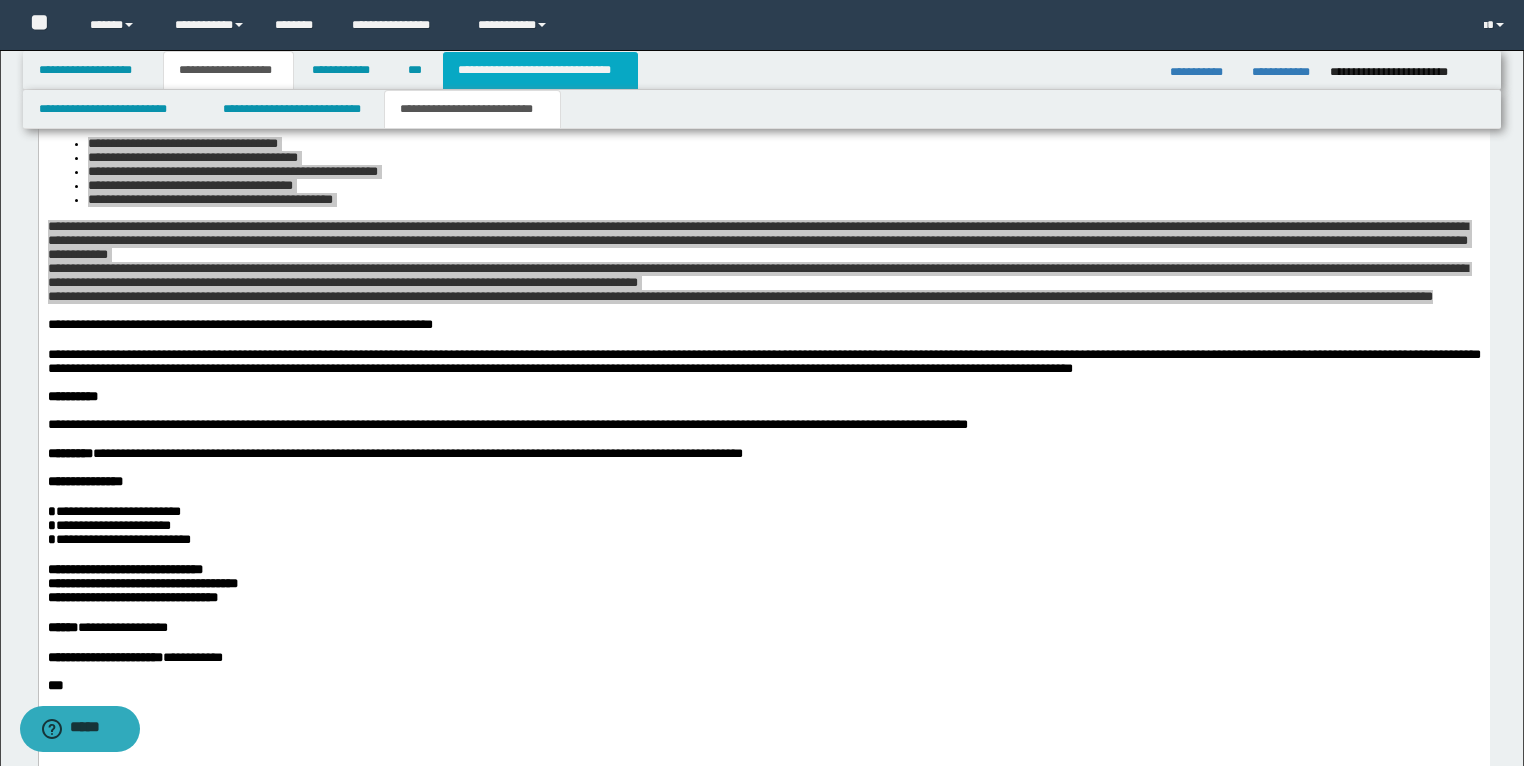 click on "**********" at bounding box center [540, 70] 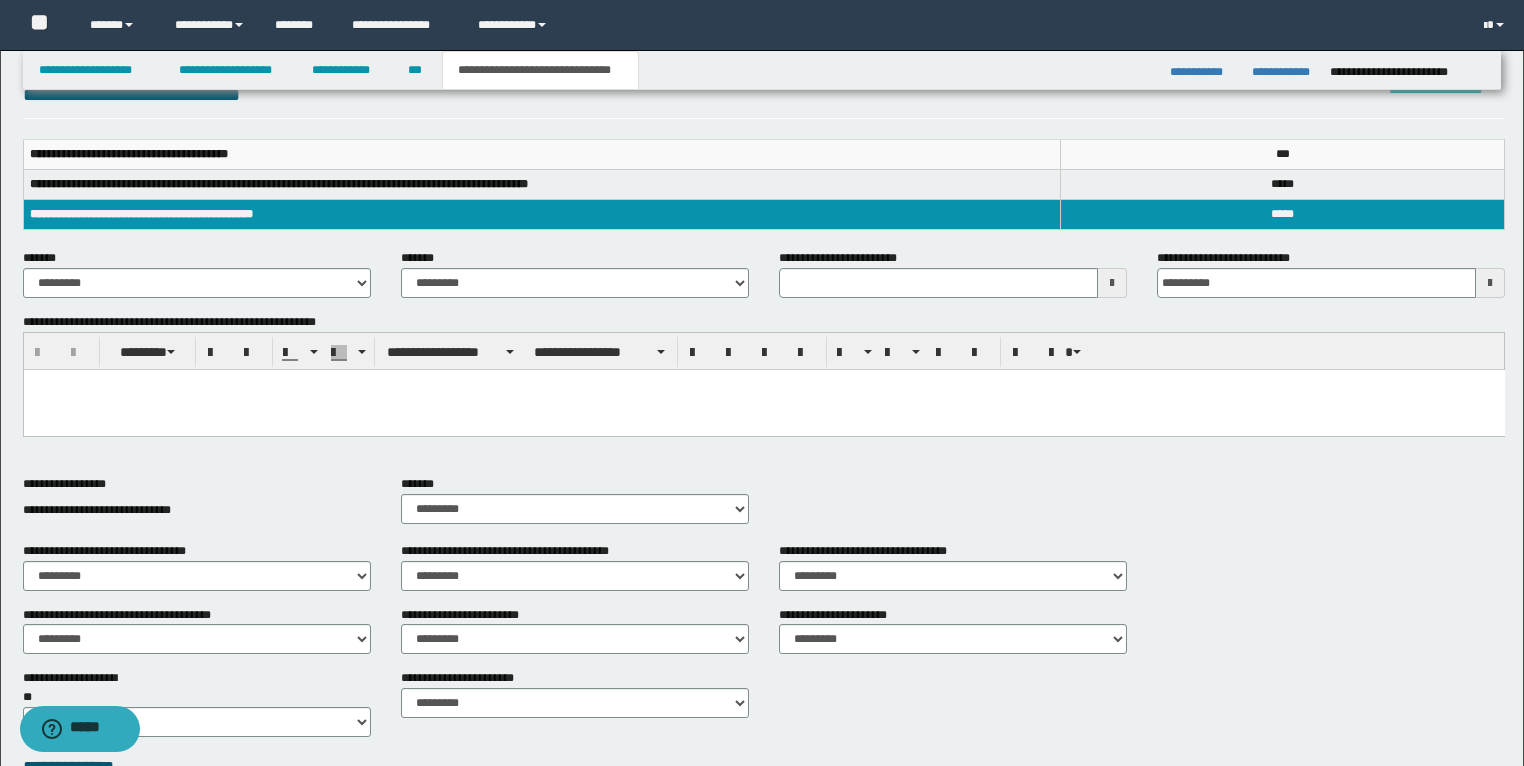 scroll, scrollTop: 240, scrollLeft: 0, axis: vertical 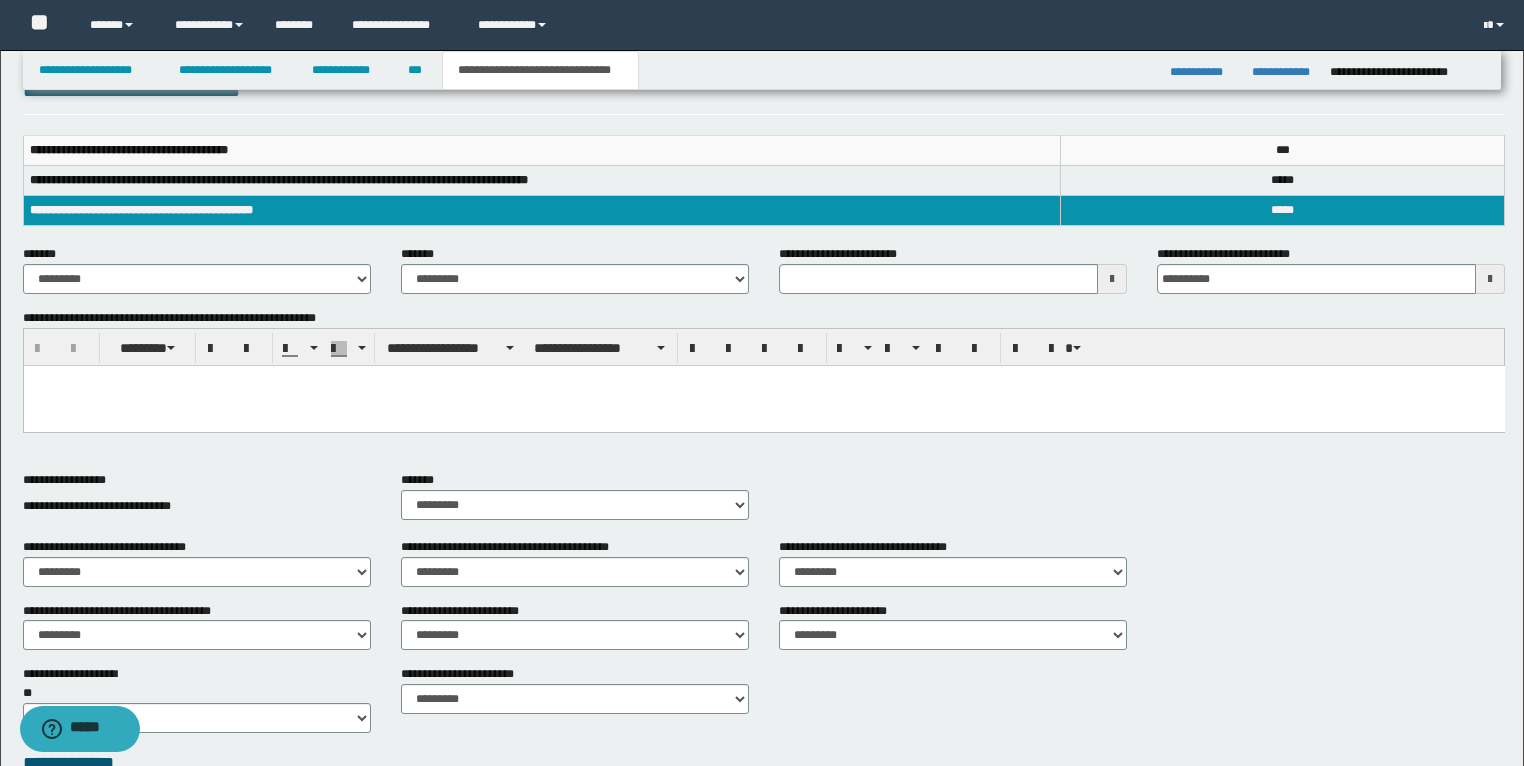 click at bounding box center [764, 382] 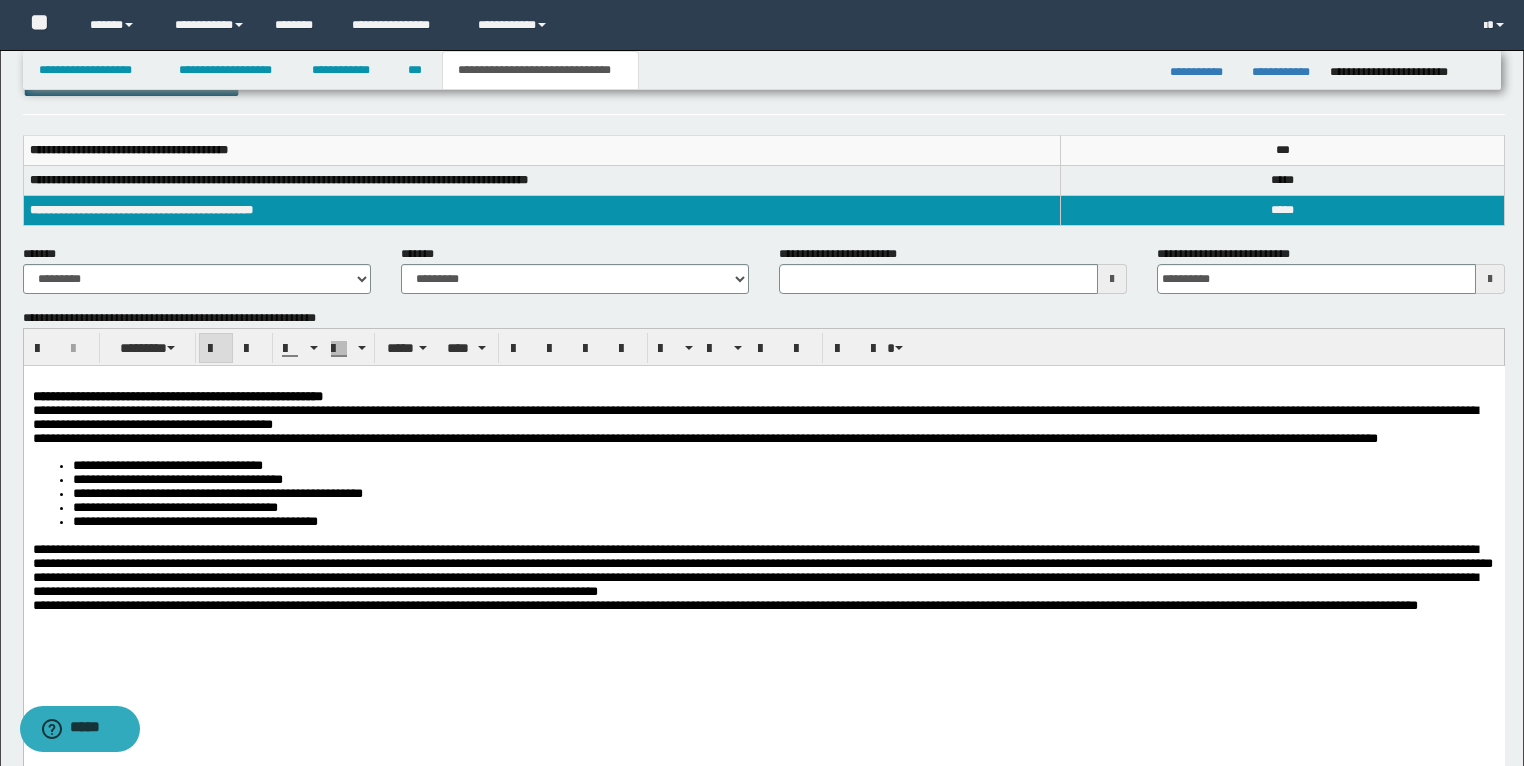 click on "**********" at bounding box center (177, 396) 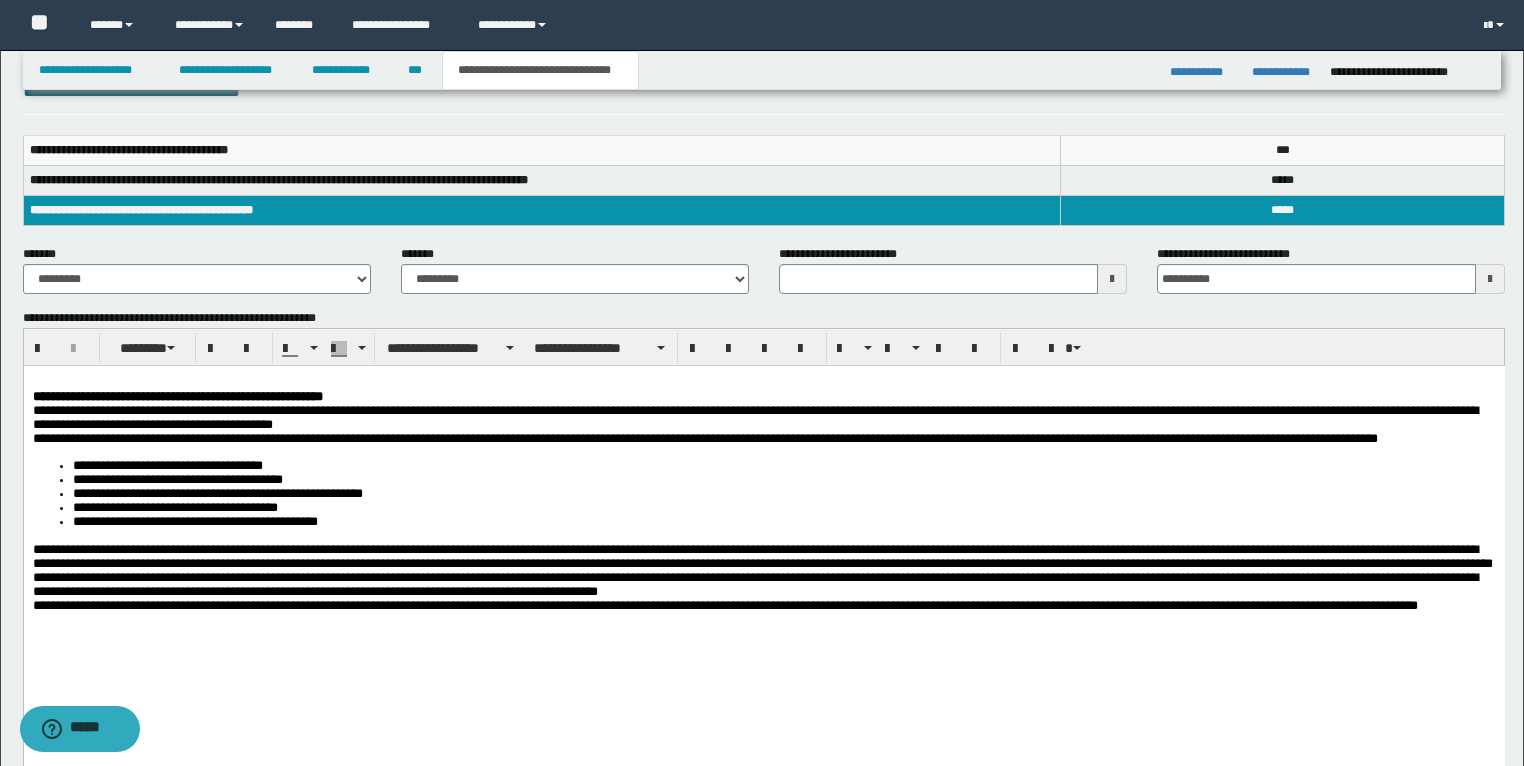 click at bounding box center [764, 382] 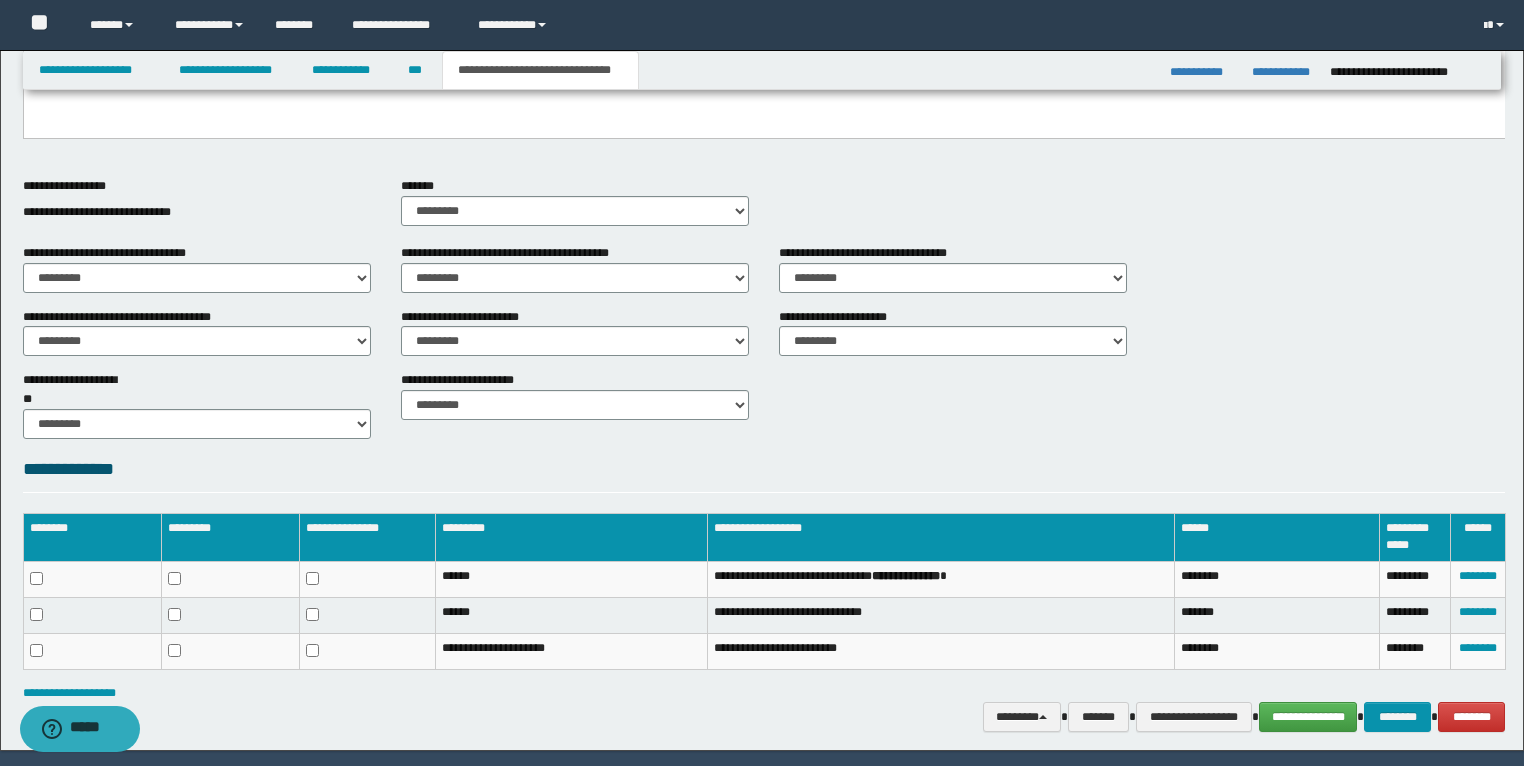 scroll, scrollTop: 993, scrollLeft: 0, axis: vertical 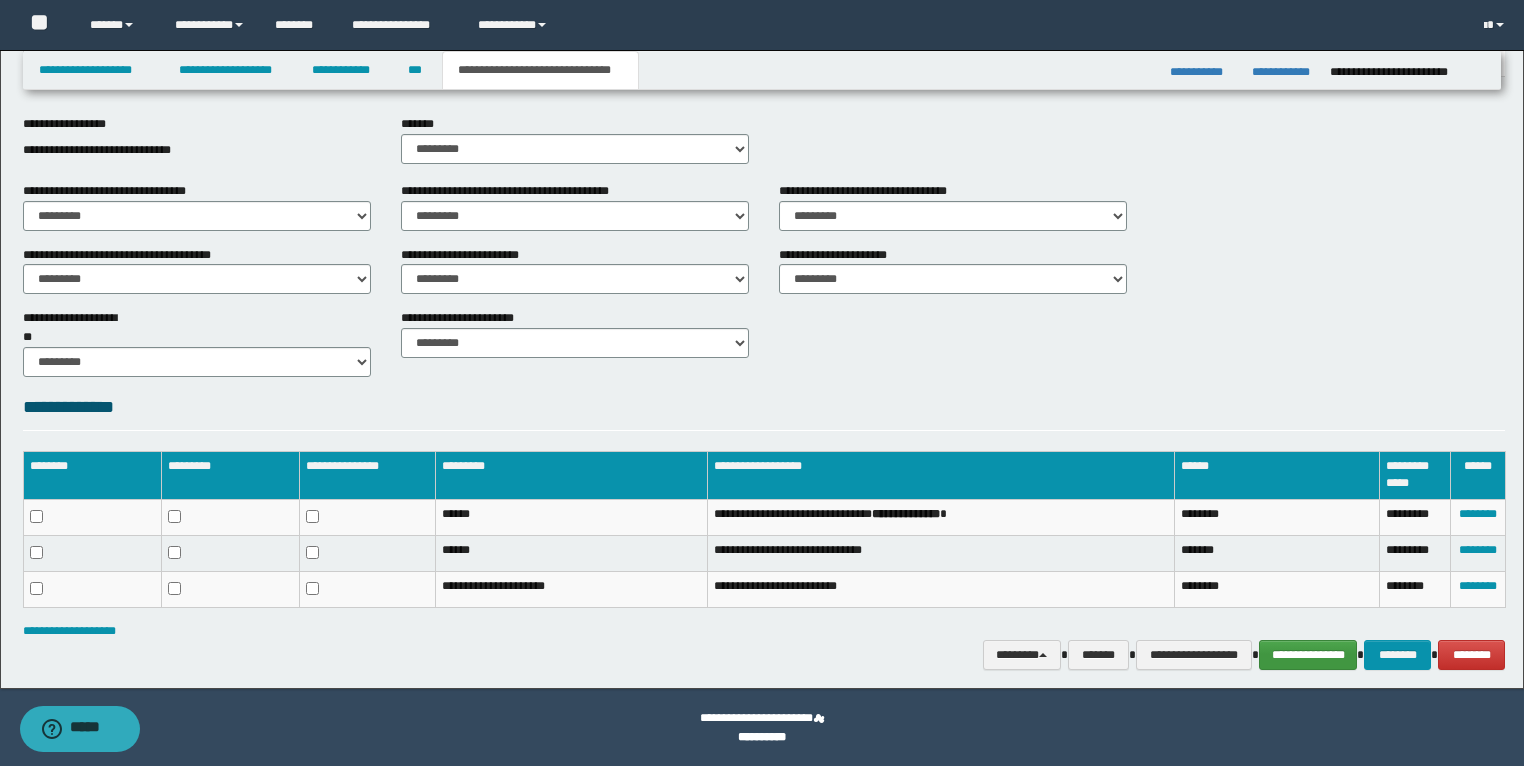 click on "**********" at bounding box center (1308, 655) 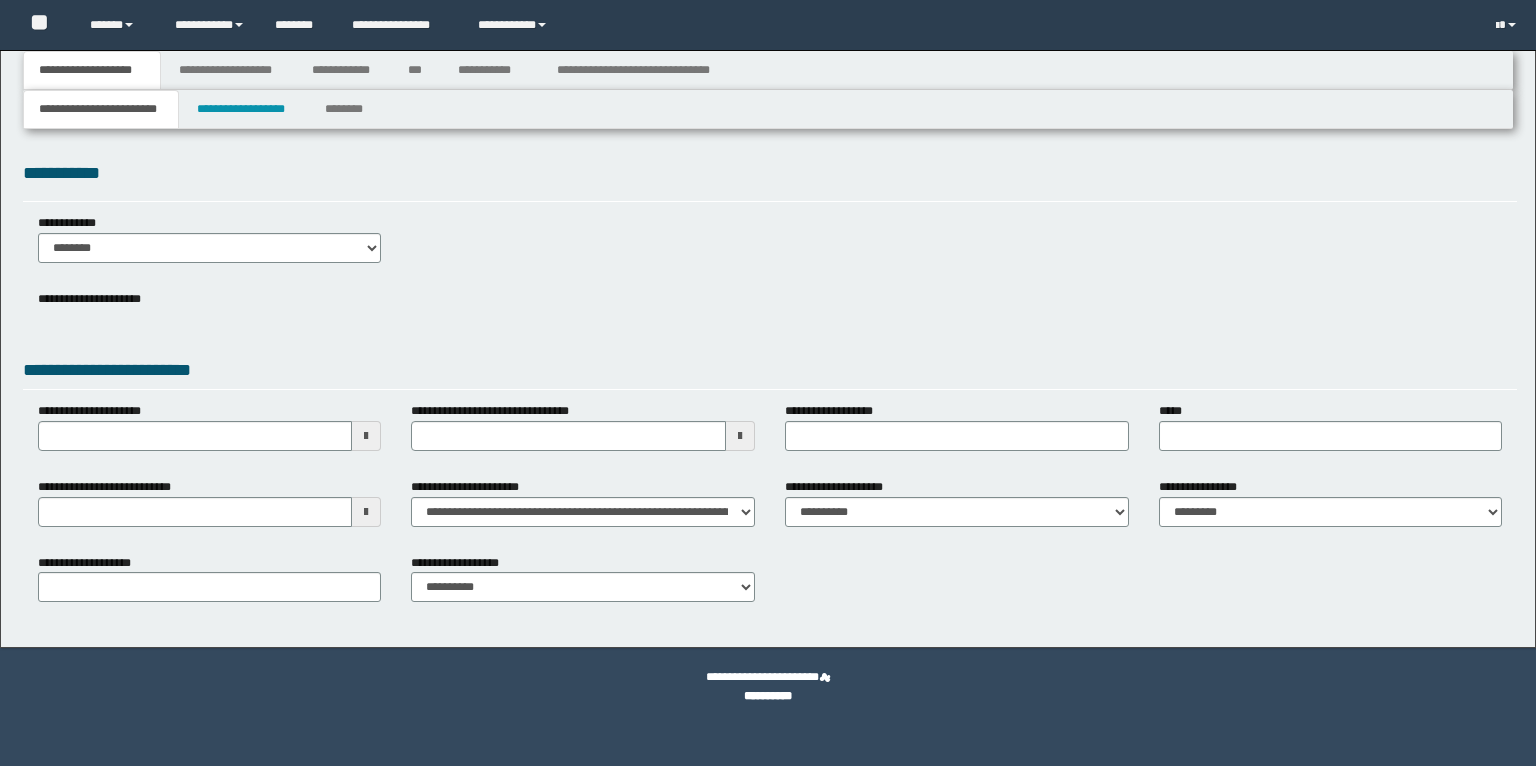 scroll, scrollTop: 0, scrollLeft: 0, axis: both 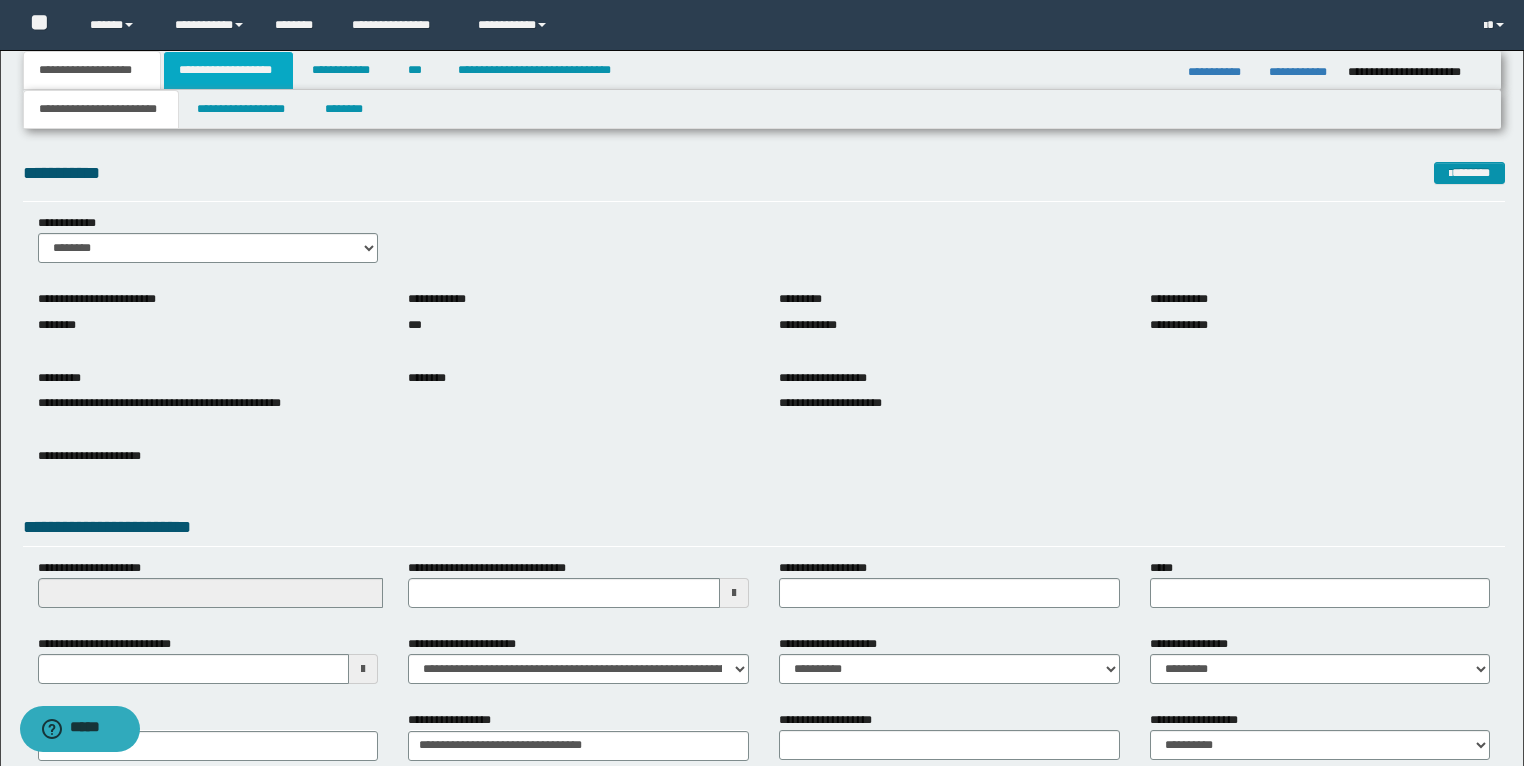click on "**********" at bounding box center (228, 70) 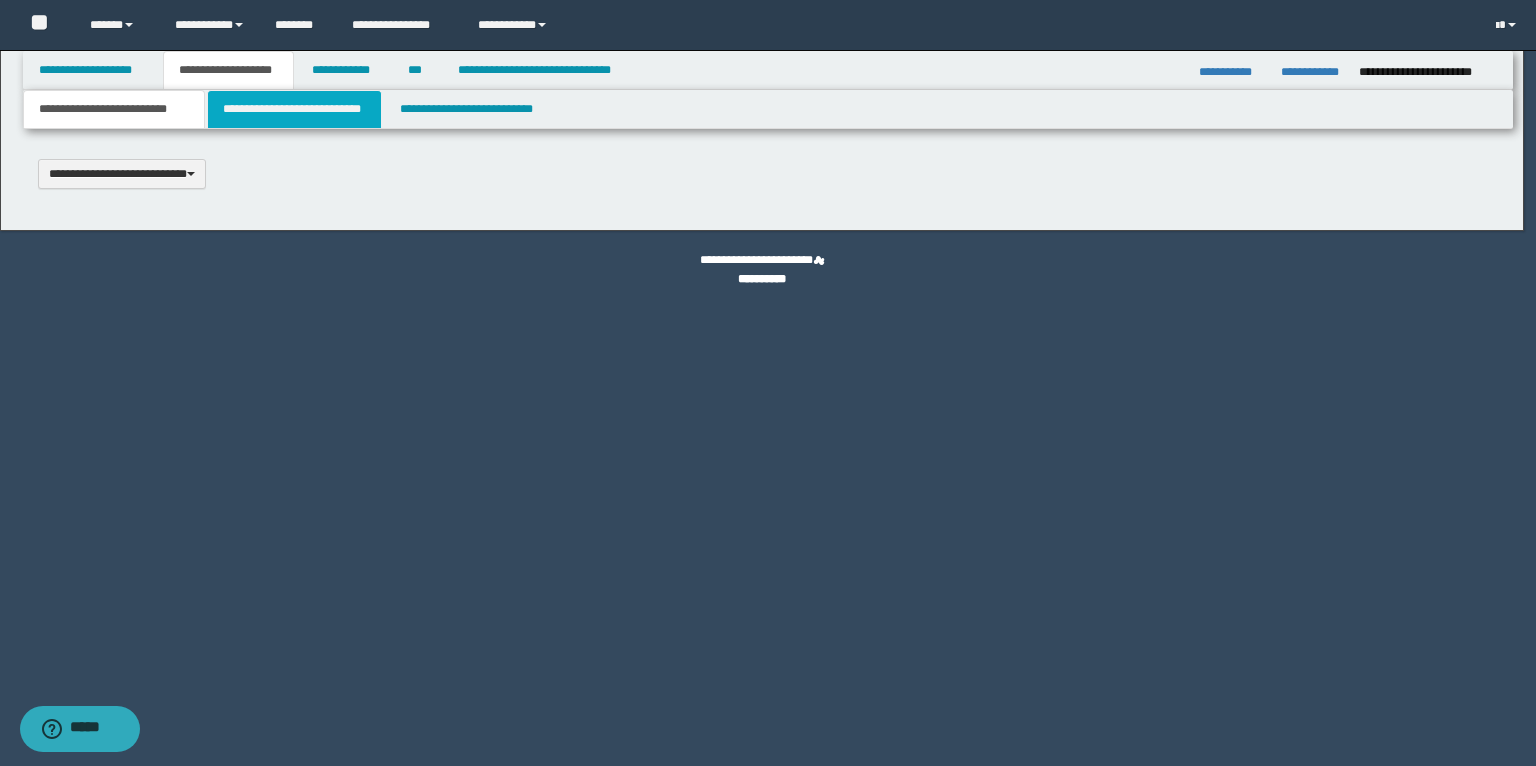 type 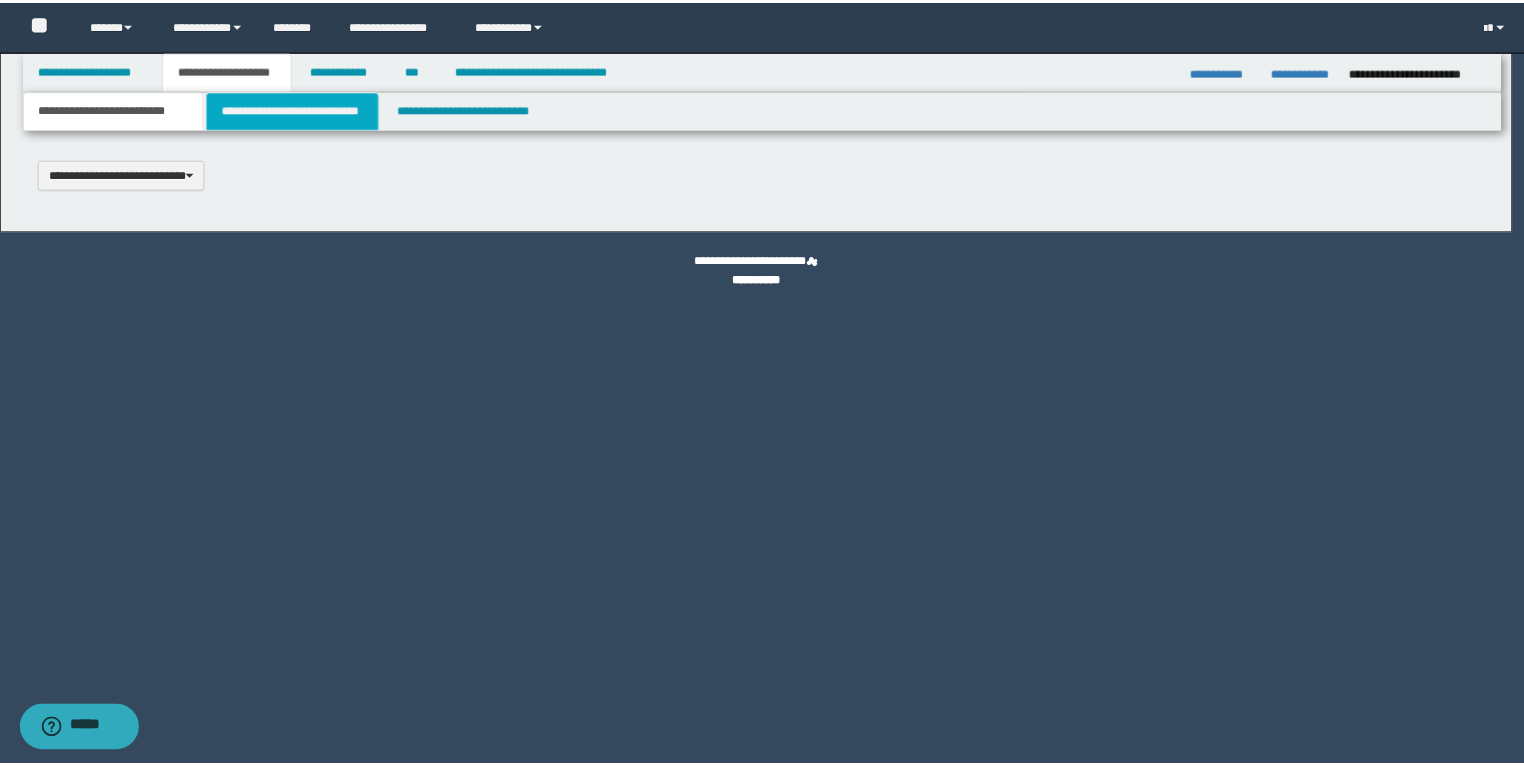 scroll, scrollTop: 0, scrollLeft: 0, axis: both 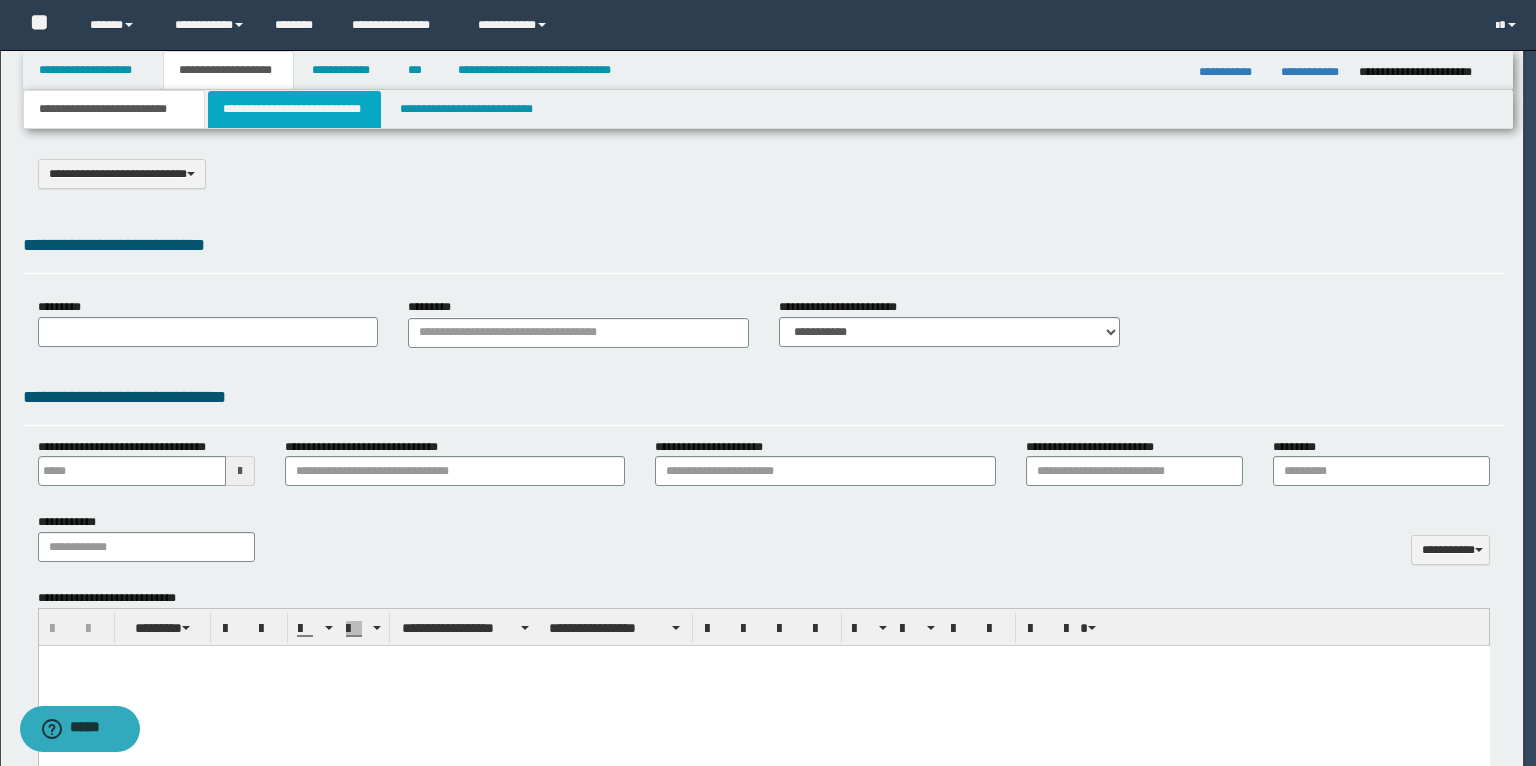 type on "**********" 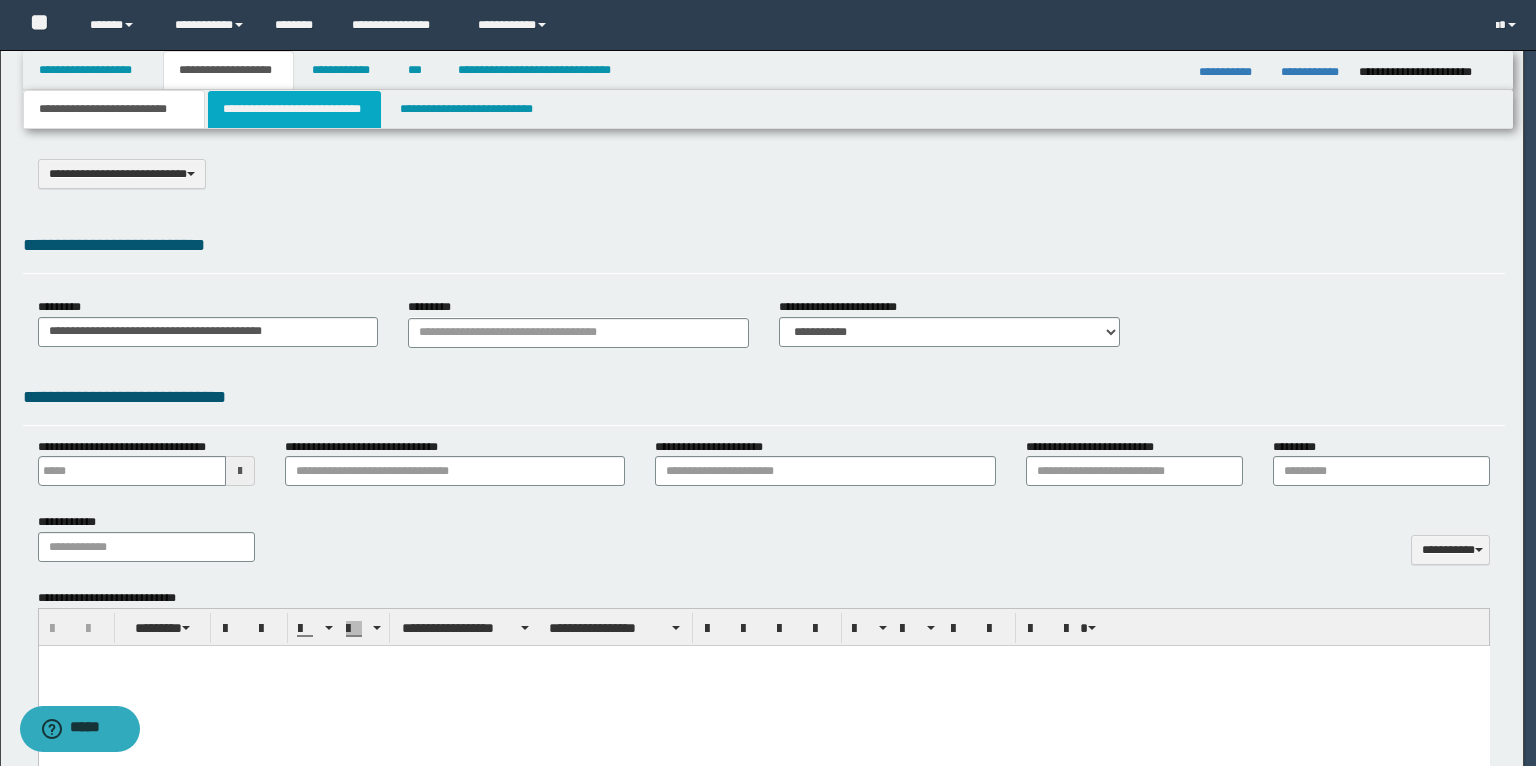 select on "*" 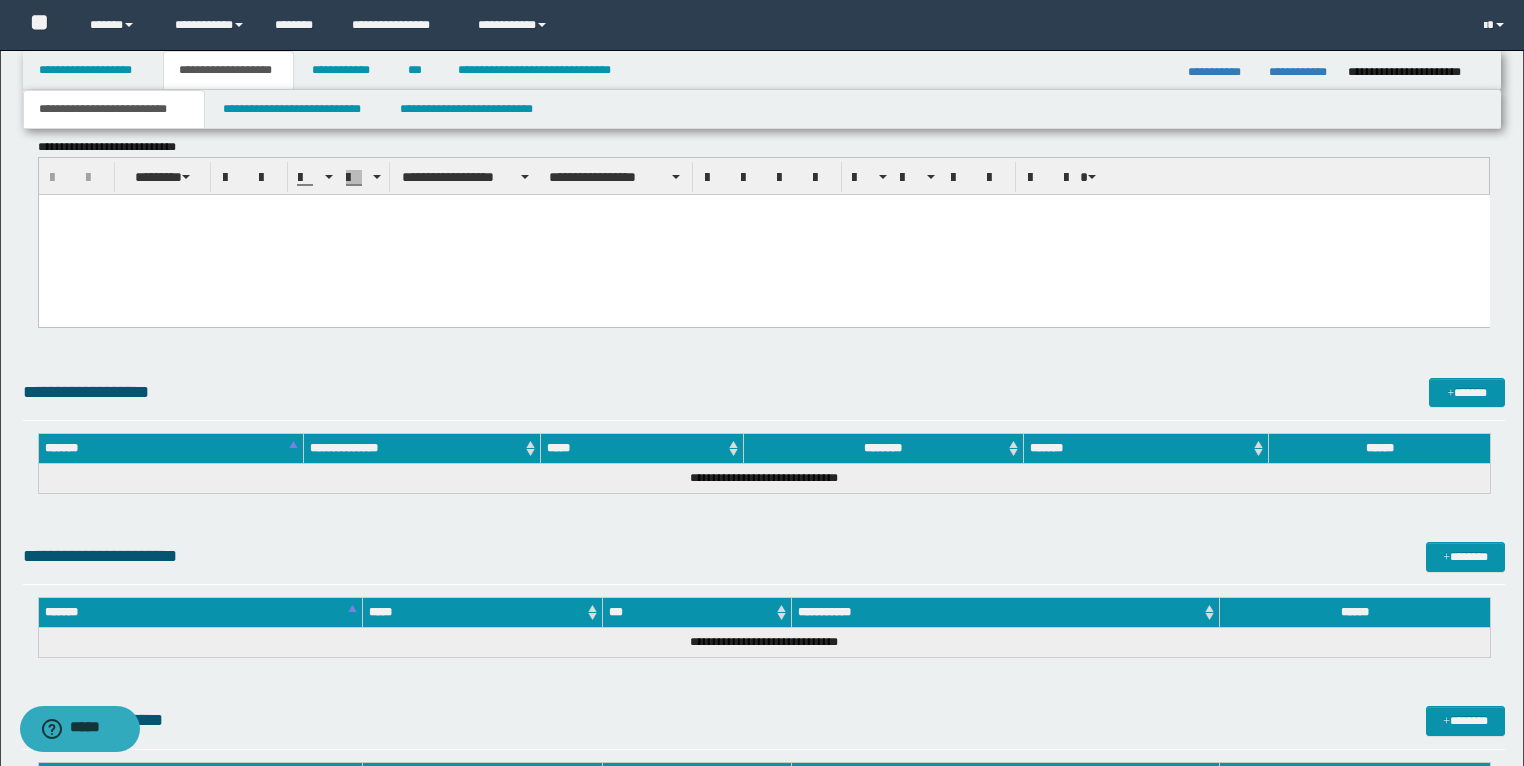 scroll, scrollTop: 981, scrollLeft: 0, axis: vertical 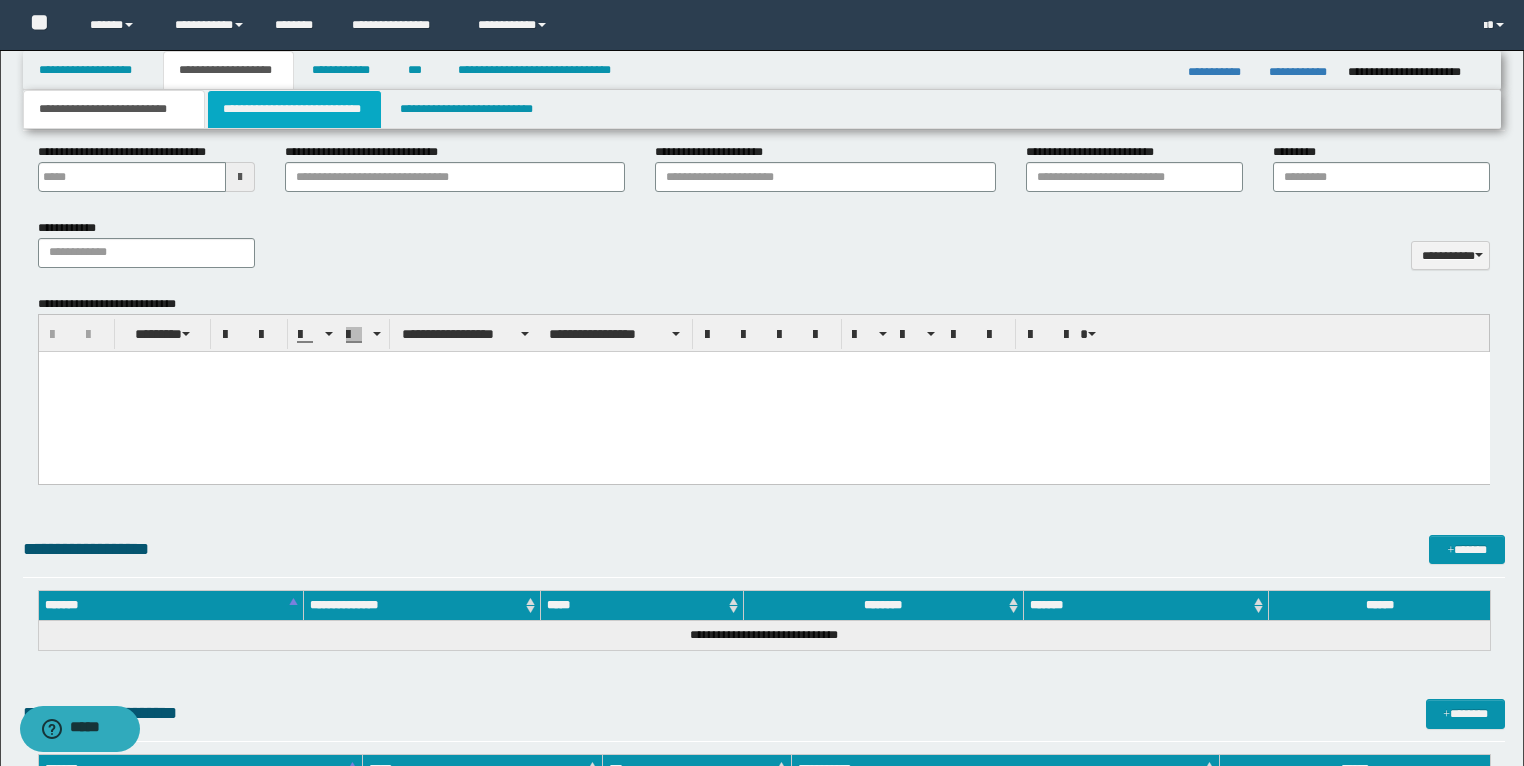click on "**********" at bounding box center (294, 109) 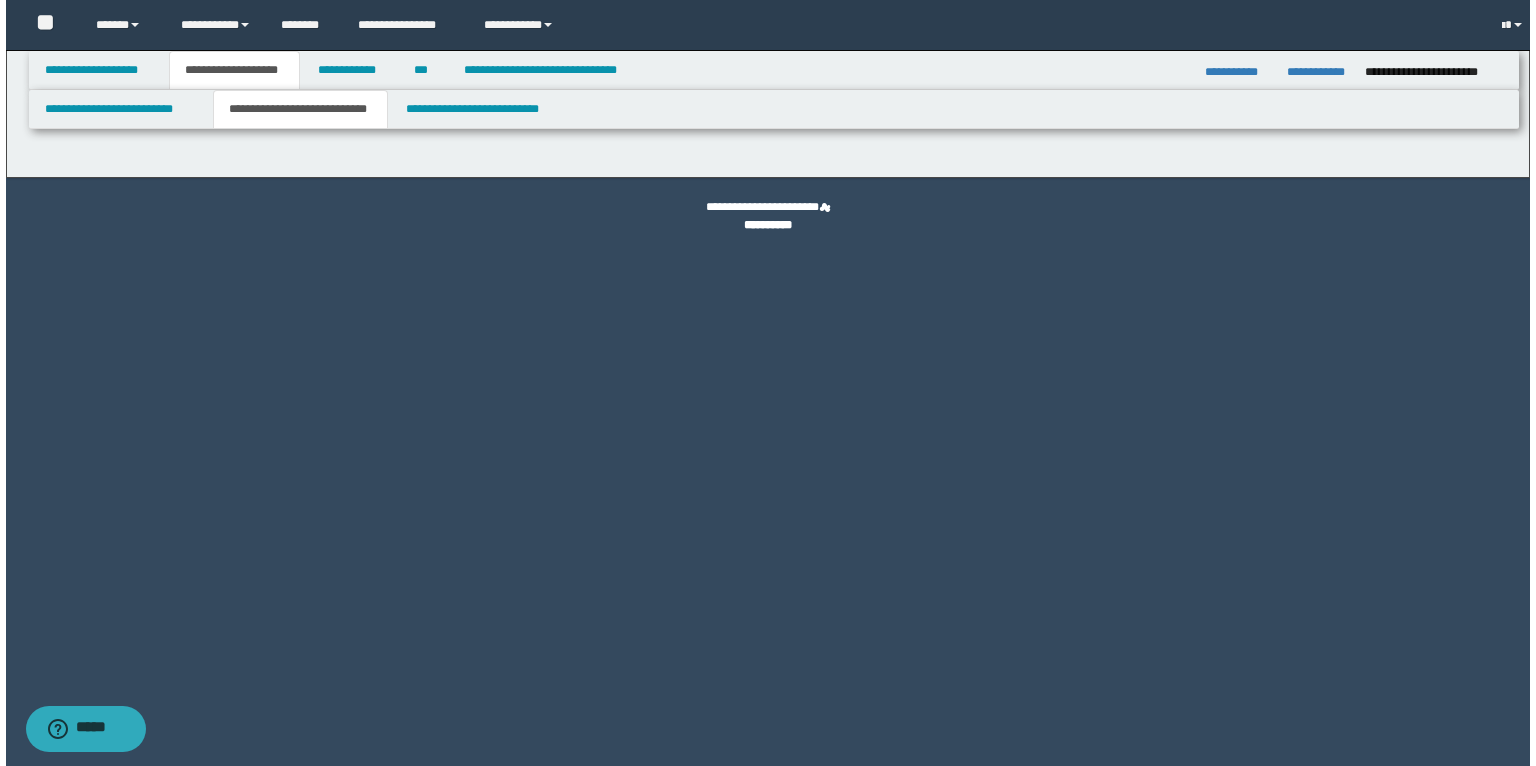 scroll, scrollTop: 0, scrollLeft: 0, axis: both 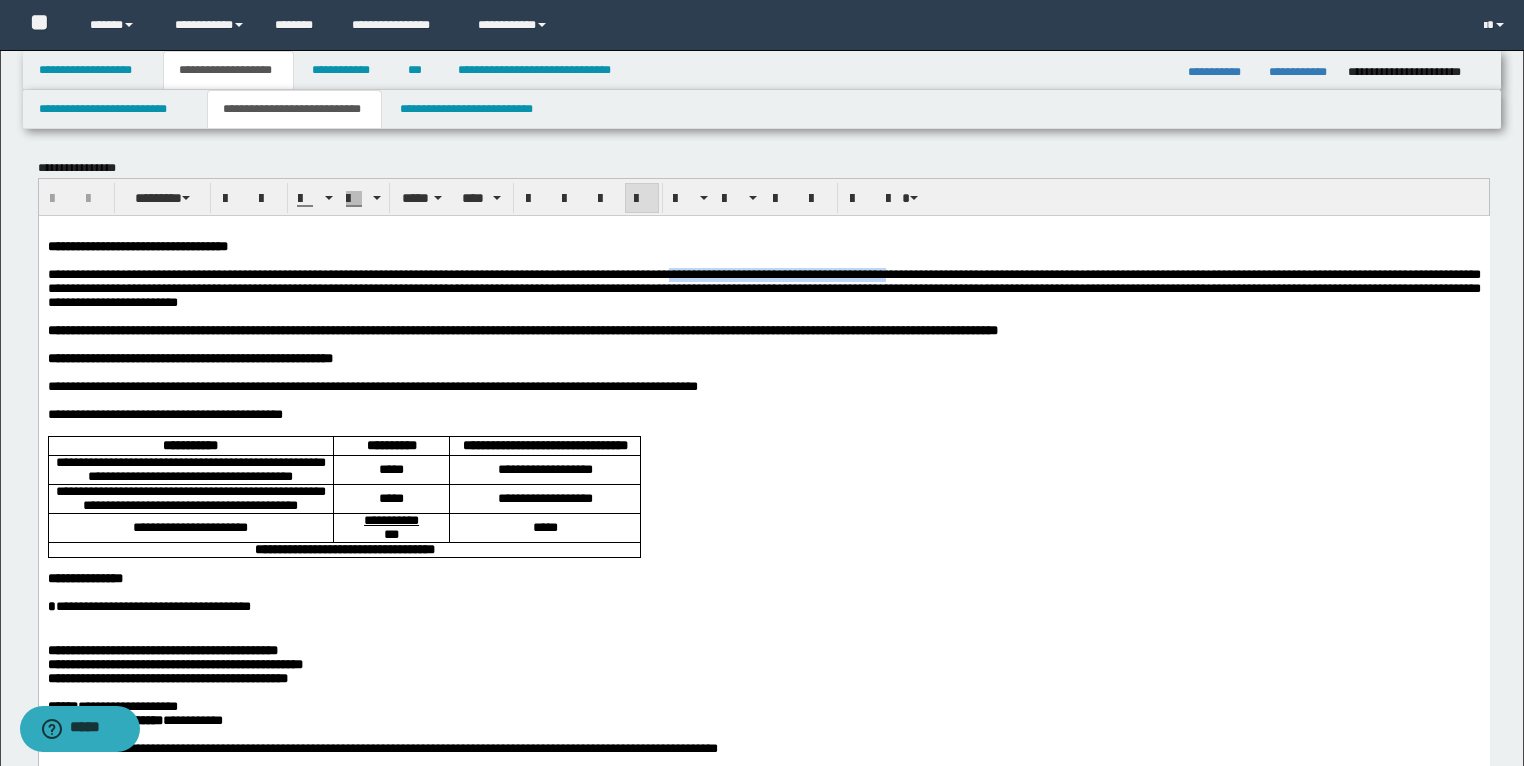 drag, startPoint x: 817, startPoint y: 276, endPoint x: 1089, endPoint y: 279, distance: 272.01654 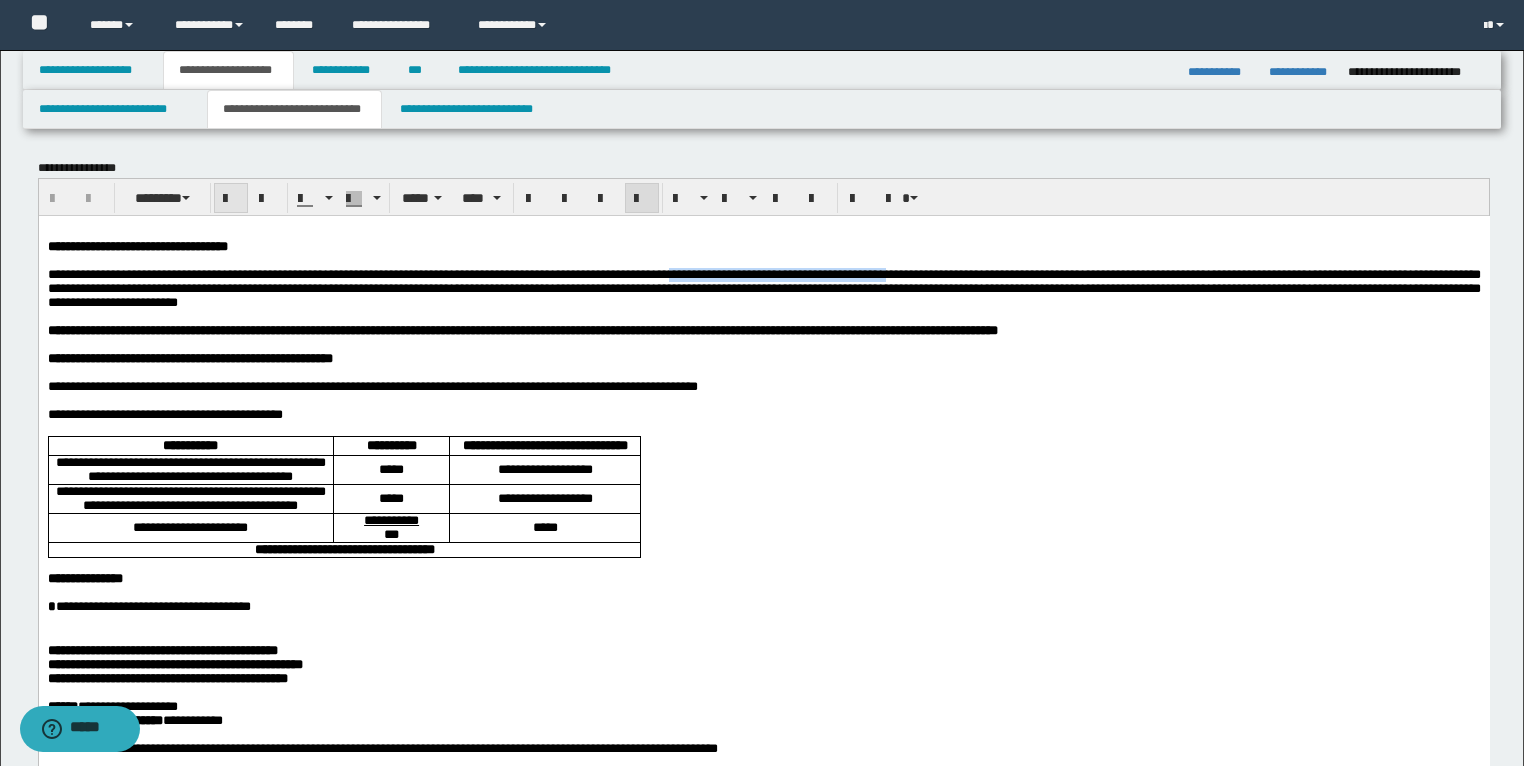 click at bounding box center [231, 199] 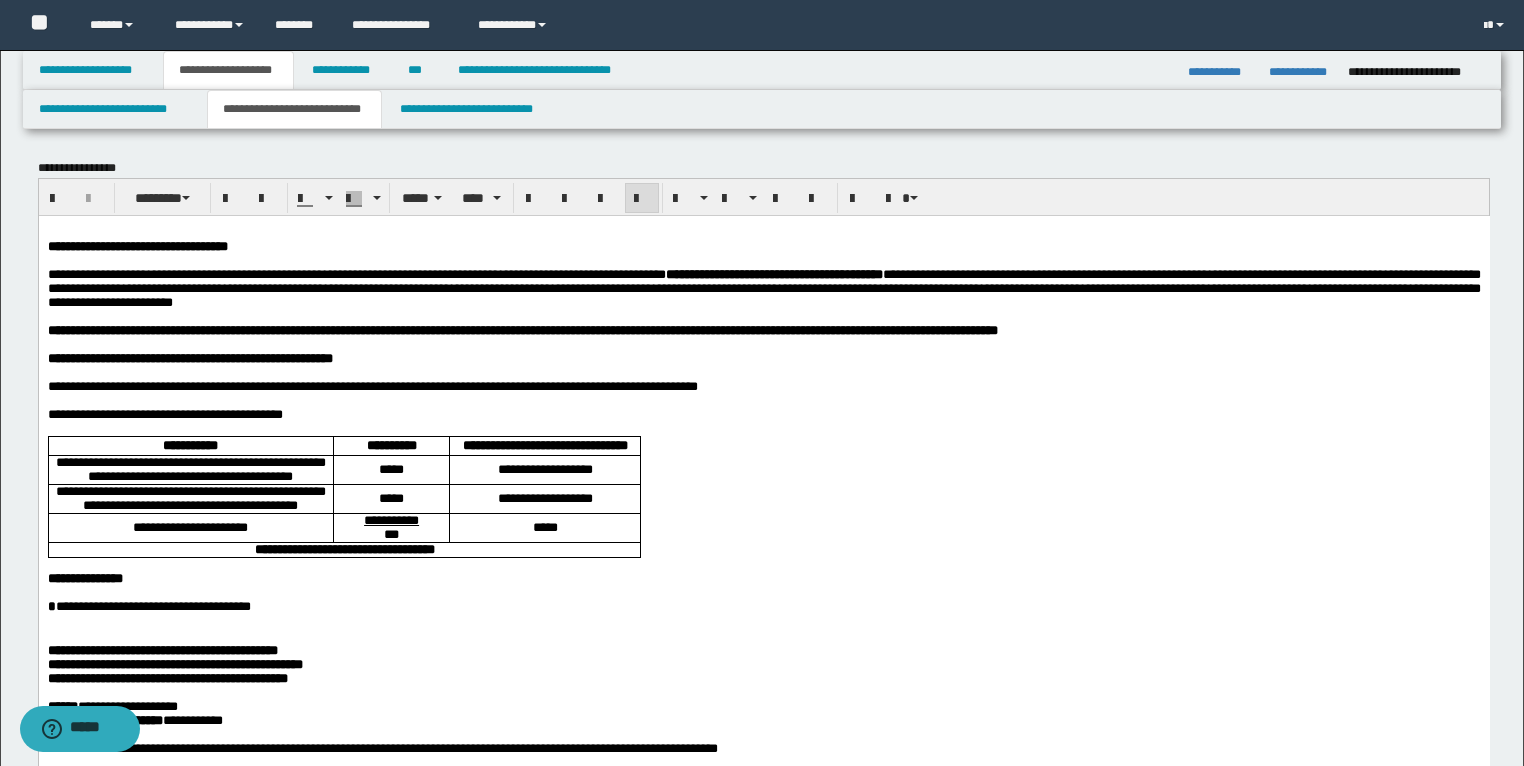 click on "**********" at bounding box center (763, 414) 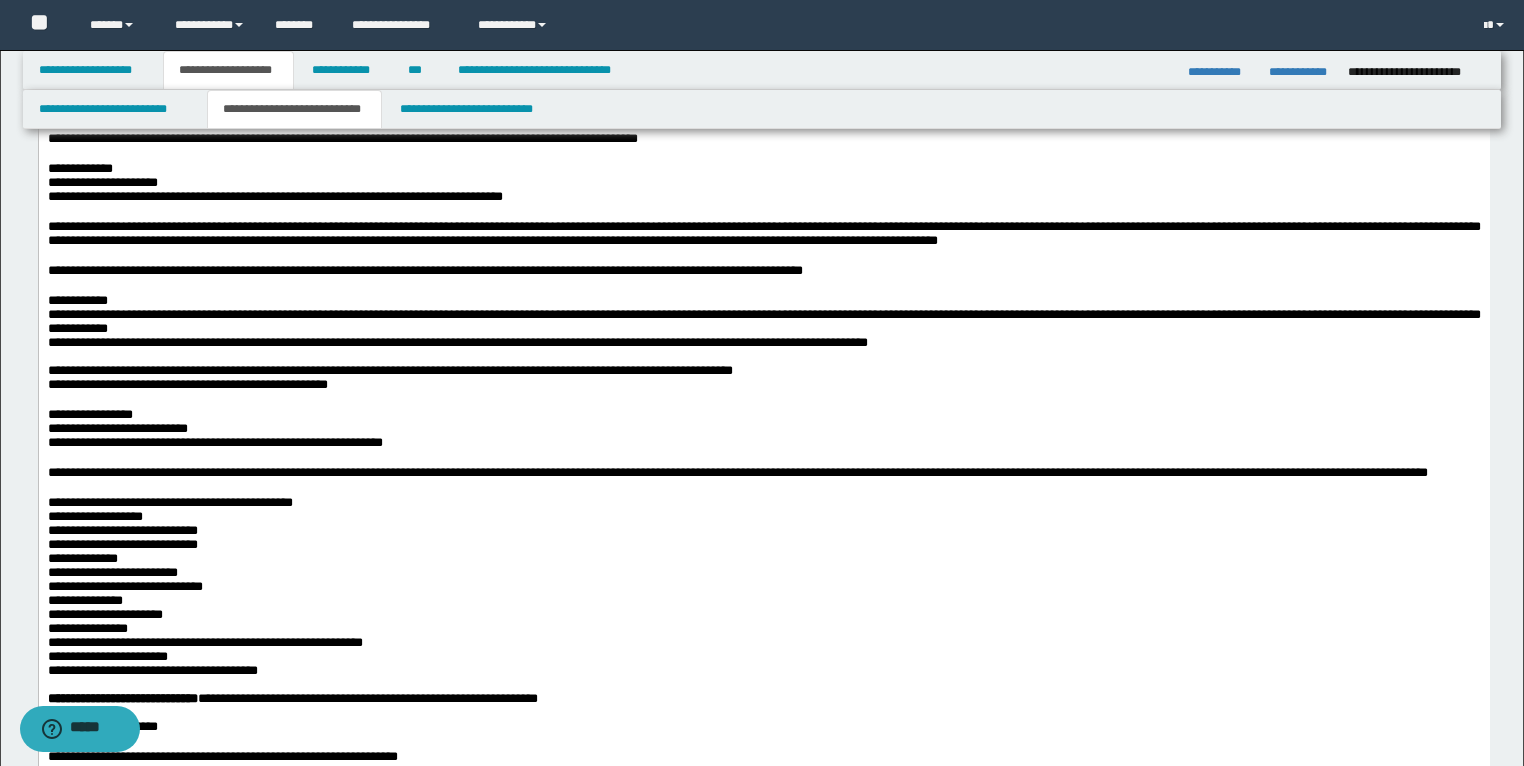 scroll, scrollTop: 880, scrollLeft: 0, axis: vertical 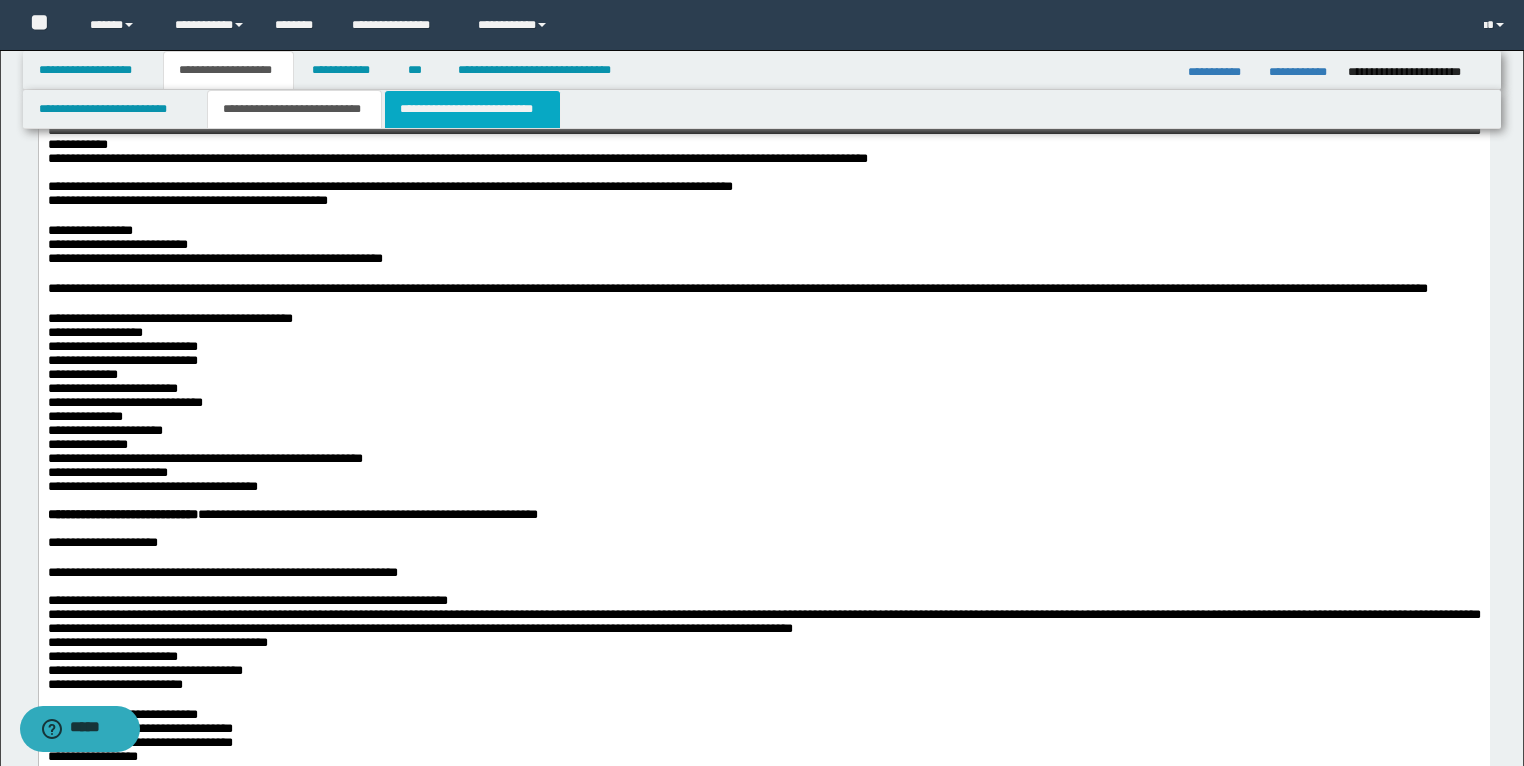 click on "**********" at bounding box center [472, 109] 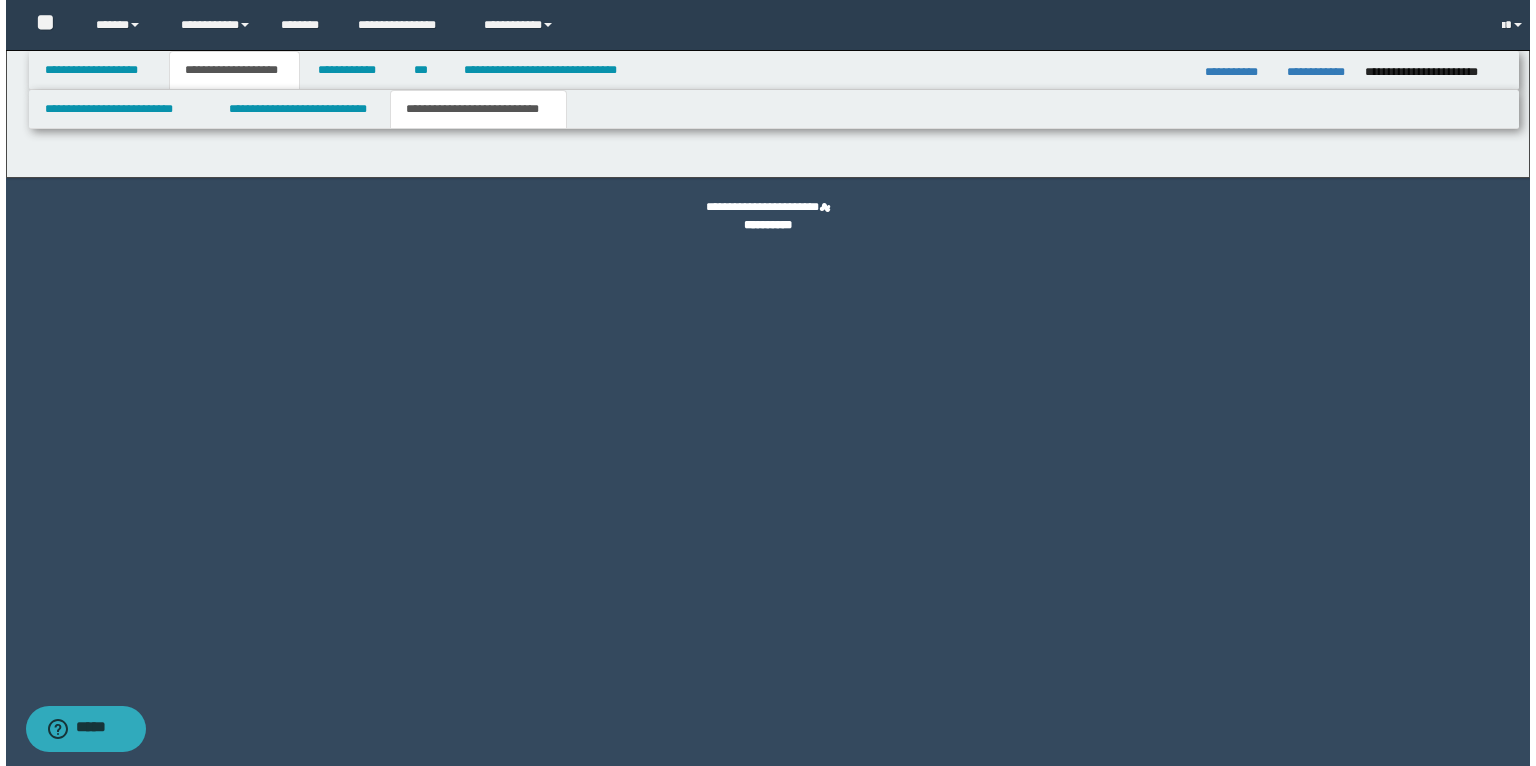 scroll, scrollTop: 0, scrollLeft: 0, axis: both 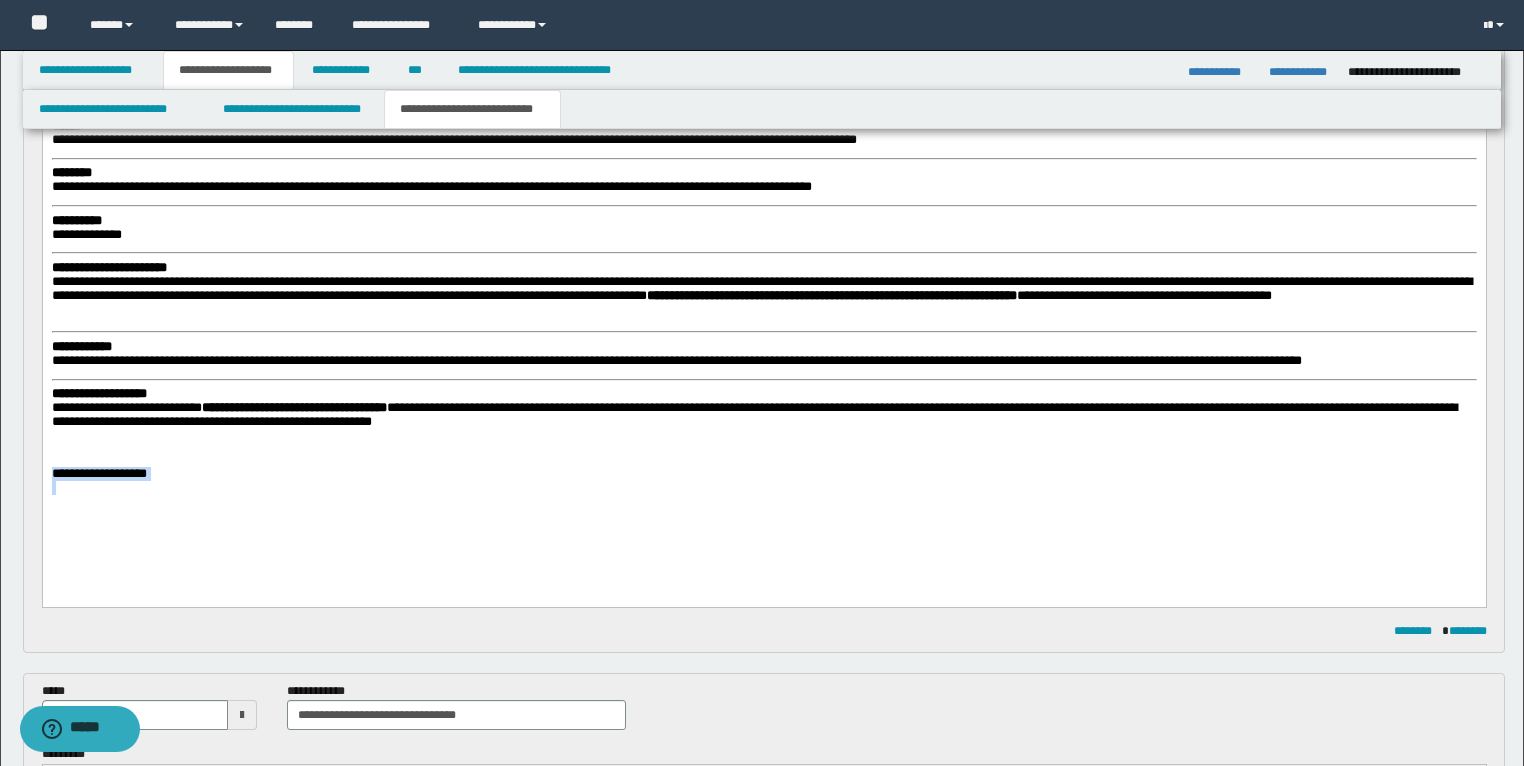 drag, startPoint x: 284, startPoint y: 462, endPoint x: 236, endPoint y: 491, distance: 56.0803 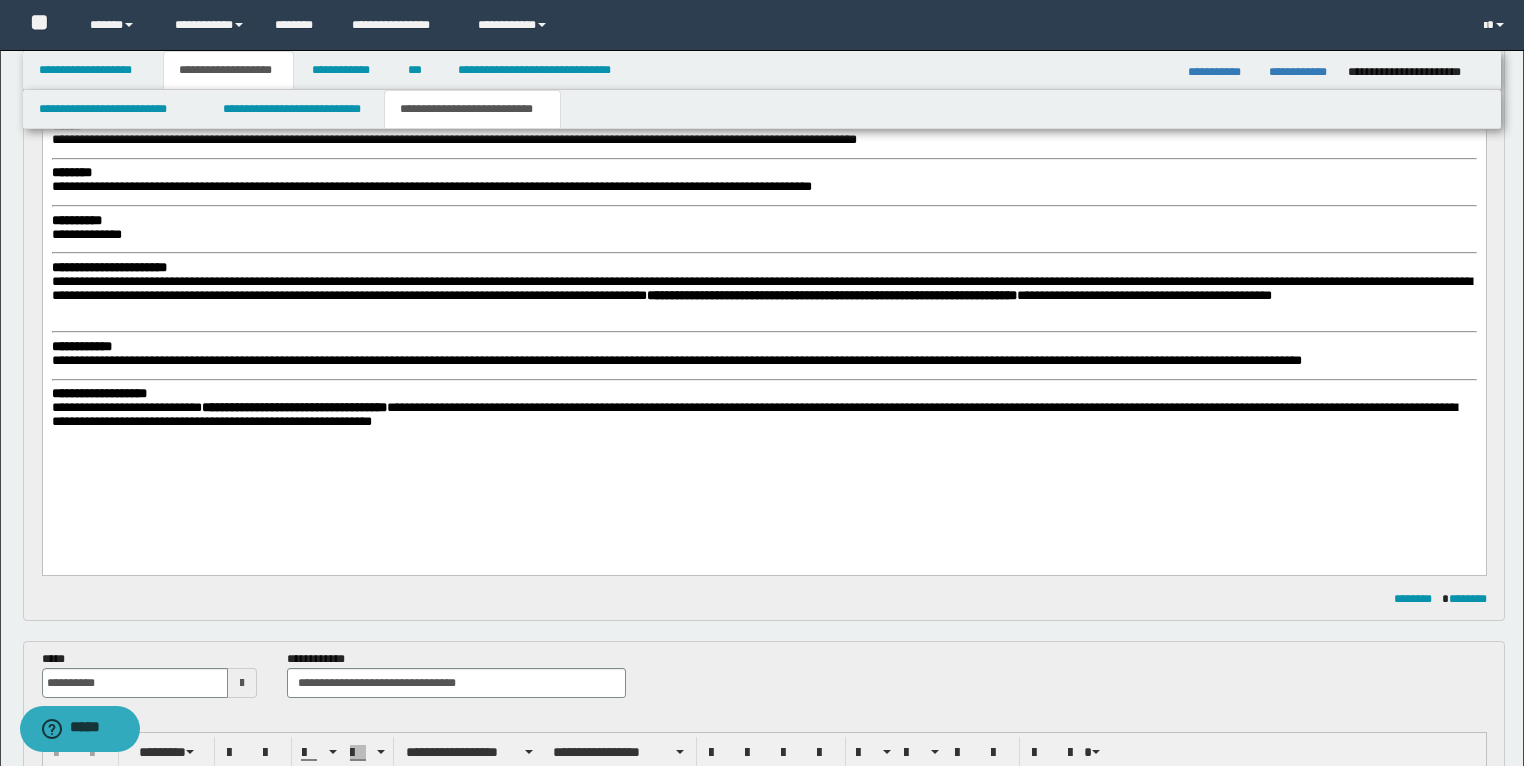 type 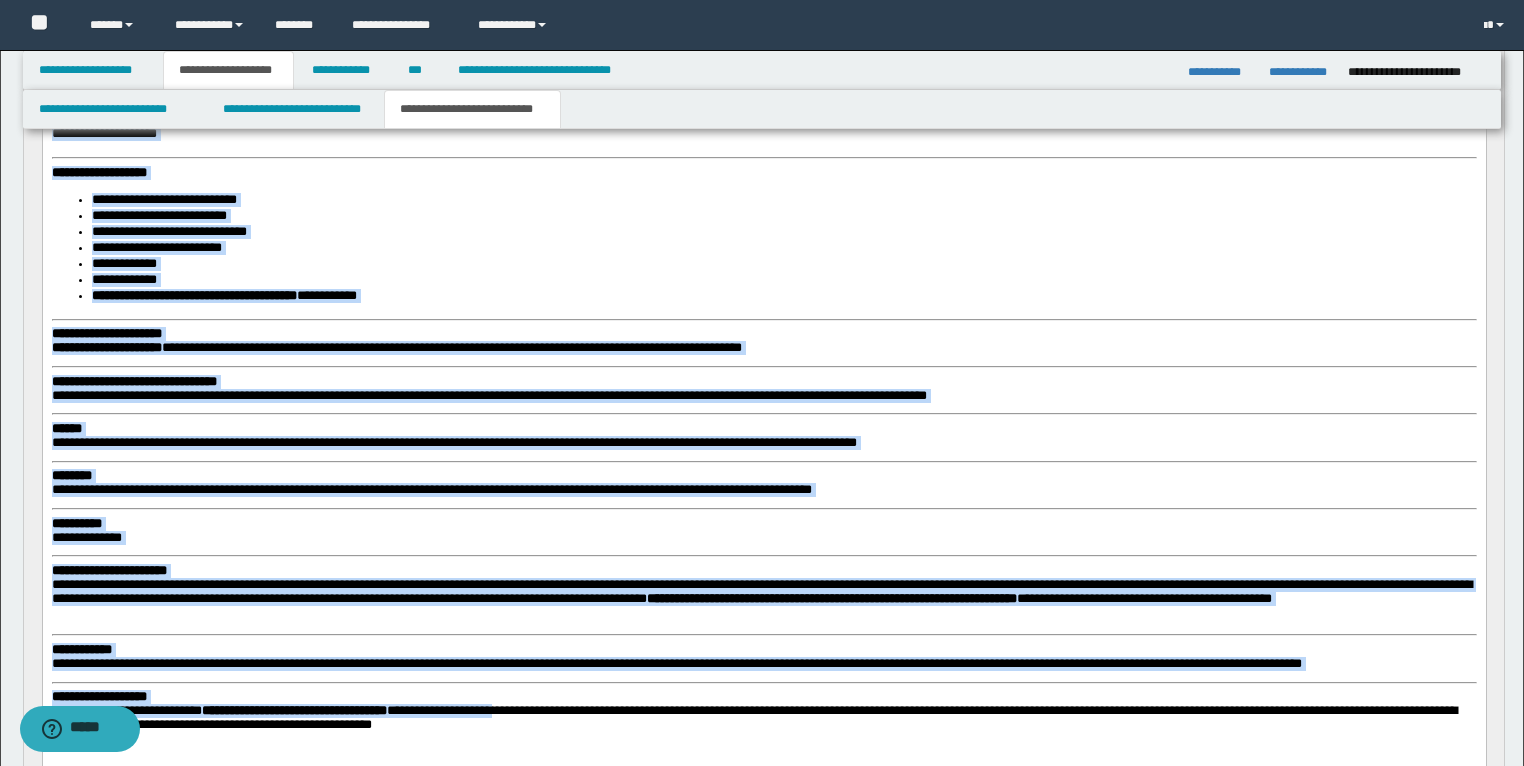 scroll, scrollTop: 0, scrollLeft: 0, axis: both 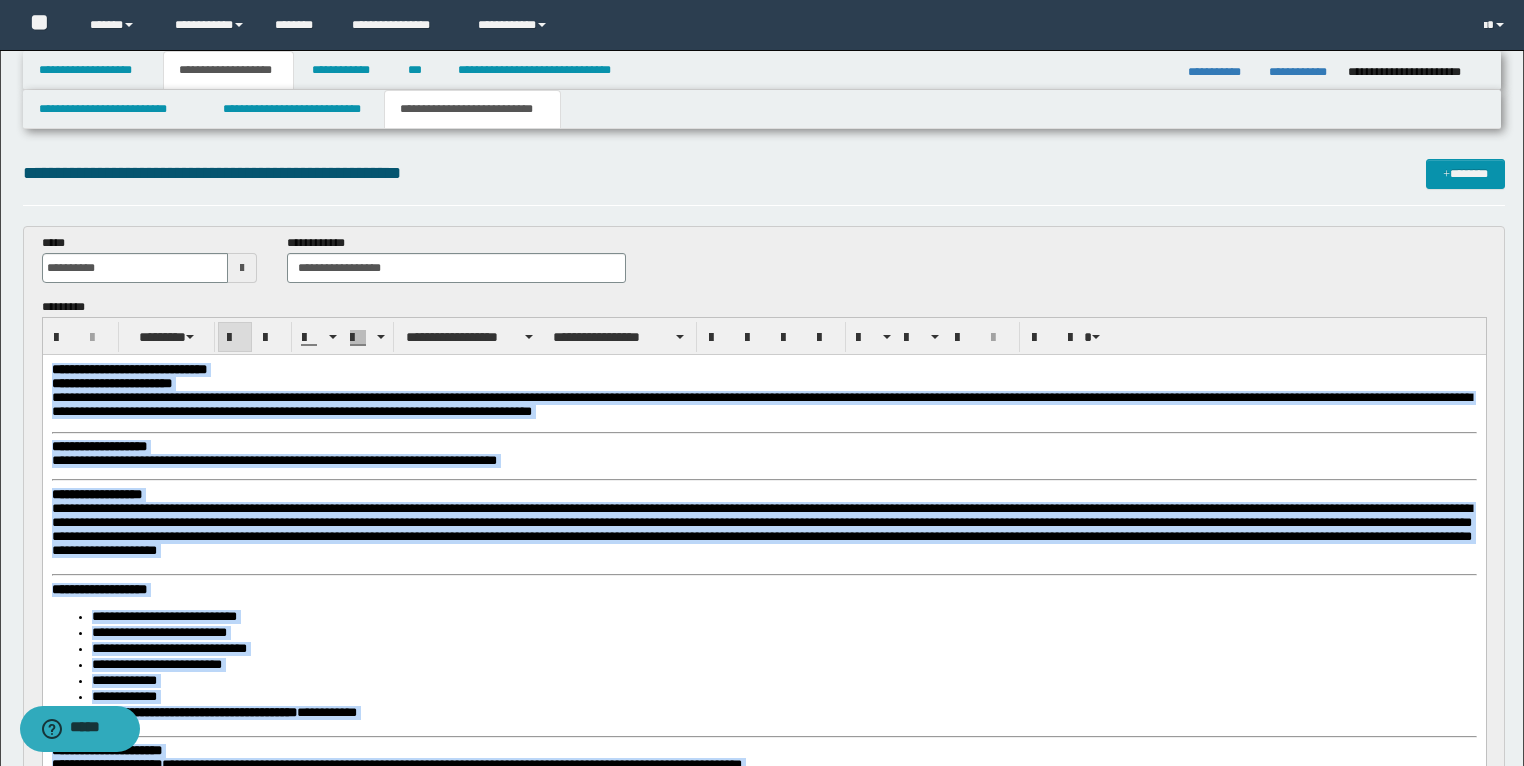 drag, startPoint x: 535, startPoint y: 1135, endPoint x: 61, endPoint y: 714, distance: 633.96924 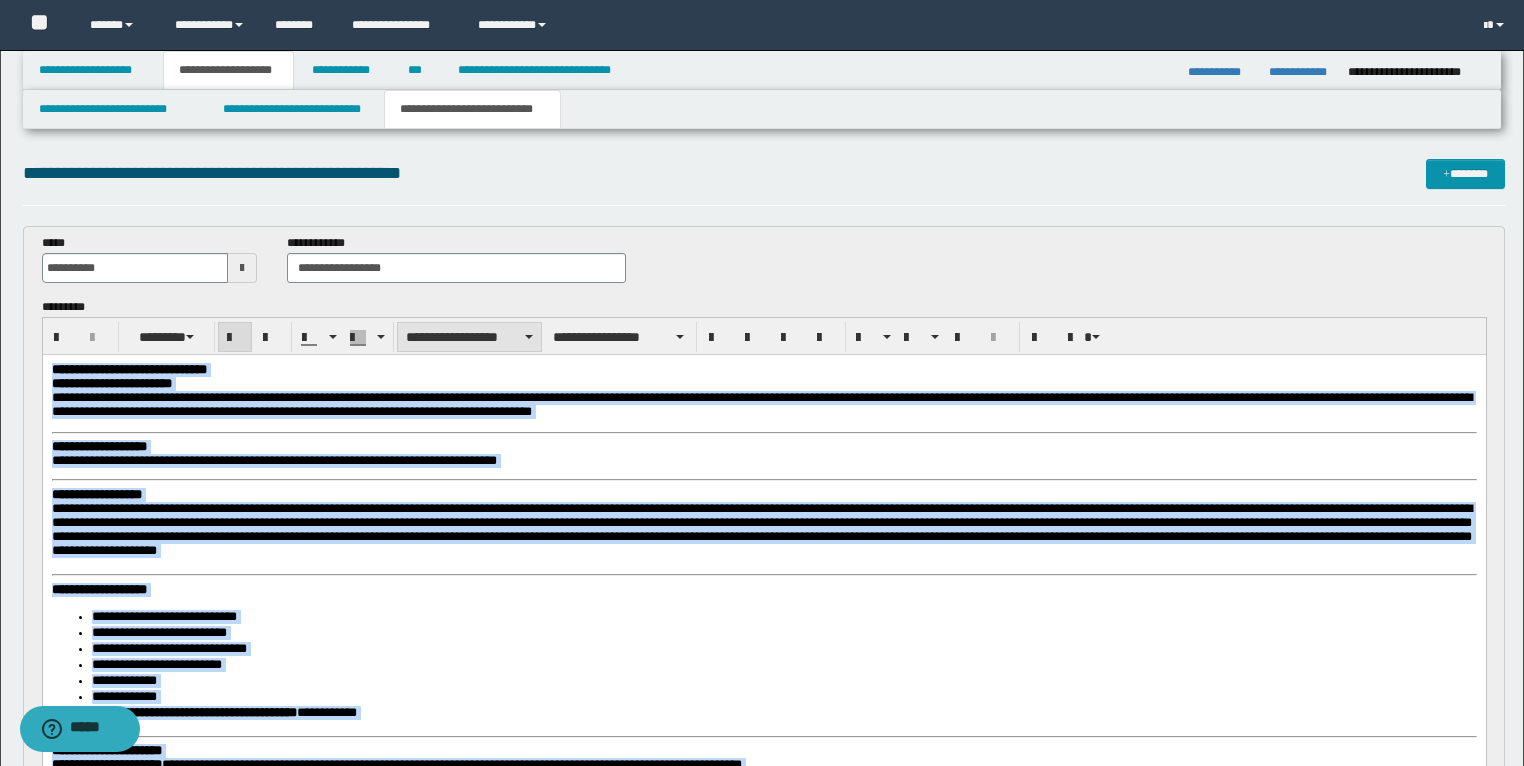 click on "**********" at bounding box center (469, 337) 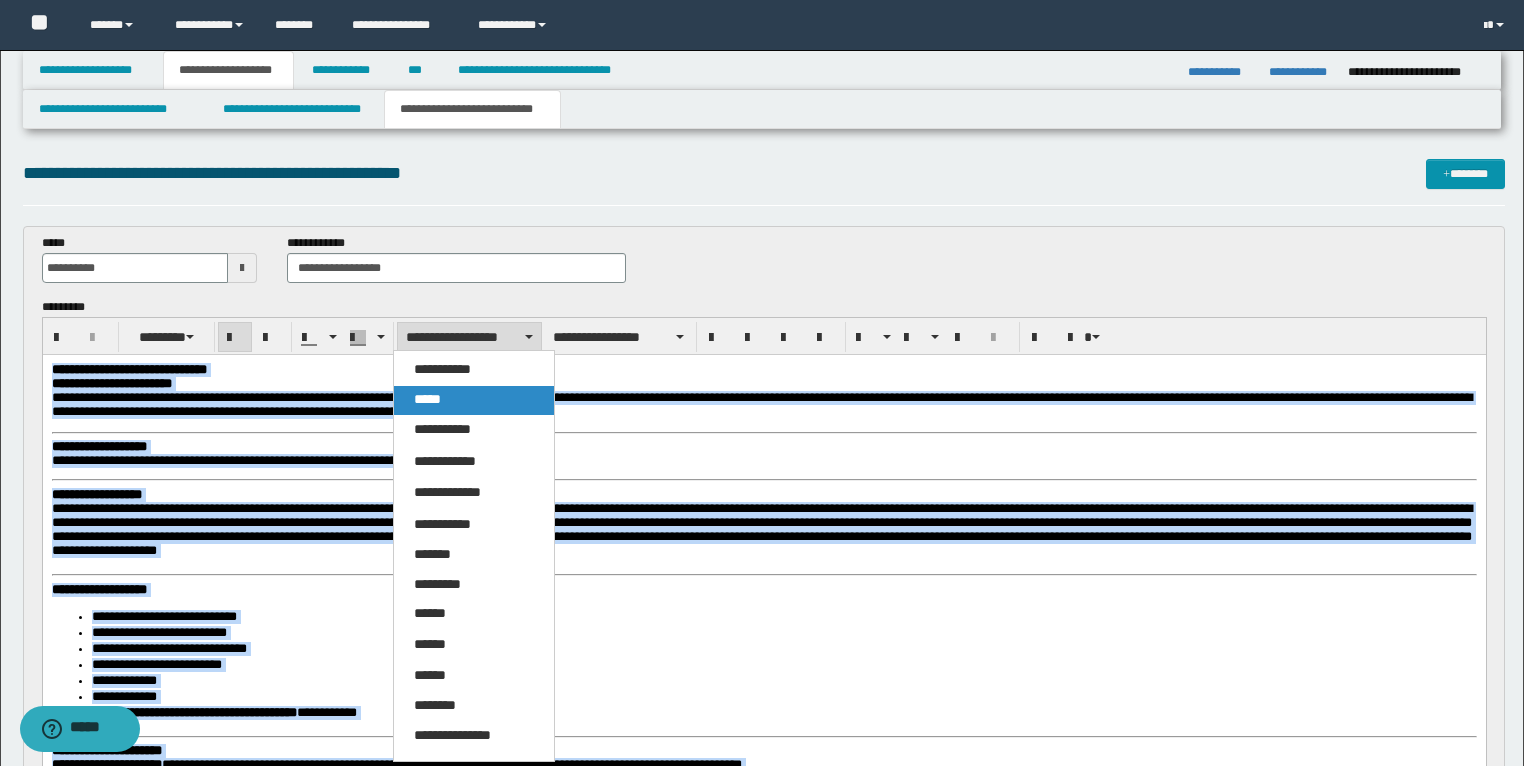 click on "*****" at bounding box center [474, 400] 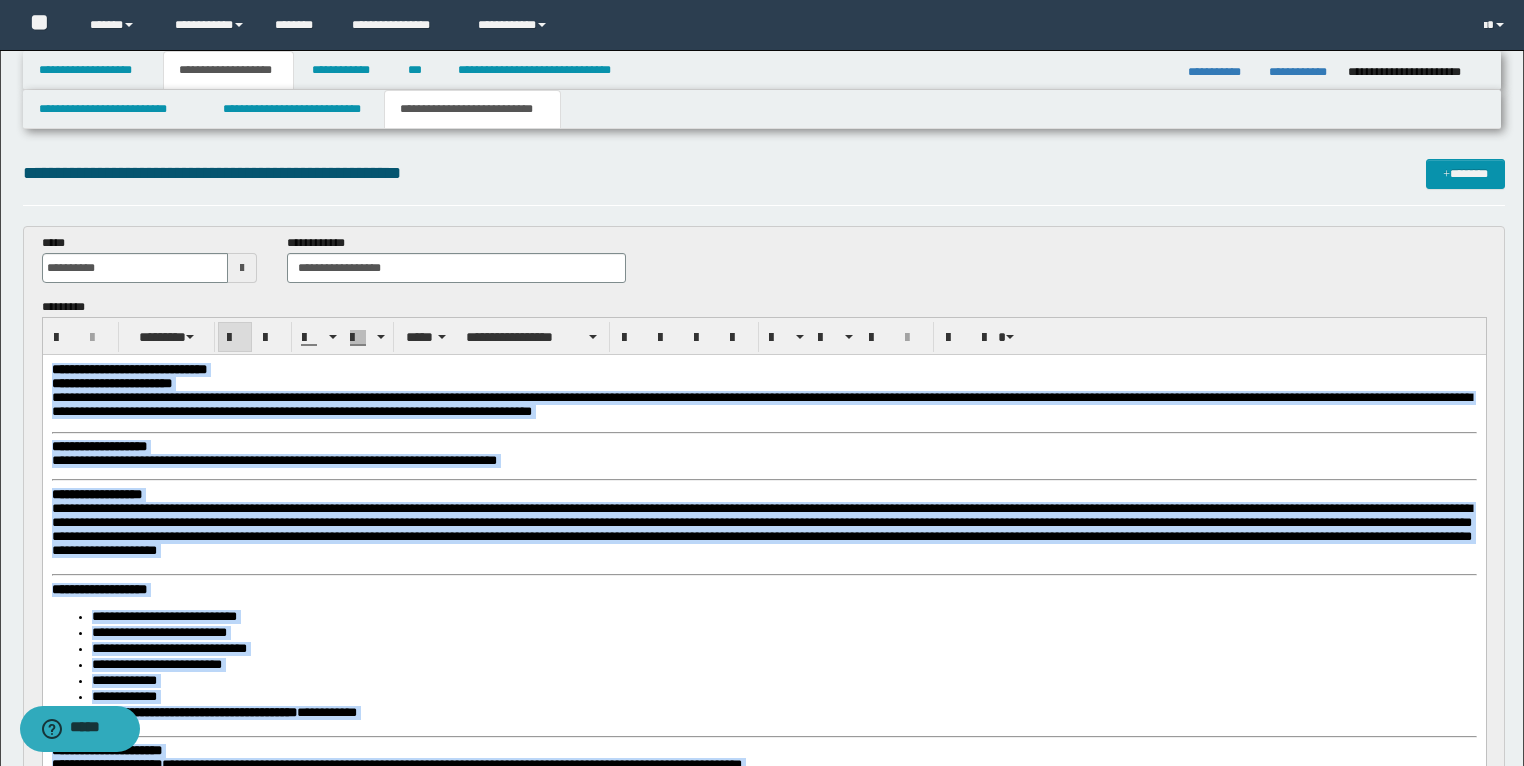 click on "**********" at bounding box center (763, 369) 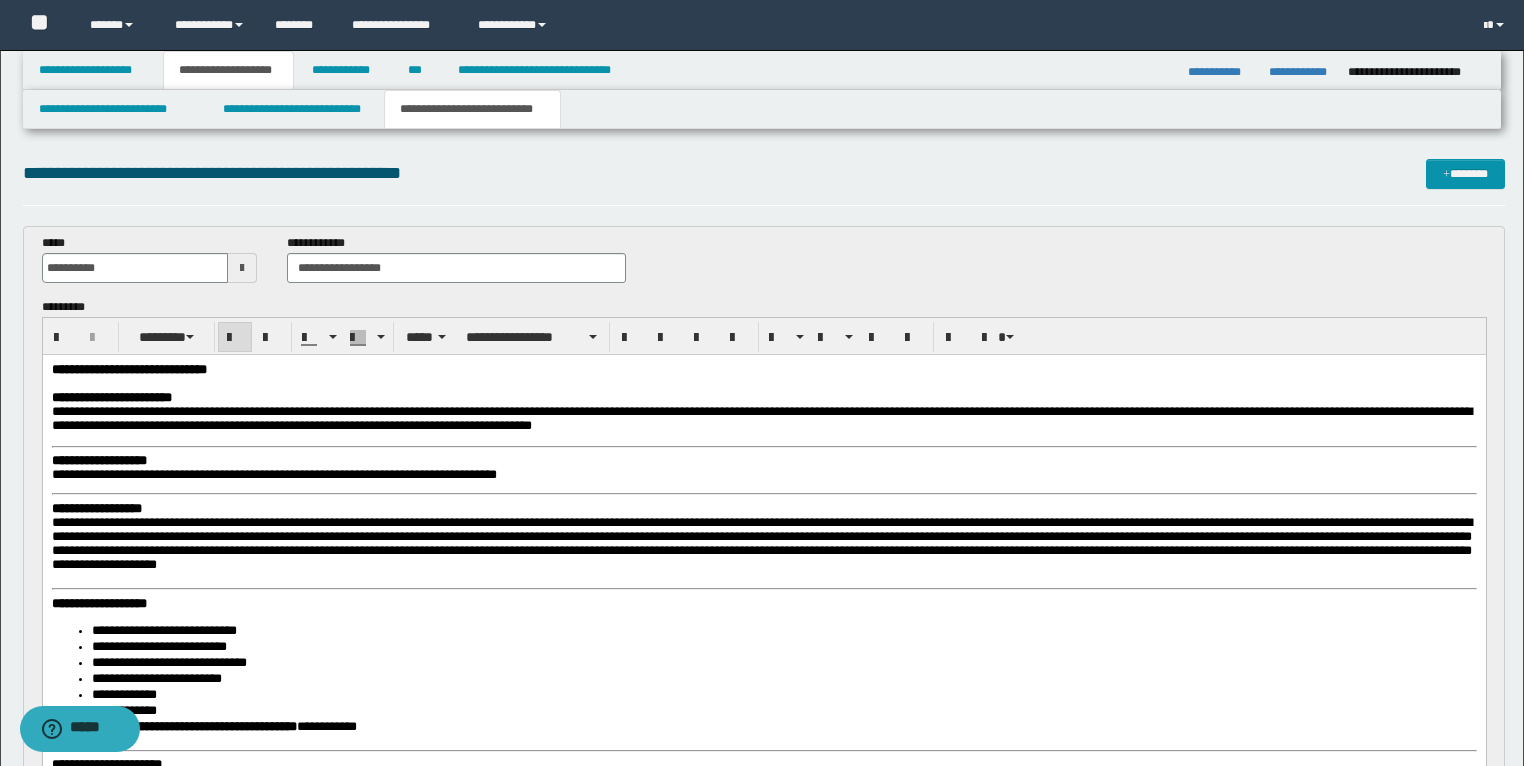 click on "**********" at bounding box center [763, 798] 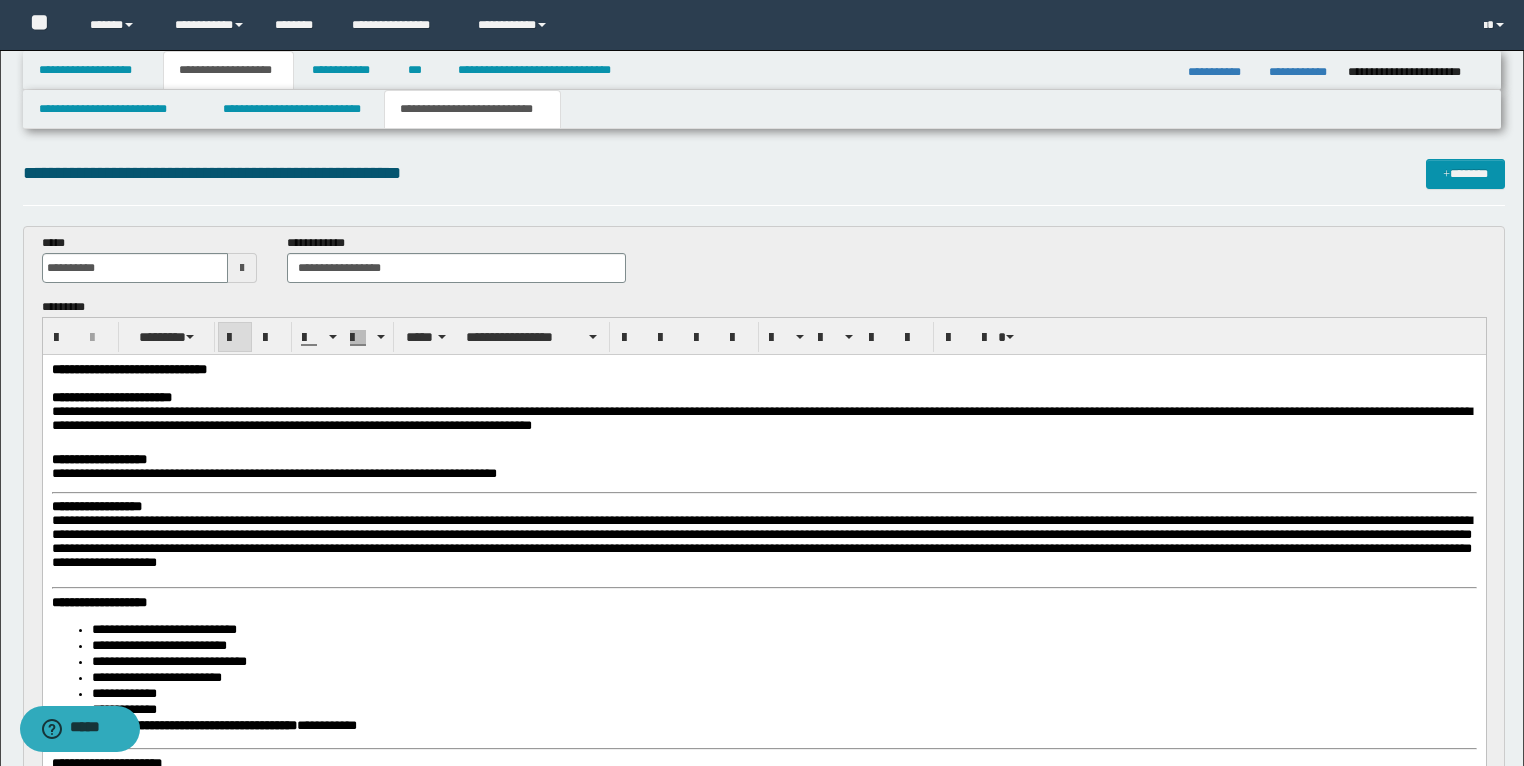 click on "**********" at bounding box center [96, 505] 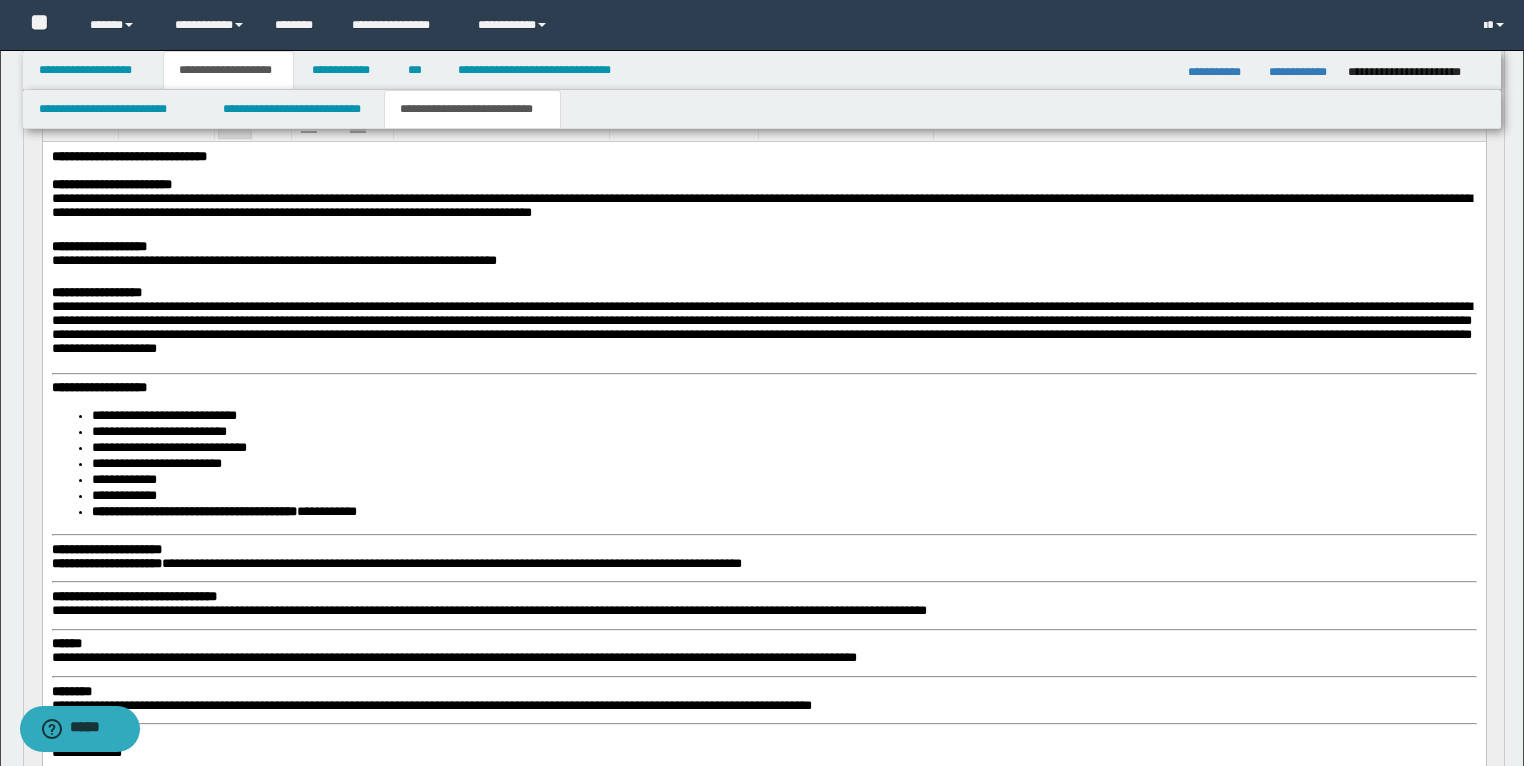 scroll, scrollTop: 240, scrollLeft: 0, axis: vertical 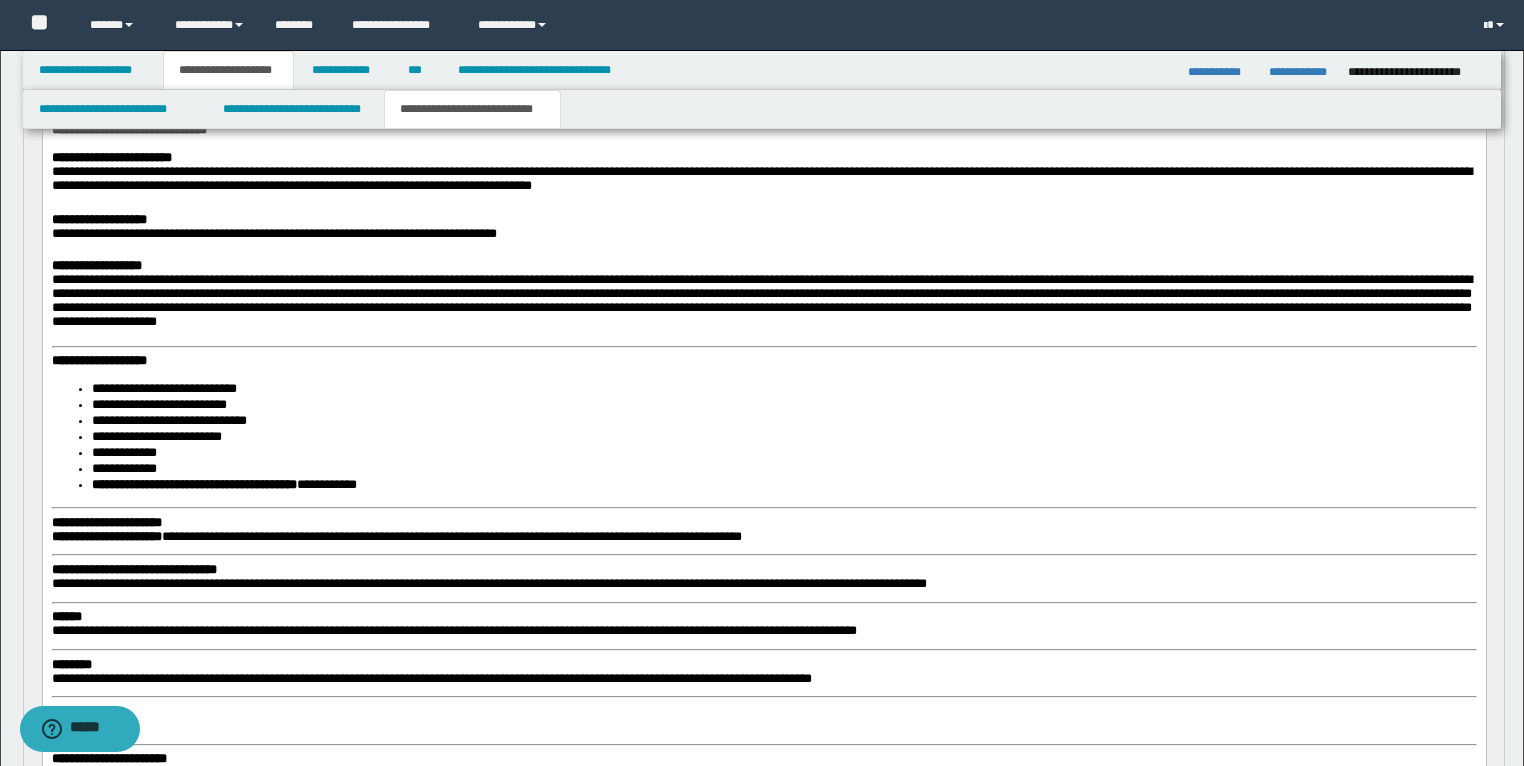 click on "**********" at bounding box center (98, 359) 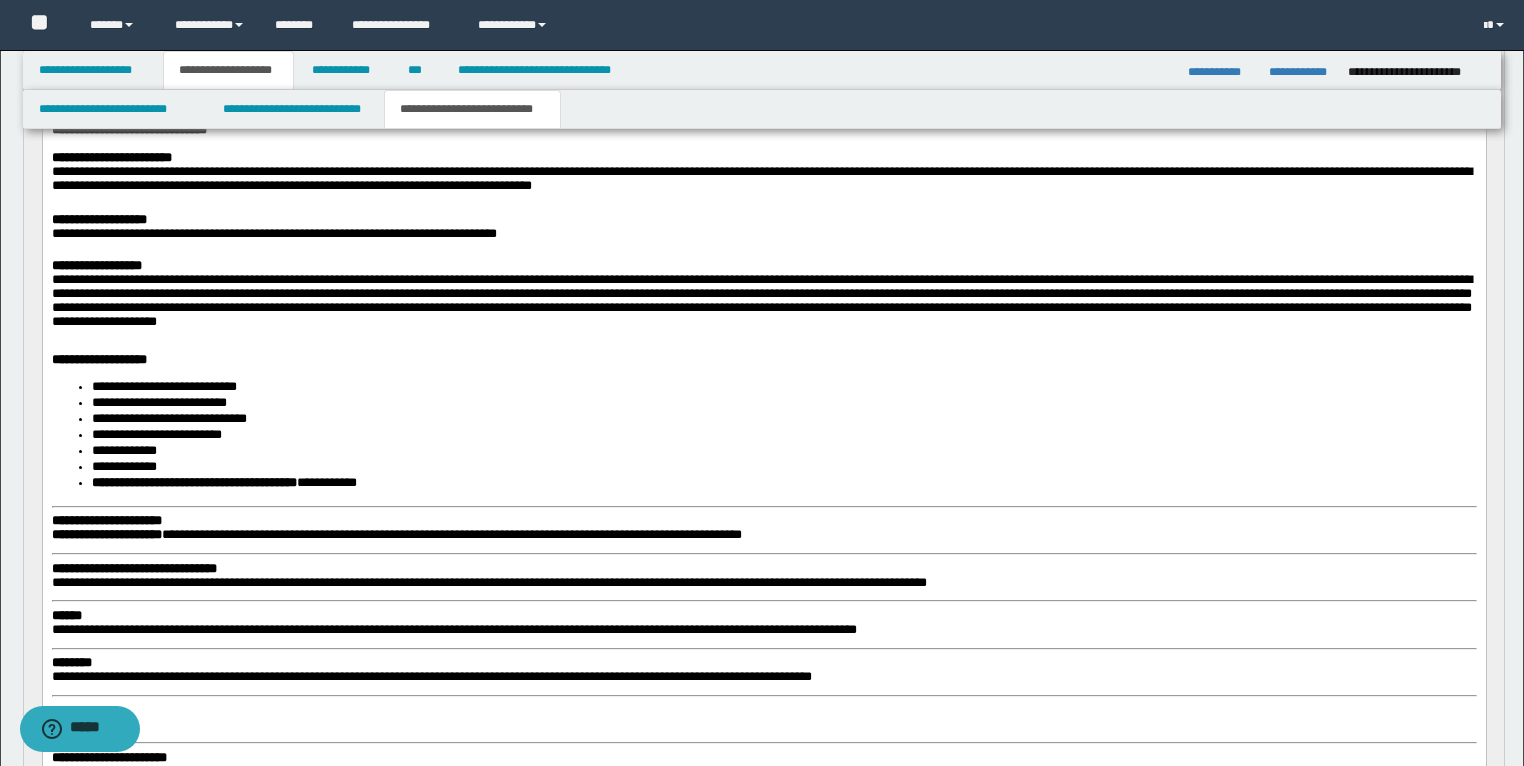 click on "**********" at bounding box center (223, 481) 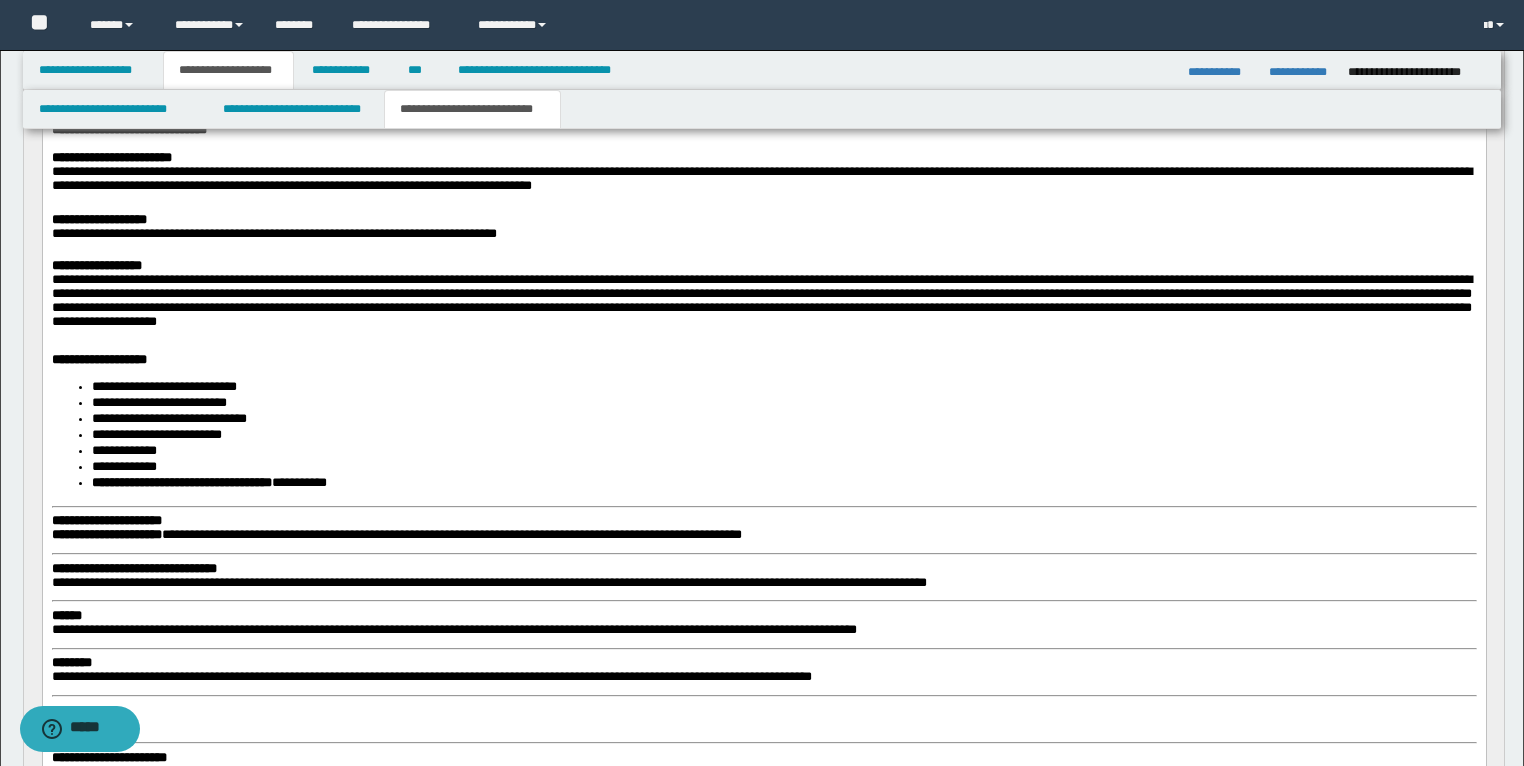 click on "**********" at bounding box center [106, 519] 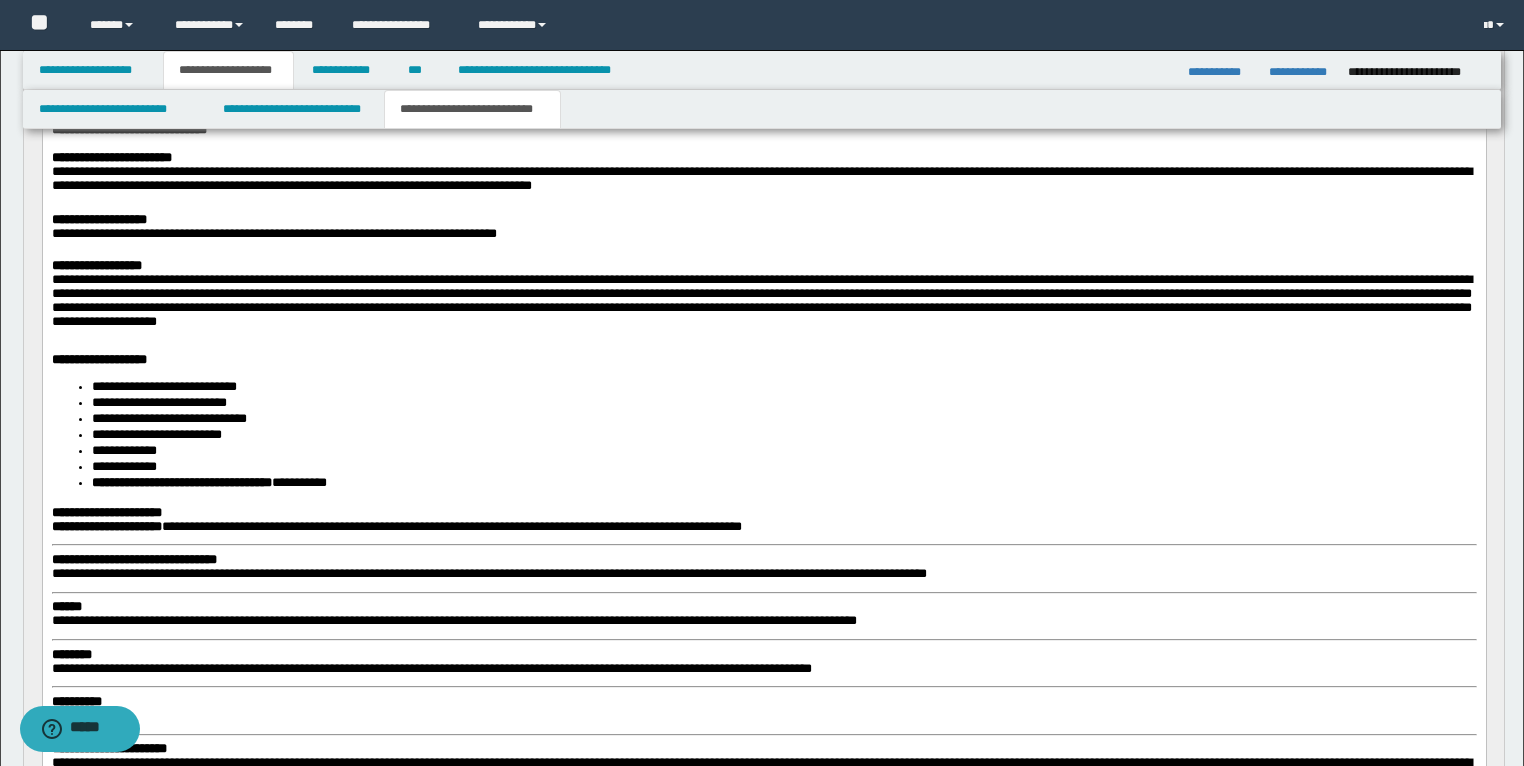 click on "**********" at bounding box center (763, 552) 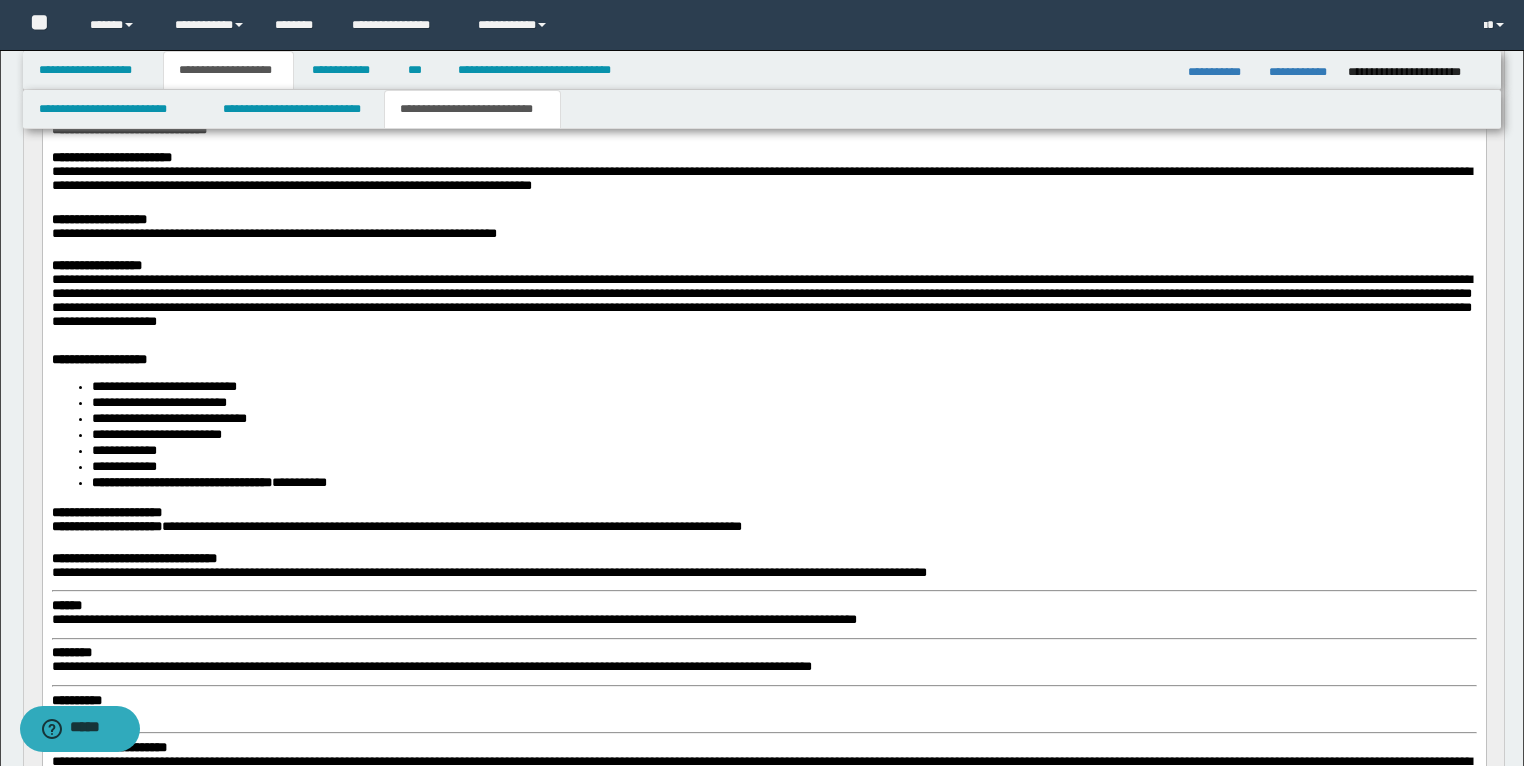 click on "******" at bounding box center (66, 604) 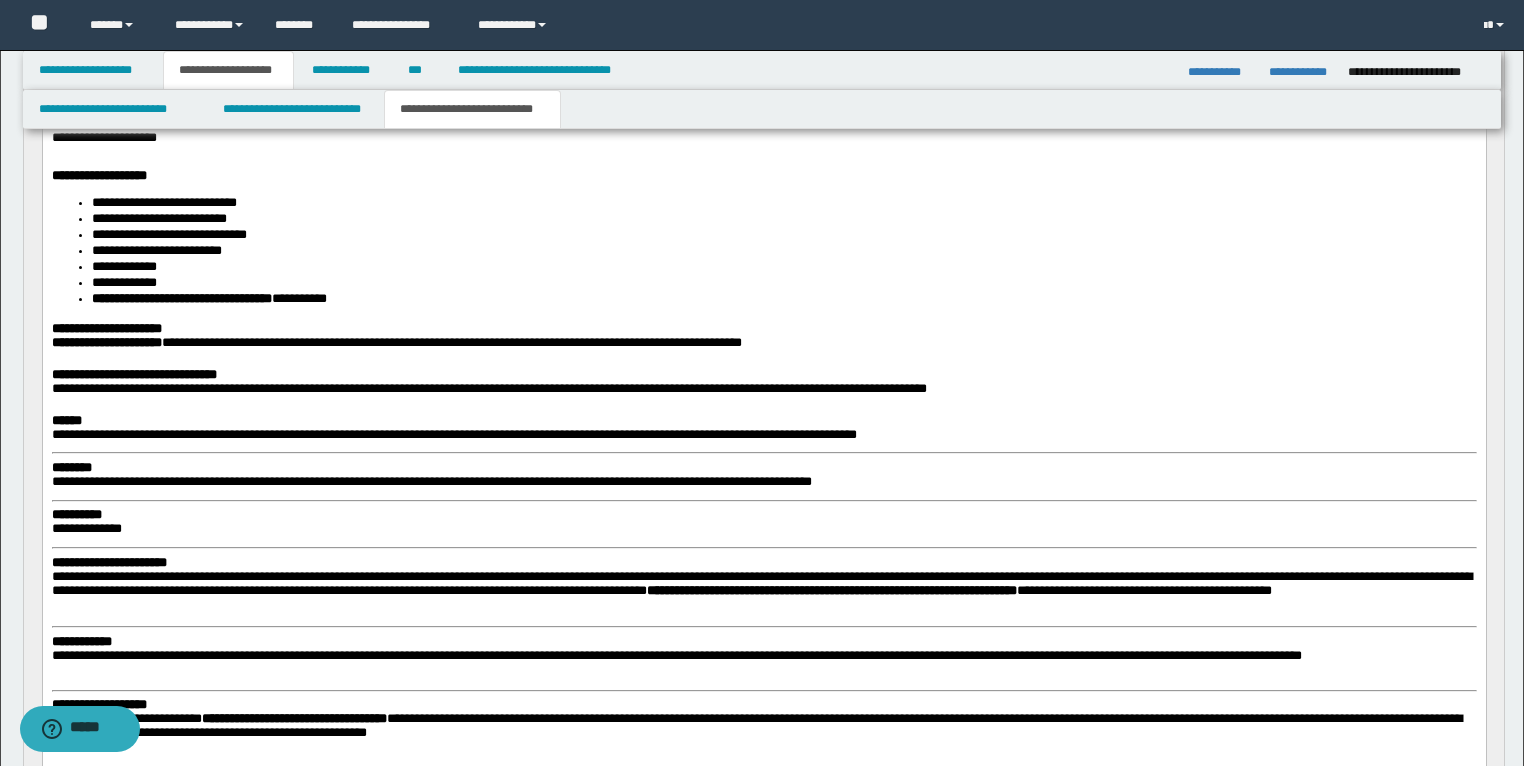 scroll, scrollTop: 480, scrollLeft: 0, axis: vertical 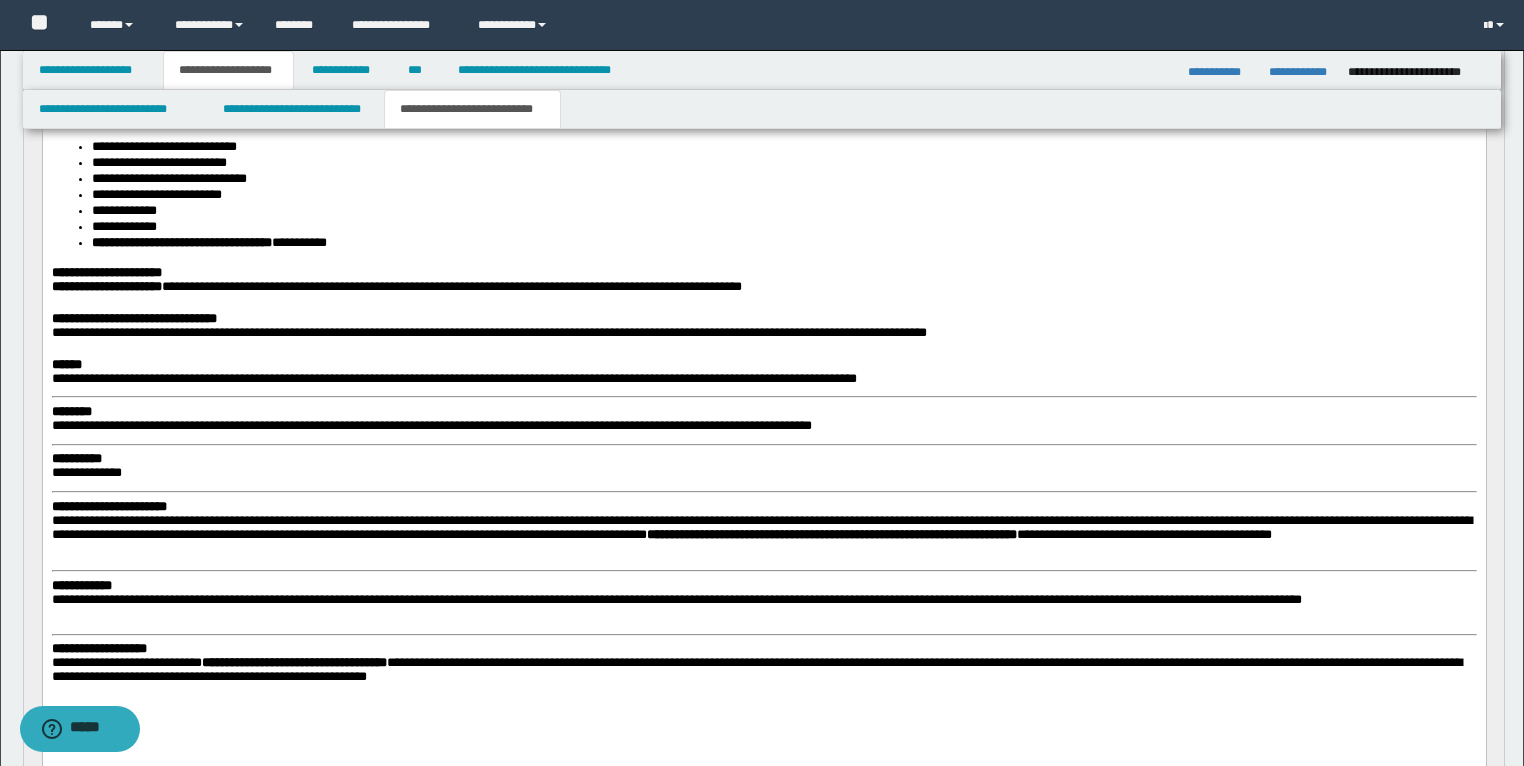 click on "**********" at bounding box center [763, 311] 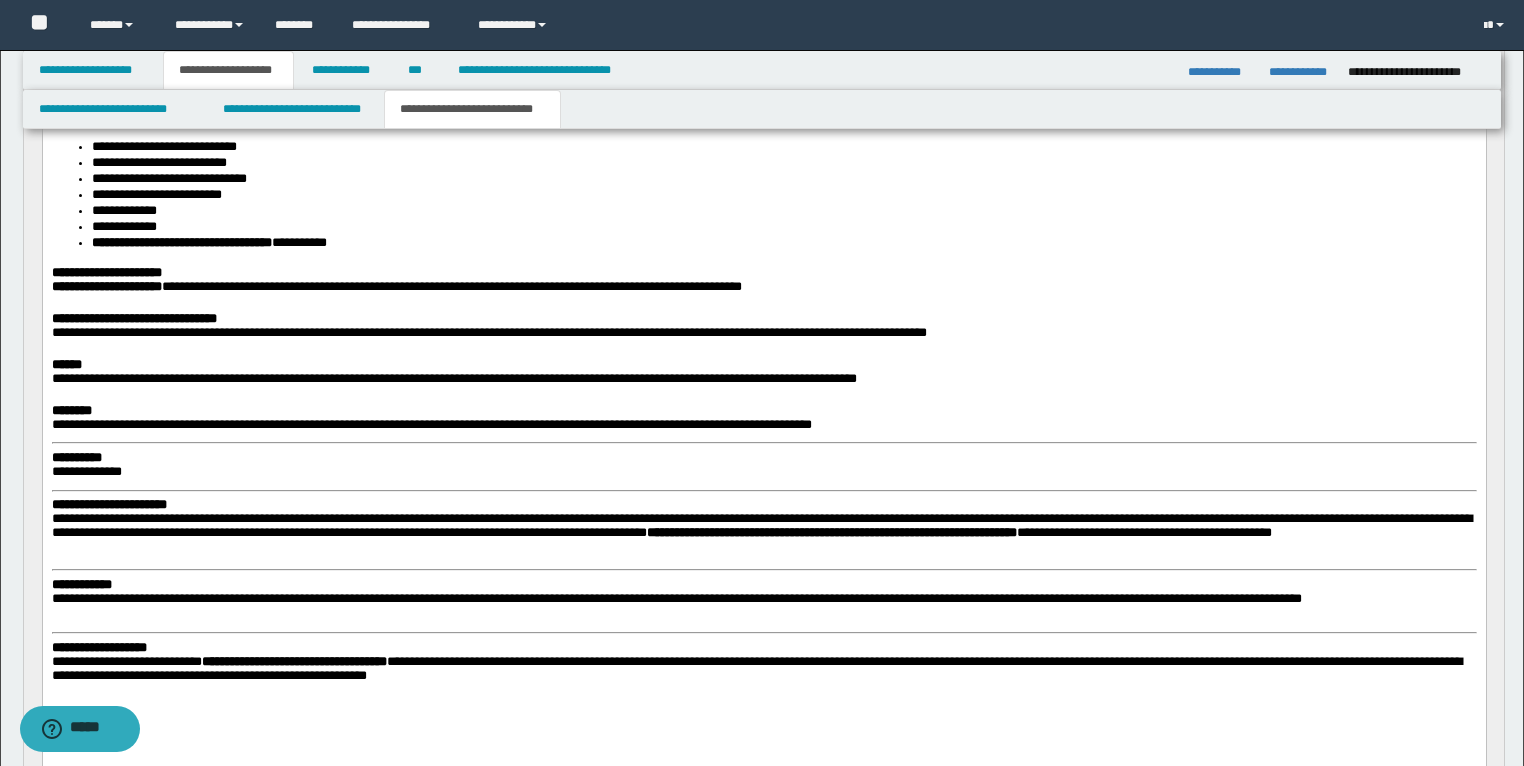 click on "**********" at bounding box center [76, 457] 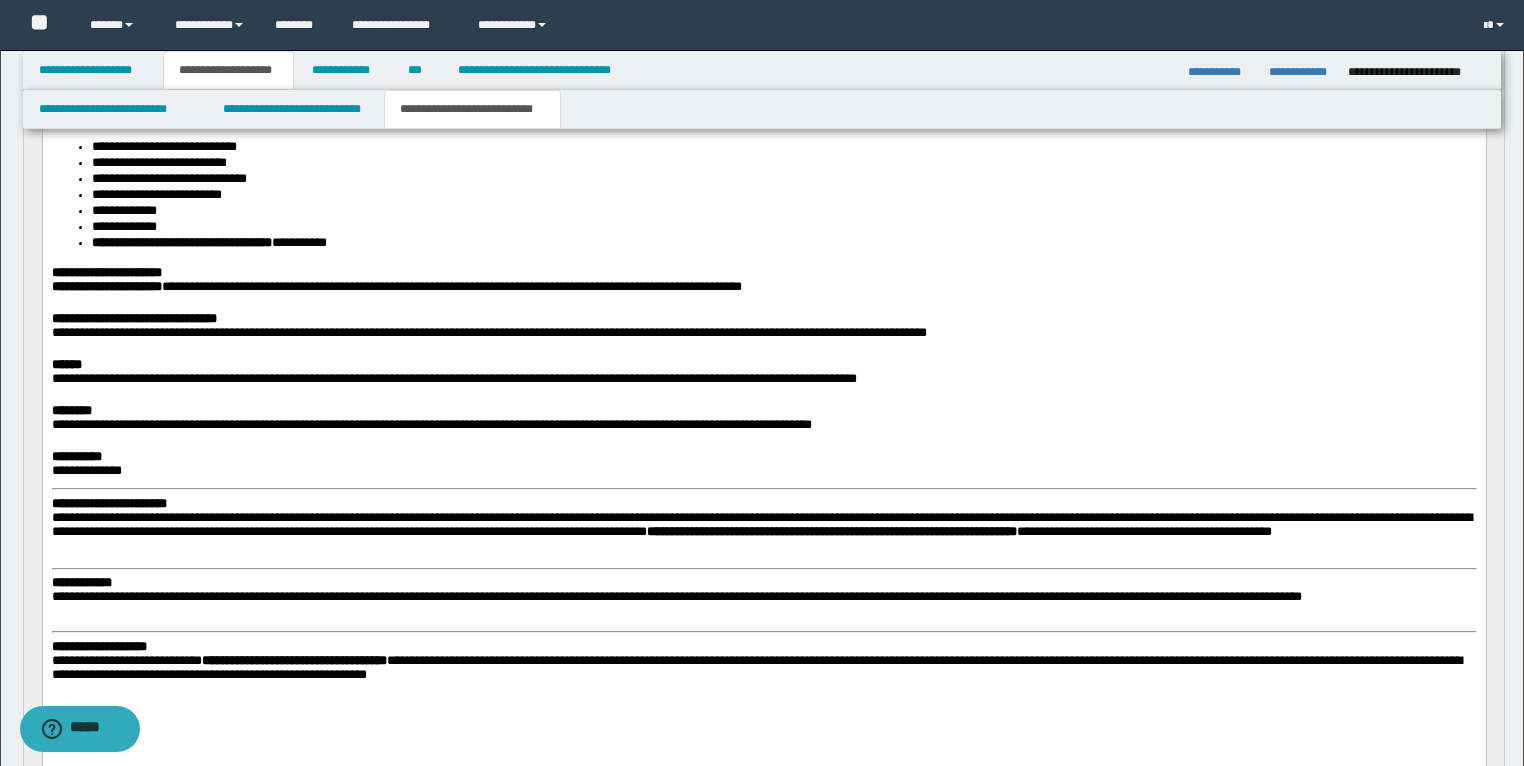 click on "**********" at bounding box center (108, 503) 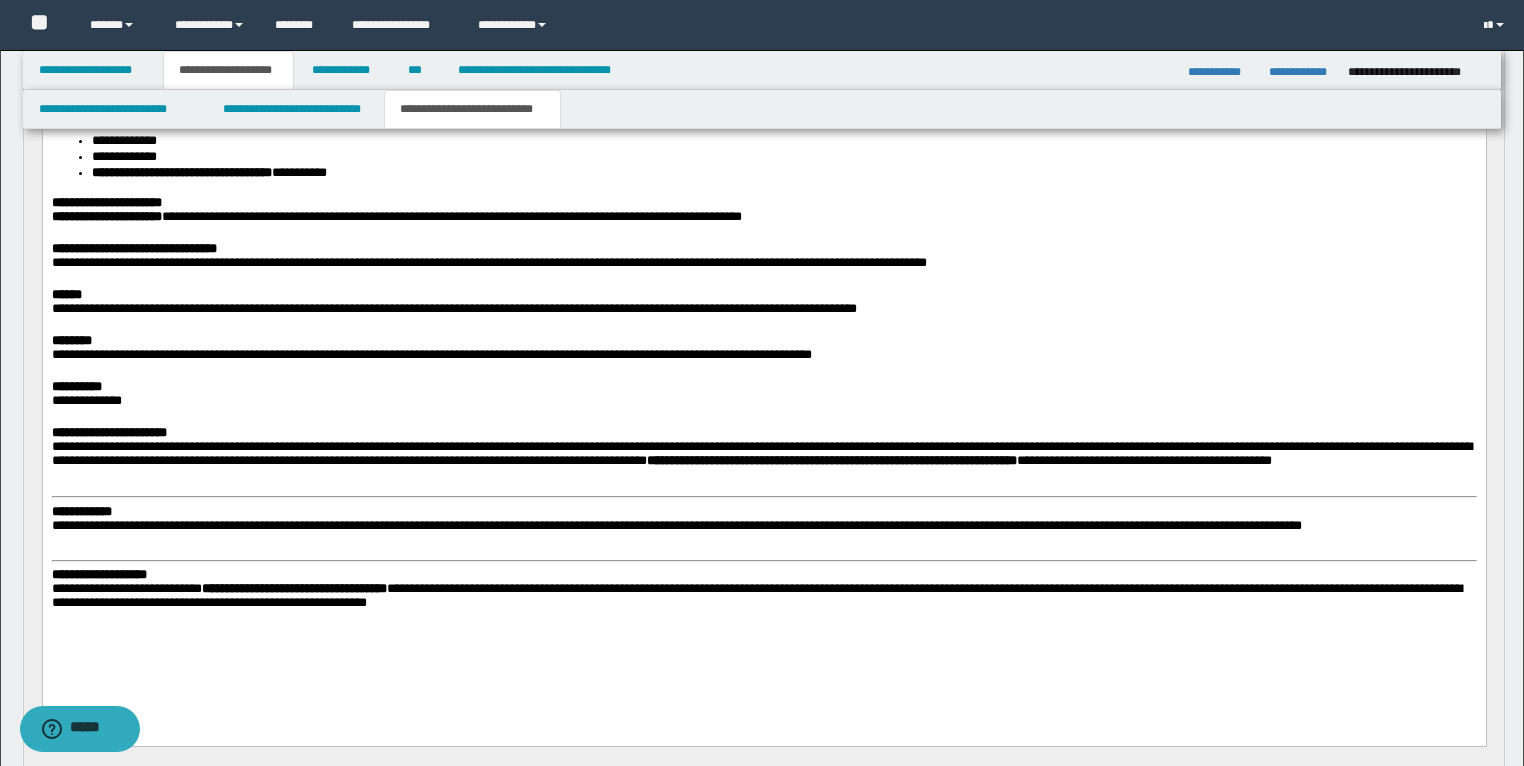 scroll, scrollTop: 640, scrollLeft: 0, axis: vertical 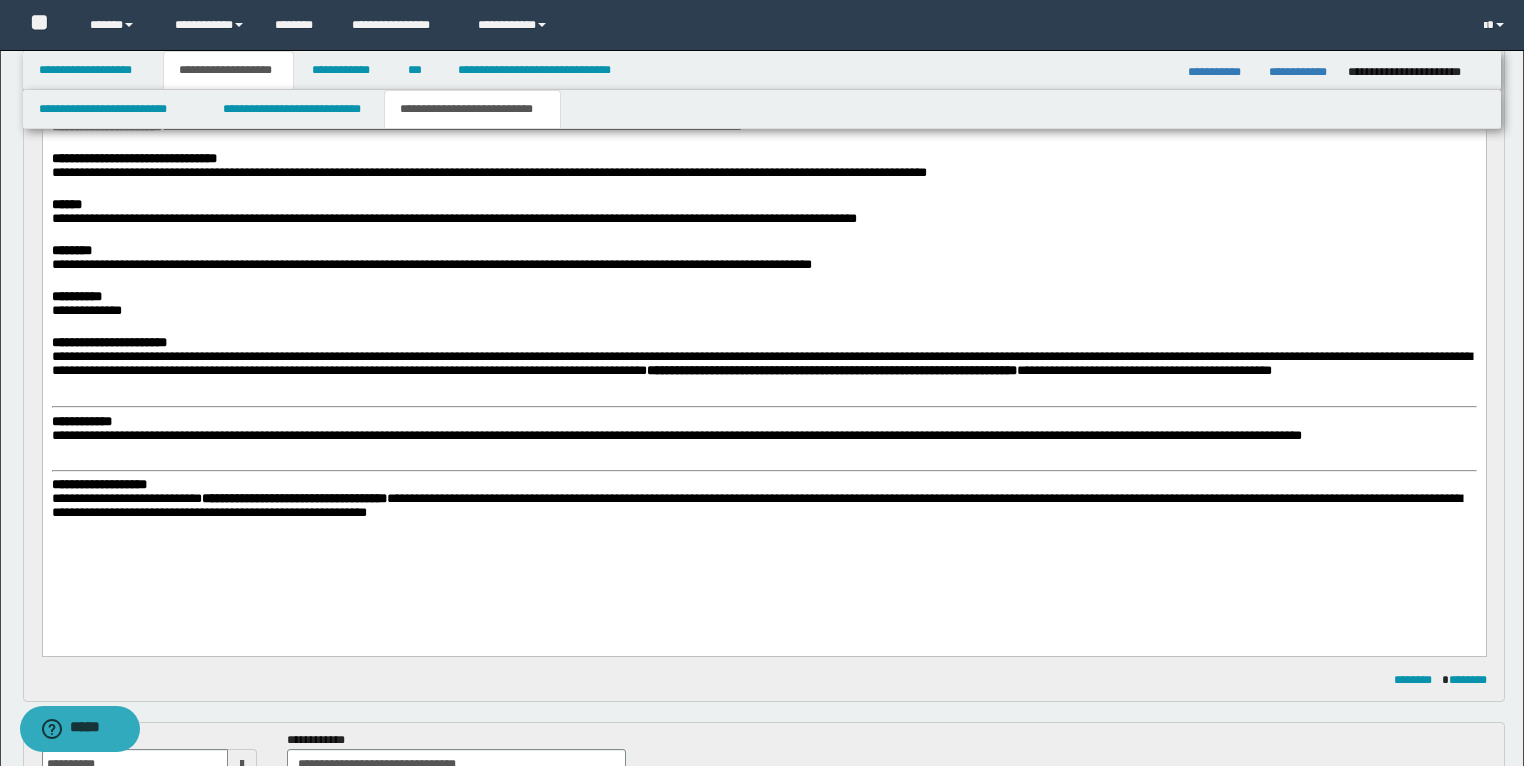 click on "**********" at bounding box center [81, 421] 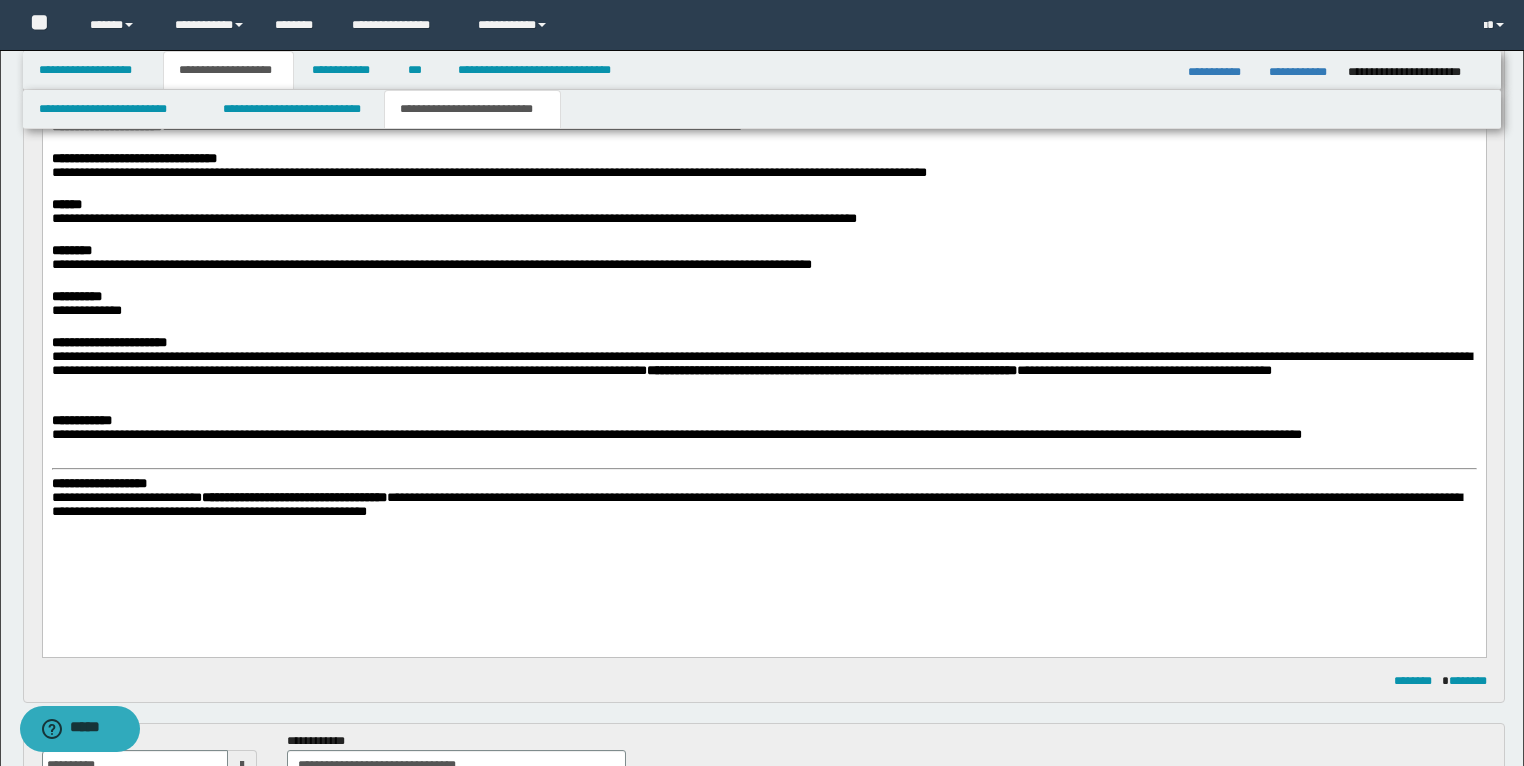 click on "**********" at bounding box center (98, 483) 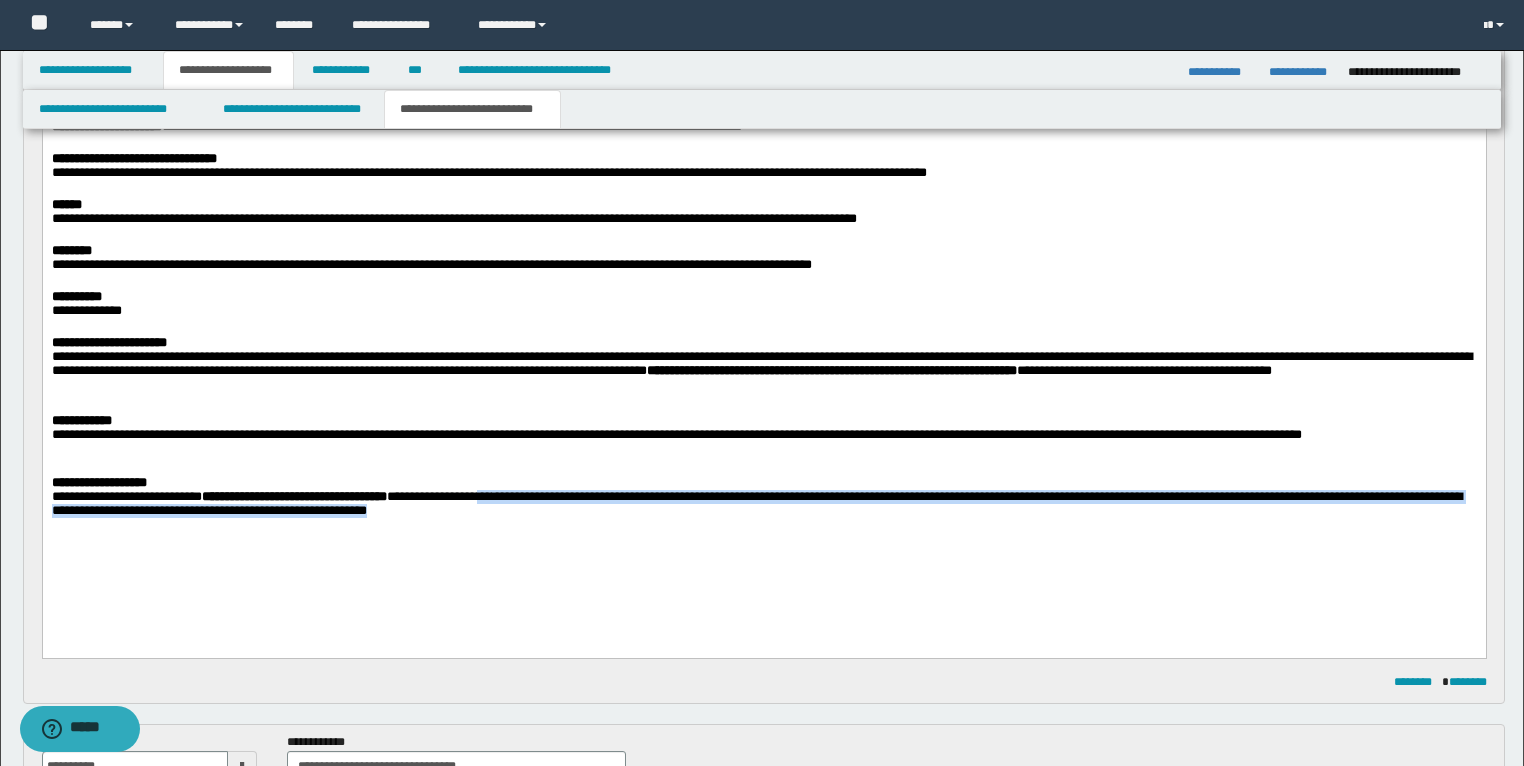 drag, startPoint x: 569, startPoint y: 522, endPoint x: 620, endPoint y: 549, distance: 57.706154 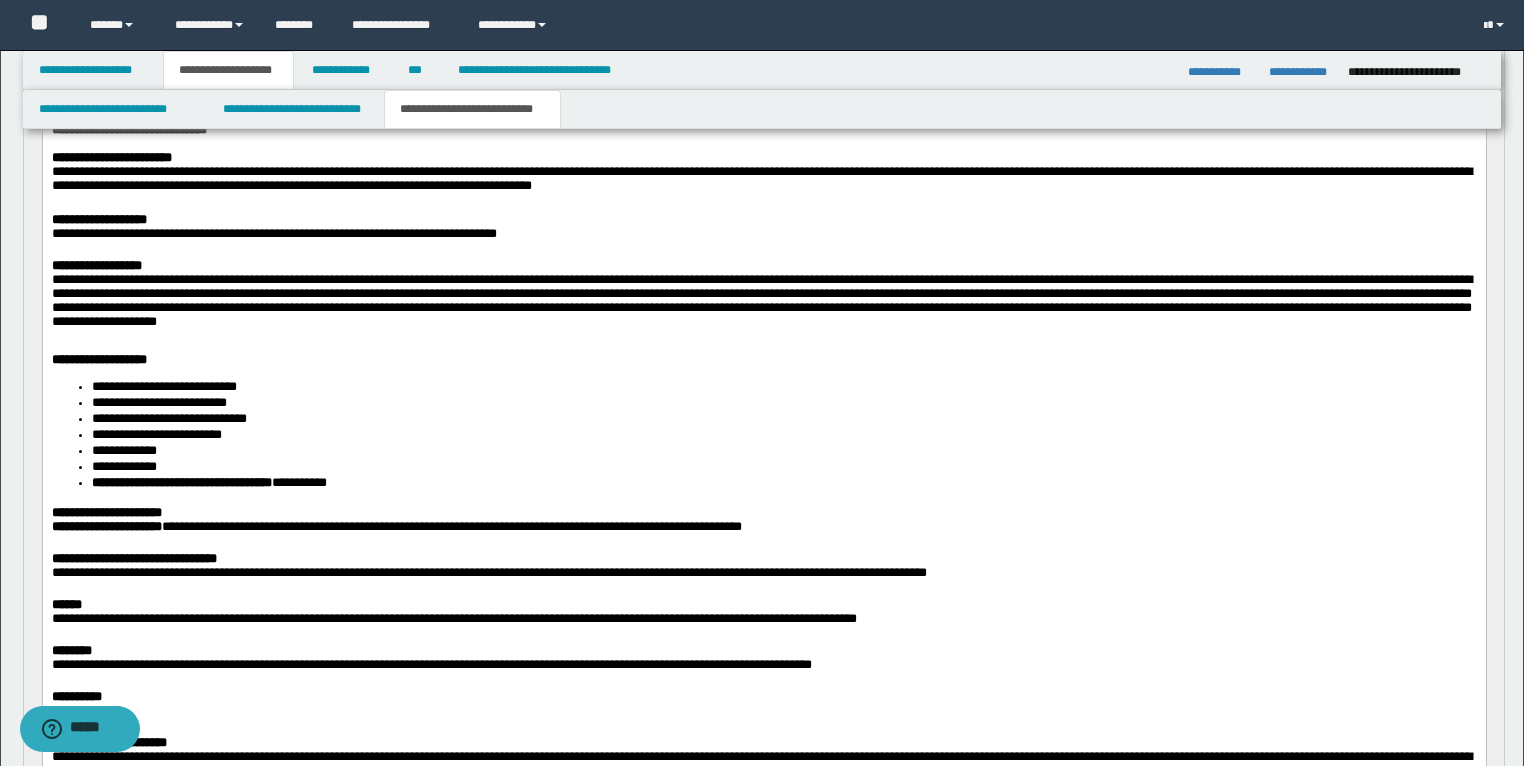 scroll, scrollTop: 0, scrollLeft: 0, axis: both 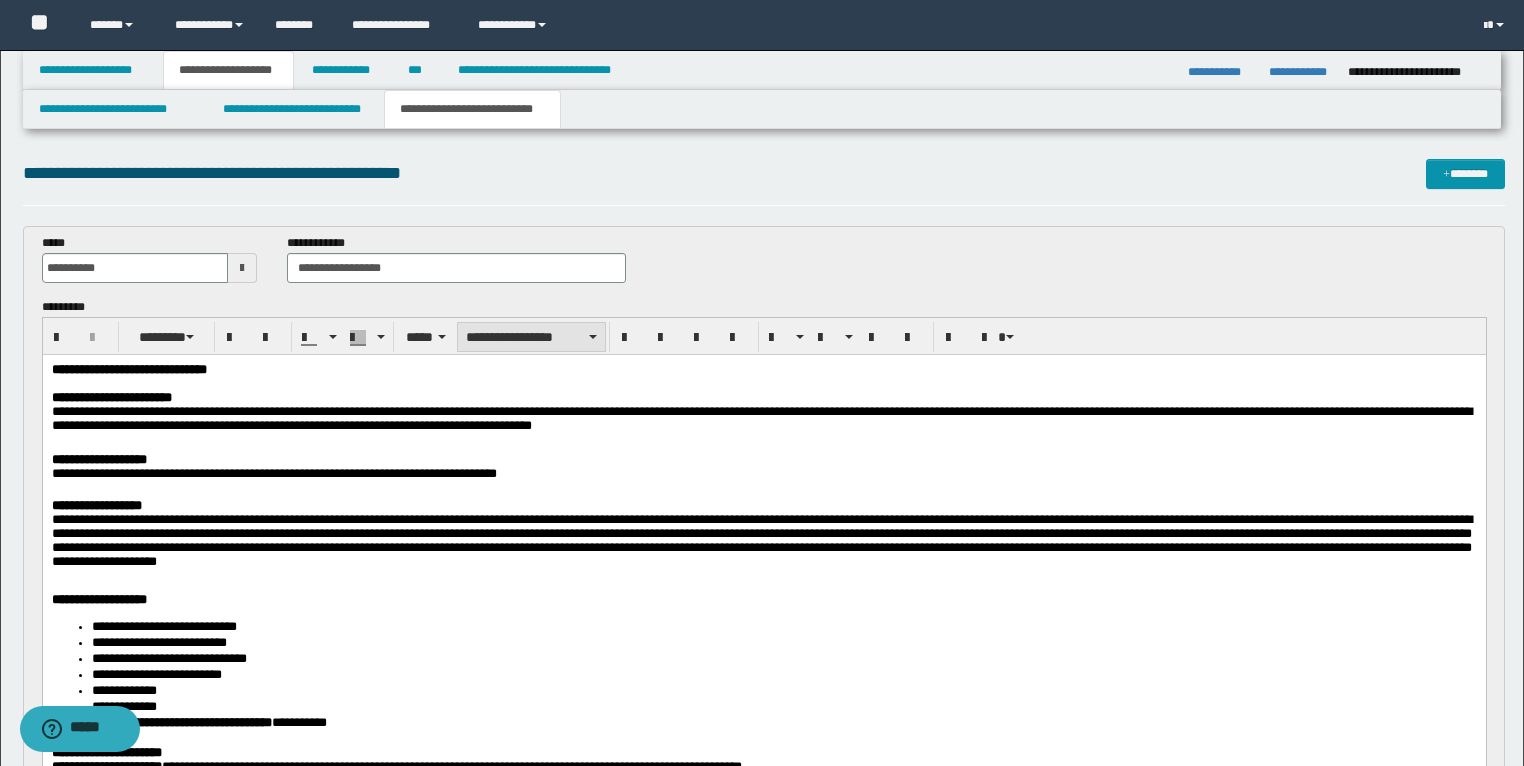 click on "**********" at bounding box center (531, 337) 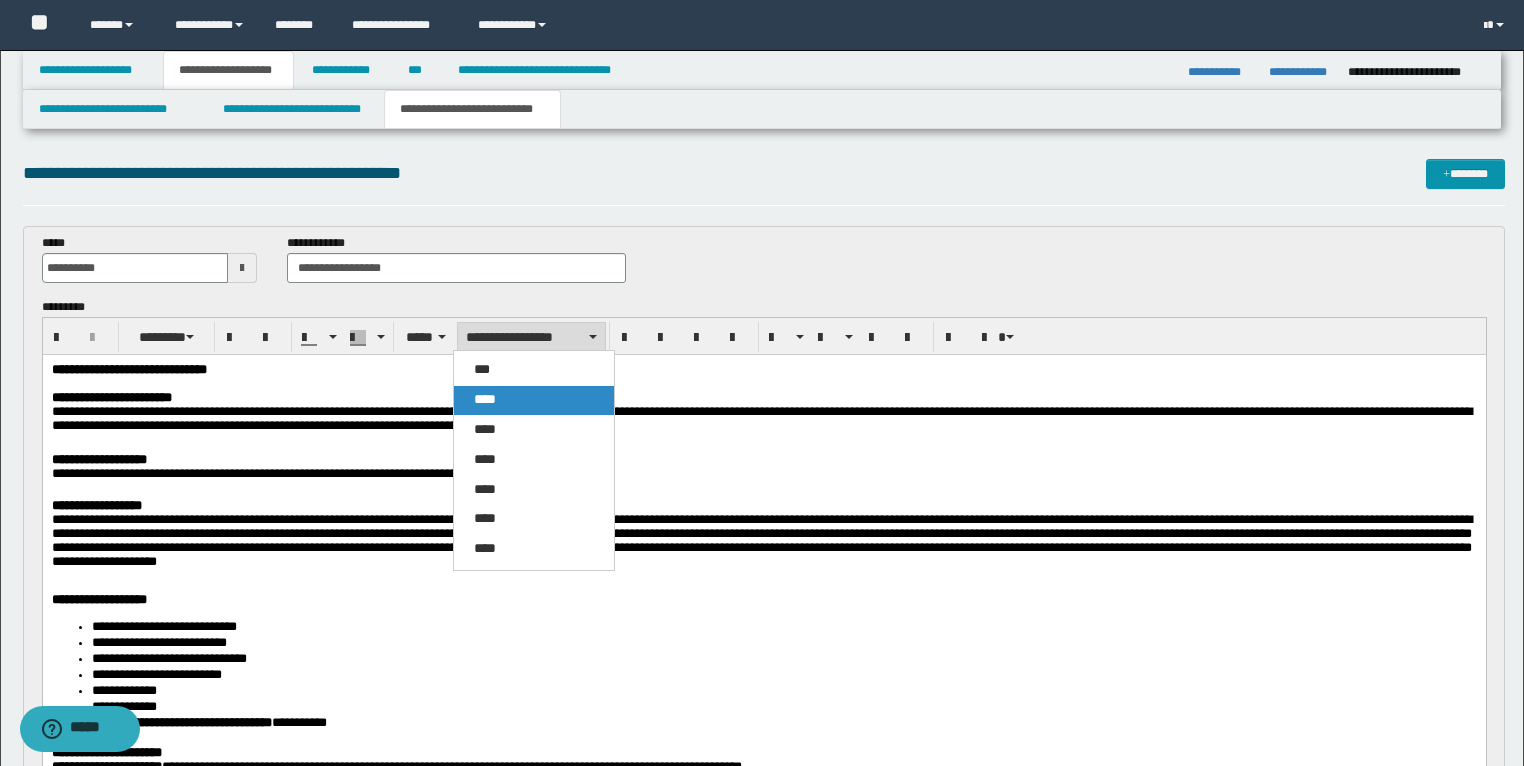 click on "****" at bounding box center [534, 400] 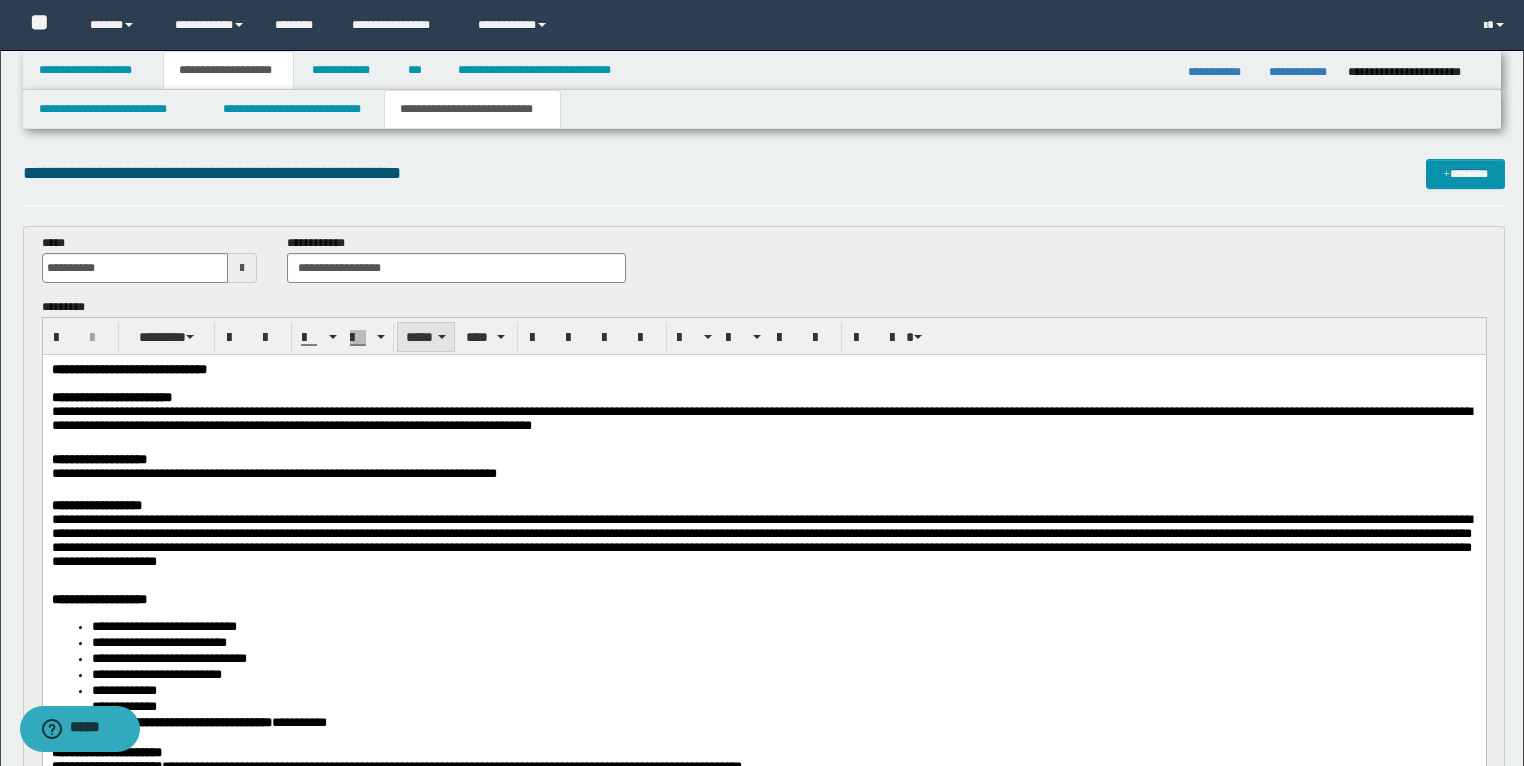 click on "*****" at bounding box center (426, 337) 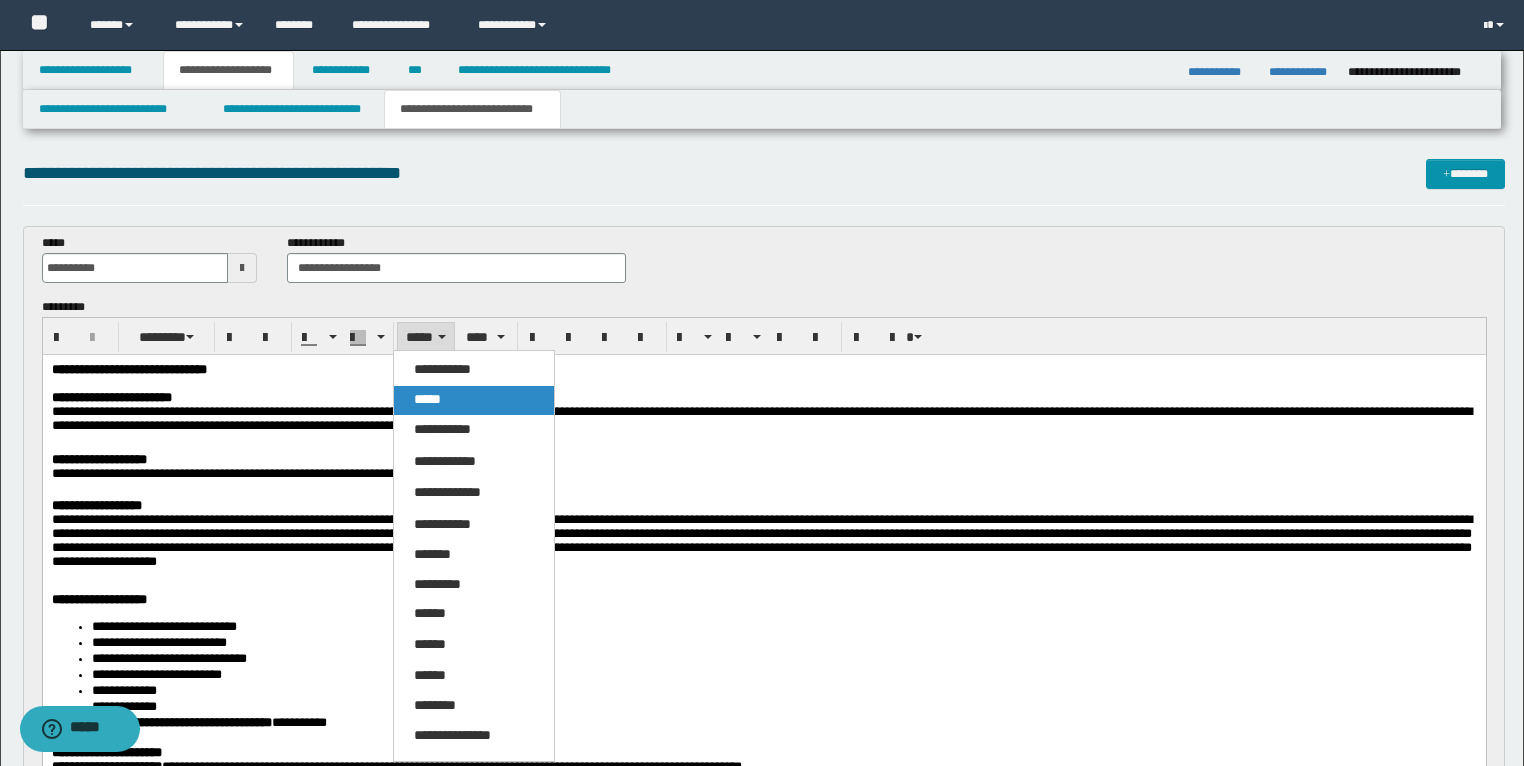 click on "*****" at bounding box center [474, 400] 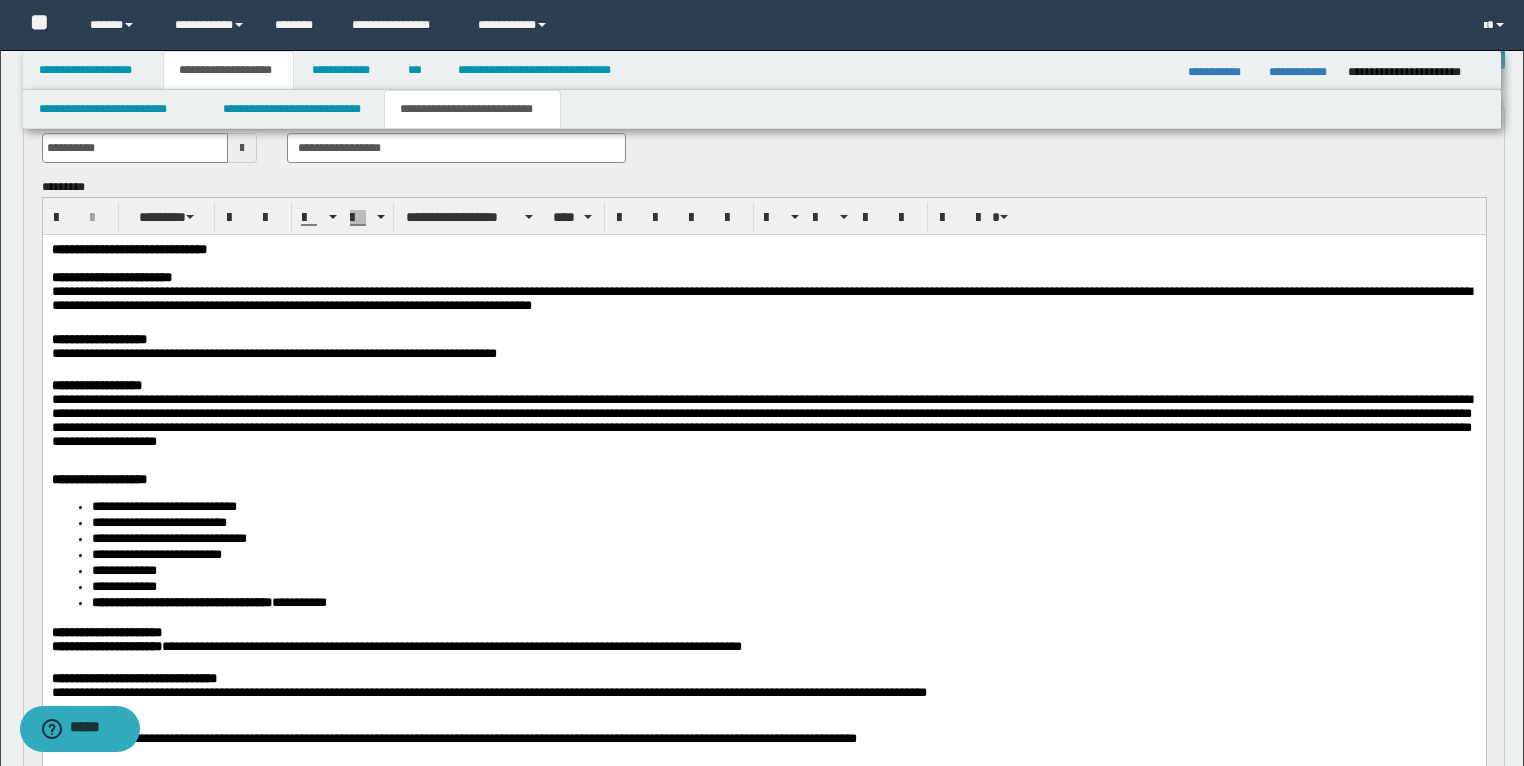 scroll, scrollTop: 80, scrollLeft: 0, axis: vertical 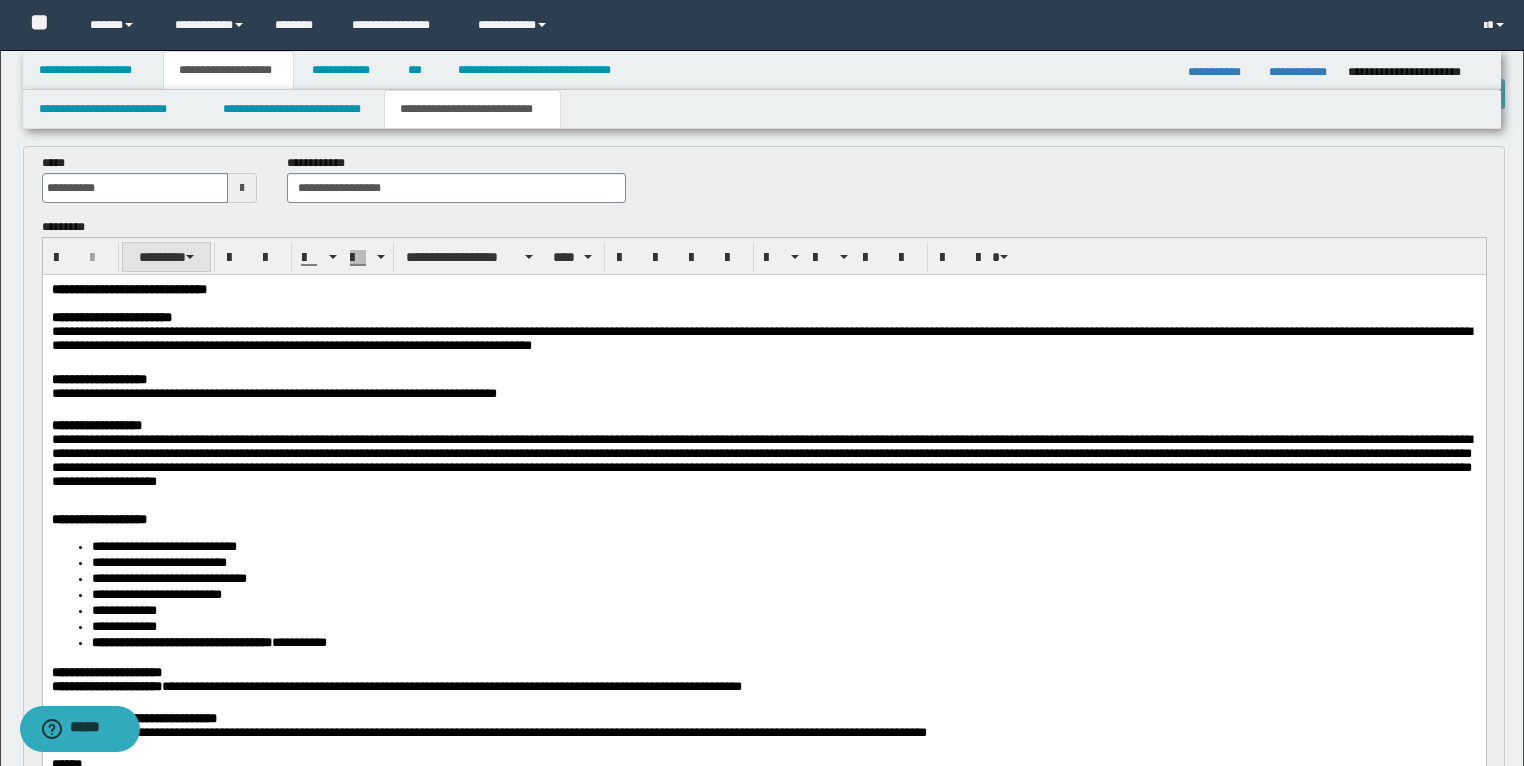 click on "********" at bounding box center [166, 257] 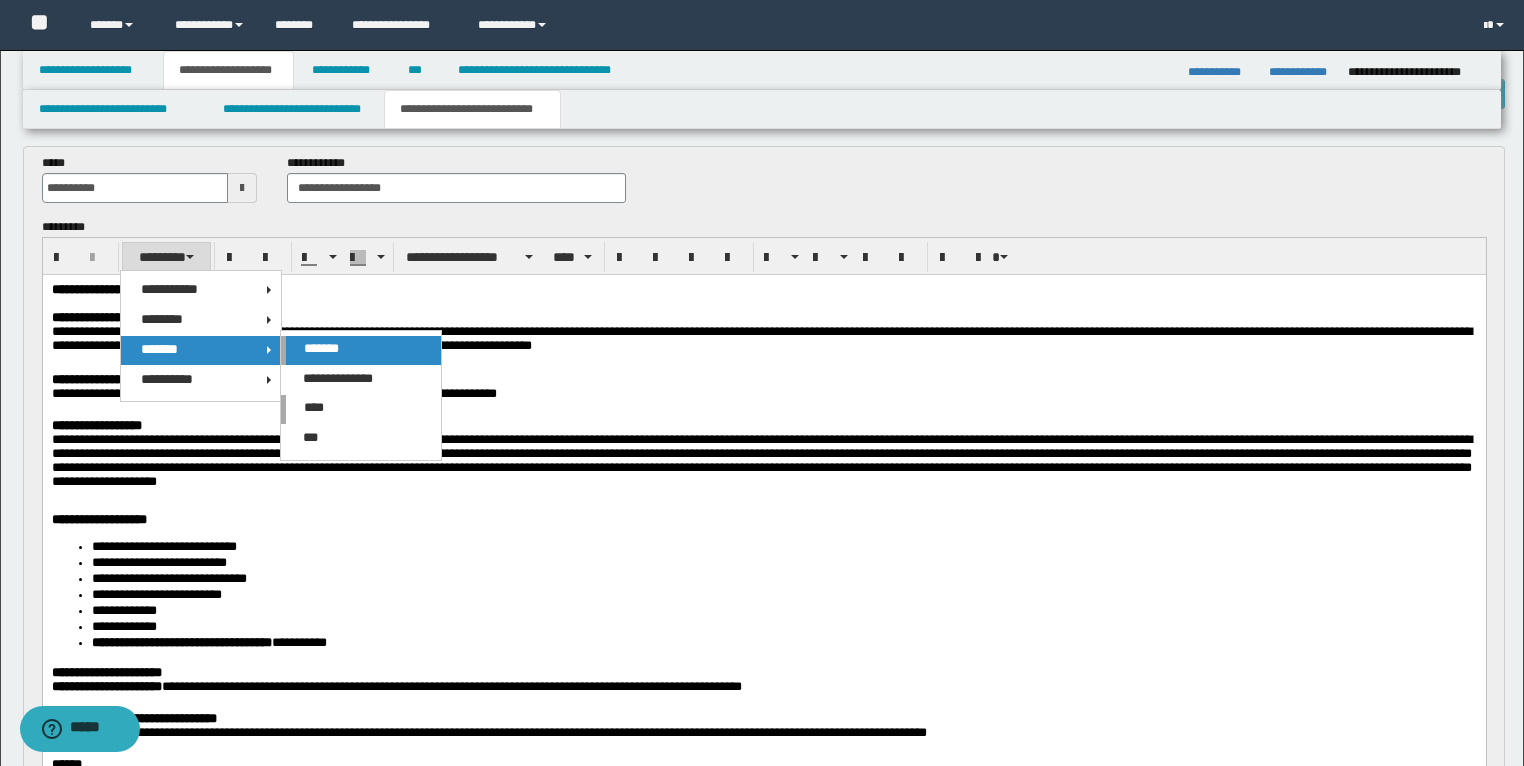 click on "*******" at bounding box center [321, 348] 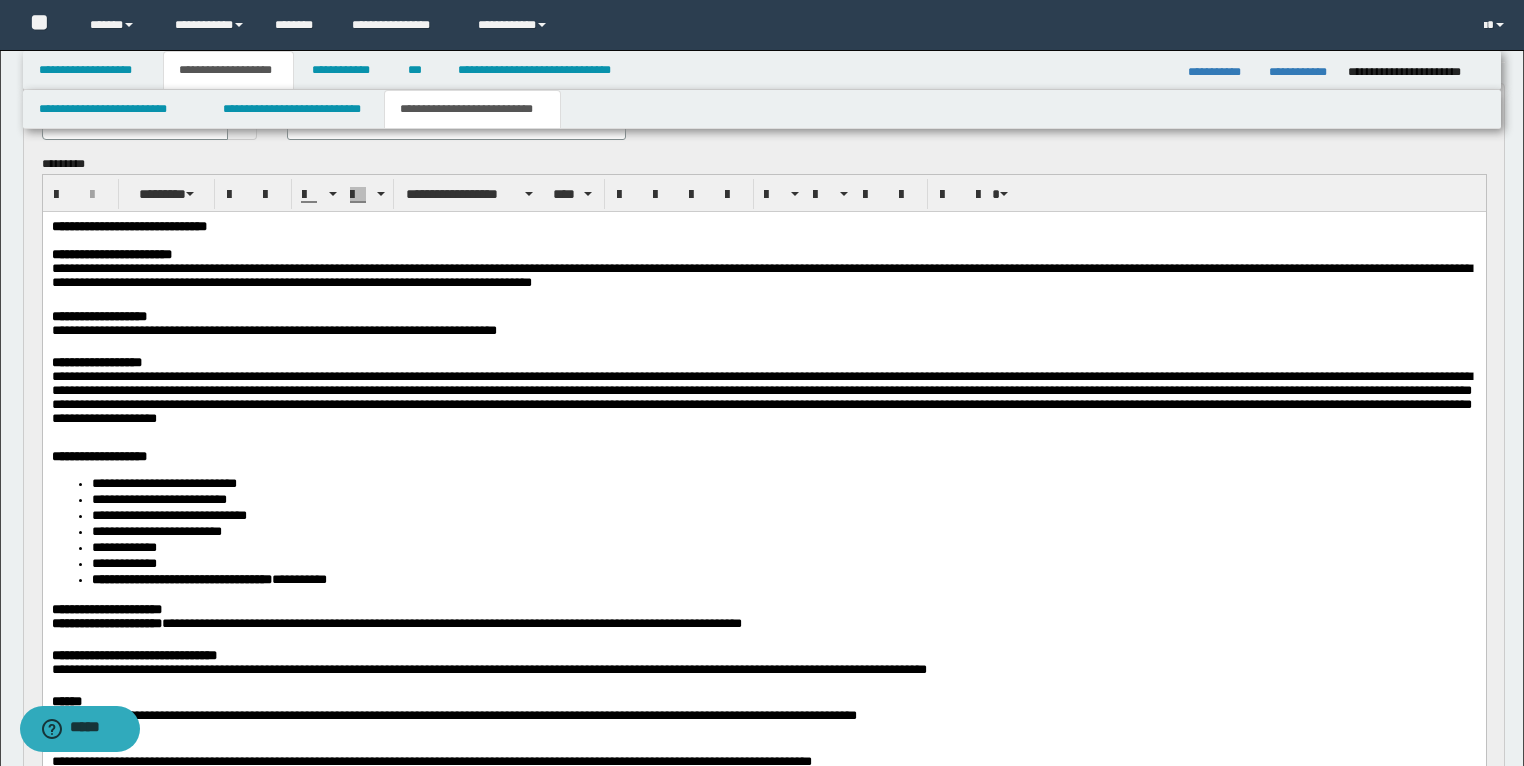 scroll, scrollTop: 0, scrollLeft: 0, axis: both 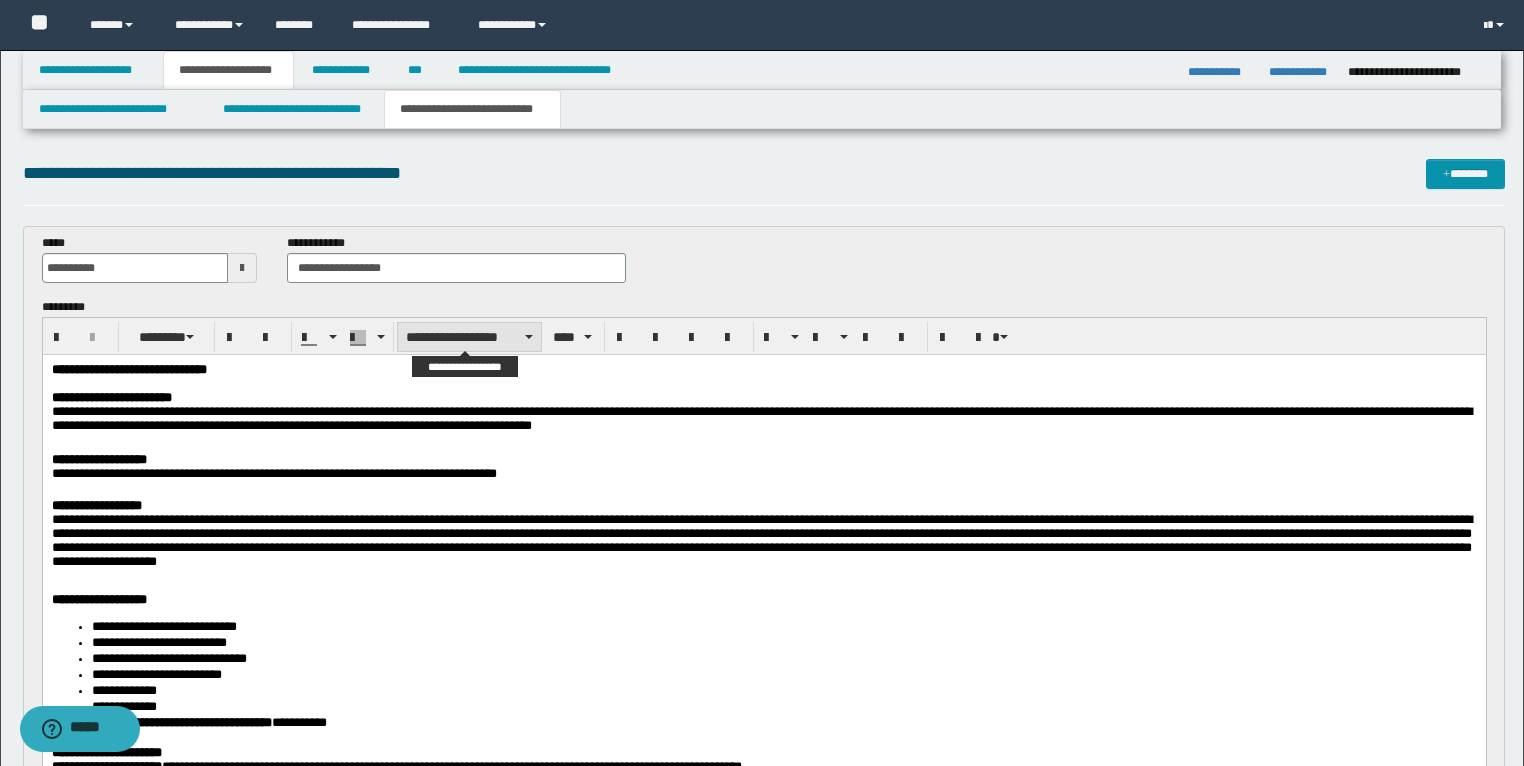 click on "**********" at bounding box center [469, 337] 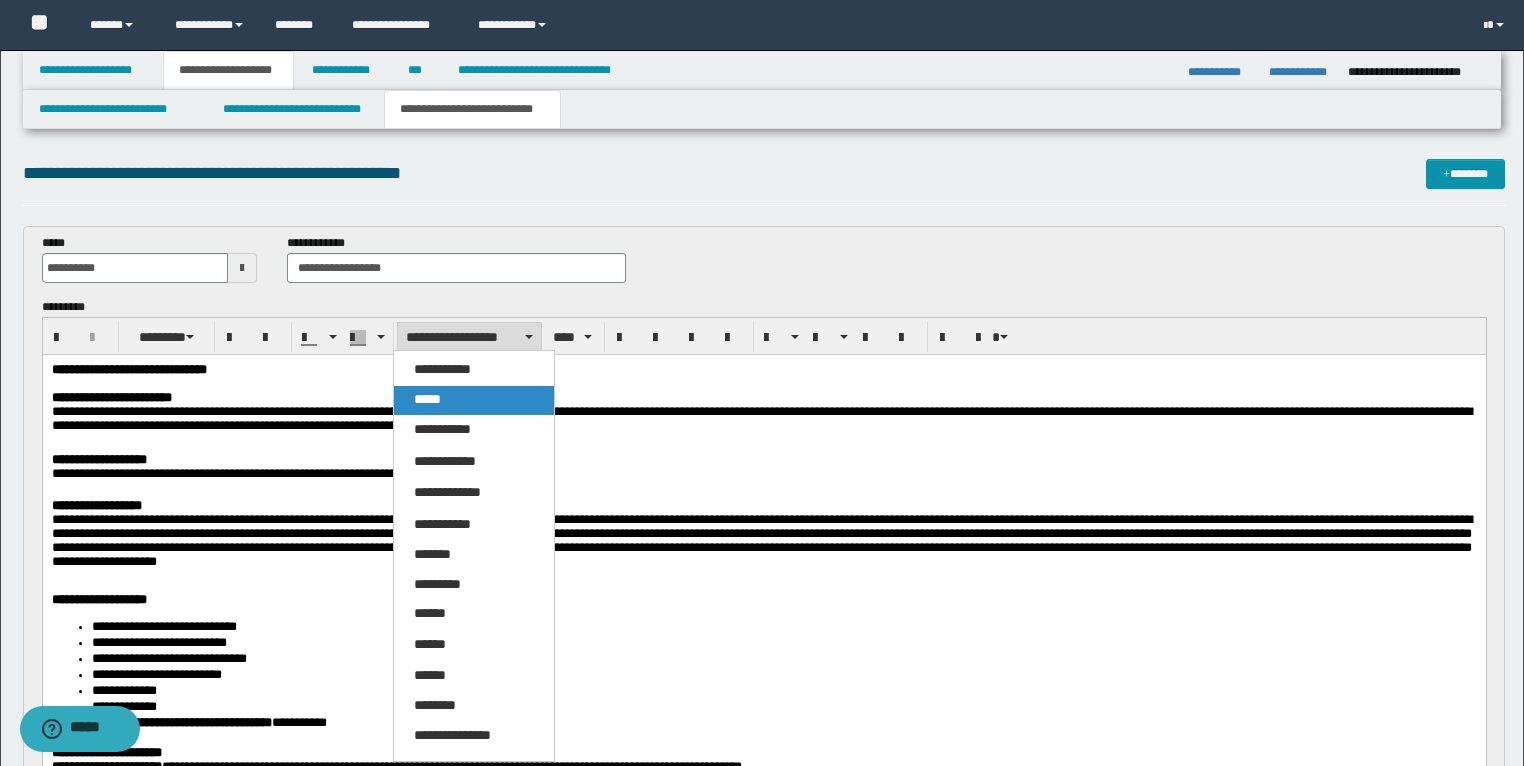 click on "*****" at bounding box center (474, 400) 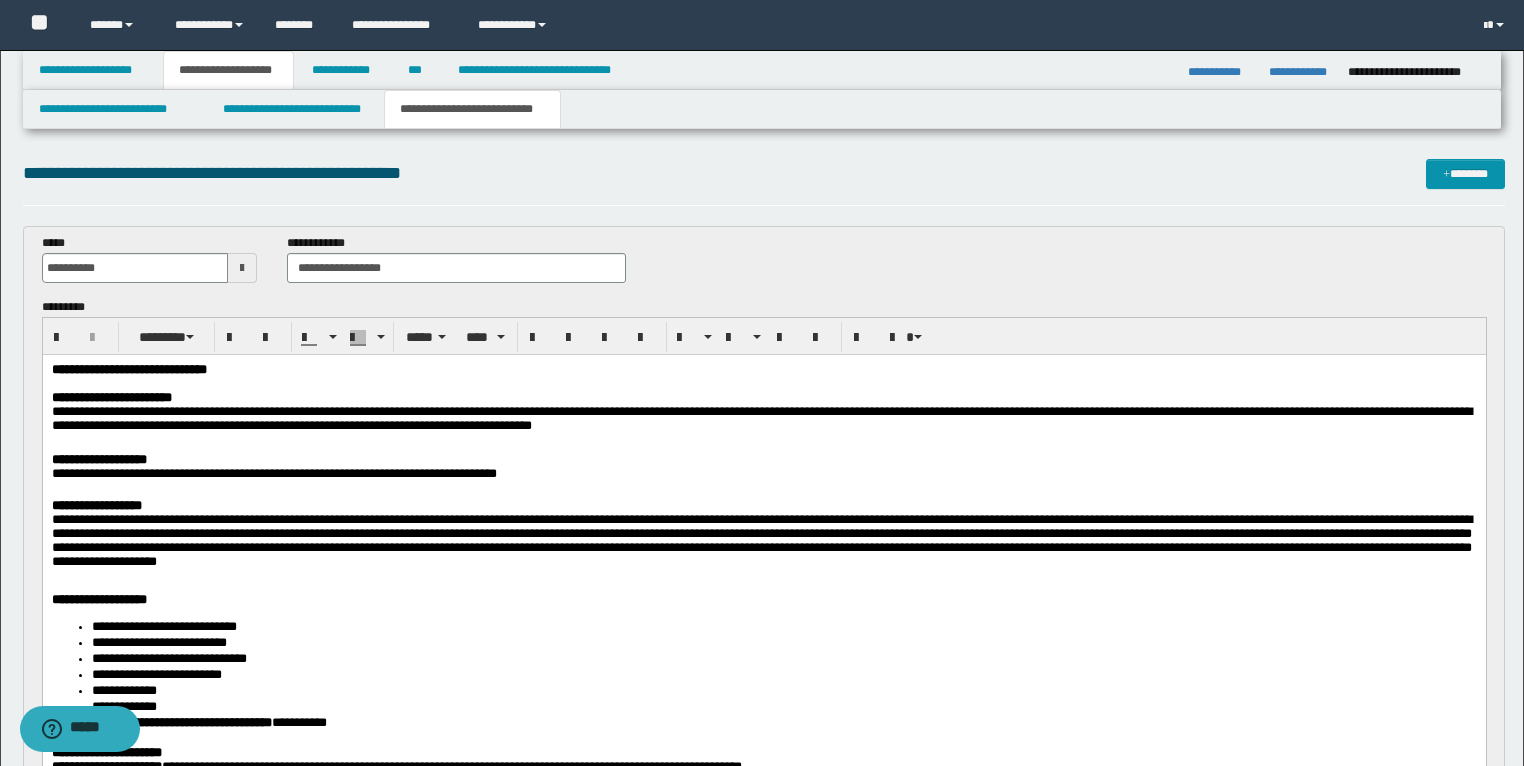 scroll, scrollTop: 480, scrollLeft: 0, axis: vertical 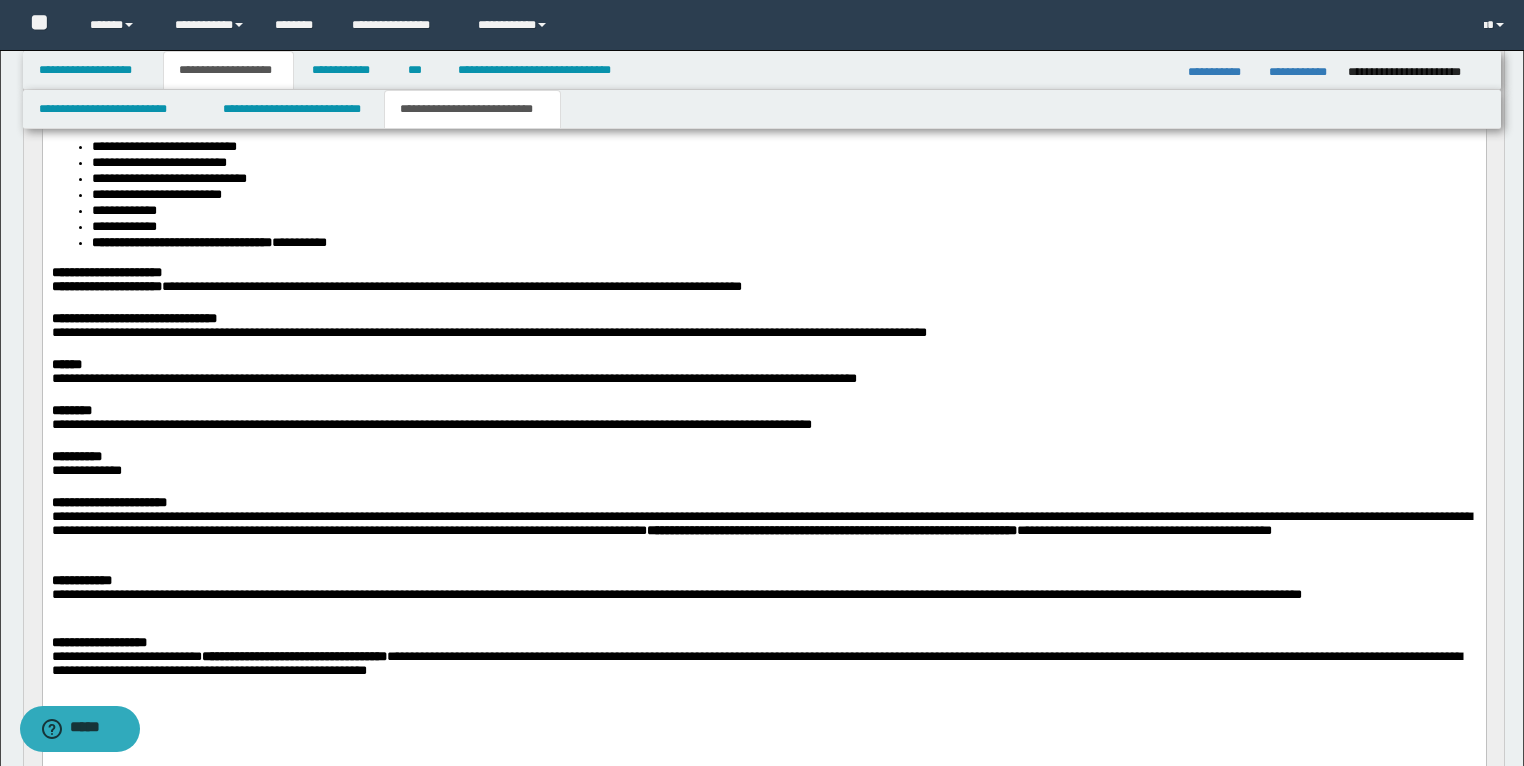 click on "**********" at bounding box center (764, 466) 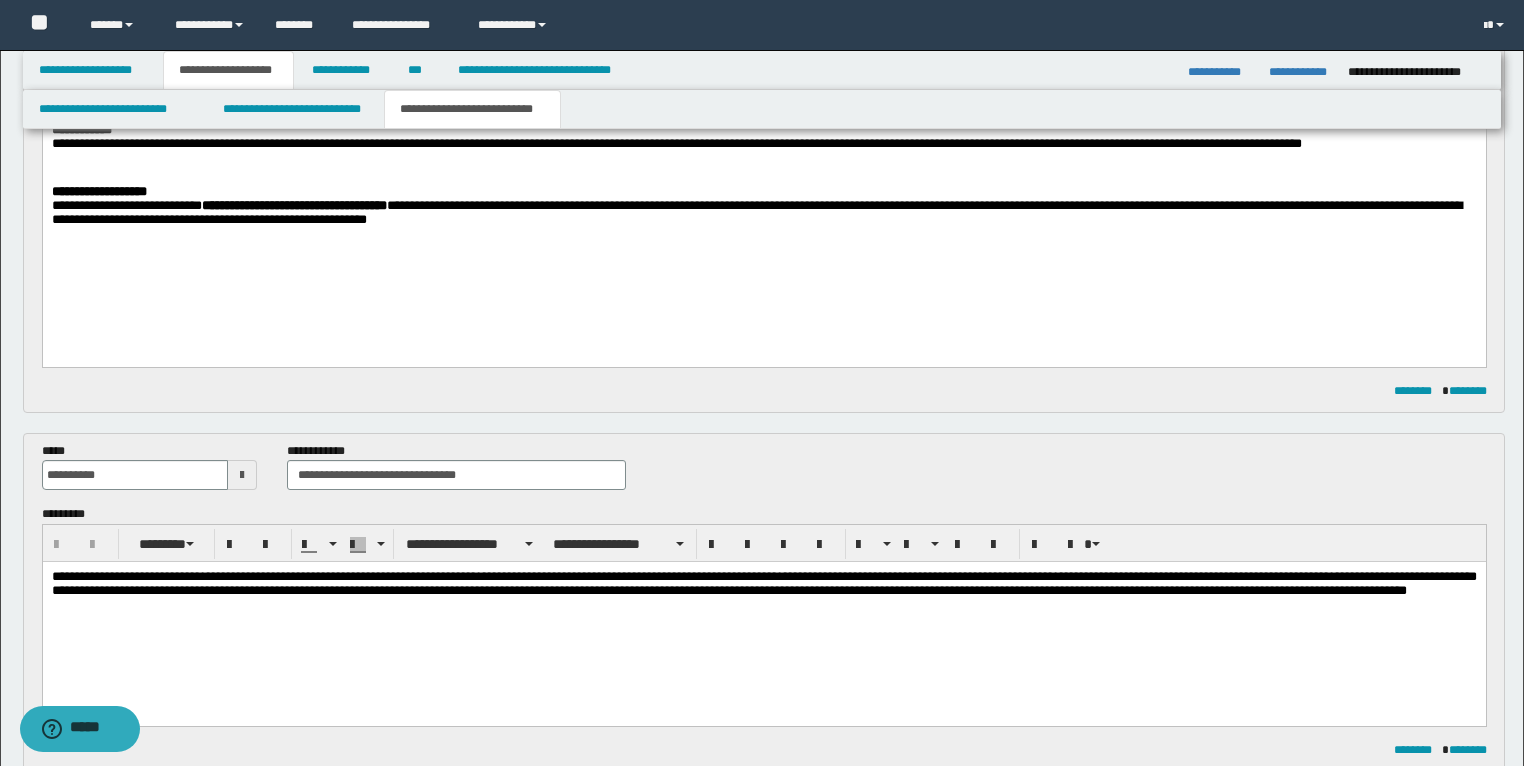 scroll, scrollTop: 1040, scrollLeft: 0, axis: vertical 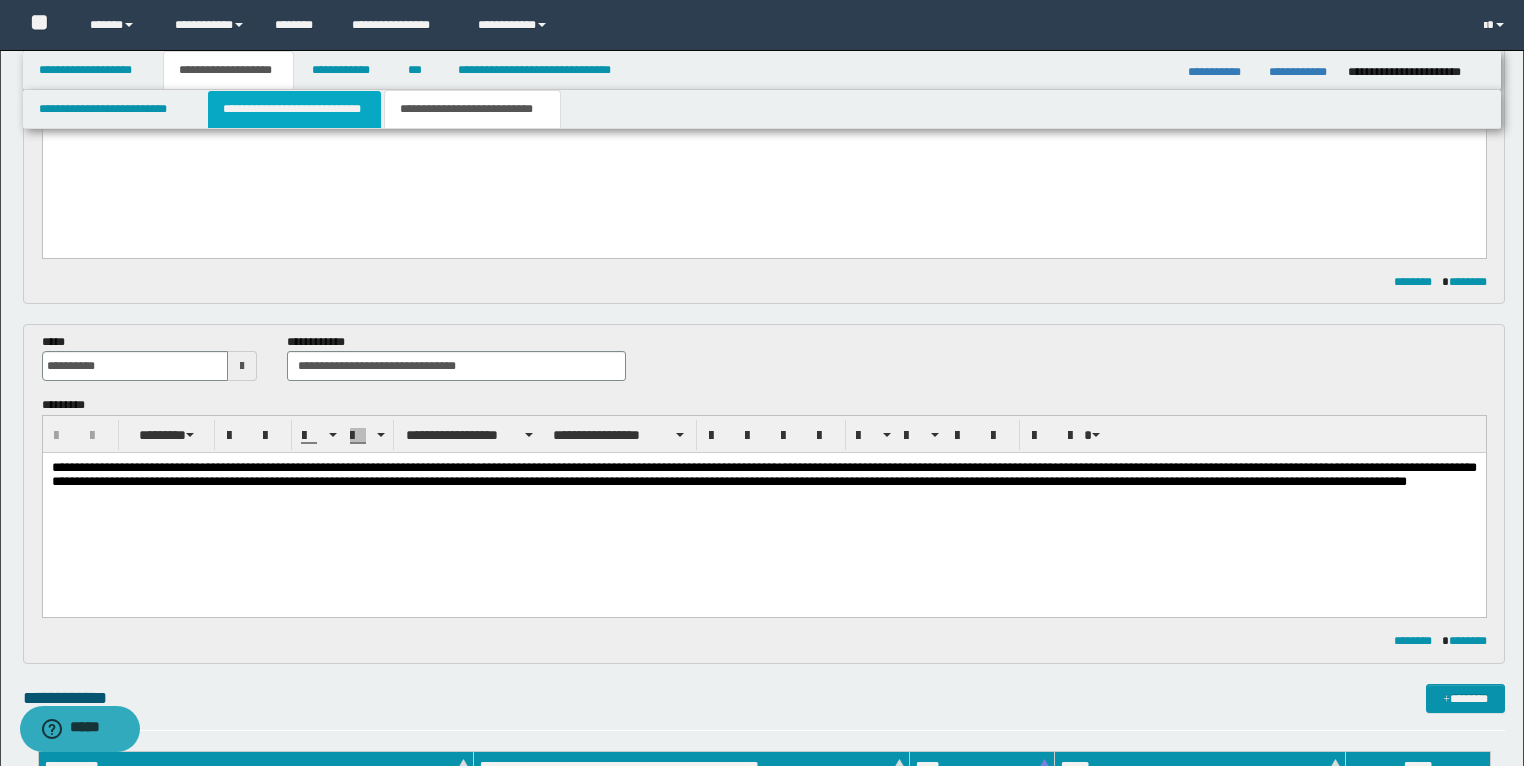 drag, startPoint x: 349, startPoint y: 108, endPoint x: 369, endPoint y: 984, distance: 876.2283 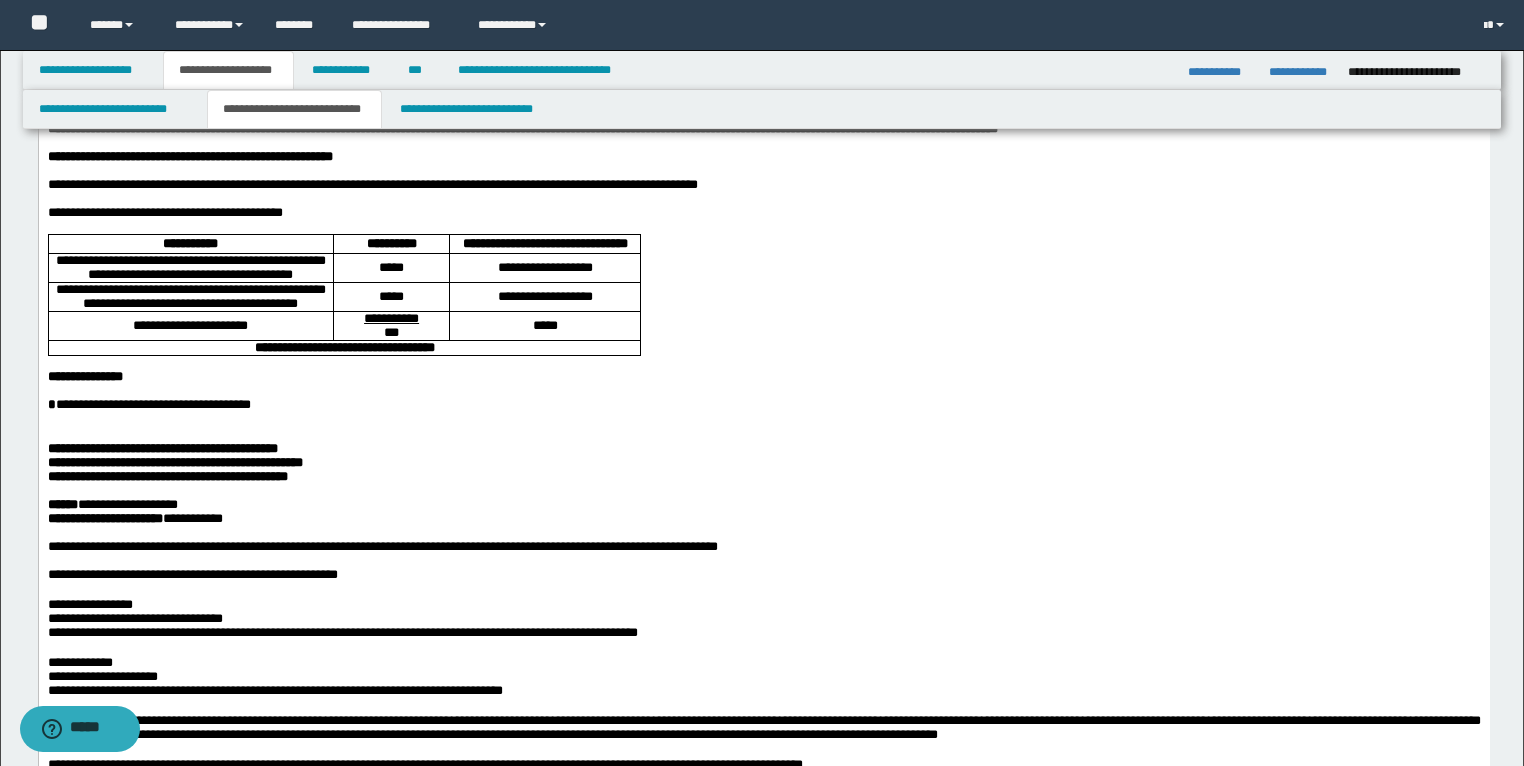 scroll, scrollTop: 0, scrollLeft: 0, axis: both 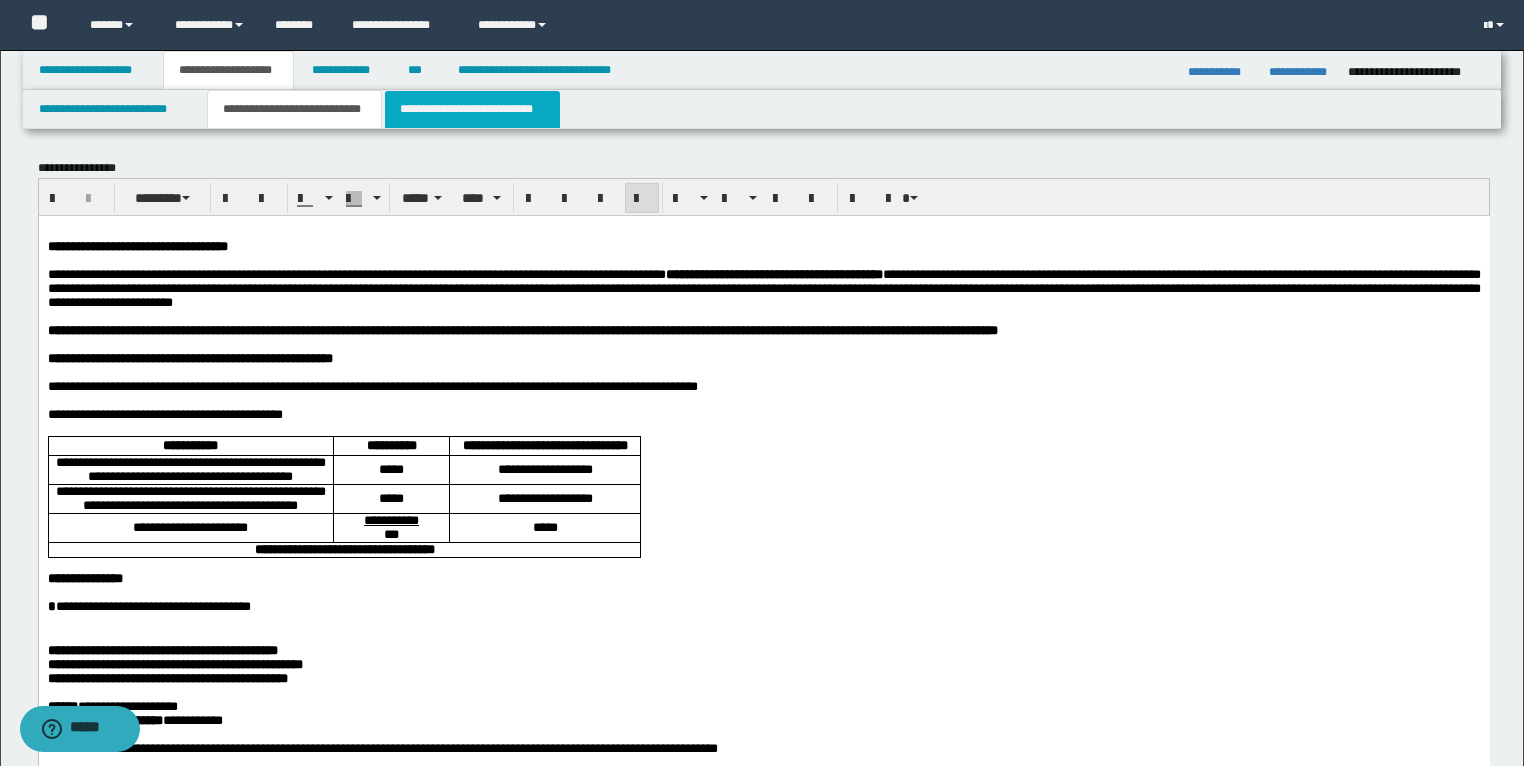 click on "**********" at bounding box center [472, 109] 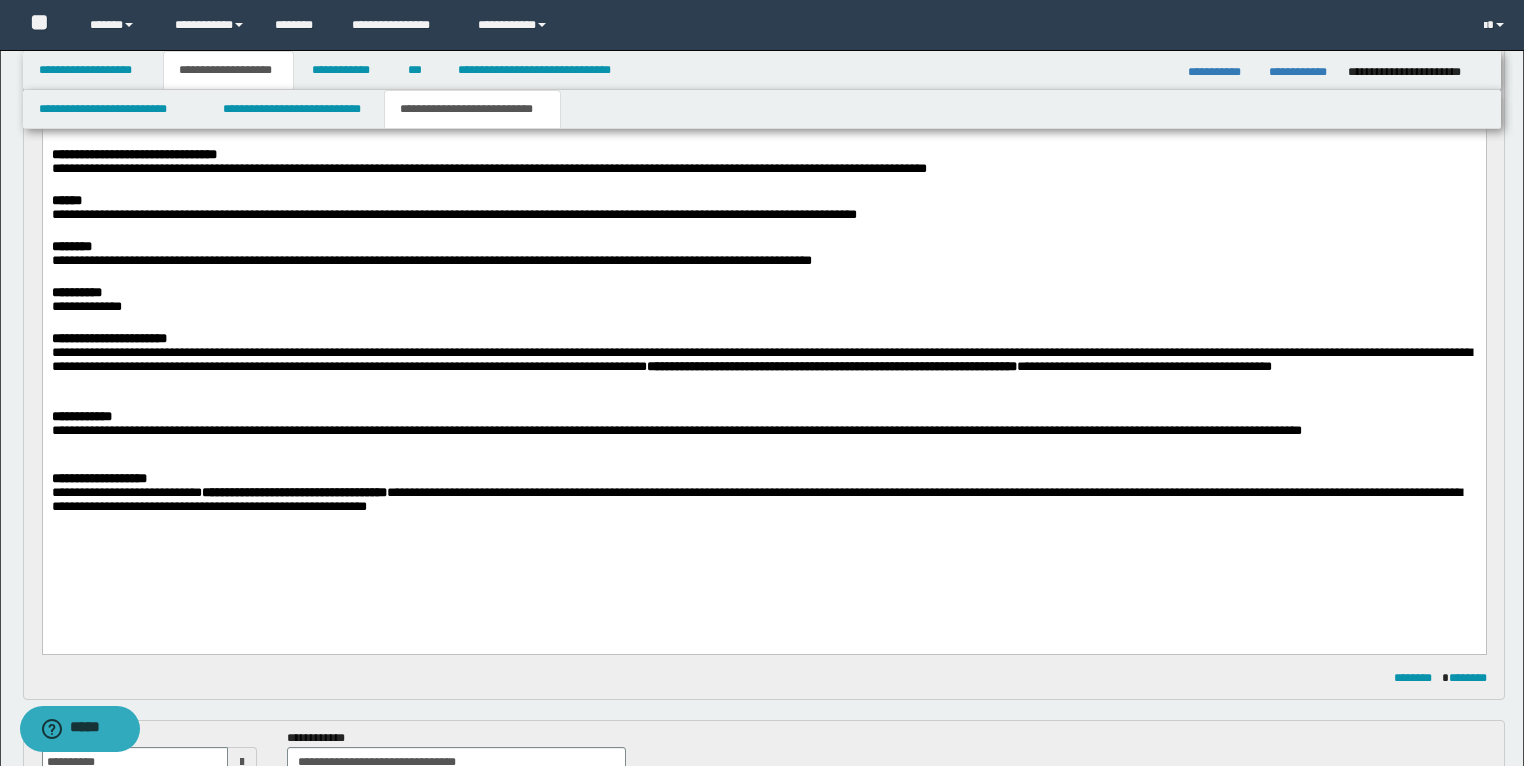 scroll, scrollTop: 640, scrollLeft: 0, axis: vertical 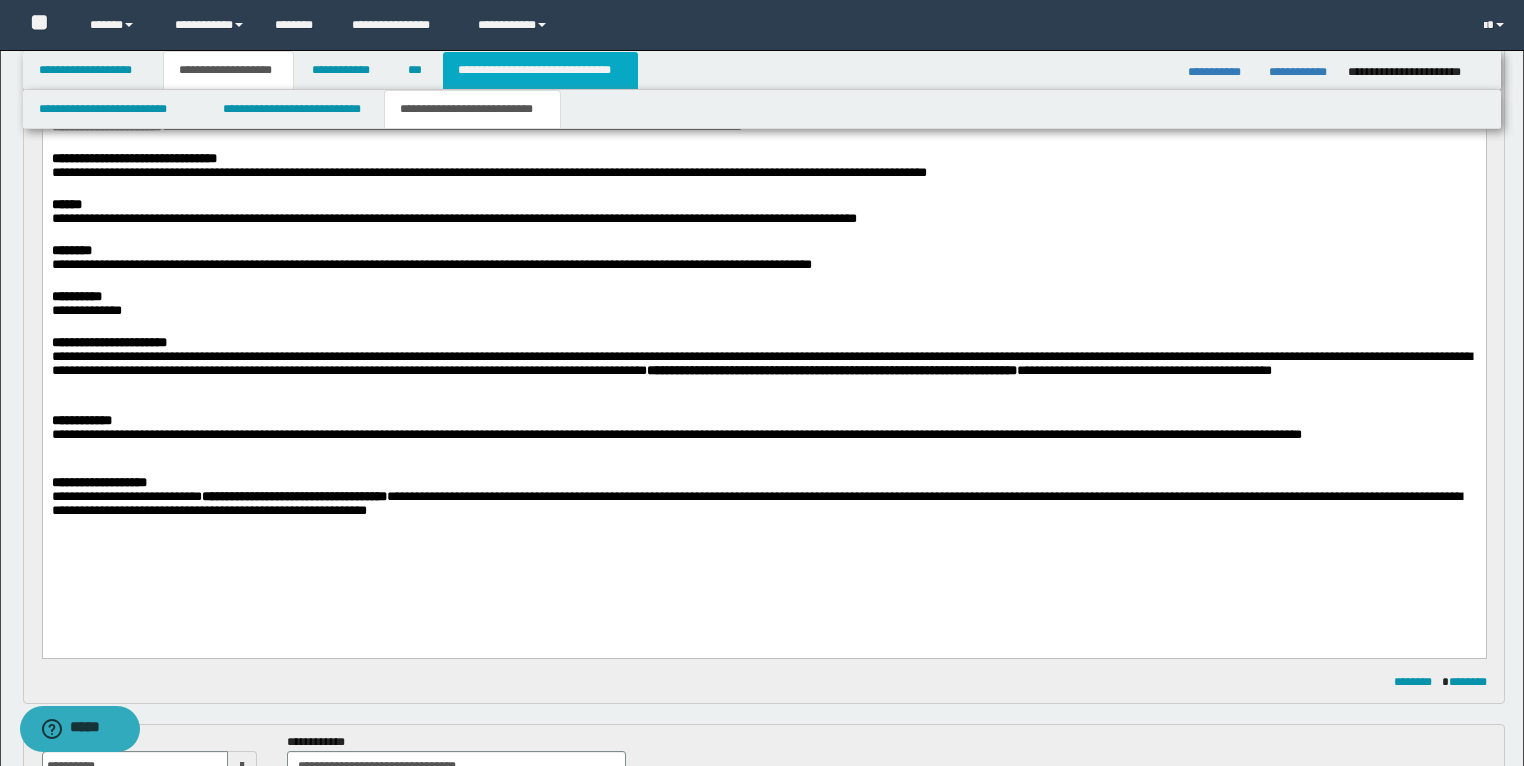click on "**********" at bounding box center [540, 70] 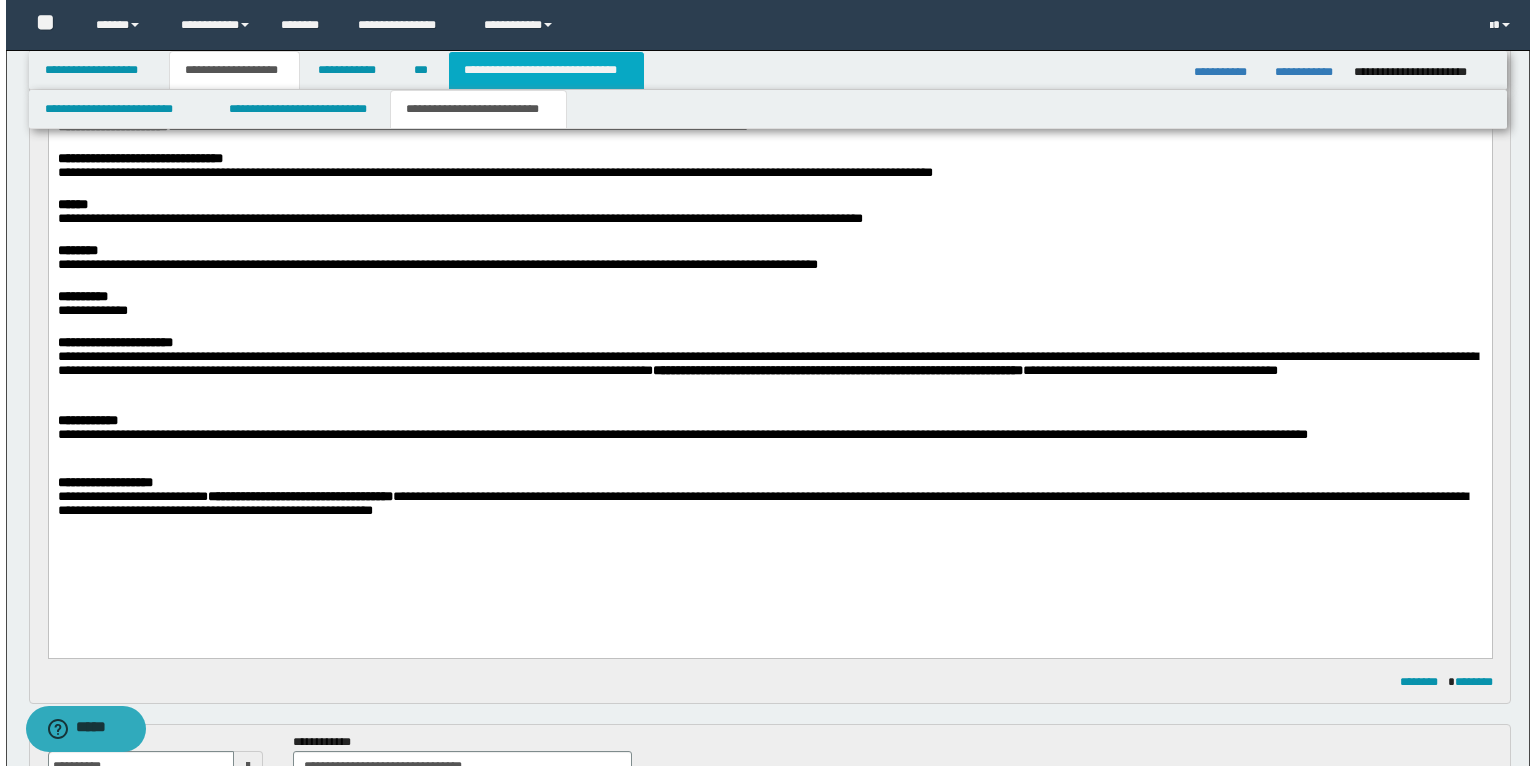 scroll, scrollTop: 0, scrollLeft: 0, axis: both 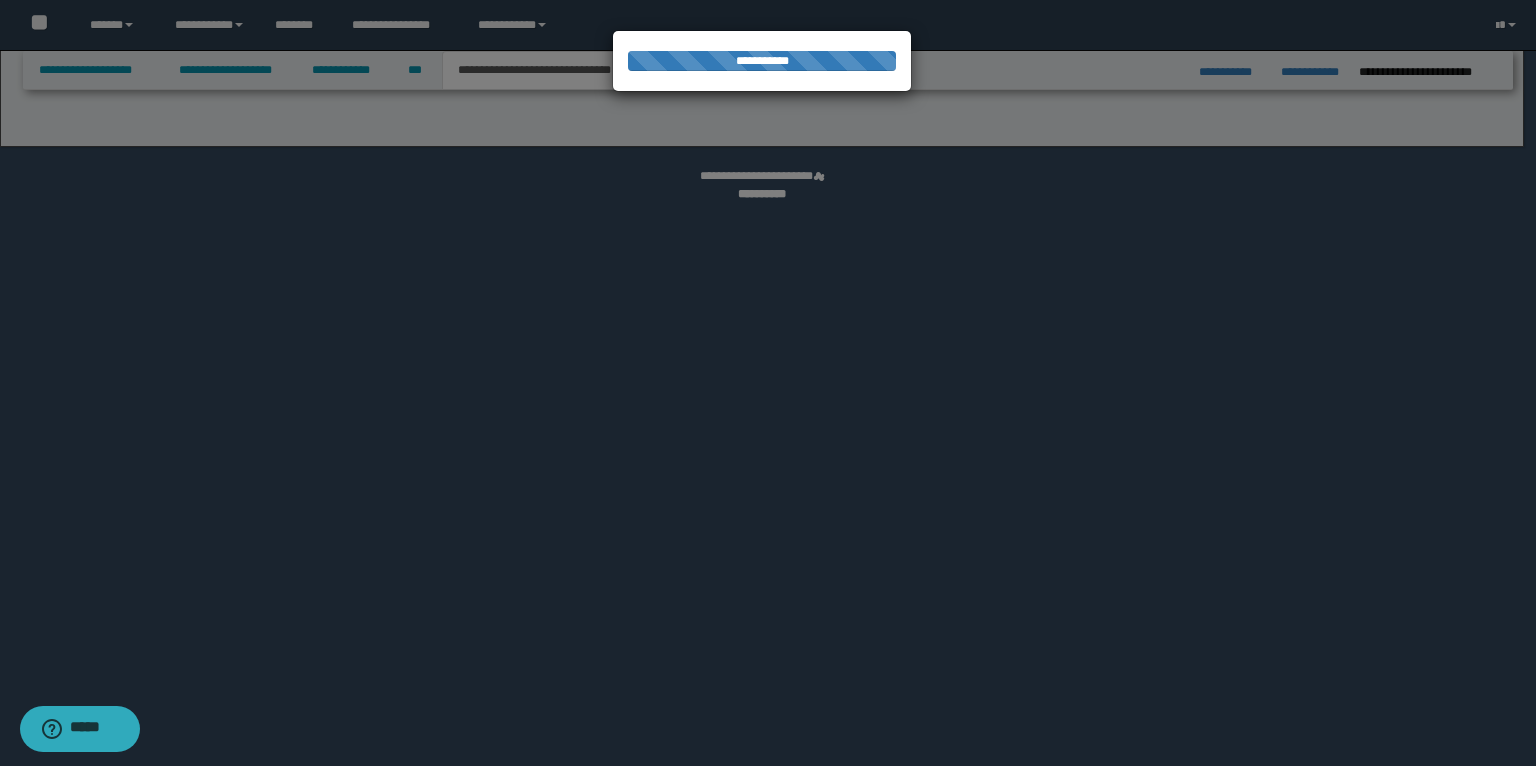 select on "*" 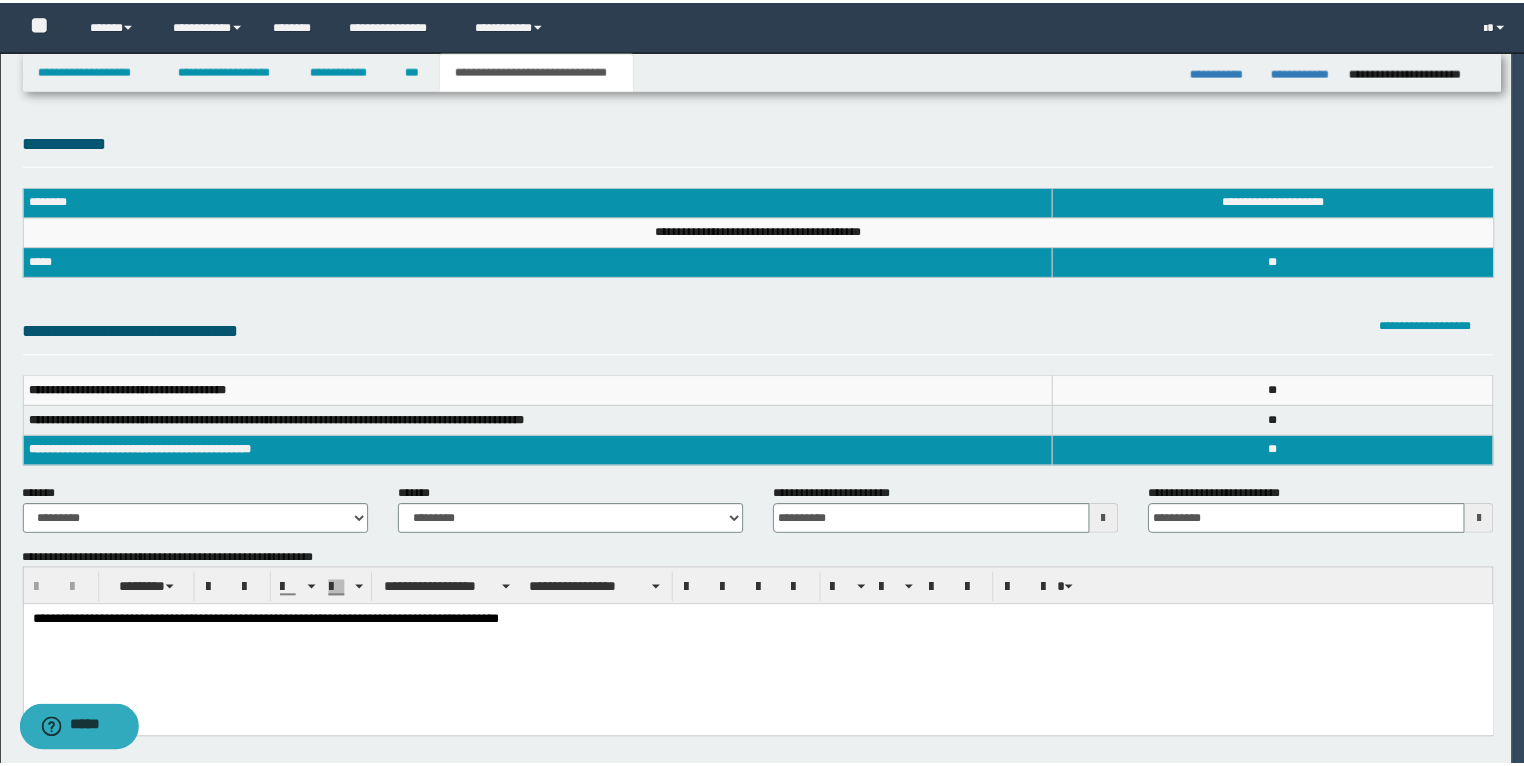 scroll, scrollTop: 0, scrollLeft: 0, axis: both 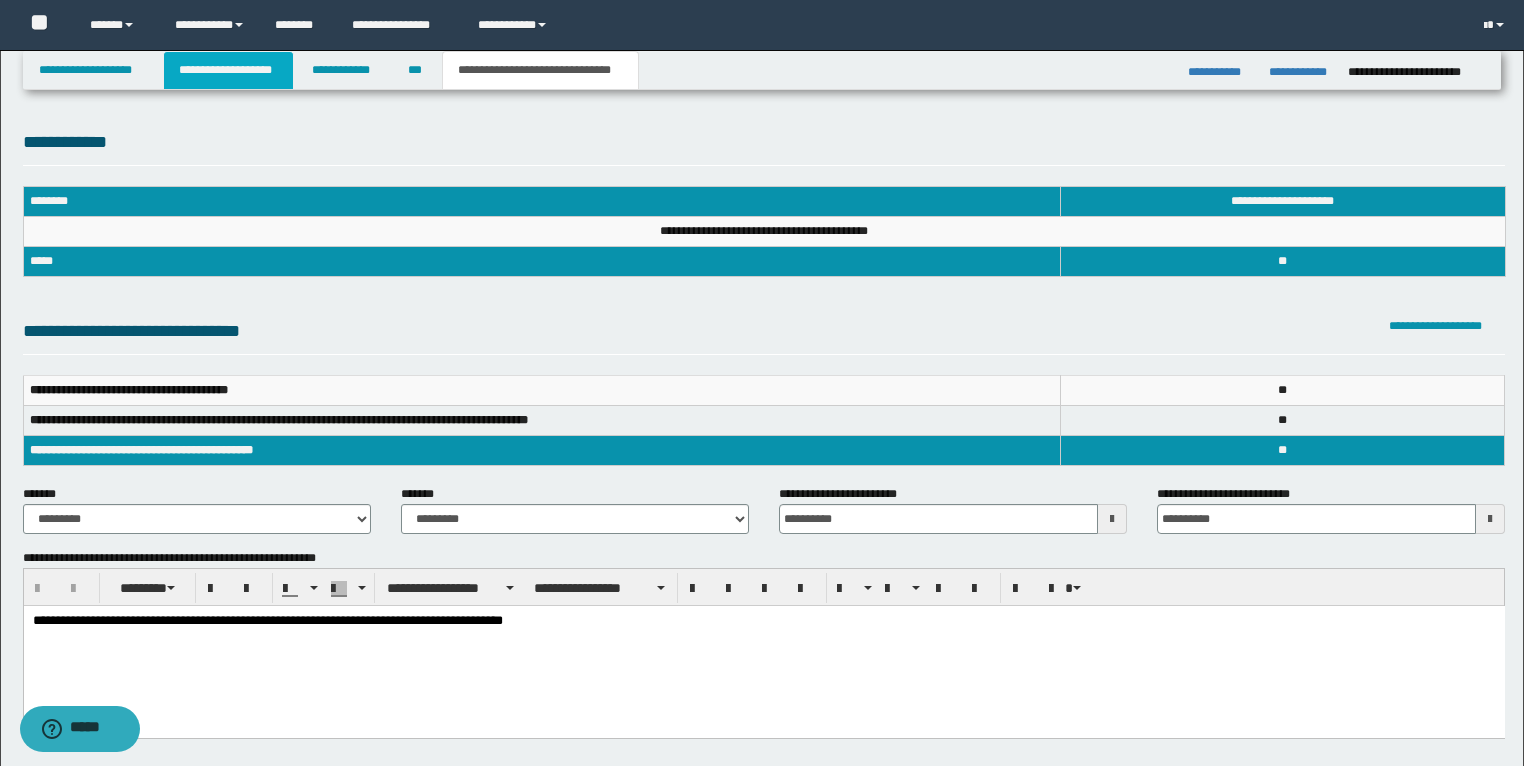 click on "**********" at bounding box center (228, 70) 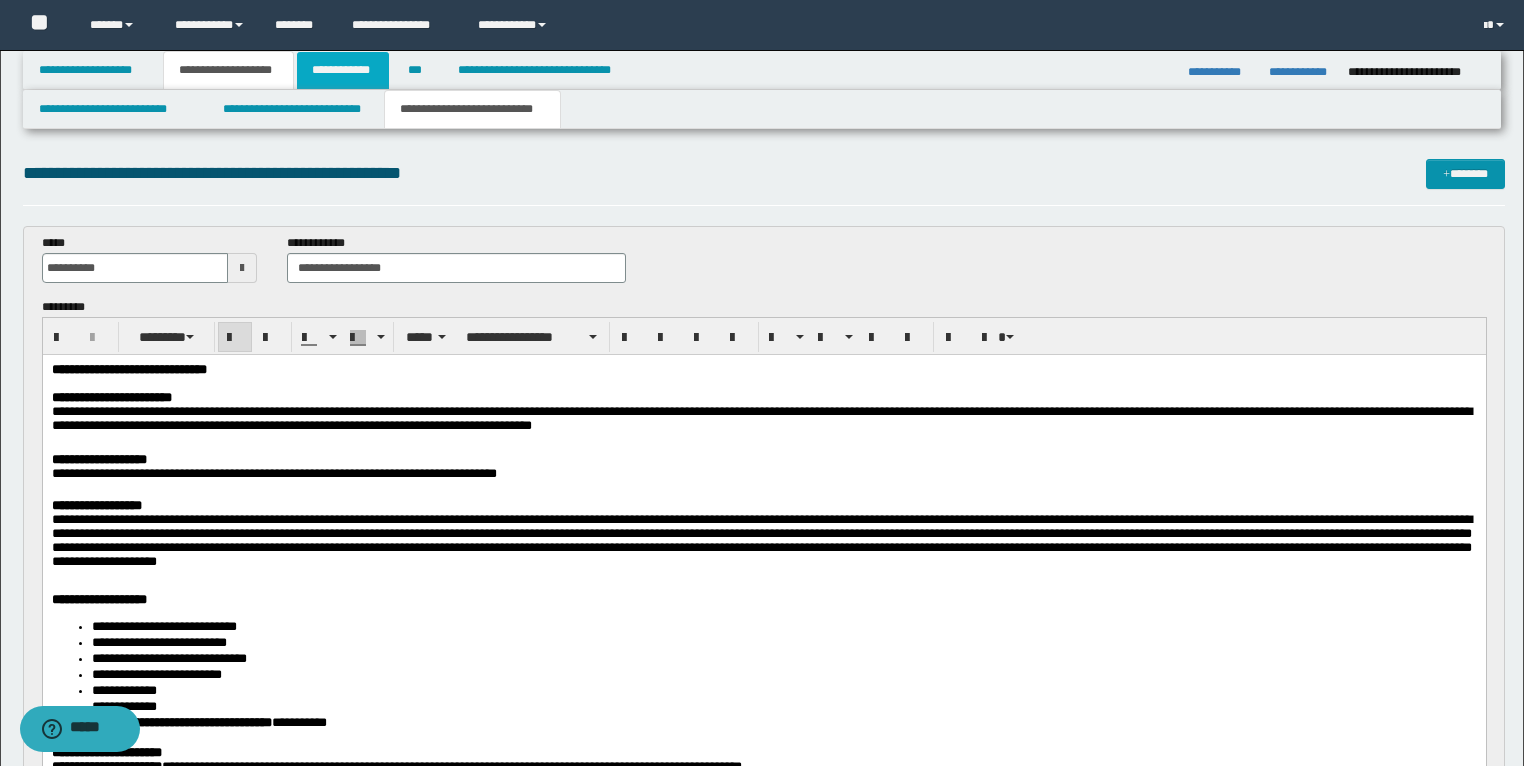 click on "**********" at bounding box center [343, 70] 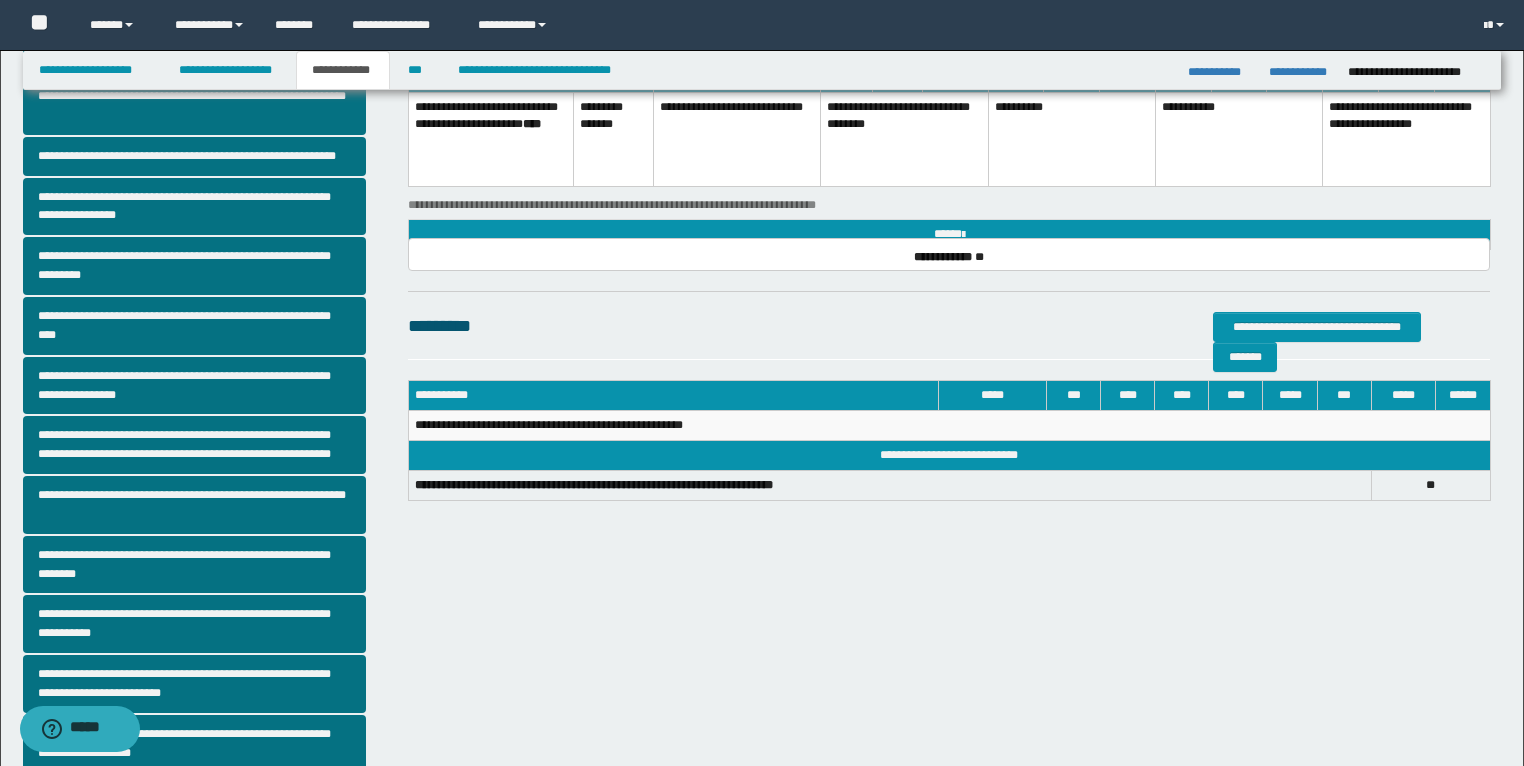 scroll, scrollTop: 320, scrollLeft: 0, axis: vertical 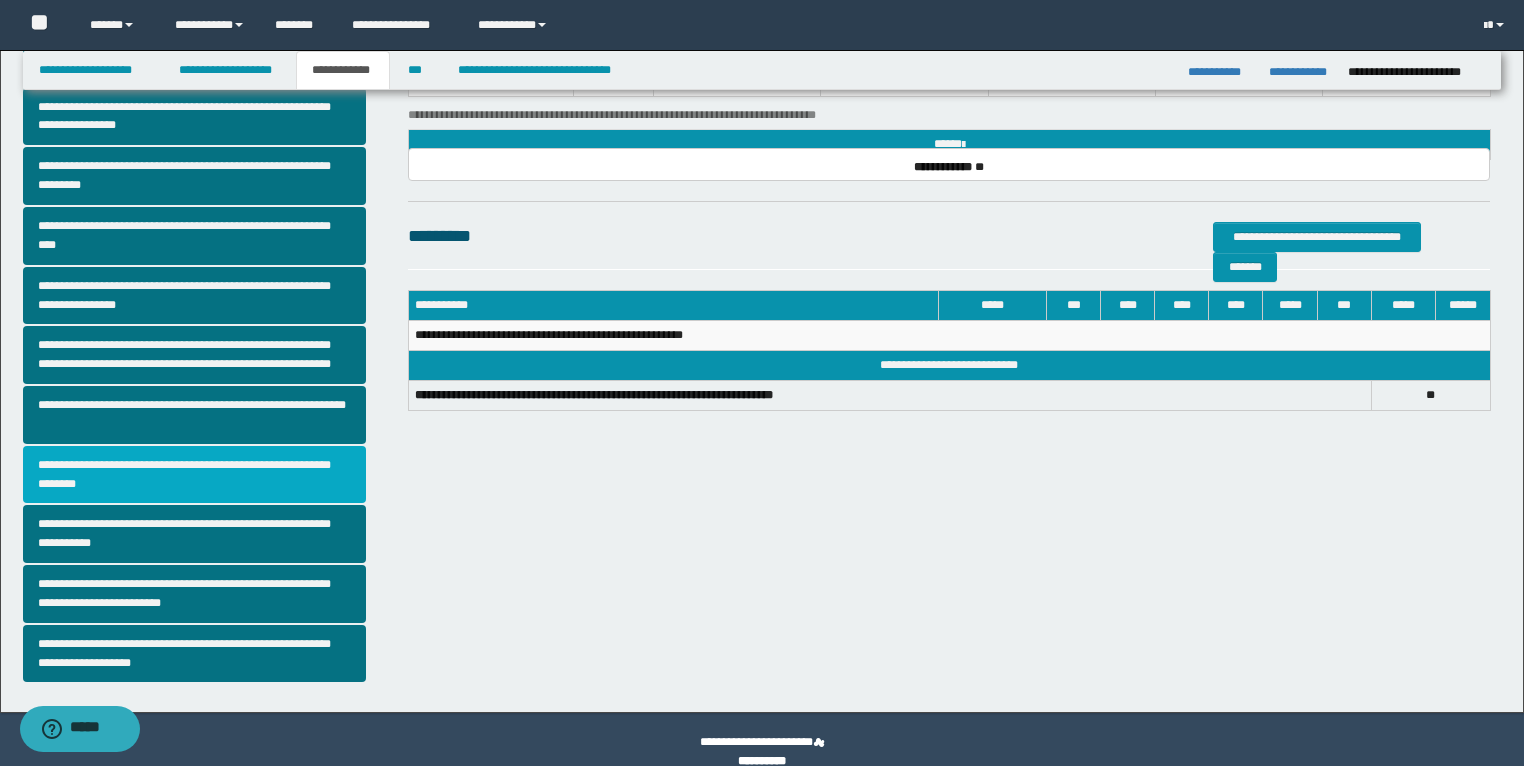 click on "**********" at bounding box center [195, 475] 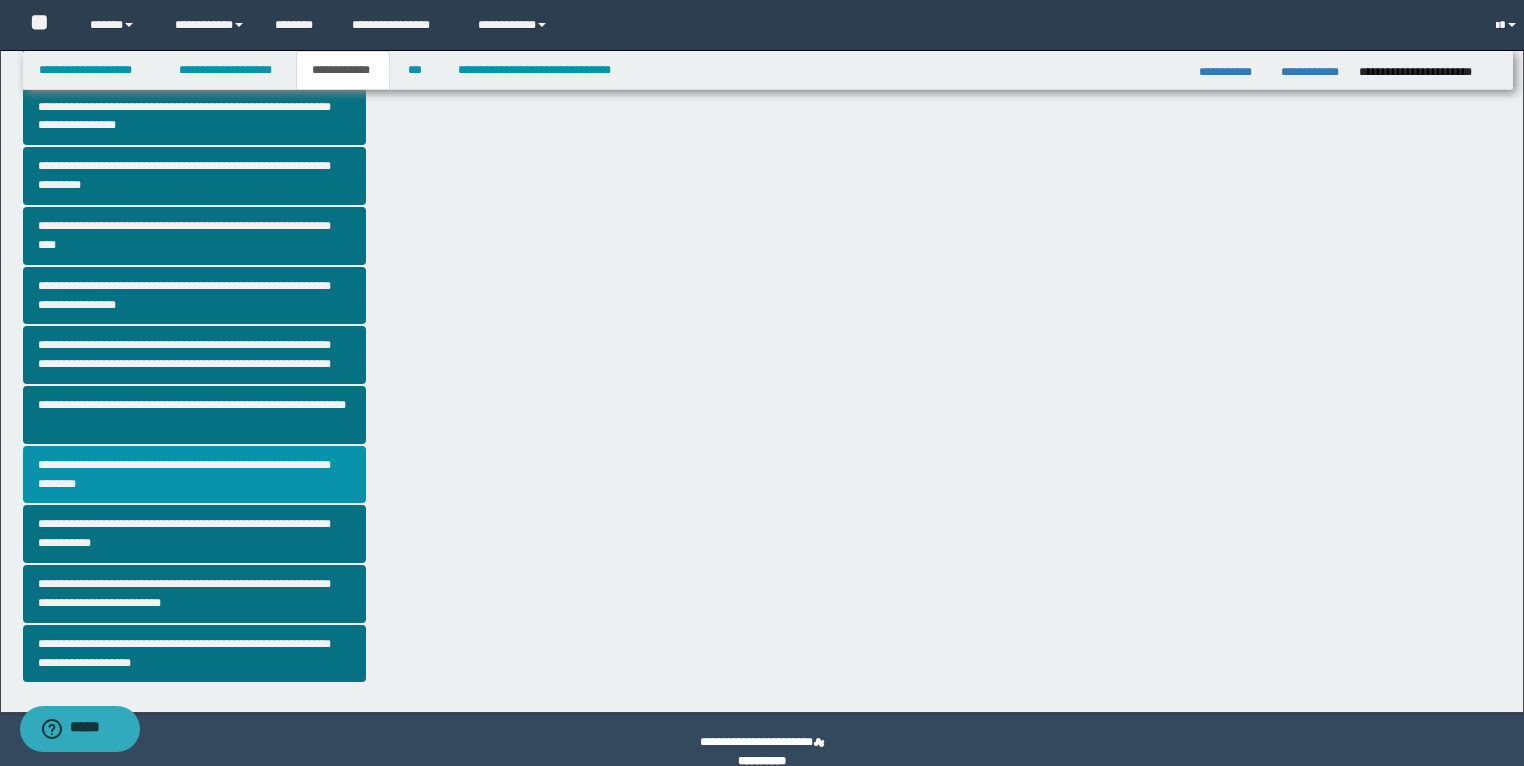 scroll, scrollTop: 0, scrollLeft: 0, axis: both 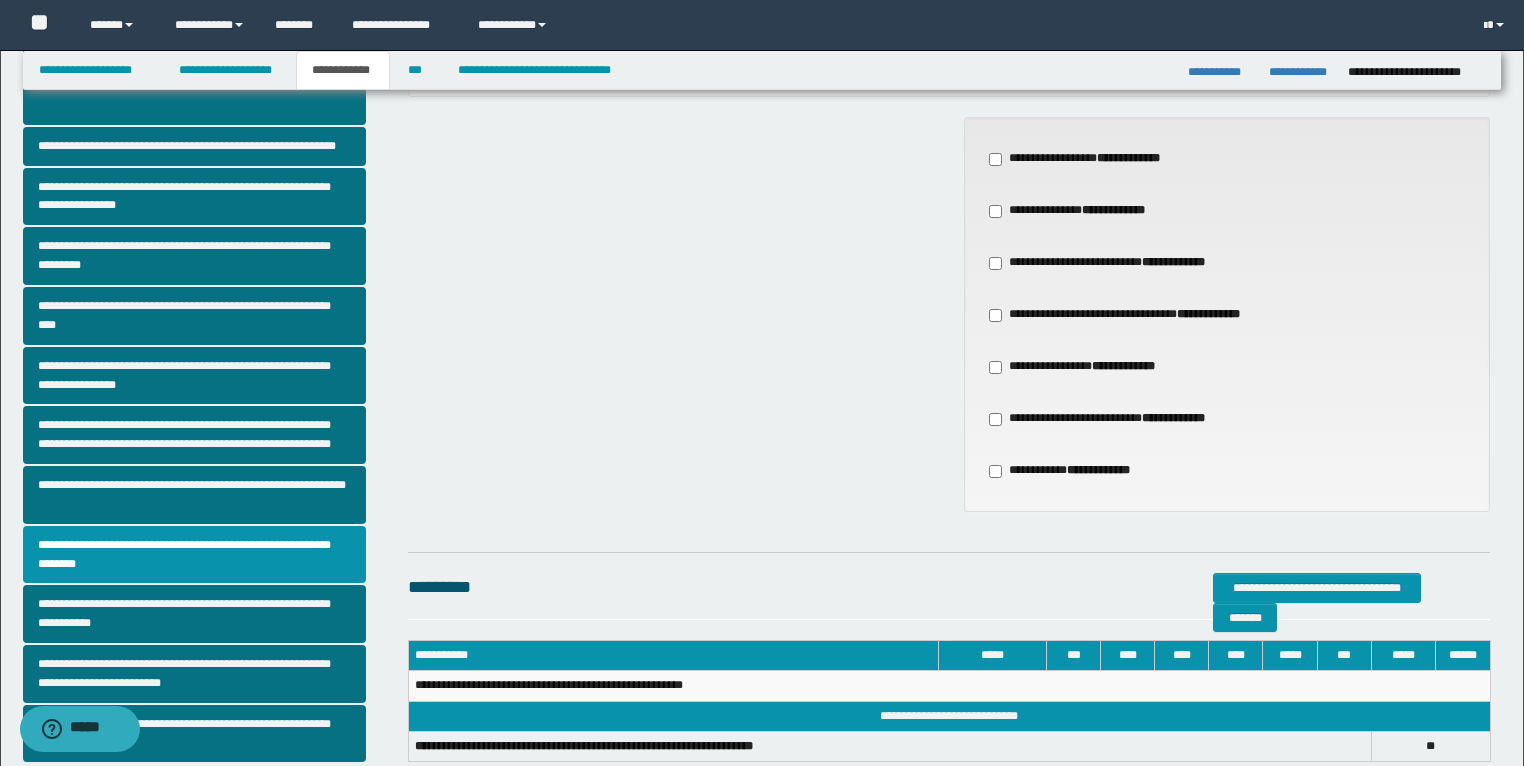 click on "**********" at bounding box center (1134, 315) 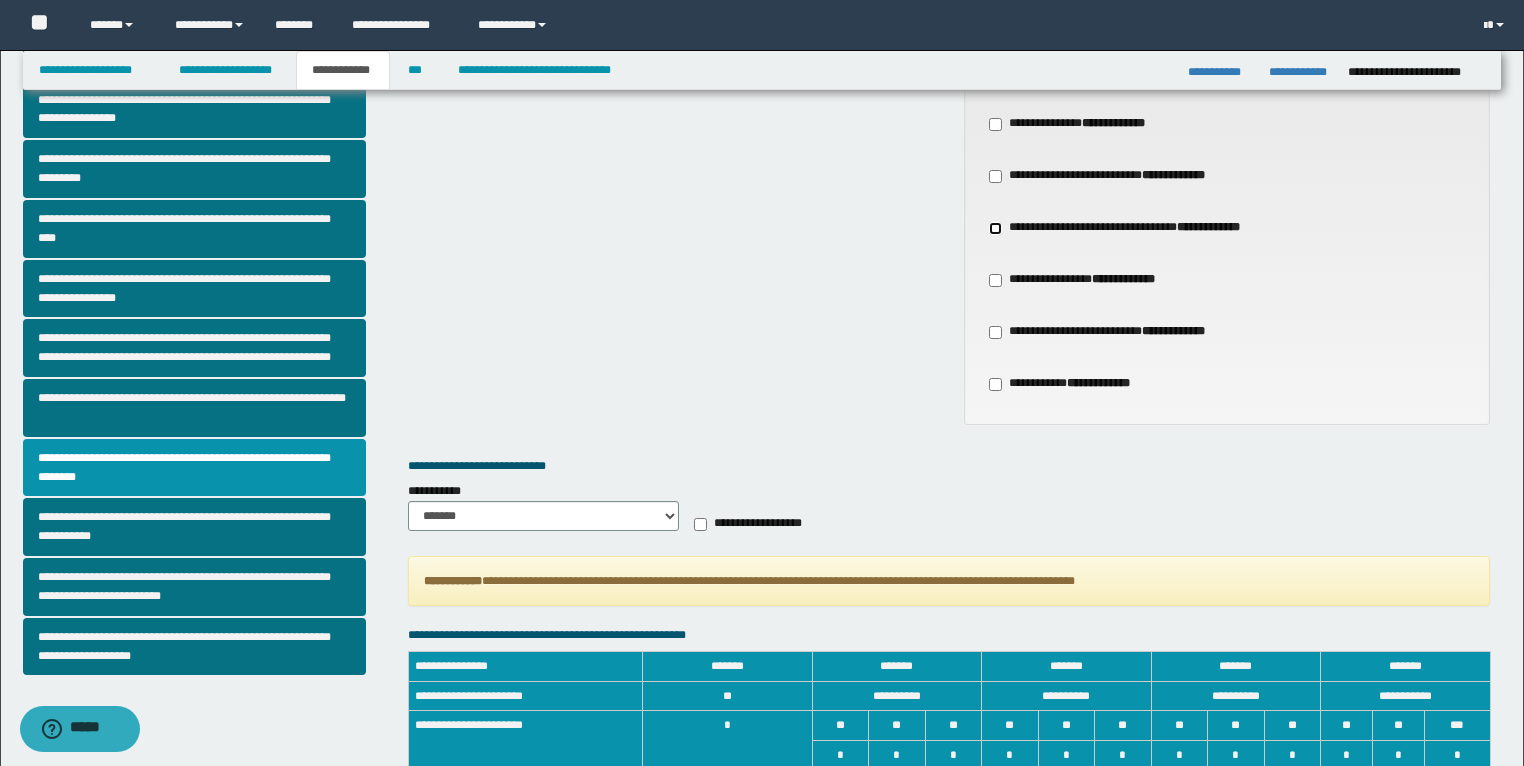 scroll, scrollTop: 480, scrollLeft: 0, axis: vertical 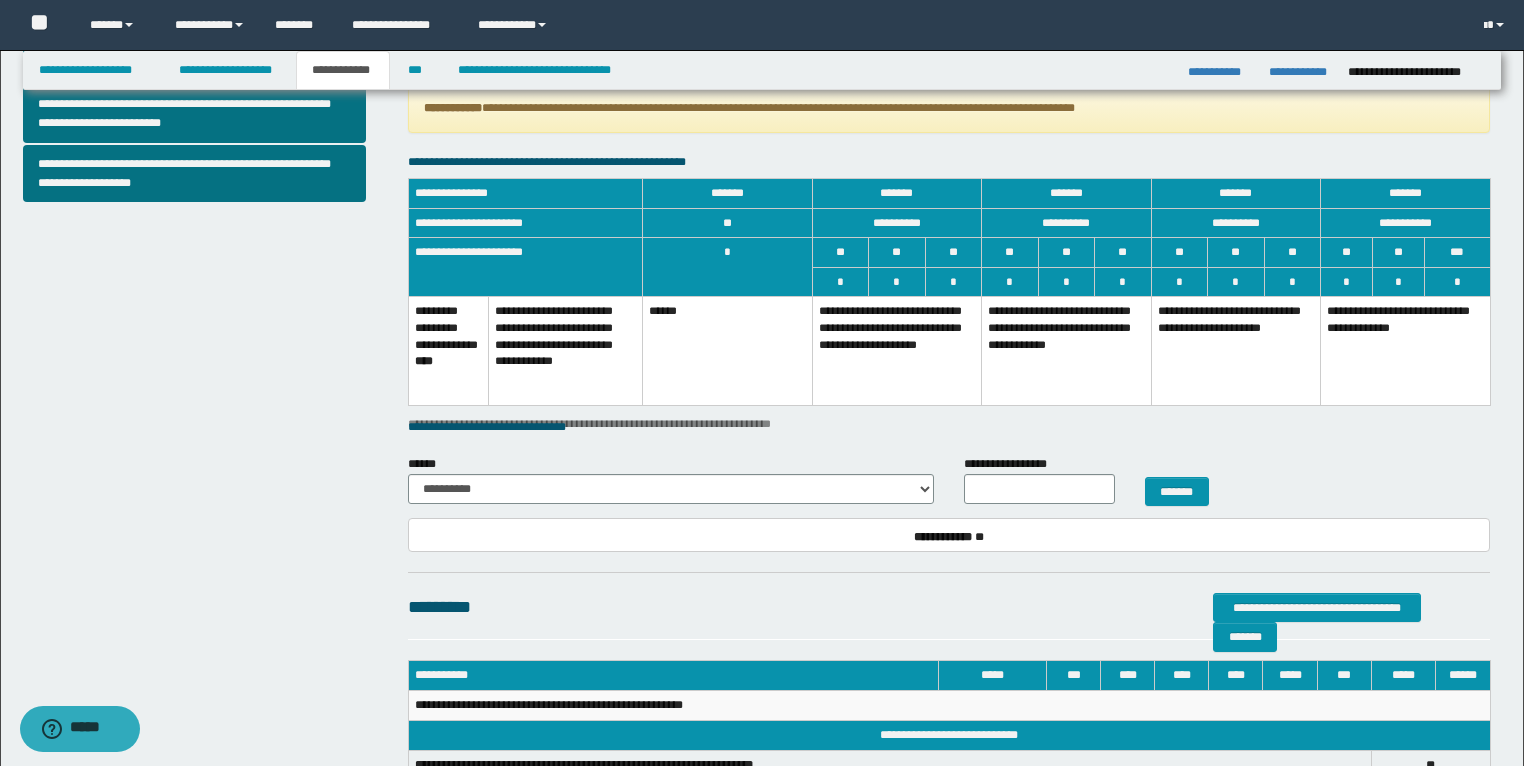 click on "**********" at bounding box center [897, 351] 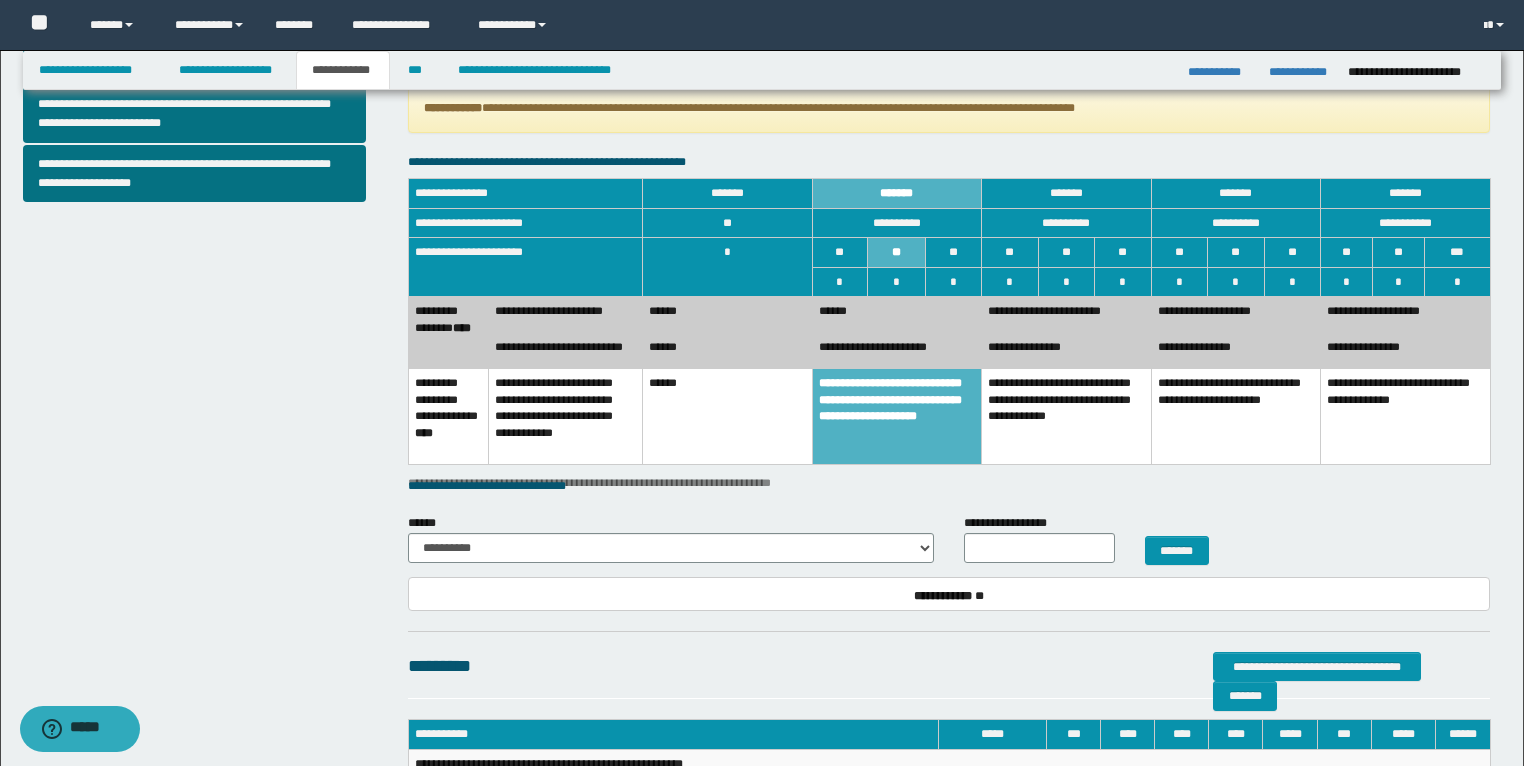scroll, scrollTop: 880, scrollLeft: 0, axis: vertical 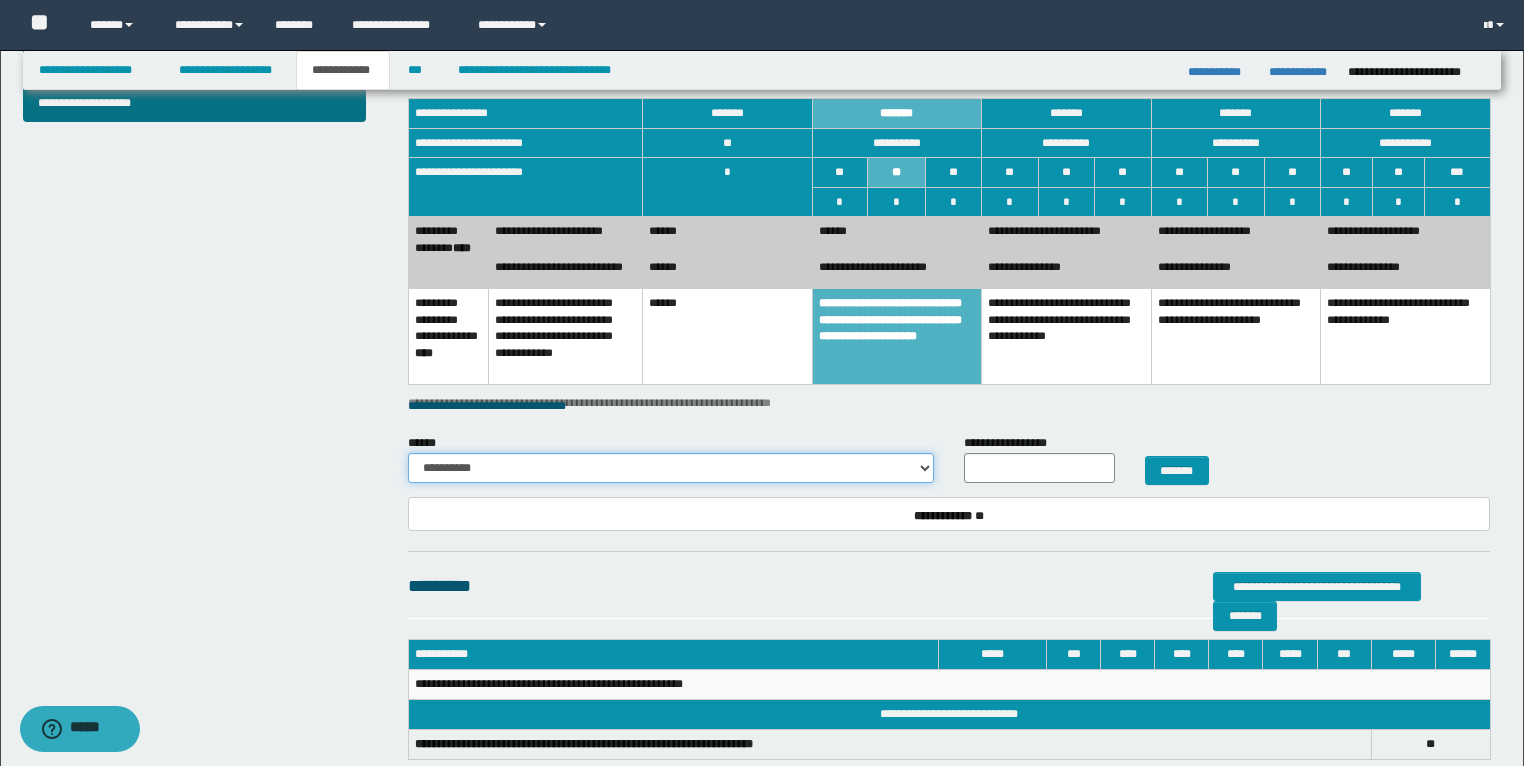 click on "**********" at bounding box center (671, 468) 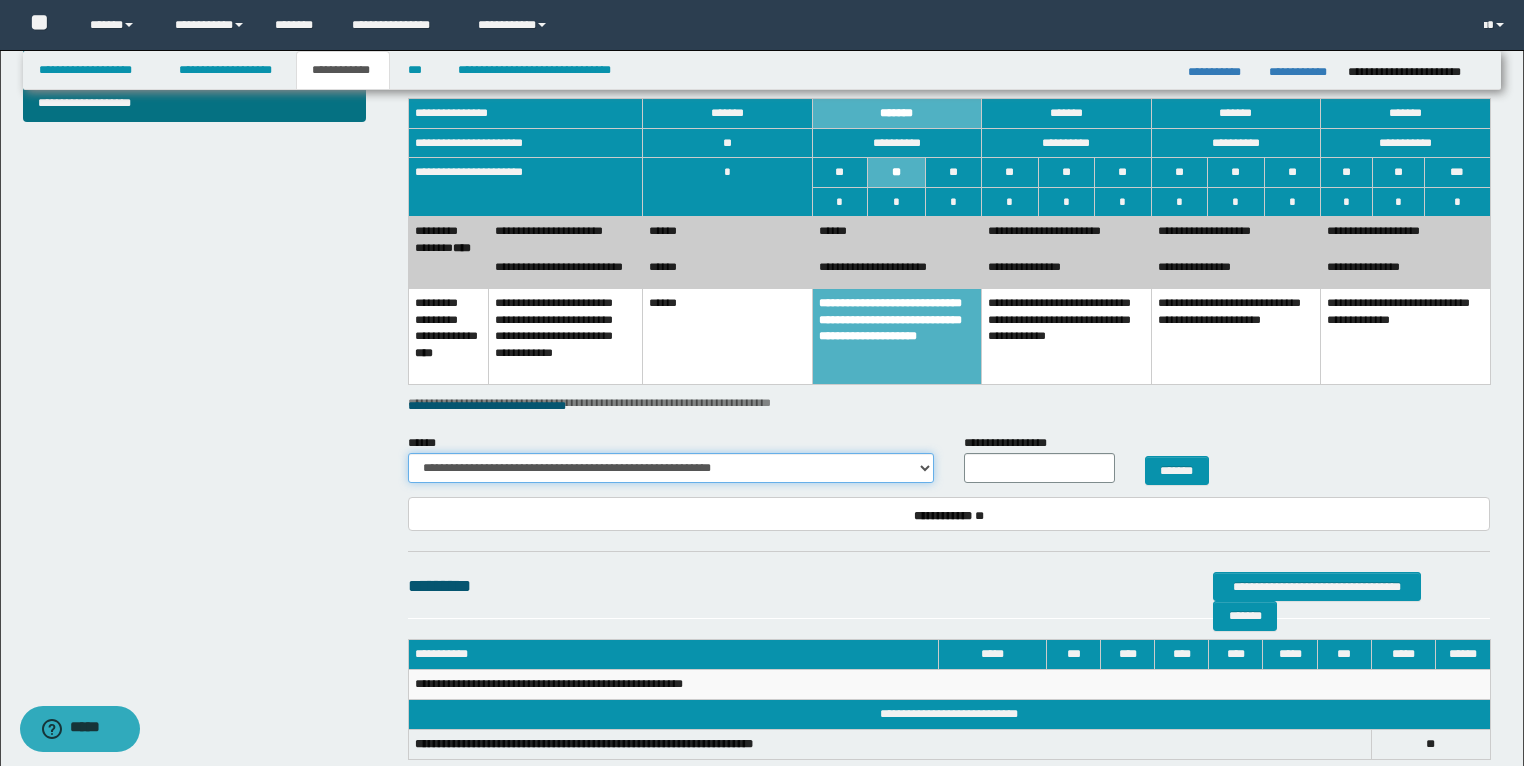 click on "**********" at bounding box center (671, 468) 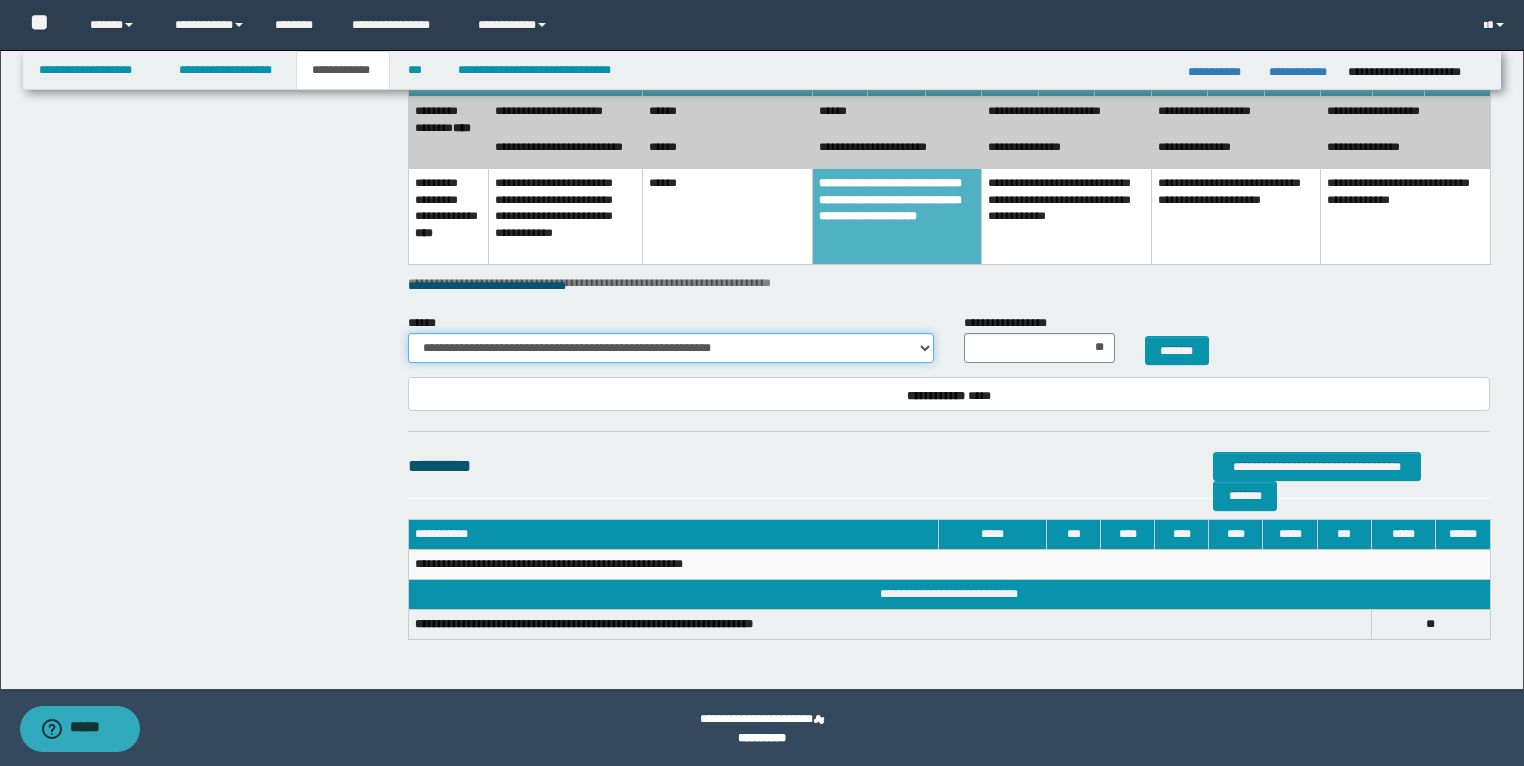 scroll, scrollTop: 1001, scrollLeft: 0, axis: vertical 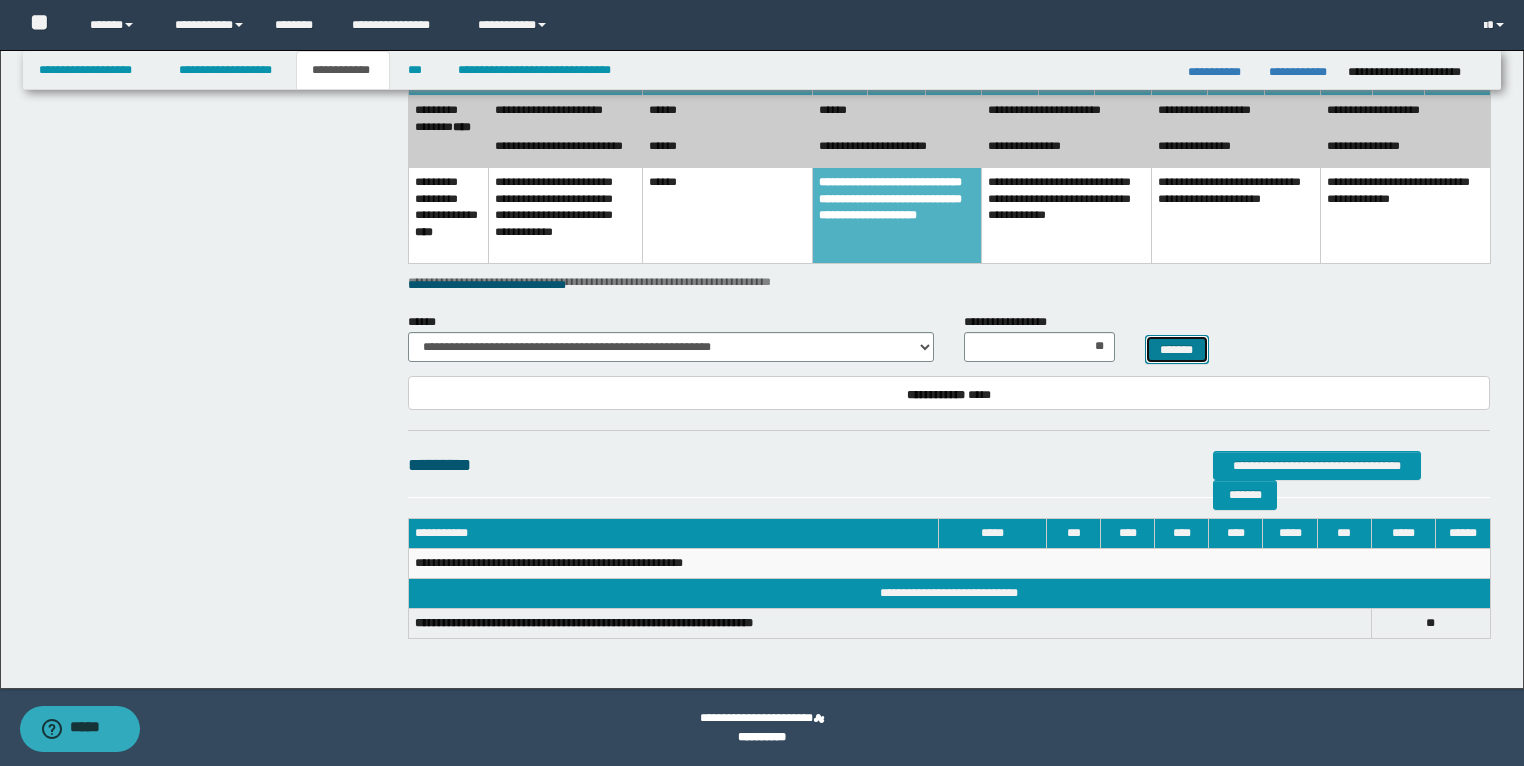 click on "*******" at bounding box center (1177, 350) 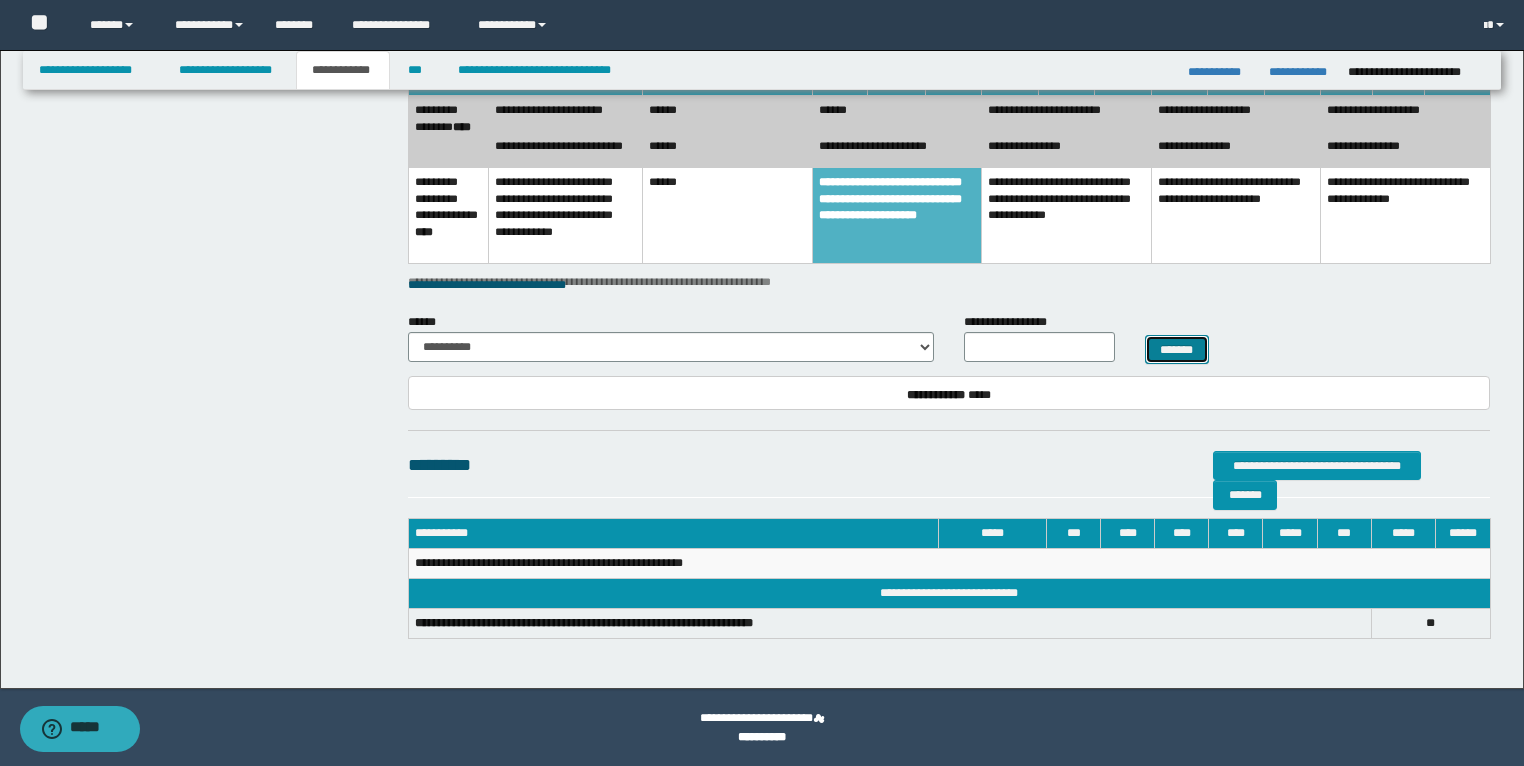 scroll, scrollTop: 956, scrollLeft: 0, axis: vertical 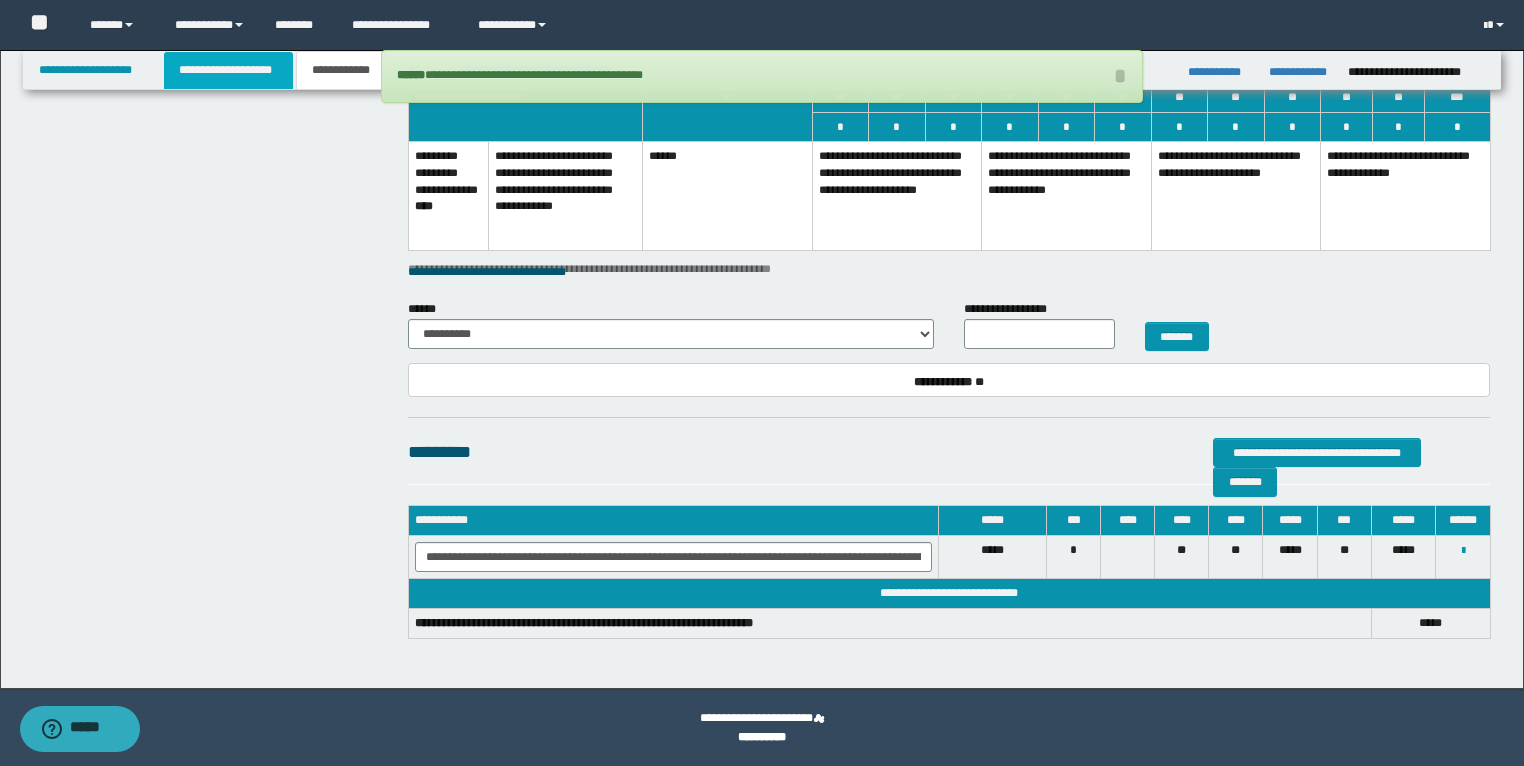 click on "**********" at bounding box center [228, 70] 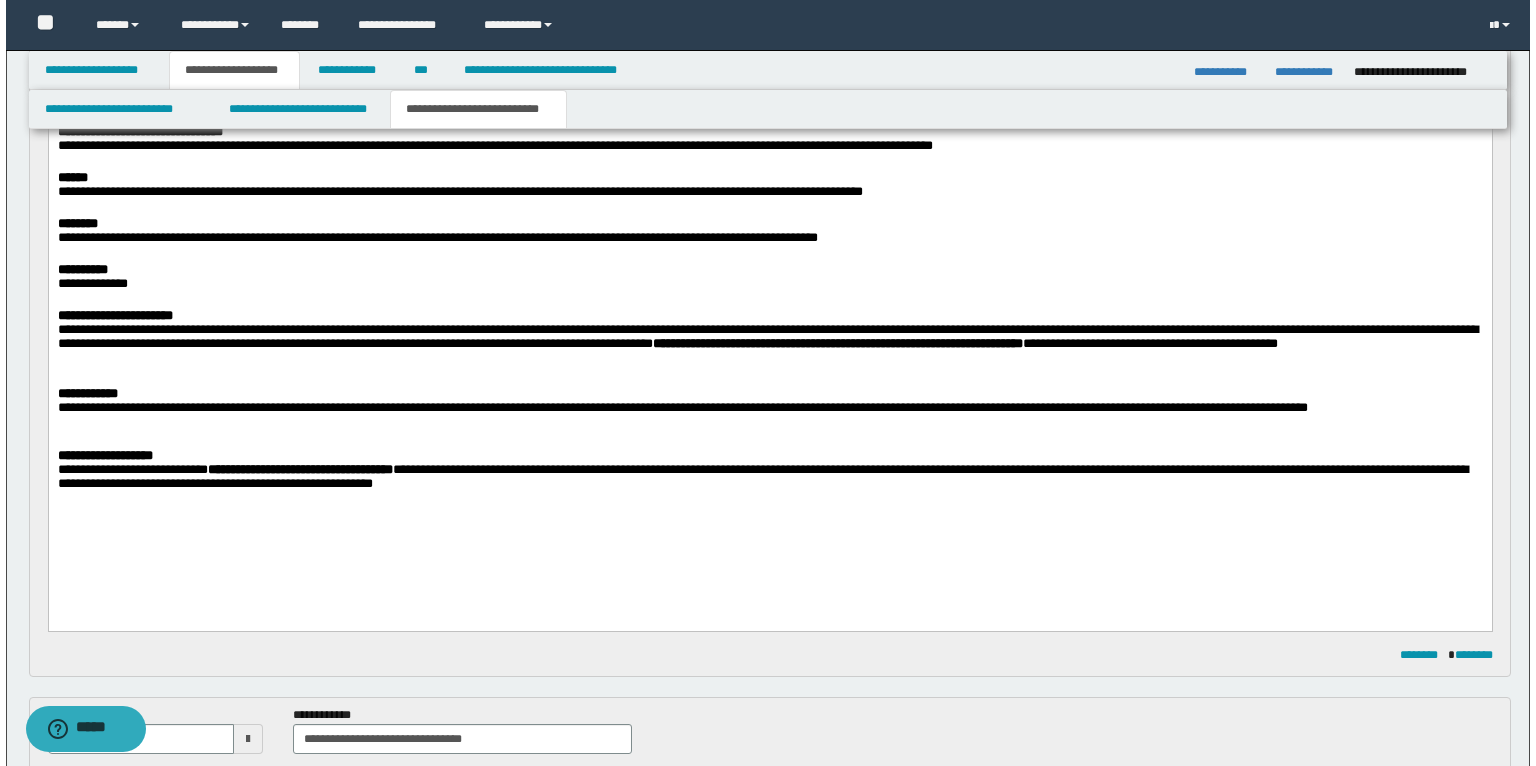 scroll, scrollTop: 267, scrollLeft: 0, axis: vertical 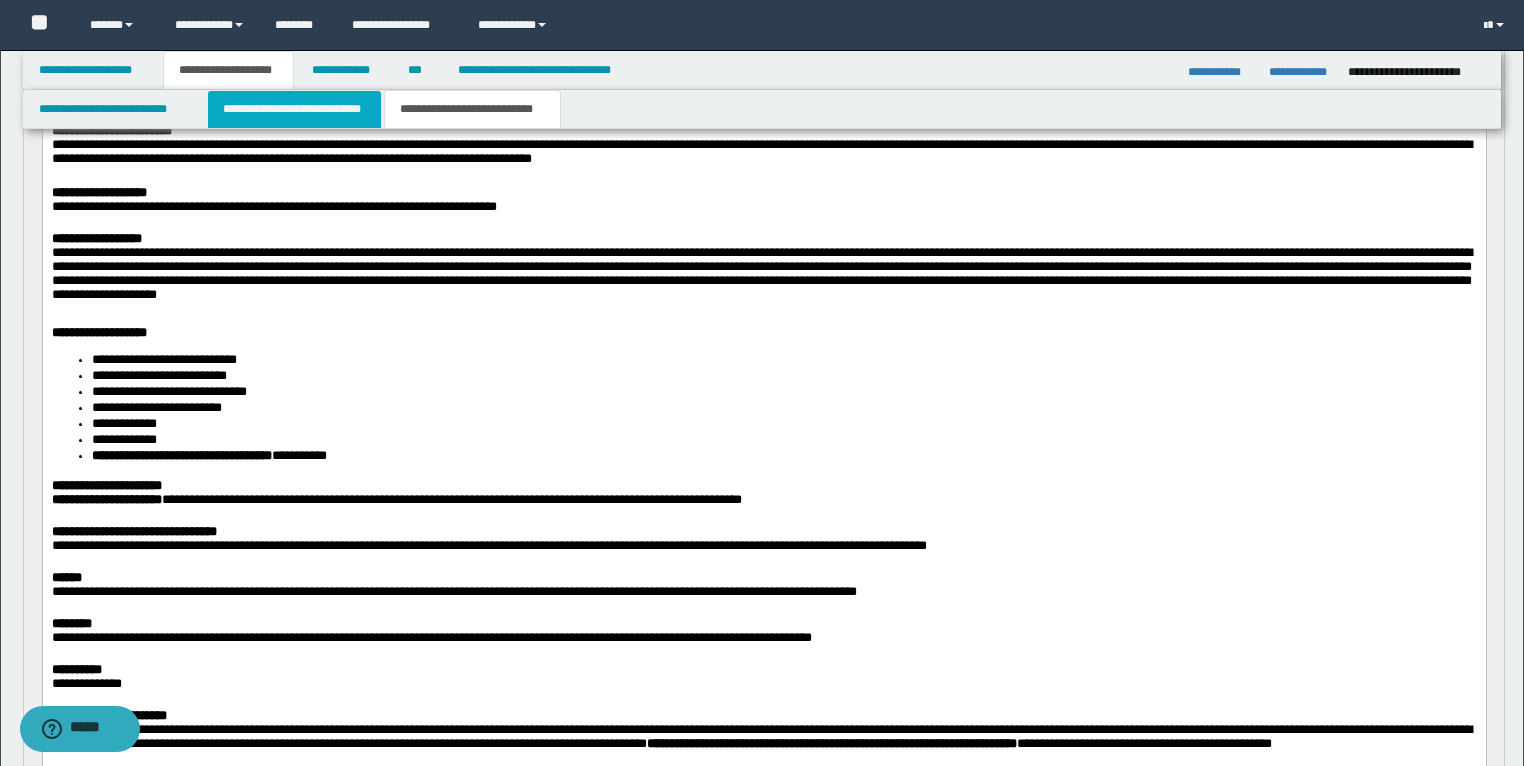 click on "**********" at bounding box center [294, 109] 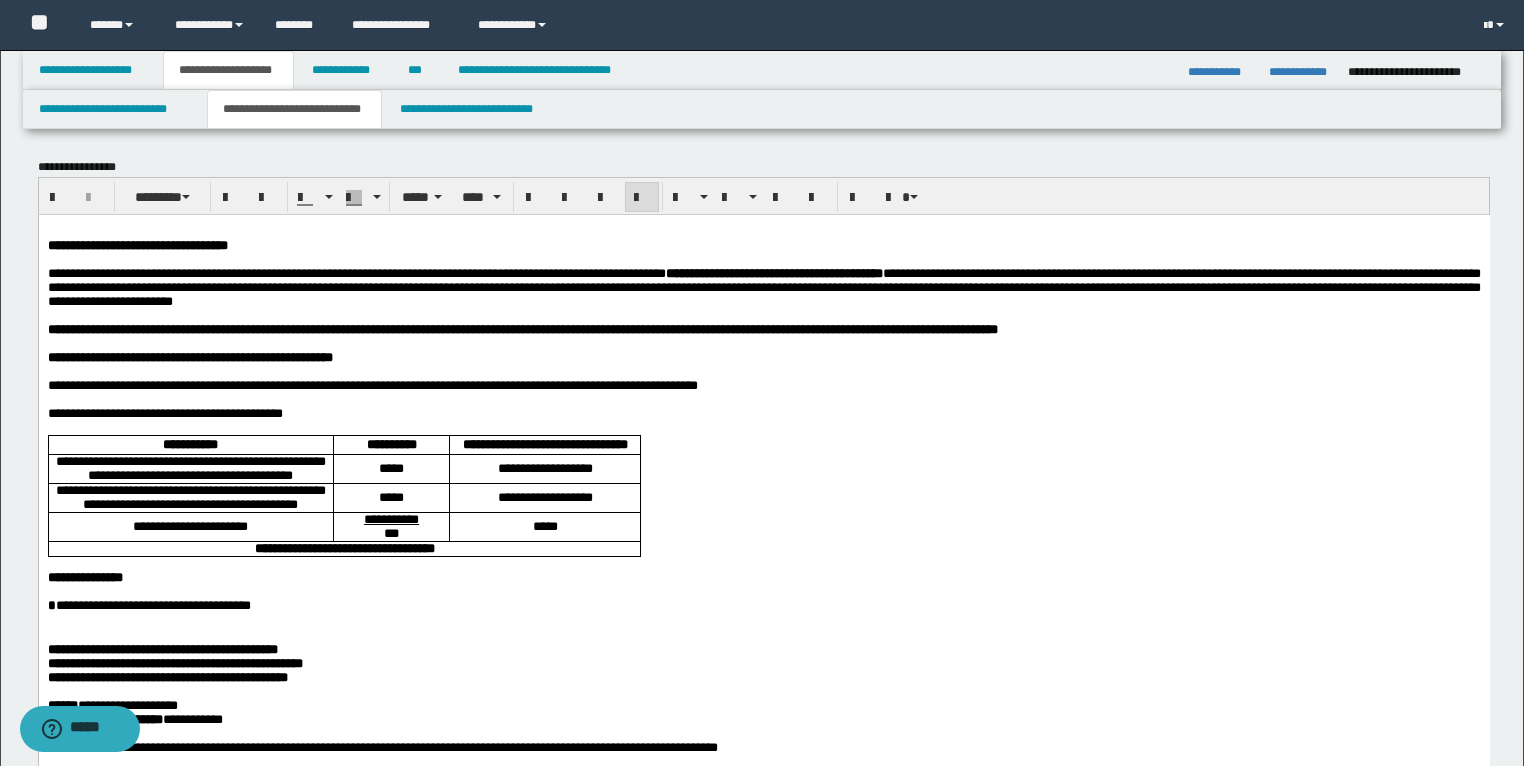 scroll, scrollTop: 0, scrollLeft: 0, axis: both 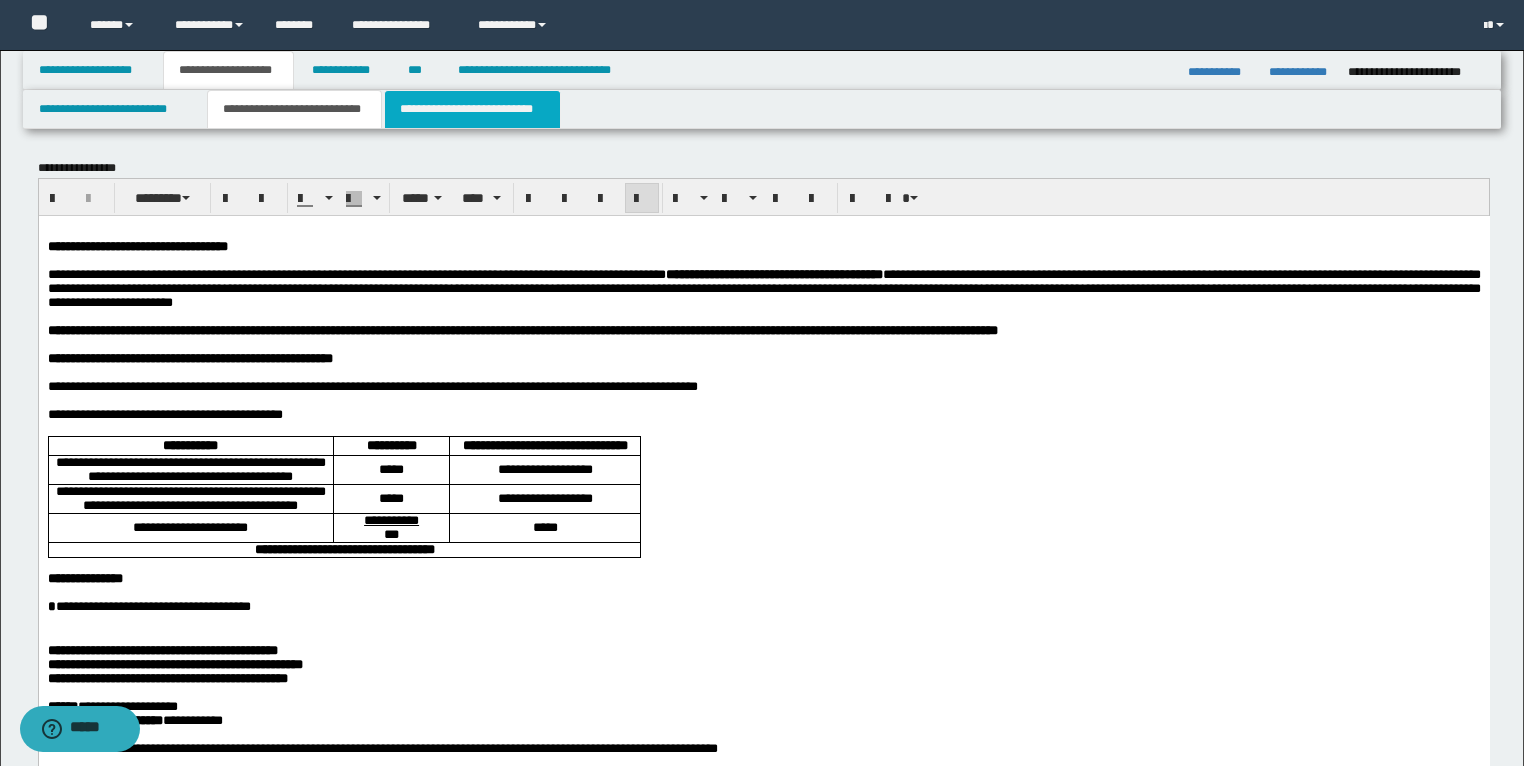 click on "**********" at bounding box center (472, 109) 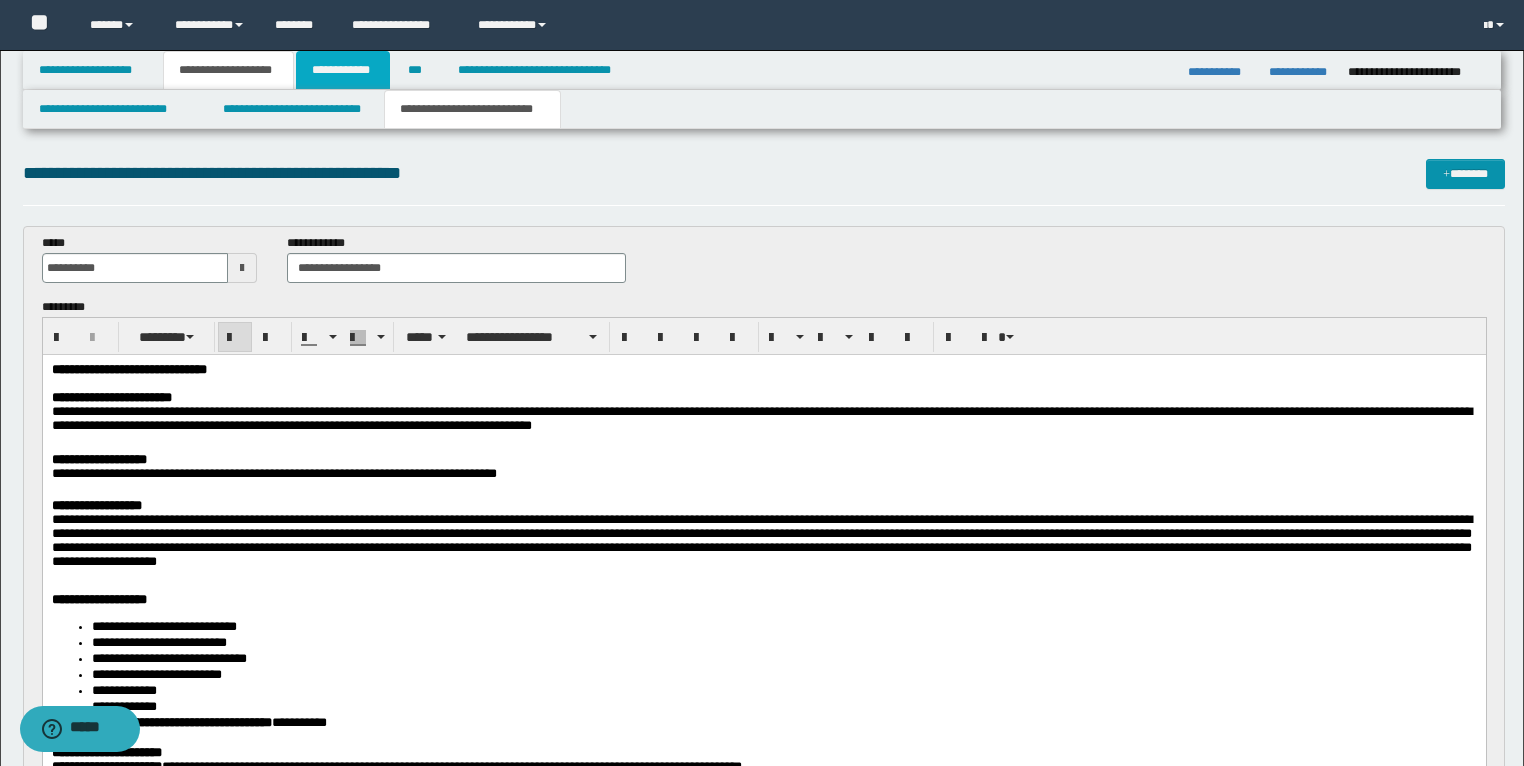 drag, startPoint x: 362, startPoint y: 75, endPoint x: 476, endPoint y: 130, distance: 126.57409 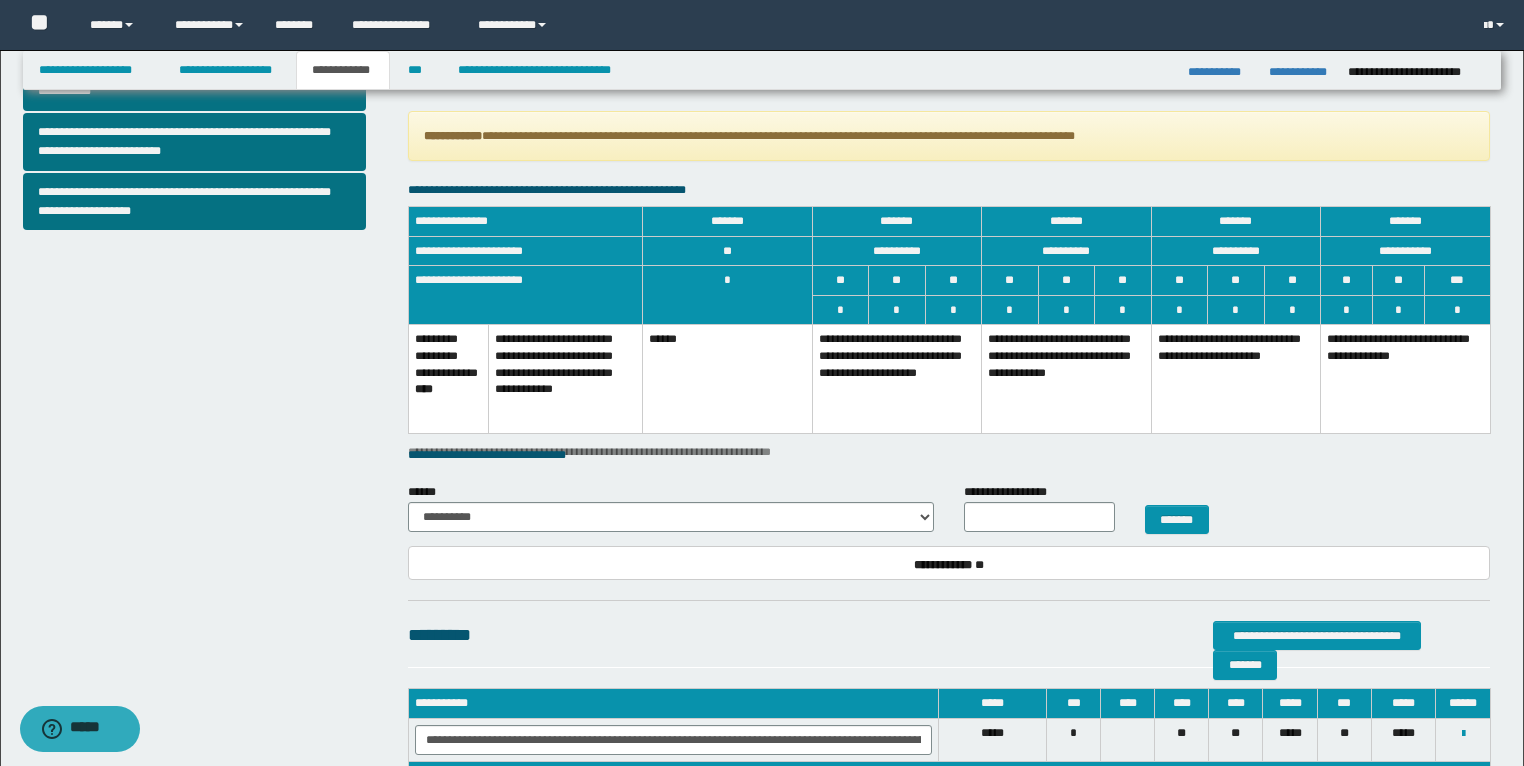 scroll, scrollTop: 800, scrollLeft: 0, axis: vertical 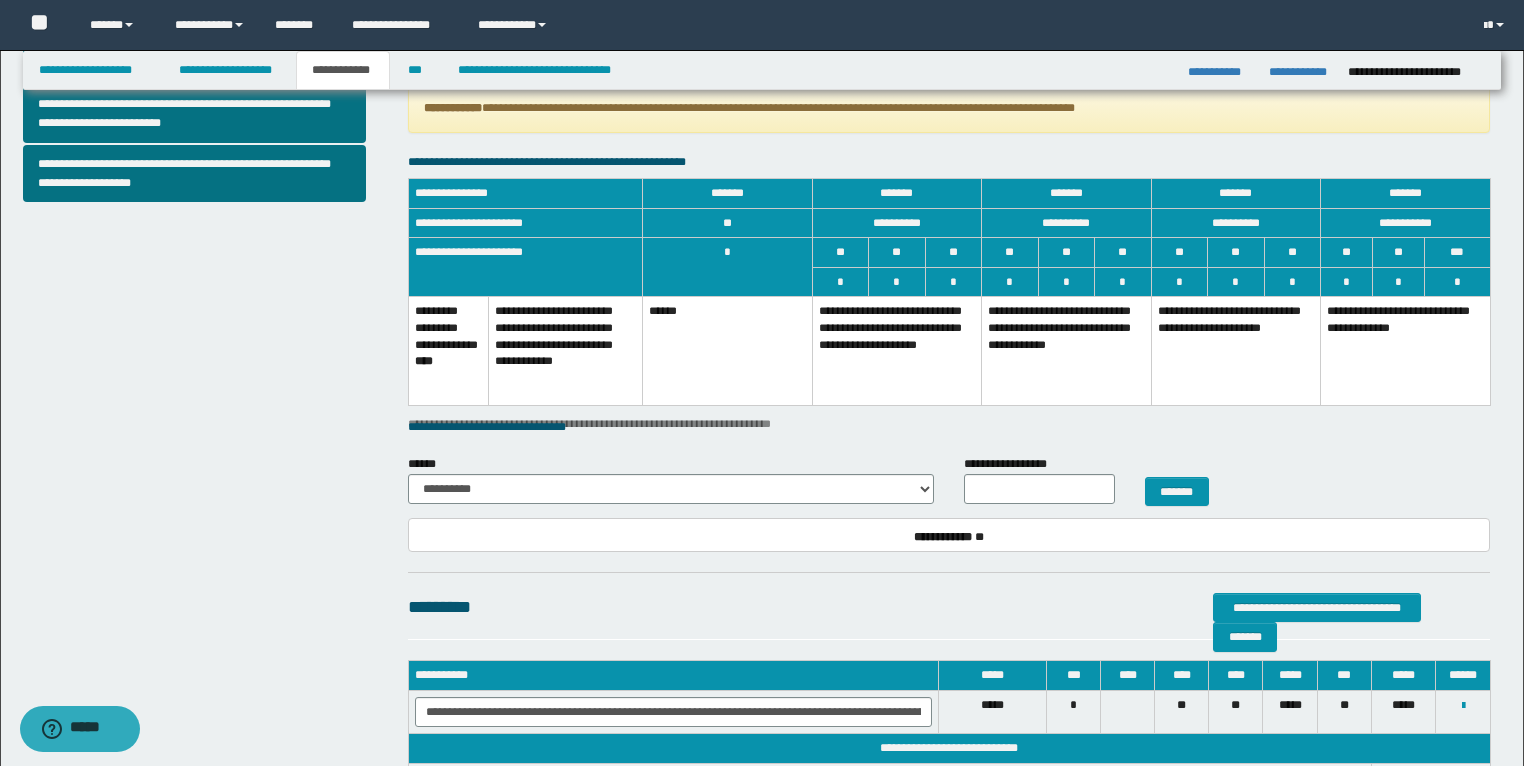 click on "**********" at bounding box center [1067, 351] 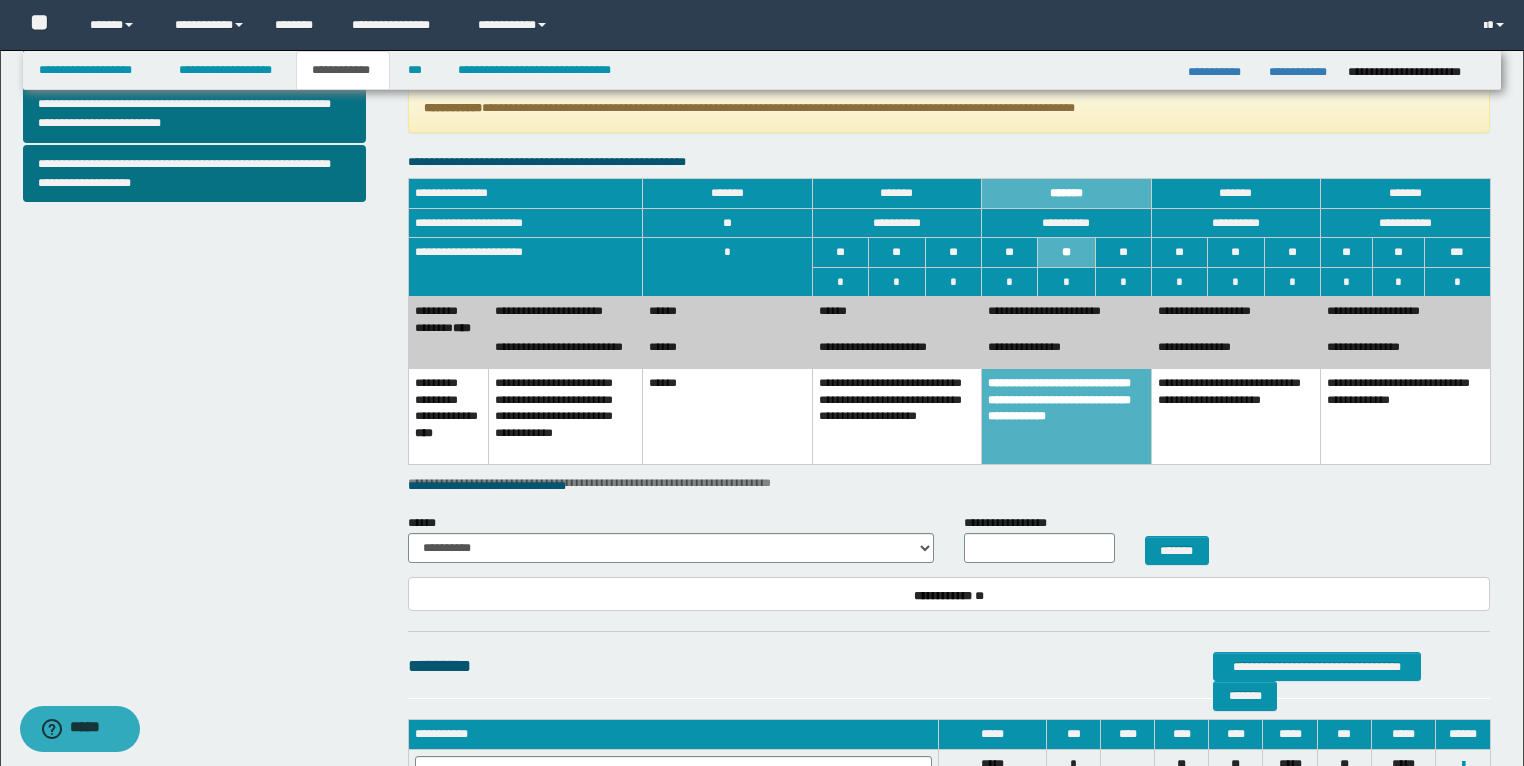 click on "**********" at bounding box center (897, 351) 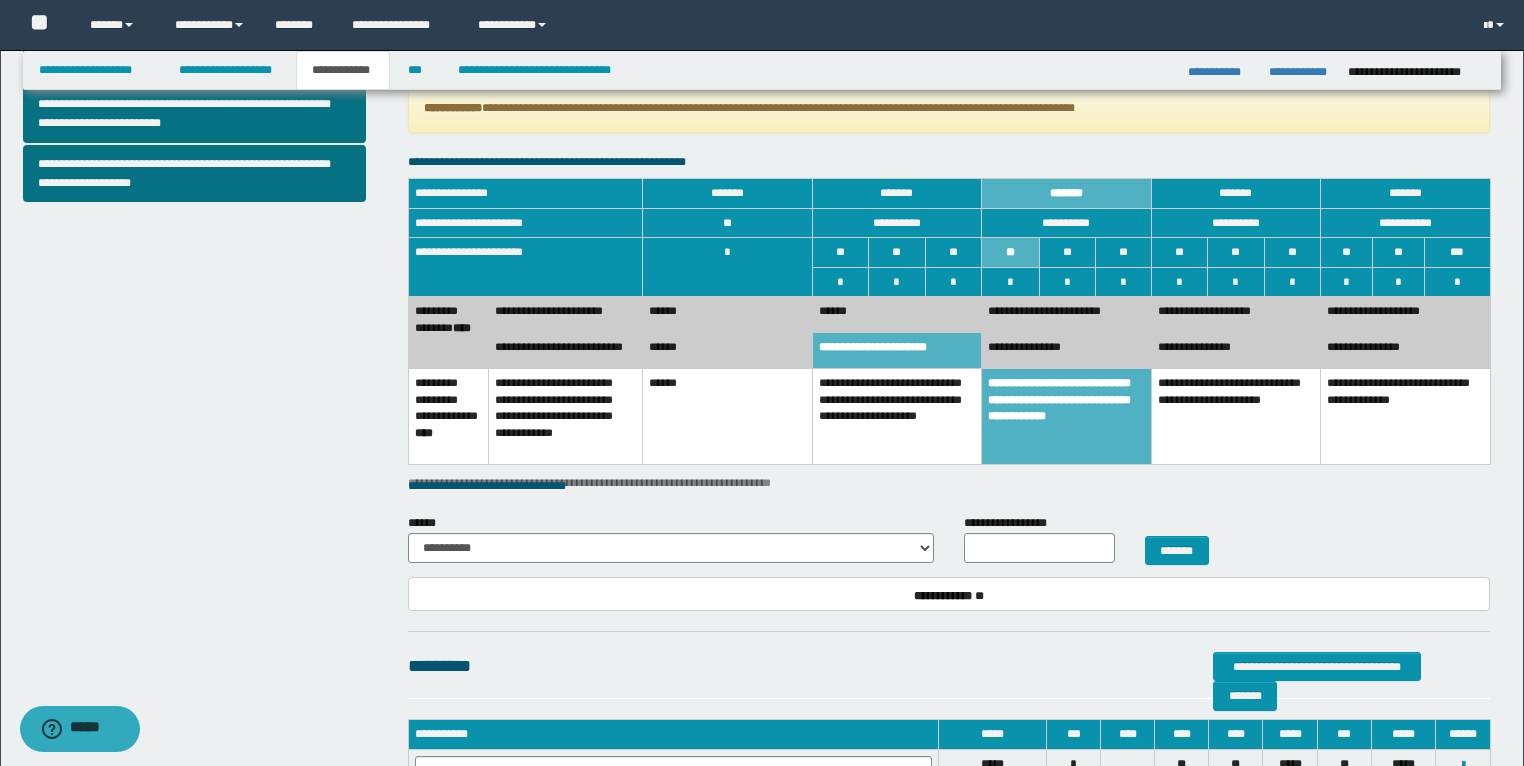 click on "******" at bounding box center [897, 315] 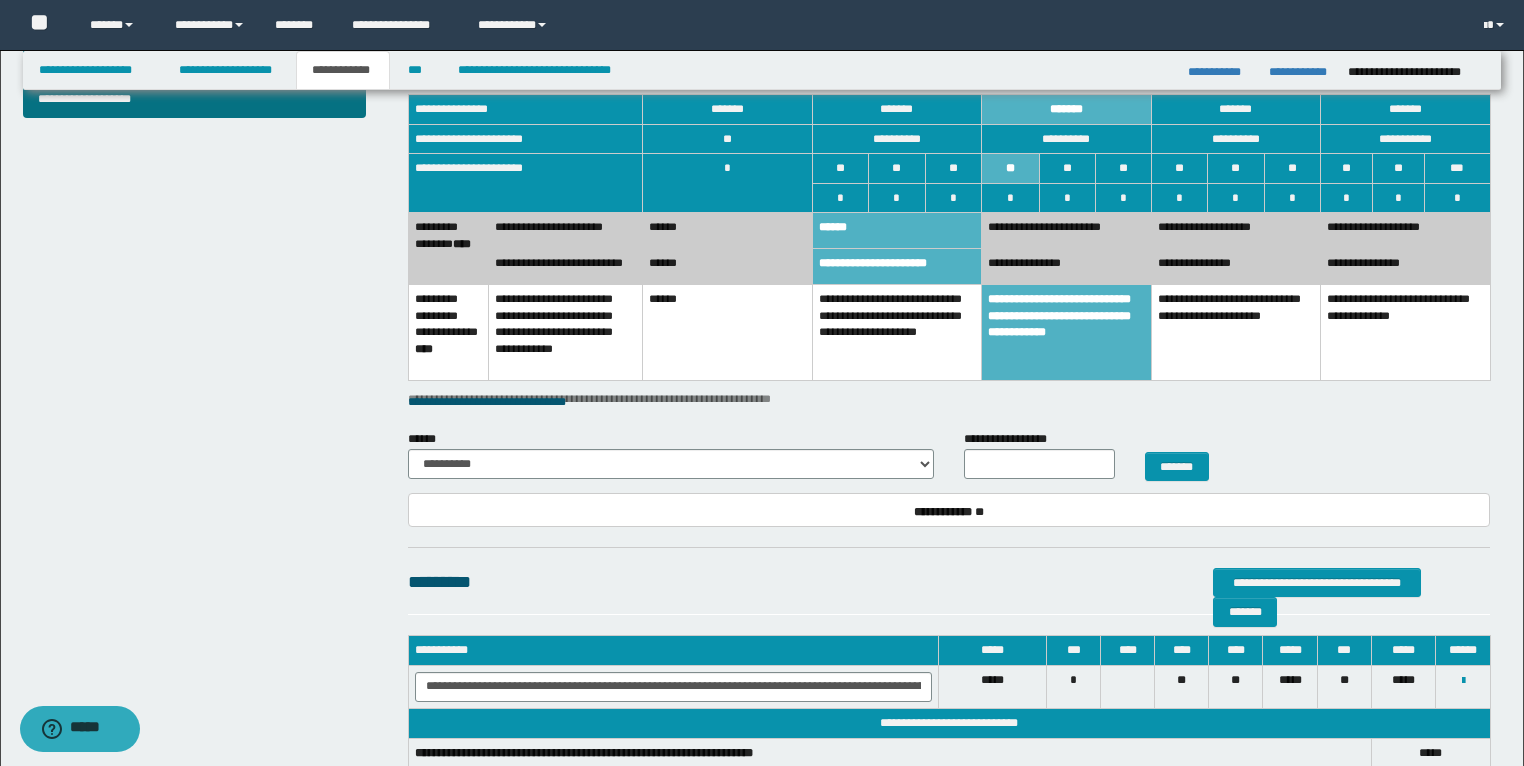 scroll, scrollTop: 1014, scrollLeft: 0, axis: vertical 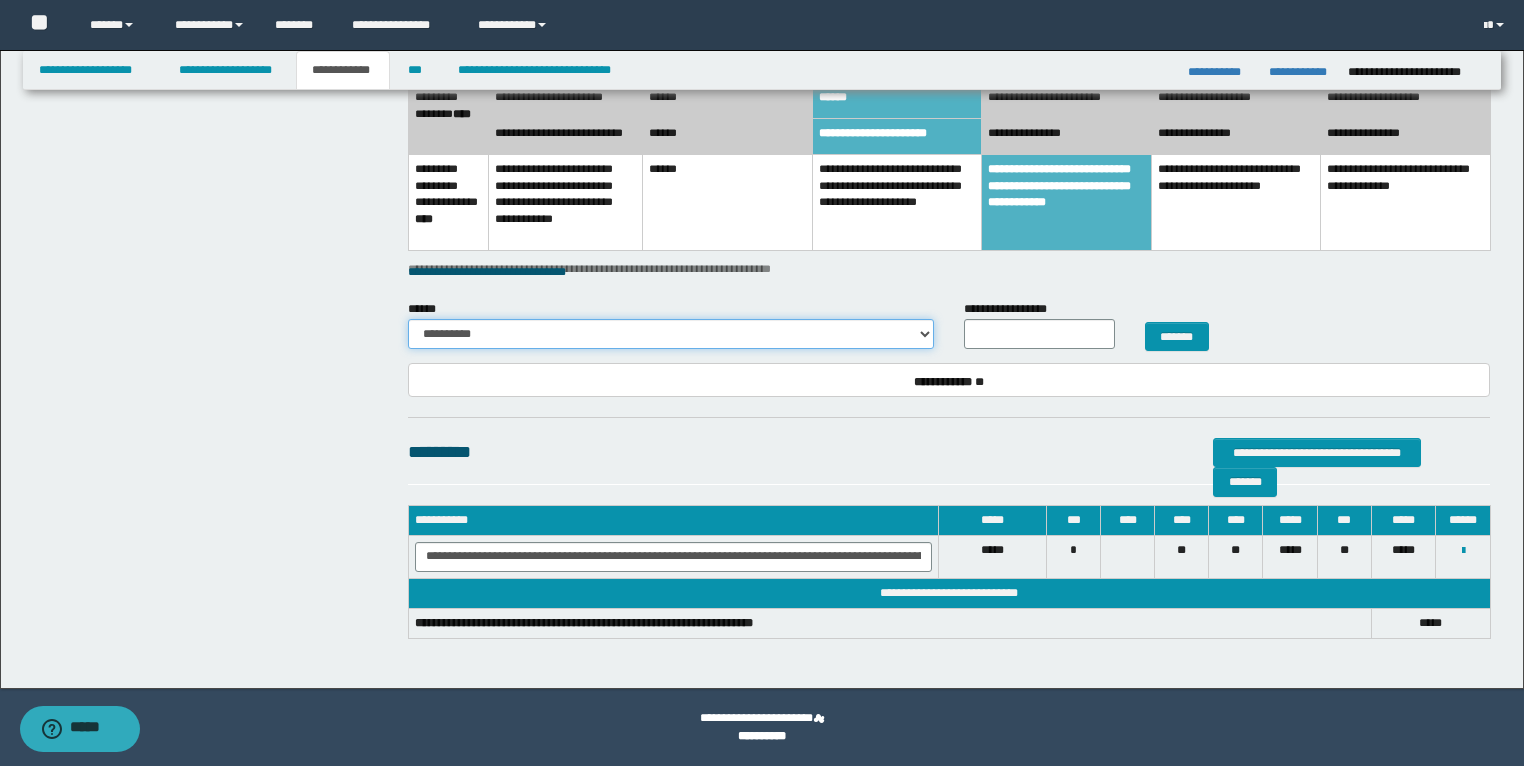 click on "**********" at bounding box center [671, 334] 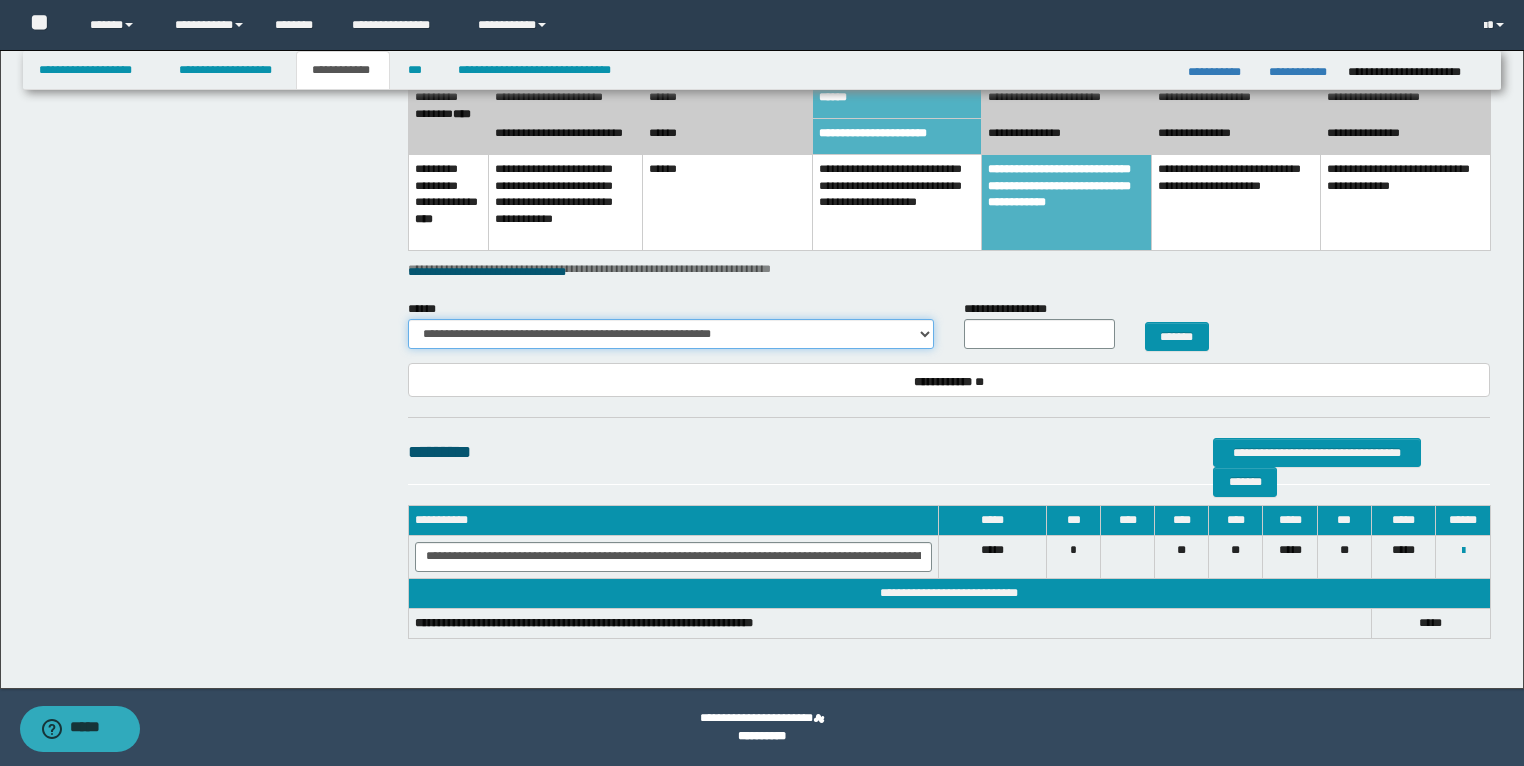 click on "**********" at bounding box center (671, 334) 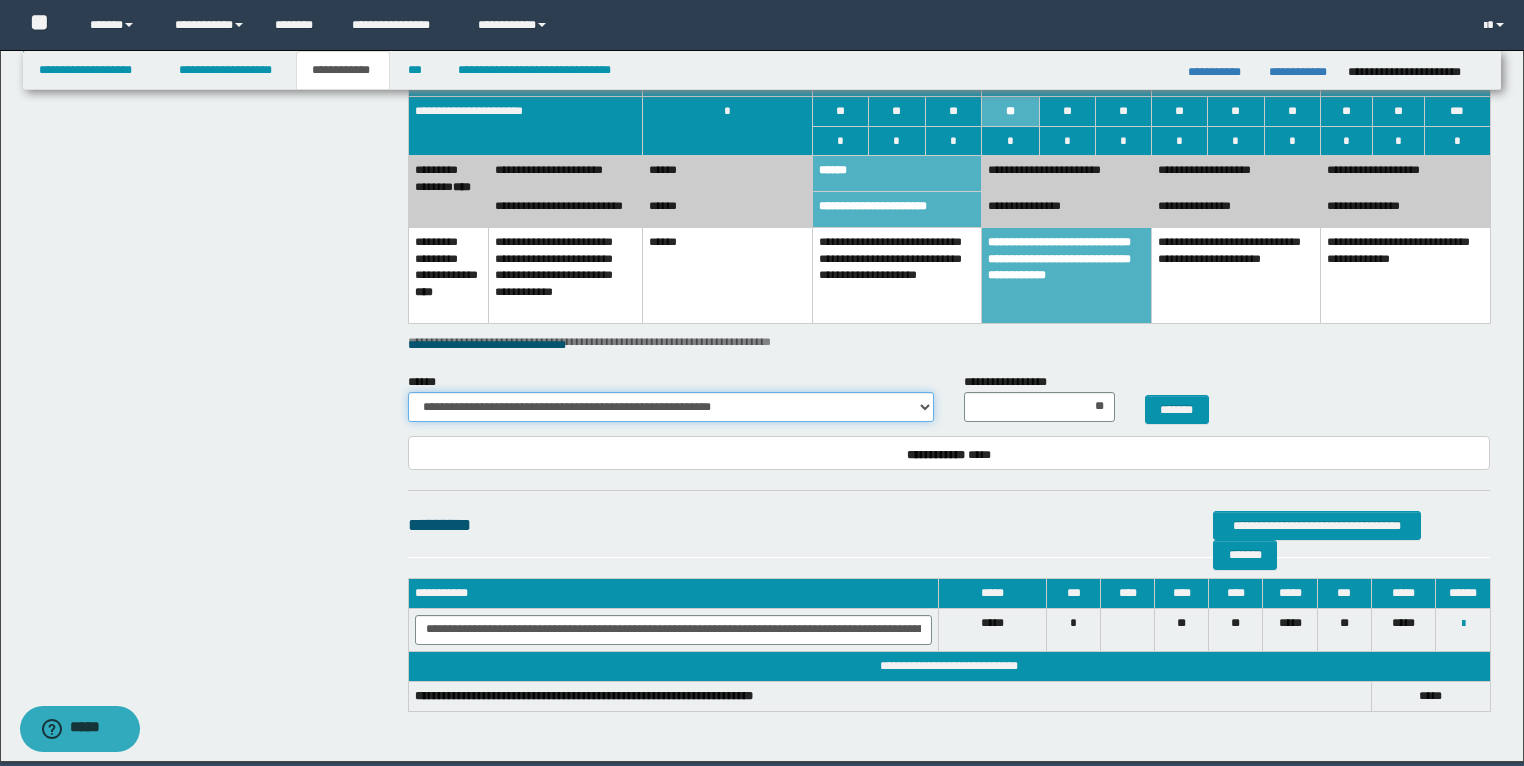scroll, scrollTop: 854, scrollLeft: 0, axis: vertical 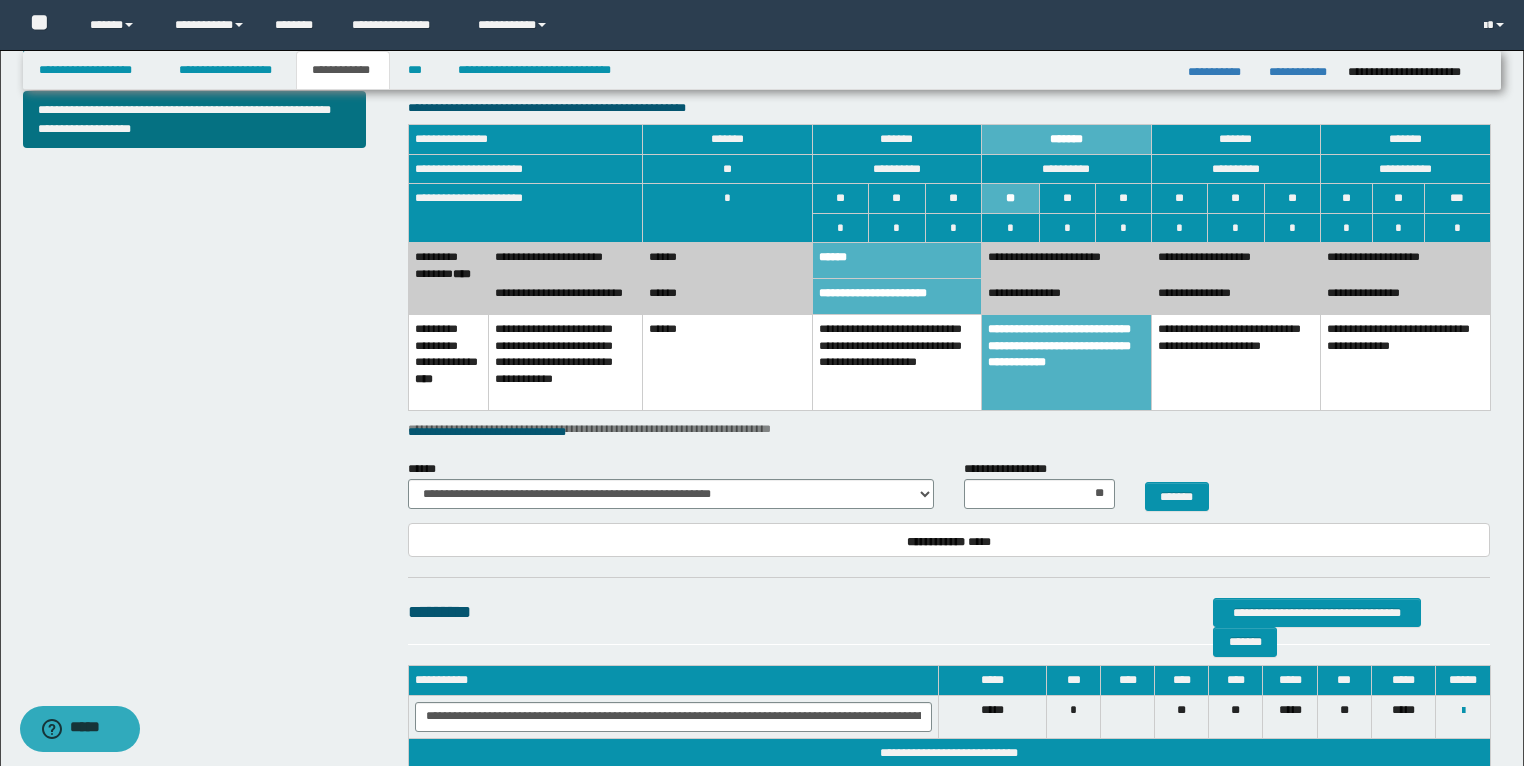 click on "**********" at bounding box center (897, 363) 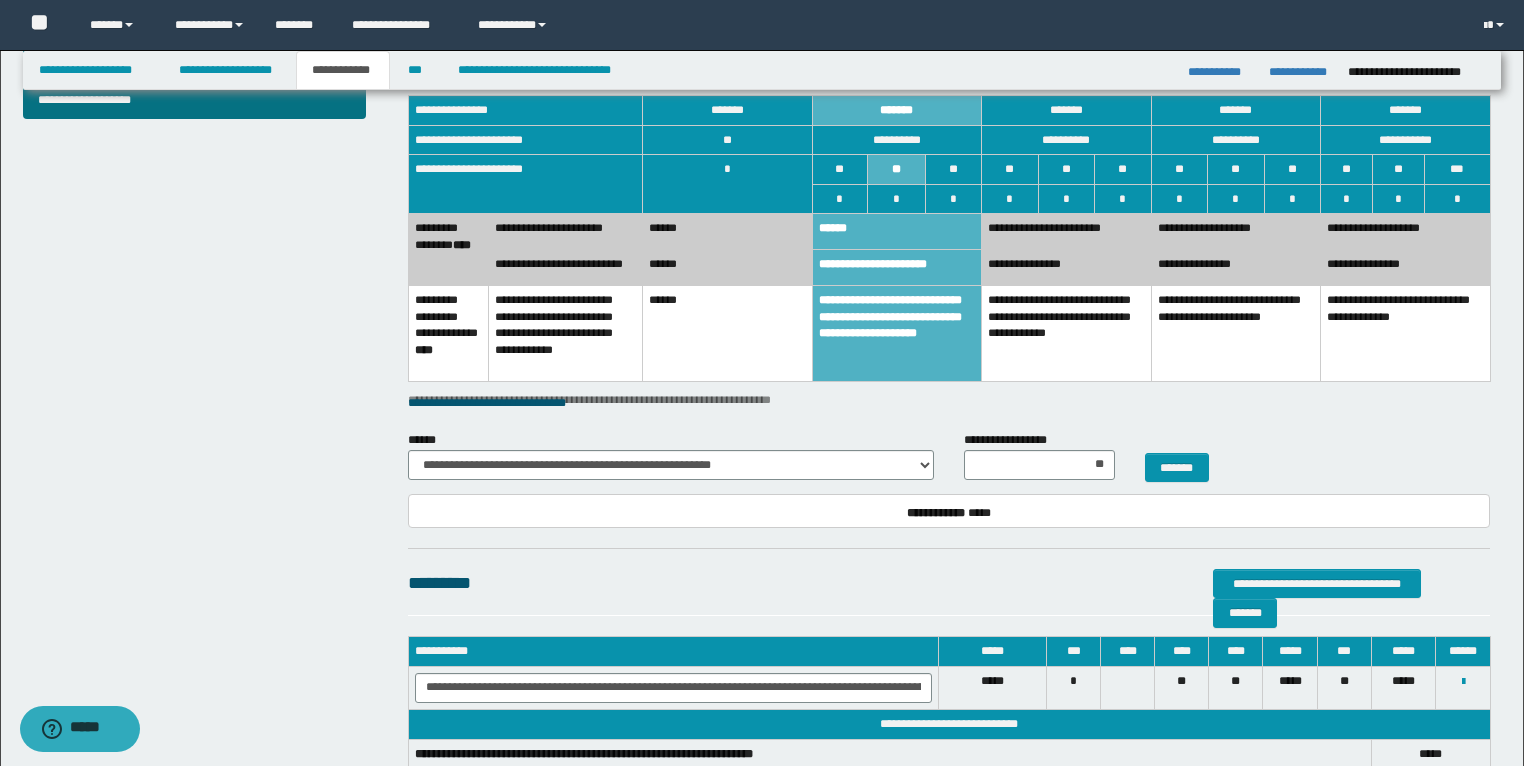 scroll, scrollTop: 854, scrollLeft: 0, axis: vertical 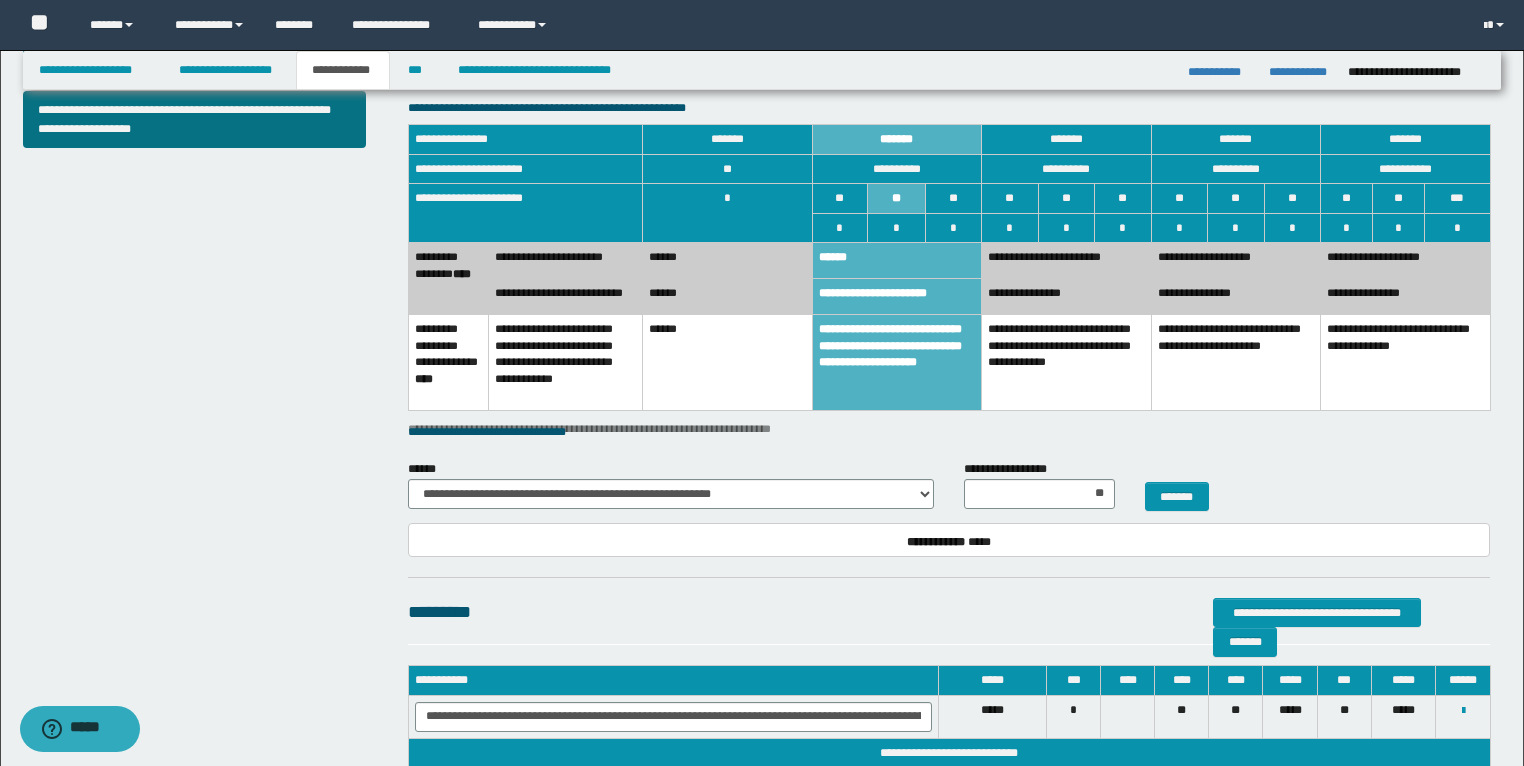click on "******" at bounding box center (728, 297) 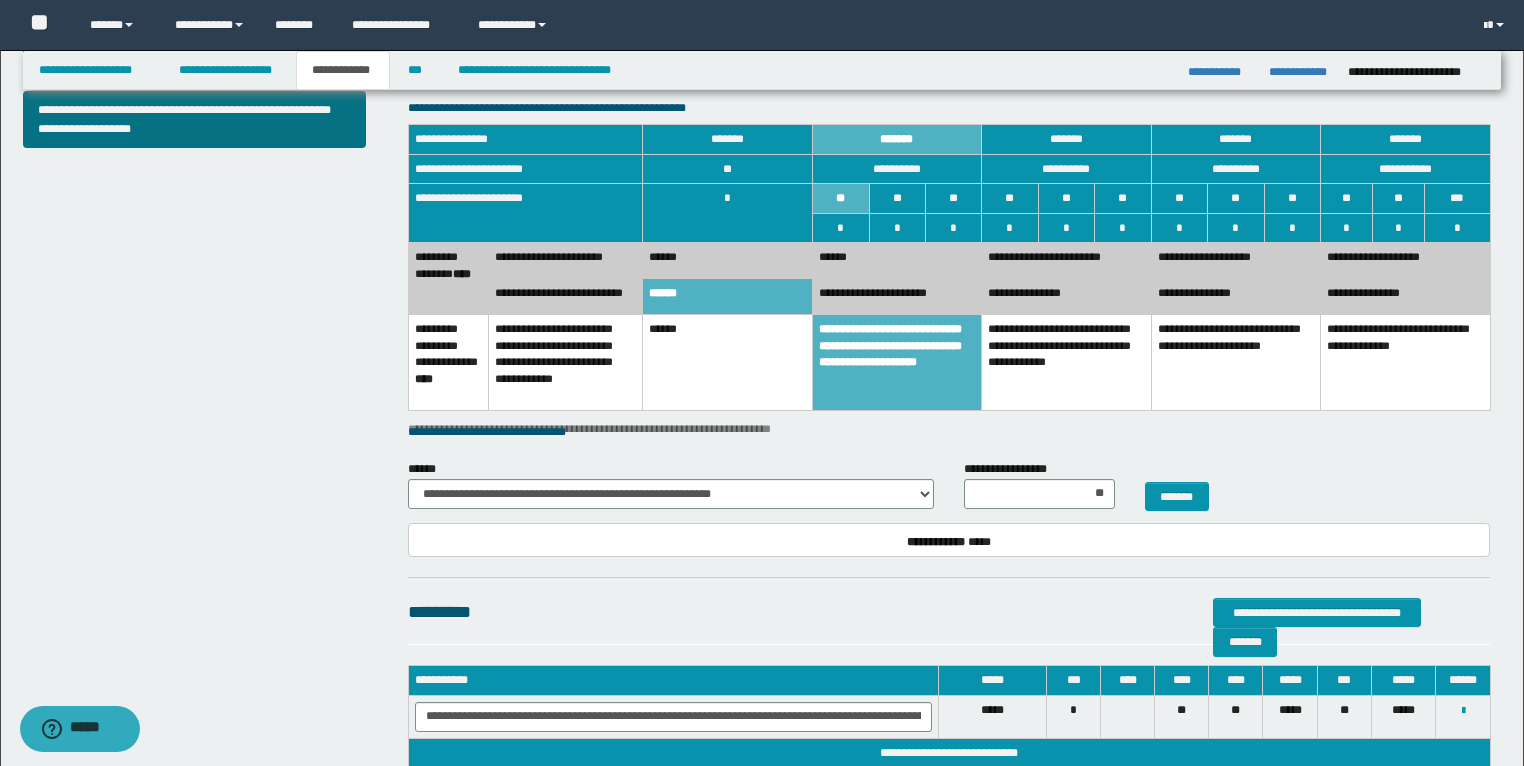 click on "******" at bounding box center [728, 261] 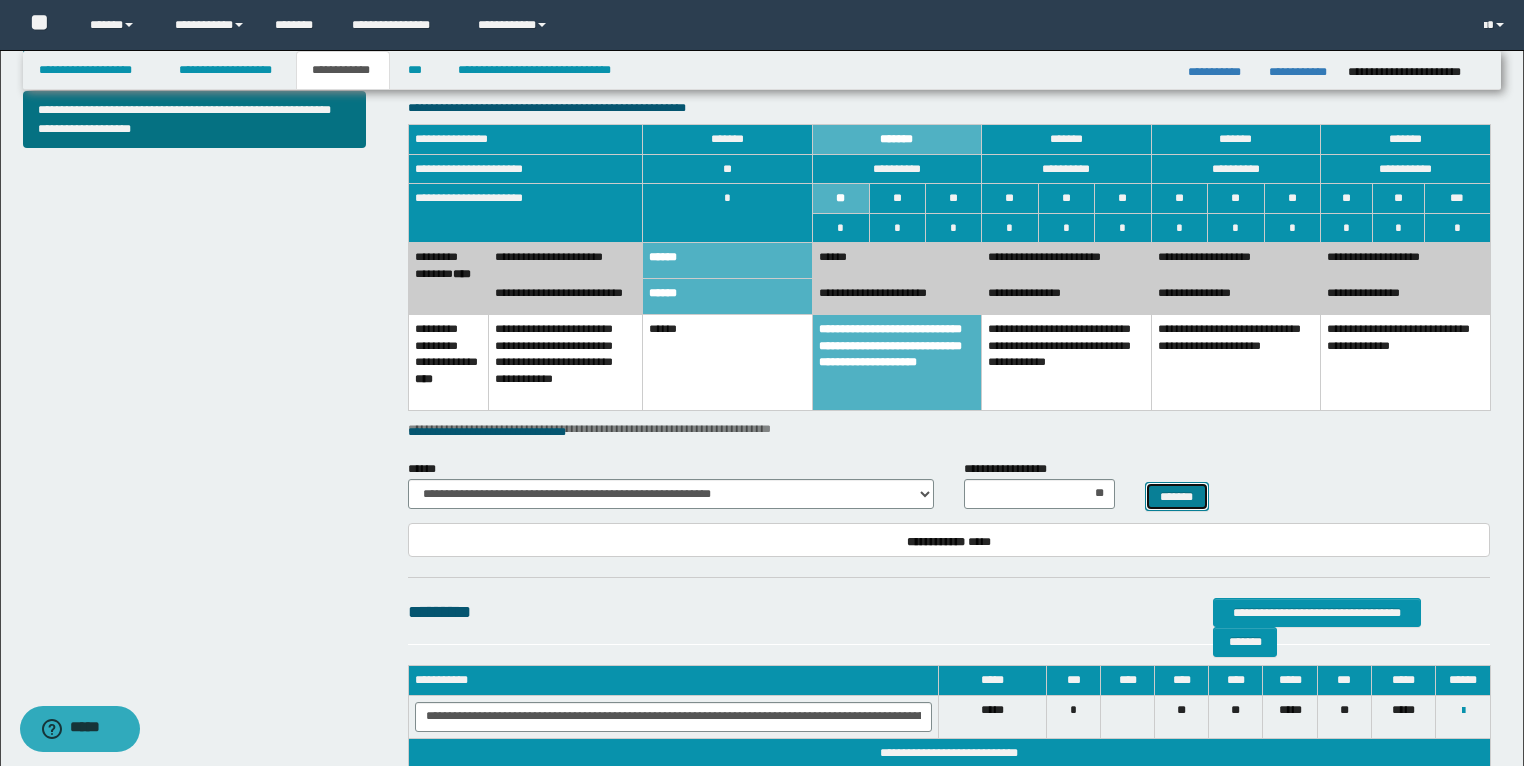 click on "*******" at bounding box center [1177, 497] 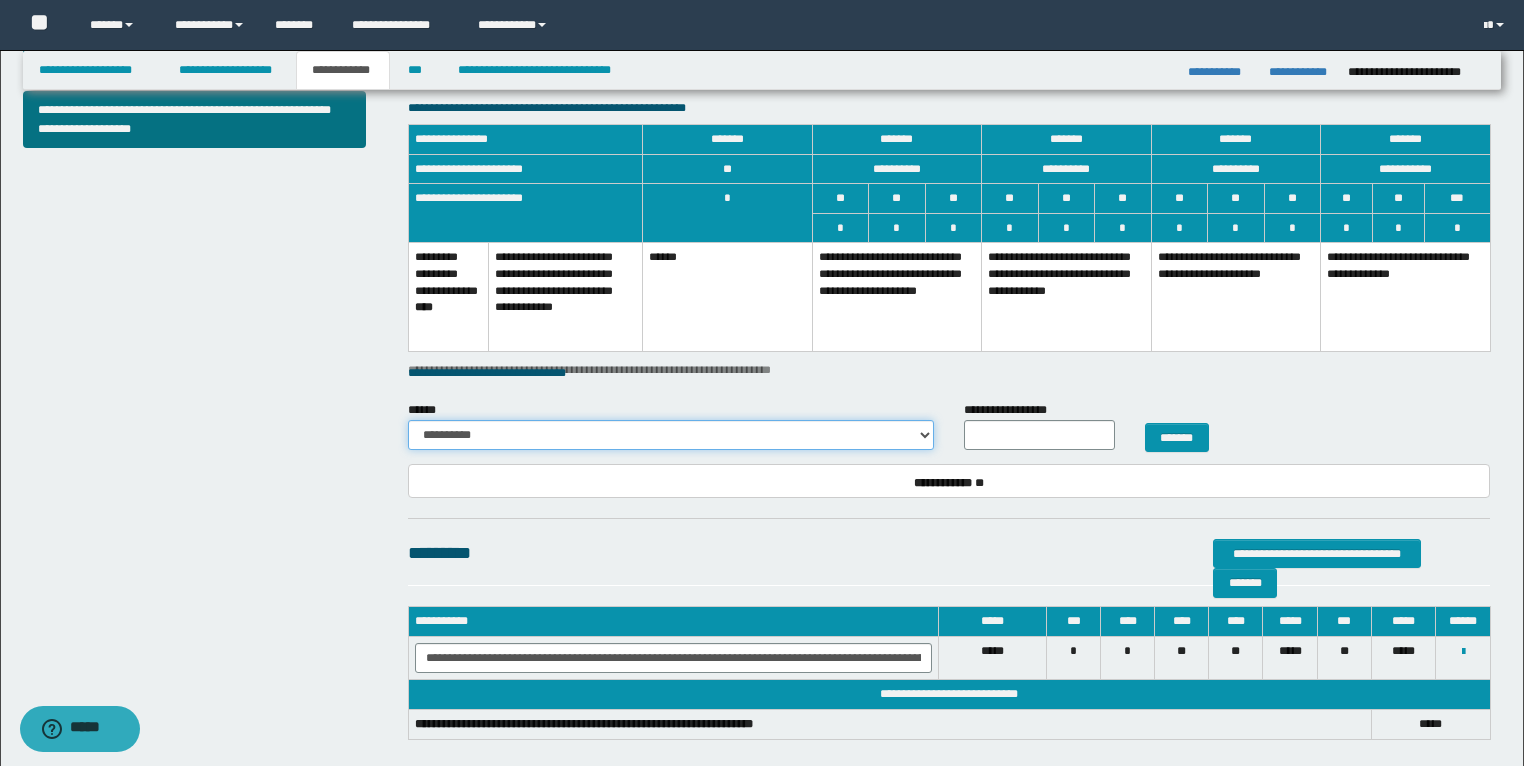 click on "**********" at bounding box center [671, 435] 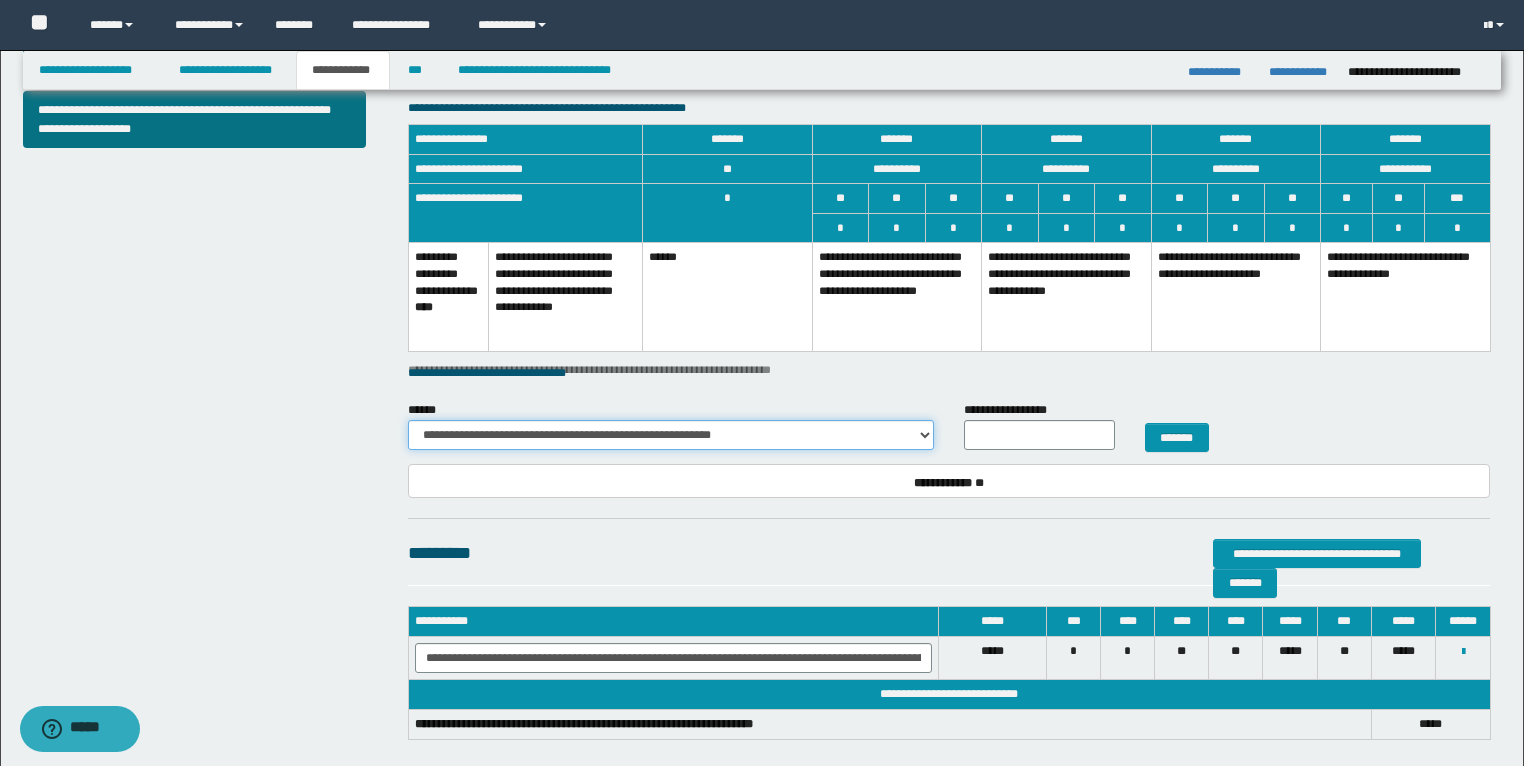 click on "**********" at bounding box center [671, 435] 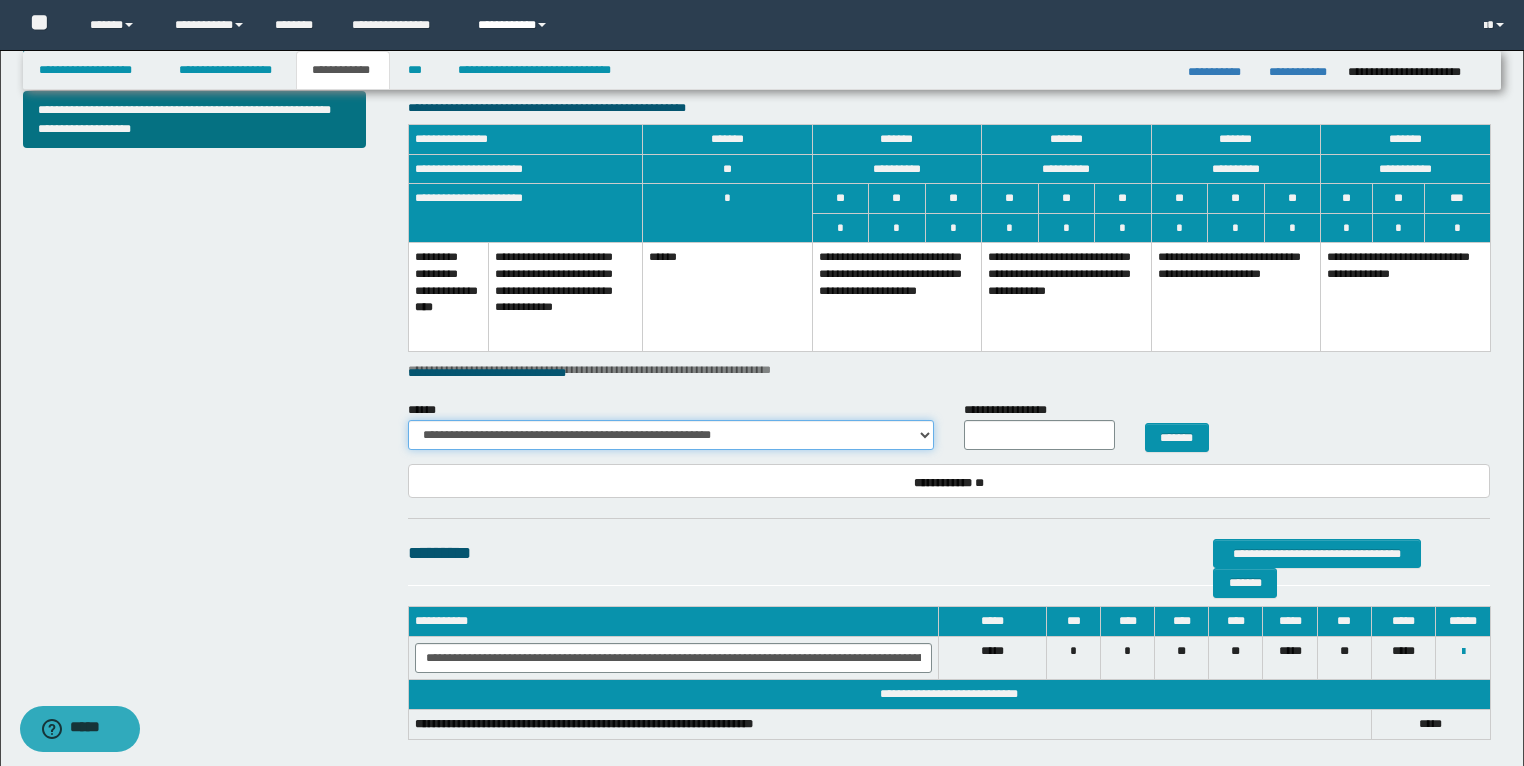 type on "**" 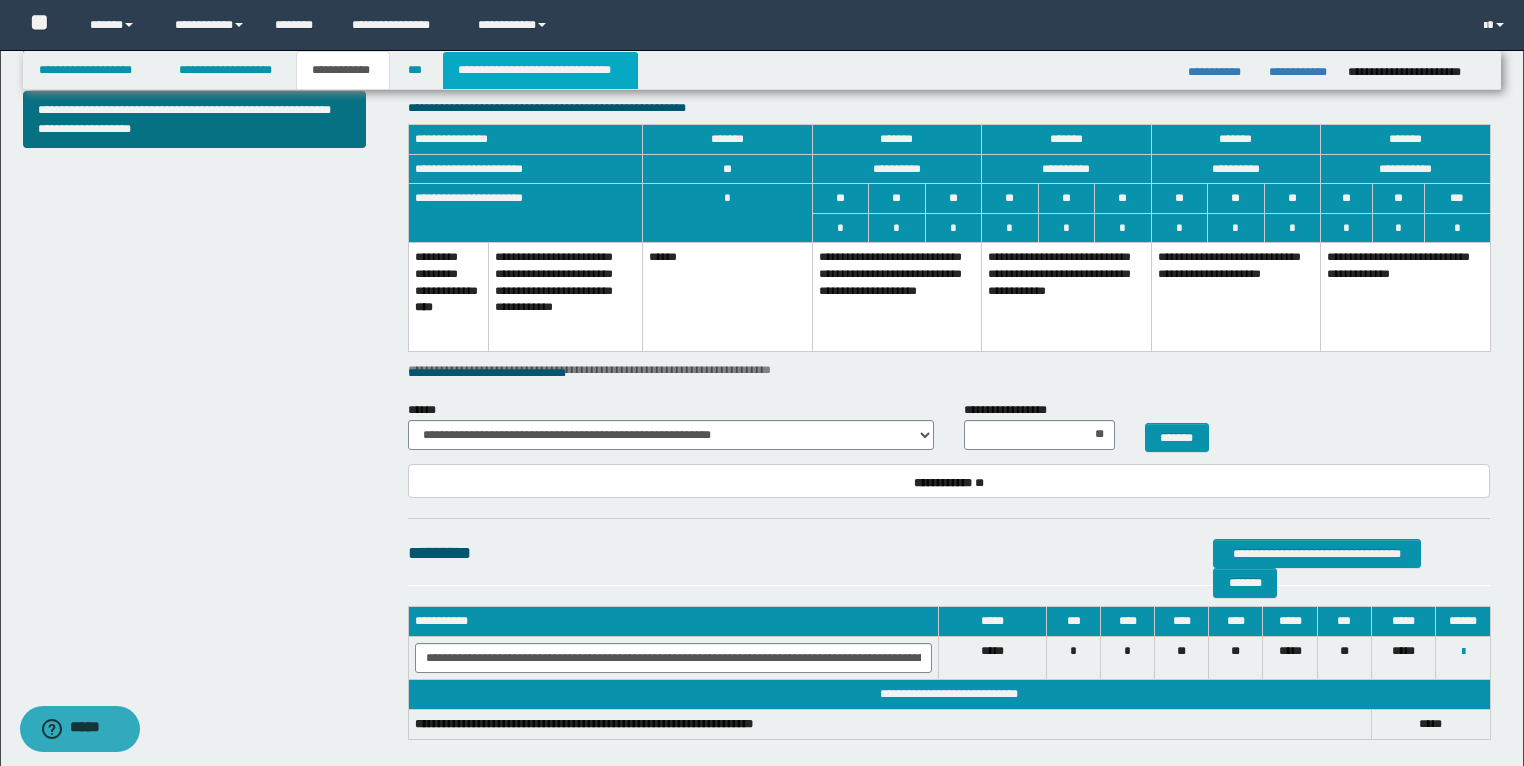 click on "**********" at bounding box center [540, 70] 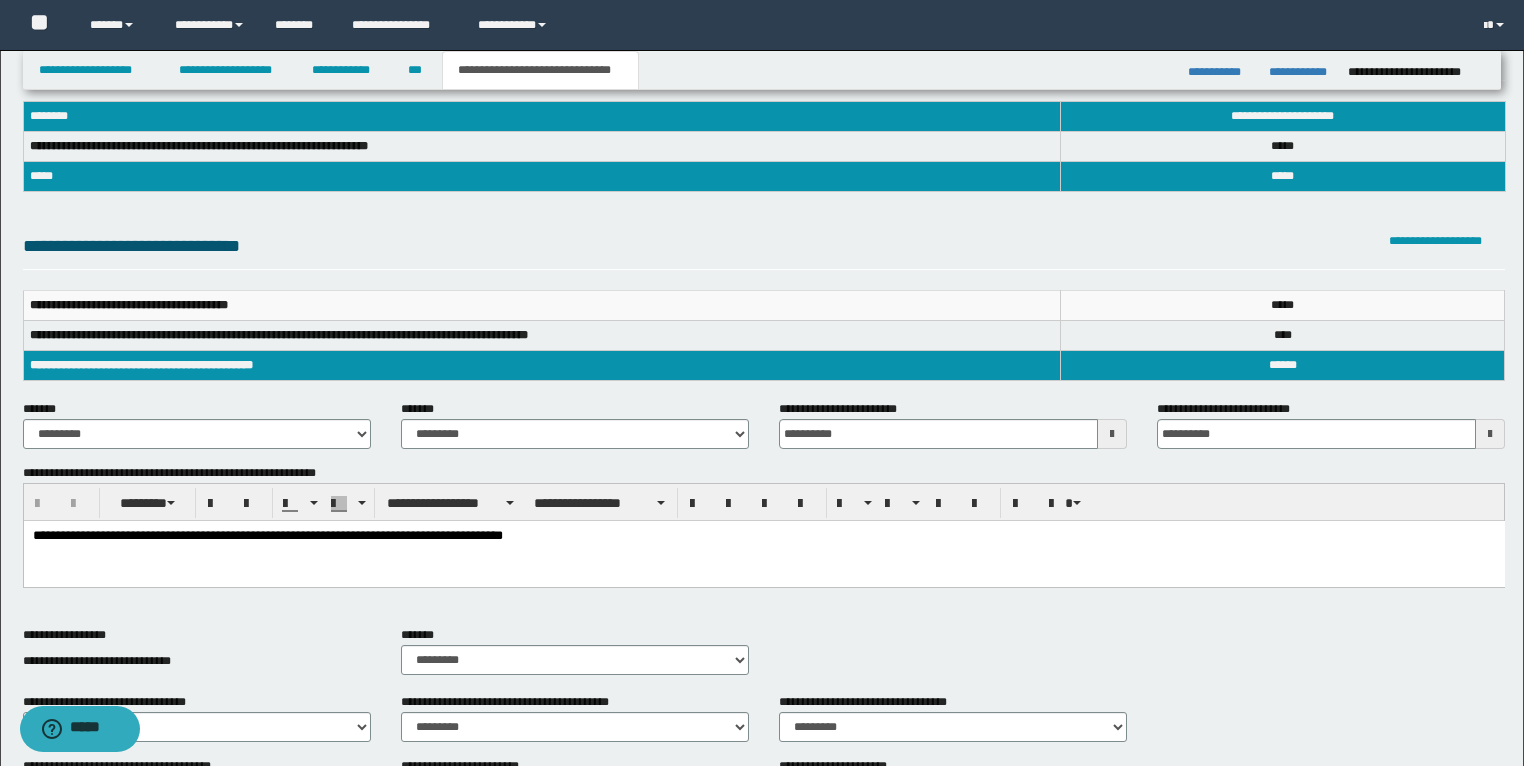 scroll, scrollTop: 0, scrollLeft: 0, axis: both 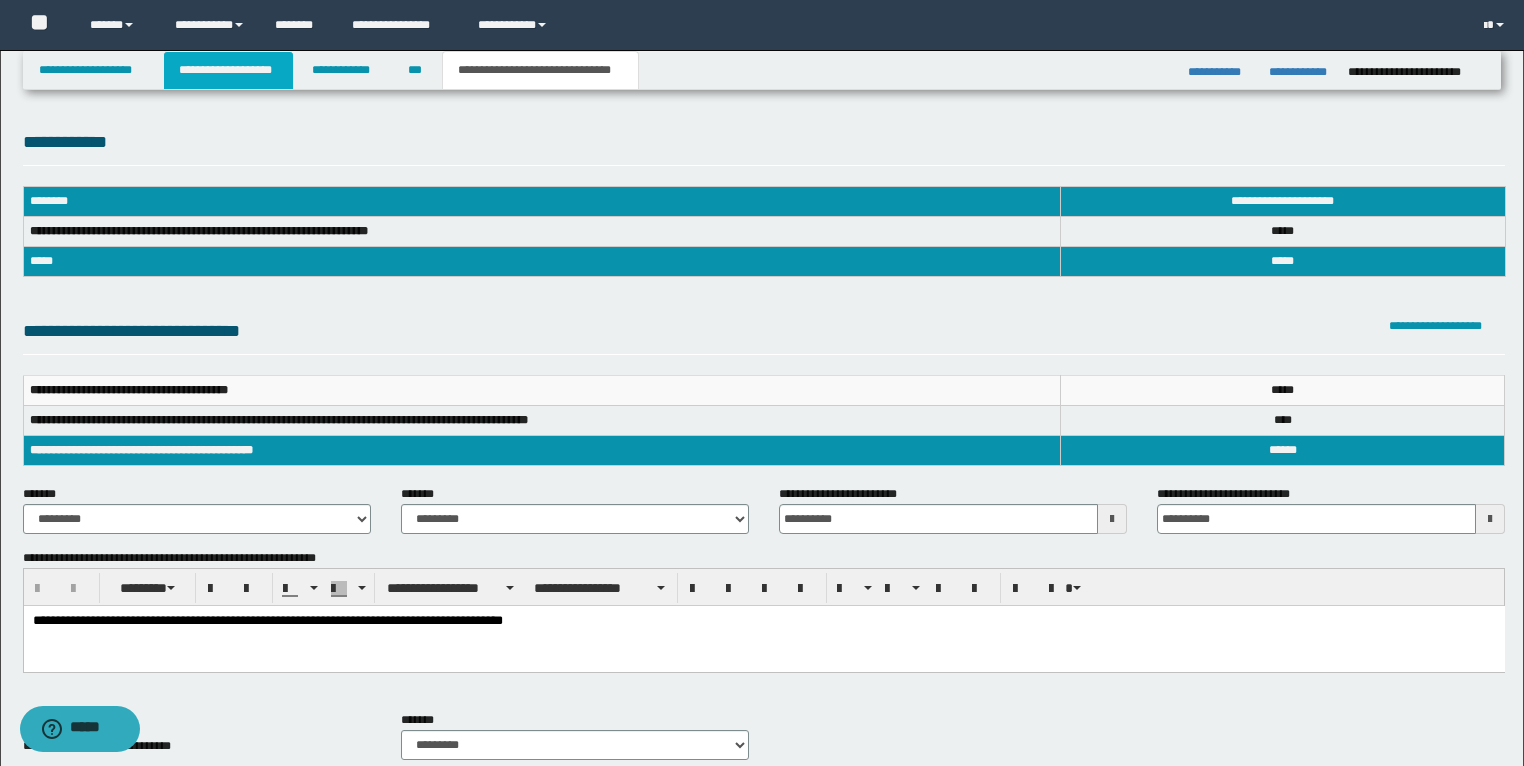click on "**********" at bounding box center [228, 70] 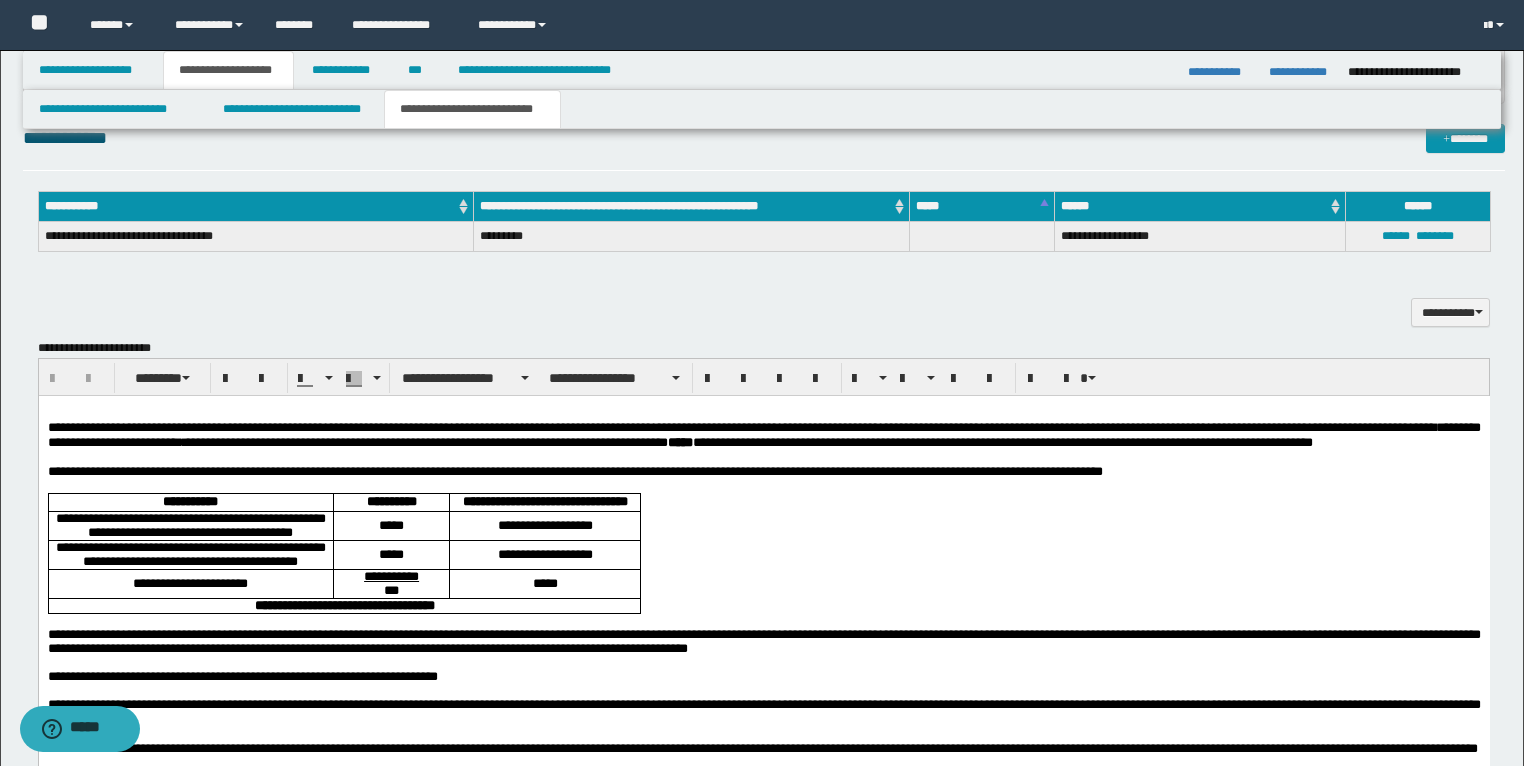 scroll, scrollTop: 1680, scrollLeft: 0, axis: vertical 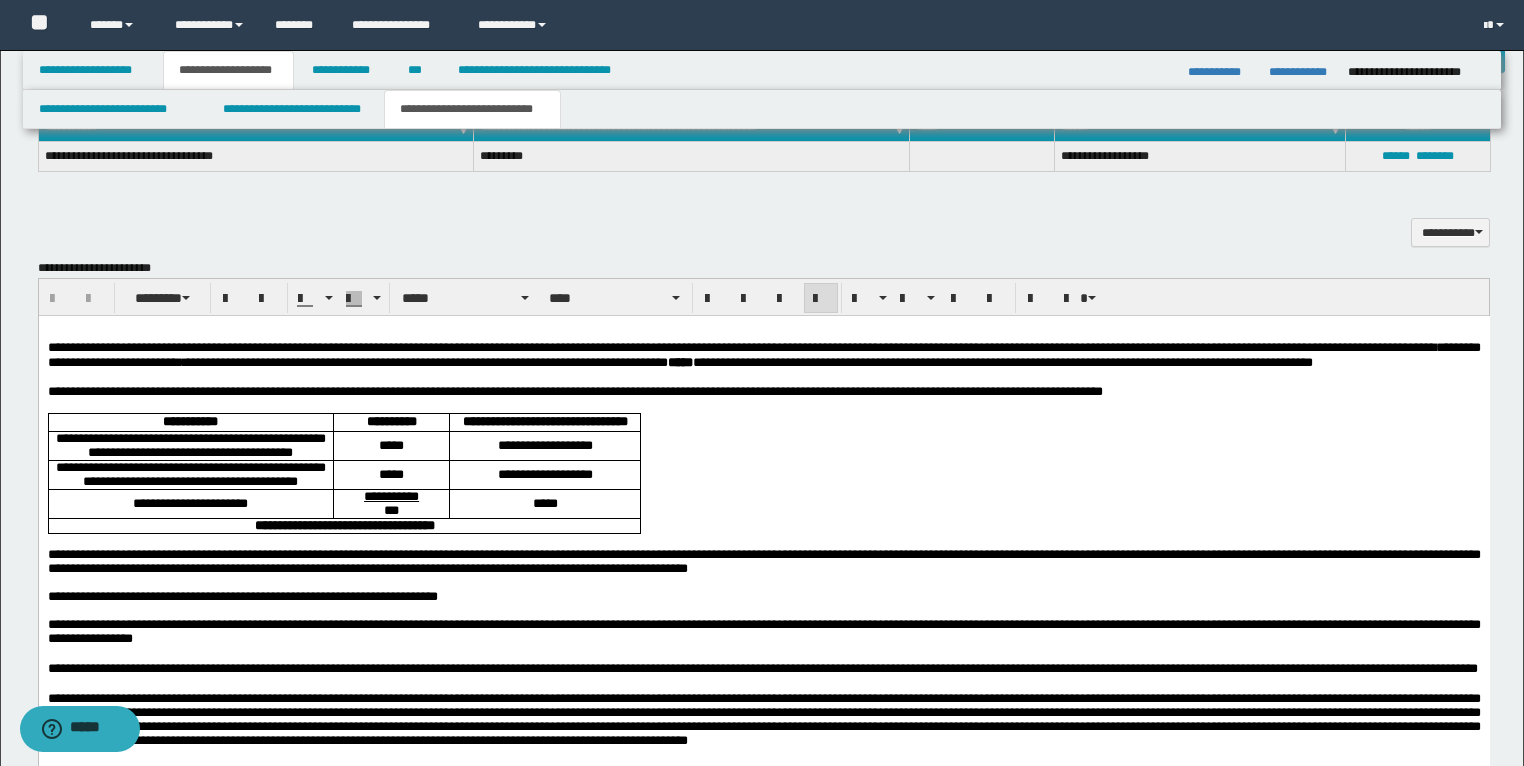 click on "**********" at bounding box center [763, 392] 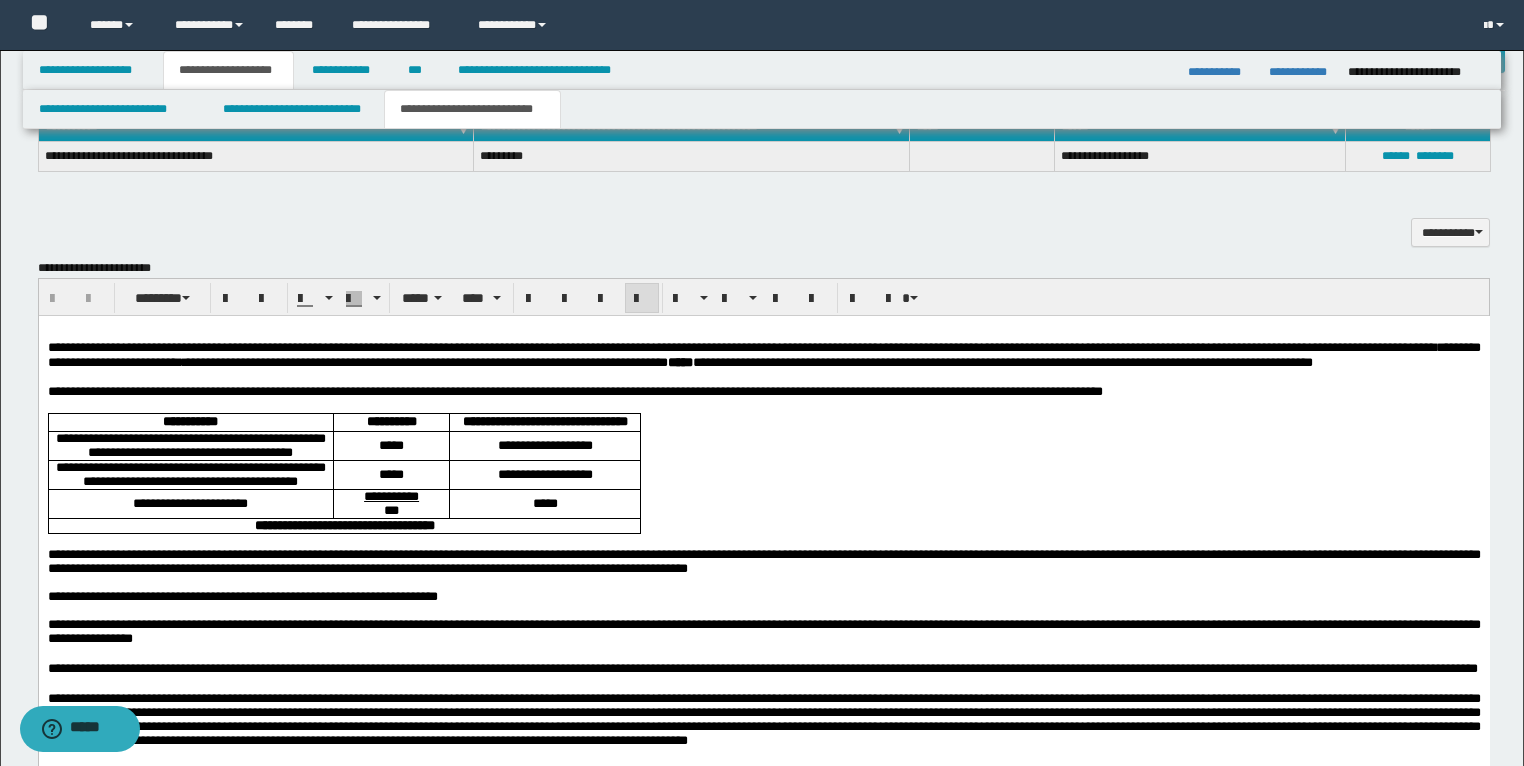 type 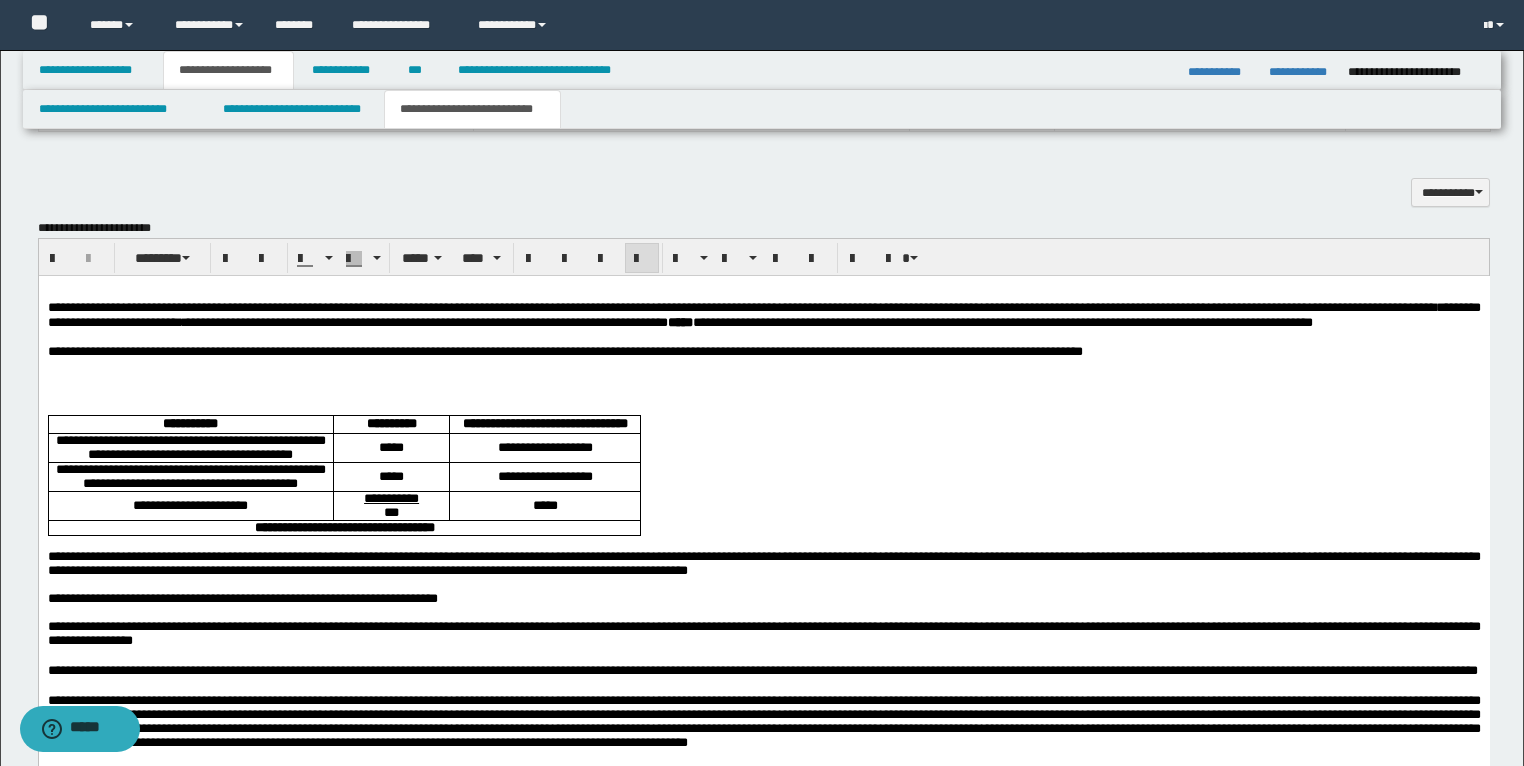 scroll, scrollTop: 1760, scrollLeft: 0, axis: vertical 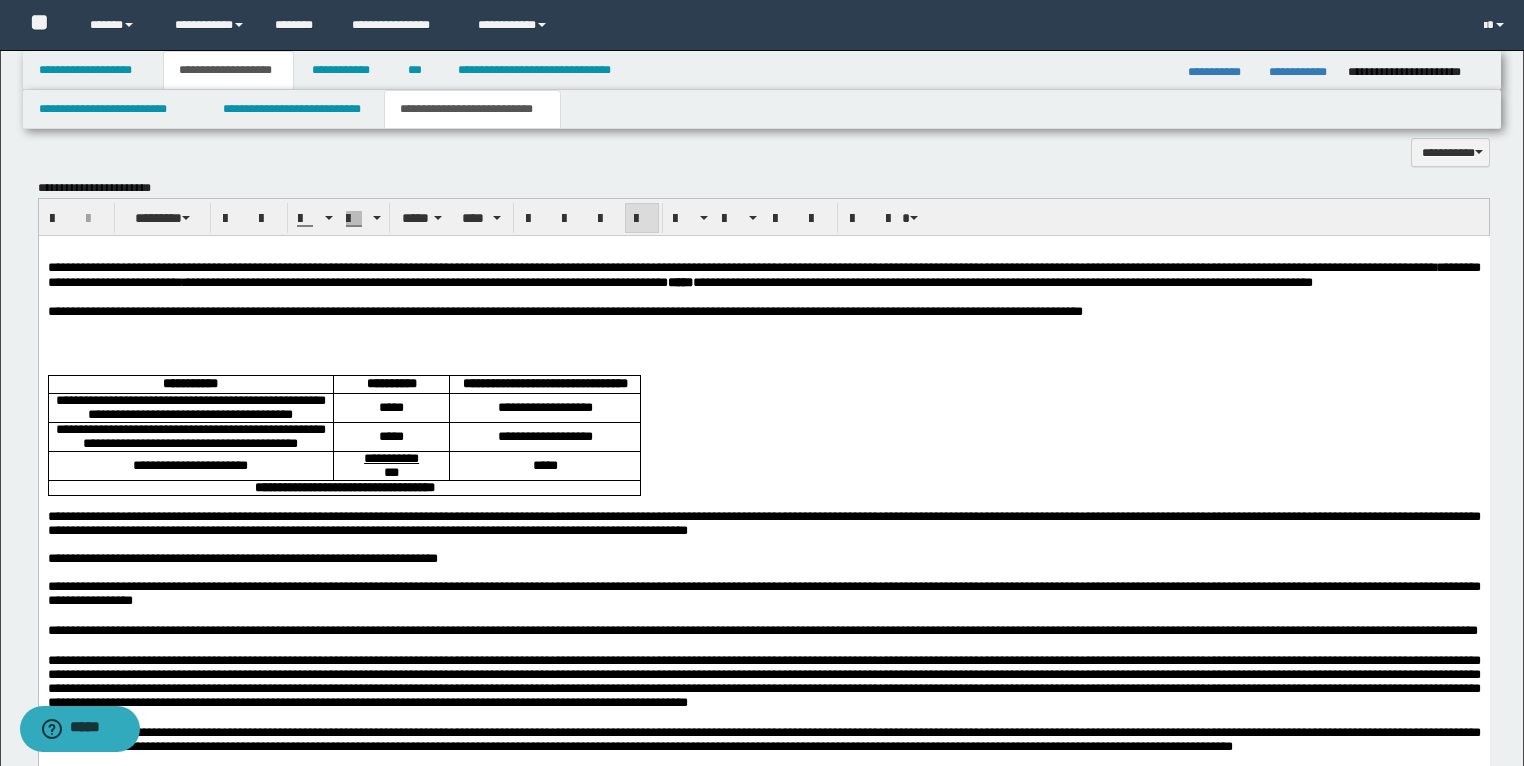 click on "**********" at bounding box center [763, 312] 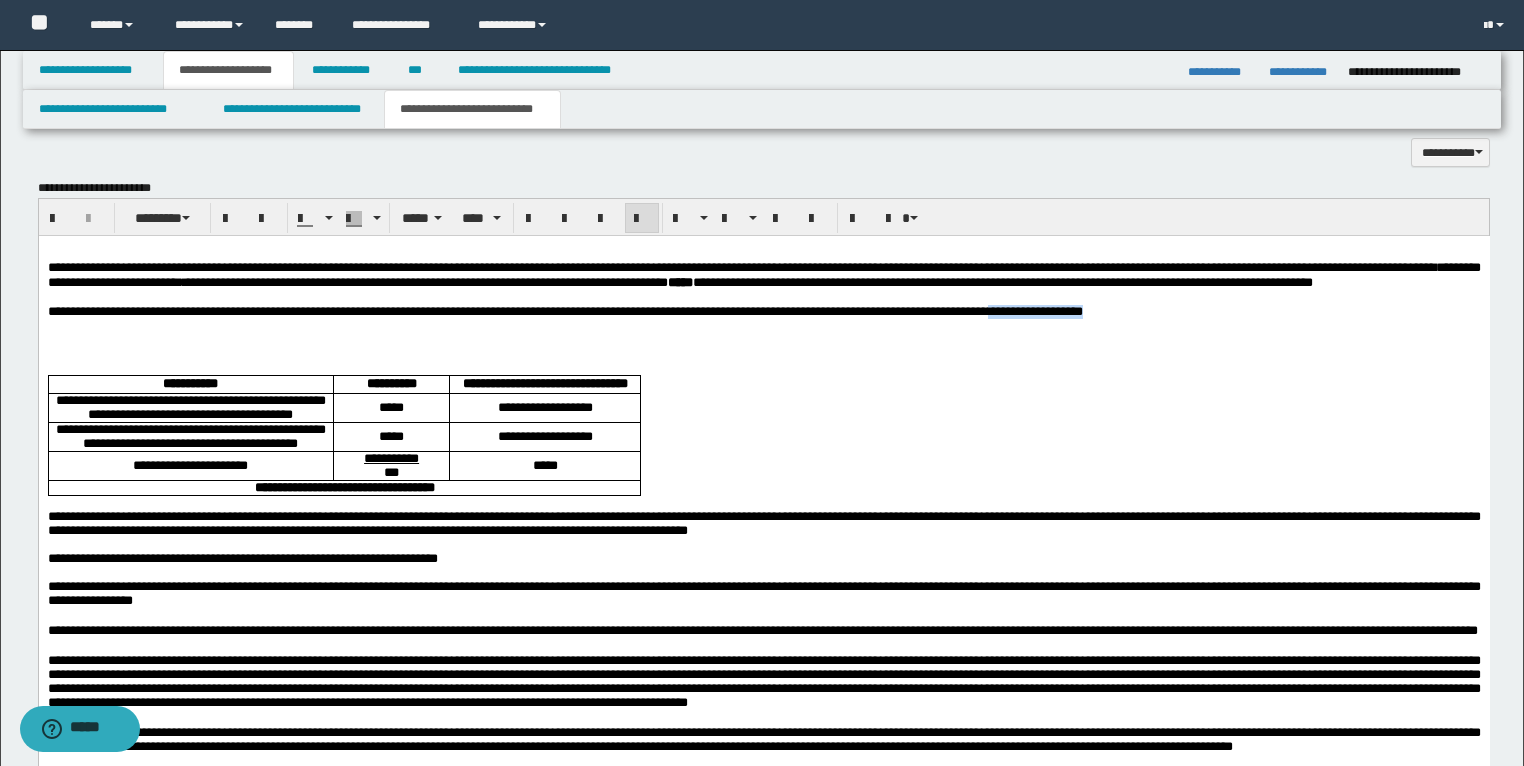 drag, startPoint x: 1307, startPoint y: 329, endPoint x: 1143, endPoint y: 333, distance: 164.04877 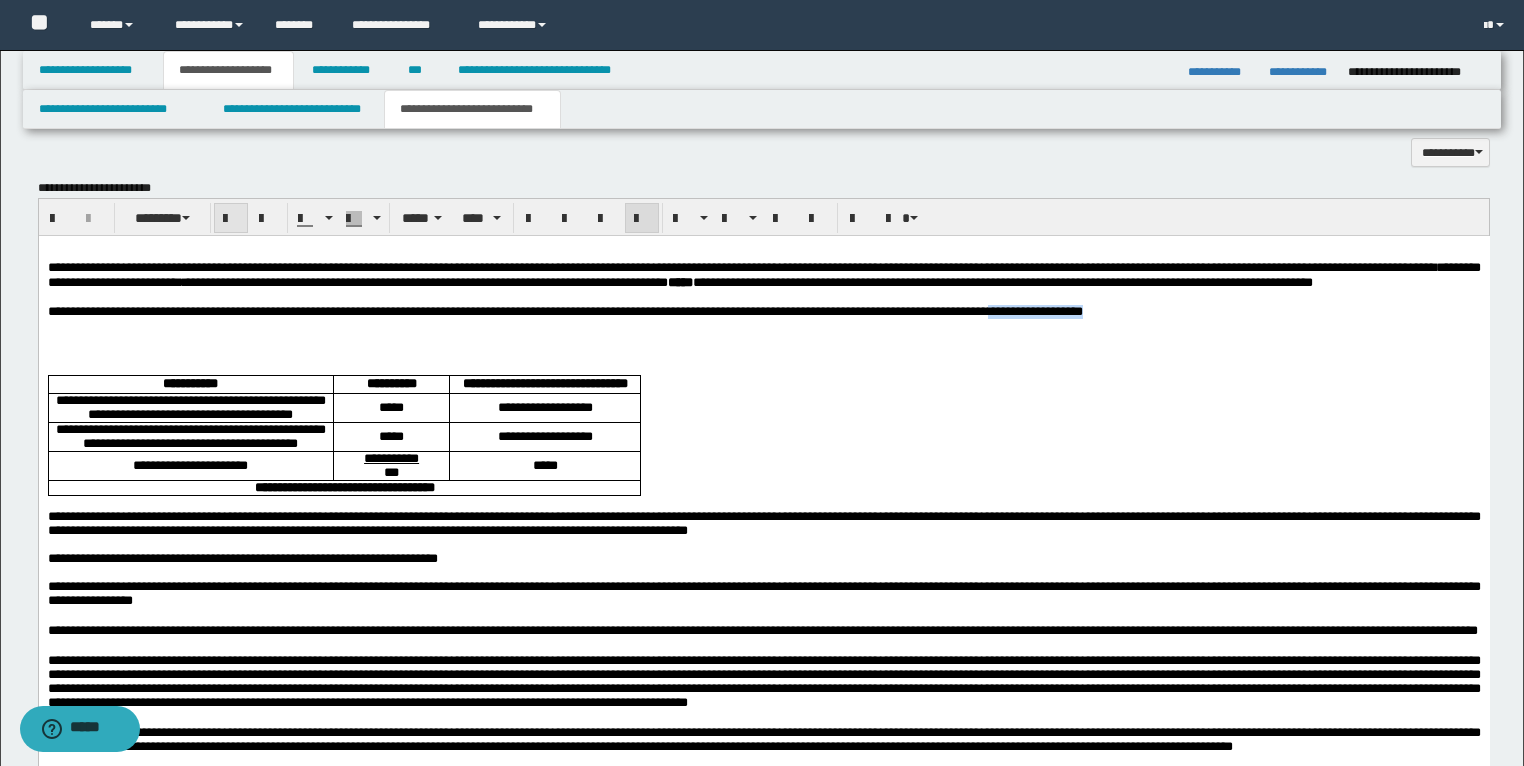click at bounding box center [231, 218] 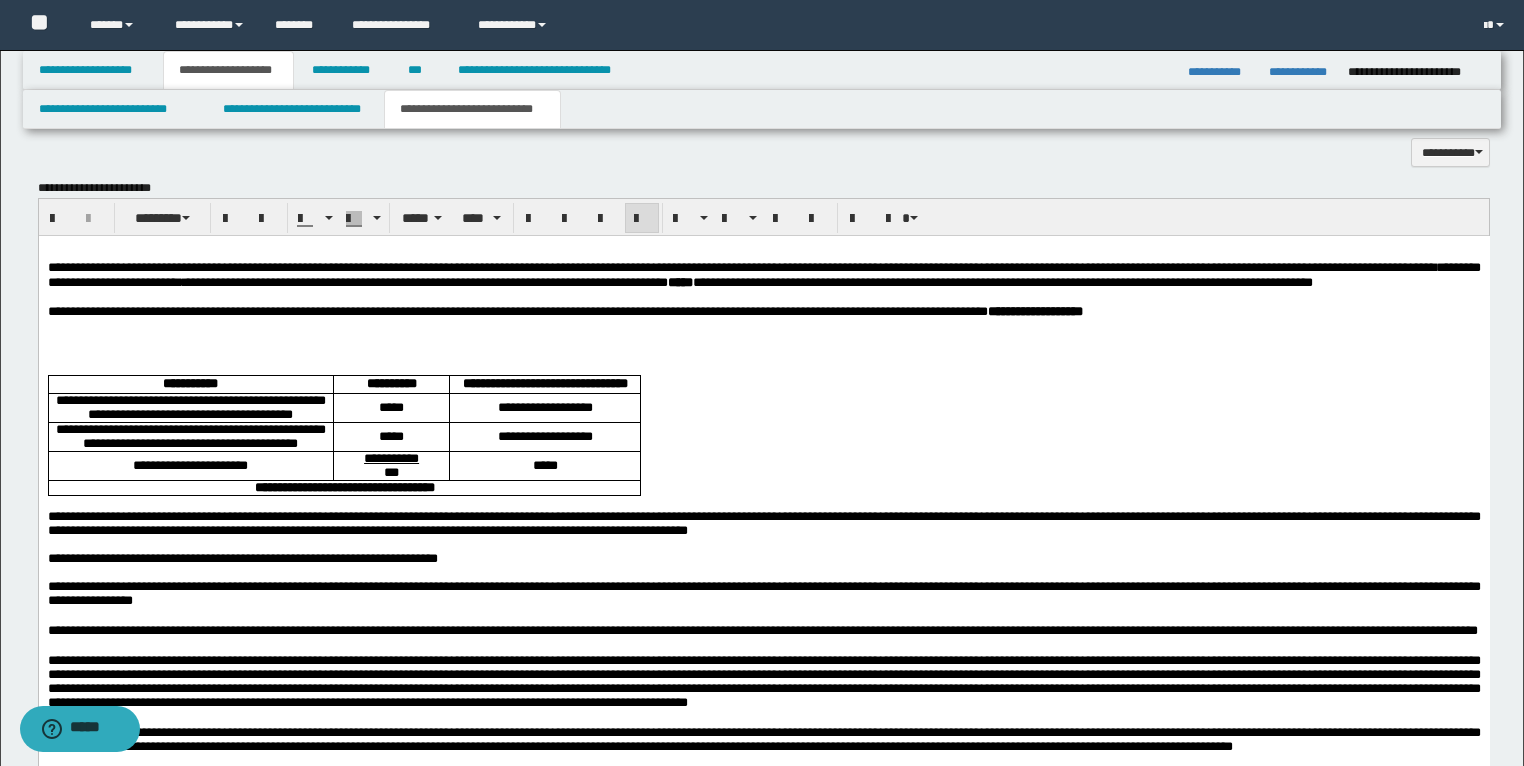 click at bounding box center (763, 326) 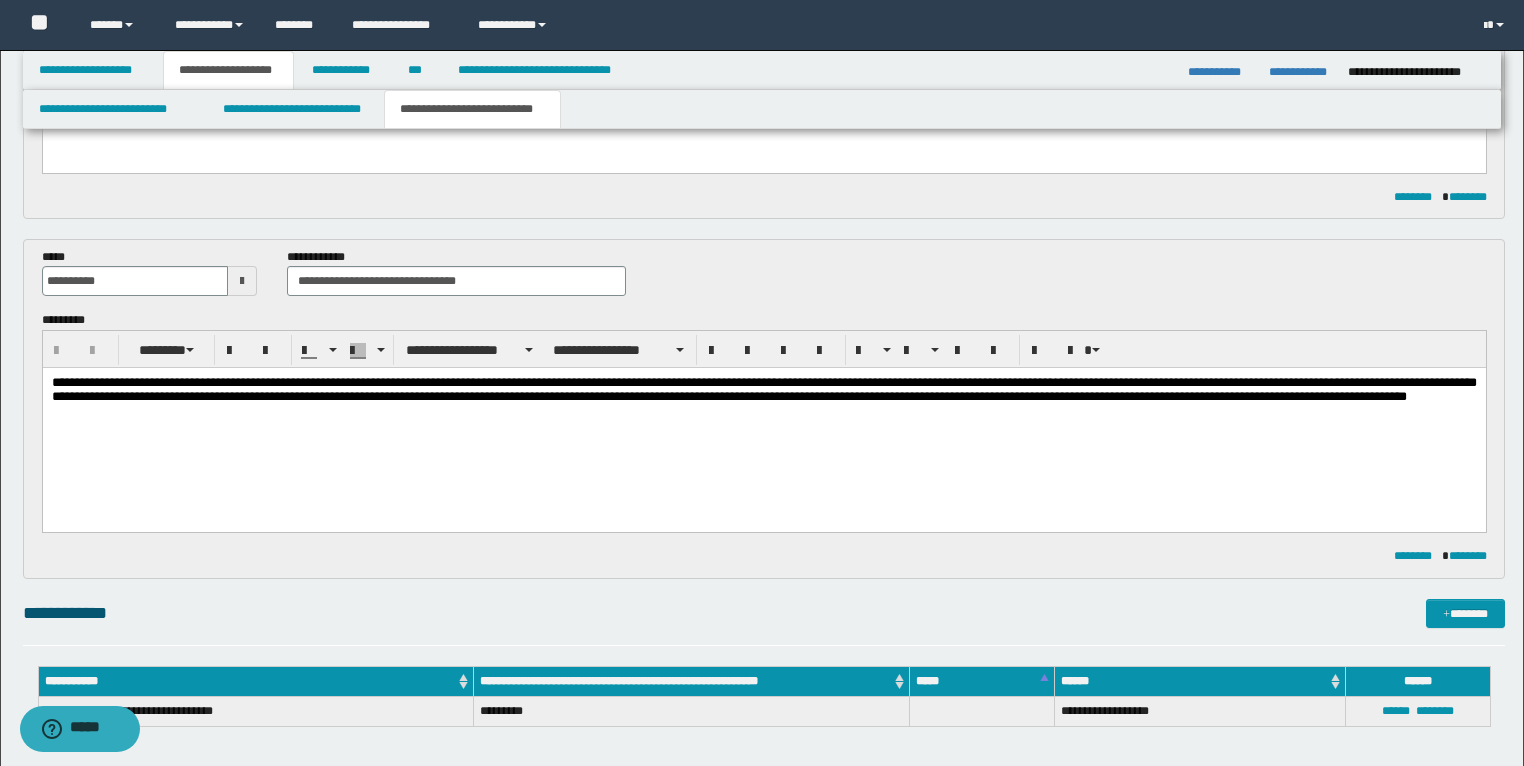 scroll, scrollTop: 1280, scrollLeft: 0, axis: vertical 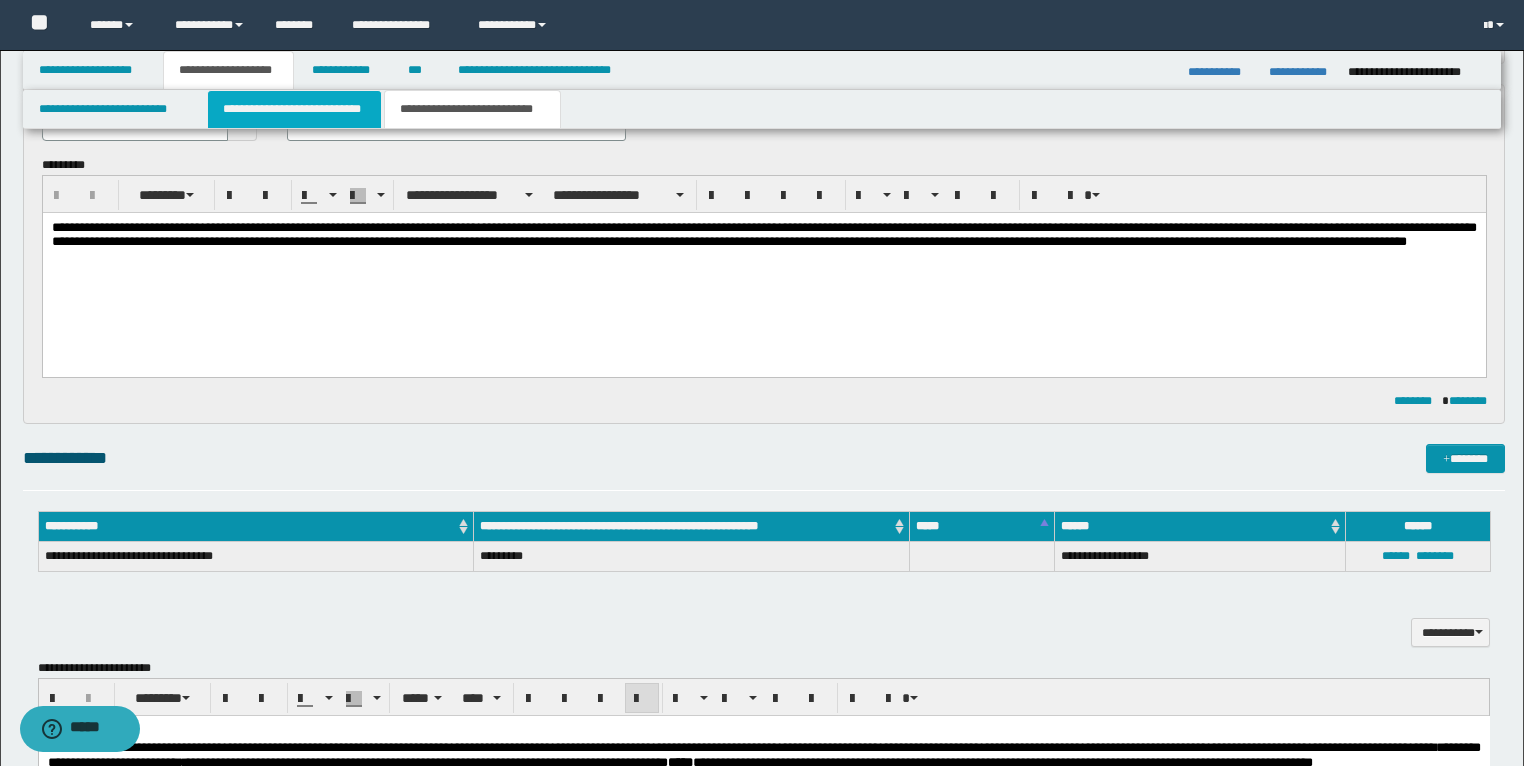 click on "**********" at bounding box center (294, 109) 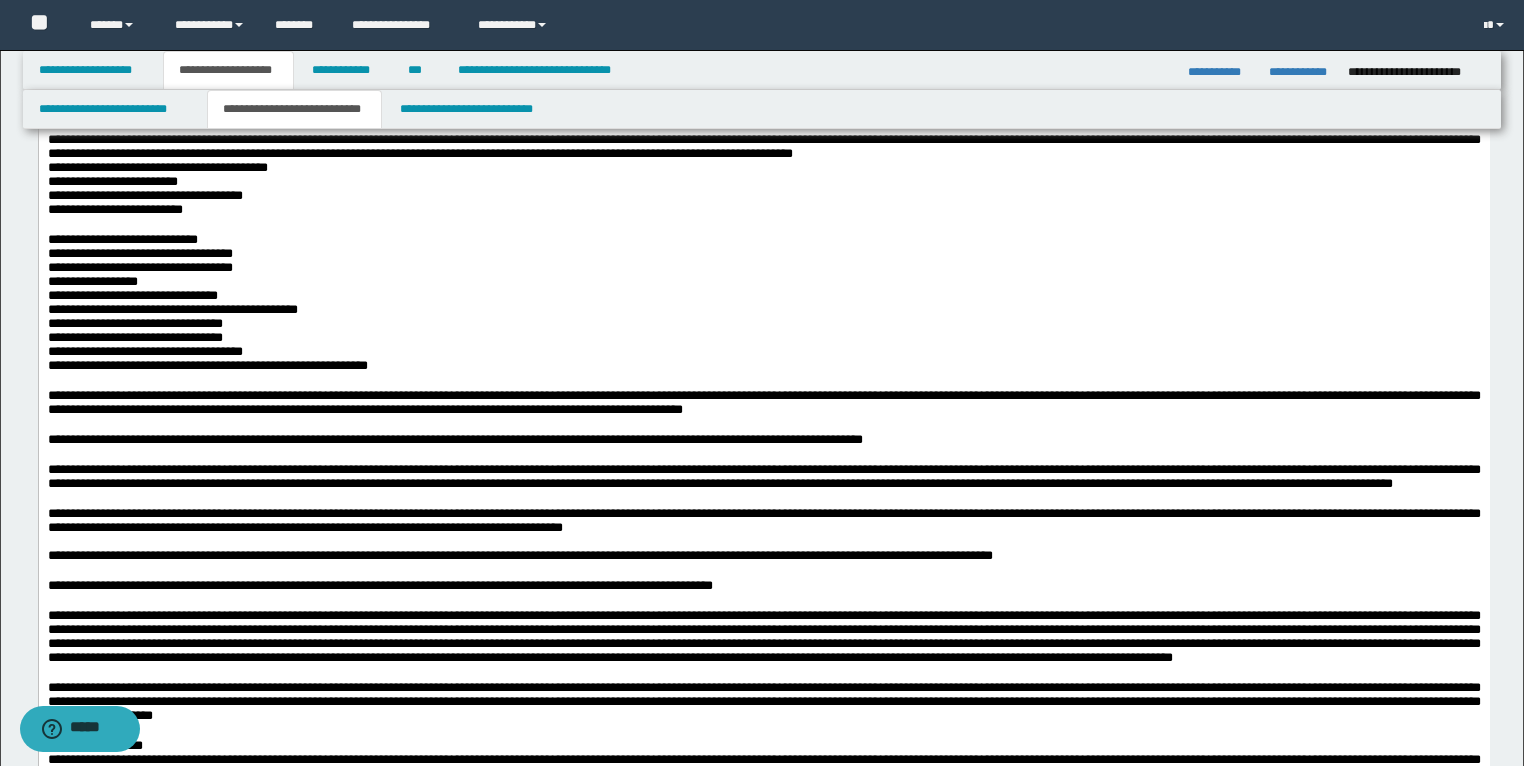 scroll, scrollTop: 1280, scrollLeft: 0, axis: vertical 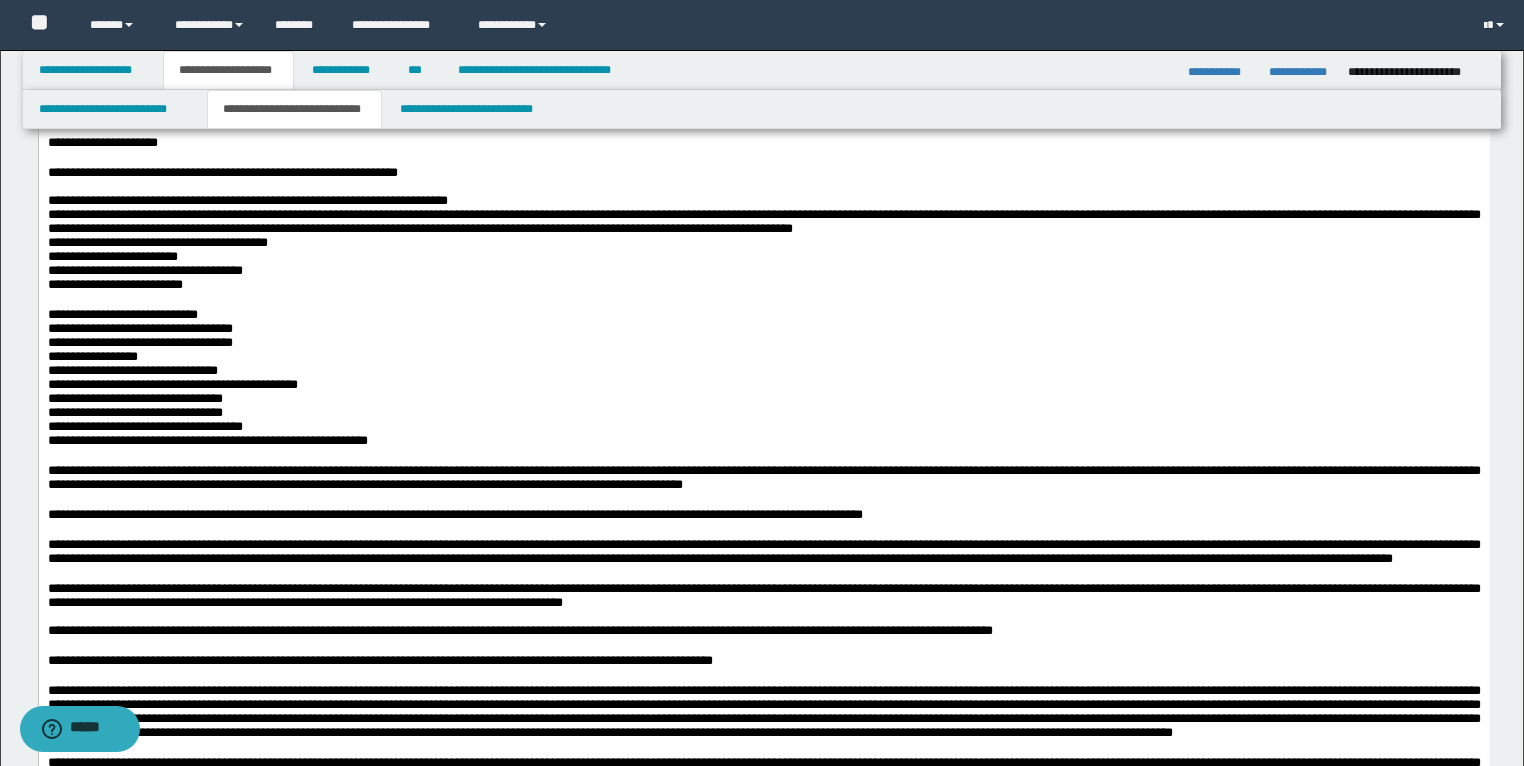 drag, startPoint x: 303, startPoint y: 319, endPoint x: 503, endPoint y: 313, distance: 200.08998 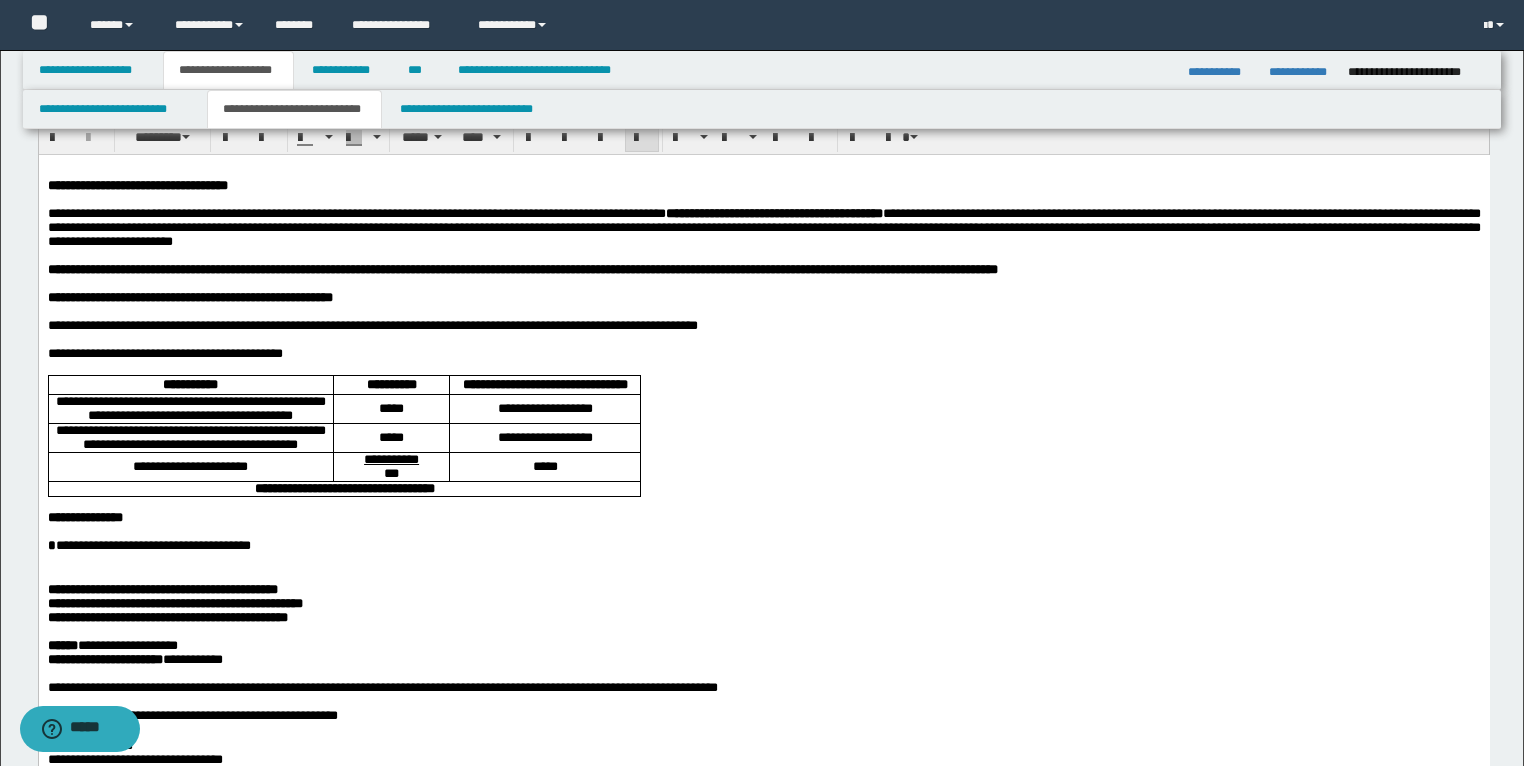 scroll, scrollTop: 0, scrollLeft: 0, axis: both 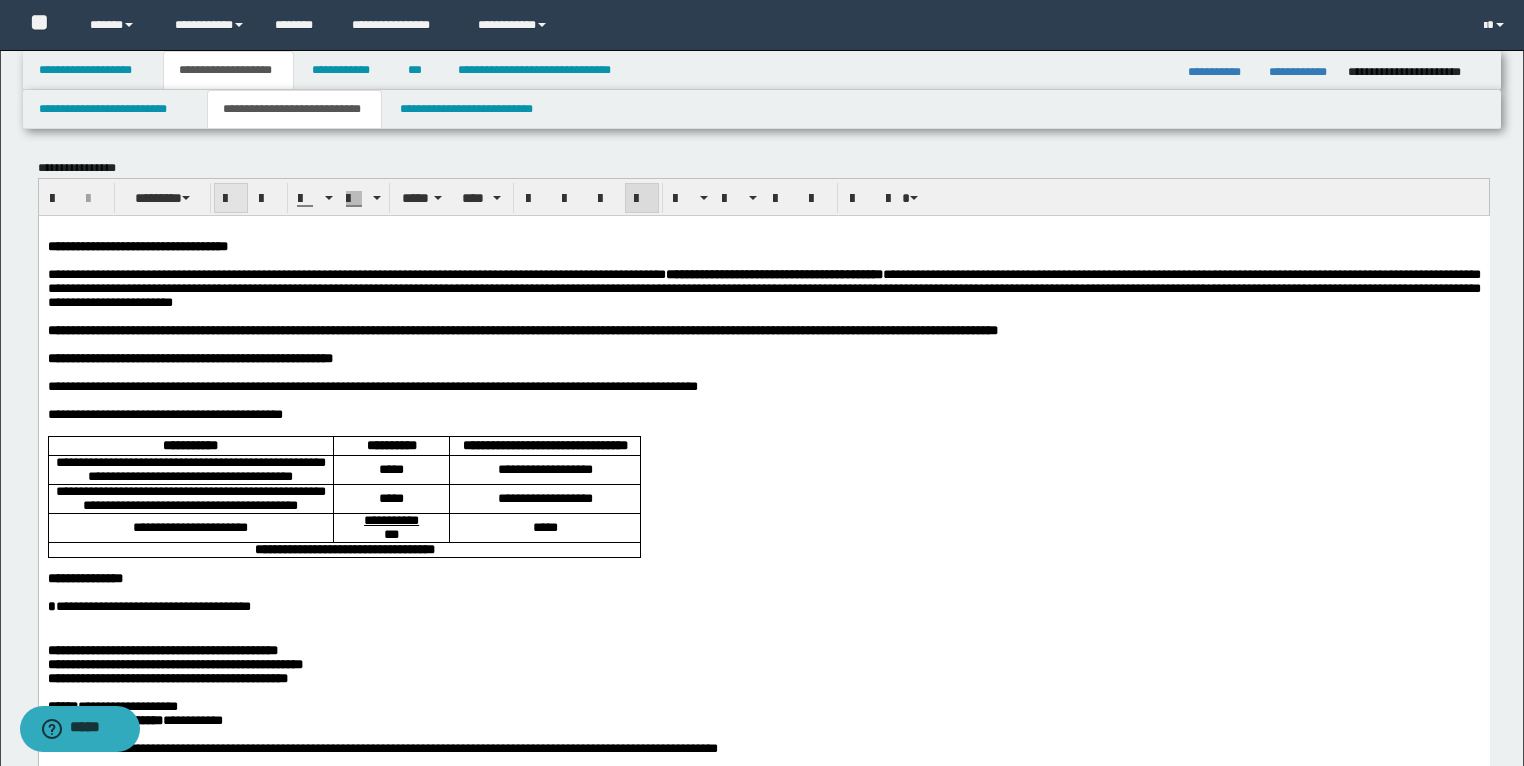 click at bounding box center [231, 199] 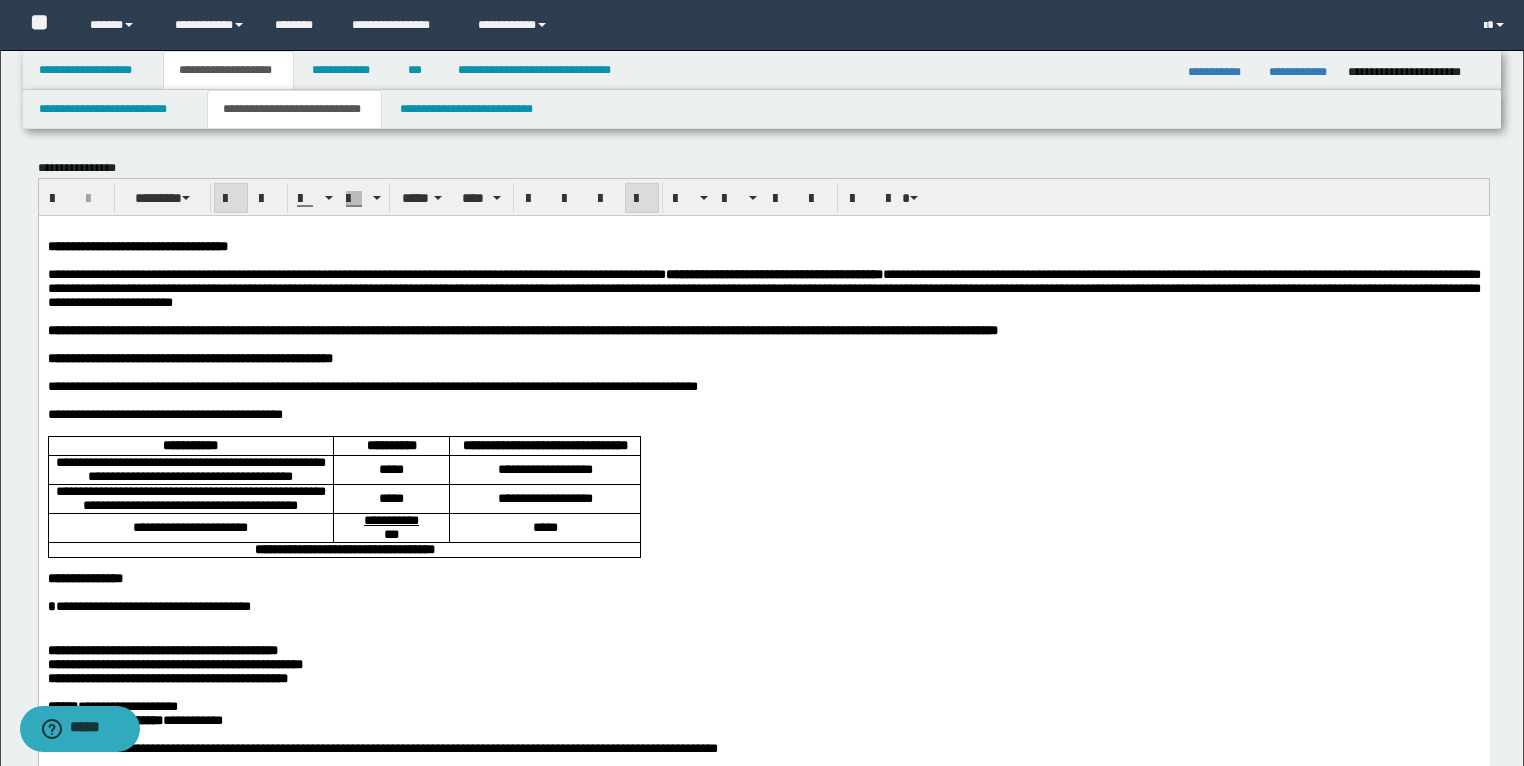 scroll, scrollTop: 240, scrollLeft: 0, axis: vertical 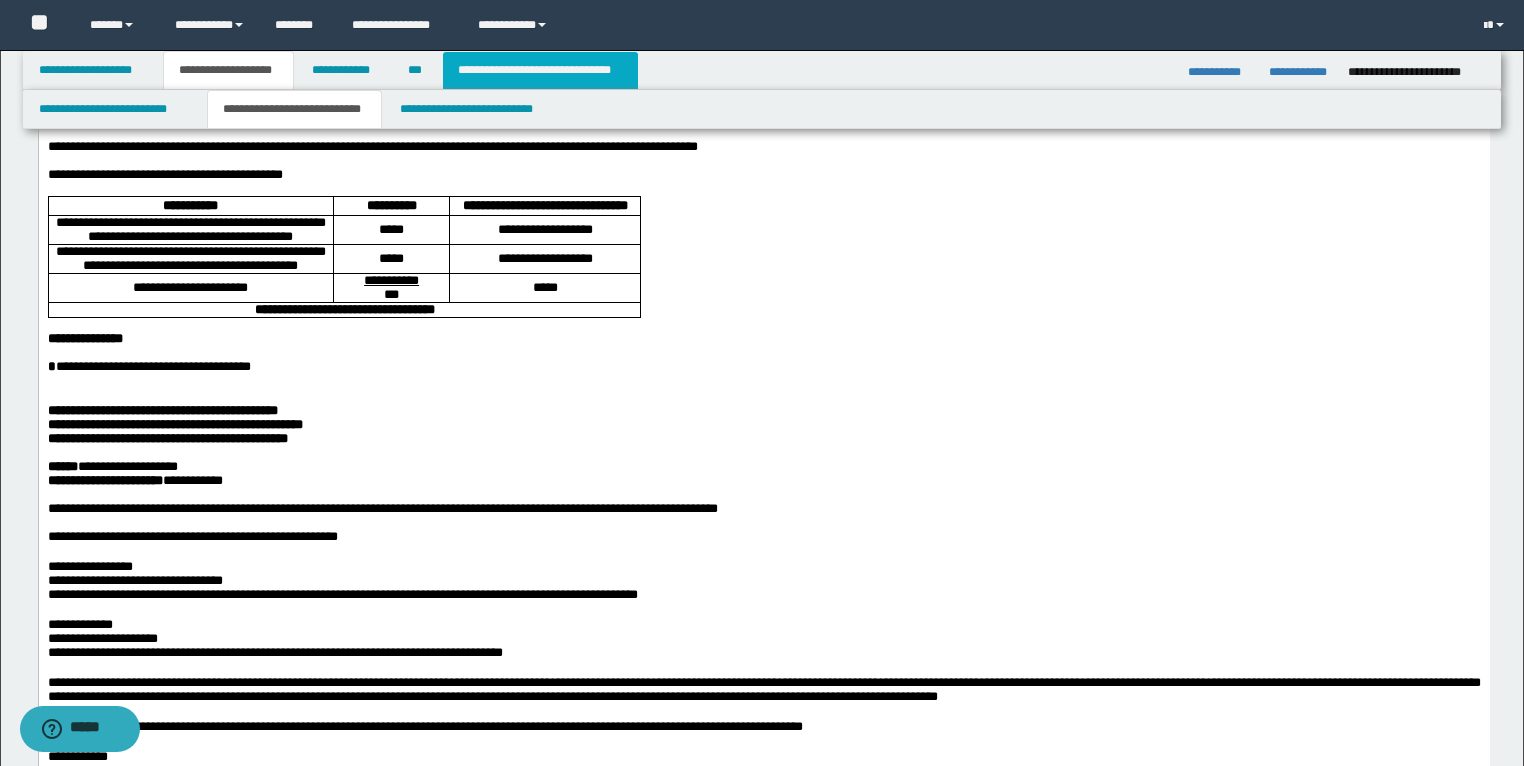 click on "**********" at bounding box center (540, 70) 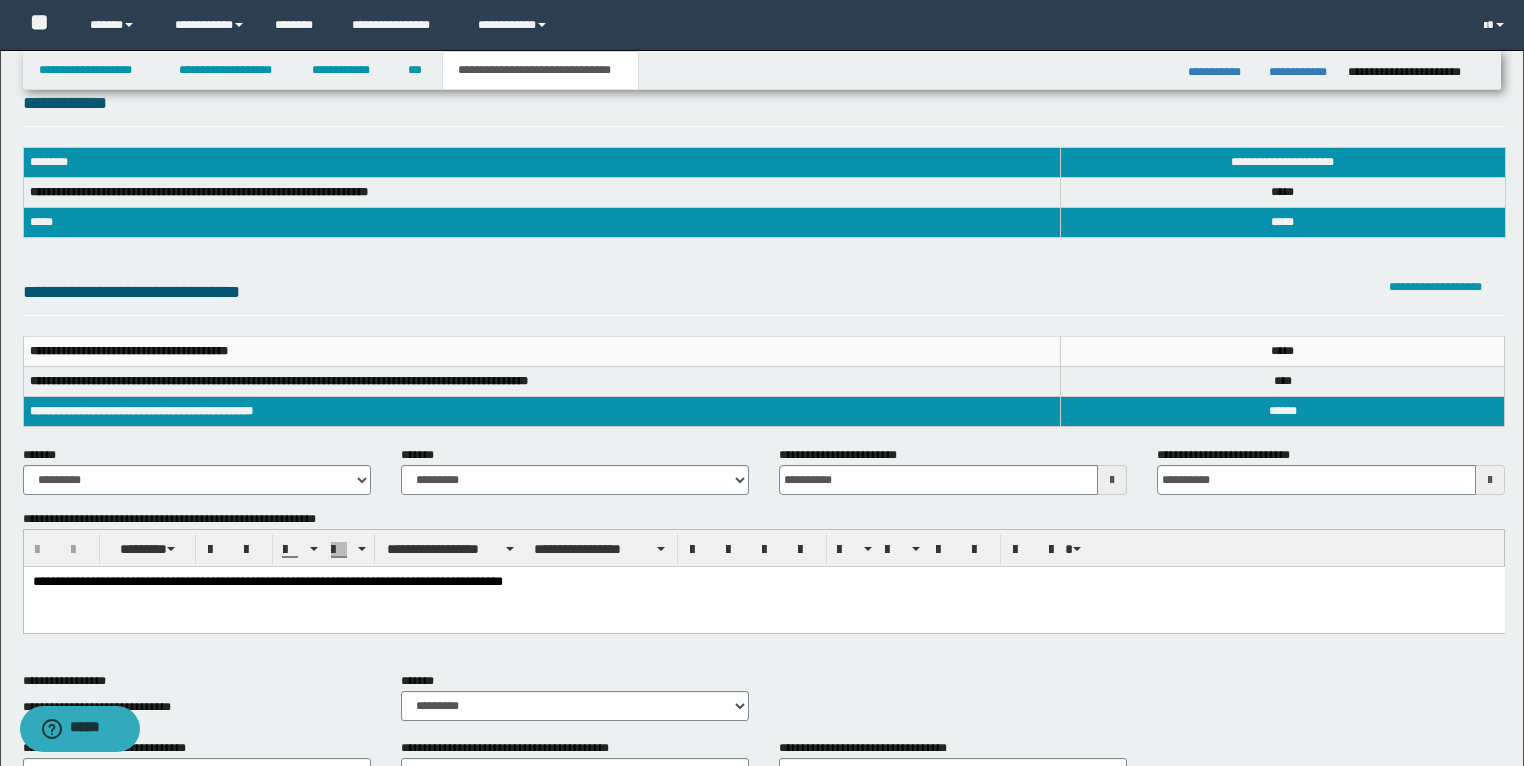scroll, scrollTop: 0, scrollLeft: 0, axis: both 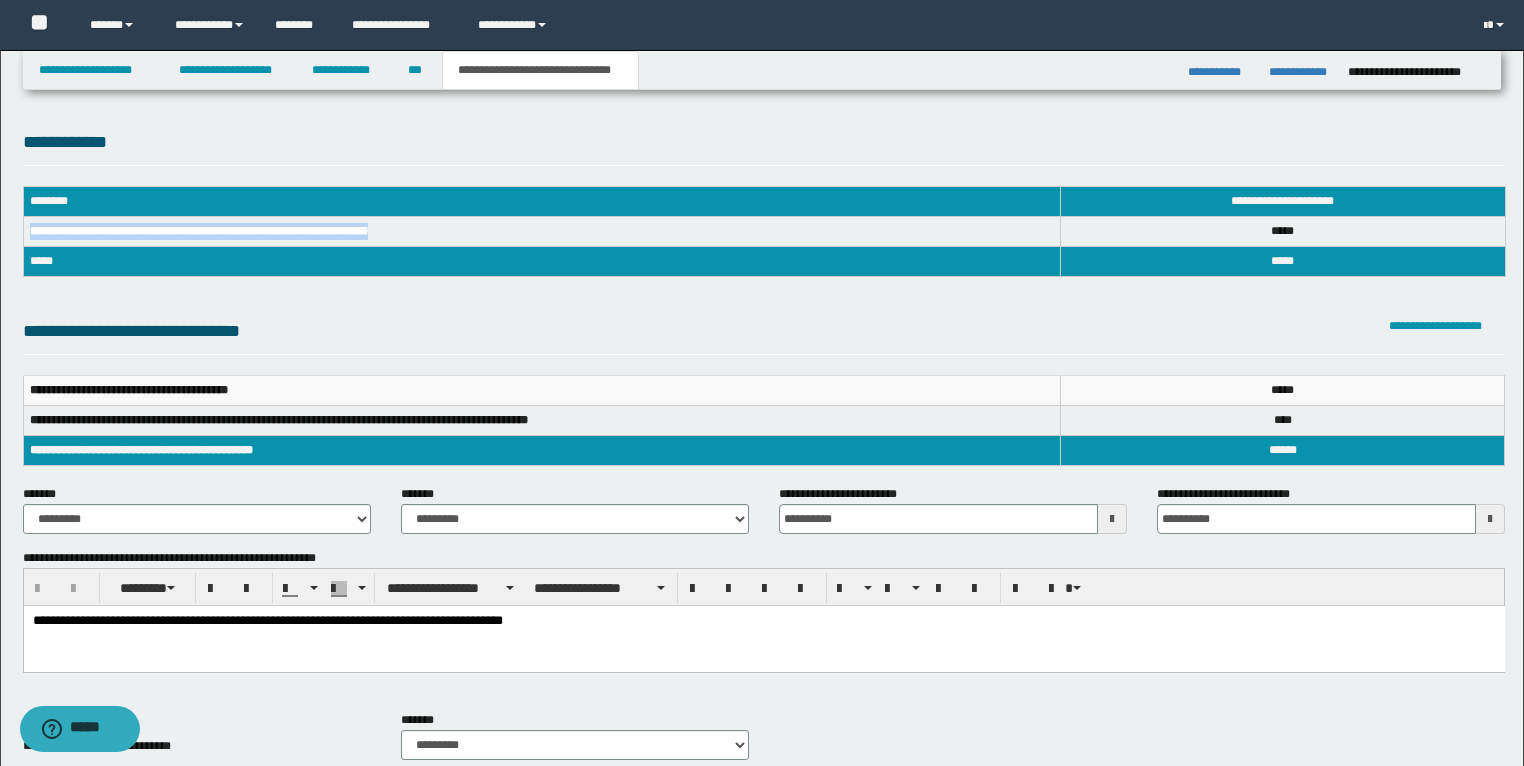 drag, startPoint x: 431, startPoint y: 229, endPoint x: 31, endPoint y: 236, distance: 400.06125 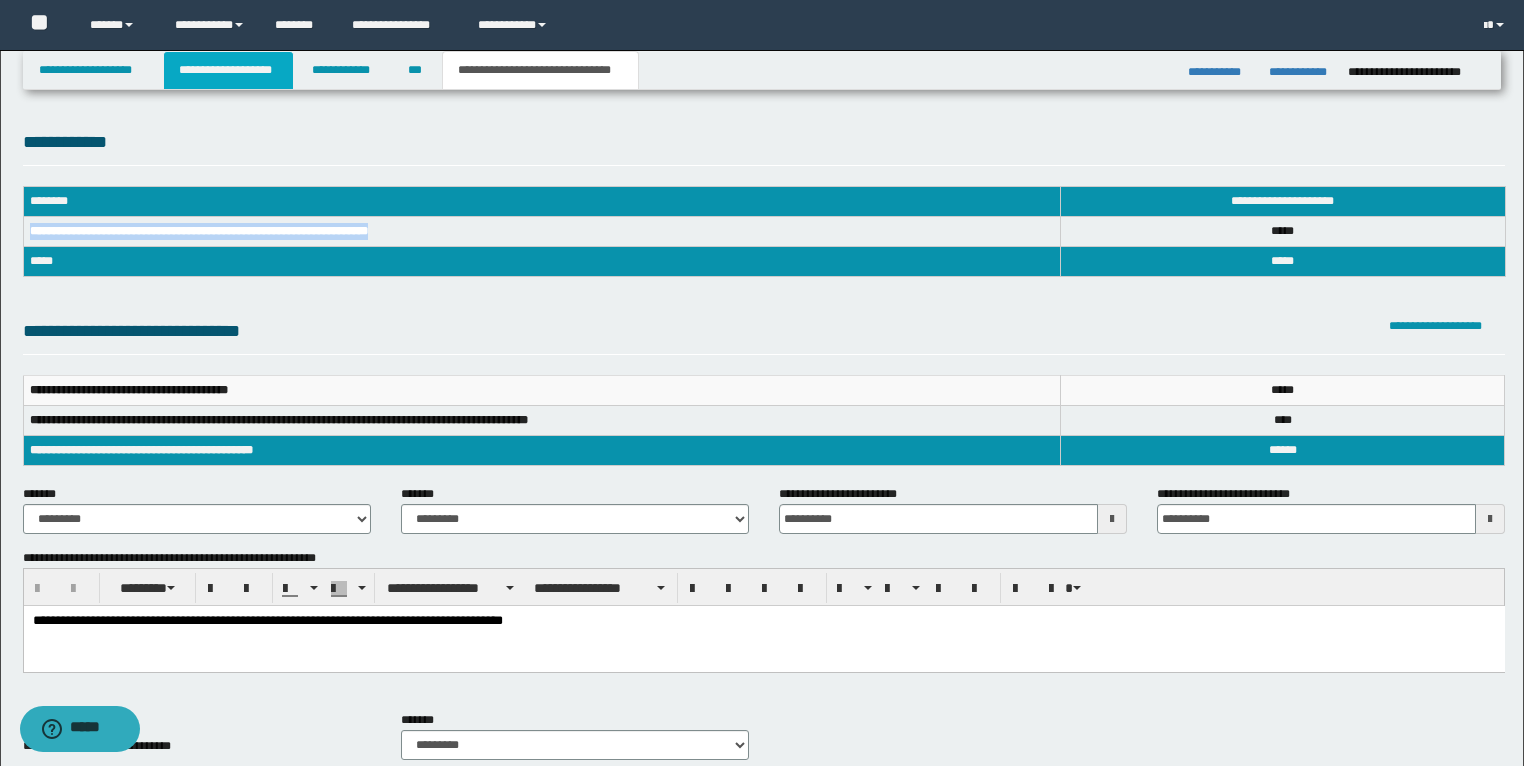 click on "**********" at bounding box center (228, 70) 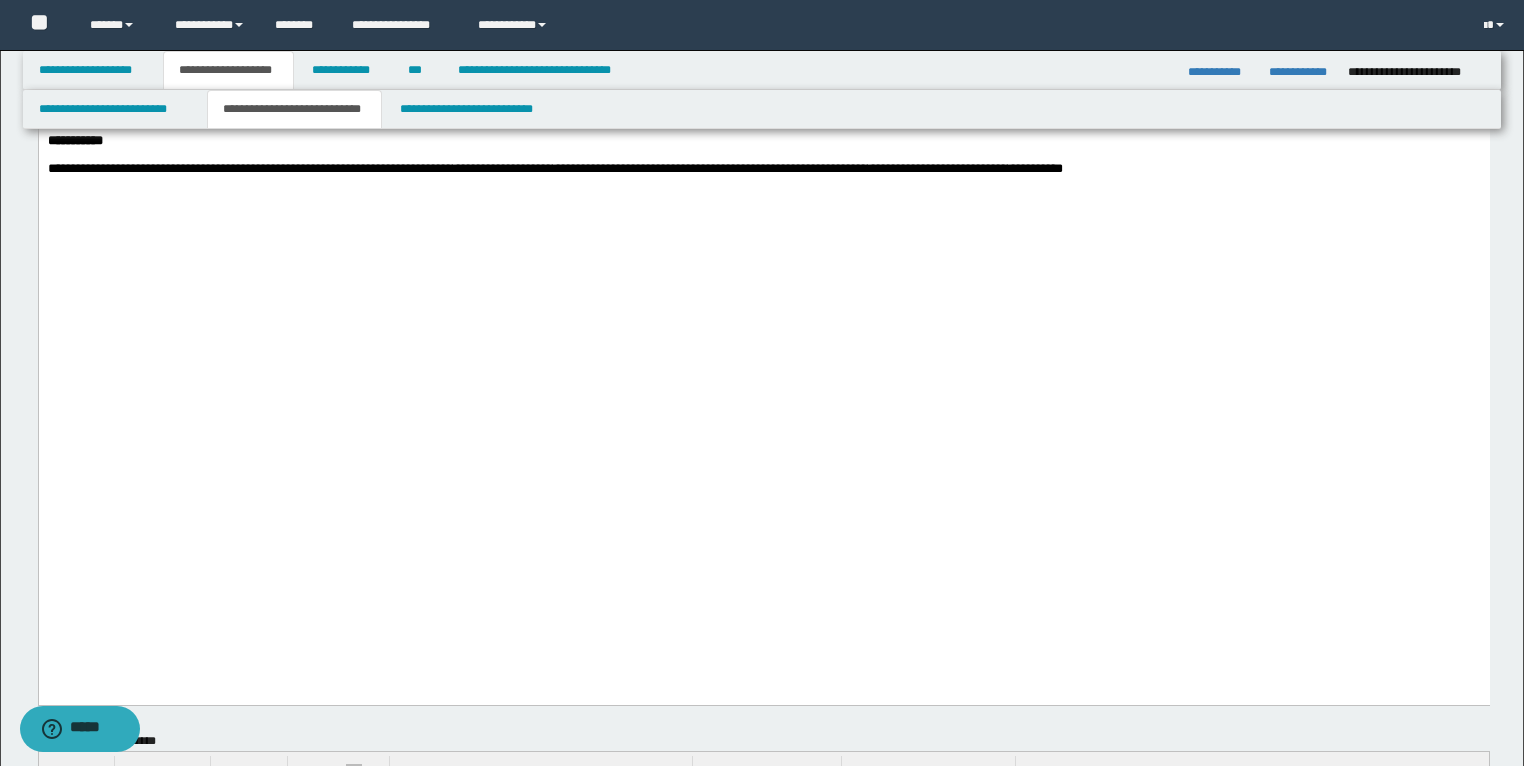 scroll, scrollTop: 2560, scrollLeft: 0, axis: vertical 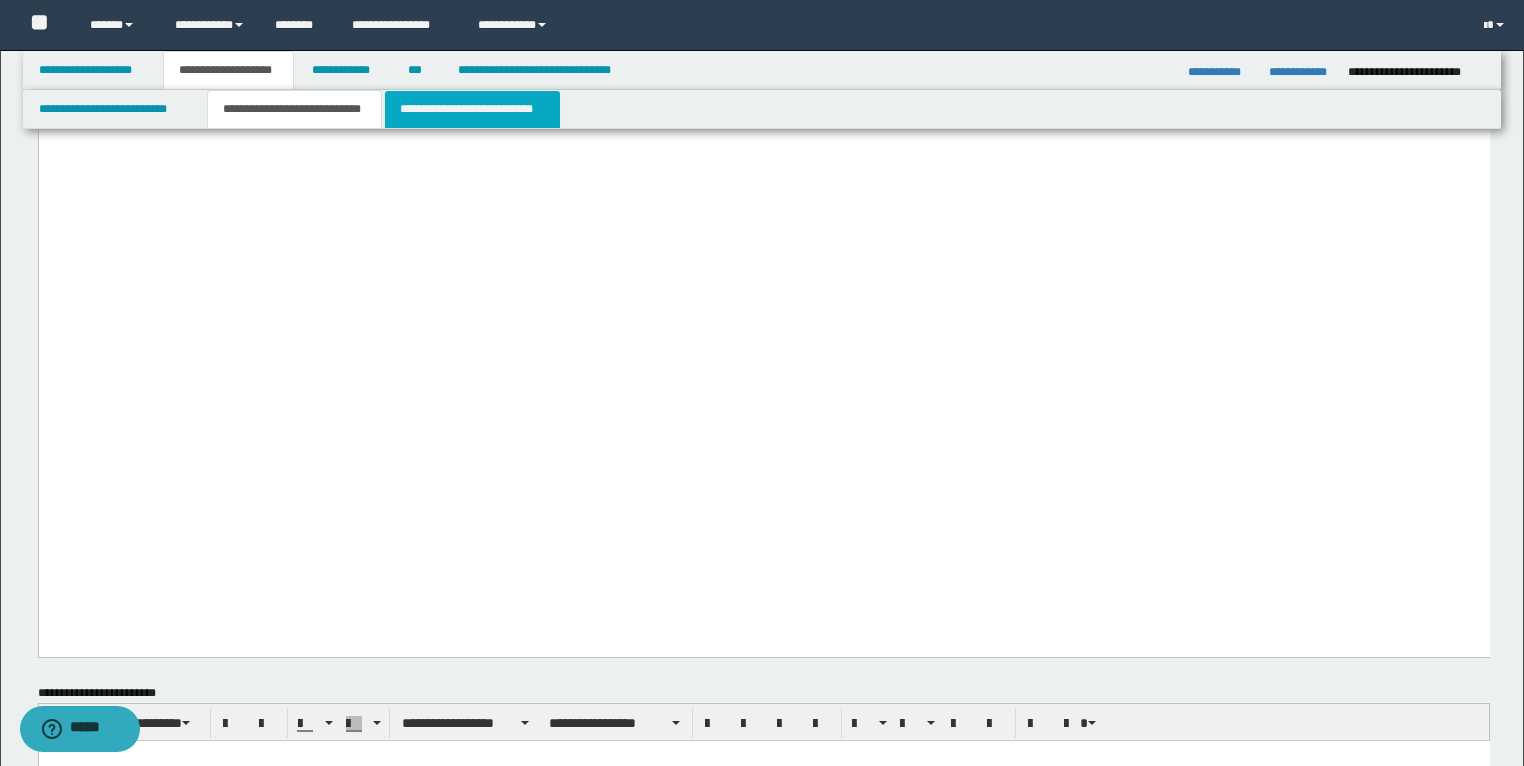click on "**********" at bounding box center (472, 109) 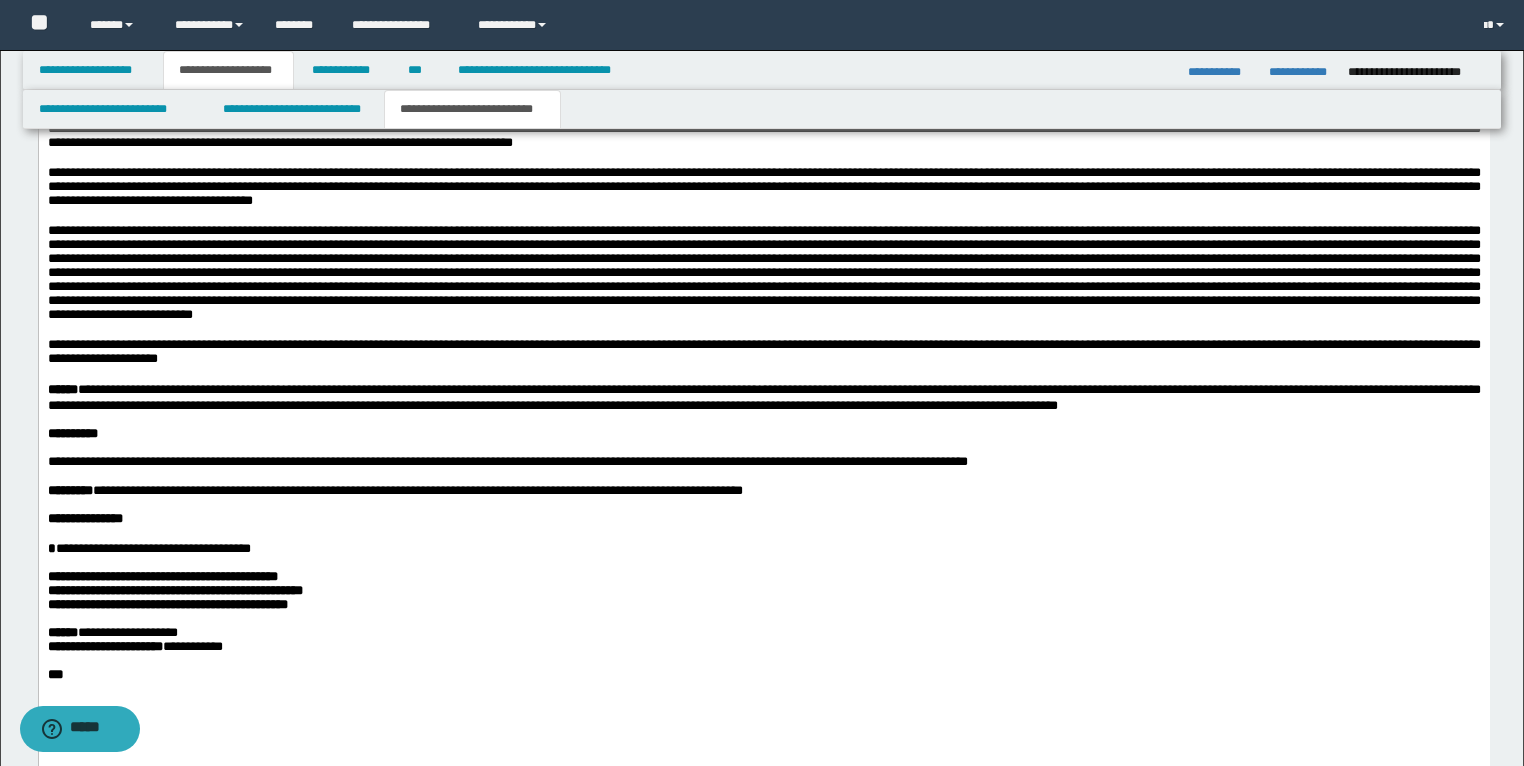 scroll, scrollTop: 2320, scrollLeft: 0, axis: vertical 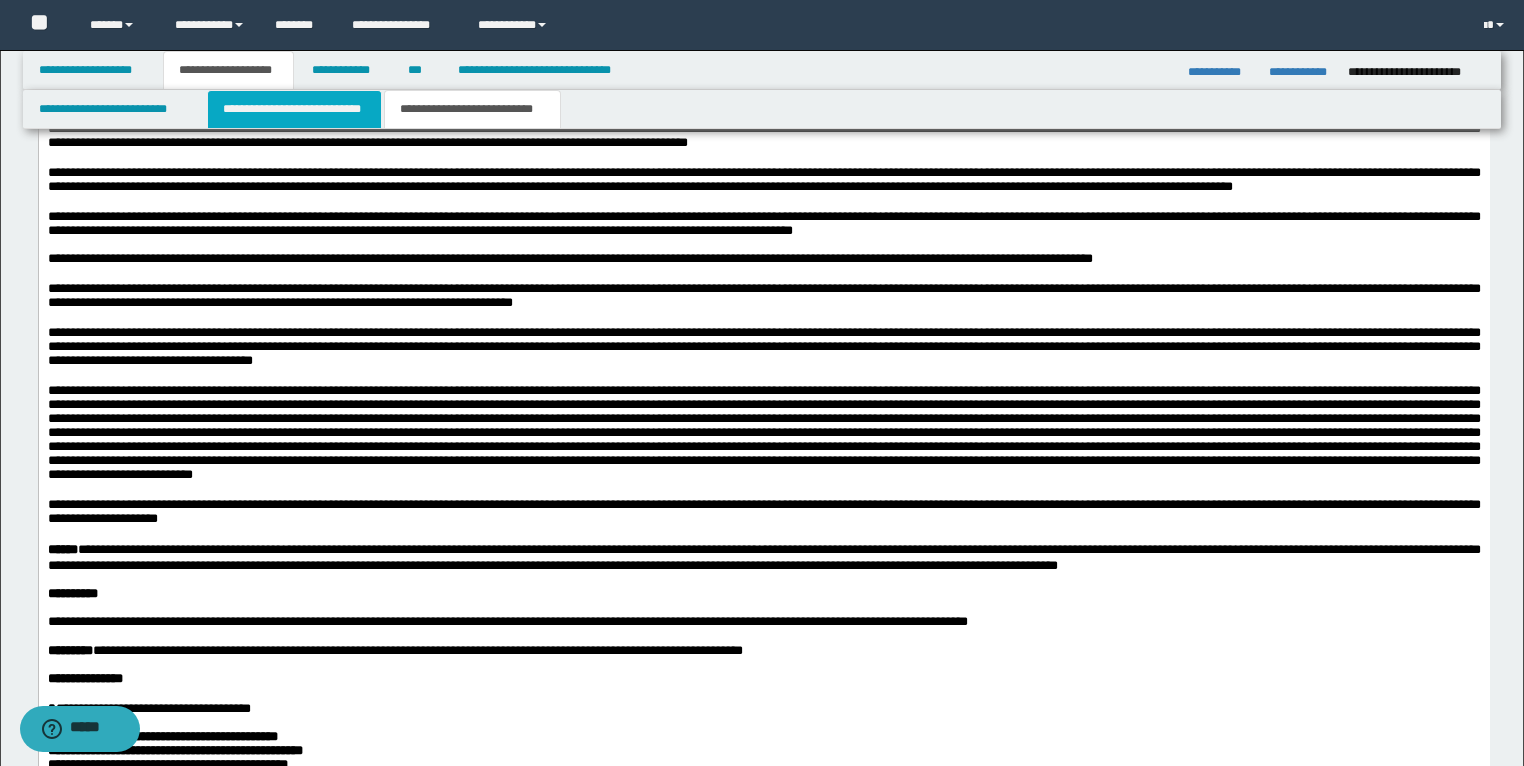 click on "**********" at bounding box center (294, 109) 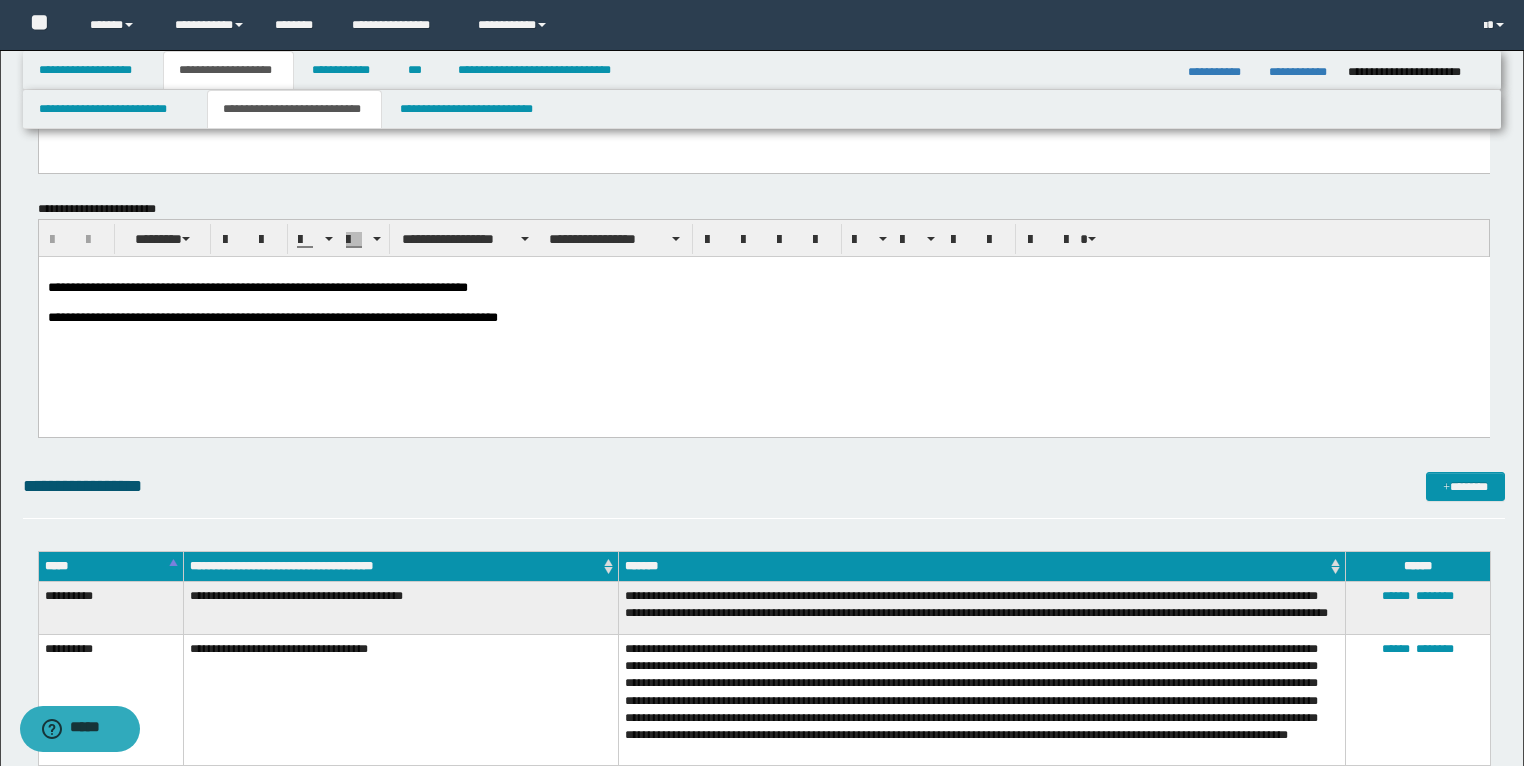 scroll, scrollTop: 3360, scrollLeft: 0, axis: vertical 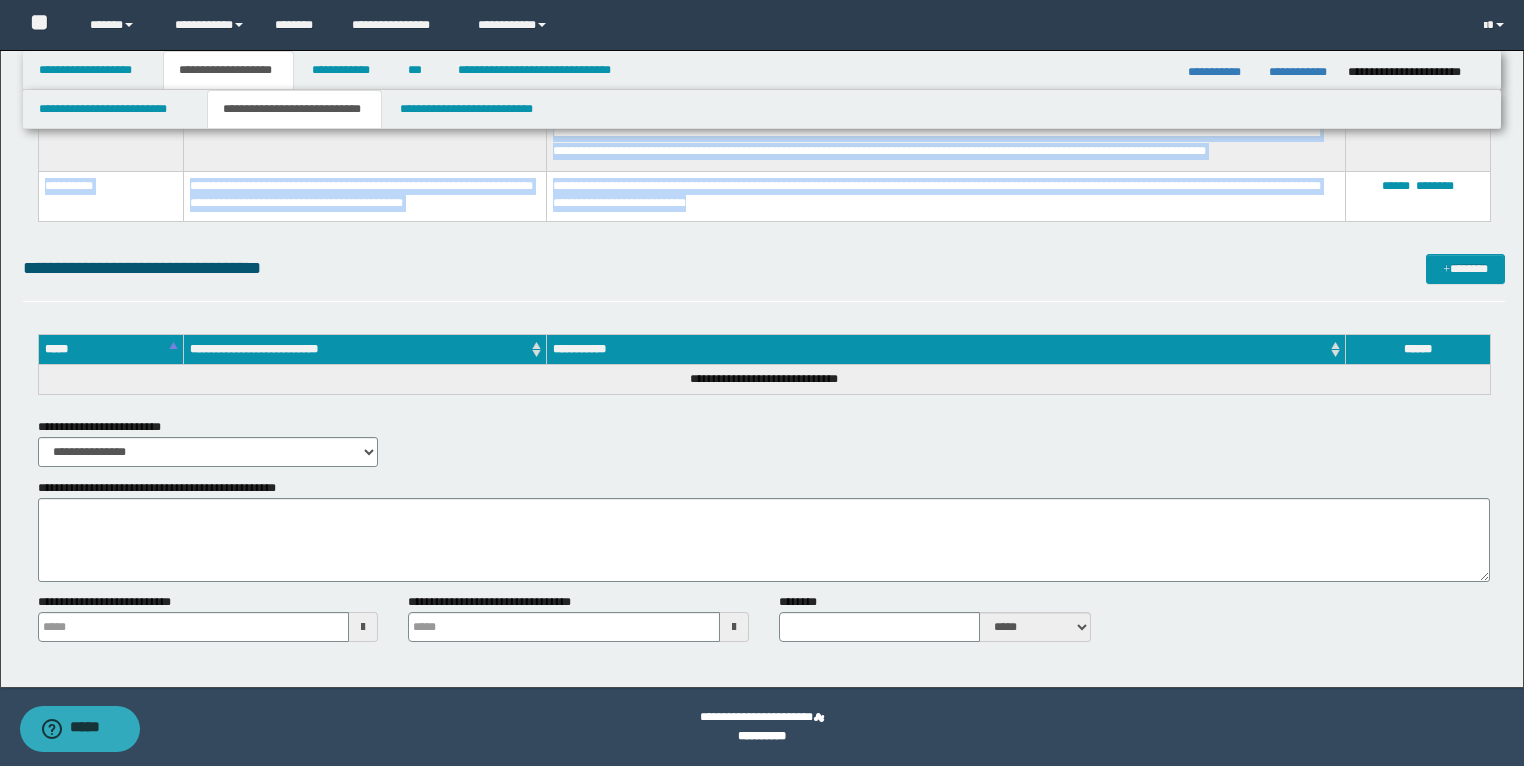 drag, startPoint x: 38, startPoint y: 284, endPoint x: 826, endPoint y: 206, distance: 791.851 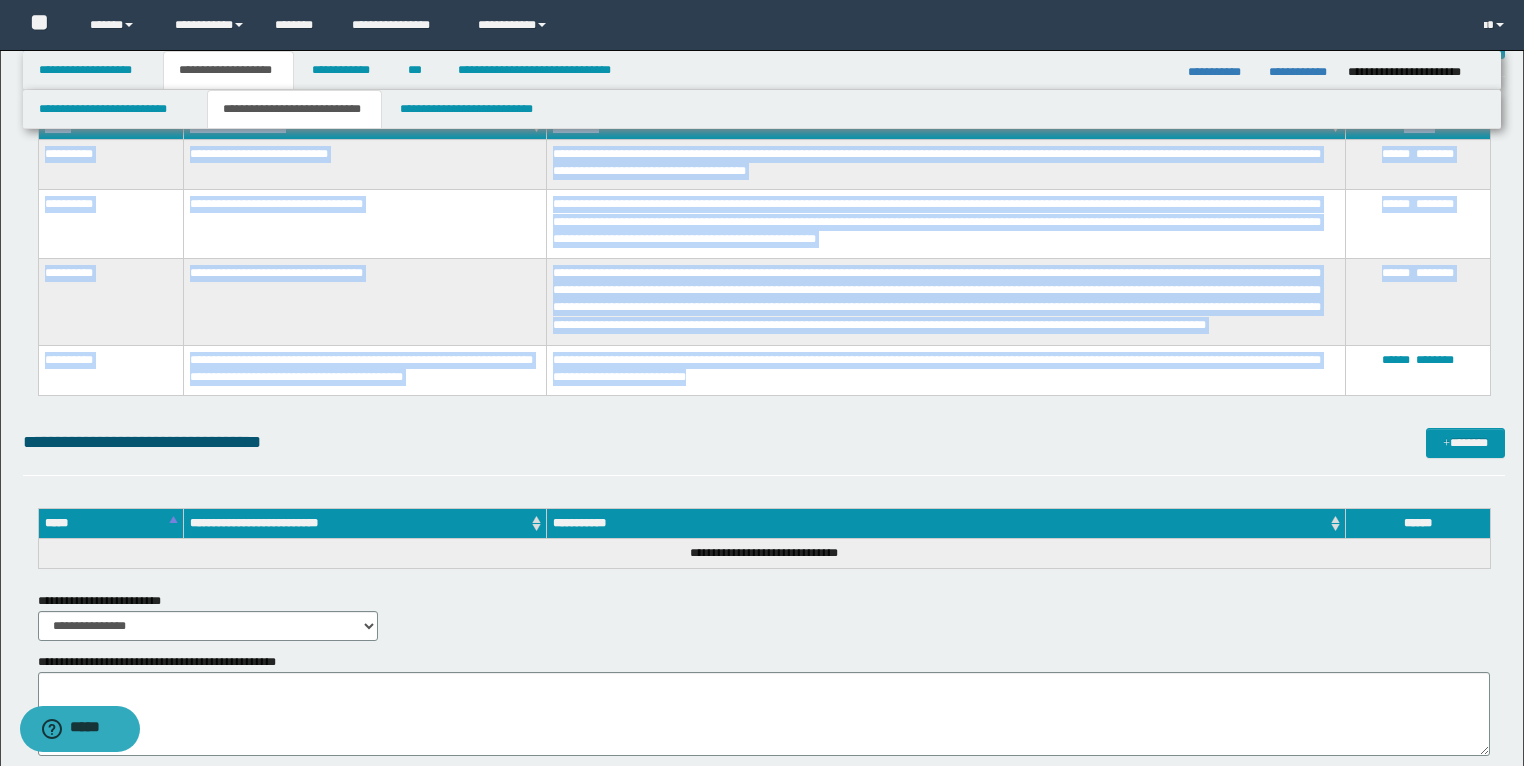 scroll, scrollTop: 4366, scrollLeft: 0, axis: vertical 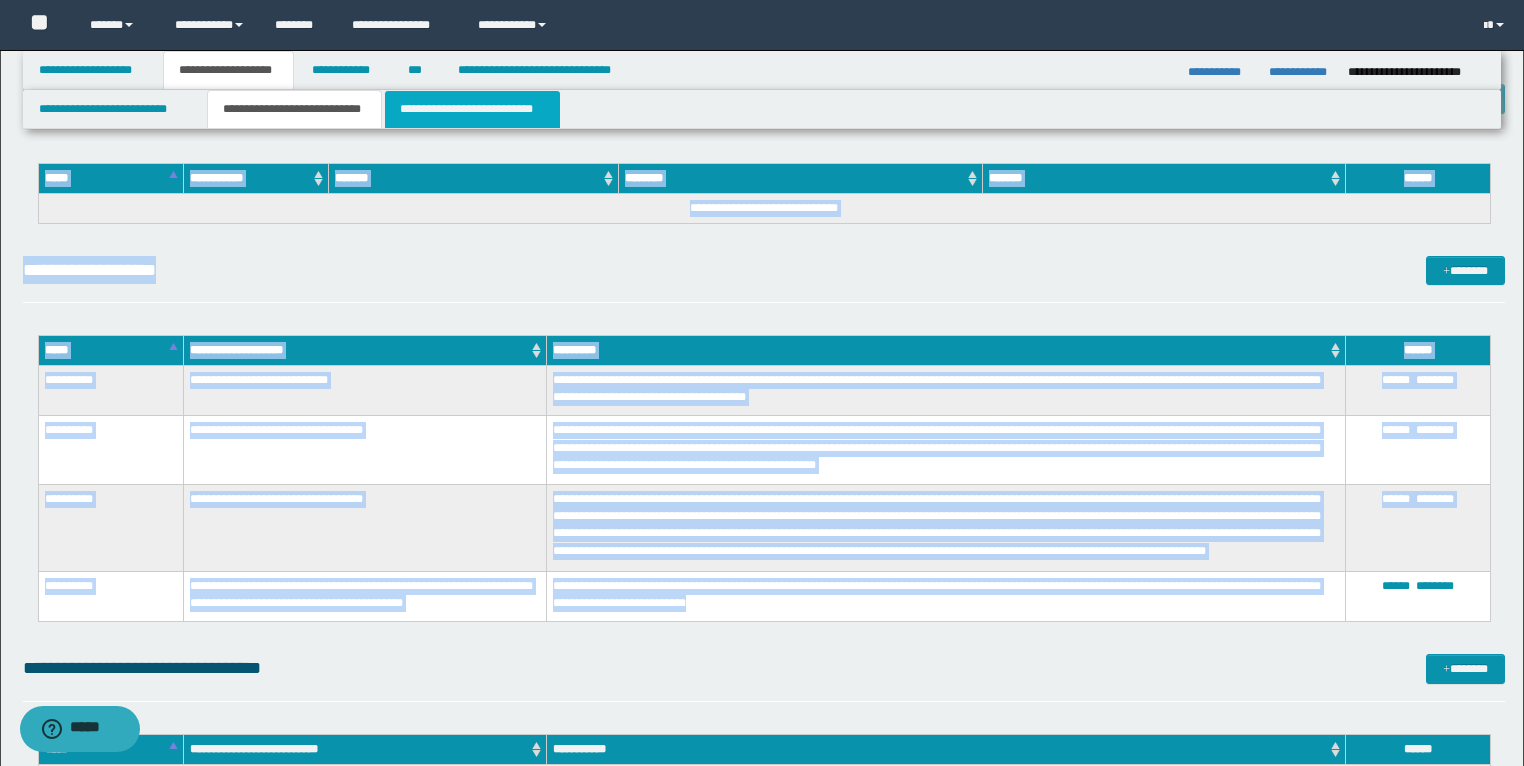click on "**********" at bounding box center [472, 109] 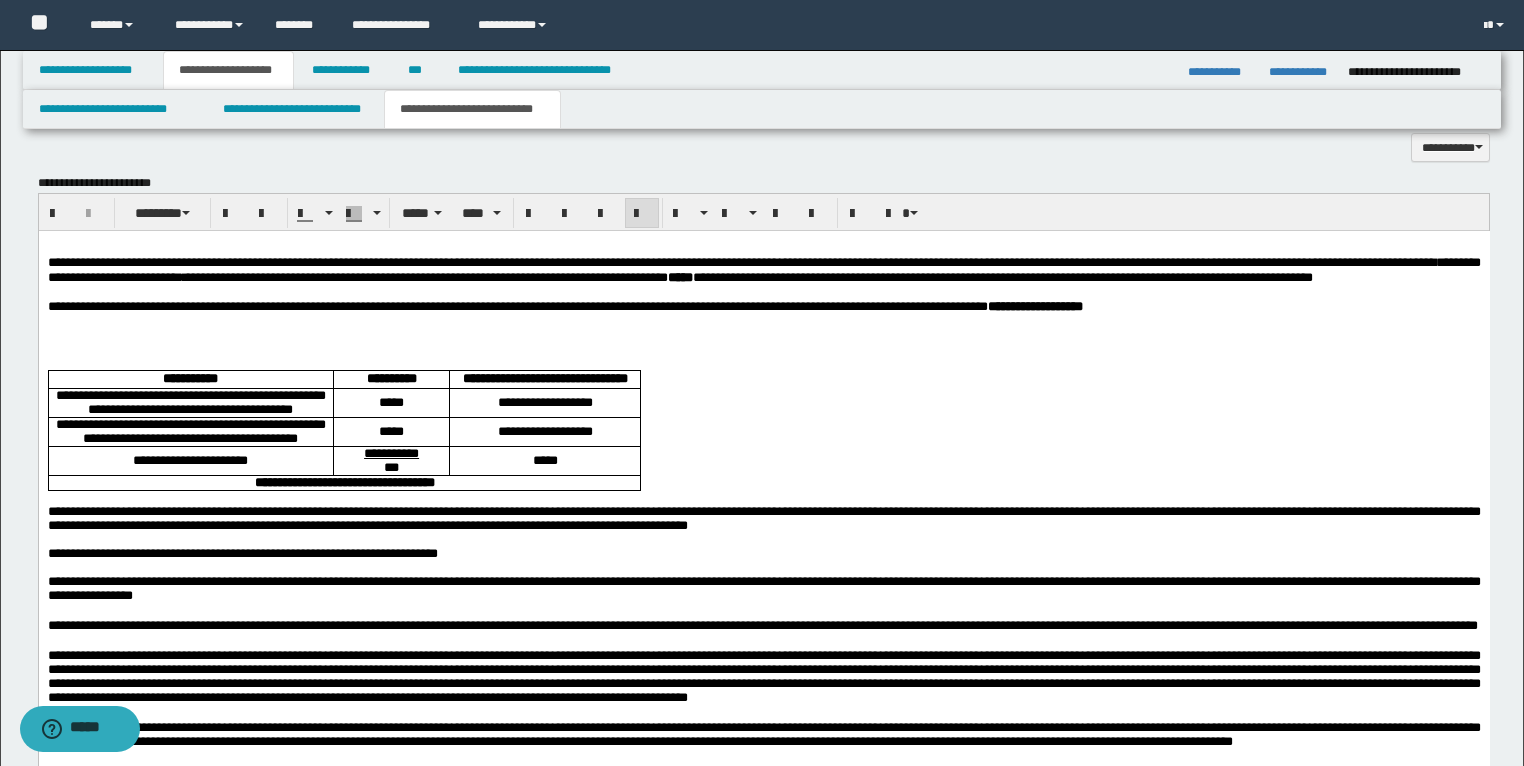scroll, scrollTop: 1761, scrollLeft: 0, axis: vertical 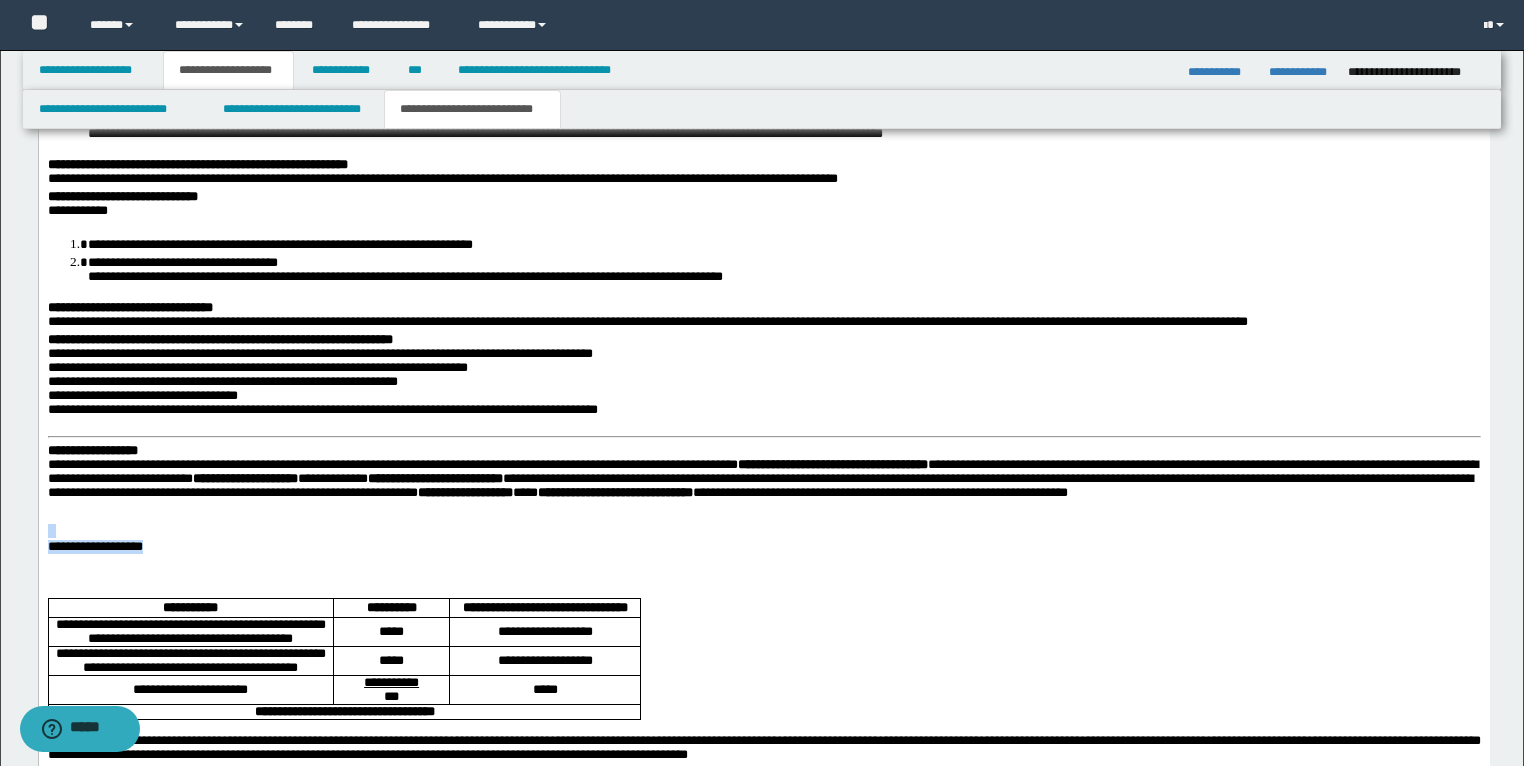 drag, startPoint x: 175, startPoint y: 567, endPoint x: 17, endPoint y: 555, distance: 158.45505 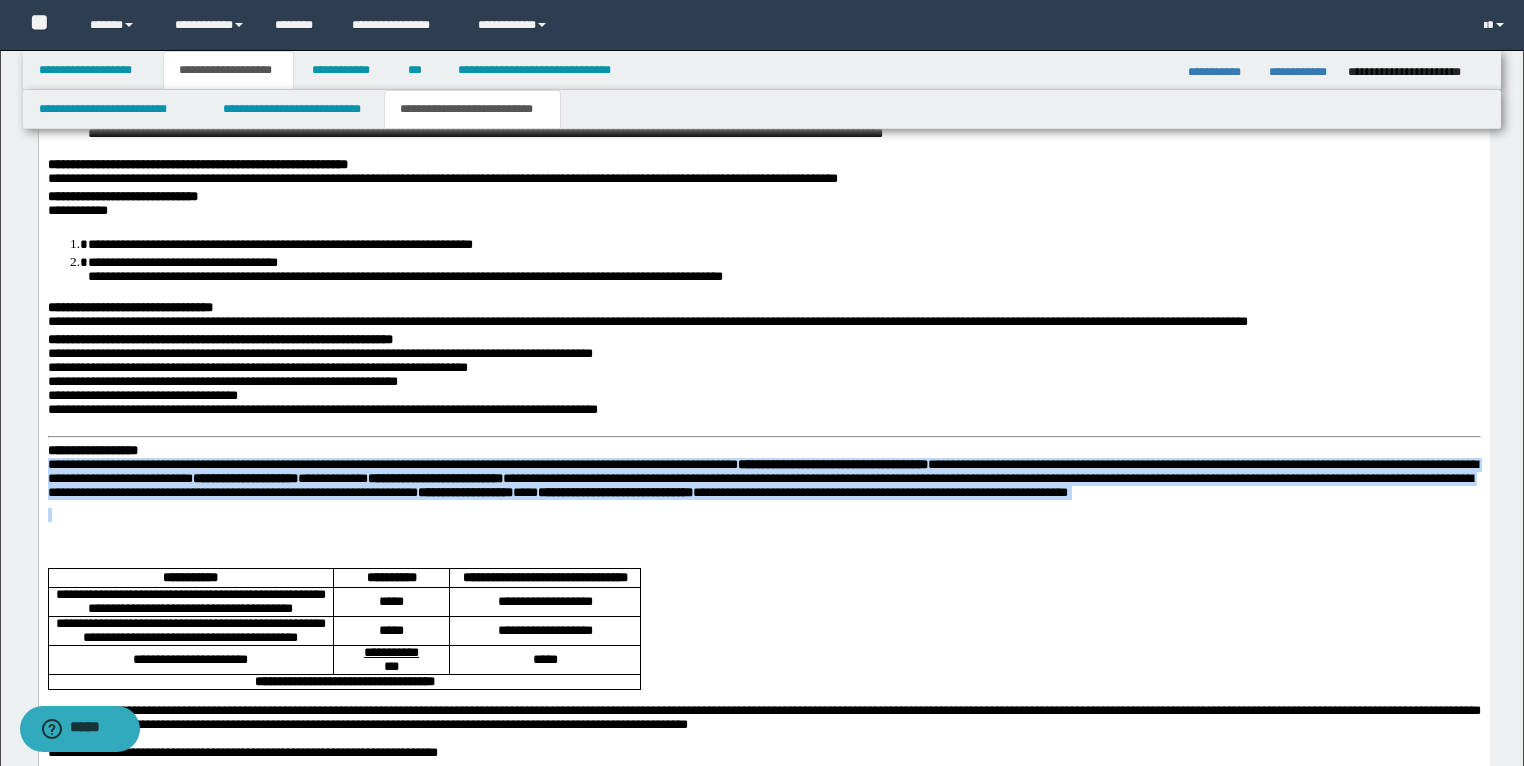 drag, startPoint x: 1416, startPoint y: 530, endPoint x: 38, endPoint y: 487, distance: 1378.6708 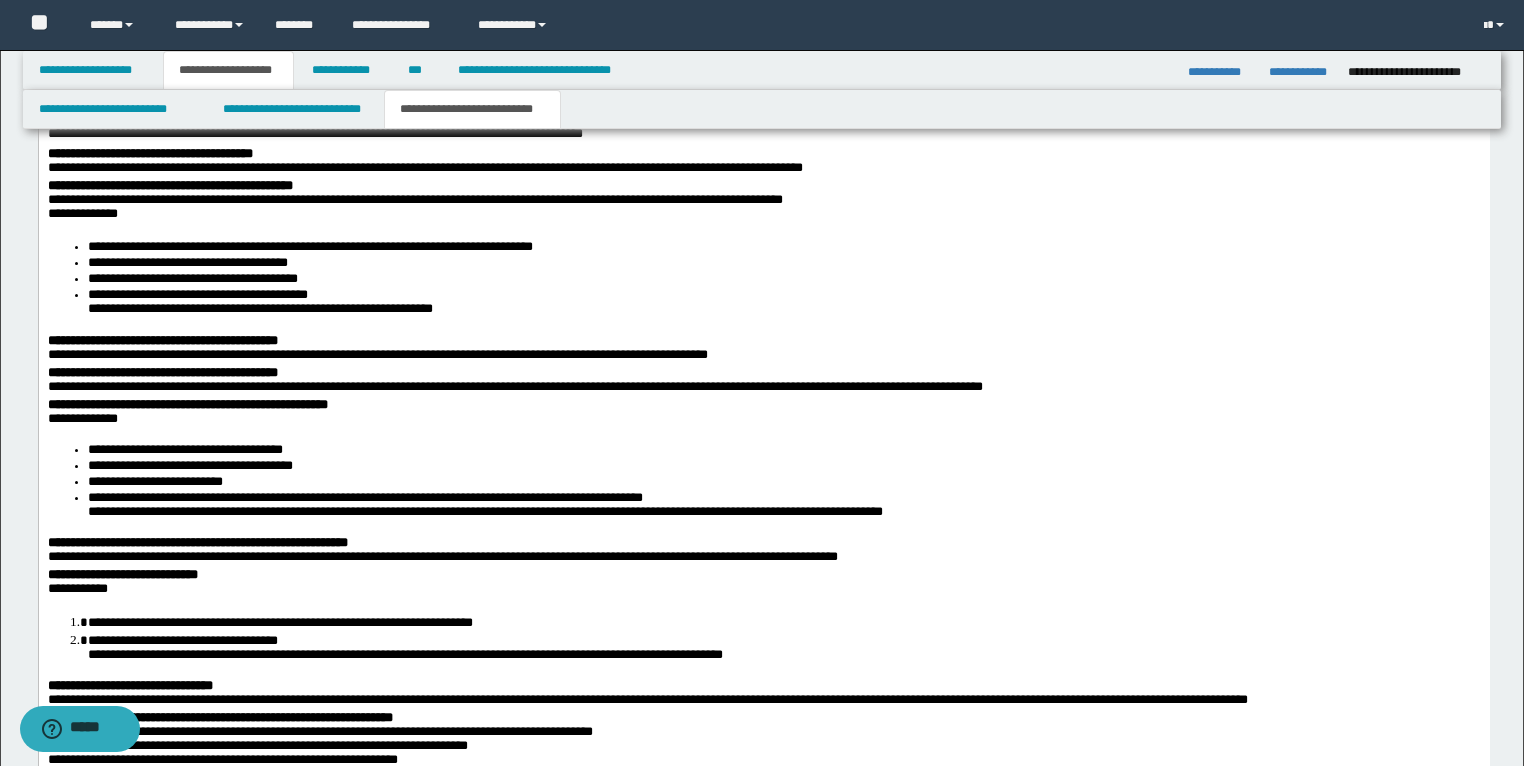 scroll, scrollTop: 1921, scrollLeft: 0, axis: vertical 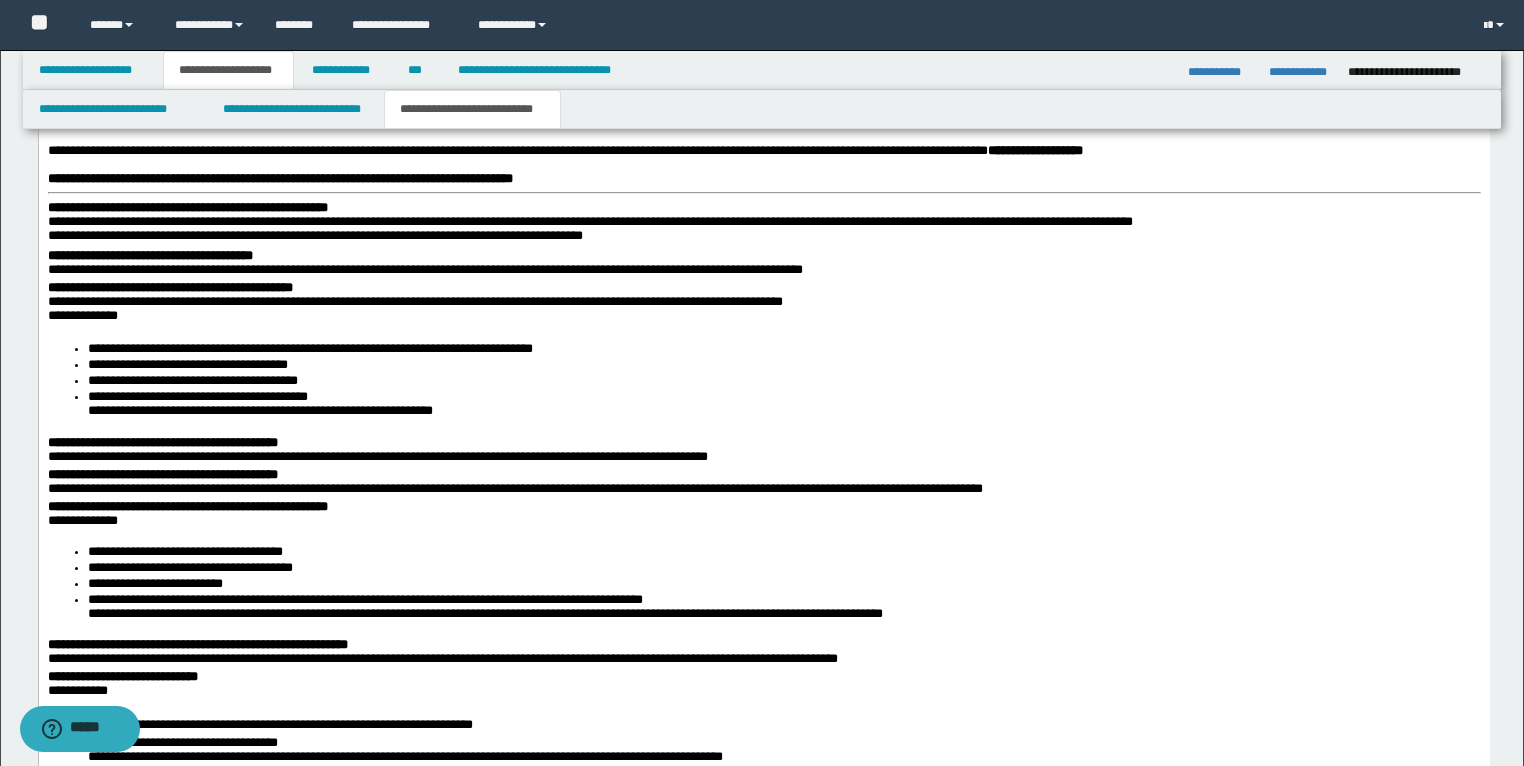 click on "**********" at bounding box center [763, 151] 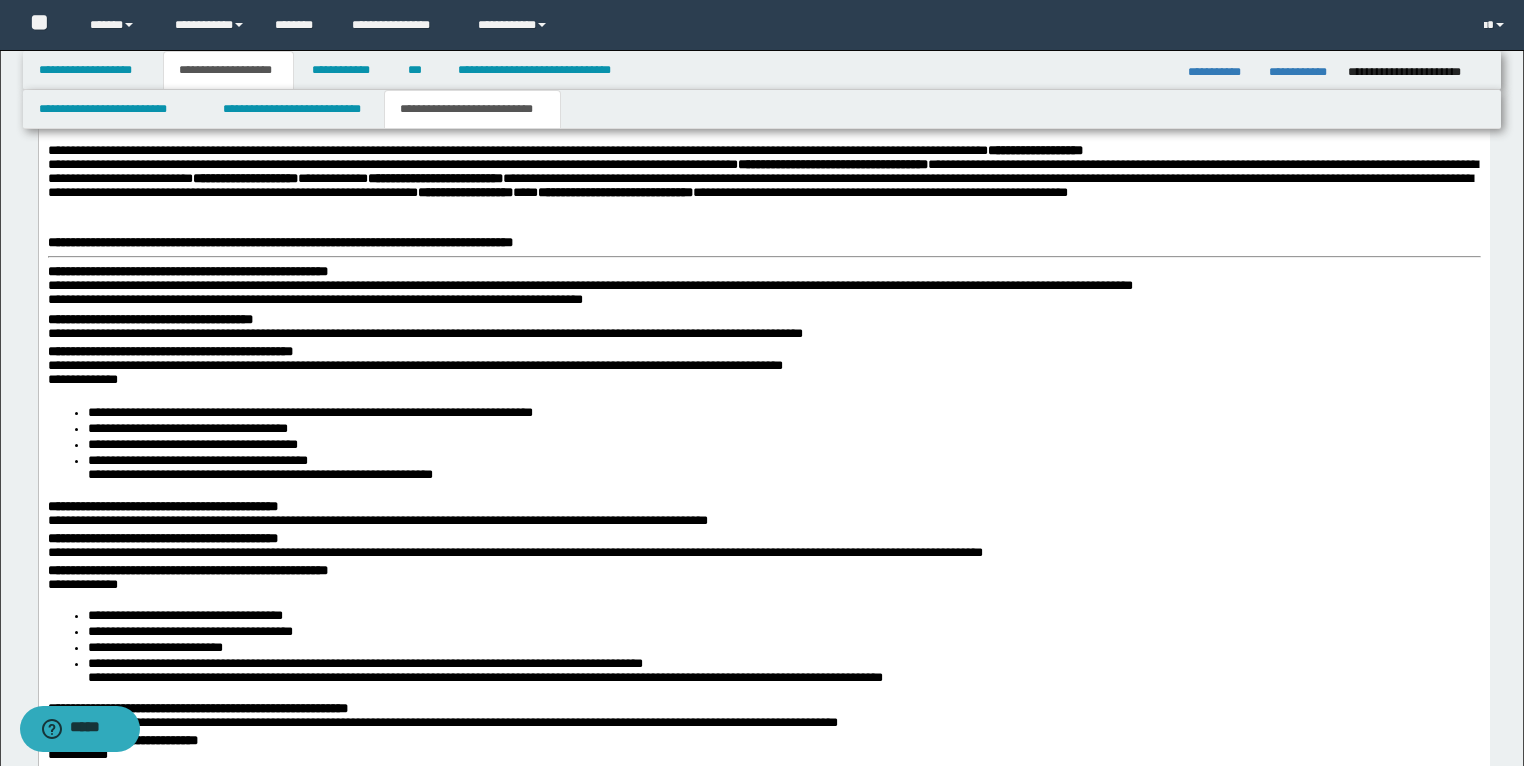 click on "**********" at bounding box center [763, 182] 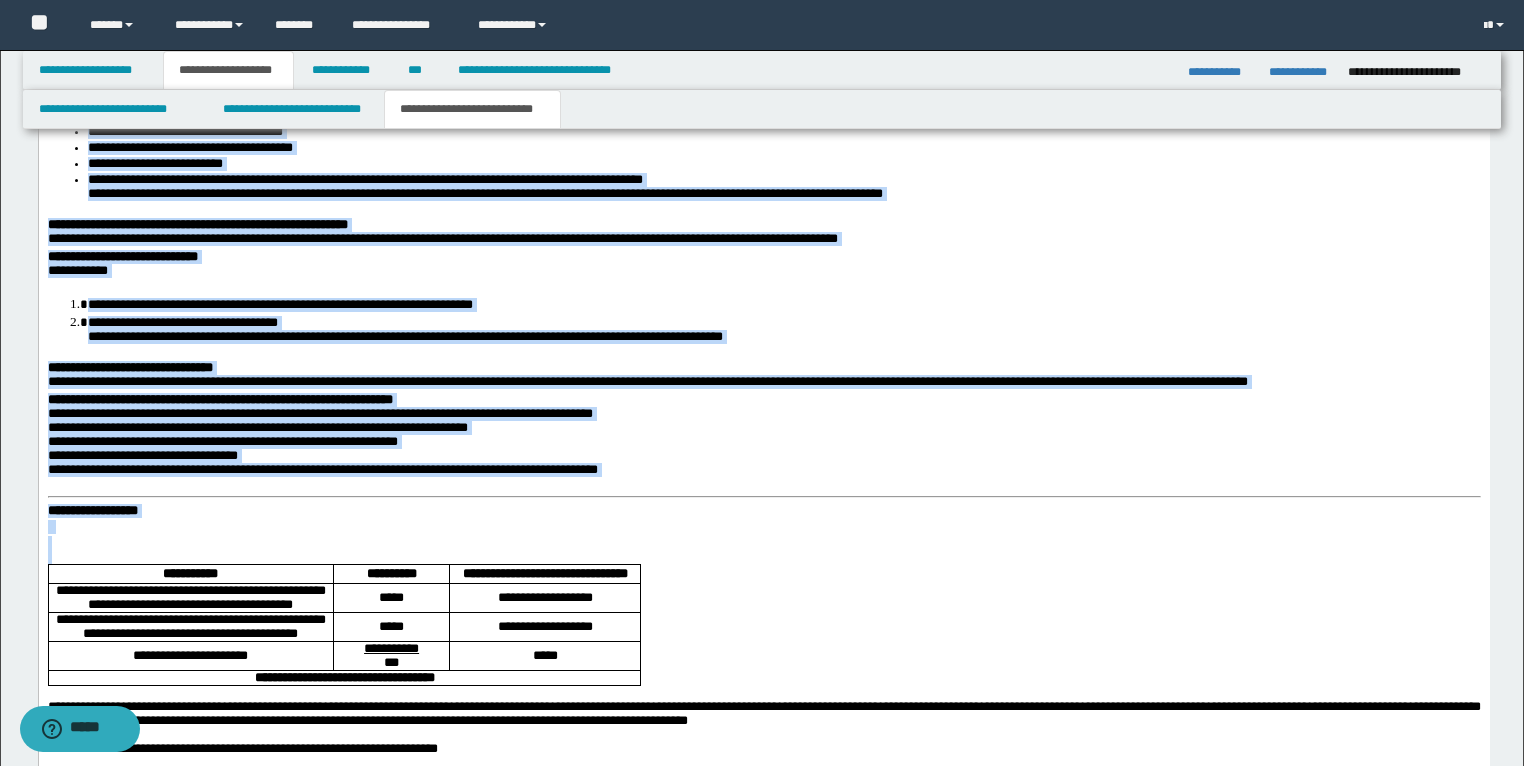 scroll, scrollTop: 2604, scrollLeft: 0, axis: vertical 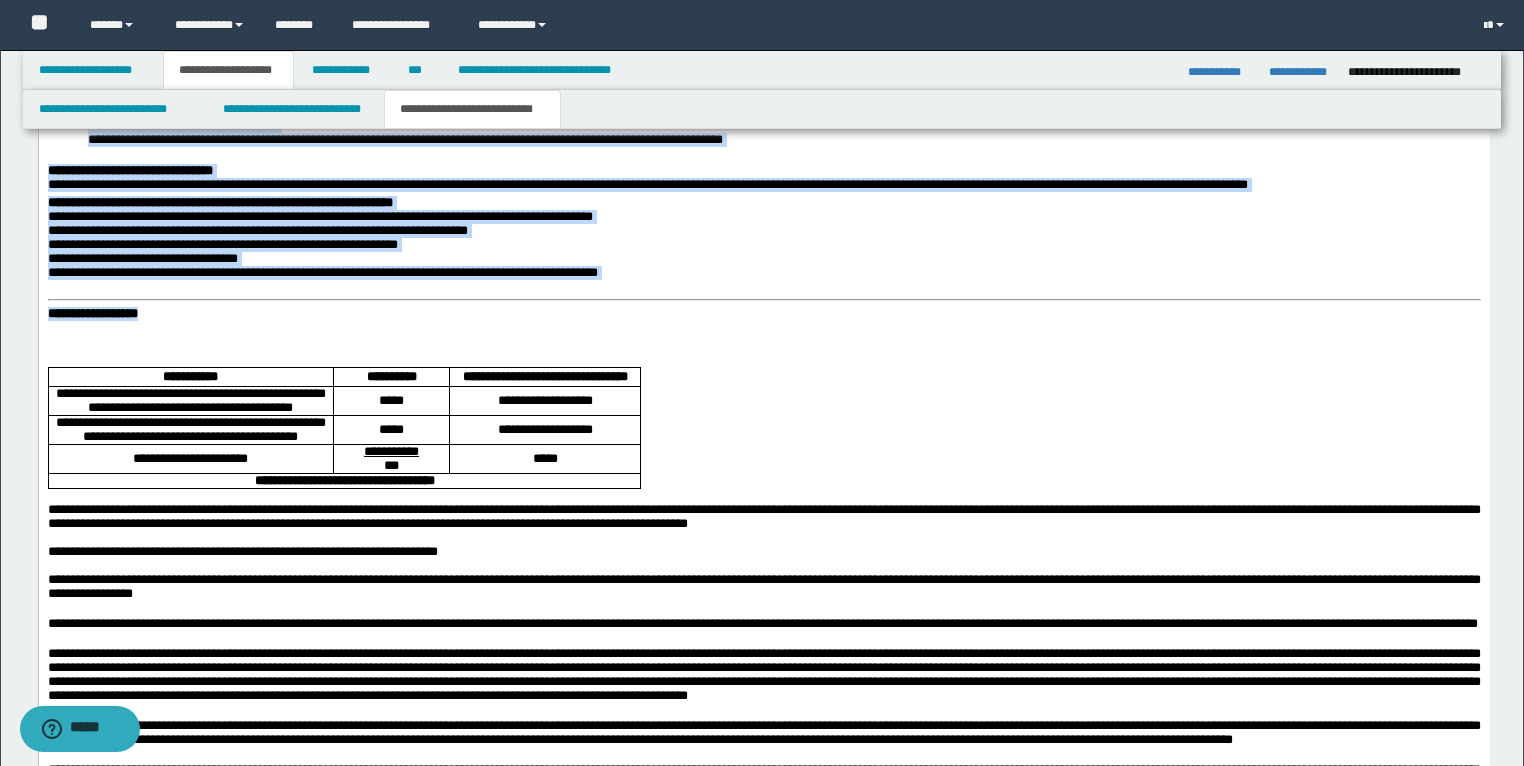 drag, startPoint x: 1324, startPoint y: -512, endPoint x: 692, endPoint y: 326, distance: 1049.6038 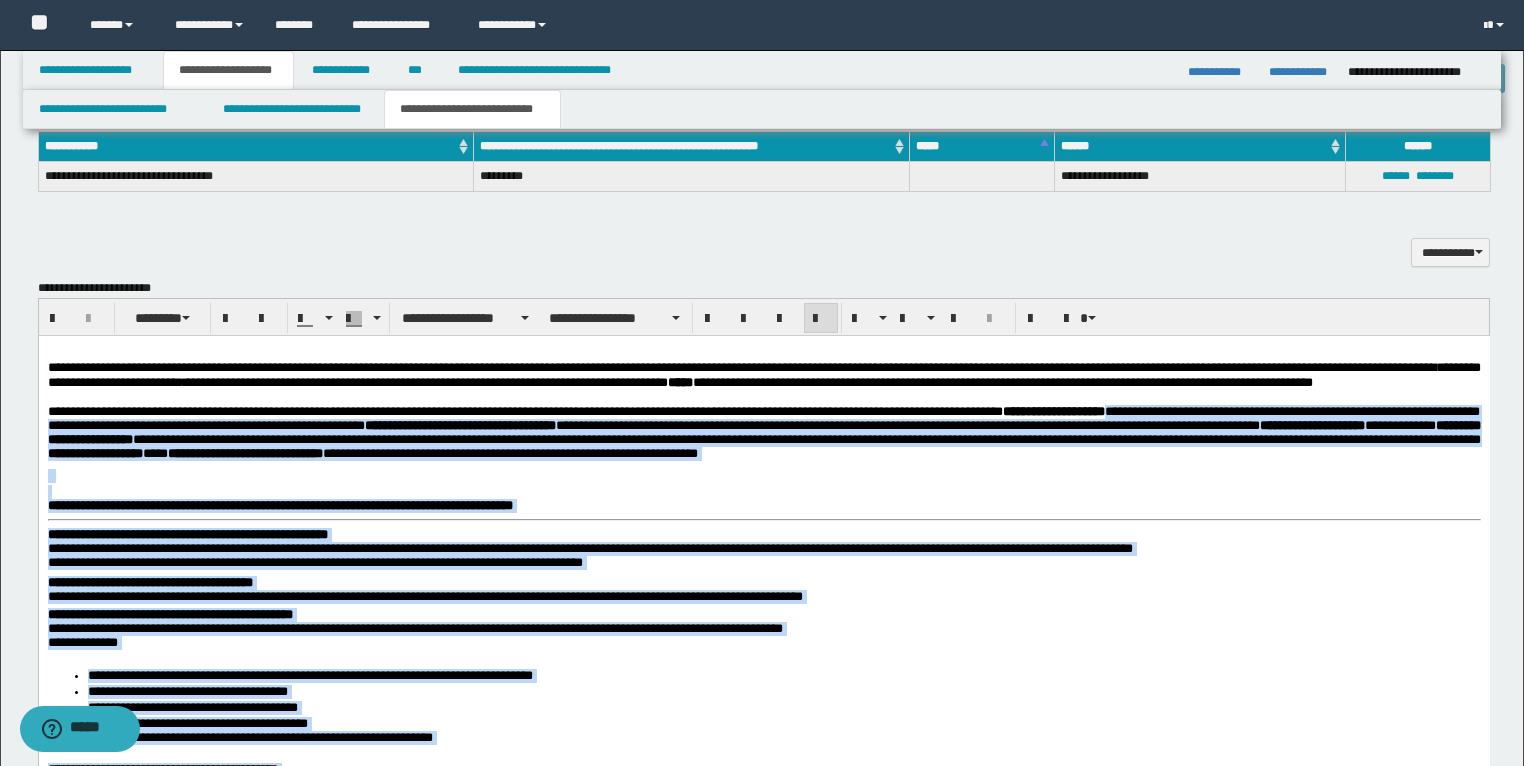 scroll, scrollTop: 1644, scrollLeft: 0, axis: vertical 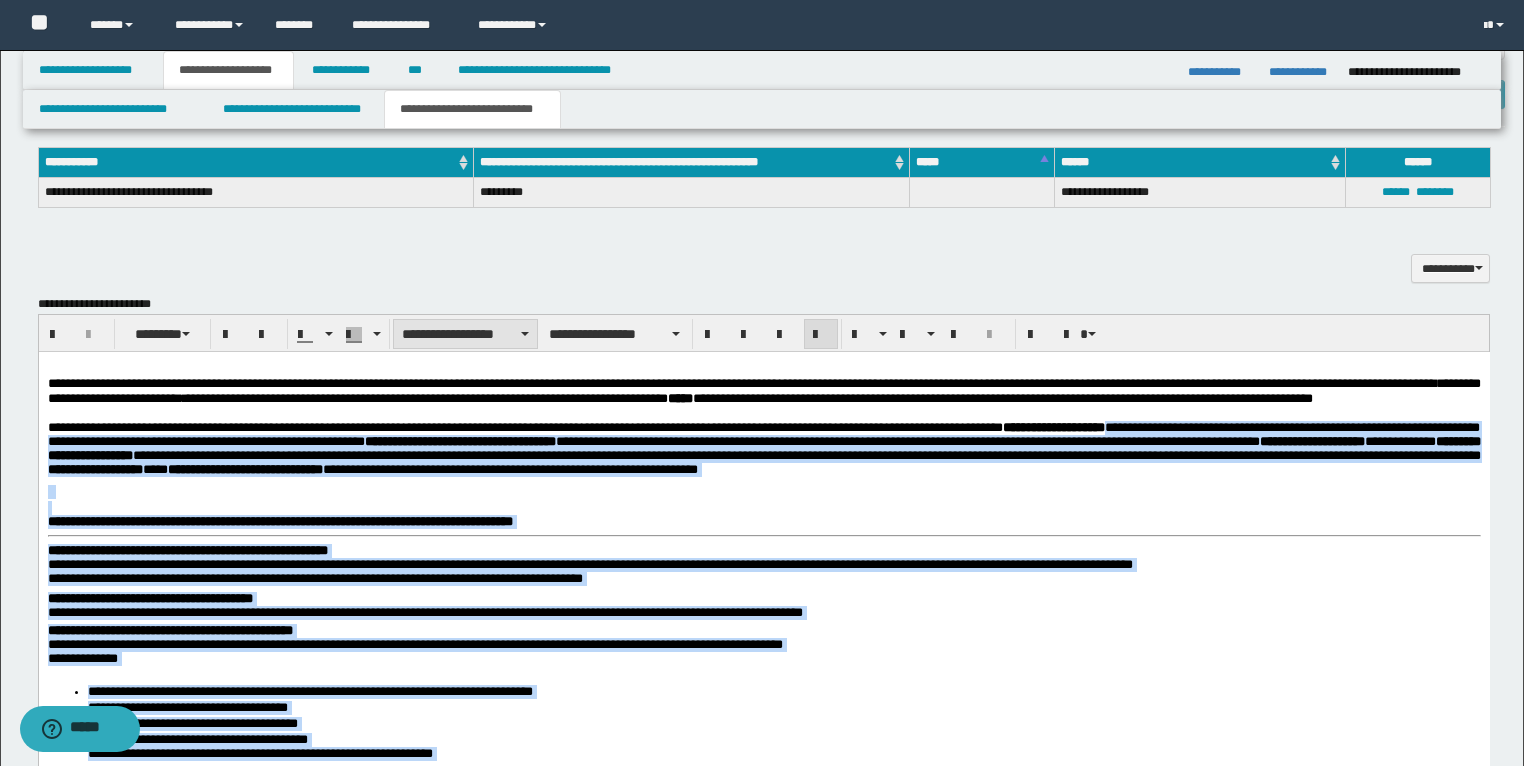 click on "**********" at bounding box center (465, 334) 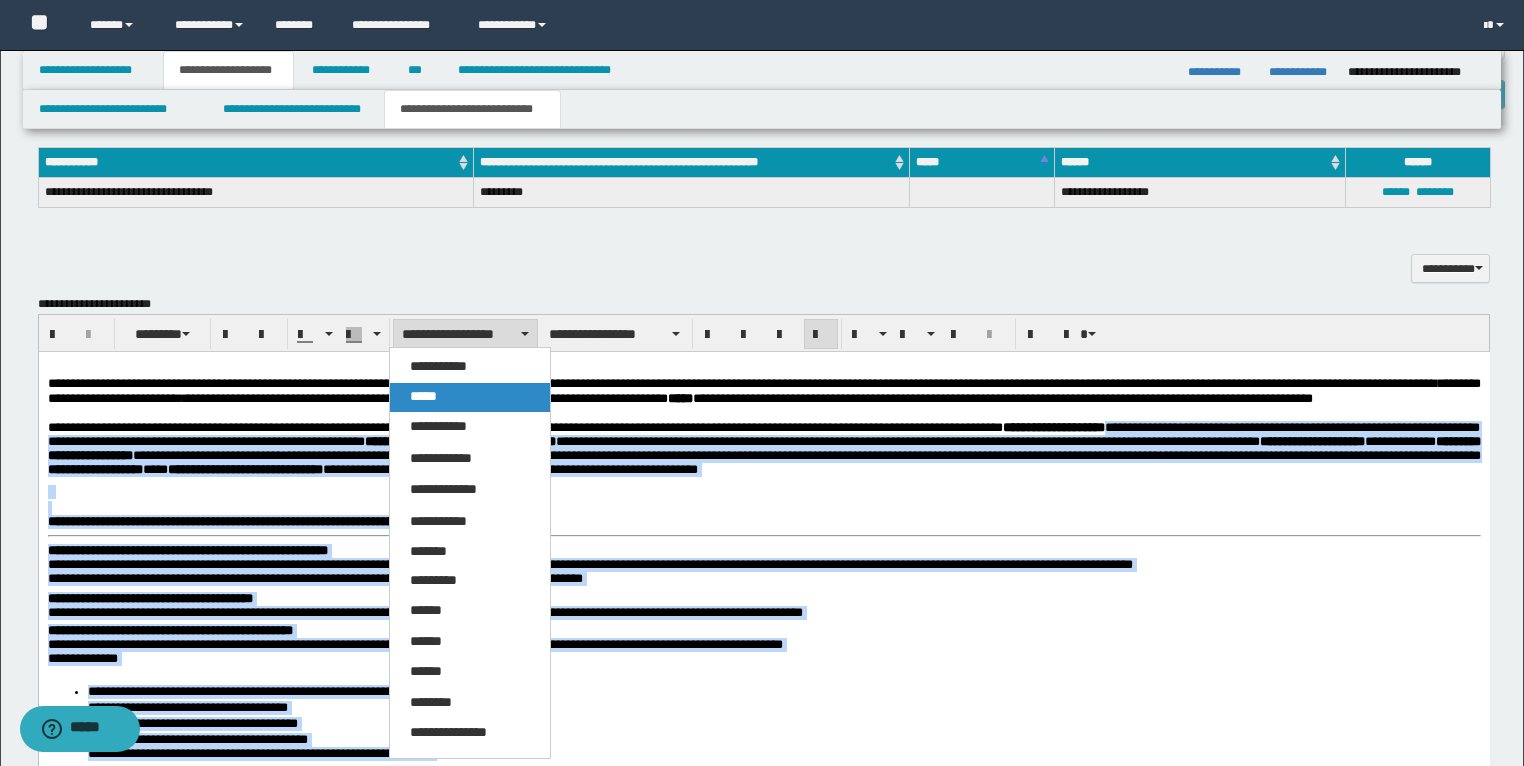 click on "*****" at bounding box center (470, 397) 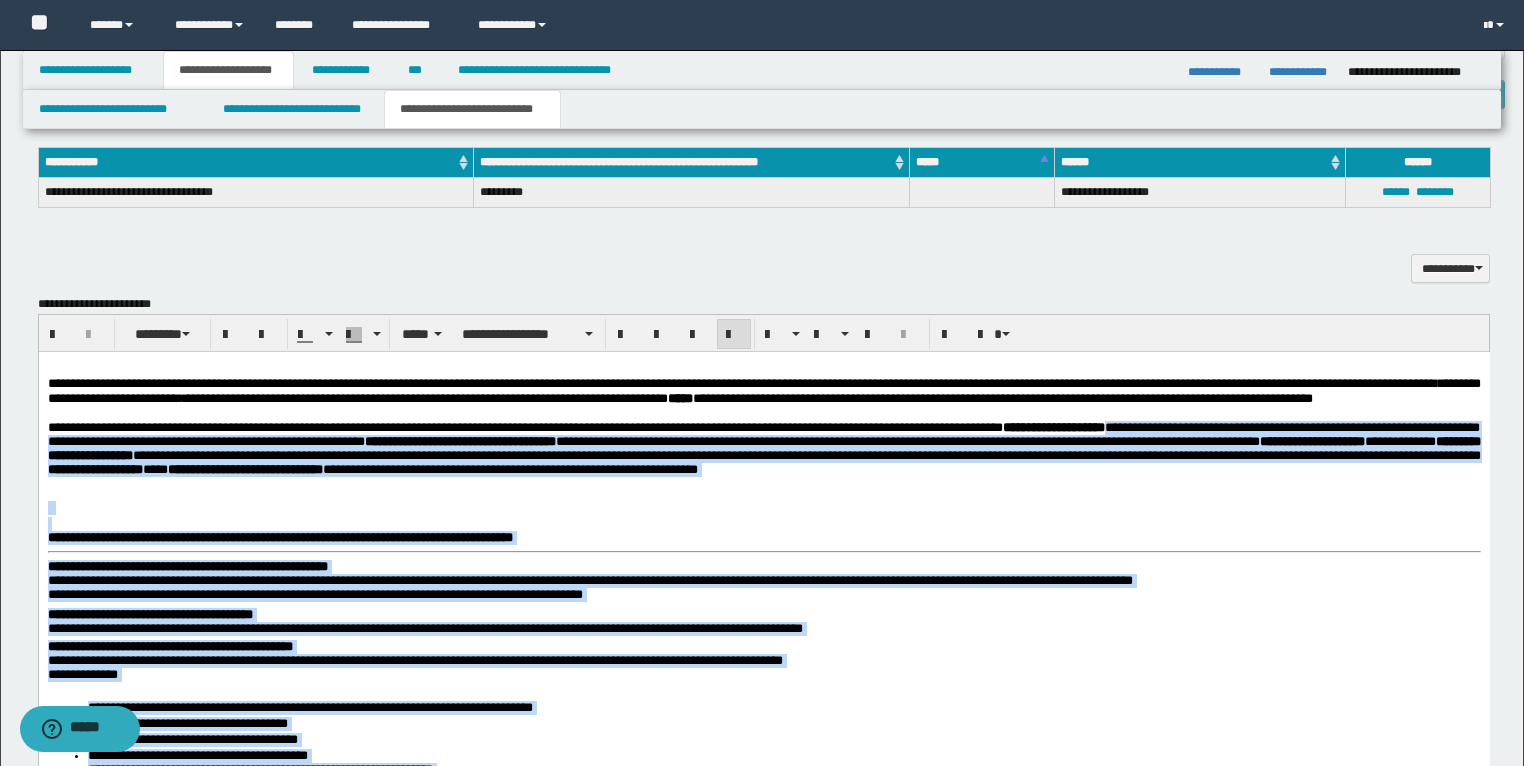 click at bounding box center (763, 509) 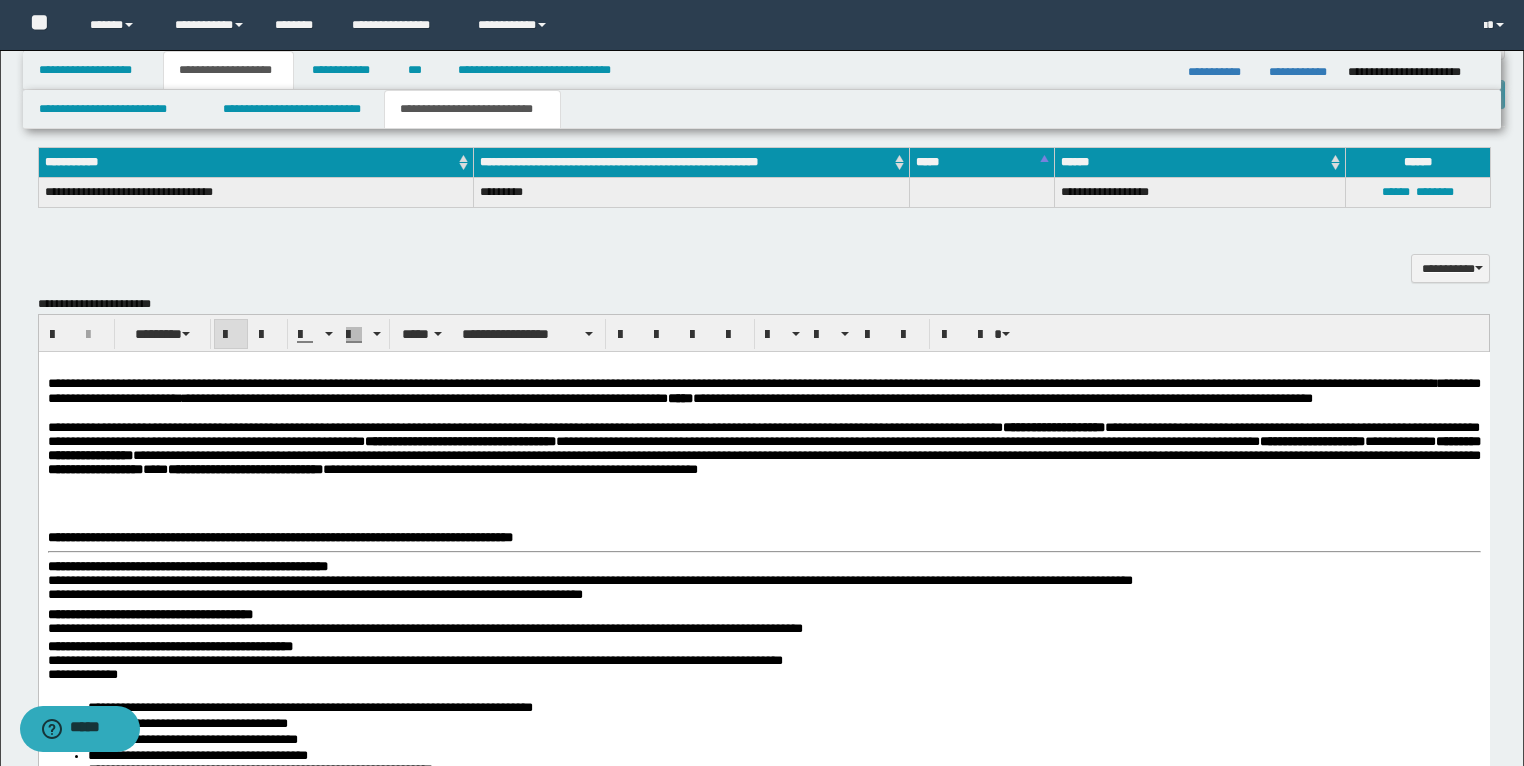 click on "**********" at bounding box center (763, 1390) 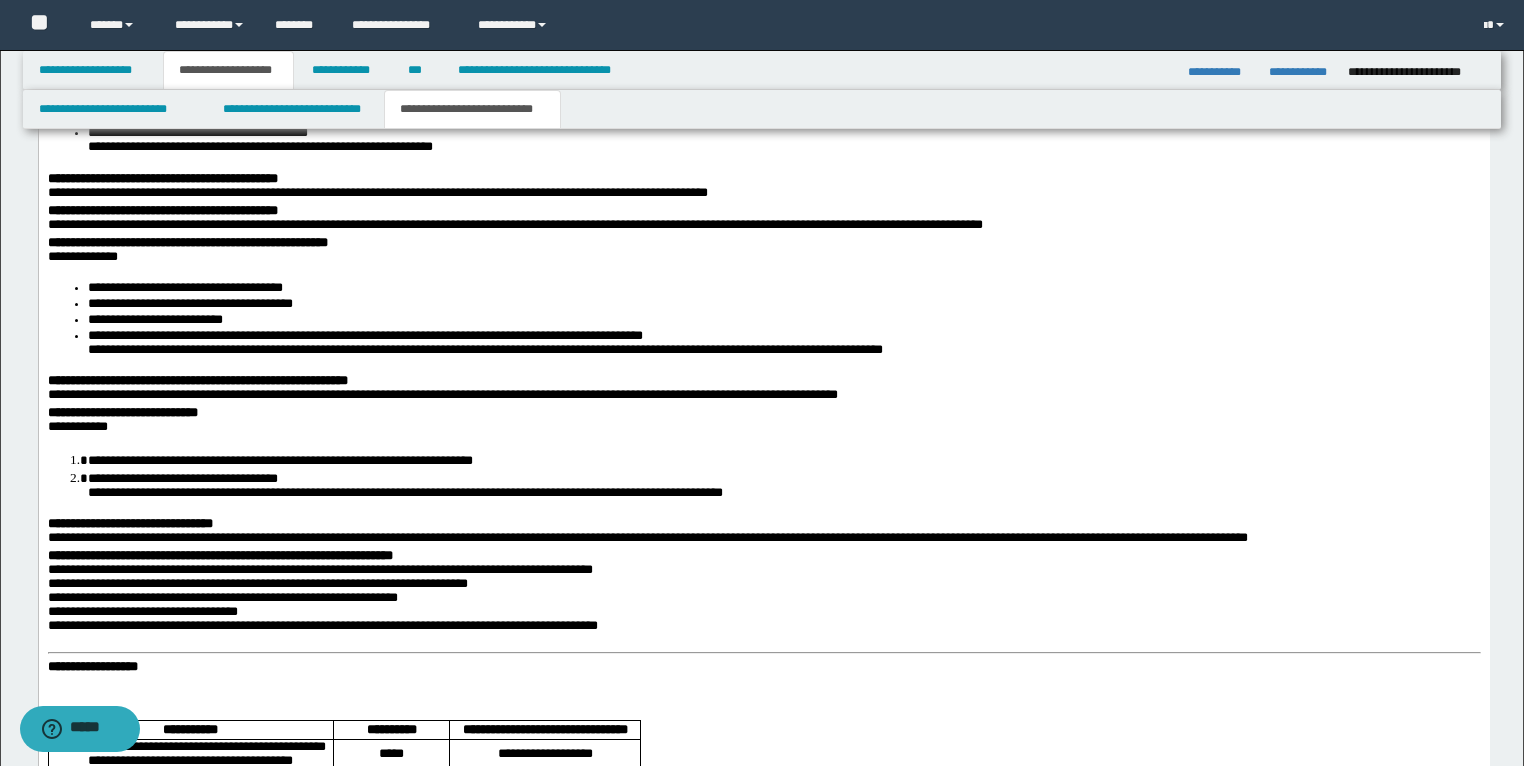 scroll, scrollTop: 2284, scrollLeft: 0, axis: vertical 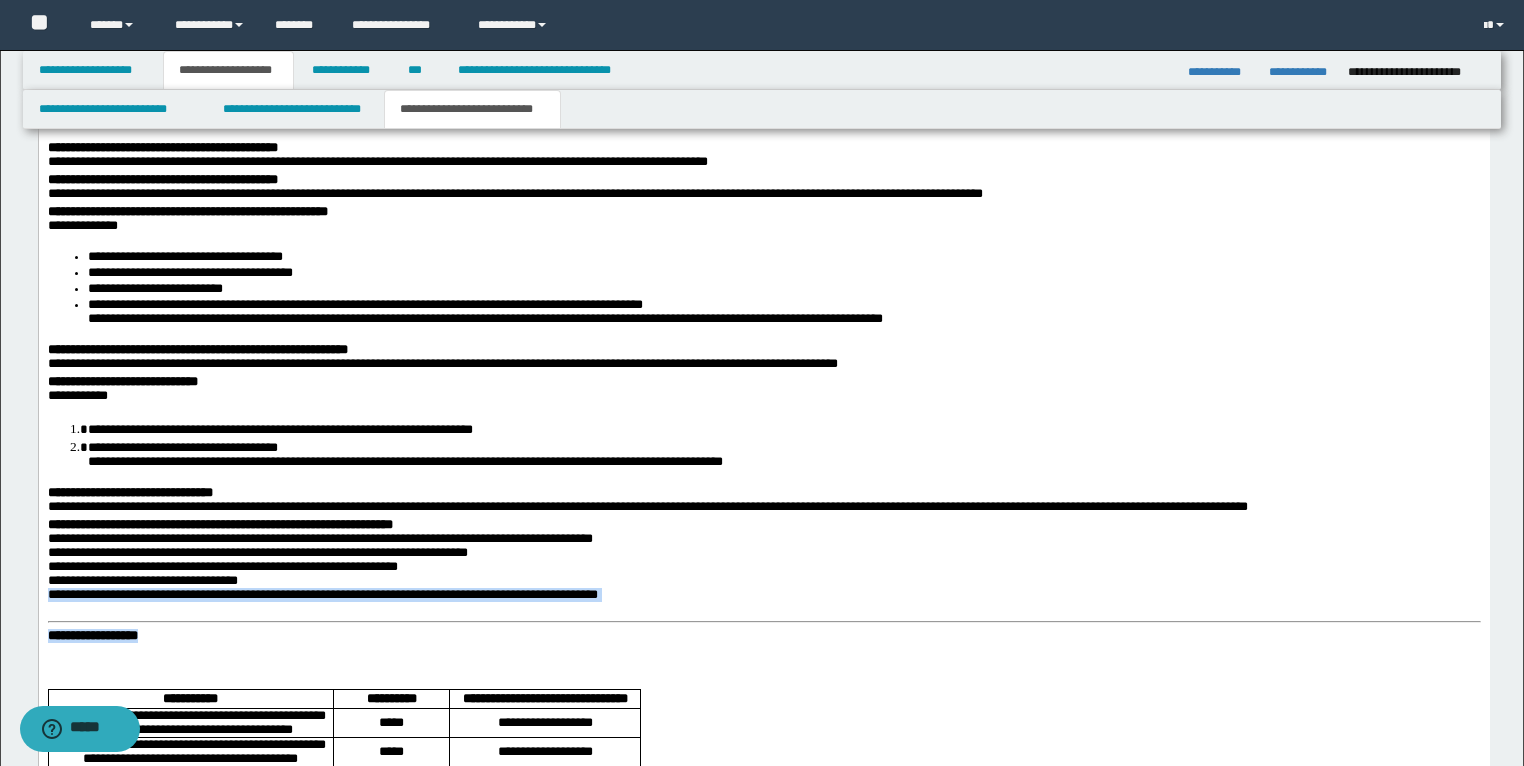 drag, startPoint x: 212, startPoint y: 656, endPoint x: 45, endPoint y: 624, distance: 170.03824 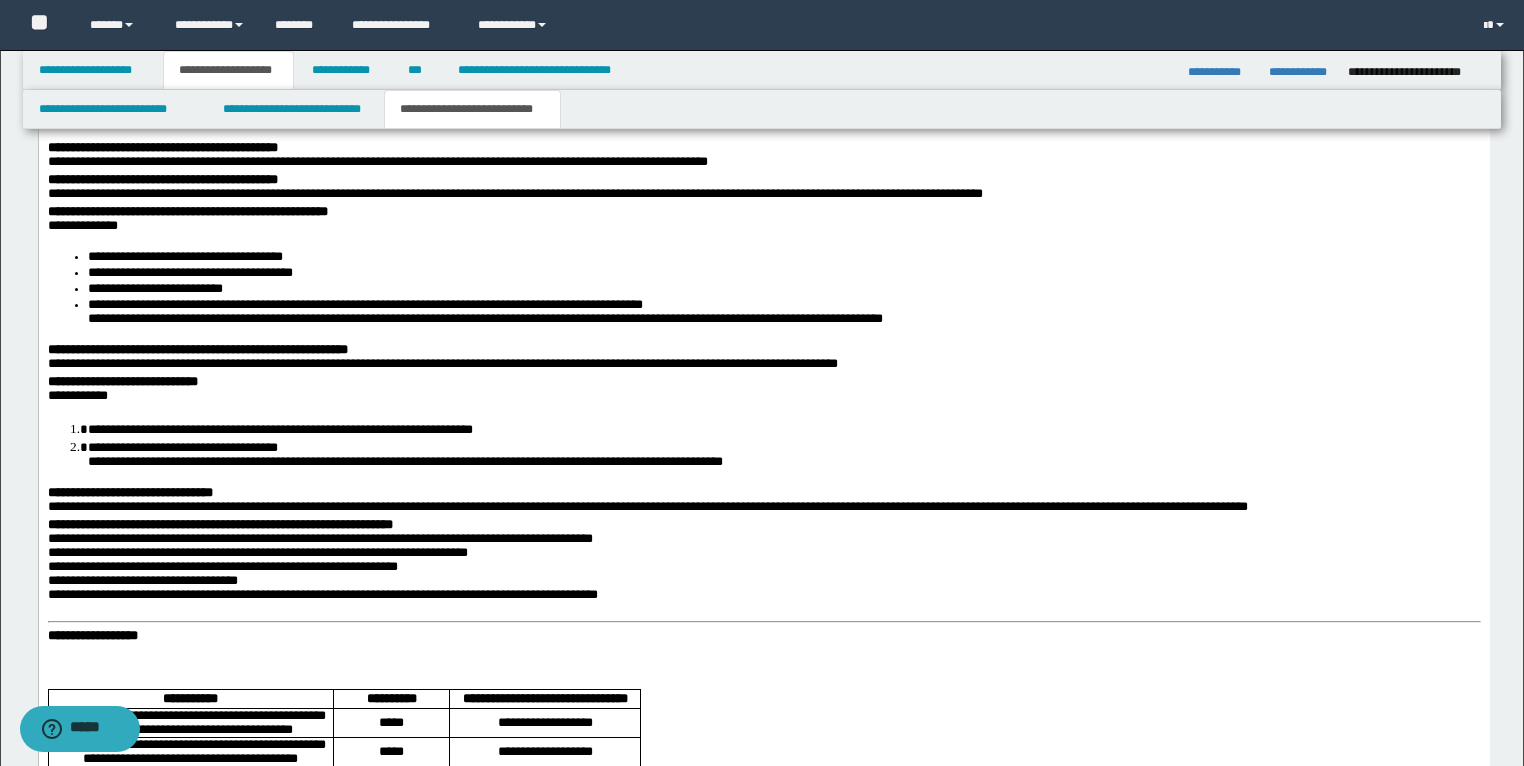click at bounding box center [763, 654] 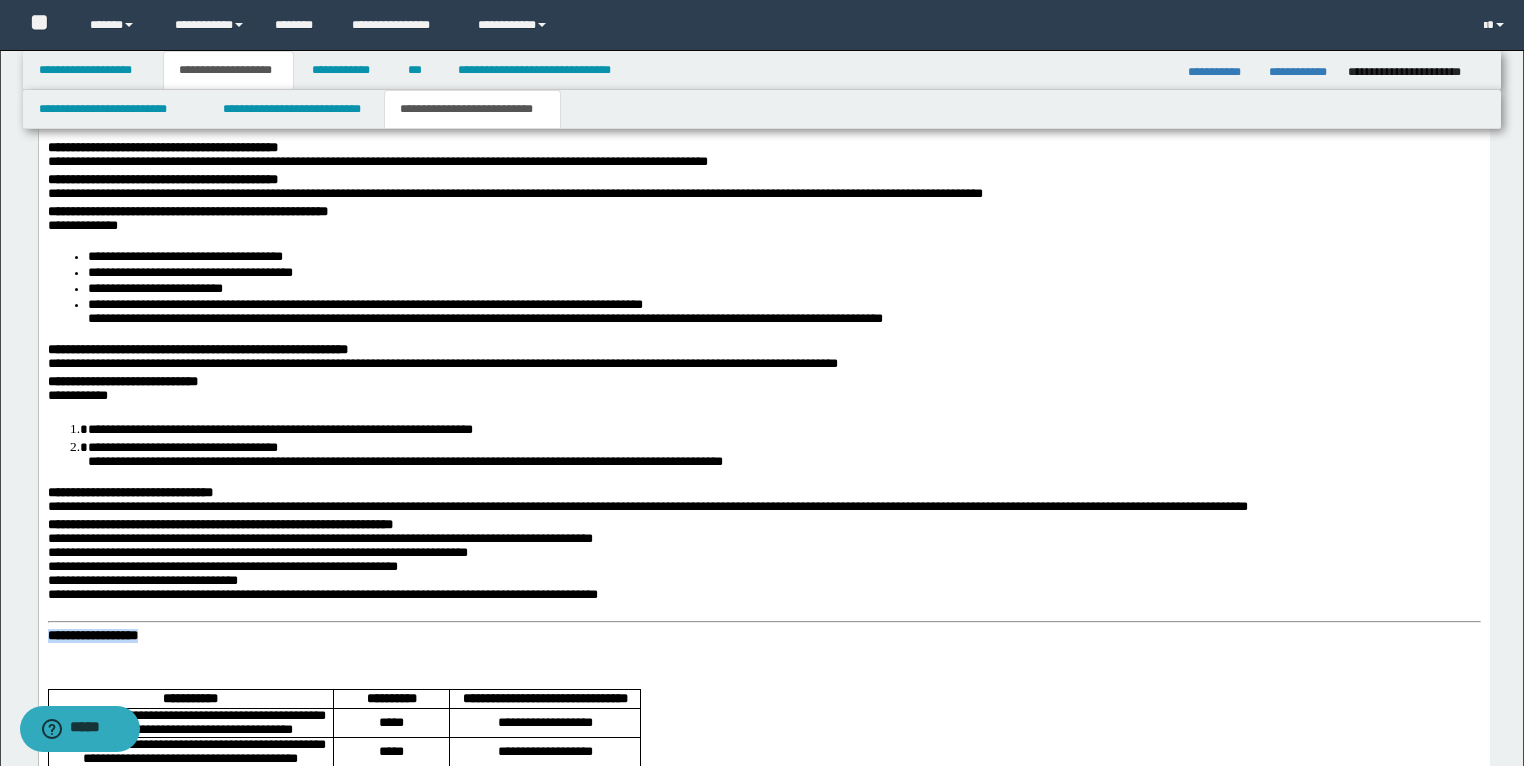 drag, startPoint x: 205, startPoint y: 652, endPoint x: 71, endPoint y: 361, distance: 320.3701 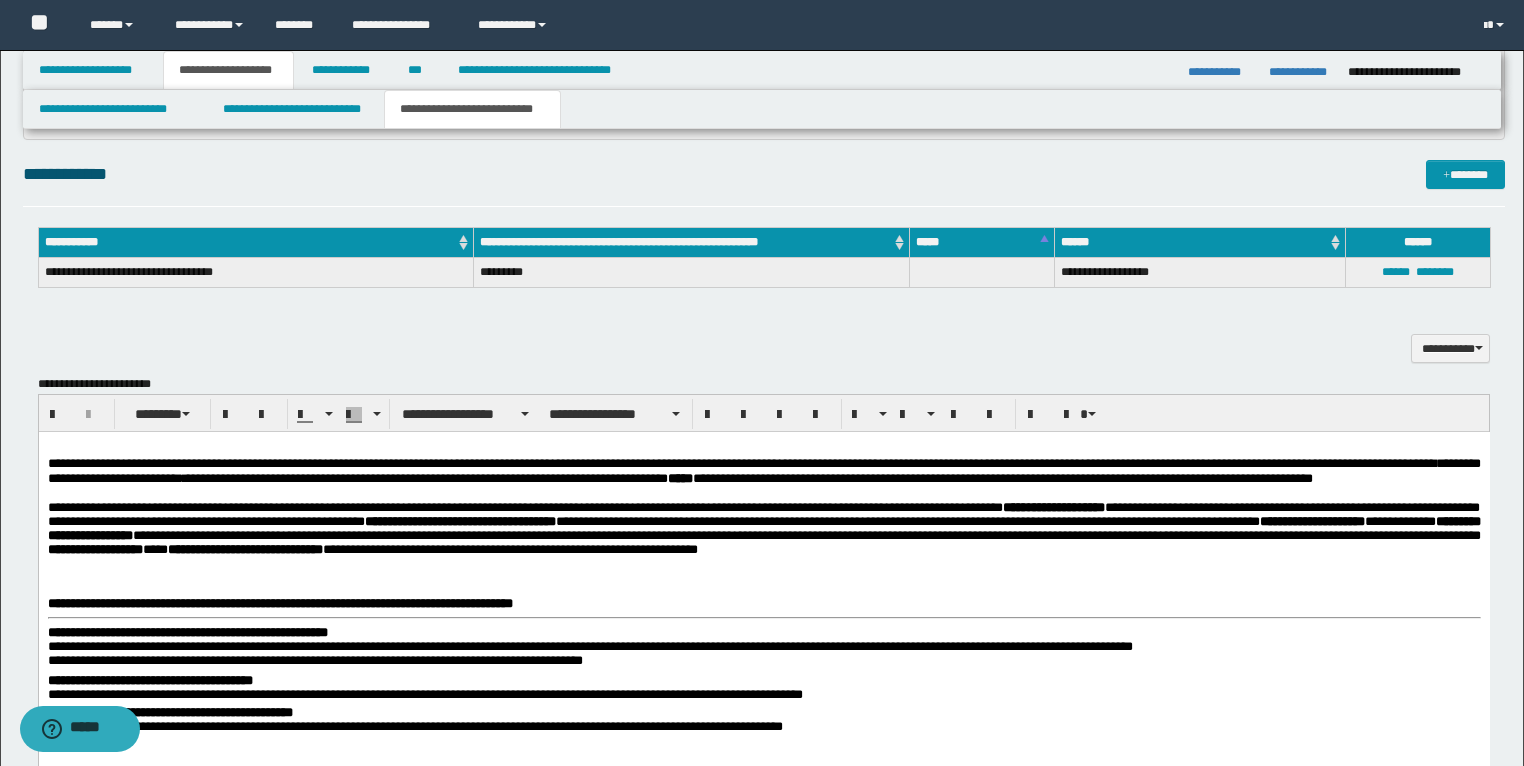 scroll, scrollTop: 1724, scrollLeft: 0, axis: vertical 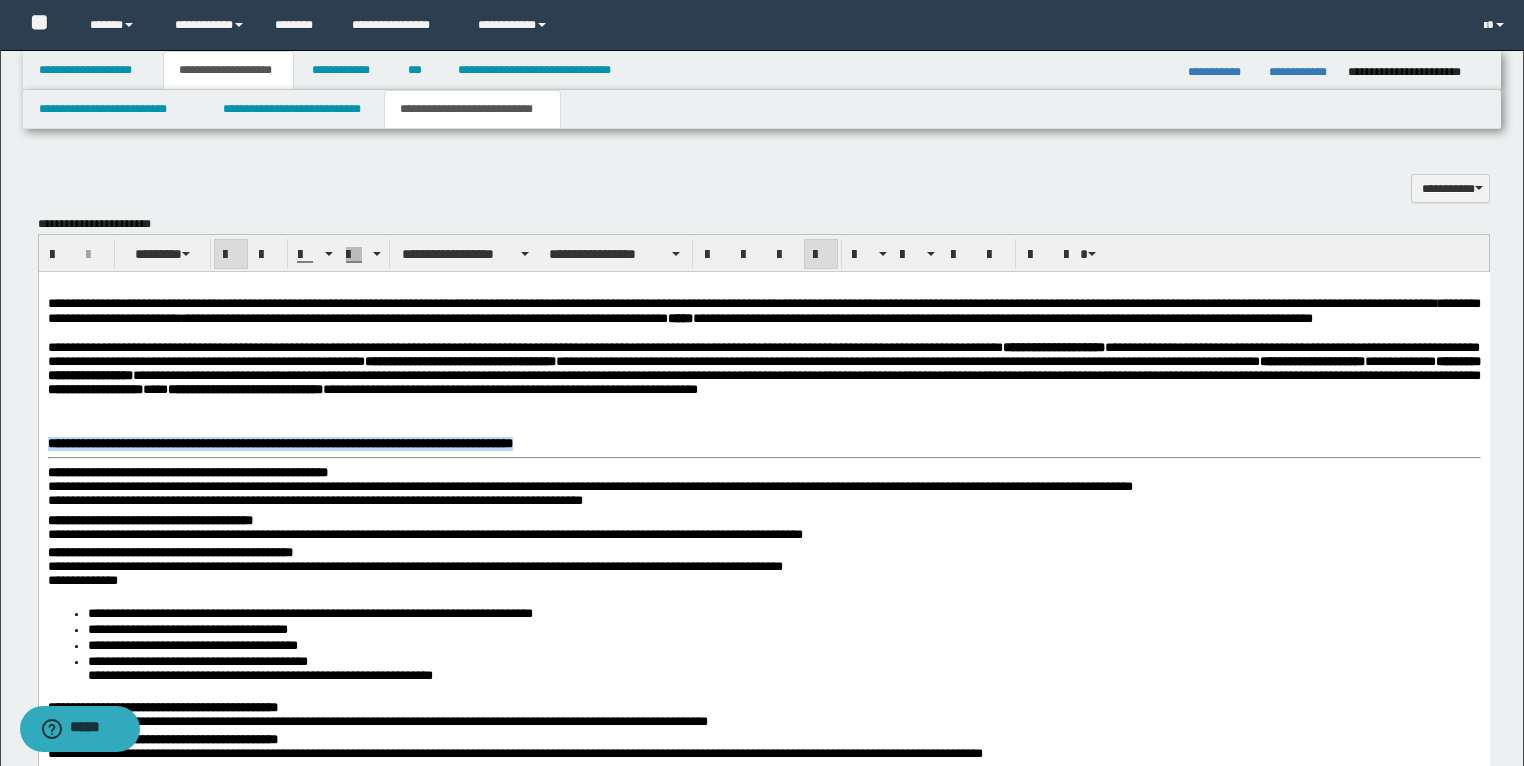 drag, startPoint x: 833, startPoint y: 457, endPoint x: 5, endPoint y: 471, distance: 828.11835 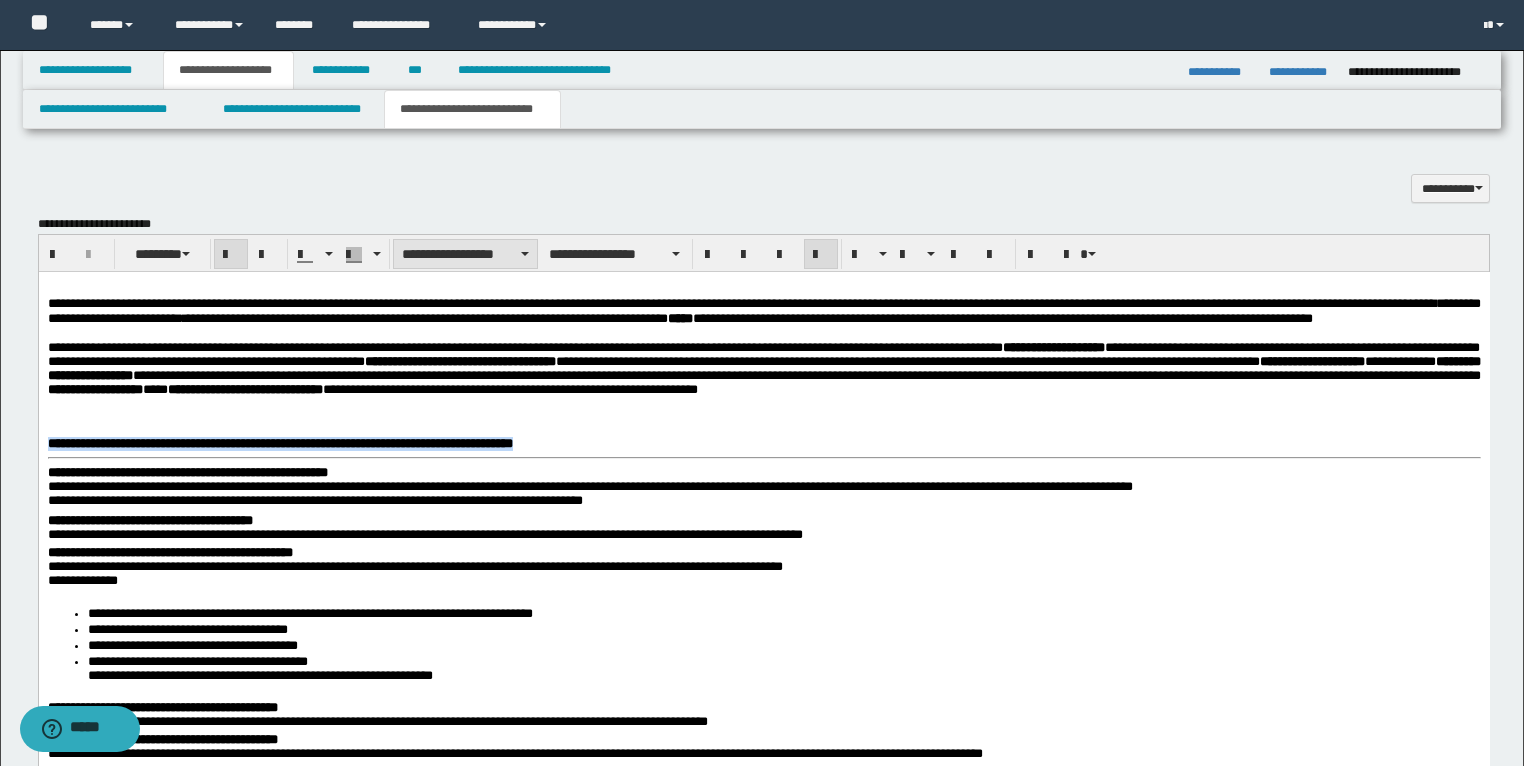 click on "**********" at bounding box center (465, 254) 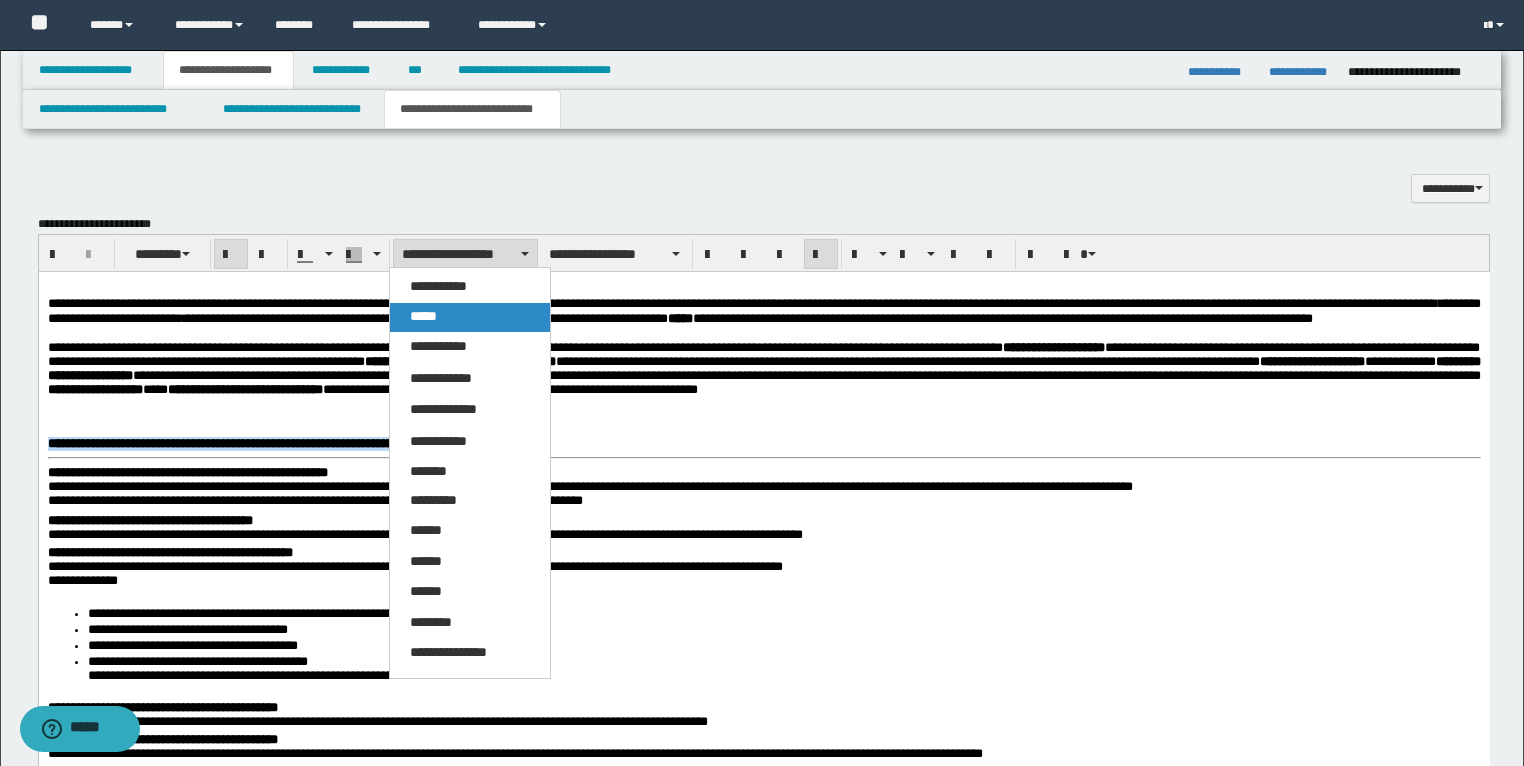 click on "*****" at bounding box center (470, 317) 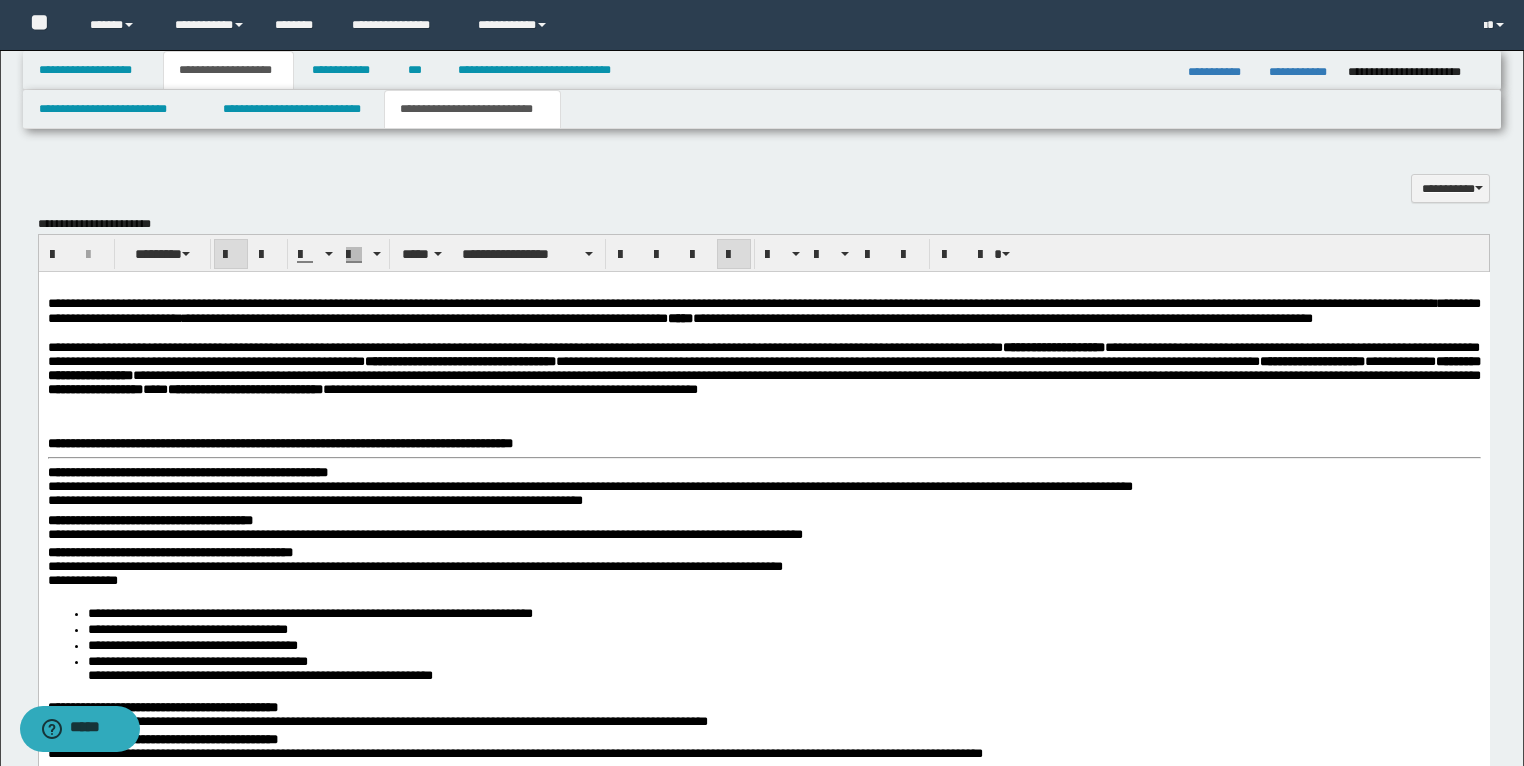 drag, startPoint x: 290, startPoint y: 511, endPoint x: 184, endPoint y: 525, distance: 106.92053 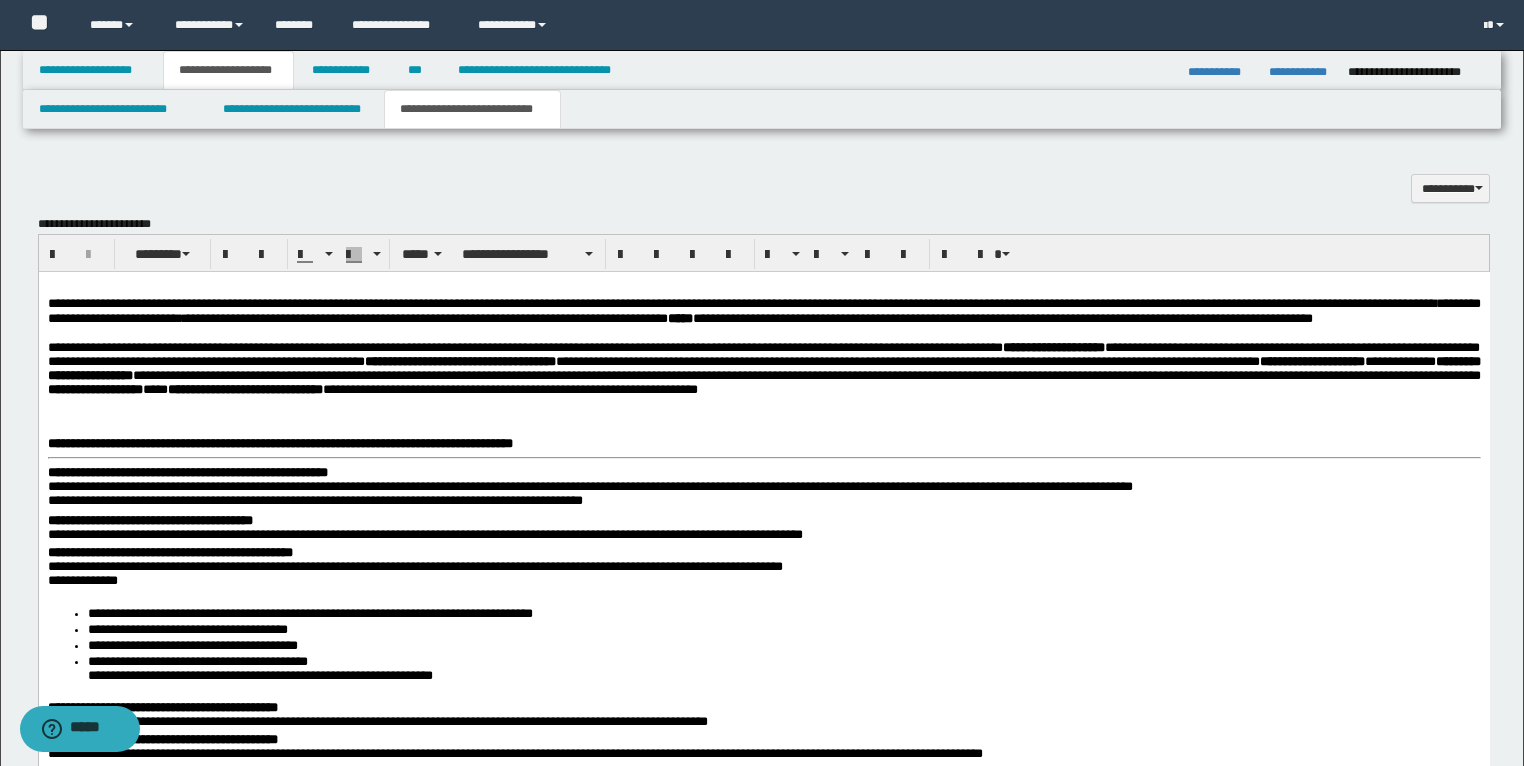 click on "**********" at bounding box center [589, 486] 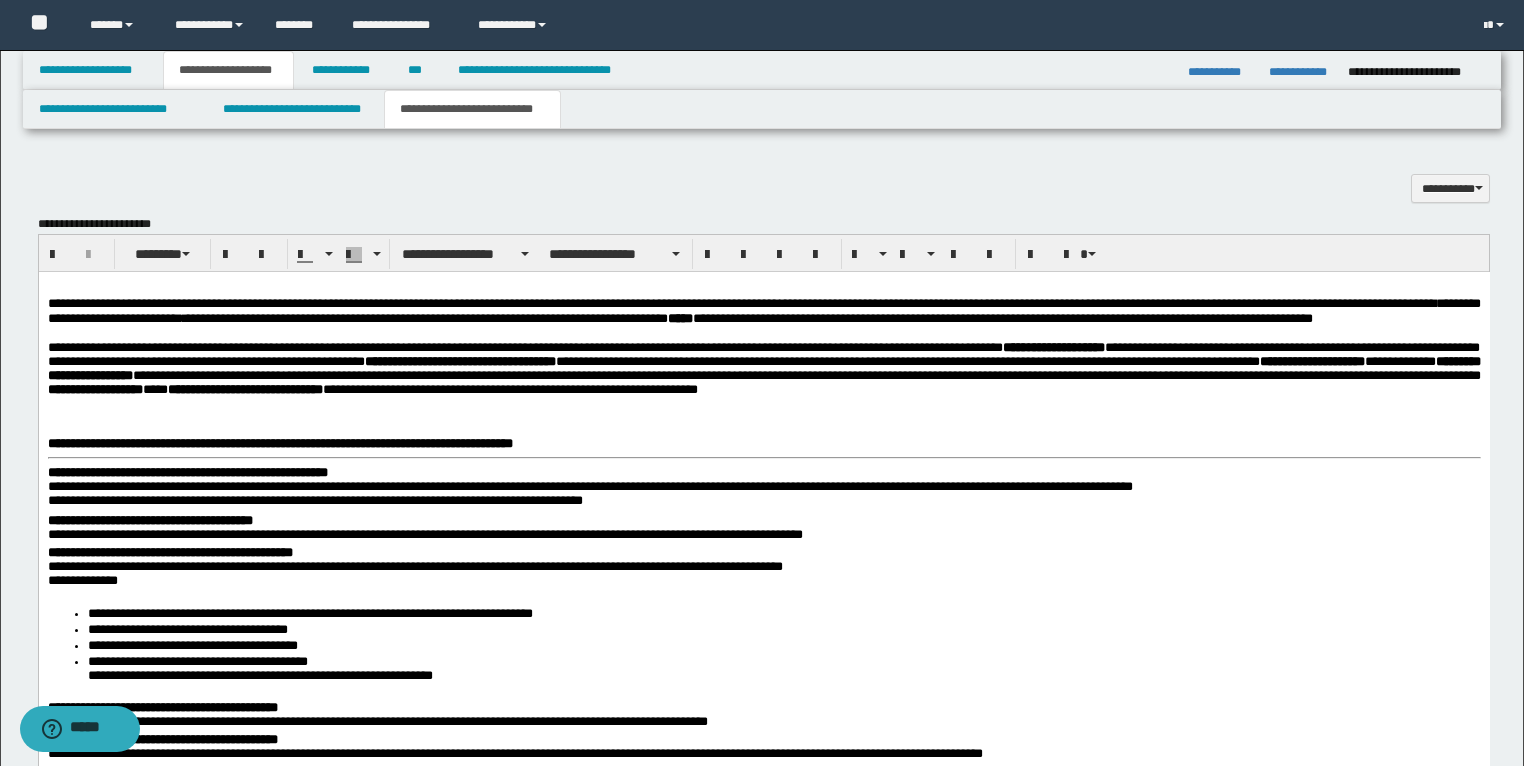 click on "**********" at bounding box center [763, 1296] 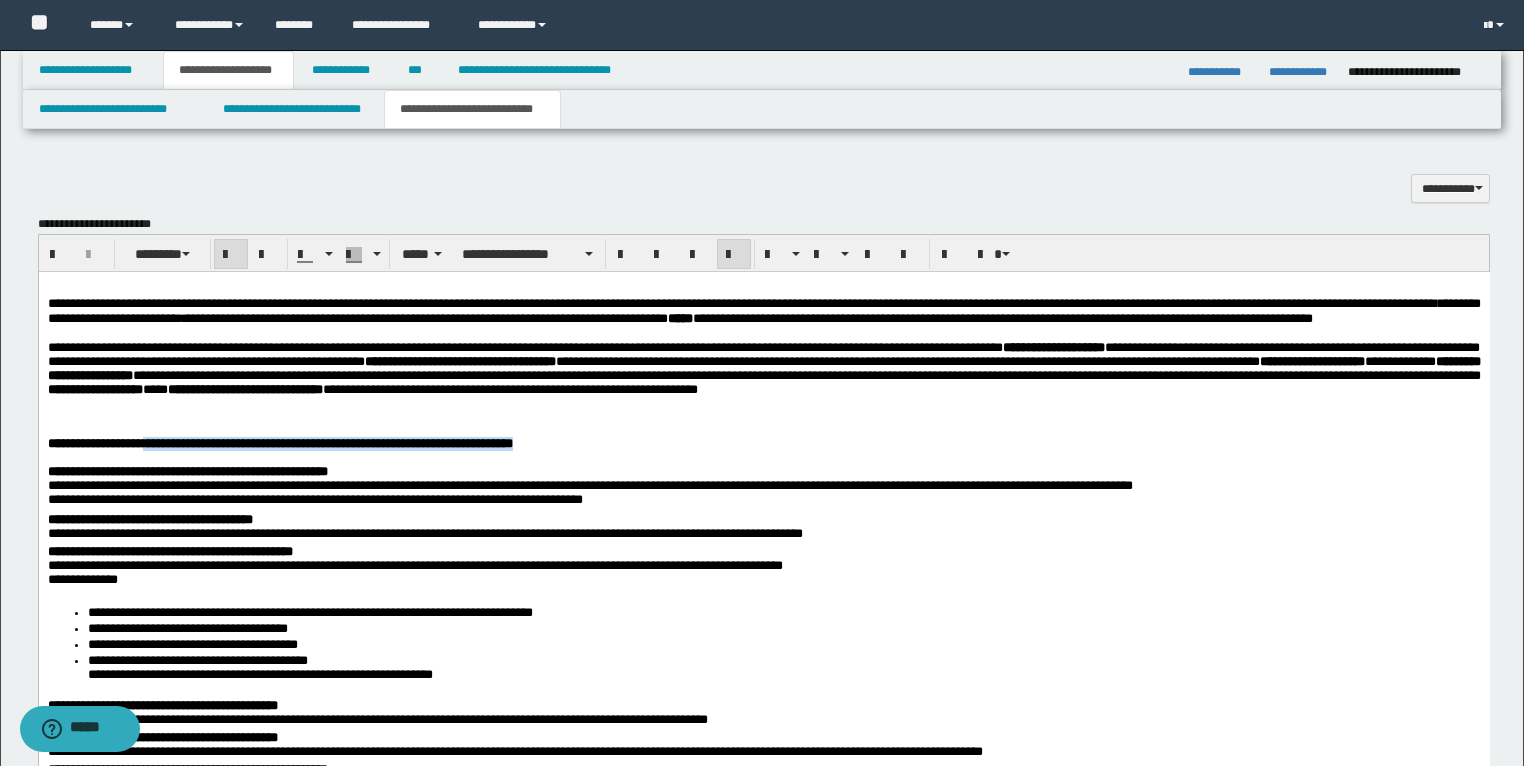 drag, startPoint x: 823, startPoint y: 459, endPoint x: 219, endPoint y: 459, distance: 604 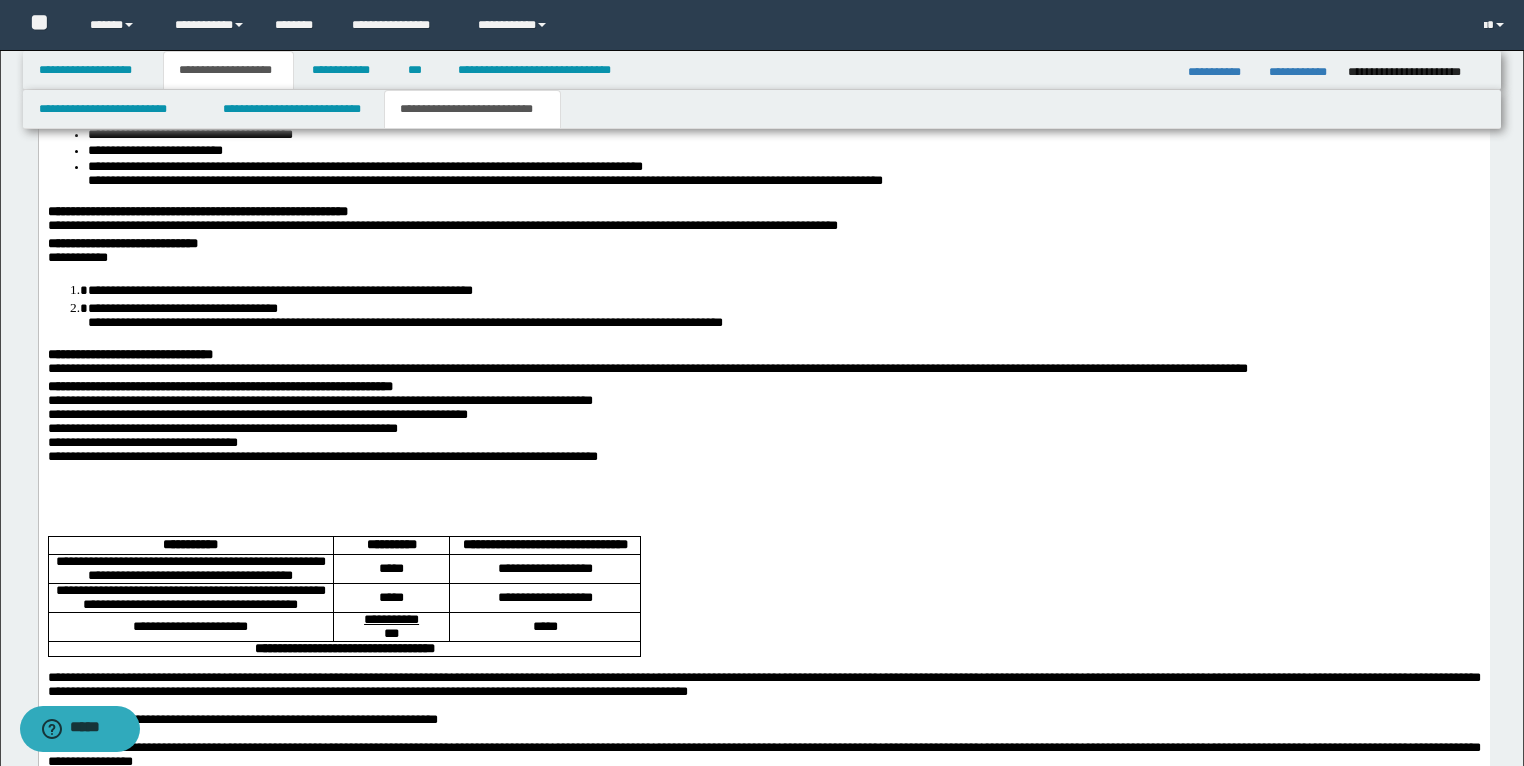 scroll, scrollTop: 2444, scrollLeft: 0, axis: vertical 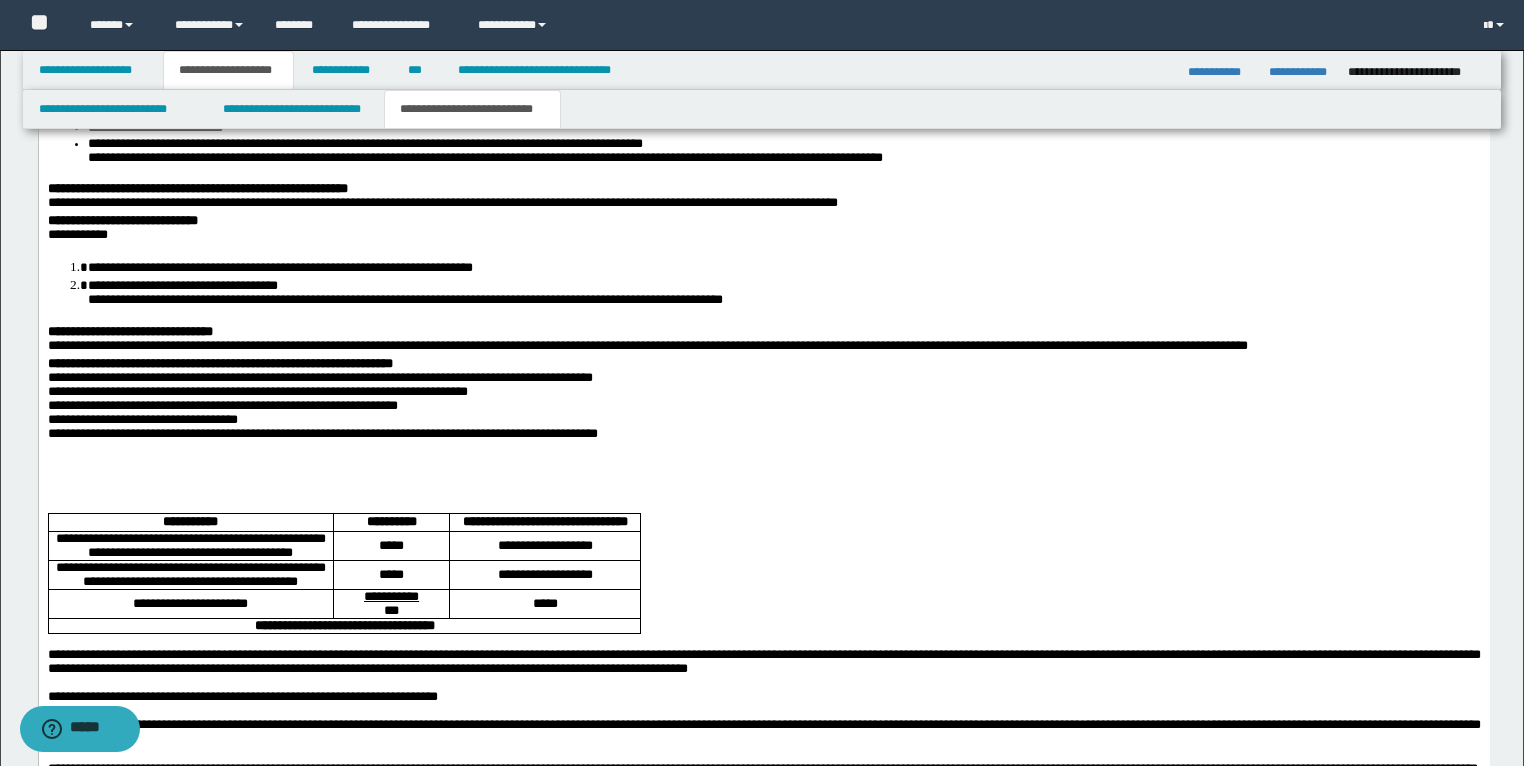click at bounding box center (763, 507) 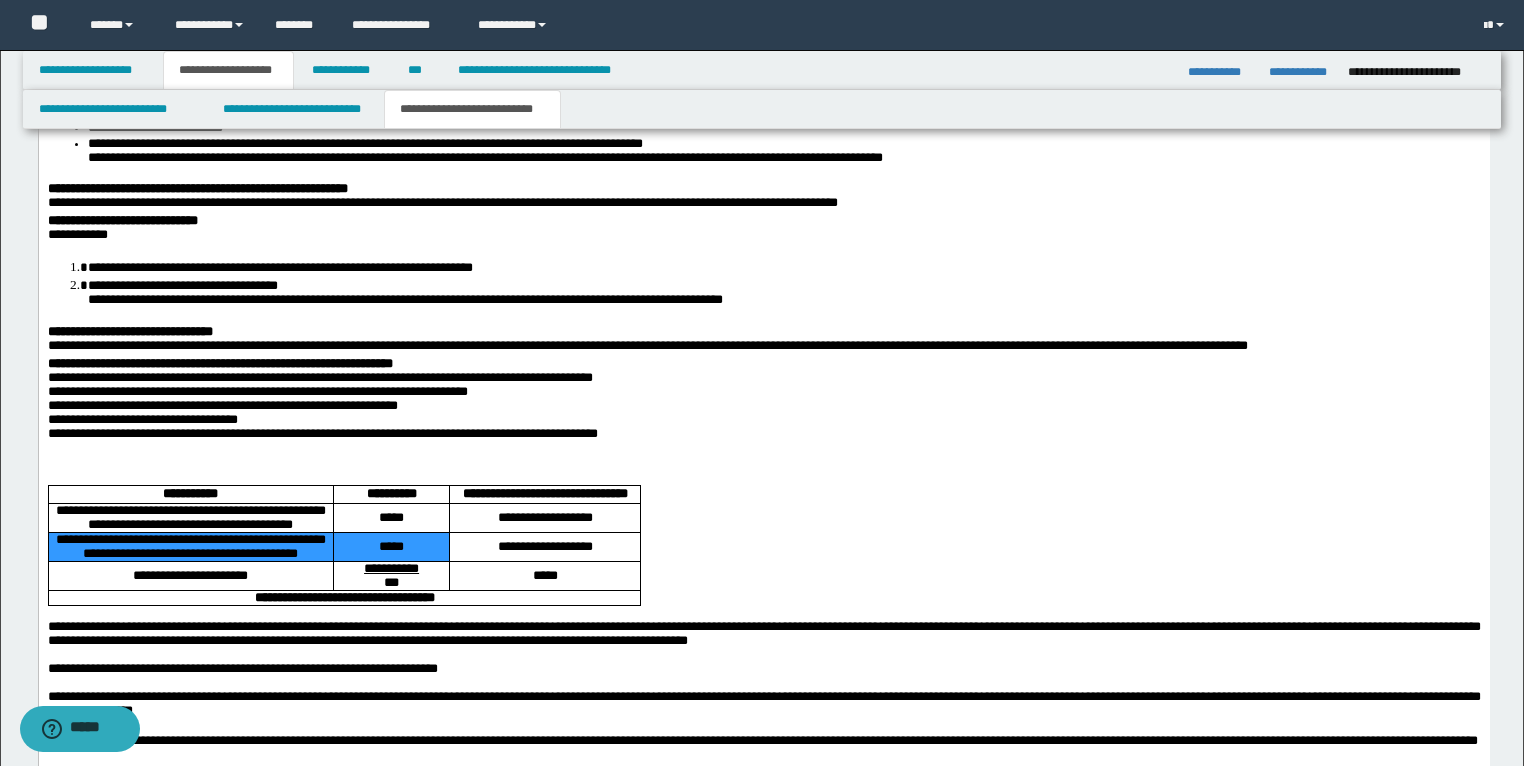 drag, startPoint x: 134, startPoint y: 597, endPoint x: 568, endPoint y: 610, distance: 434.19467 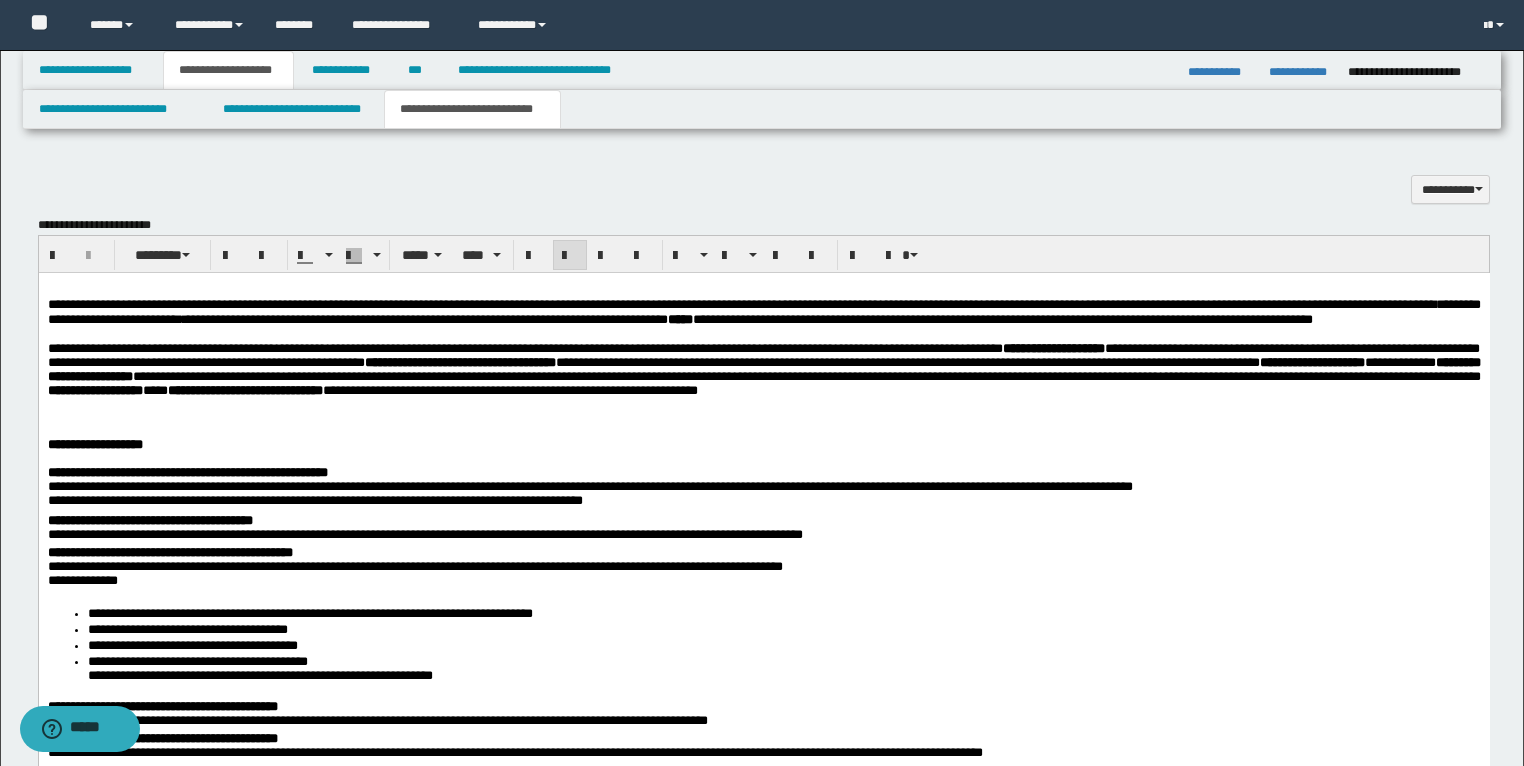scroll, scrollTop: 1724, scrollLeft: 0, axis: vertical 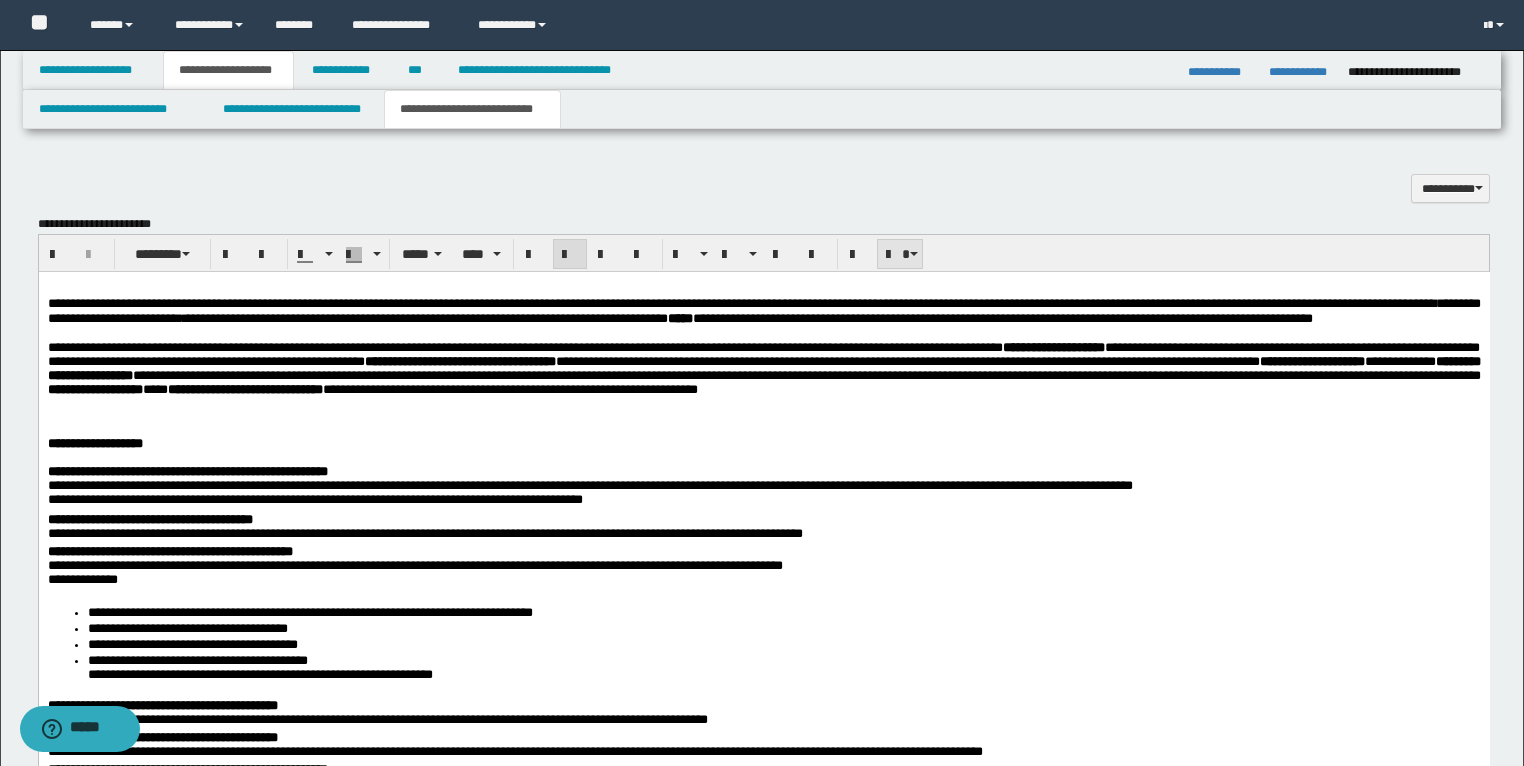 click at bounding box center [900, 254] 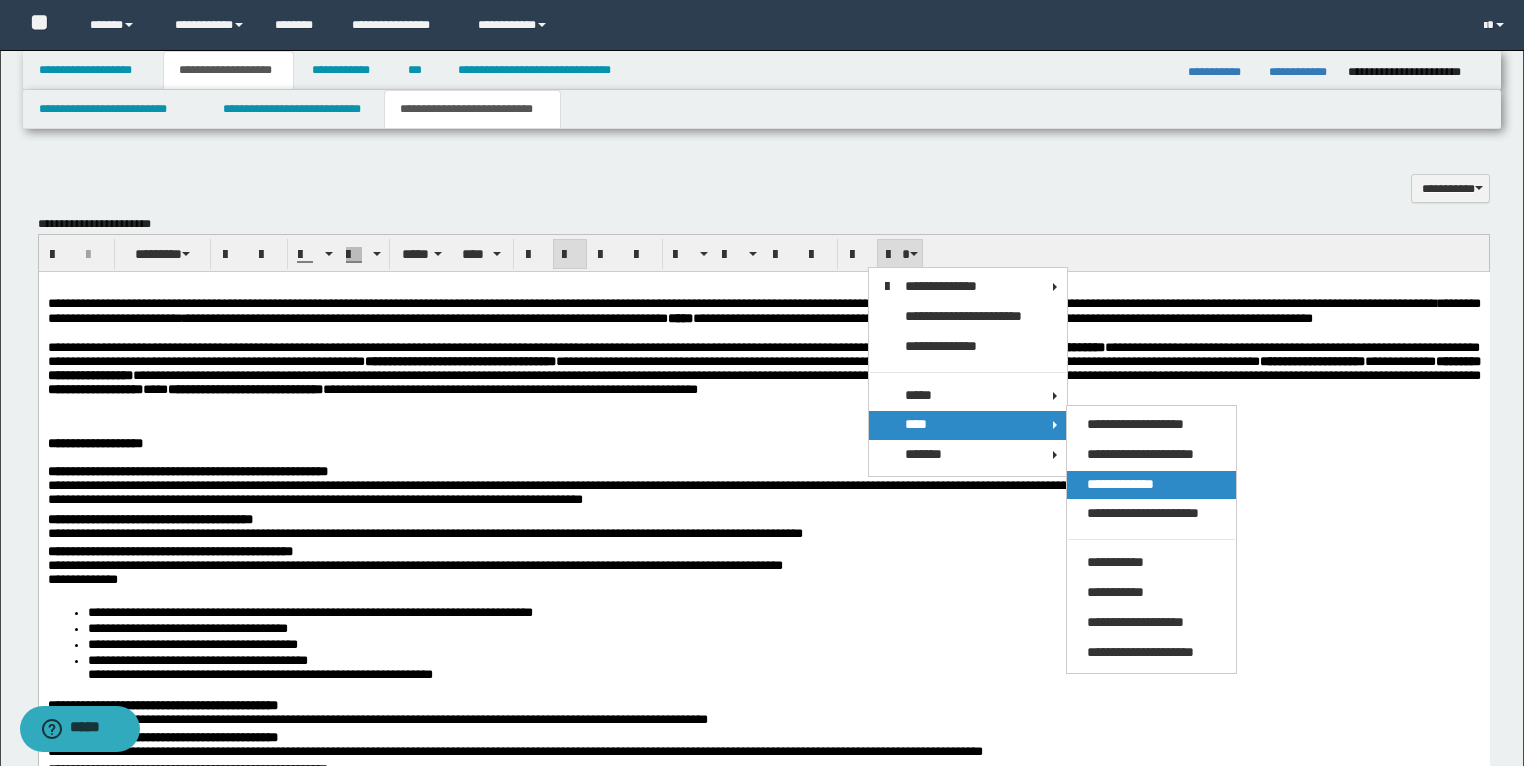 click on "**********" at bounding box center (1120, 484) 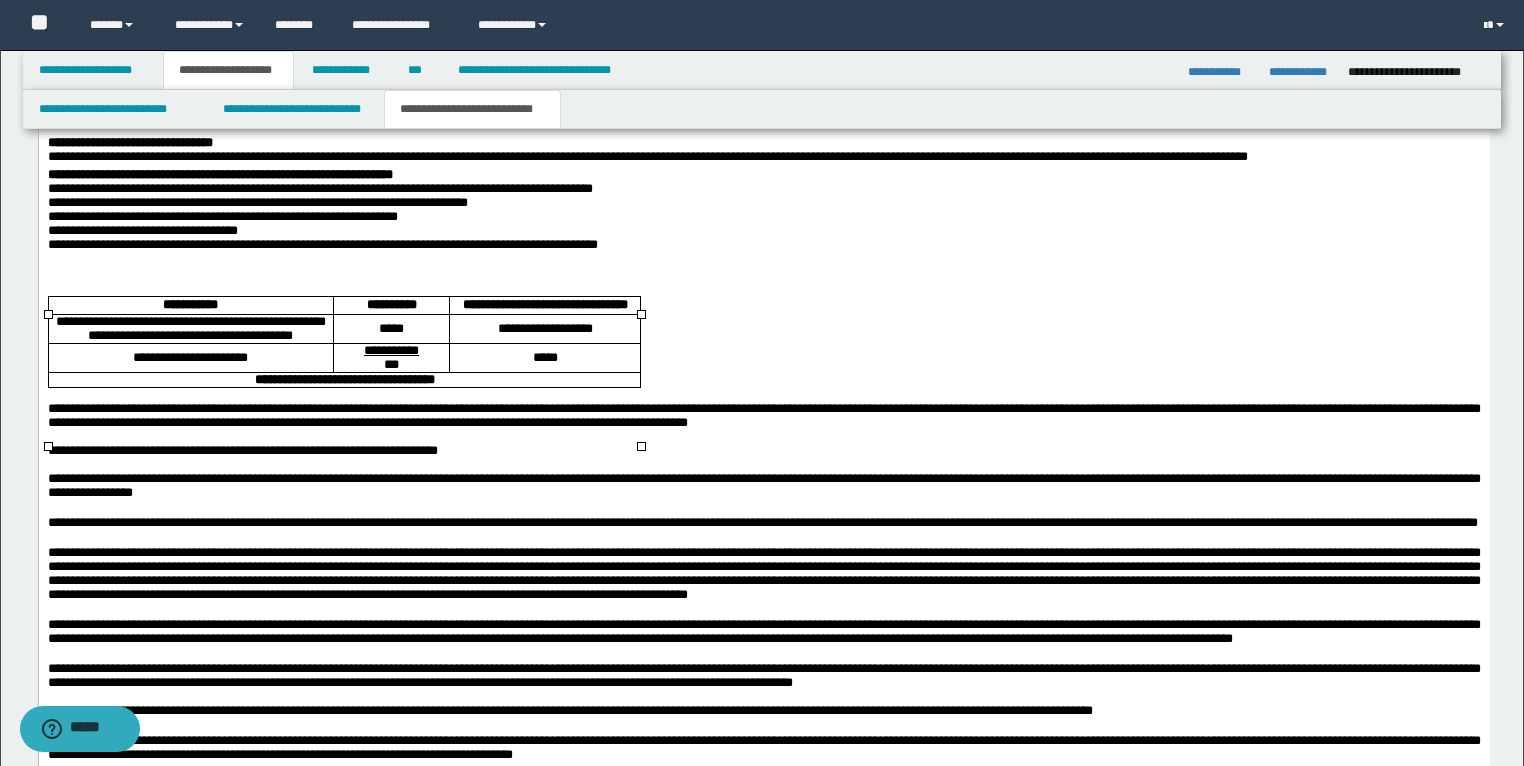 scroll, scrollTop: 2604, scrollLeft: 0, axis: vertical 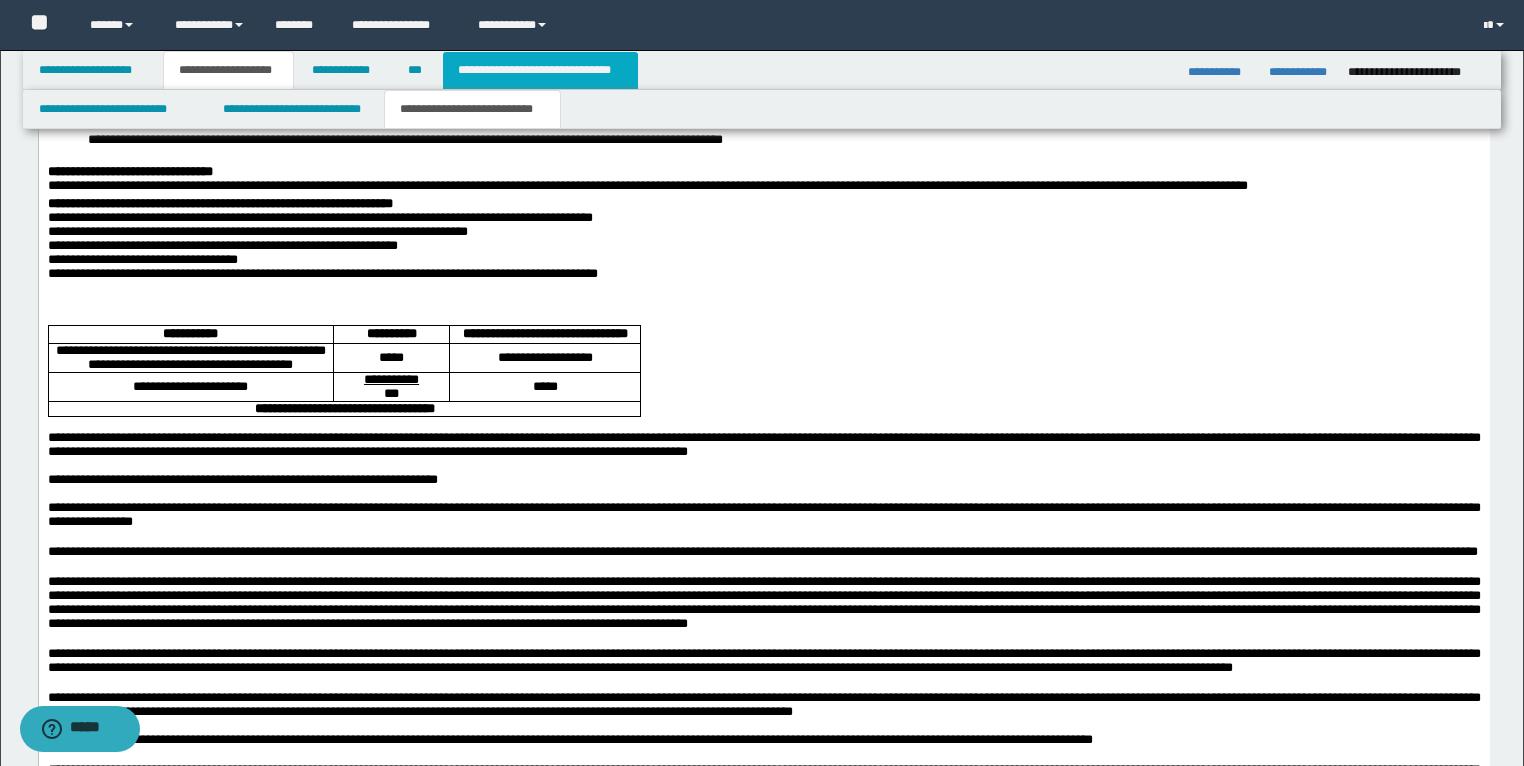 click on "**********" at bounding box center (540, 70) 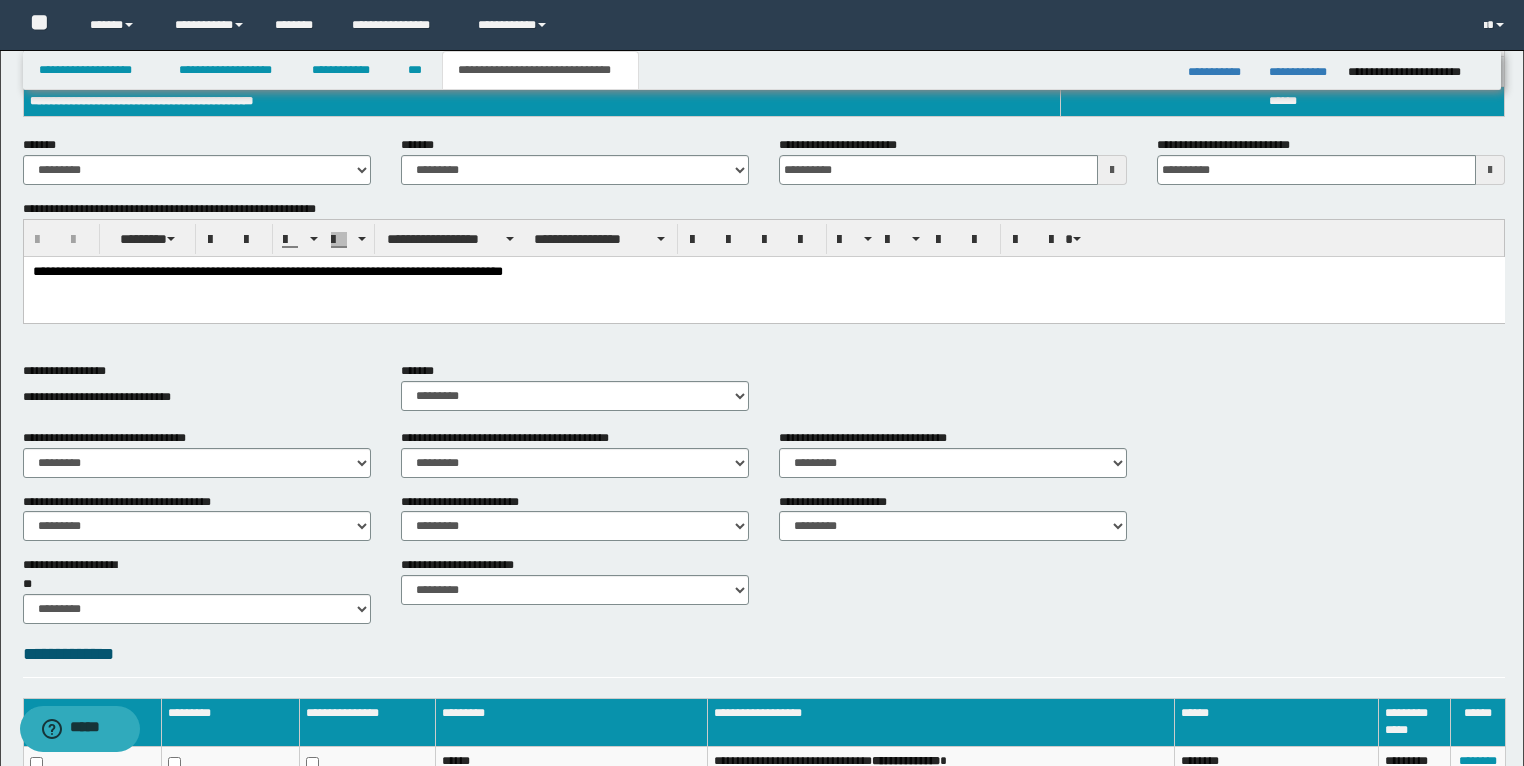 scroll, scrollTop: 71, scrollLeft: 0, axis: vertical 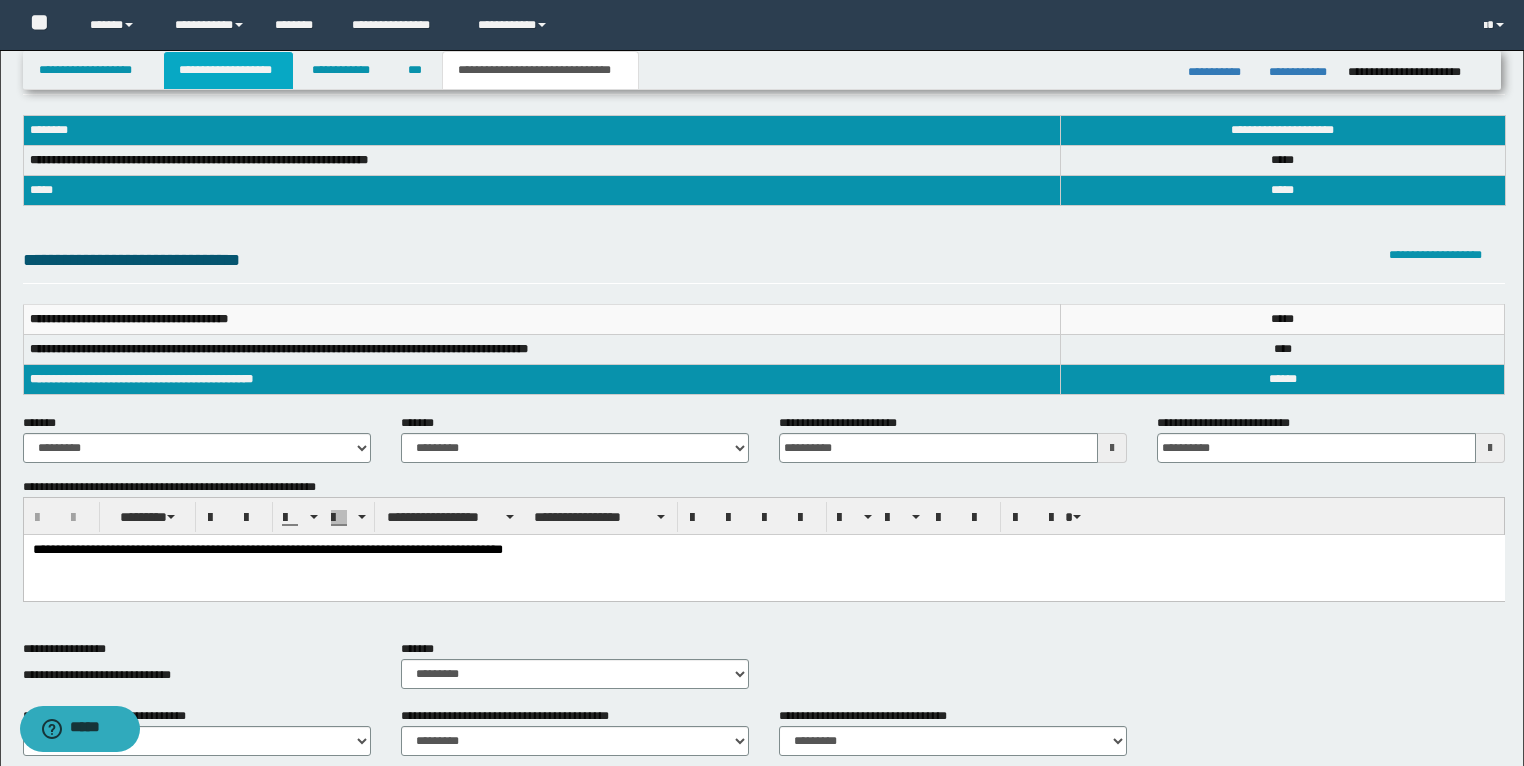 click on "**********" at bounding box center [228, 70] 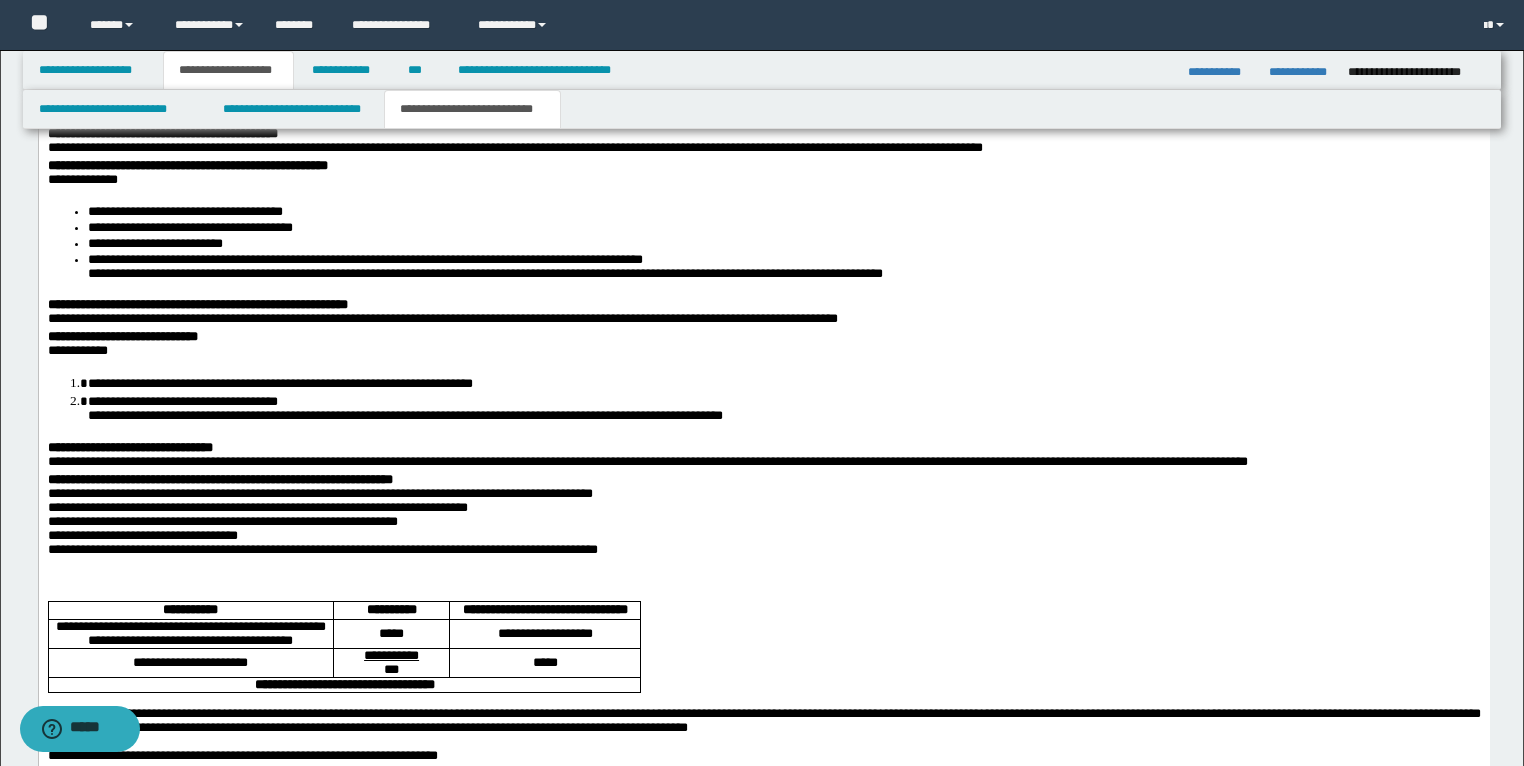 scroll, scrollTop: 2480, scrollLeft: 0, axis: vertical 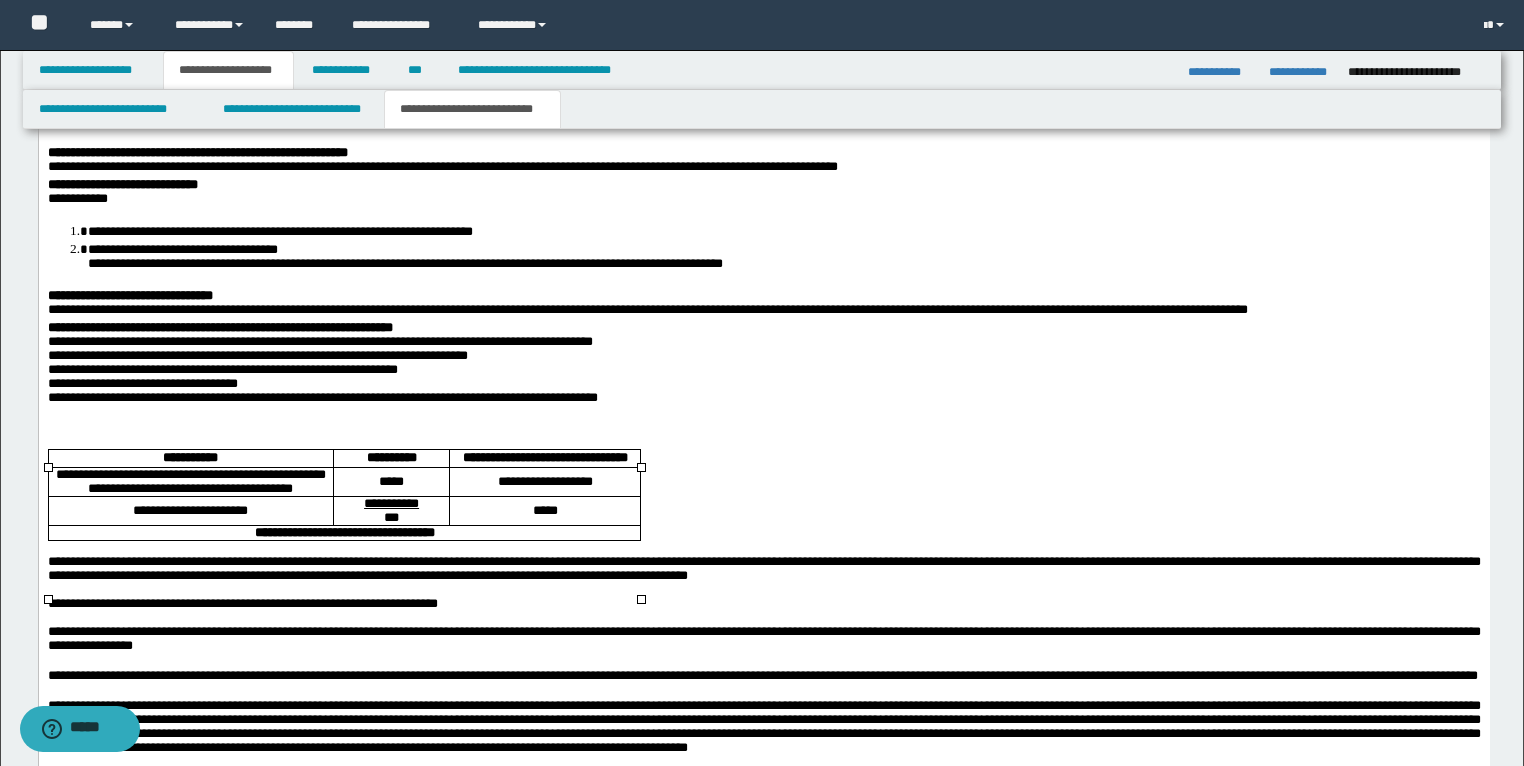 click on "*****" at bounding box center (390, 482) 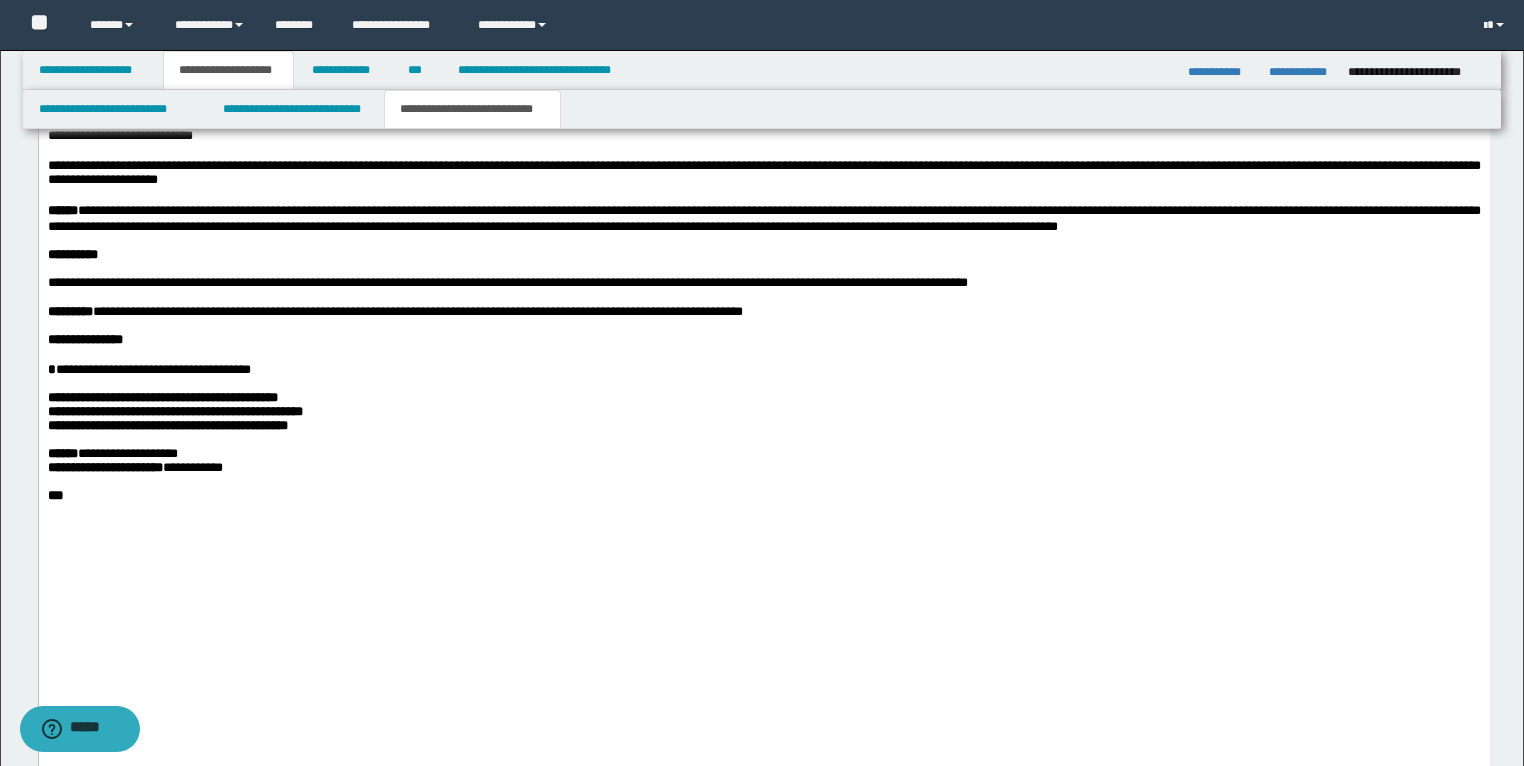 scroll, scrollTop: 3440, scrollLeft: 0, axis: vertical 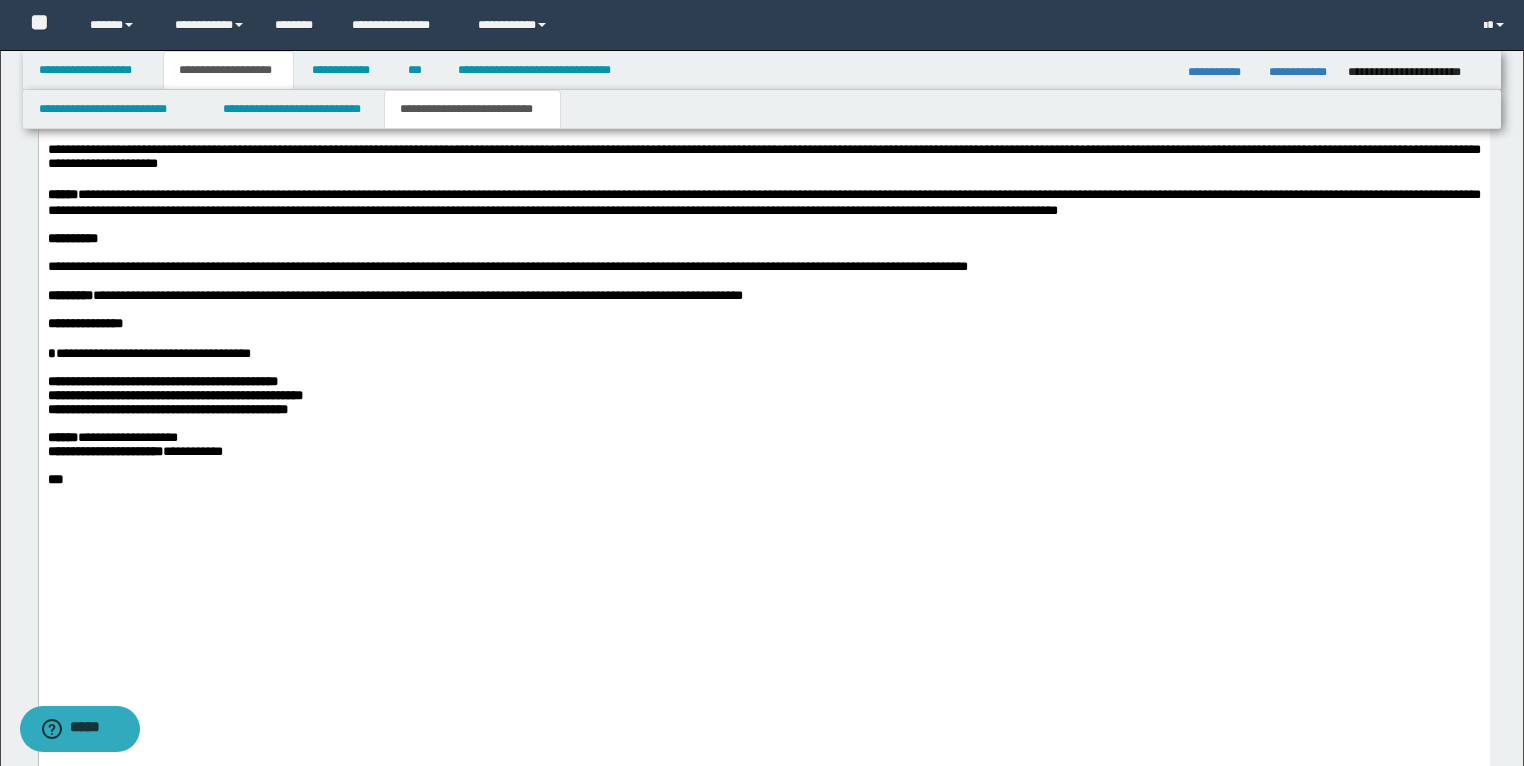 click on "**********" at bounding box center (162, 382) 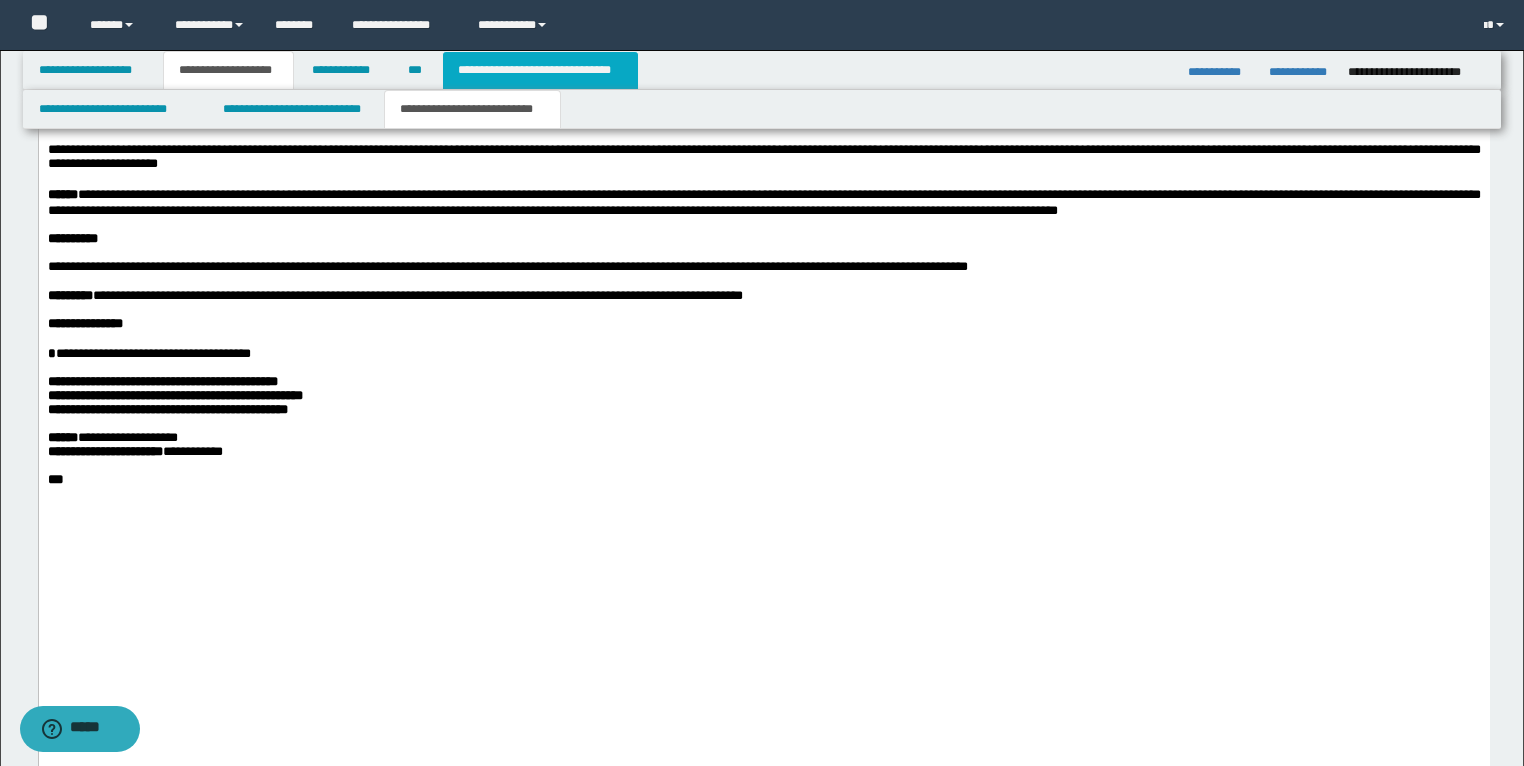 click on "**********" at bounding box center (540, 70) 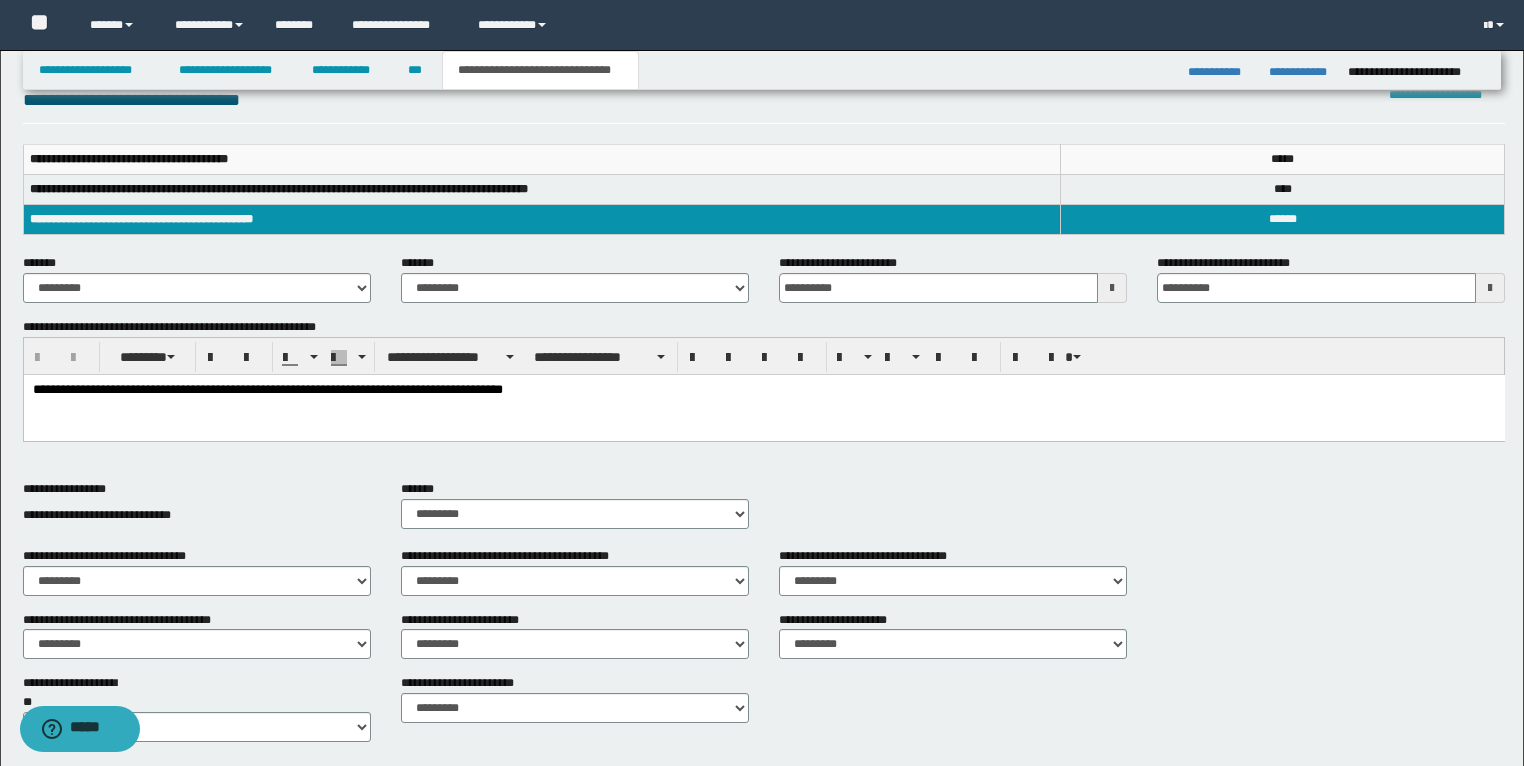 scroll, scrollTop: 0, scrollLeft: 0, axis: both 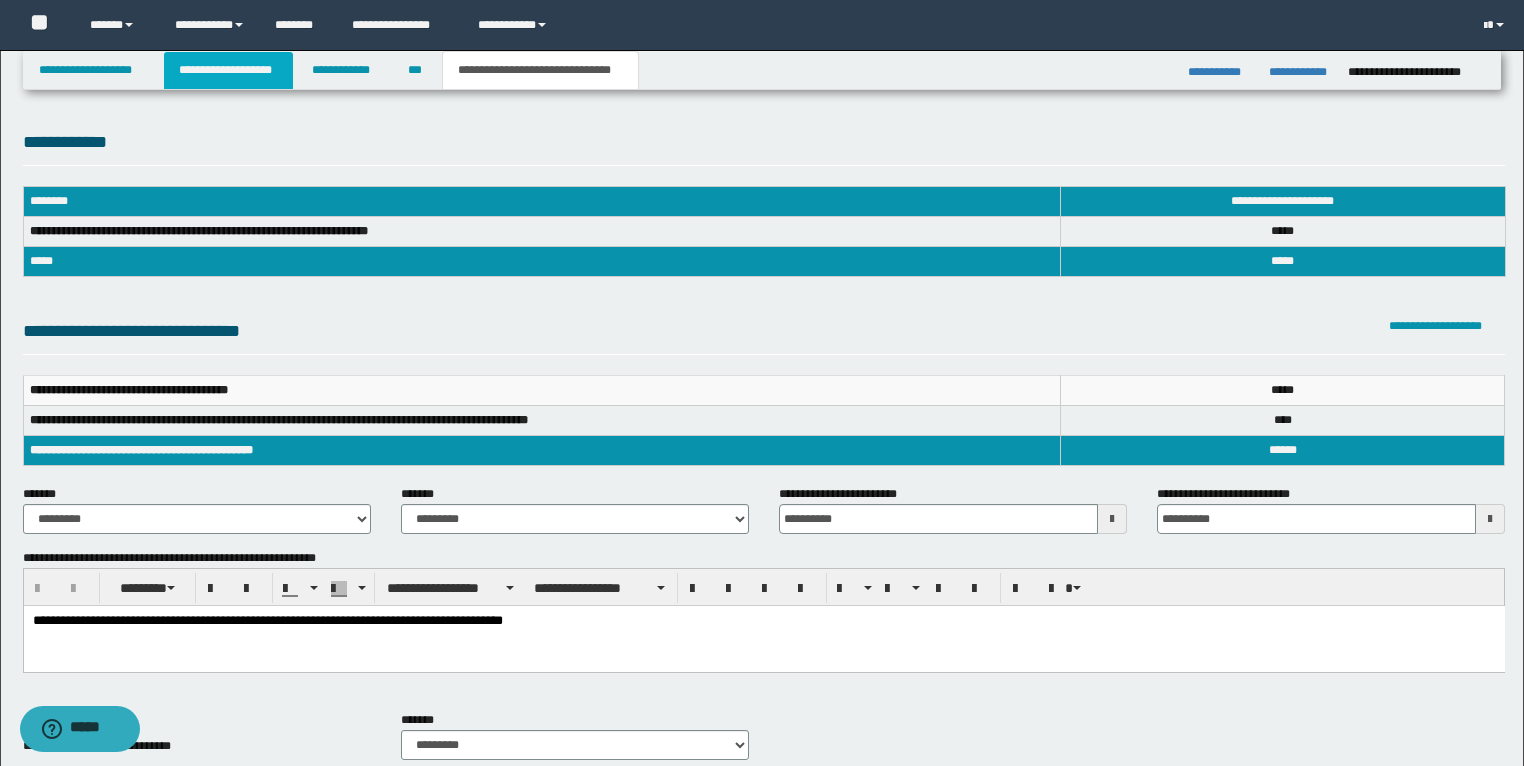 click on "**********" at bounding box center (228, 70) 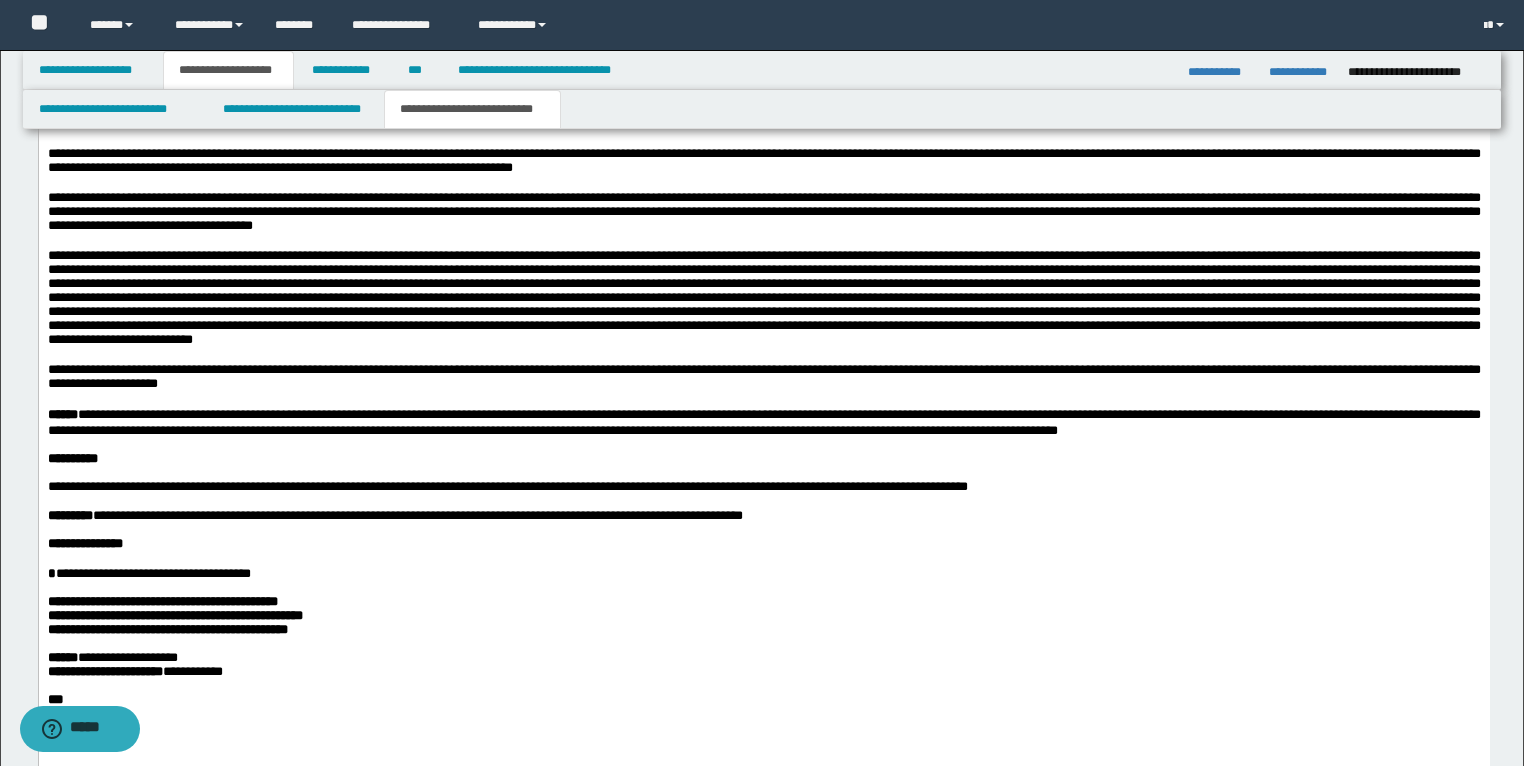 scroll, scrollTop: 3680, scrollLeft: 0, axis: vertical 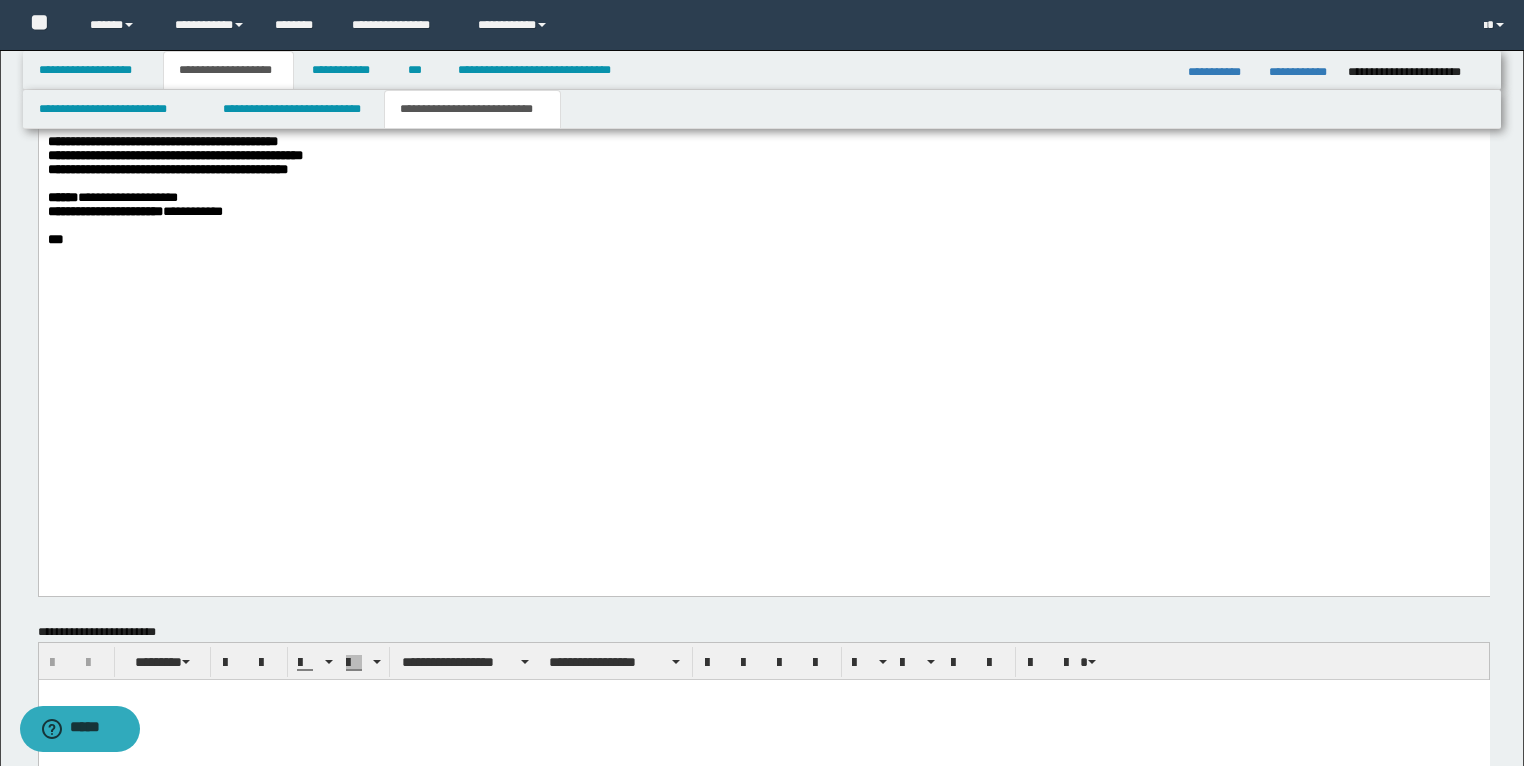 click on "**********" at bounding box center (167, 170) 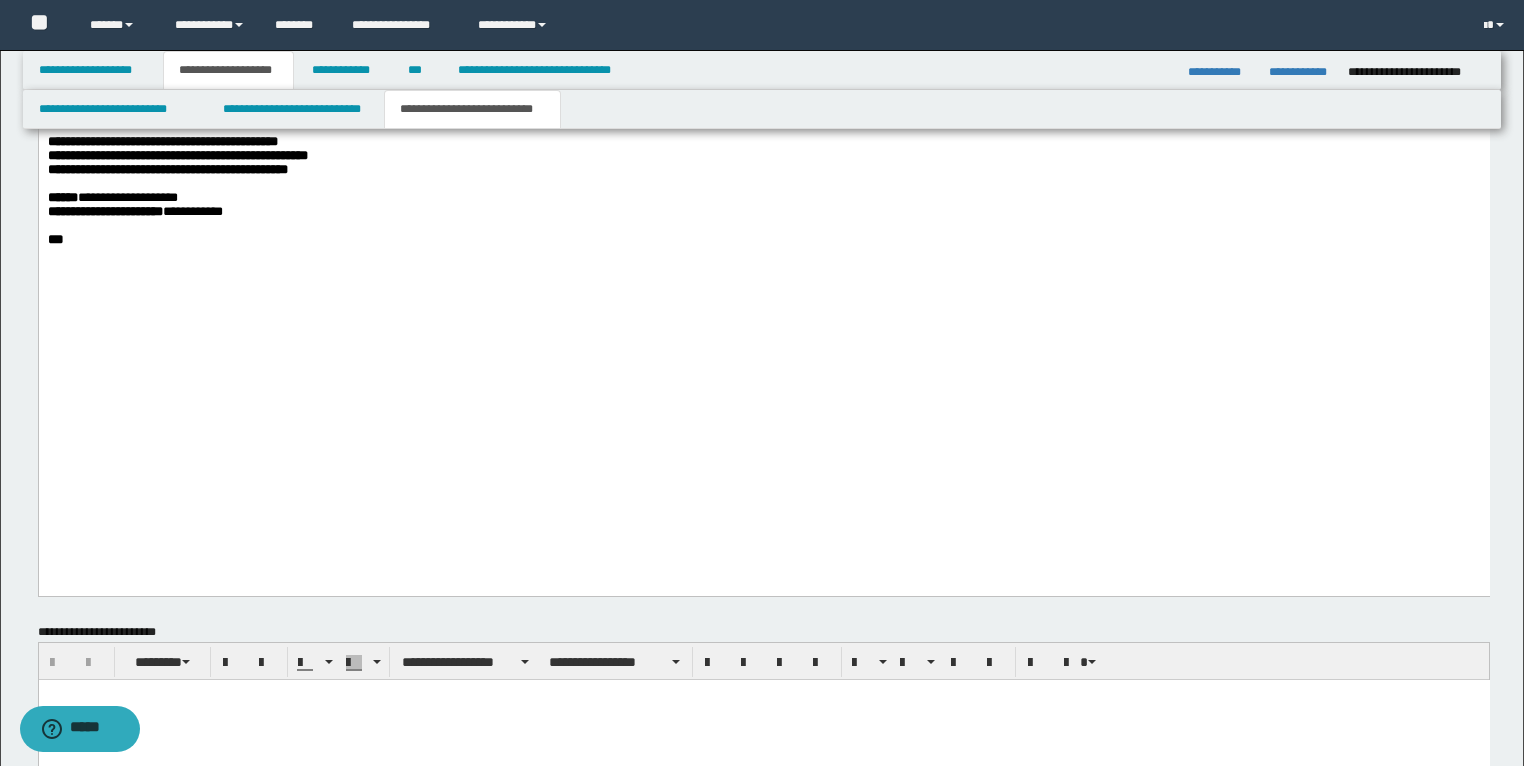 scroll, scrollTop: 3600, scrollLeft: 0, axis: vertical 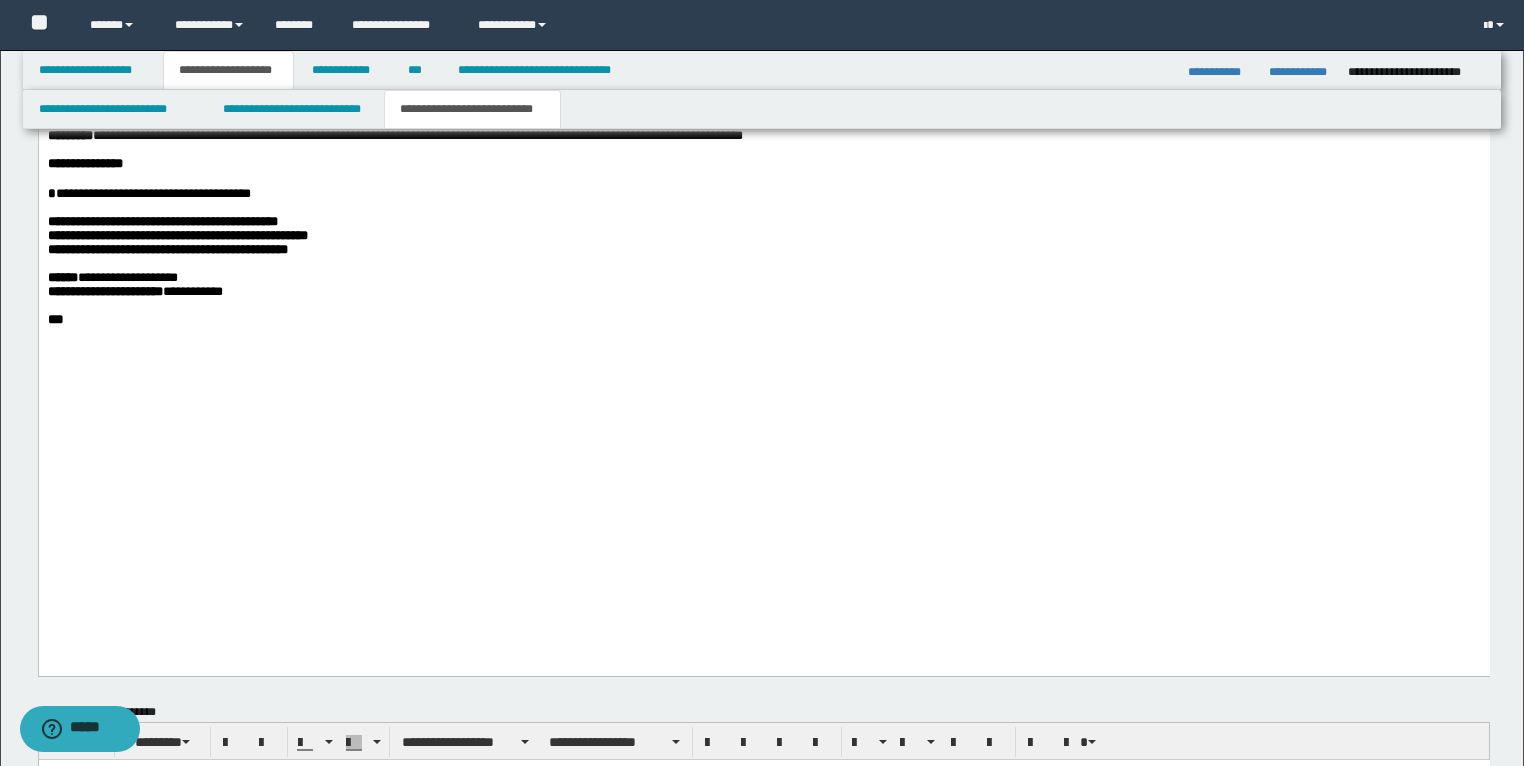 click on "**********" at bounding box center [394, 136] 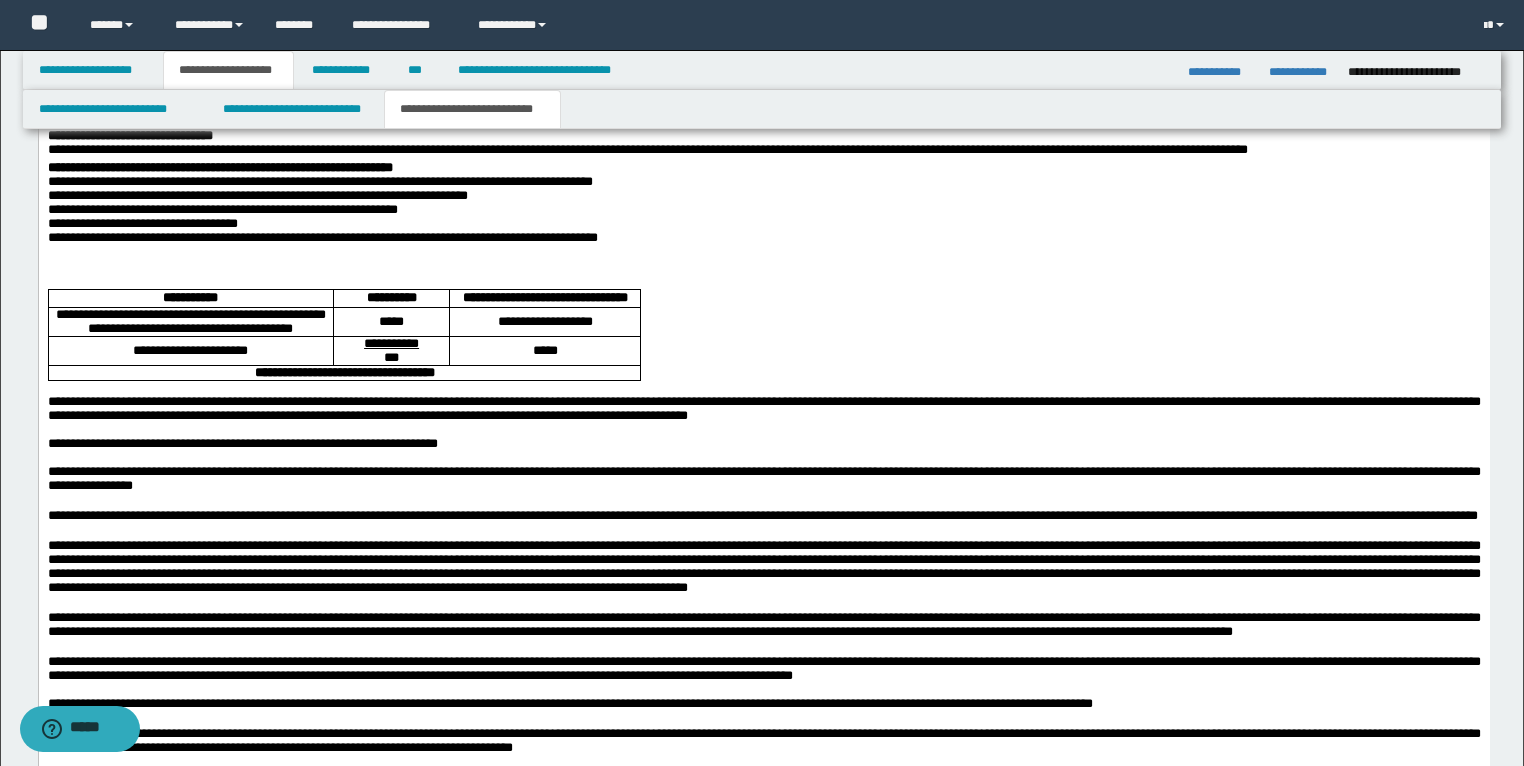scroll, scrollTop: 2560, scrollLeft: 0, axis: vertical 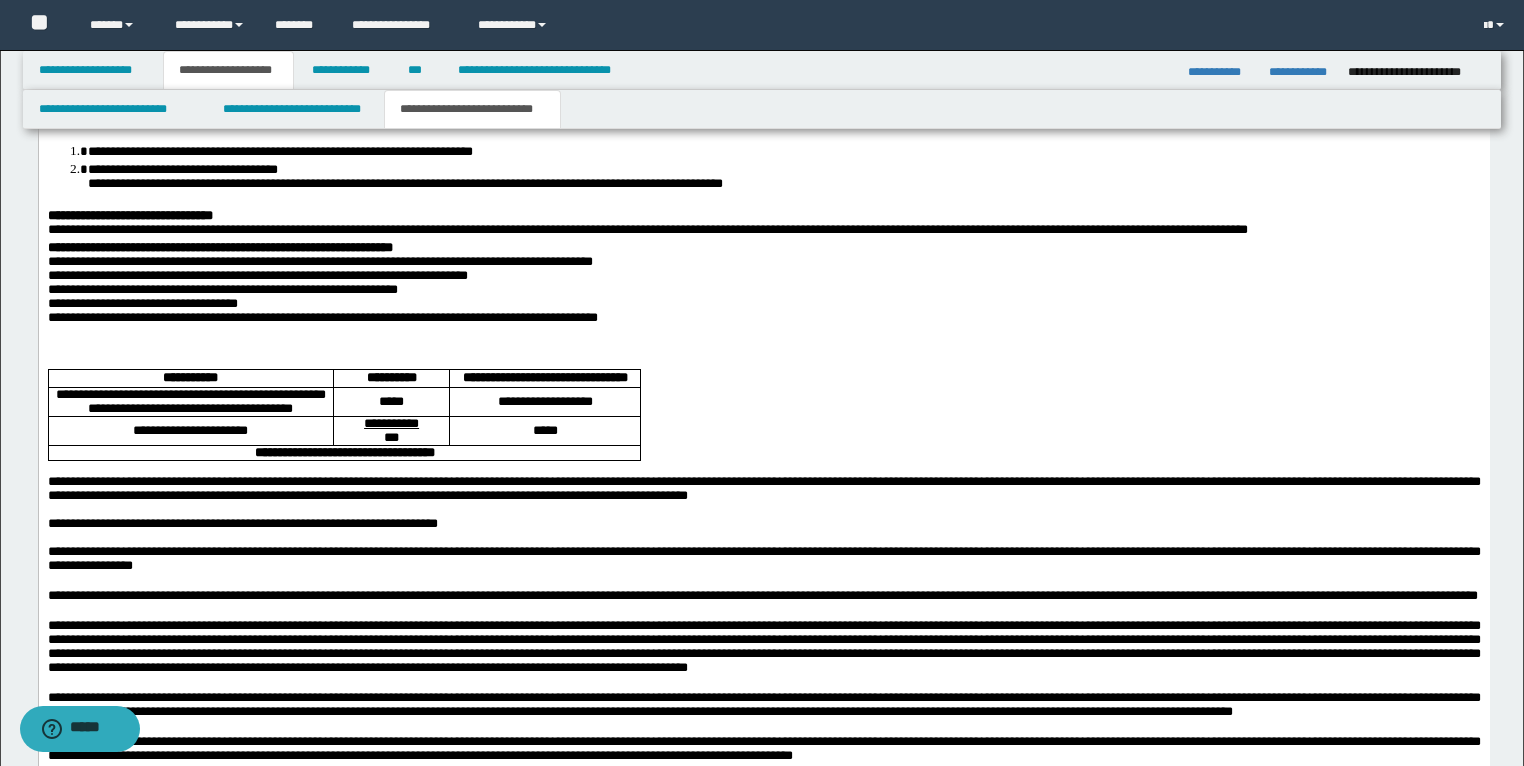 click at bounding box center (763, 346) 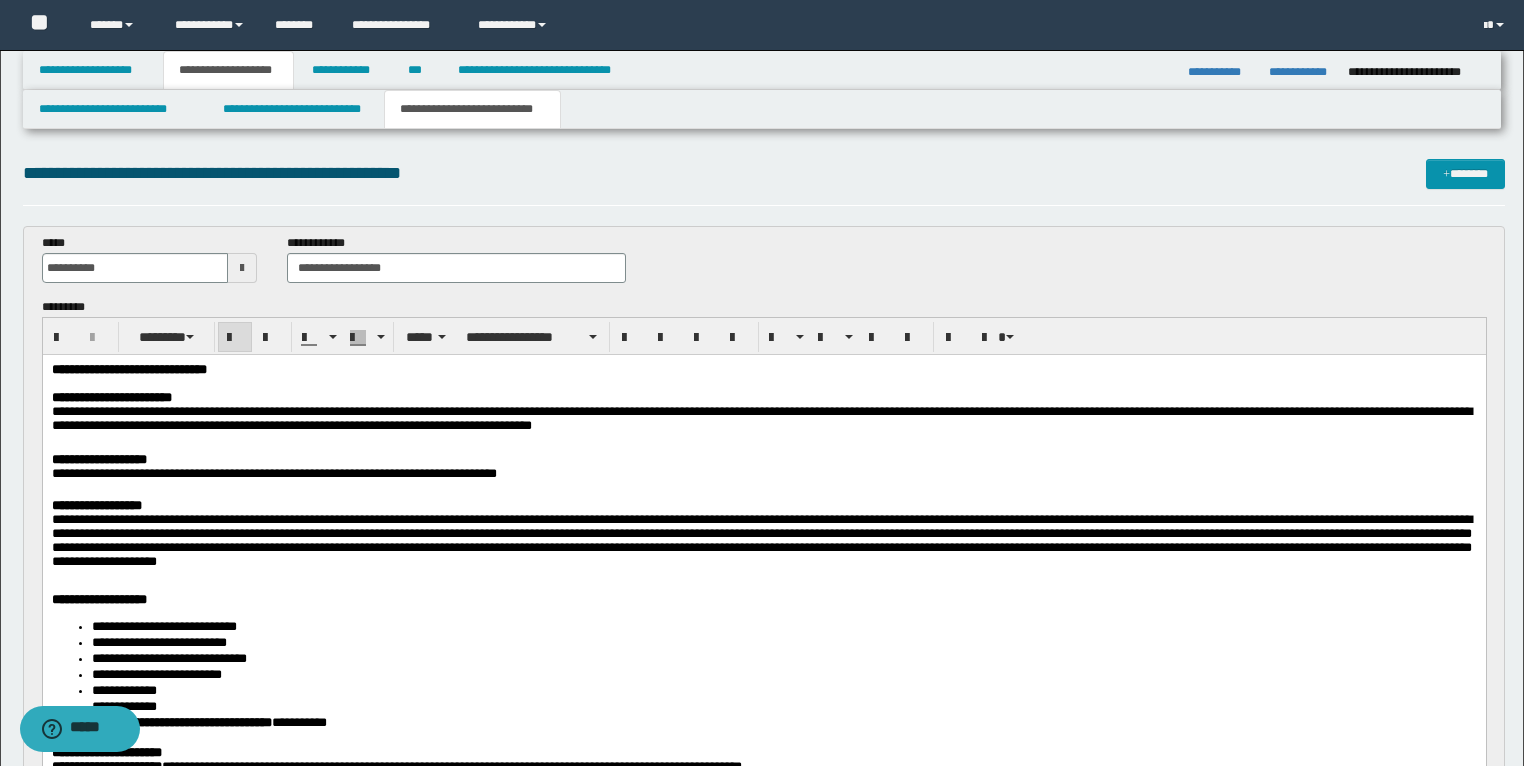 scroll, scrollTop: 320, scrollLeft: 0, axis: vertical 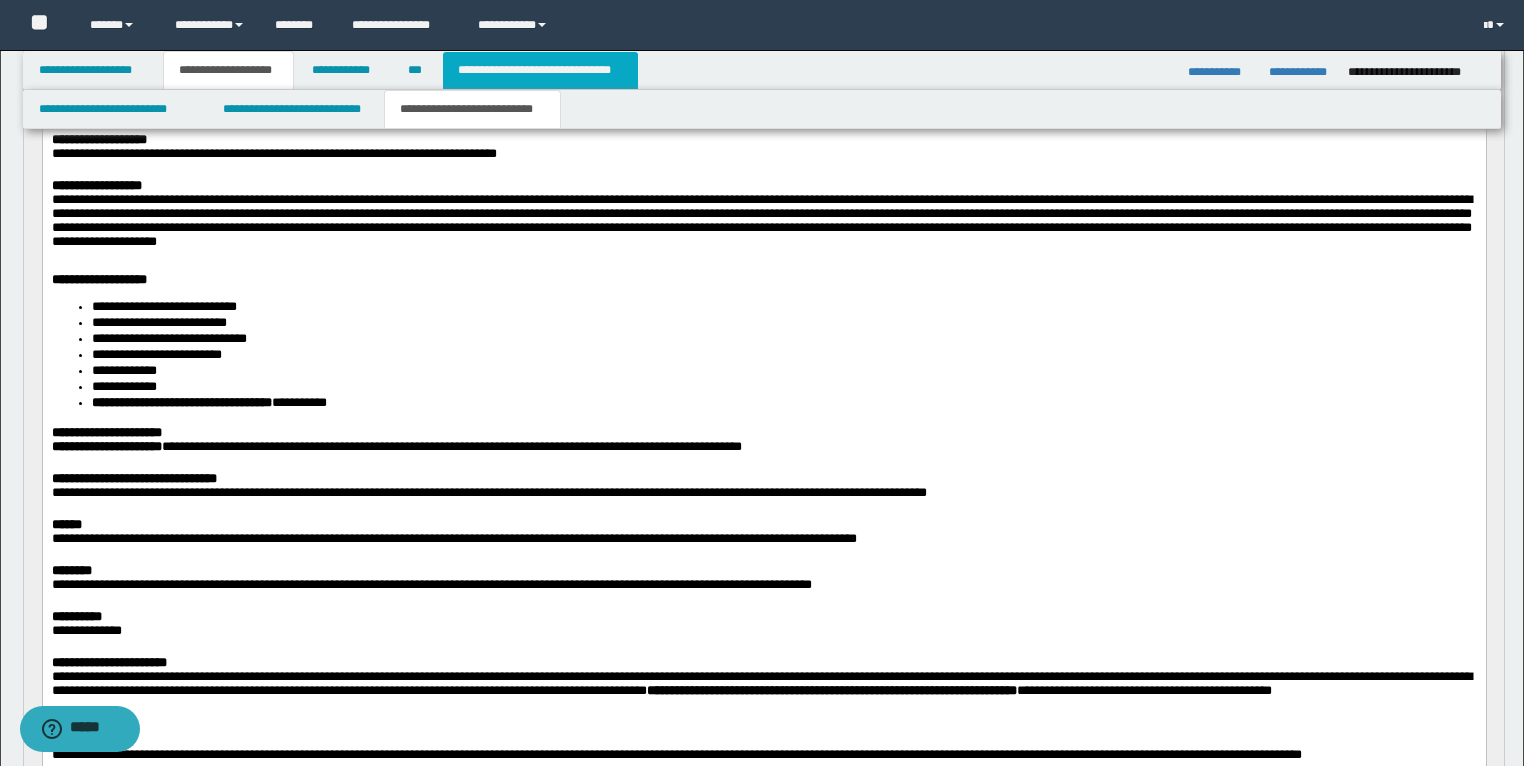 click on "**********" at bounding box center [540, 70] 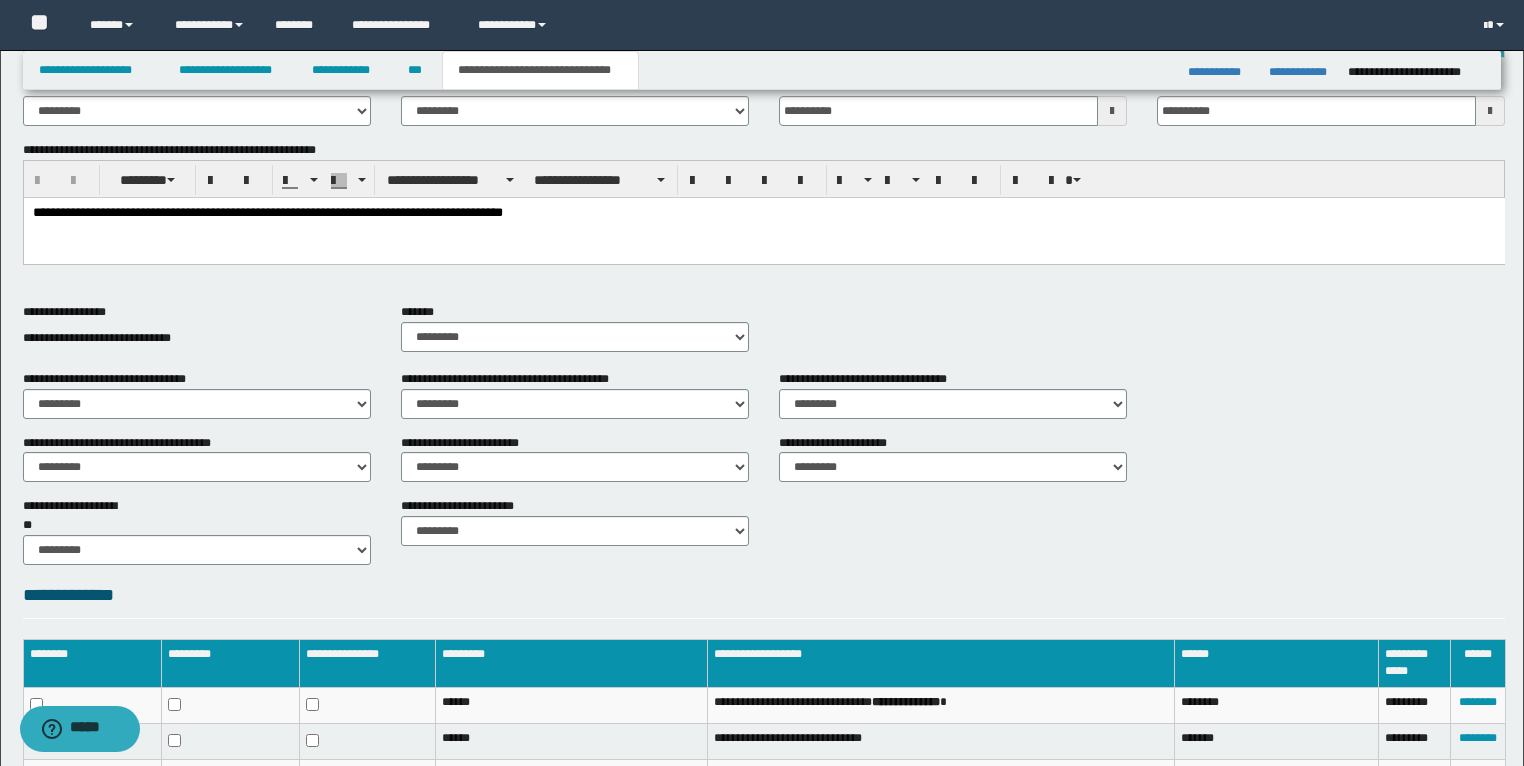 scroll, scrollTop: 631, scrollLeft: 0, axis: vertical 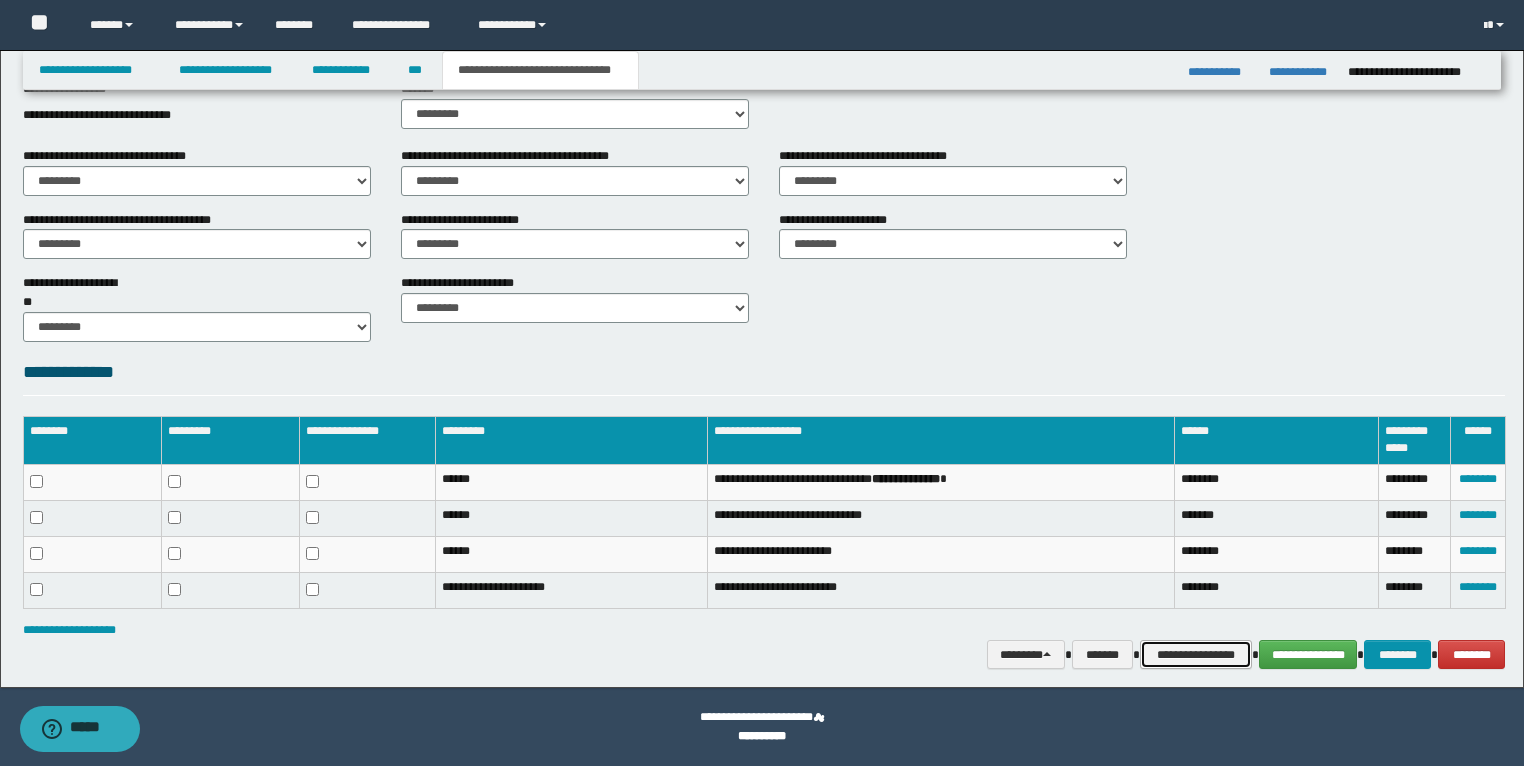 click on "**********" at bounding box center (1196, 655) 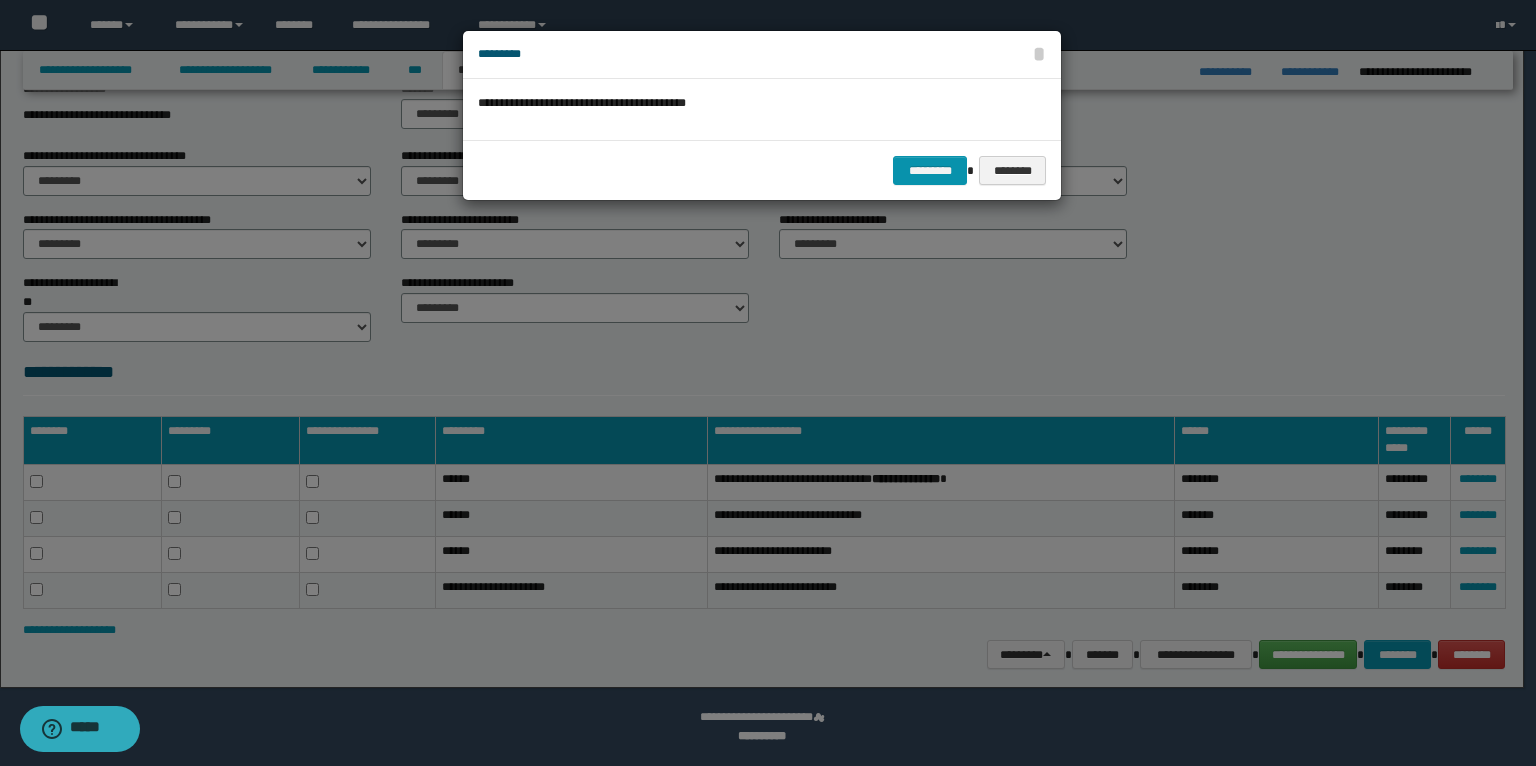 click on "*********
********" at bounding box center [762, 170] 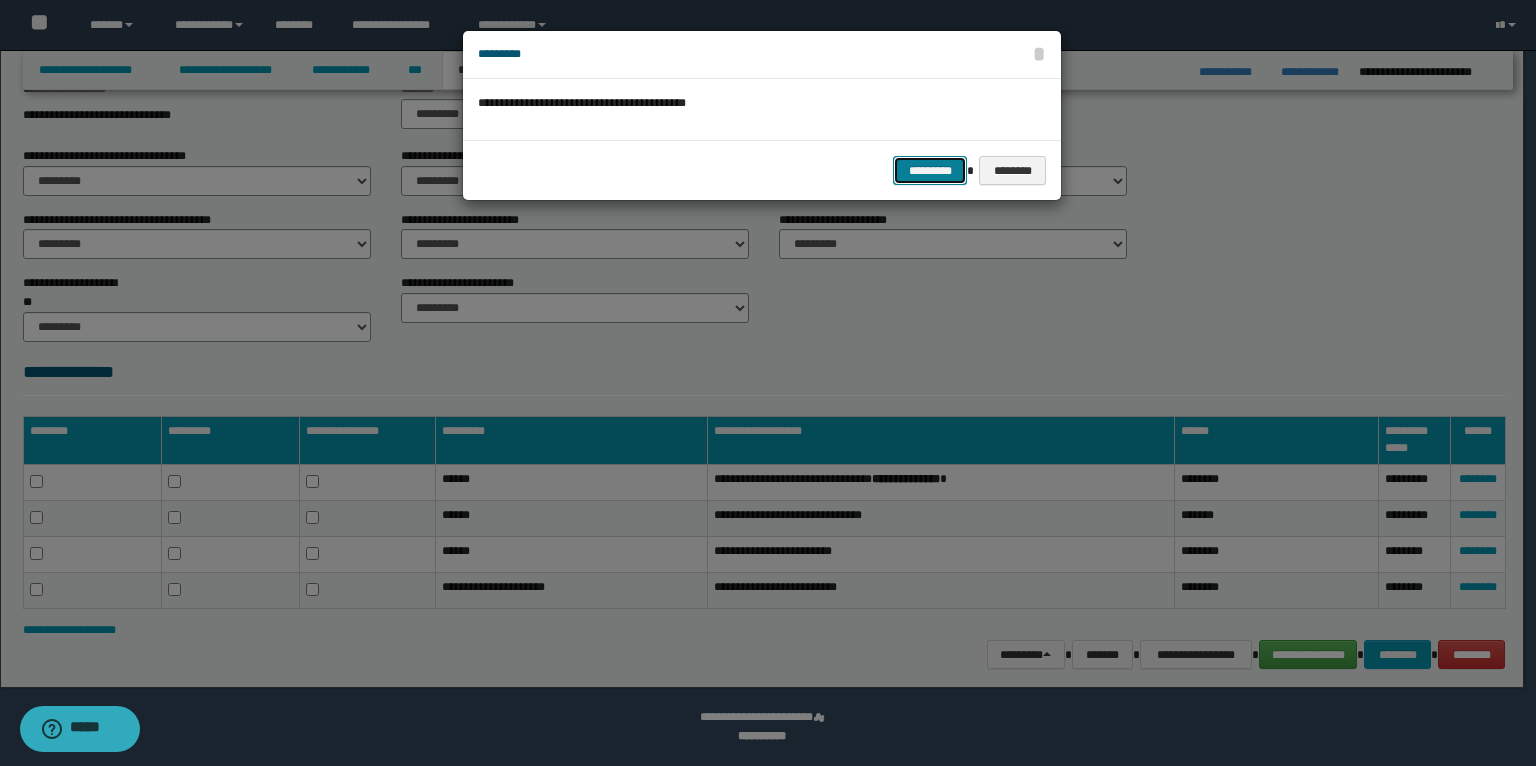 click on "*********" at bounding box center (930, 171) 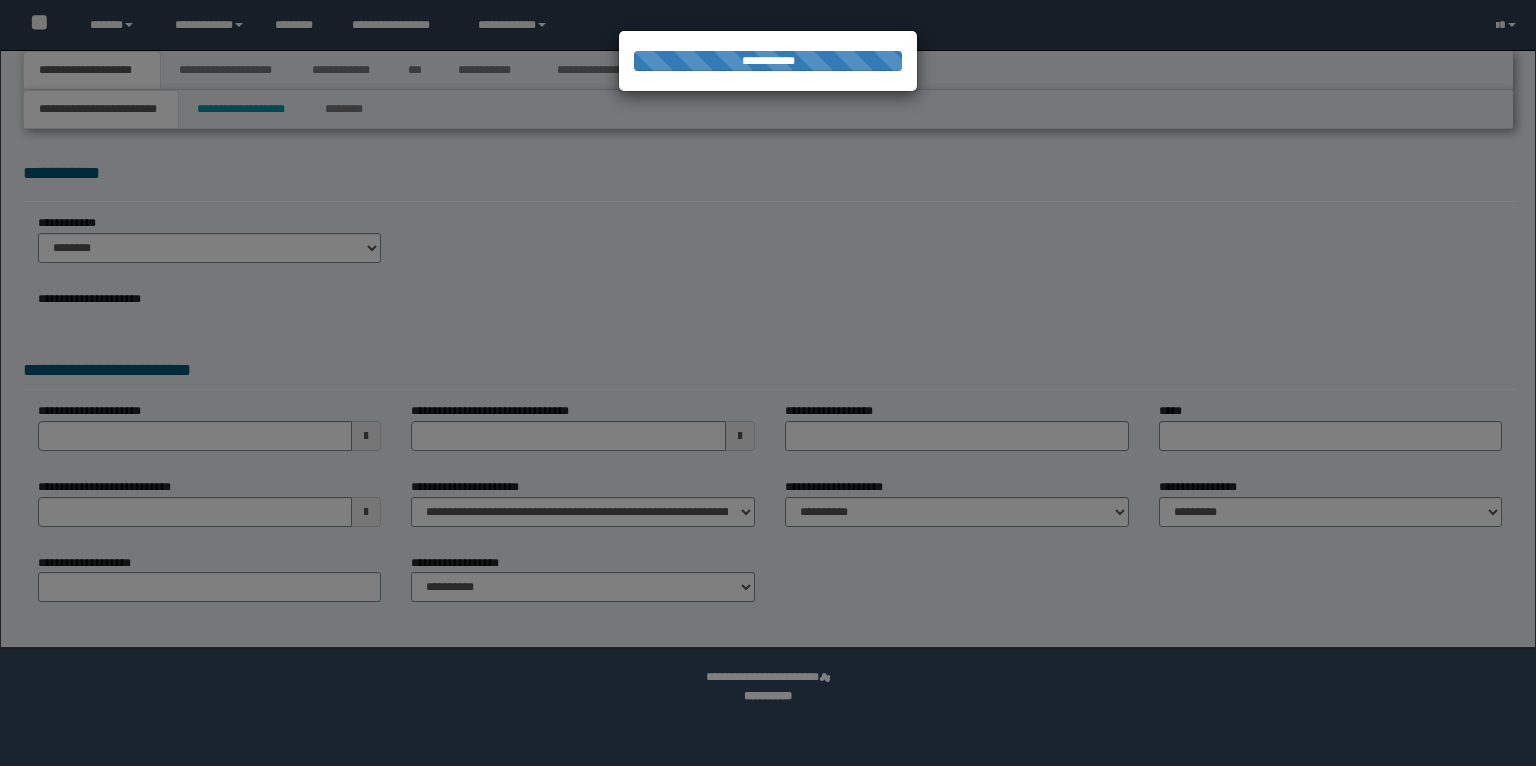 scroll, scrollTop: 0, scrollLeft: 0, axis: both 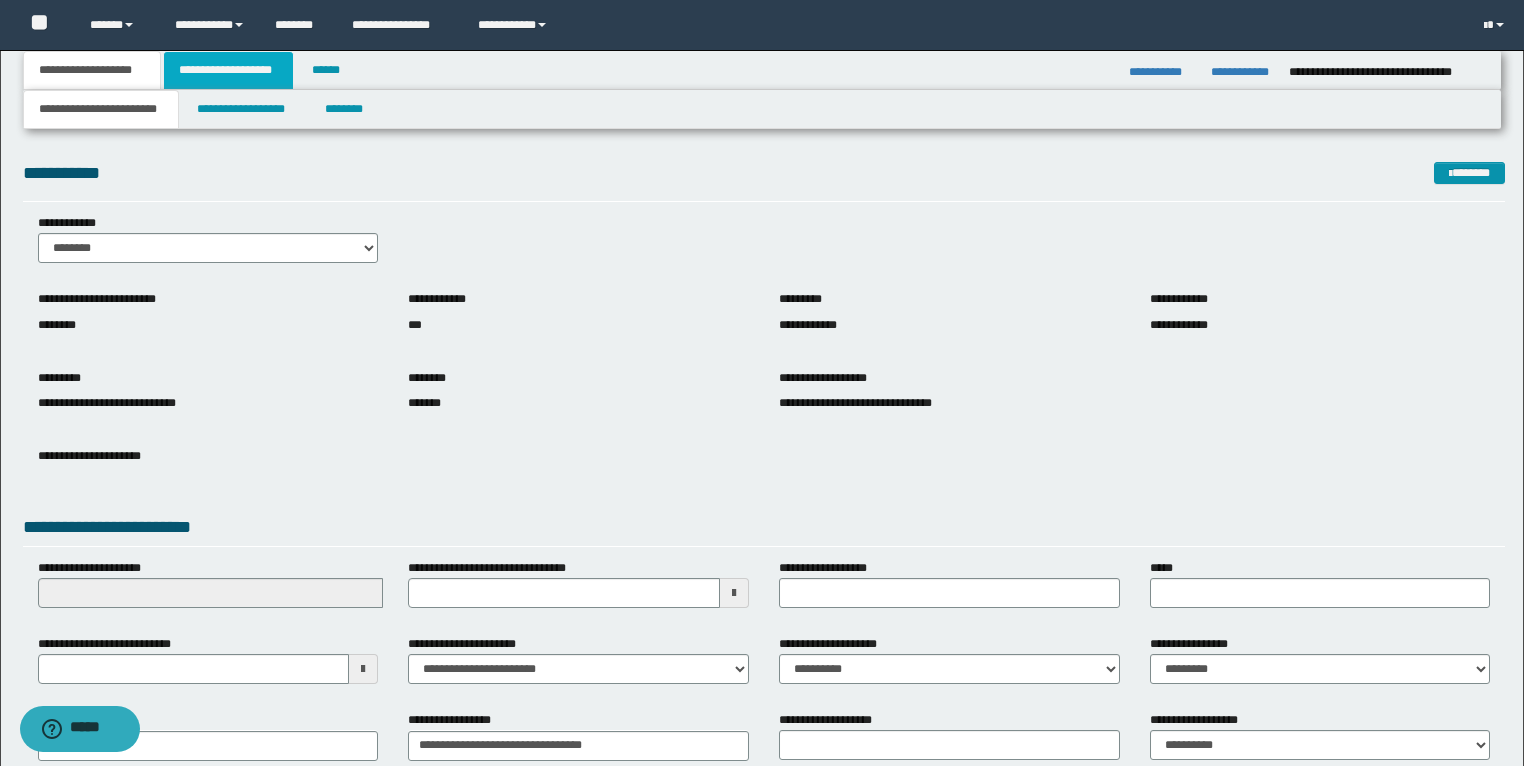 click on "**********" at bounding box center [228, 70] 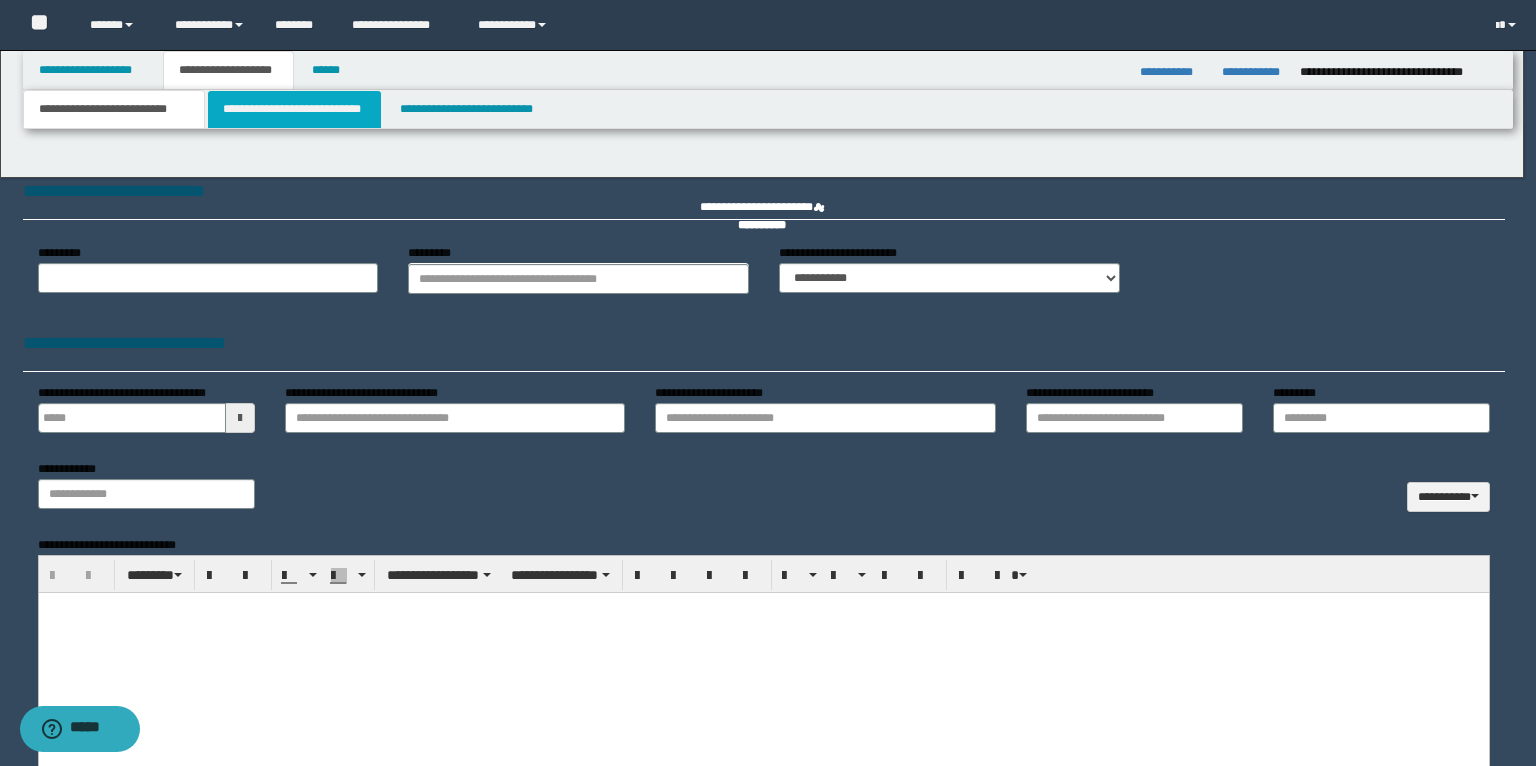 type on "**********" 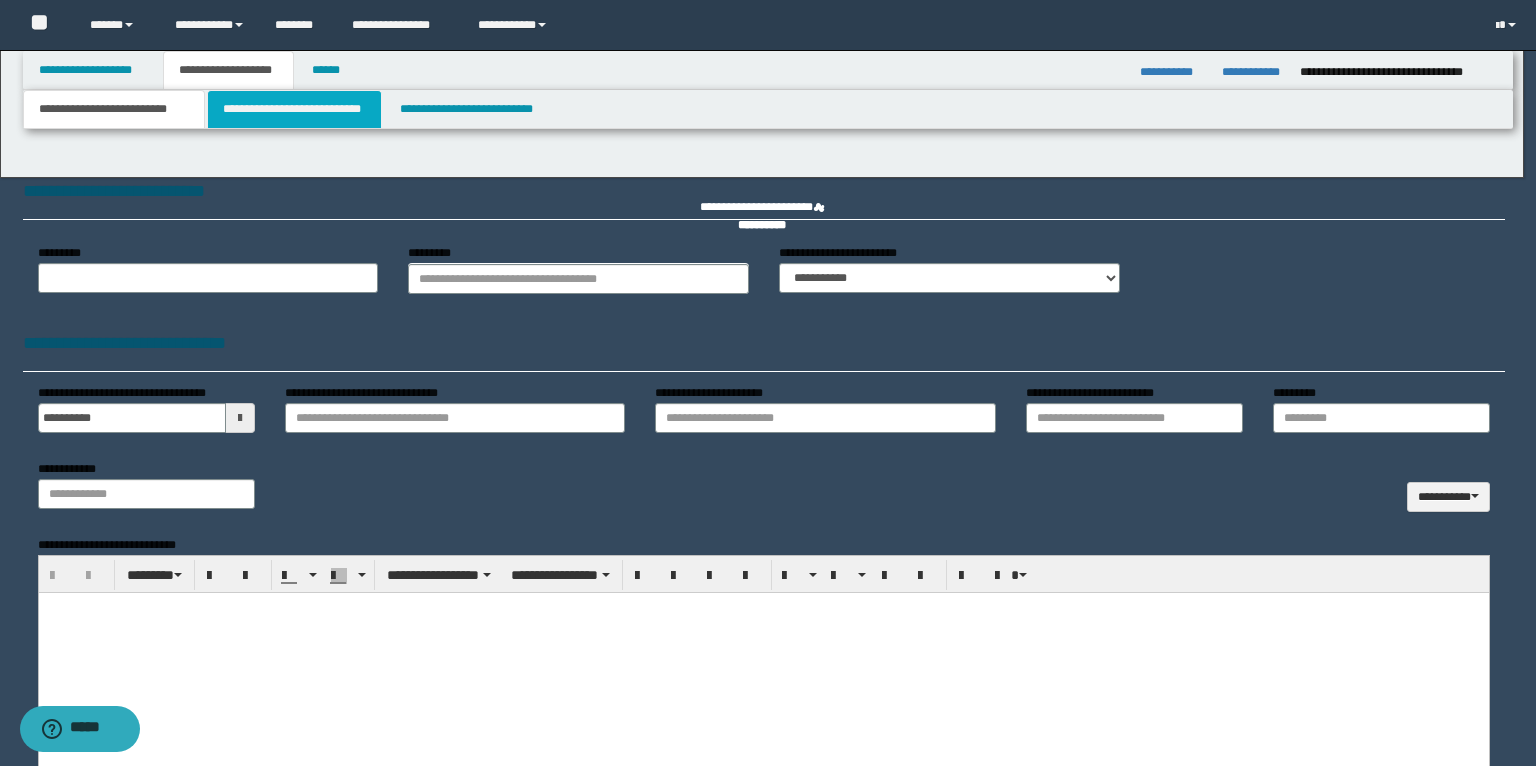 type on "**********" 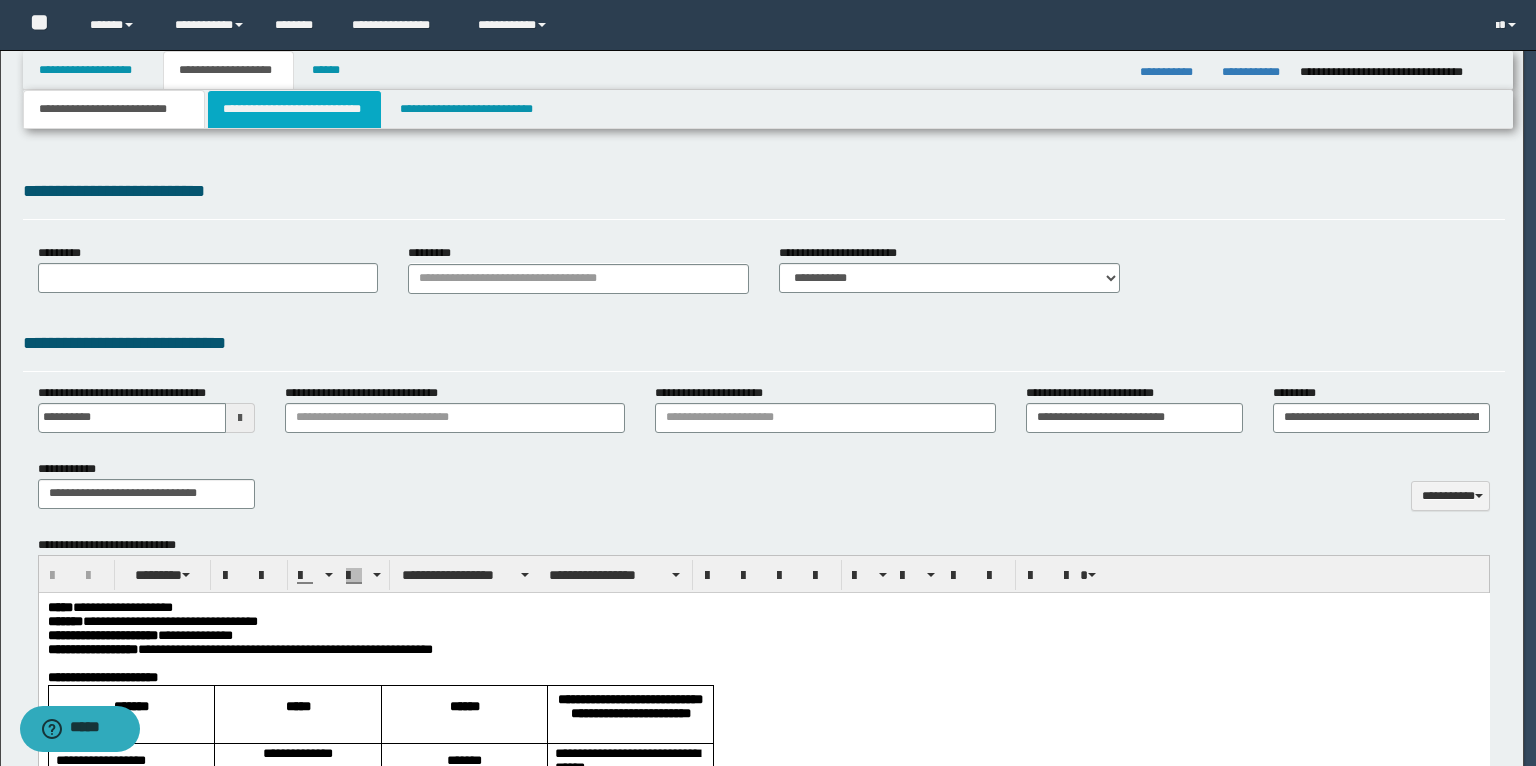 scroll, scrollTop: 0, scrollLeft: 0, axis: both 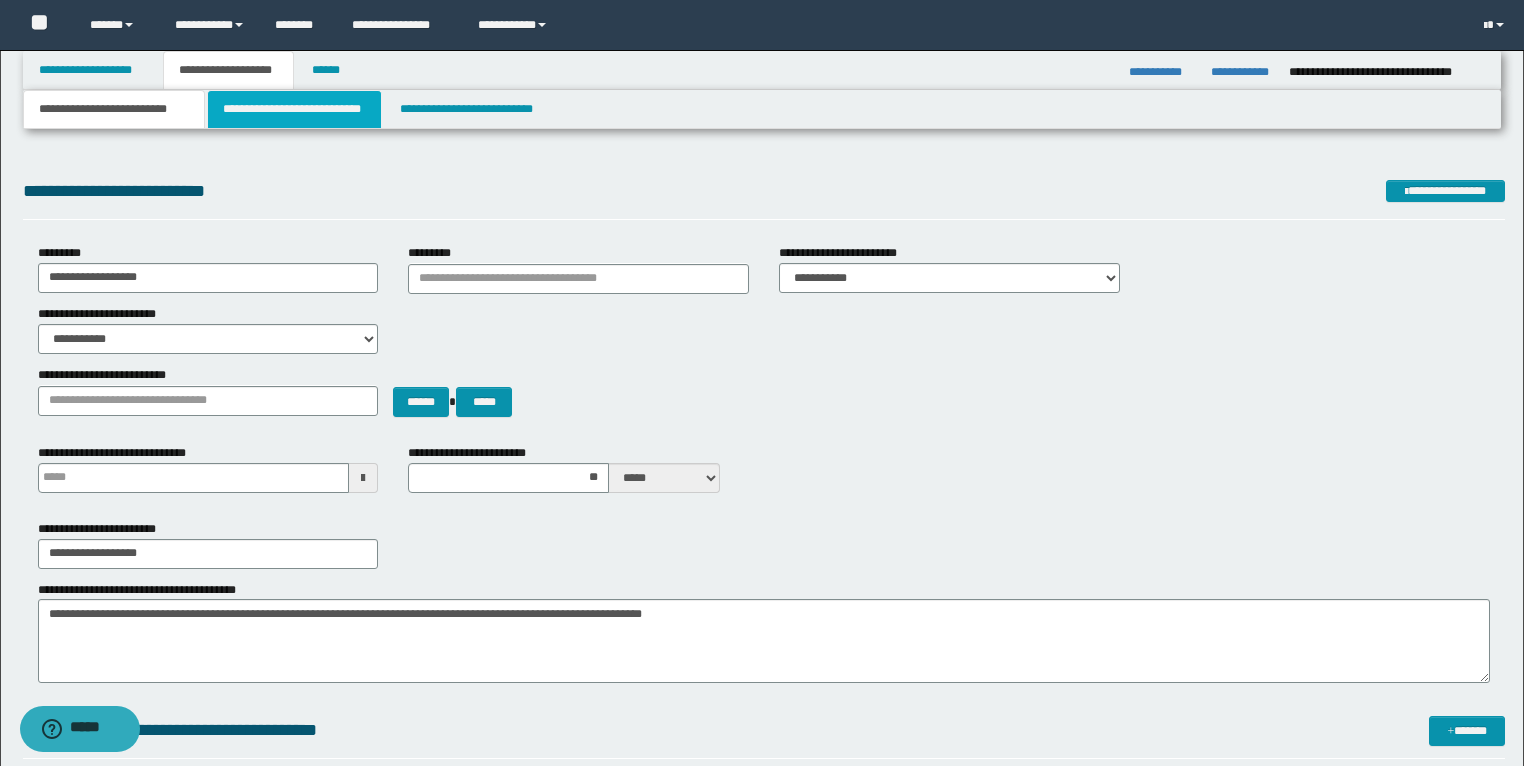 click on "**********" at bounding box center [294, 109] 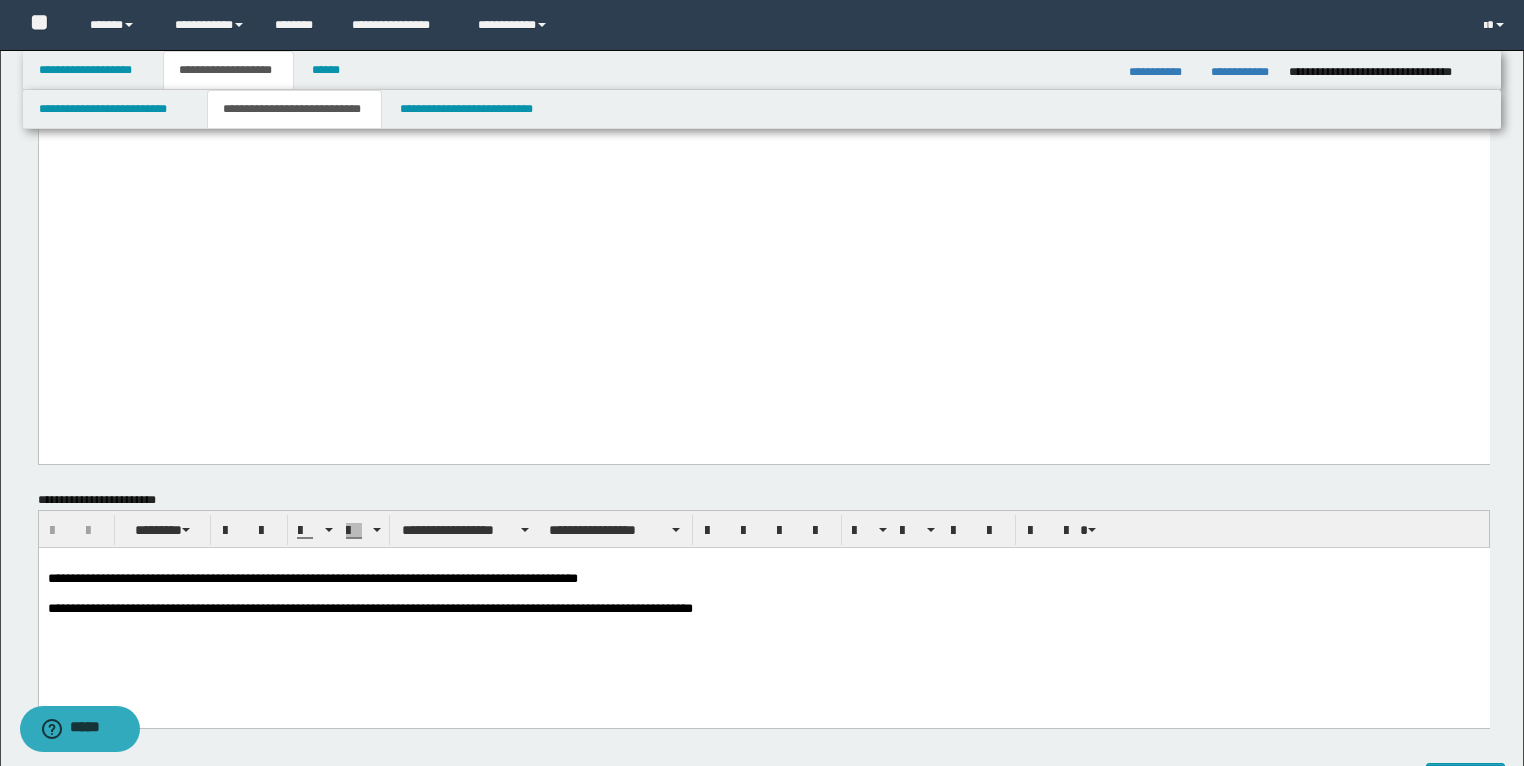 scroll, scrollTop: 1840, scrollLeft: 0, axis: vertical 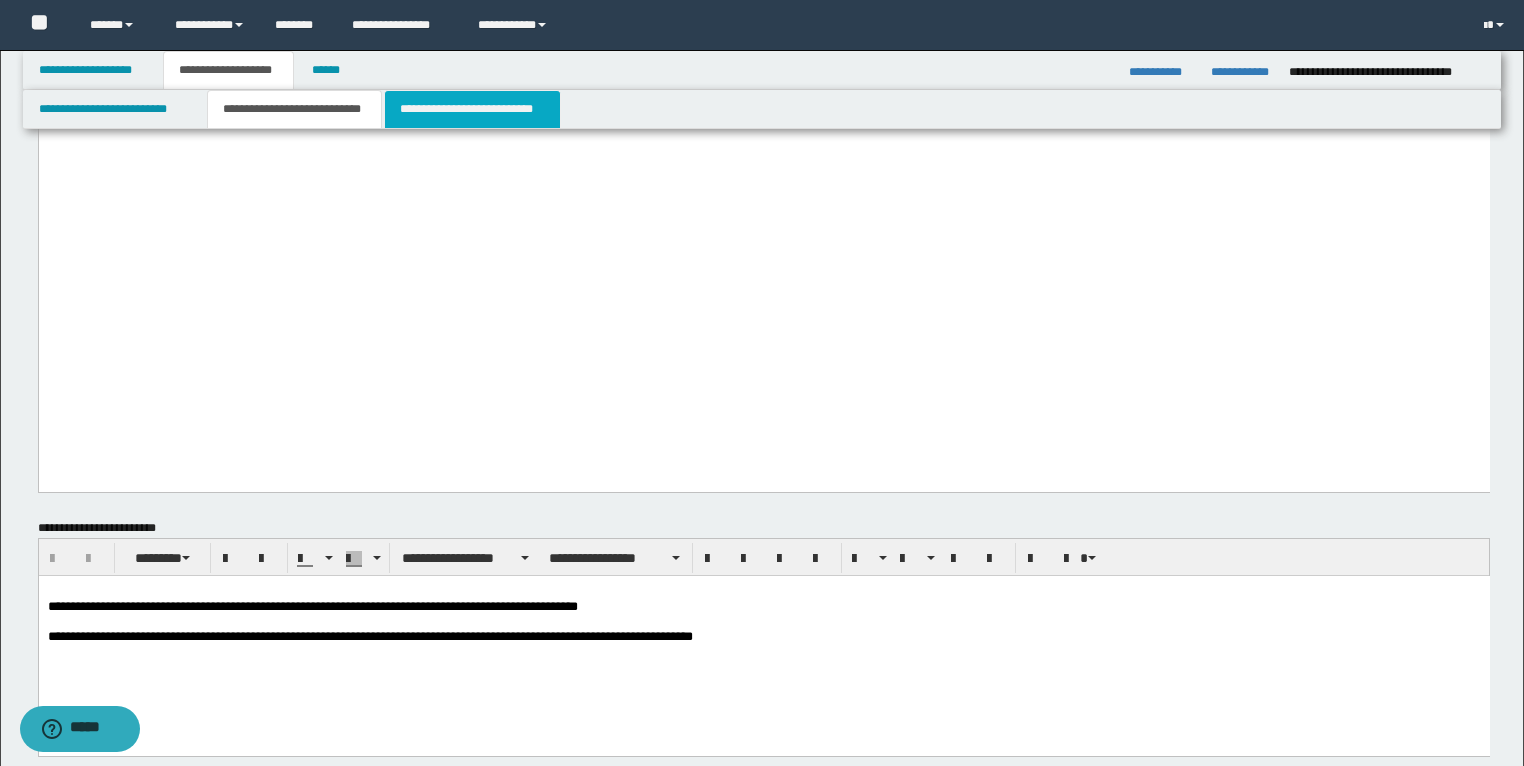 click on "**********" at bounding box center [472, 109] 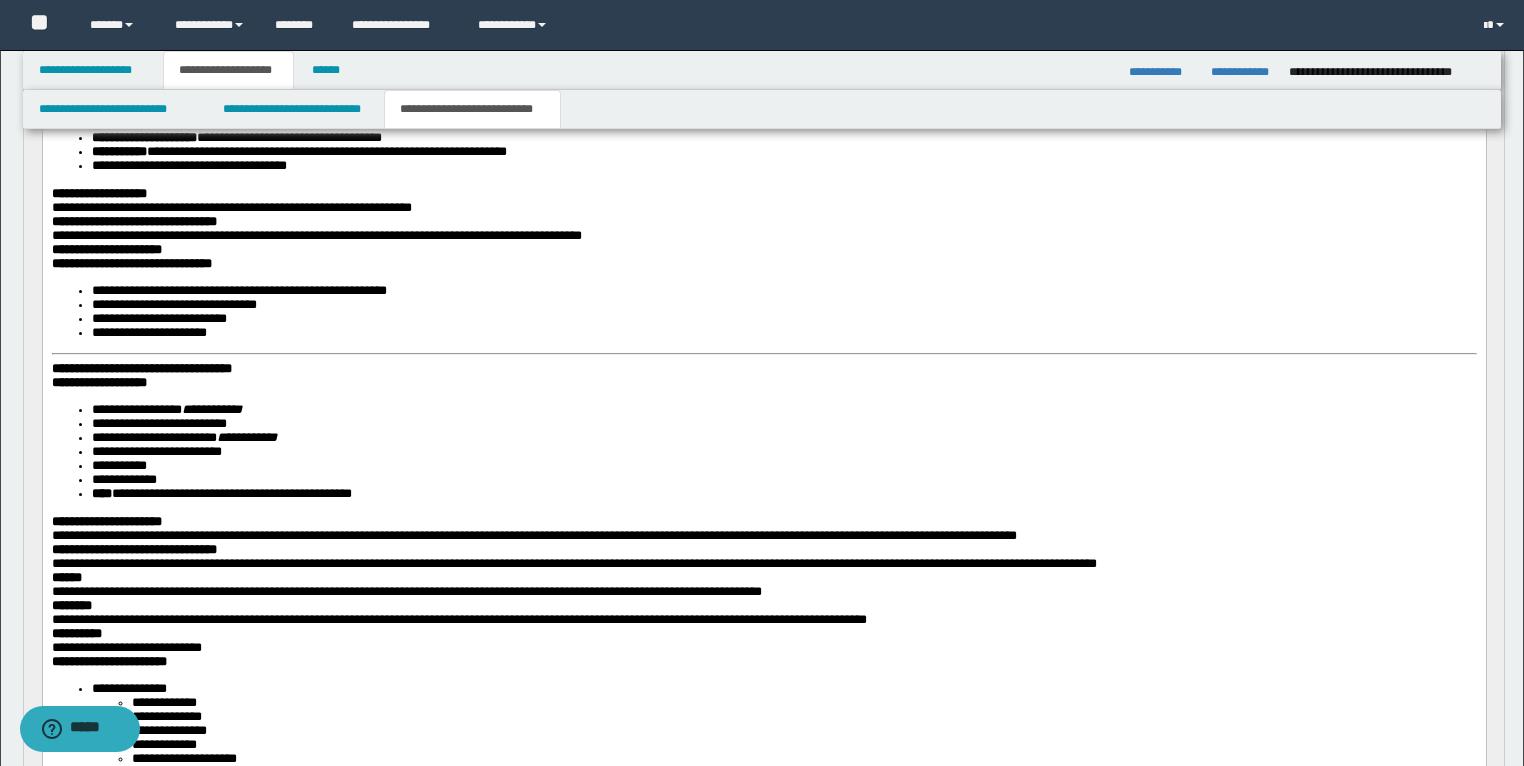 scroll, scrollTop: 320, scrollLeft: 0, axis: vertical 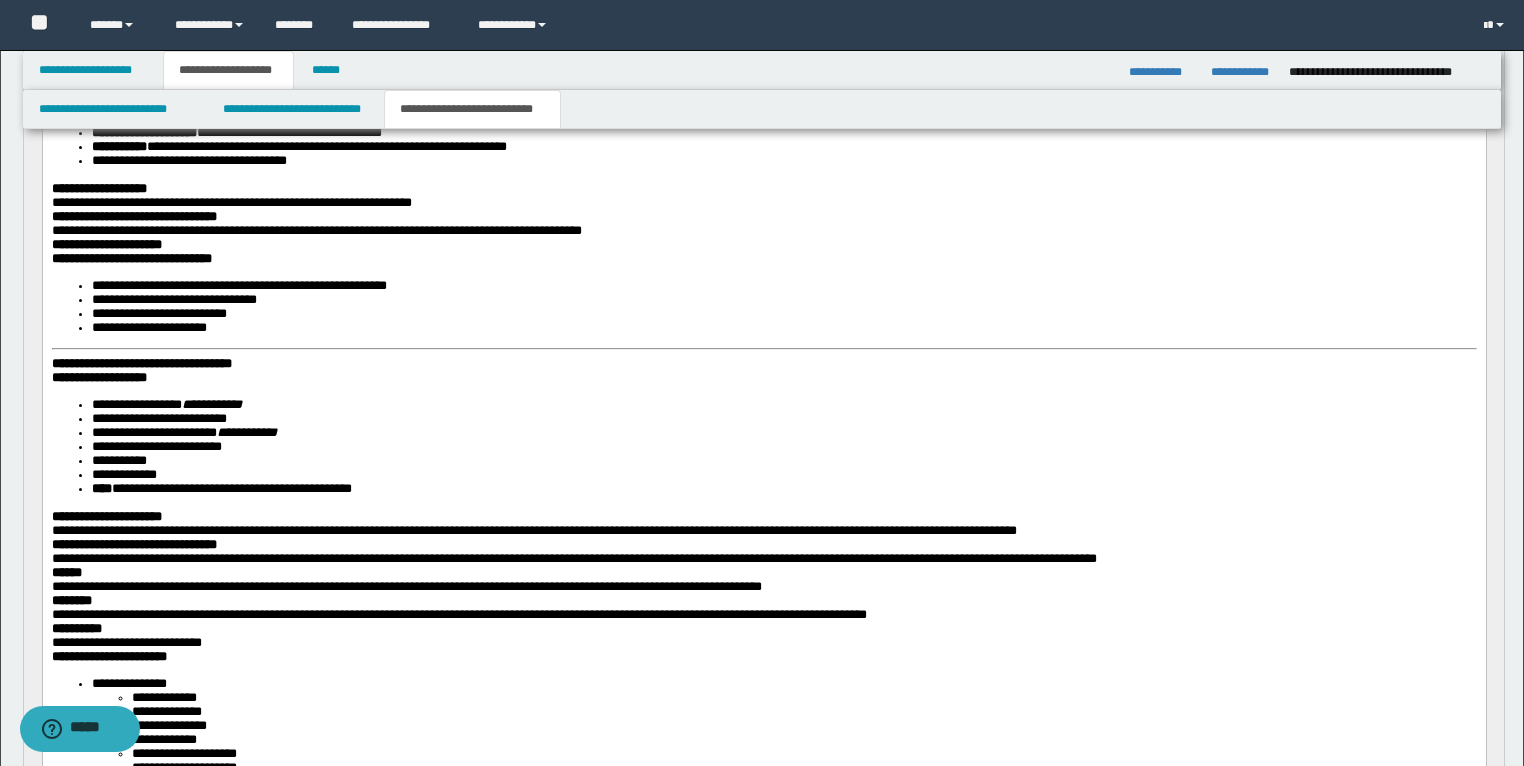 click on "**********" at bounding box center [141, 362] 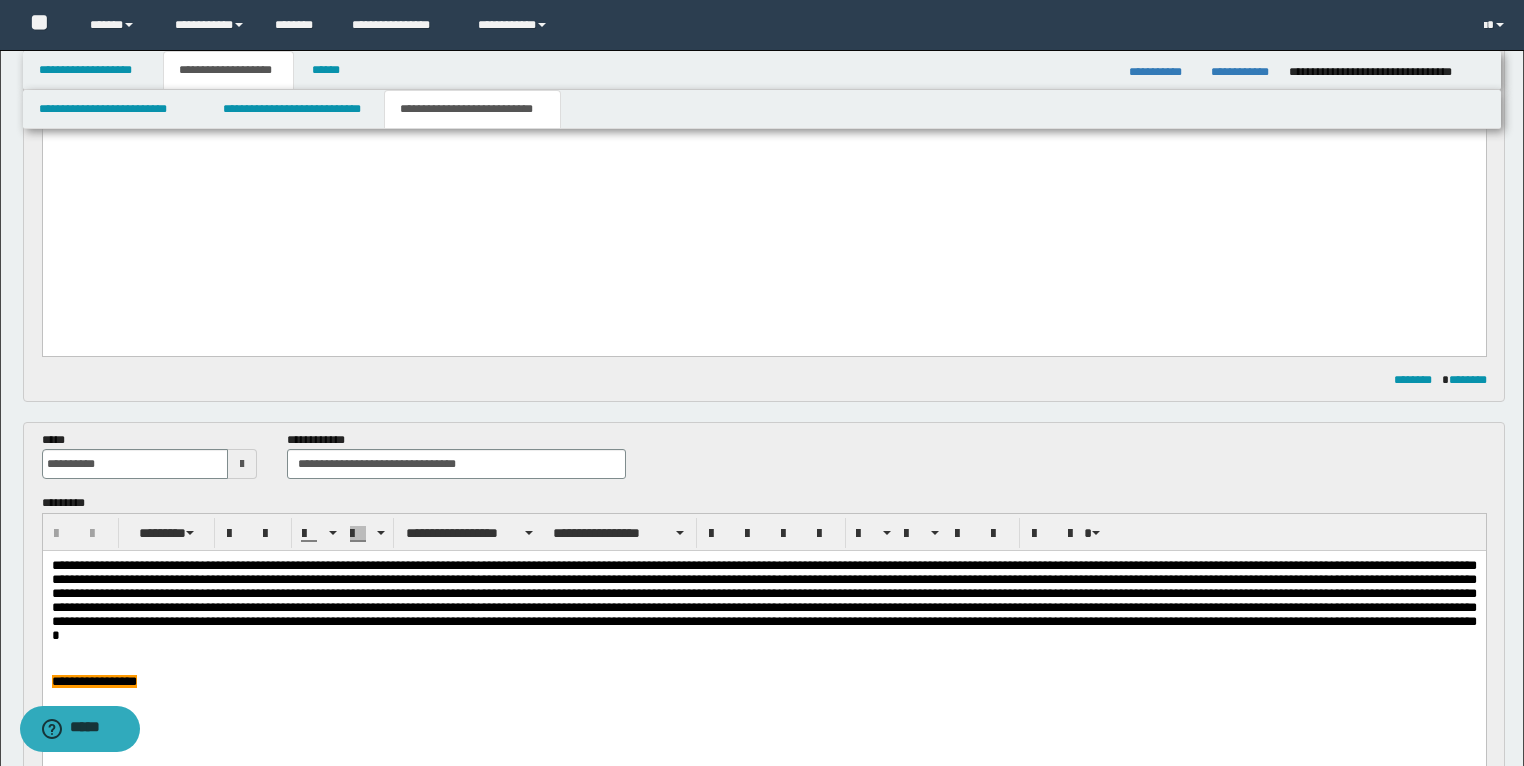 scroll, scrollTop: 1760, scrollLeft: 0, axis: vertical 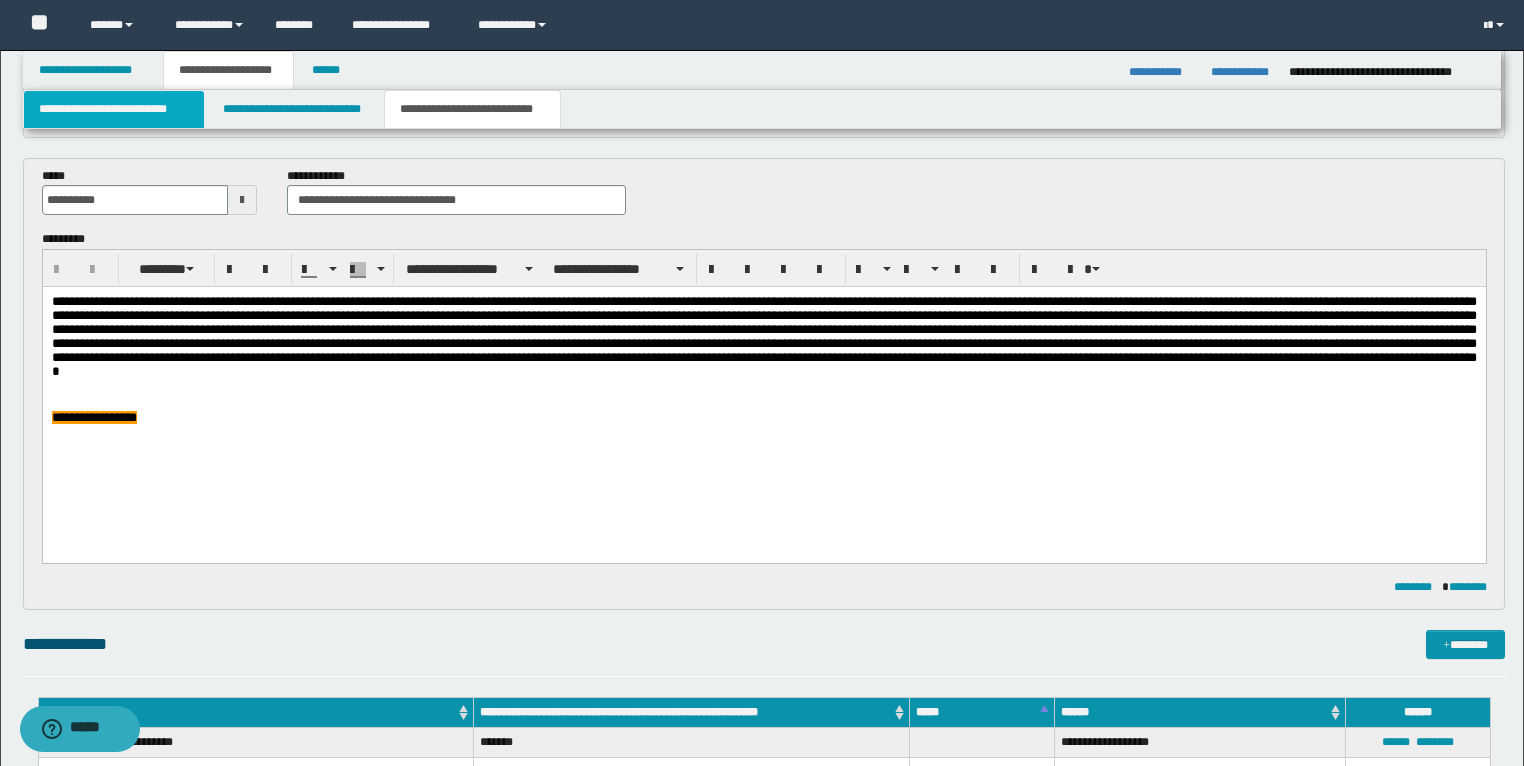 click on "**********" at bounding box center [114, 109] 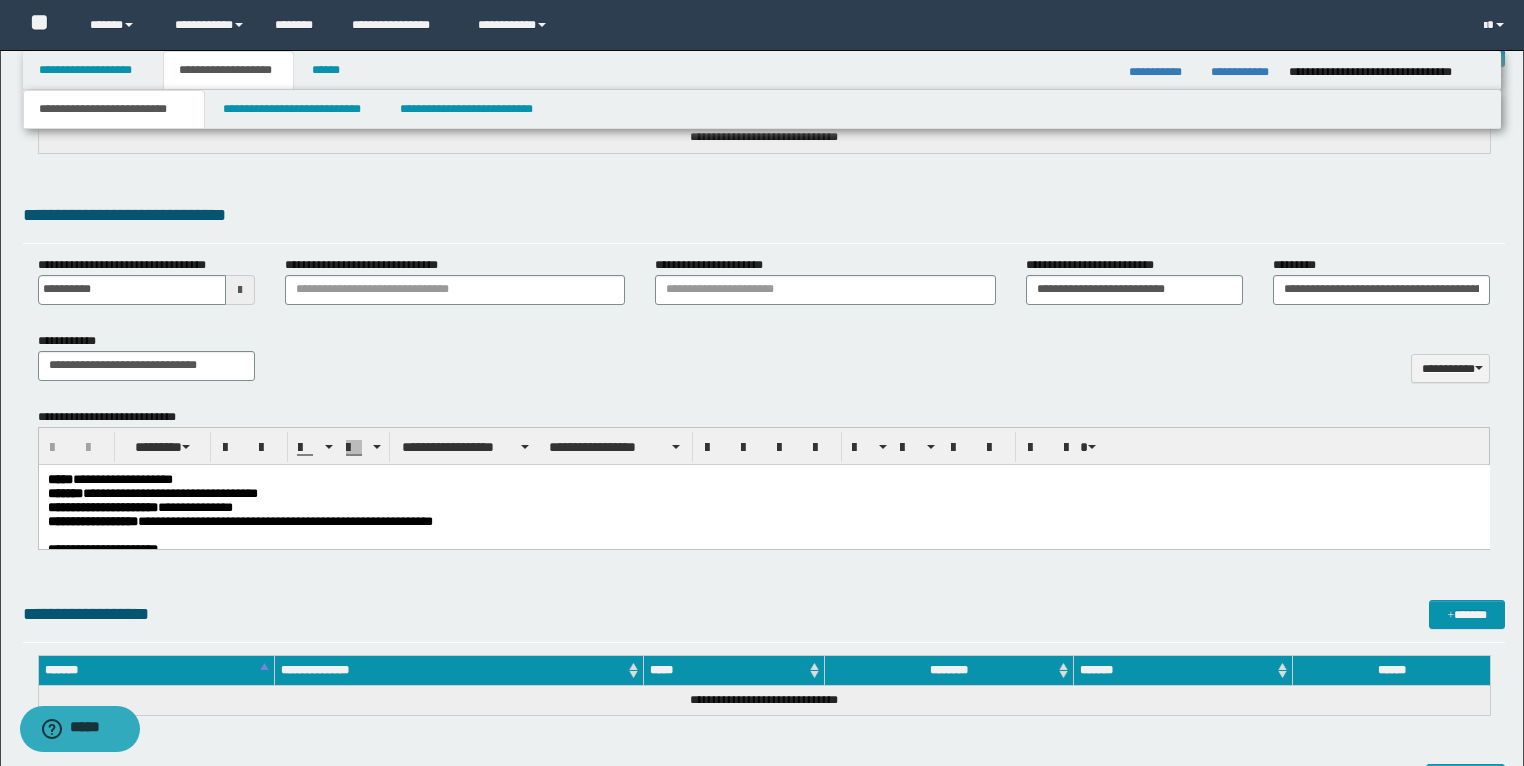 scroll, scrollTop: 744, scrollLeft: 0, axis: vertical 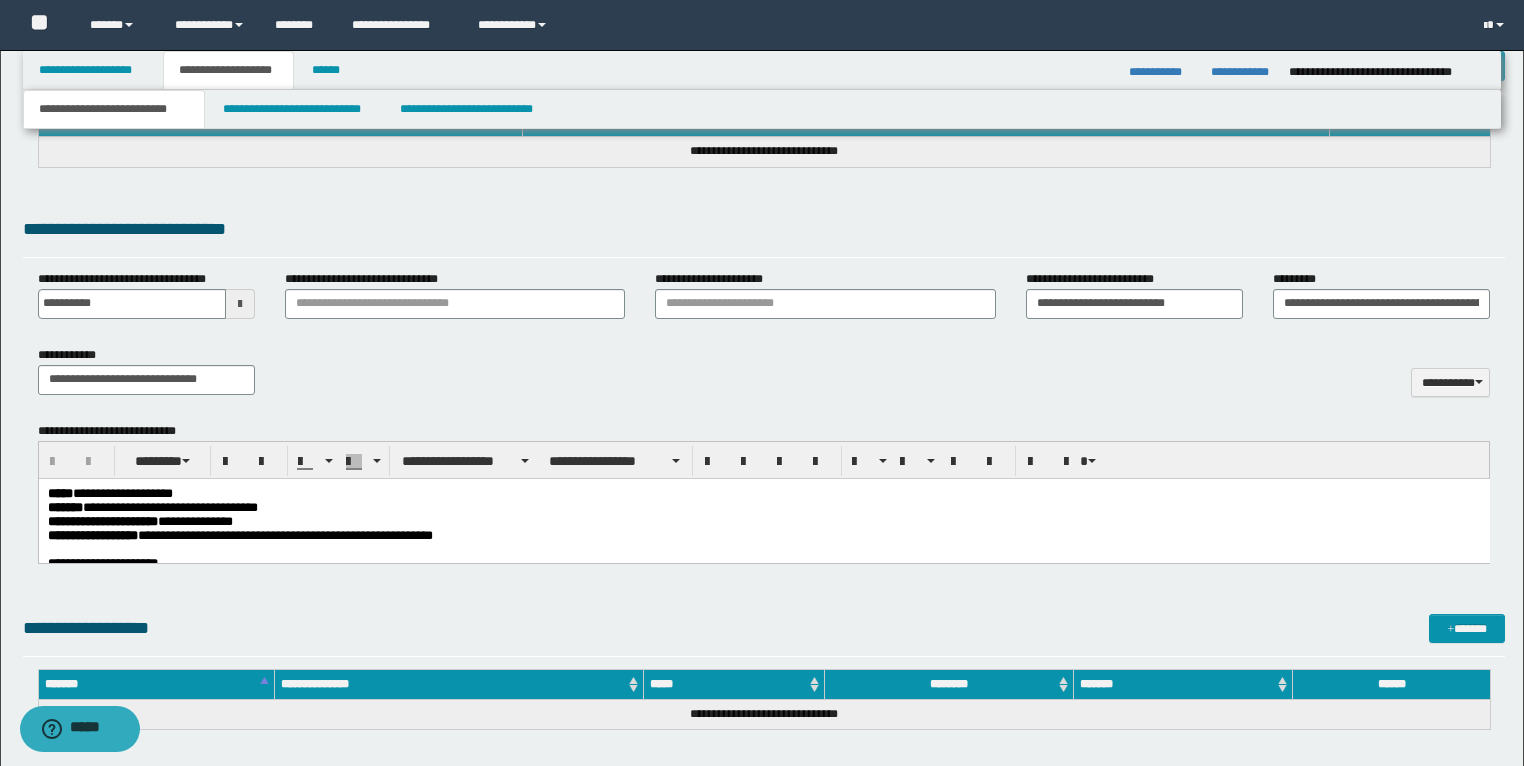 click on "**********" at bounding box center [763, 493] 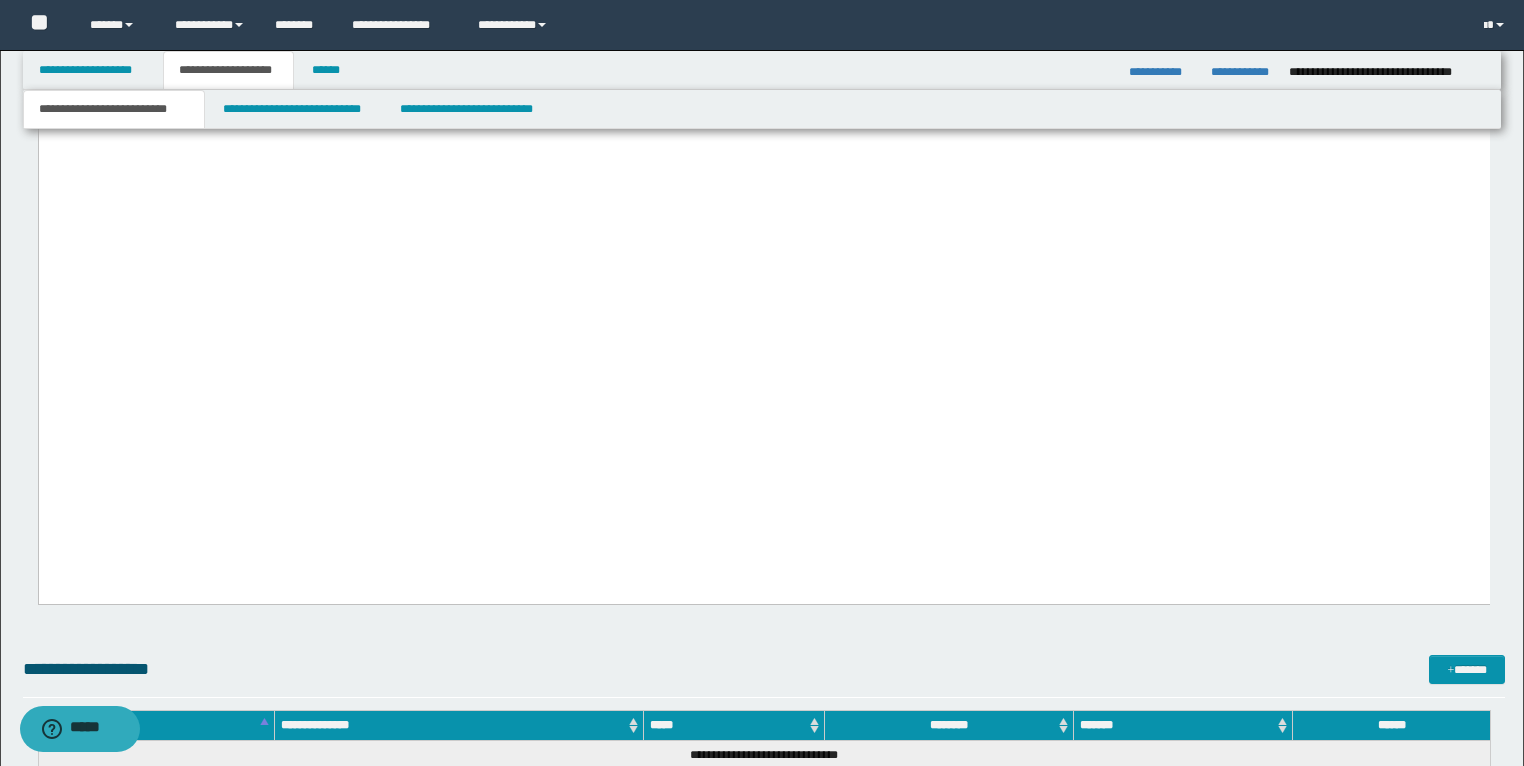 scroll, scrollTop: 3240, scrollLeft: 0, axis: vertical 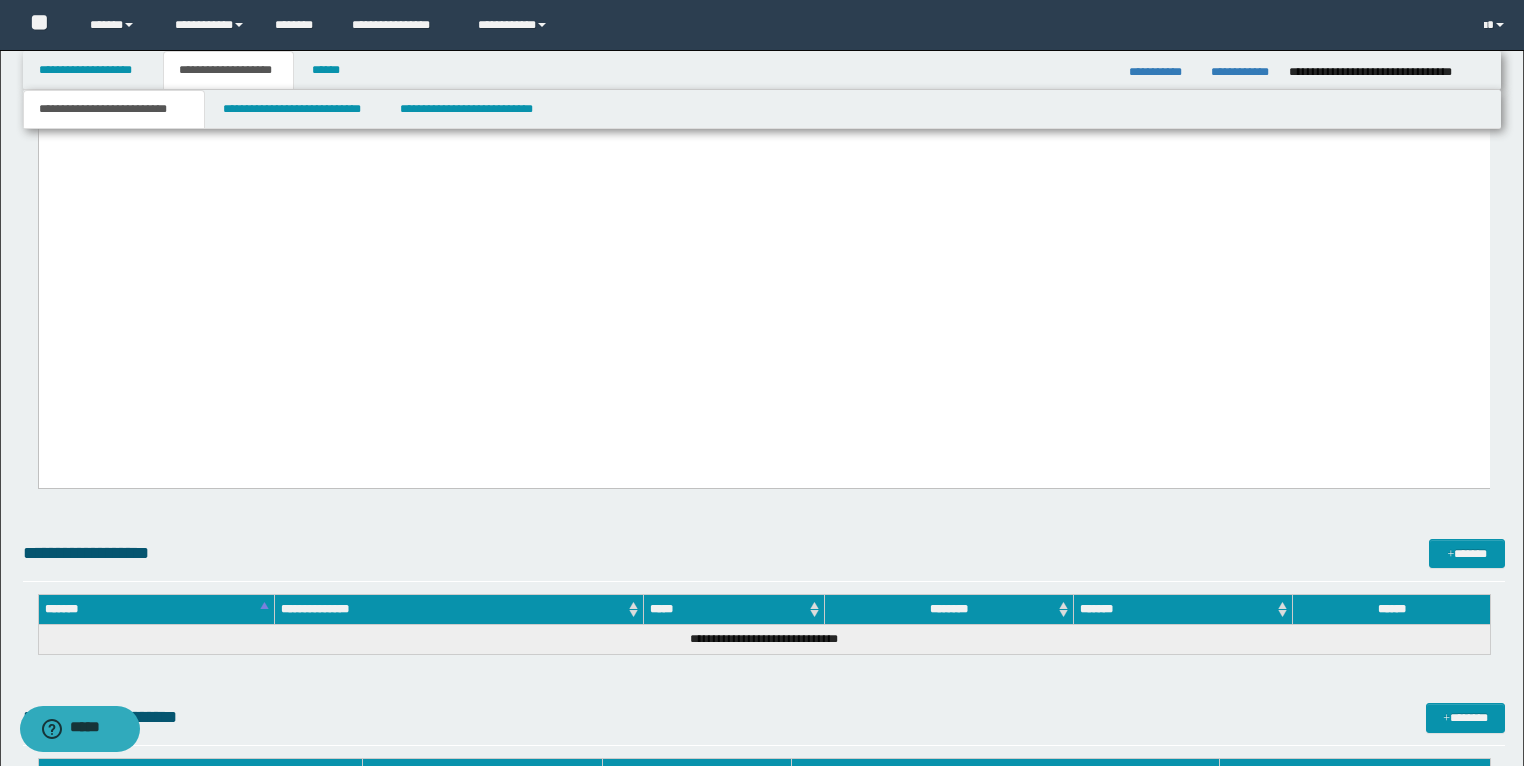 drag, startPoint x: 48, startPoint y: -2007, endPoint x: 643, endPoint y: 306, distance: 2388.3035 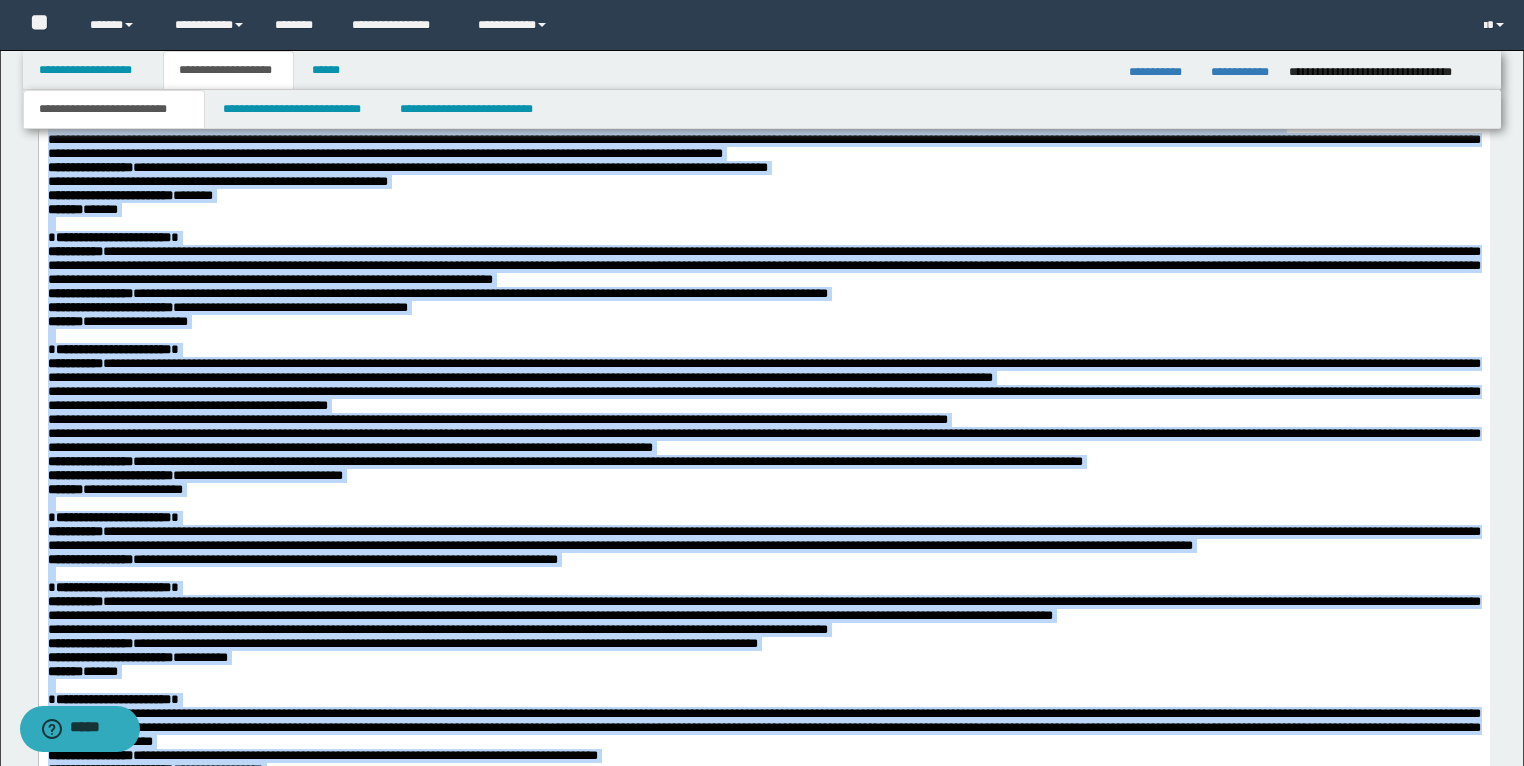scroll, scrollTop: 1640, scrollLeft: 0, axis: vertical 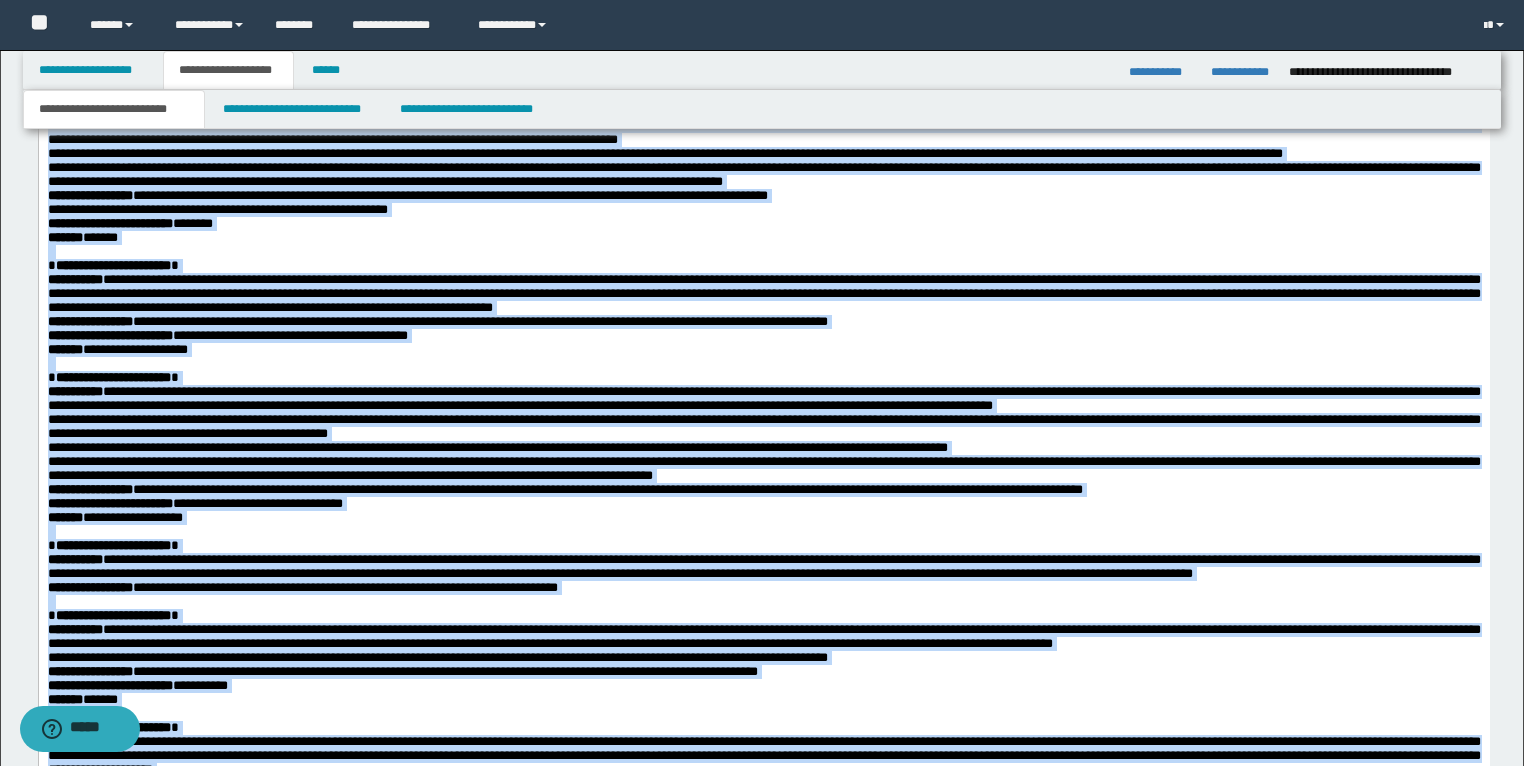 click on "******* *******" at bounding box center [763, 238] 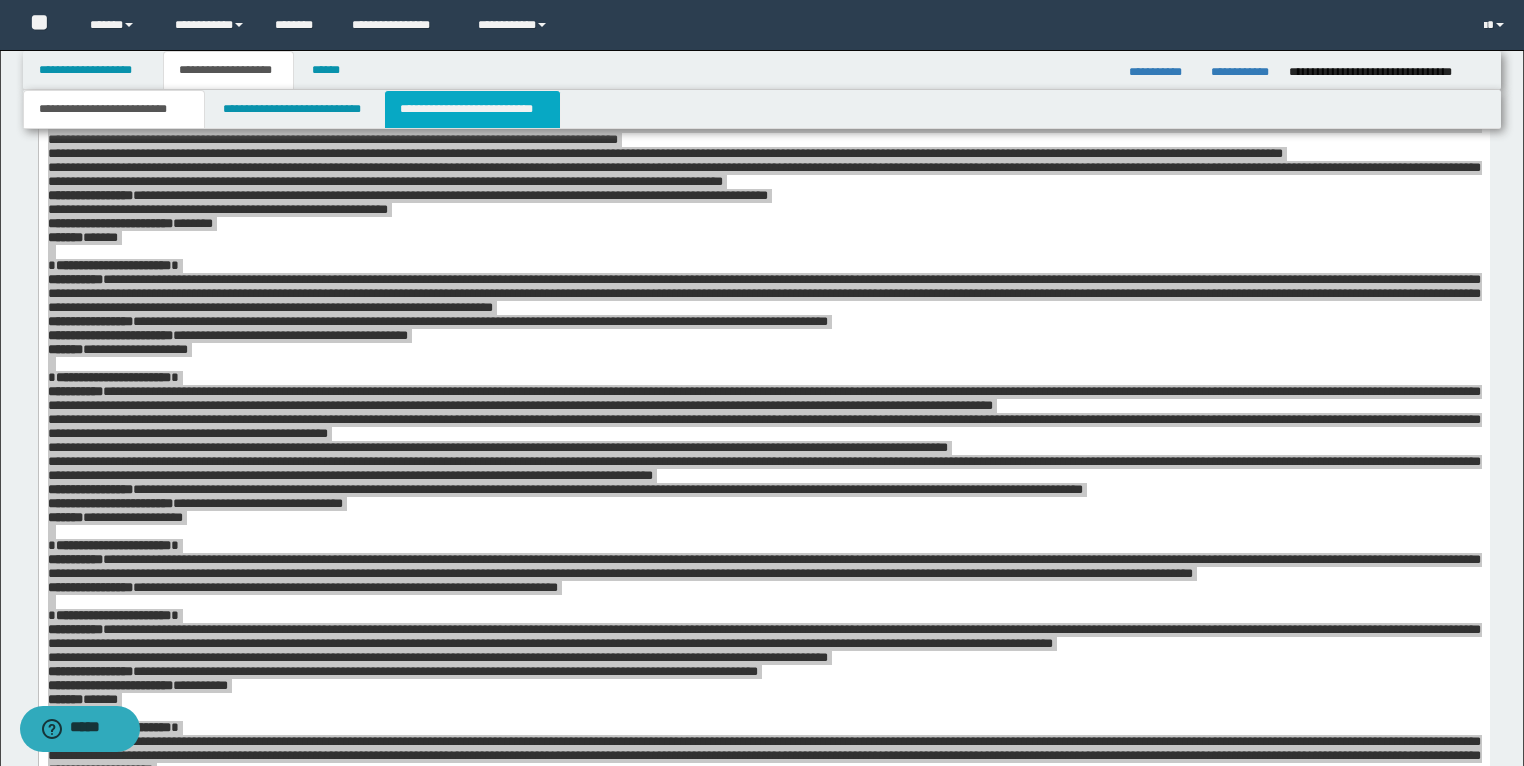 click on "**********" at bounding box center [472, 109] 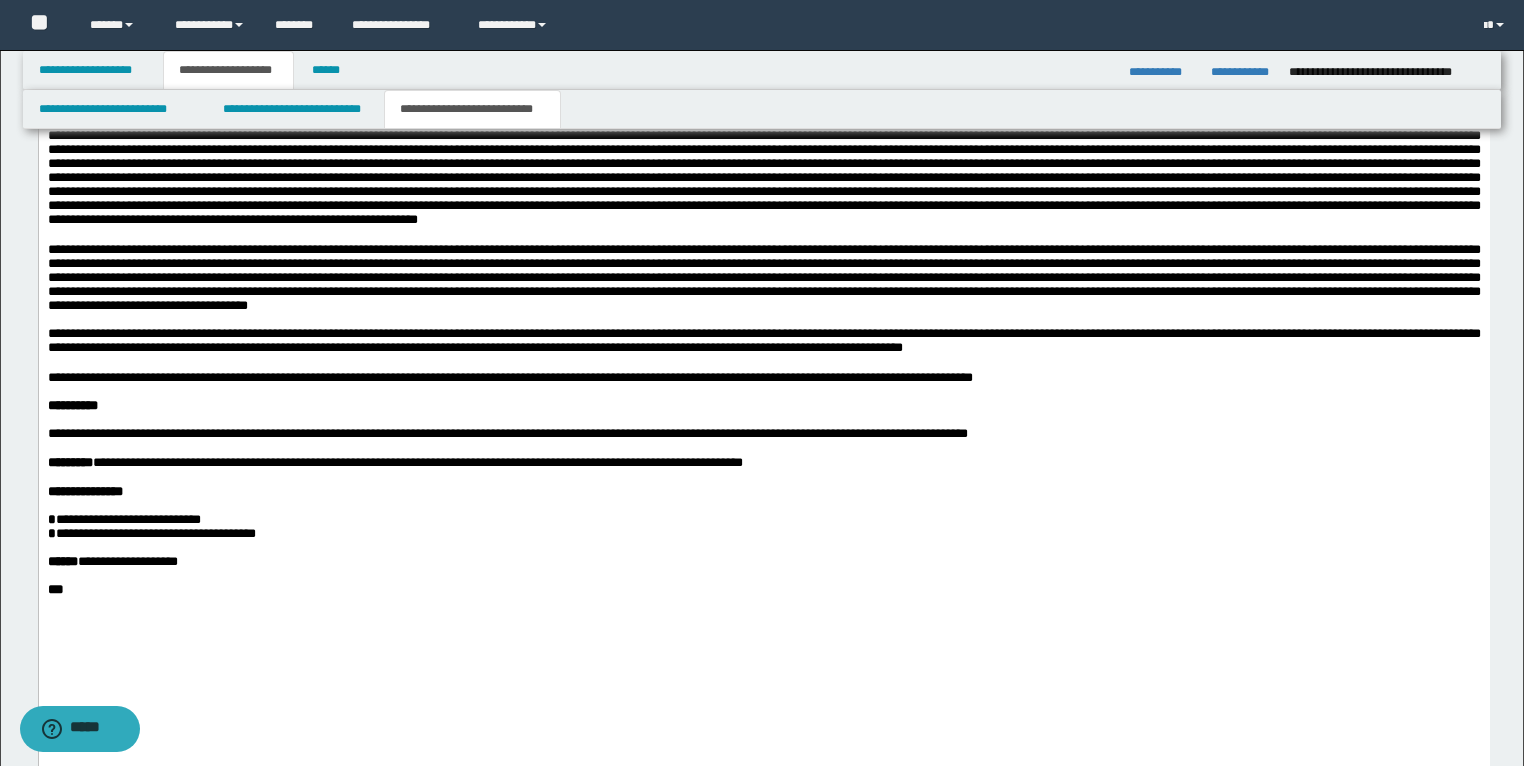 scroll, scrollTop: 3080, scrollLeft: 0, axis: vertical 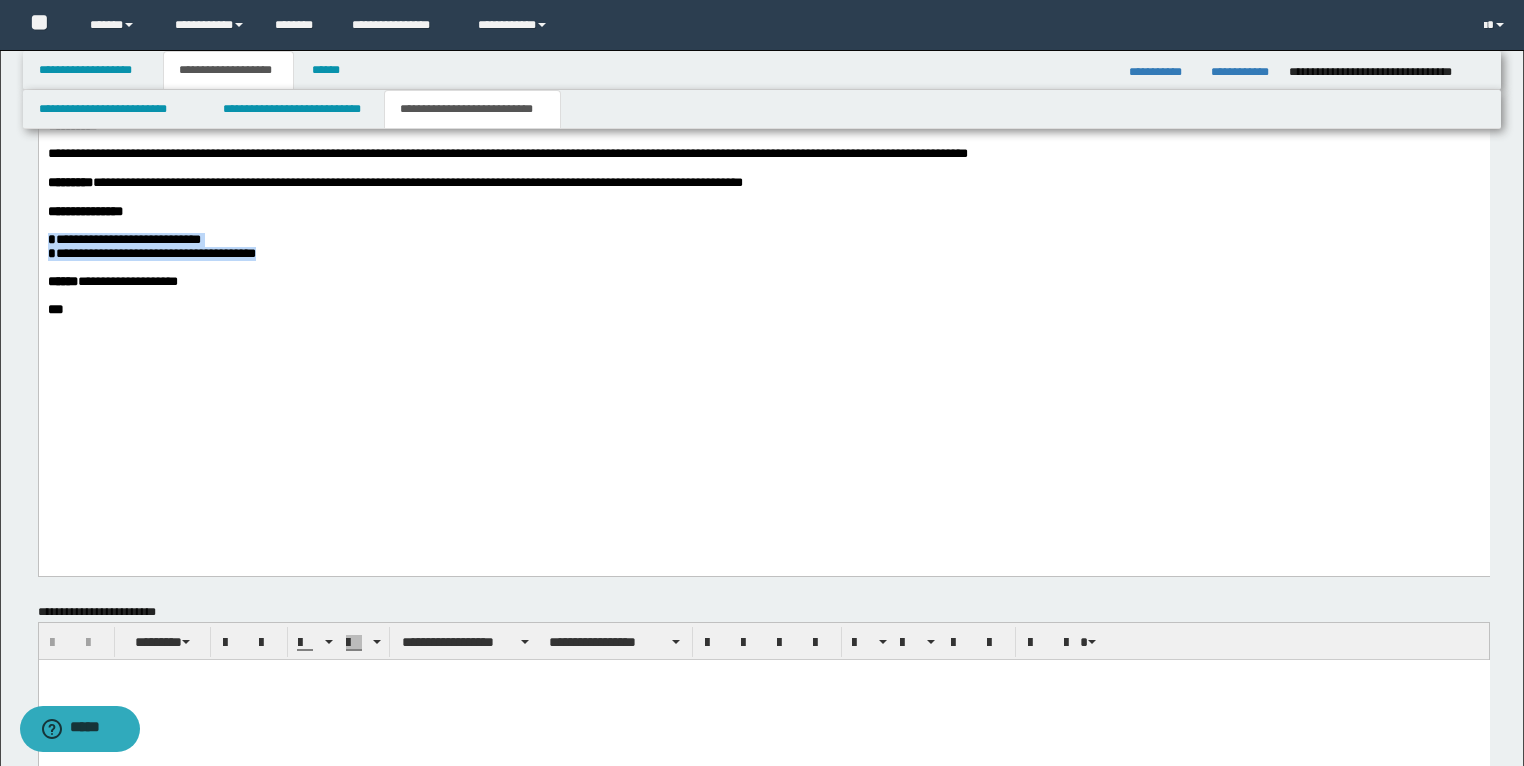 drag, startPoint x: 322, startPoint y: 396, endPoint x: 51, endPoint y: 372, distance: 272.06067 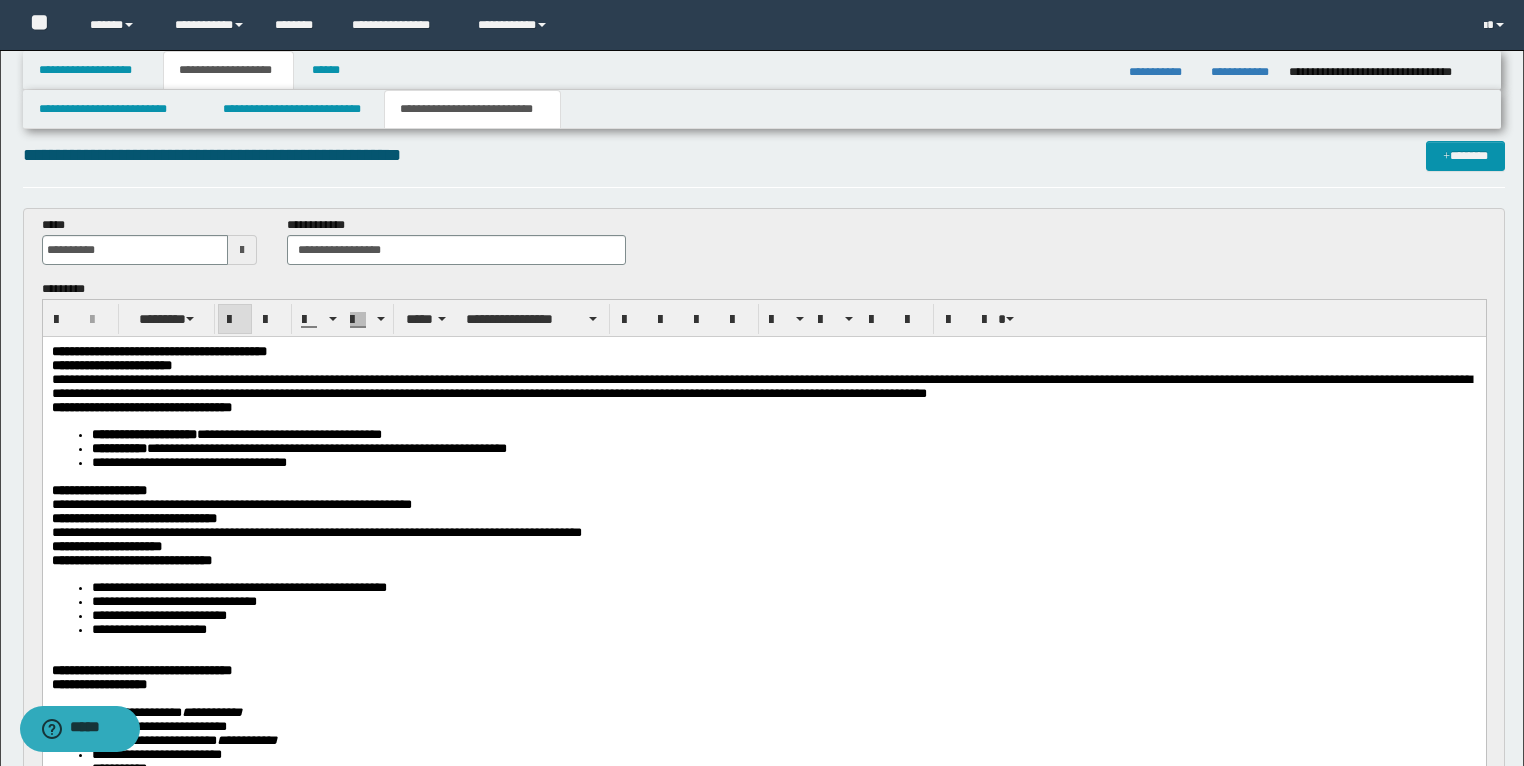 scroll, scrollTop: 0, scrollLeft: 0, axis: both 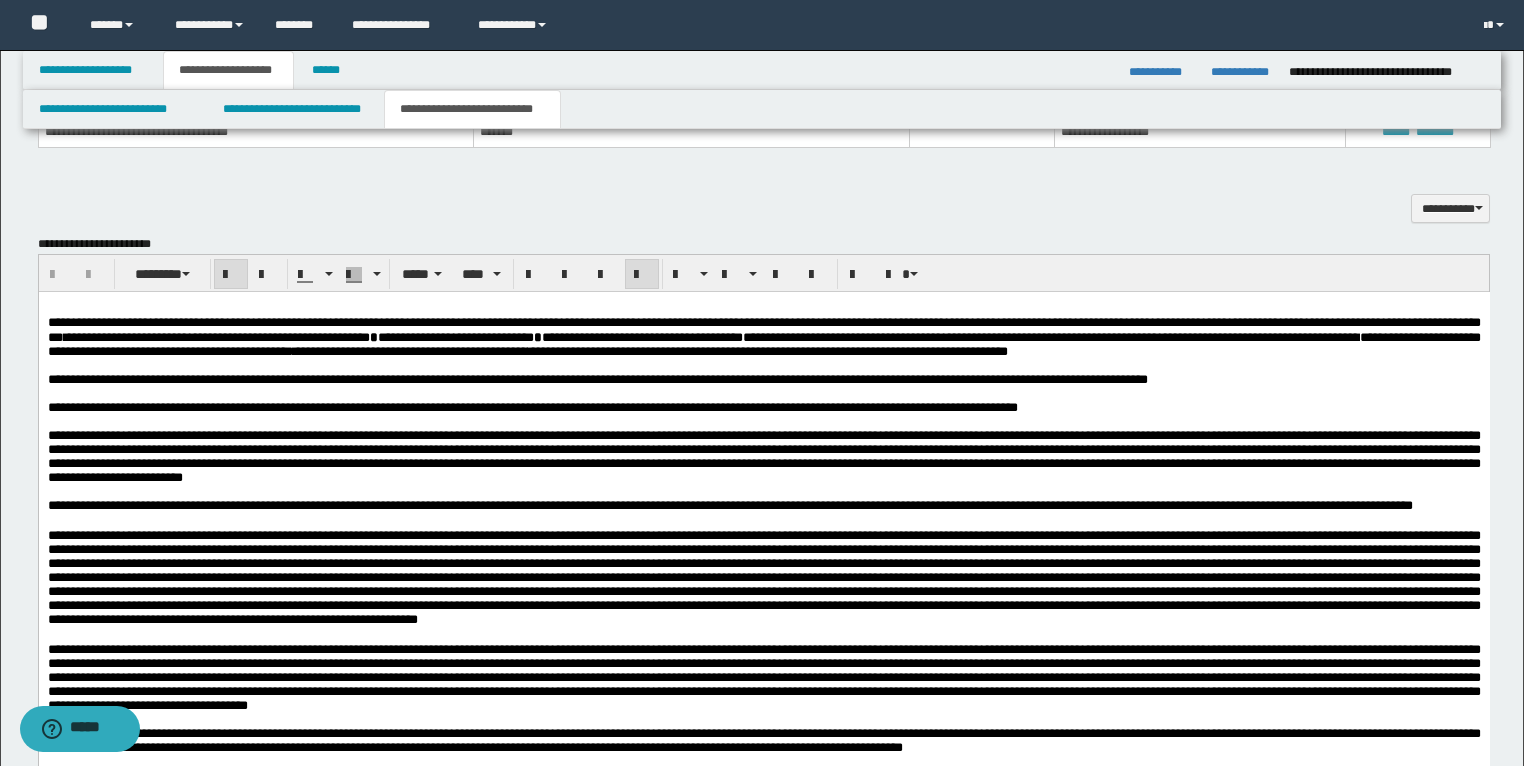 click on "**********" at bounding box center [763, 380] 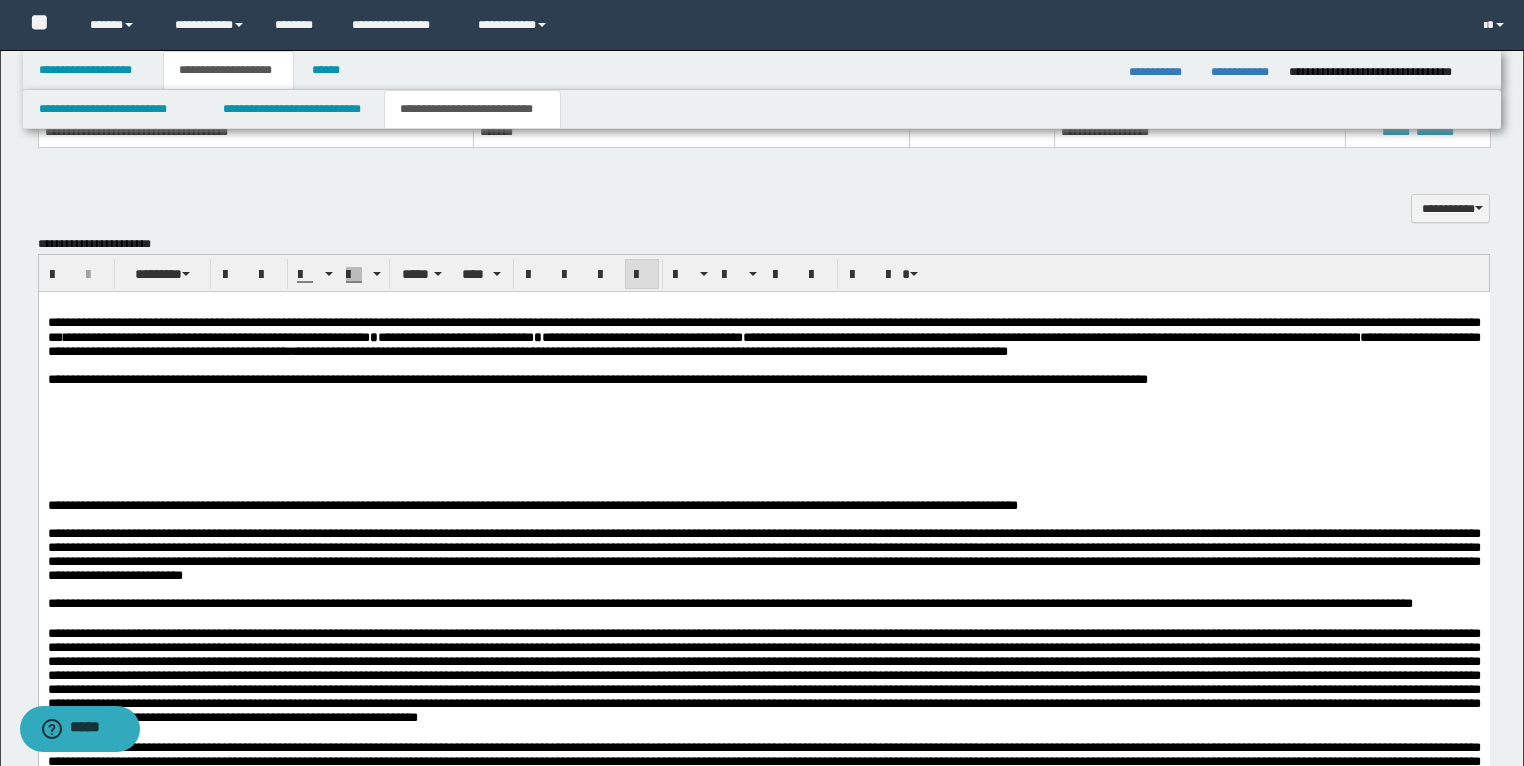 drag, startPoint x: 55, startPoint y: 522, endPoint x: 46, endPoint y: 499, distance: 24.698177 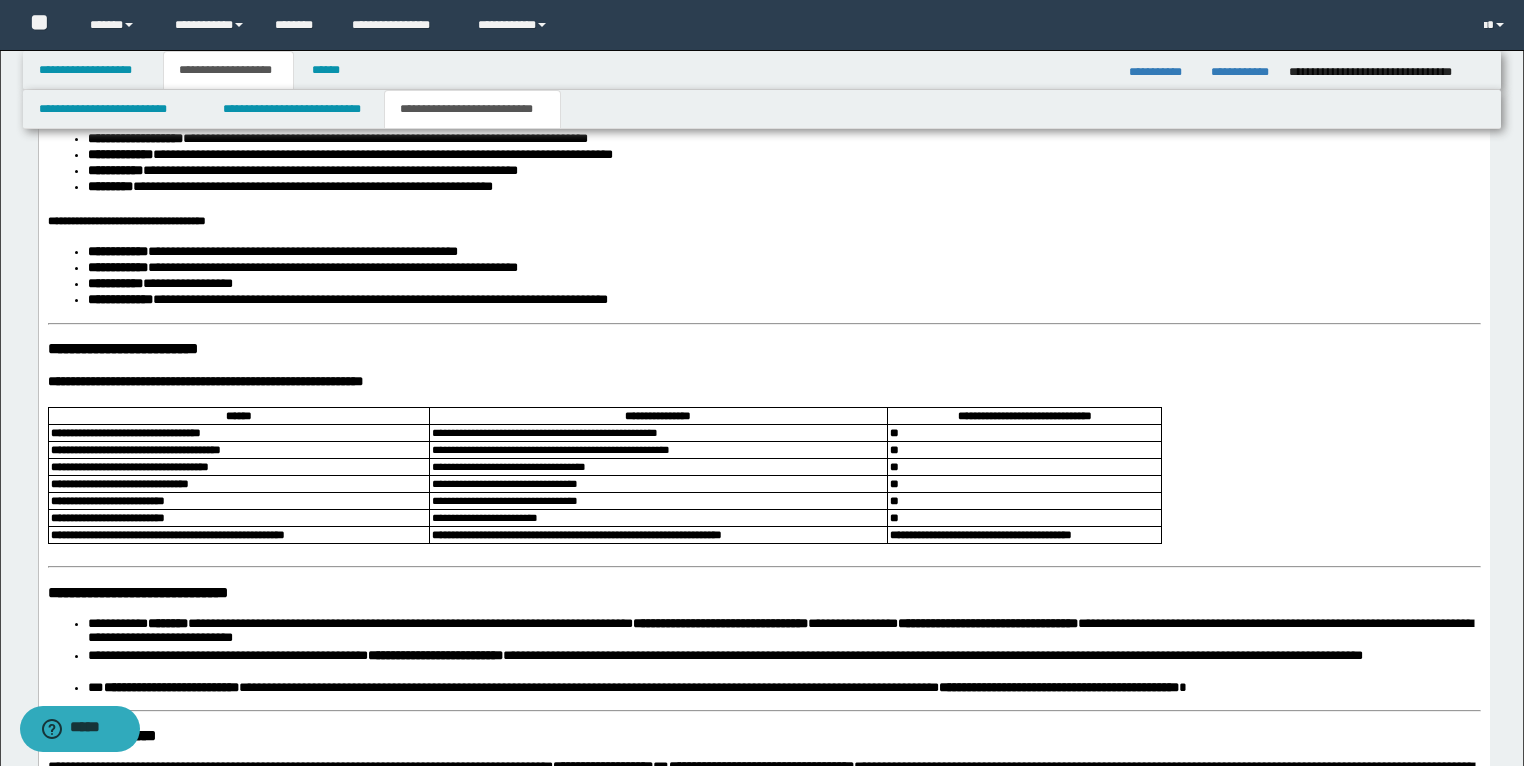 scroll, scrollTop: 3440, scrollLeft: 0, axis: vertical 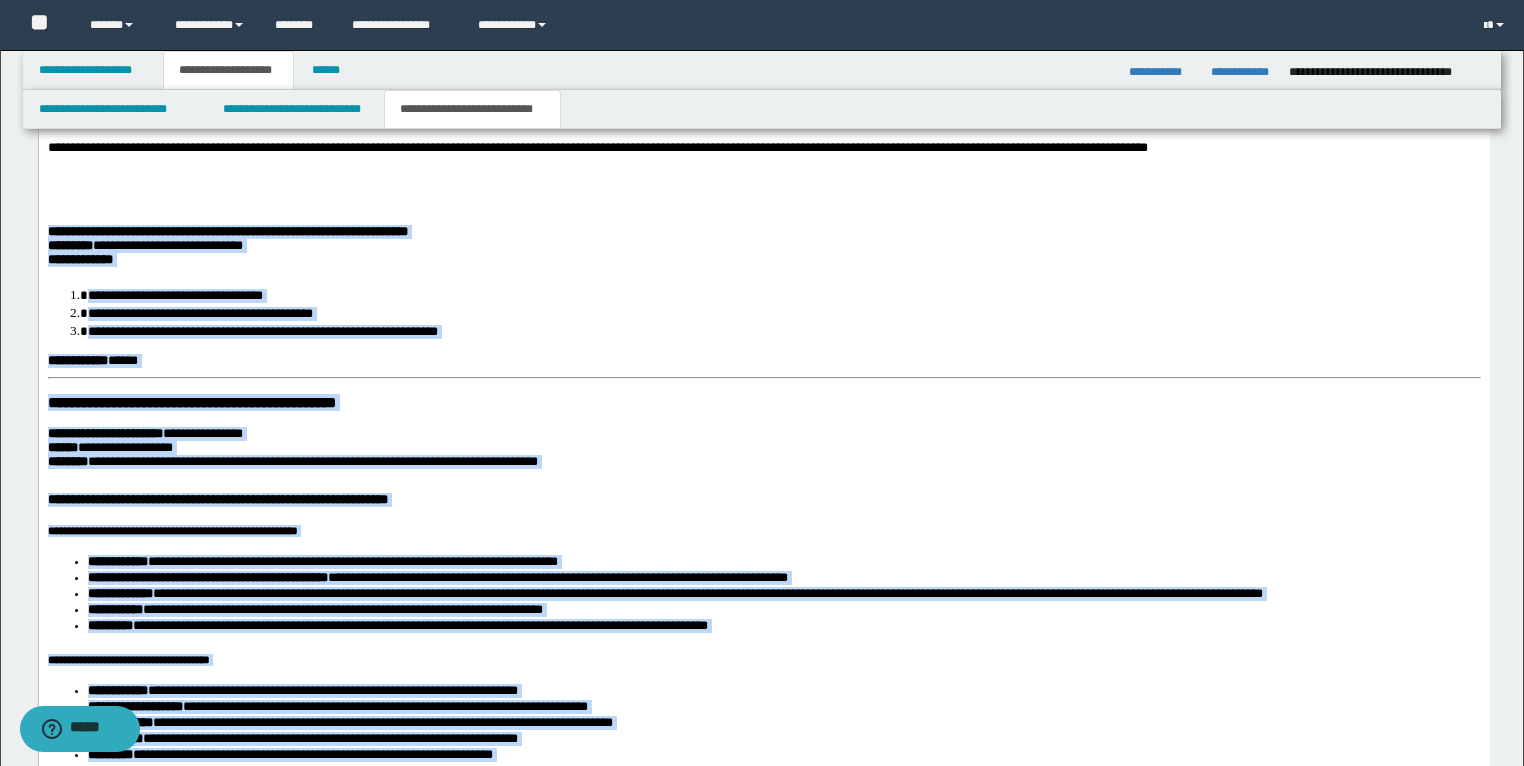 drag, startPoint x: 561, startPoint y: 1428, endPoint x: 74, endPoint y: 328, distance: 1202.9834 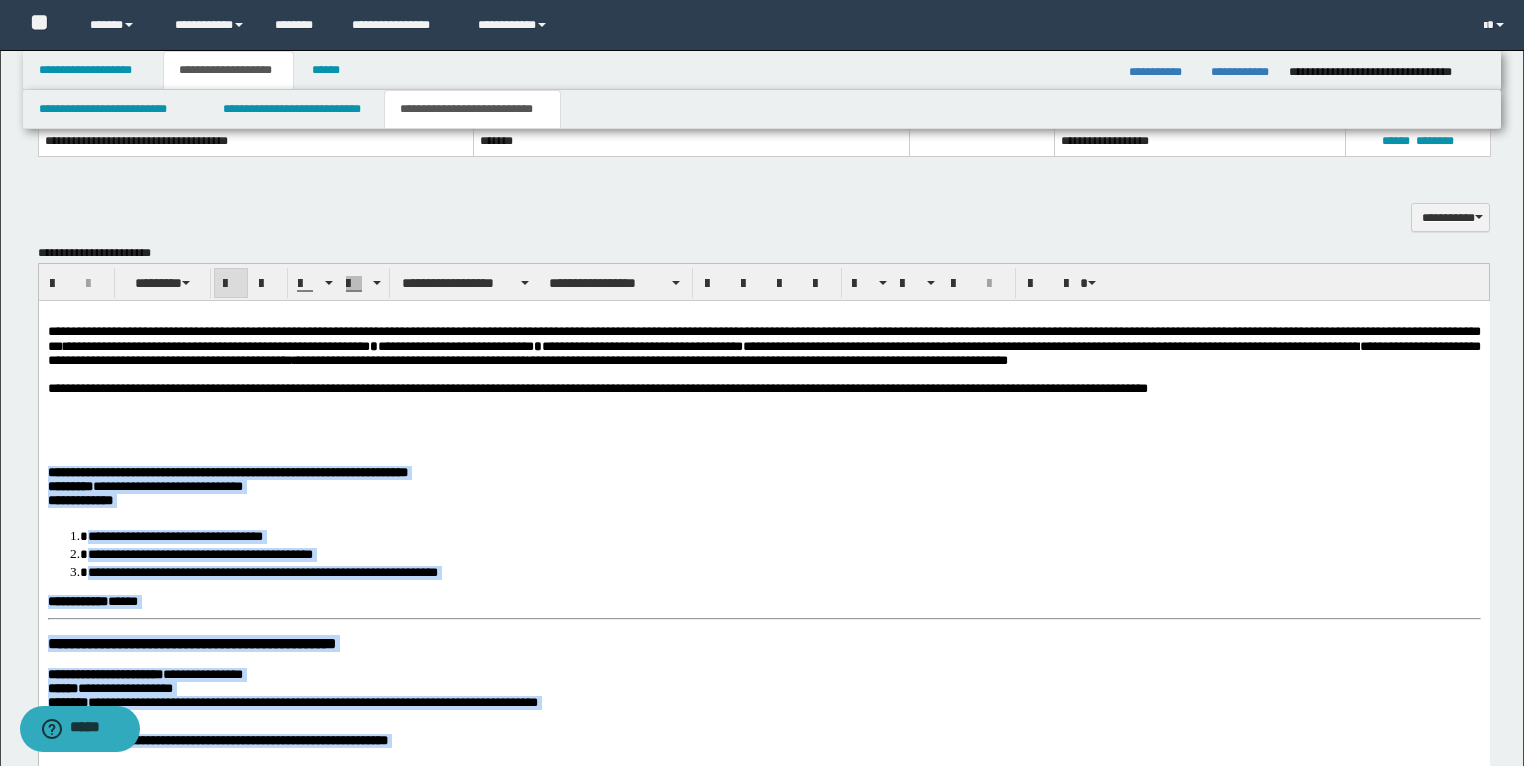 scroll, scrollTop: 2392, scrollLeft: 0, axis: vertical 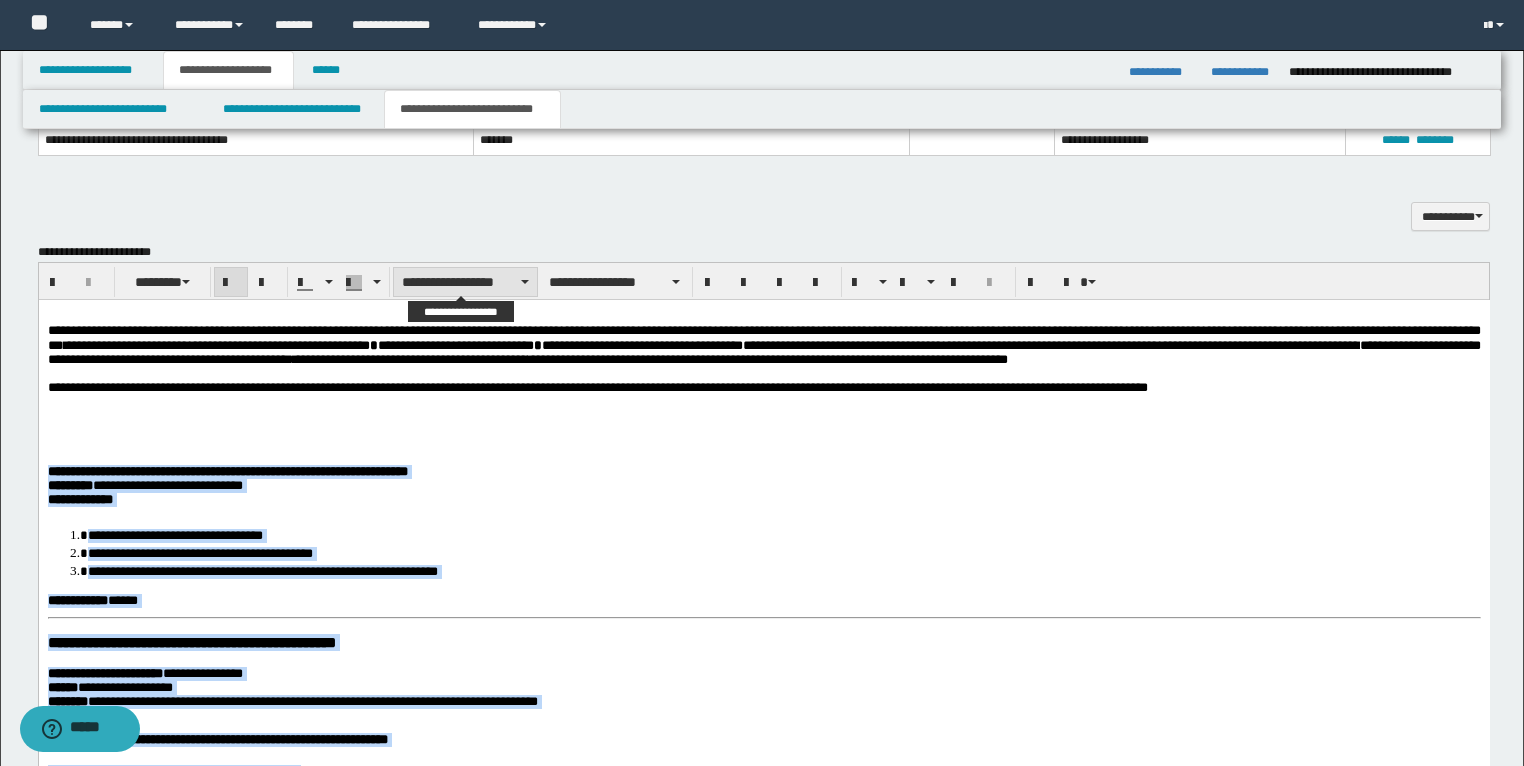 click at bounding box center (525, 282) 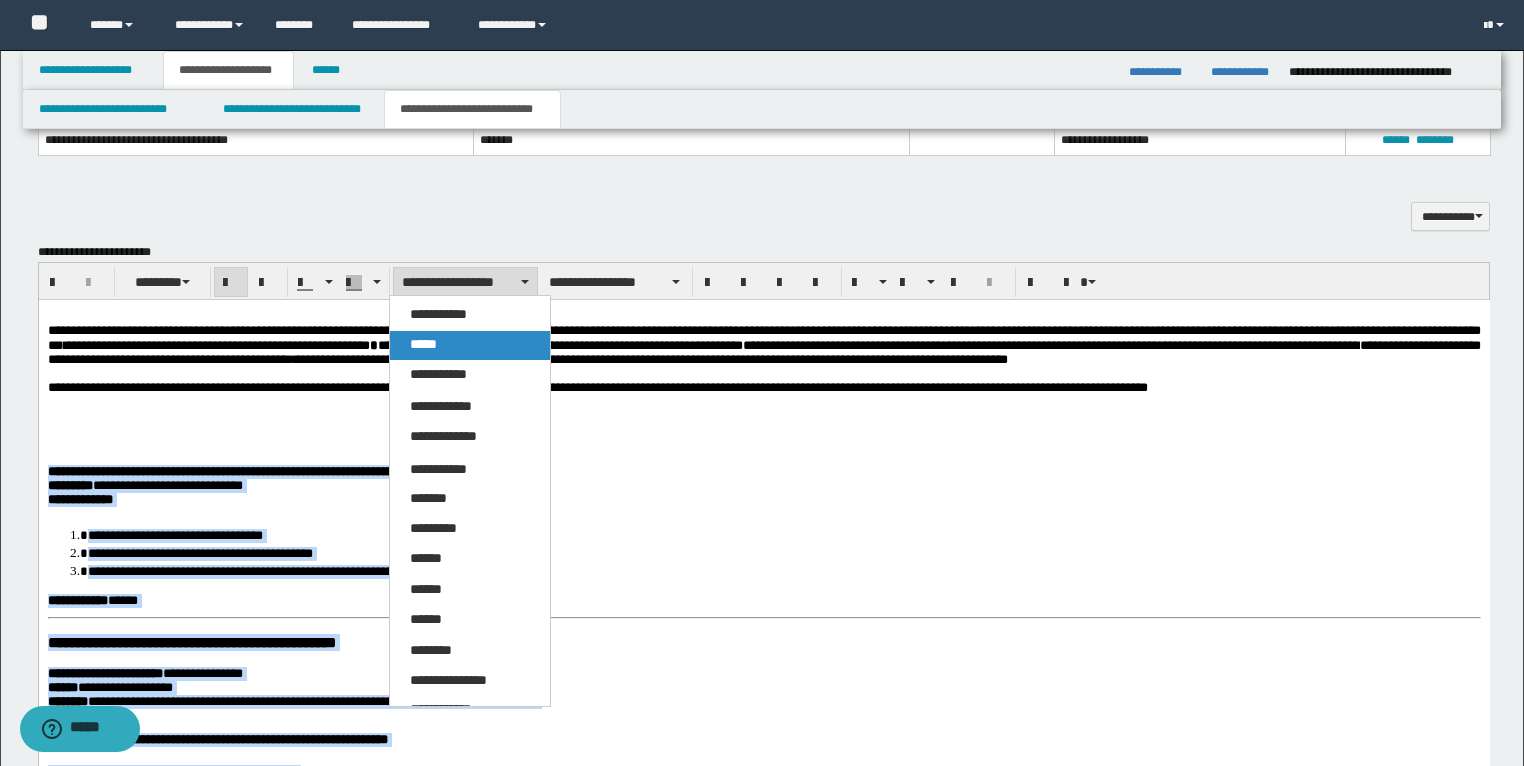 click on "*****" at bounding box center [470, 345] 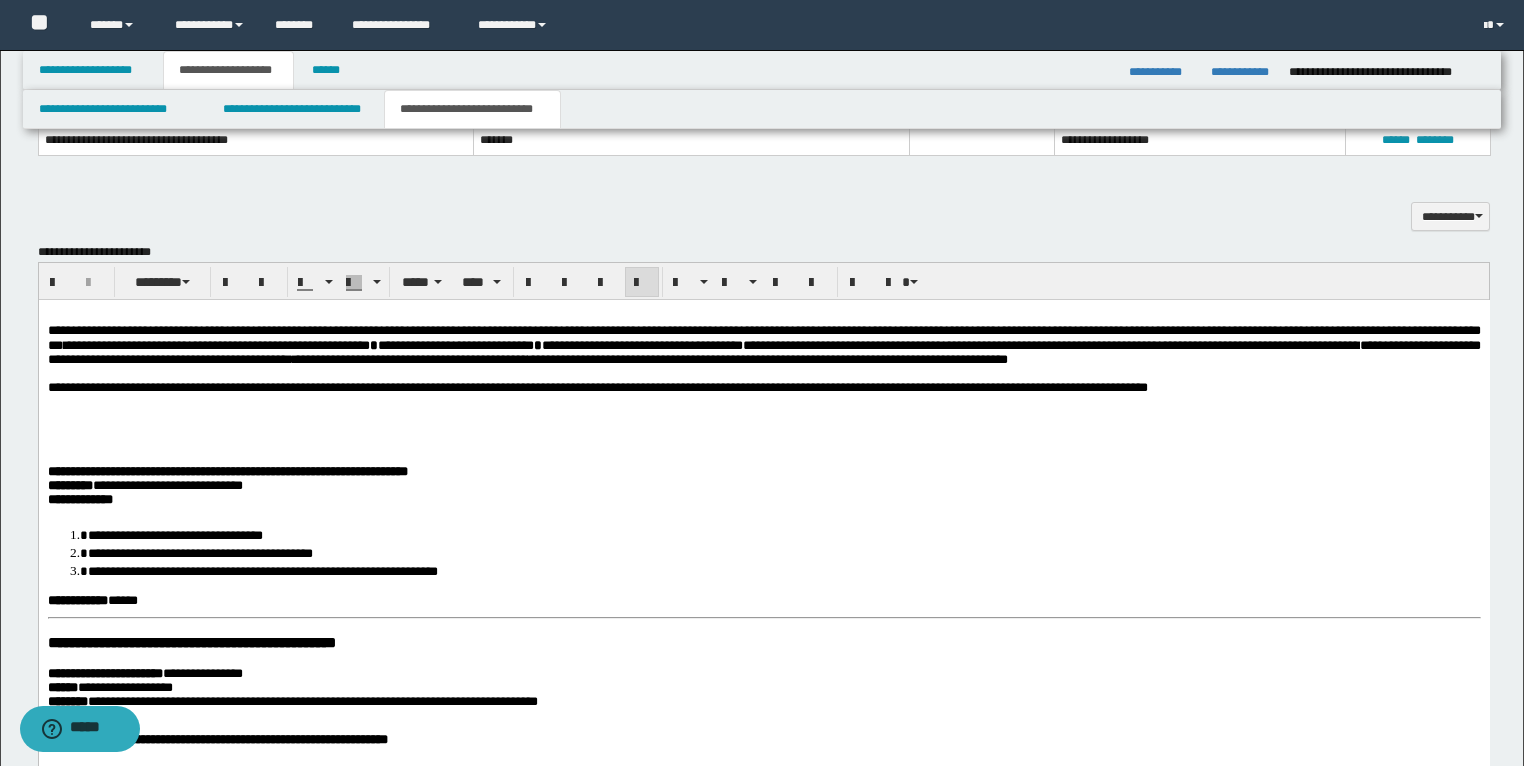 click at bounding box center [763, 430] 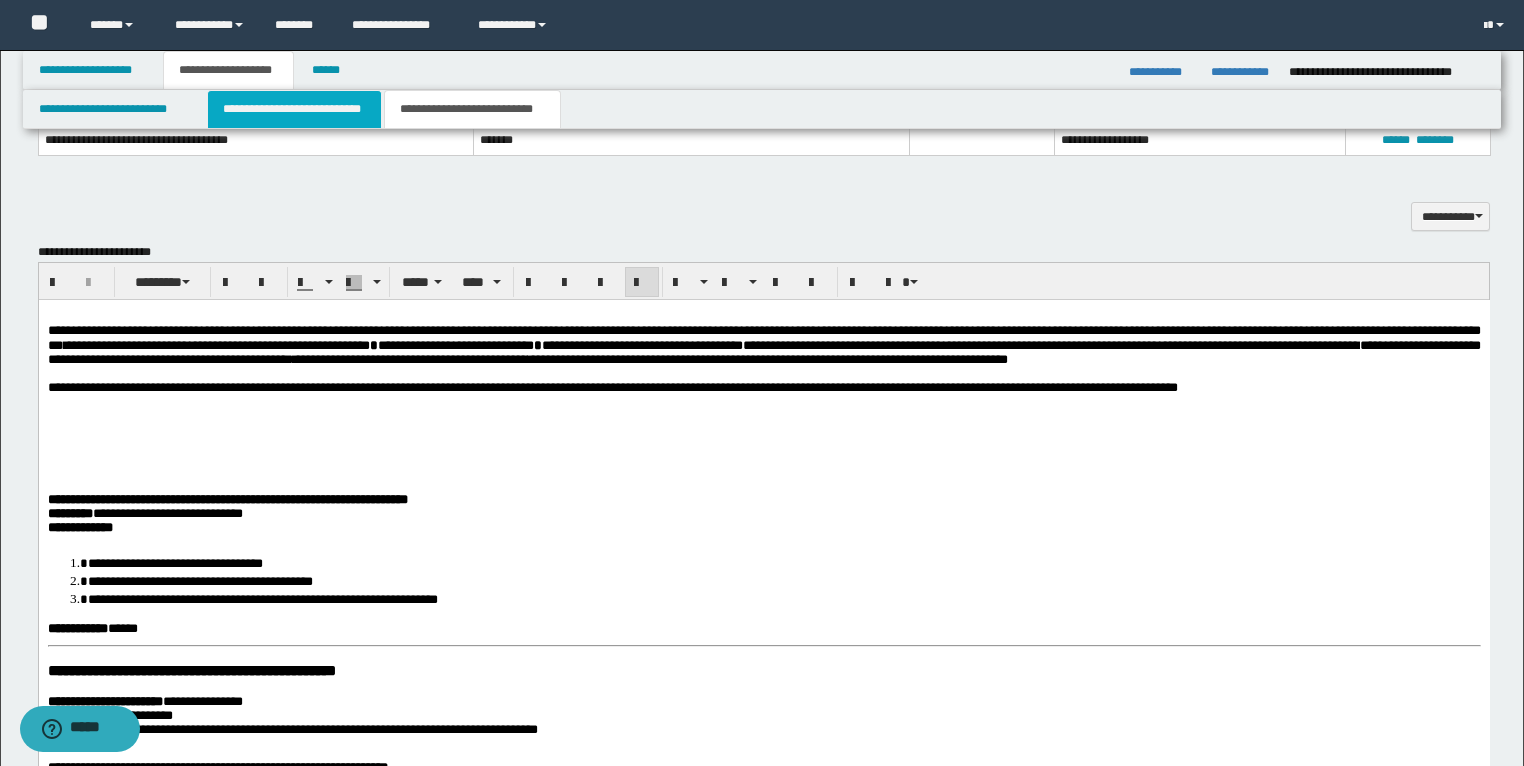 click on "**********" at bounding box center (294, 109) 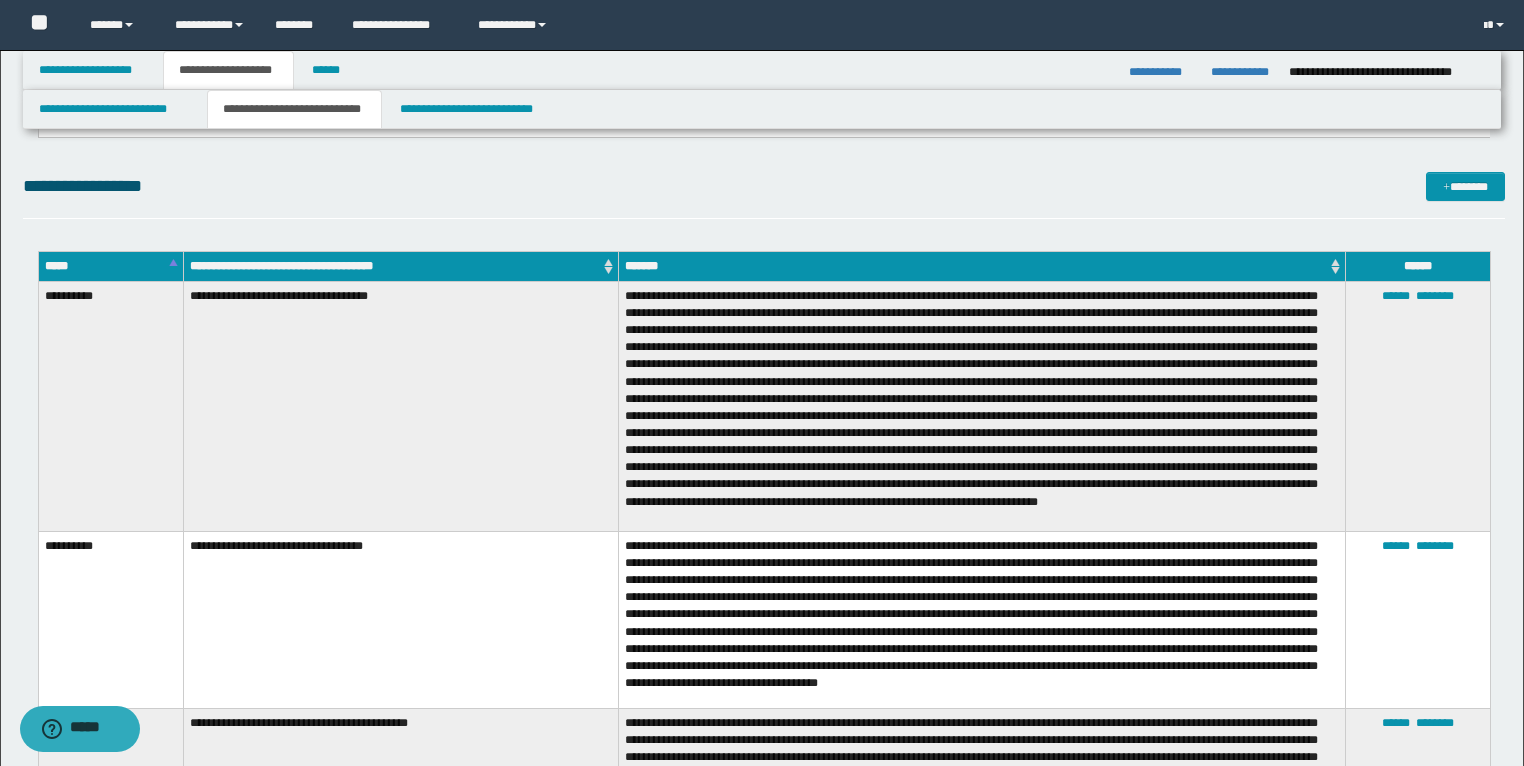 scroll, scrollTop: 2552, scrollLeft: 0, axis: vertical 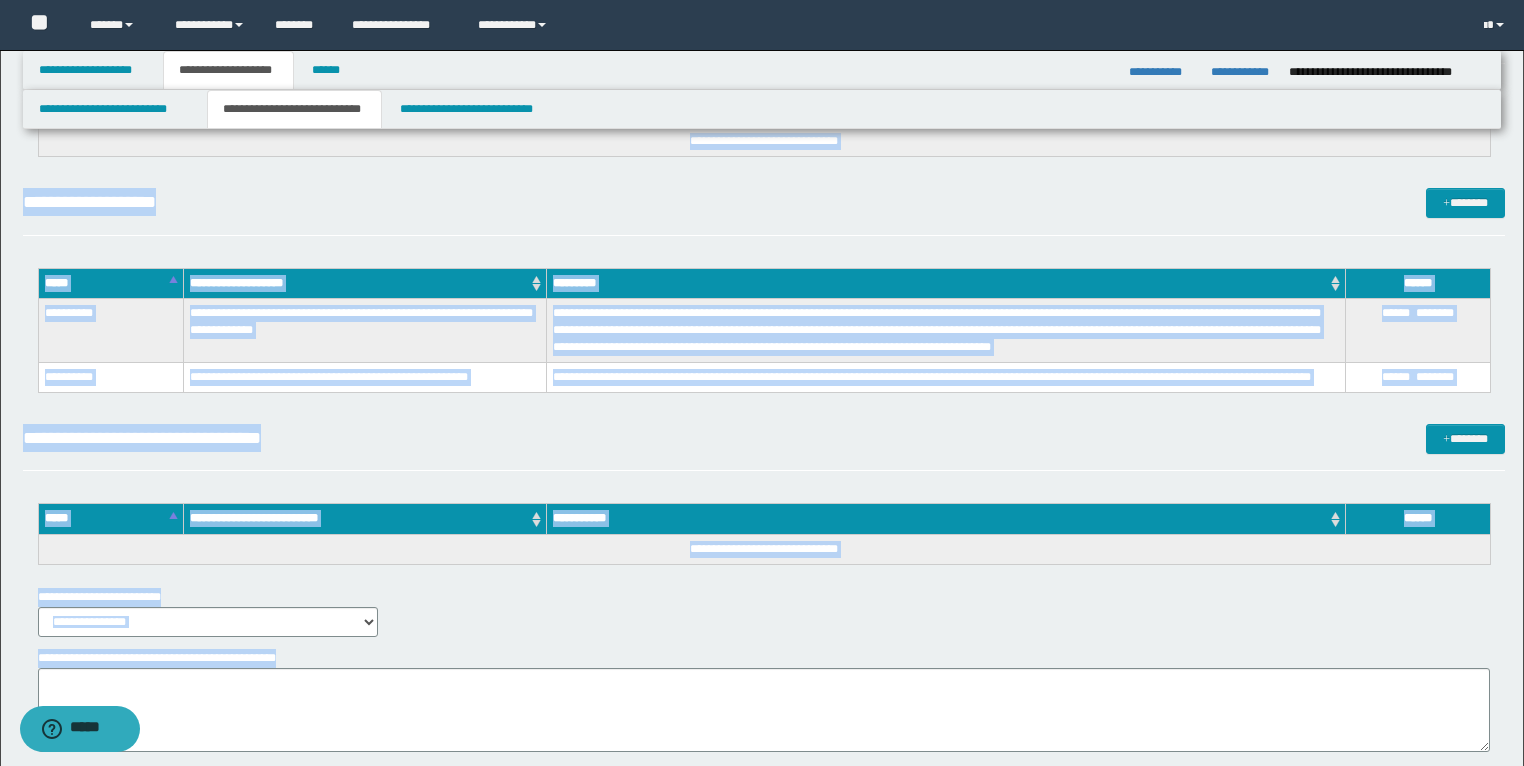 type 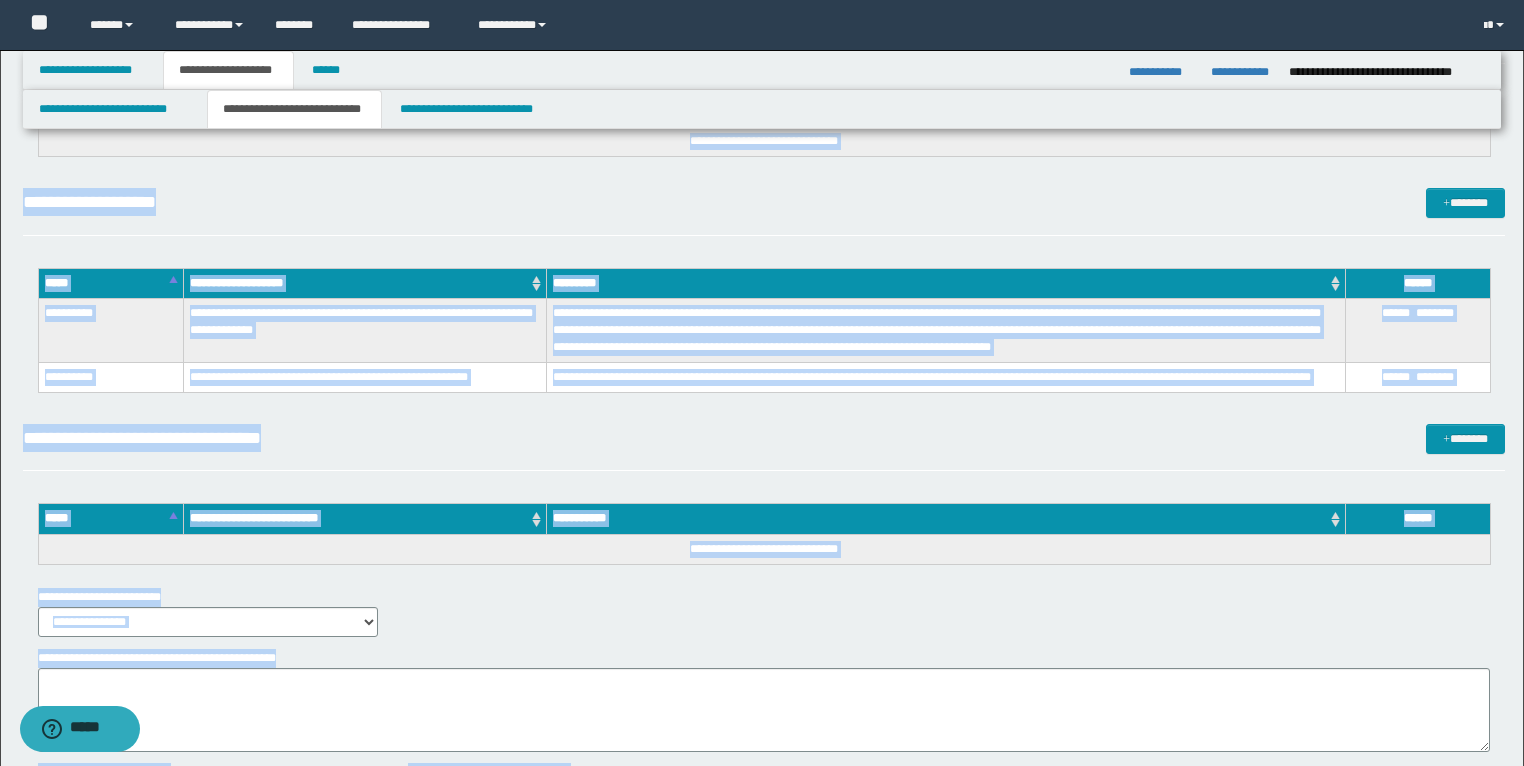 scroll, scrollTop: 3429, scrollLeft: 0, axis: vertical 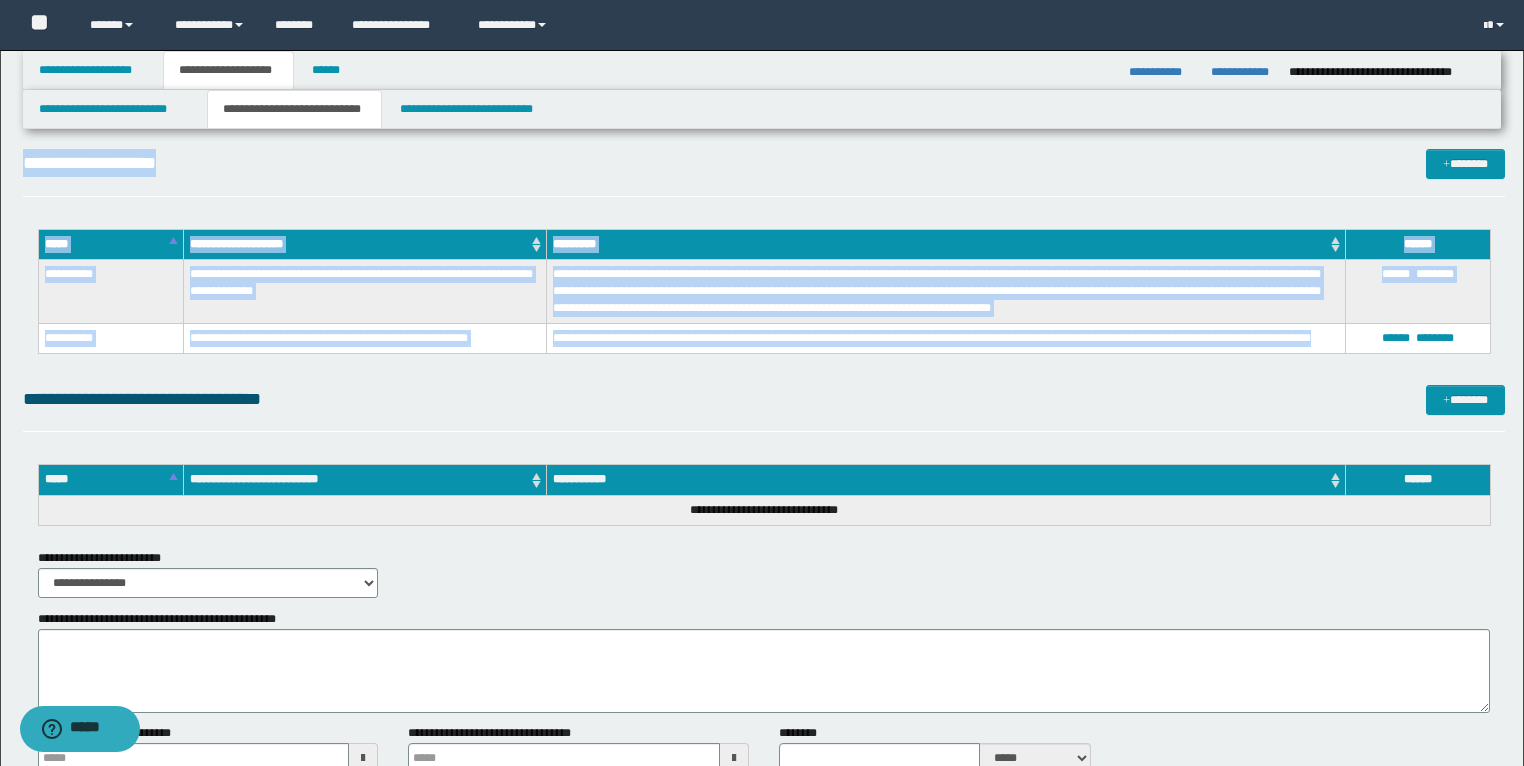 drag, startPoint x: 40, startPoint y: 198, endPoint x: 1352, endPoint y: 330, distance: 1318.6235 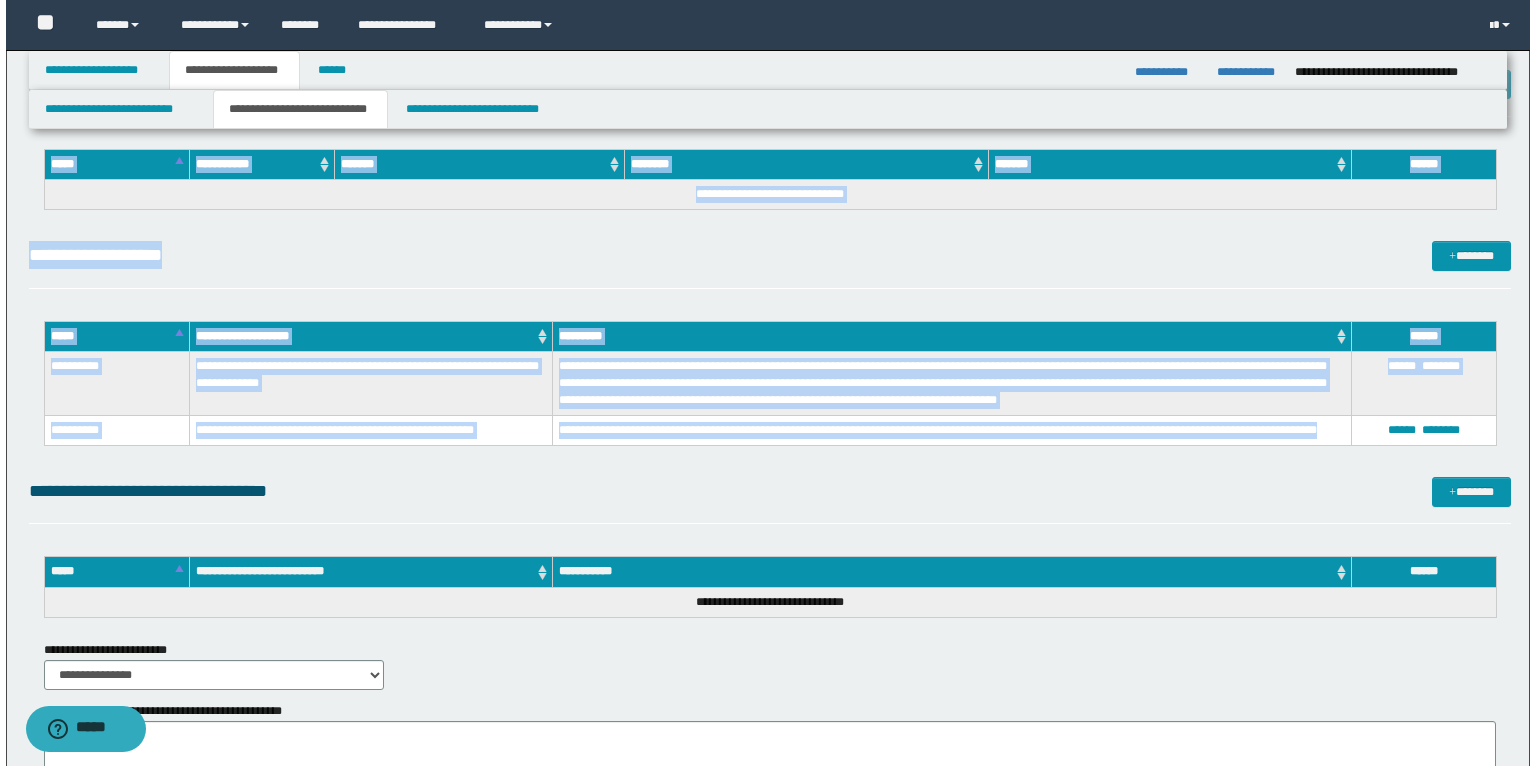 scroll, scrollTop: 3189, scrollLeft: 0, axis: vertical 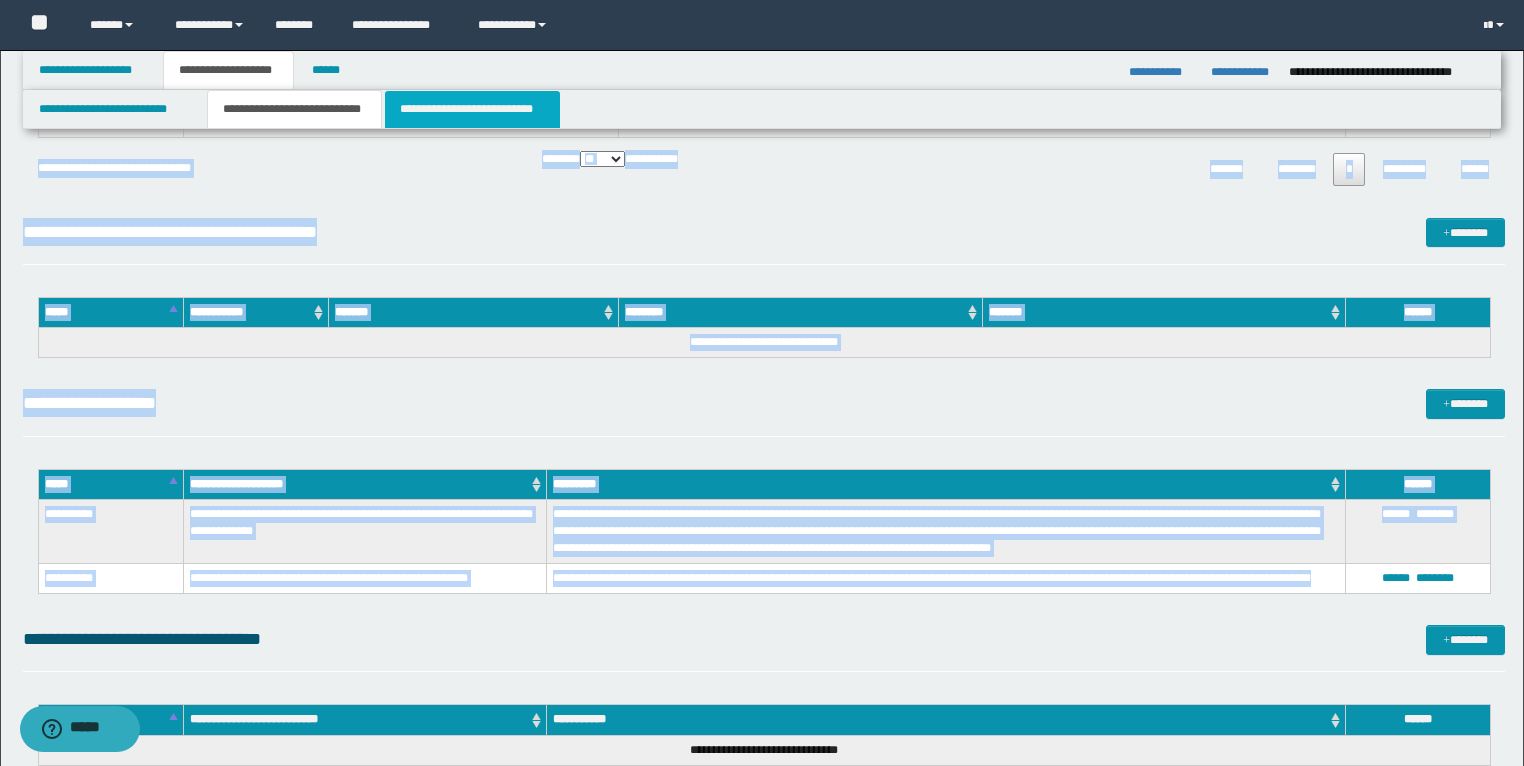 click on "**********" at bounding box center (472, 109) 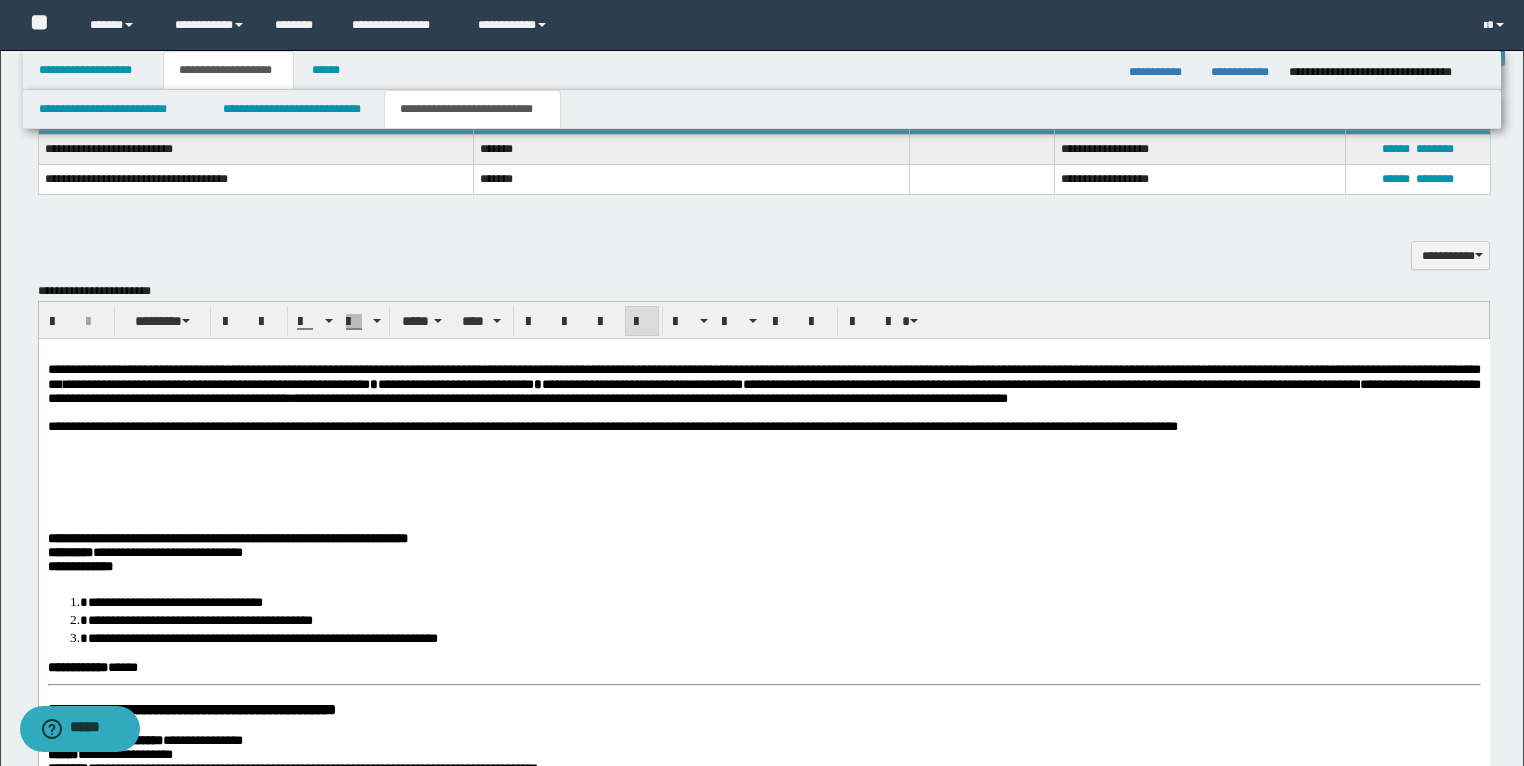 scroll, scrollTop: 2309, scrollLeft: 0, axis: vertical 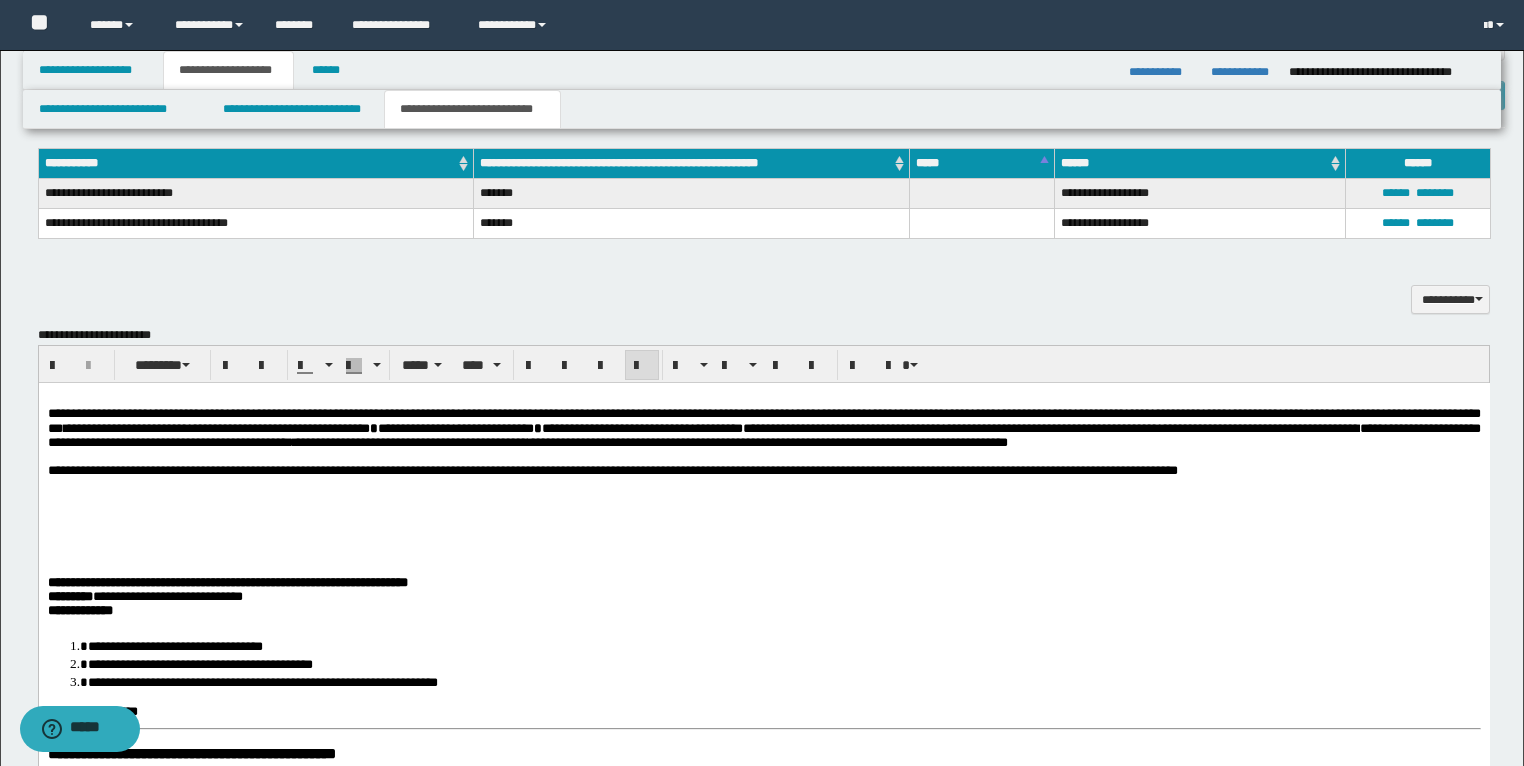 click at bounding box center (763, 513) 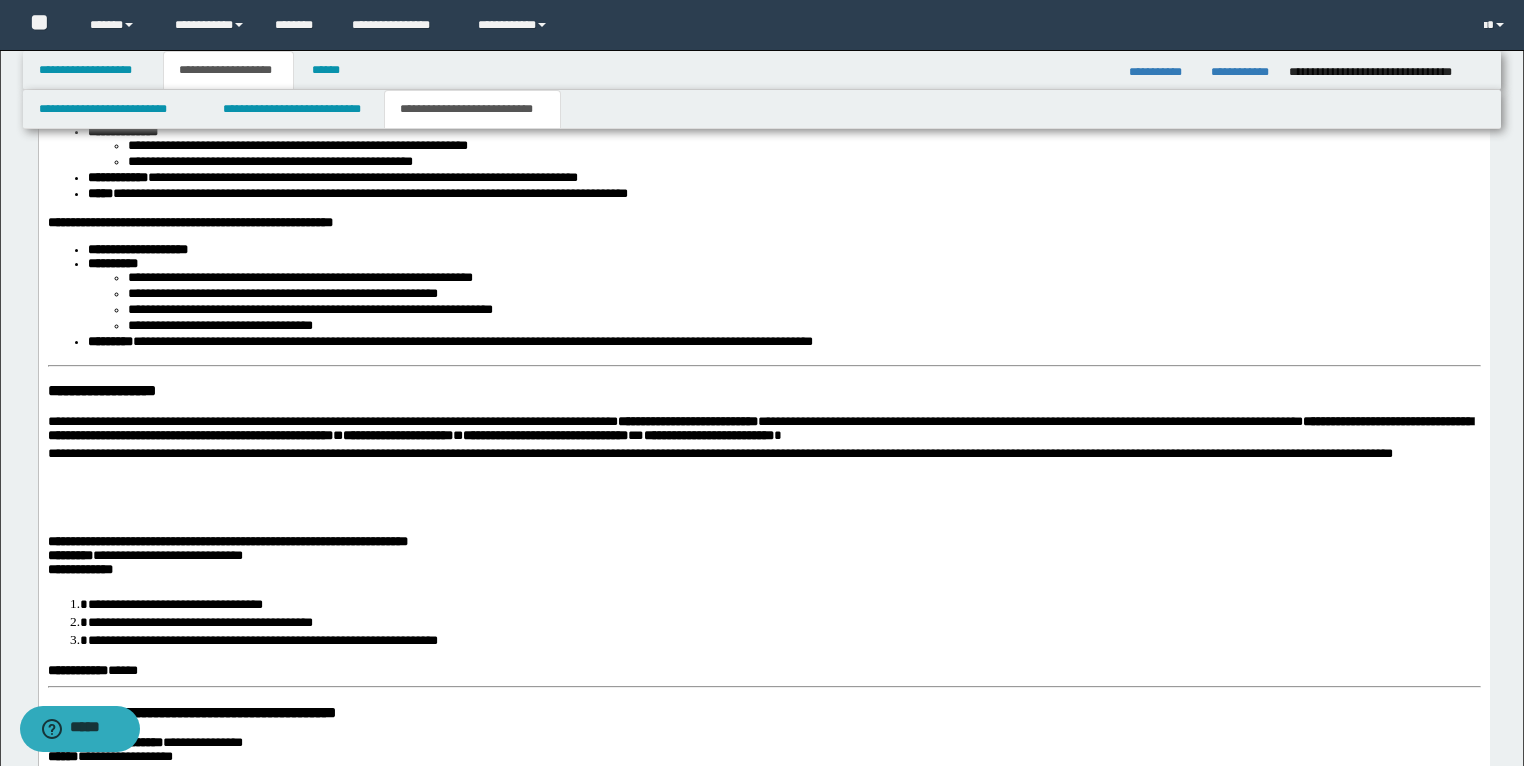 scroll, scrollTop: 3109, scrollLeft: 0, axis: vertical 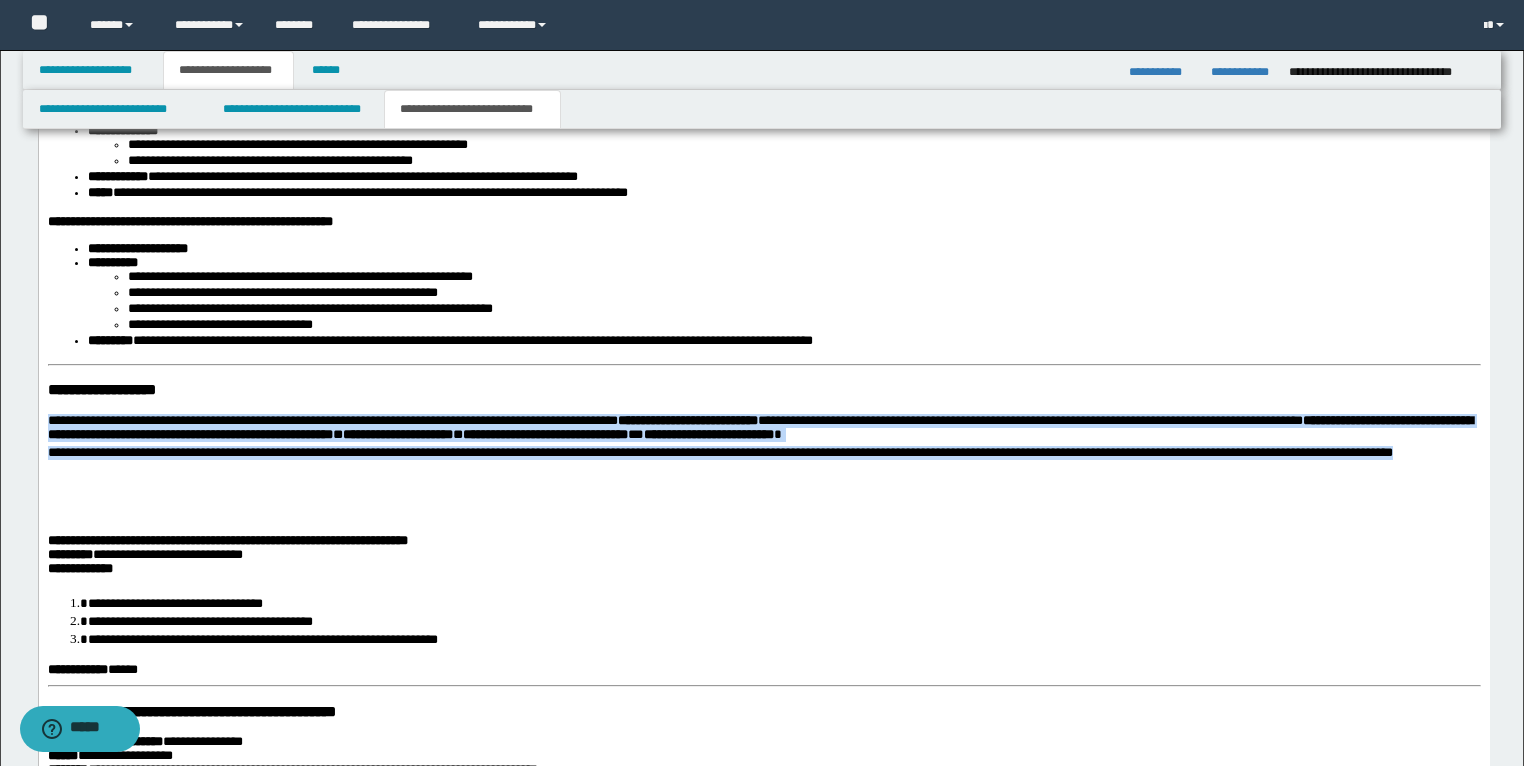drag, startPoint x: 143, startPoint y: 524, endPoint x: 71, endPoint y: 49, distance: 480.42584 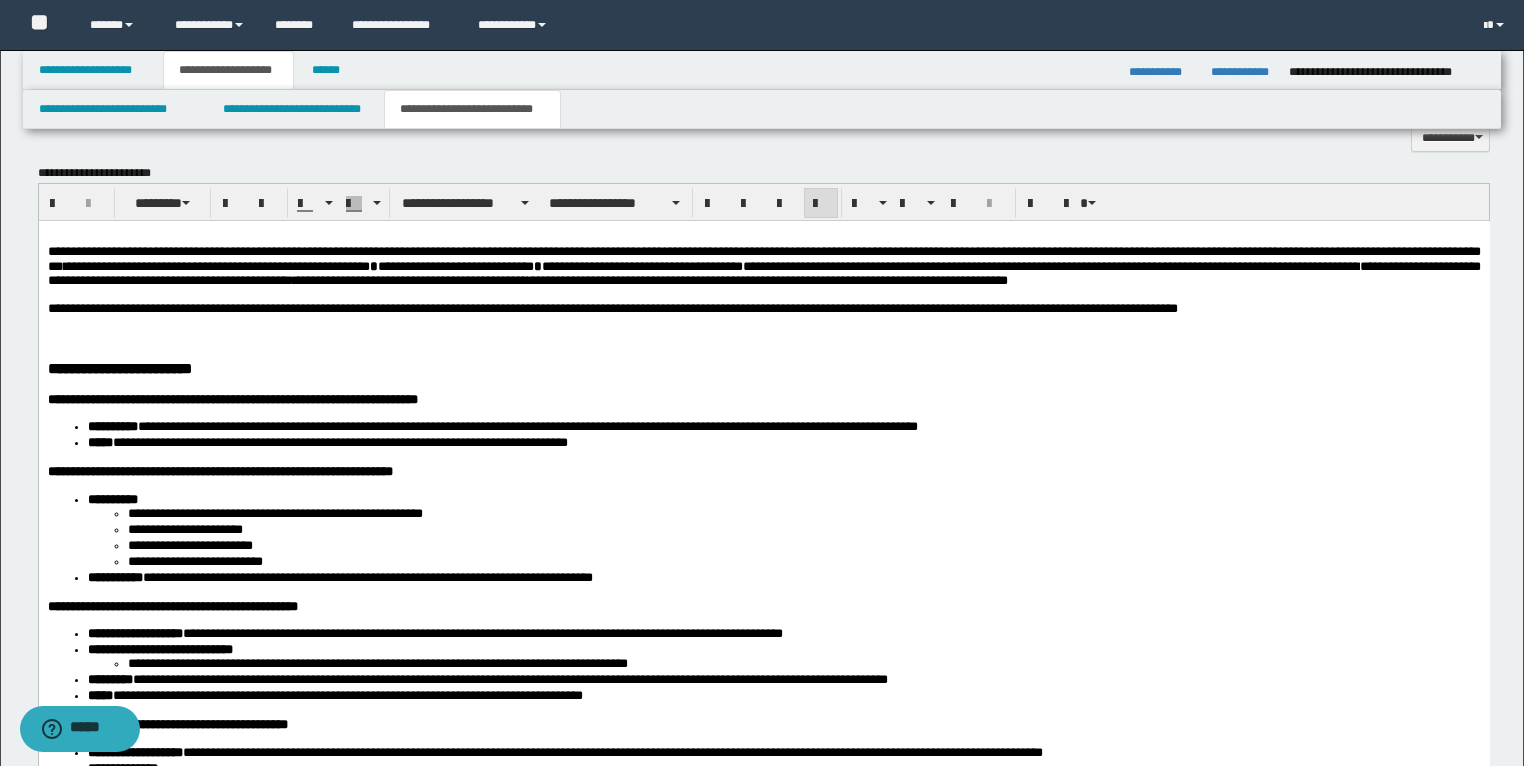 scroll, scrollTop: 2469, scrollLeft: 0, axis: vertical 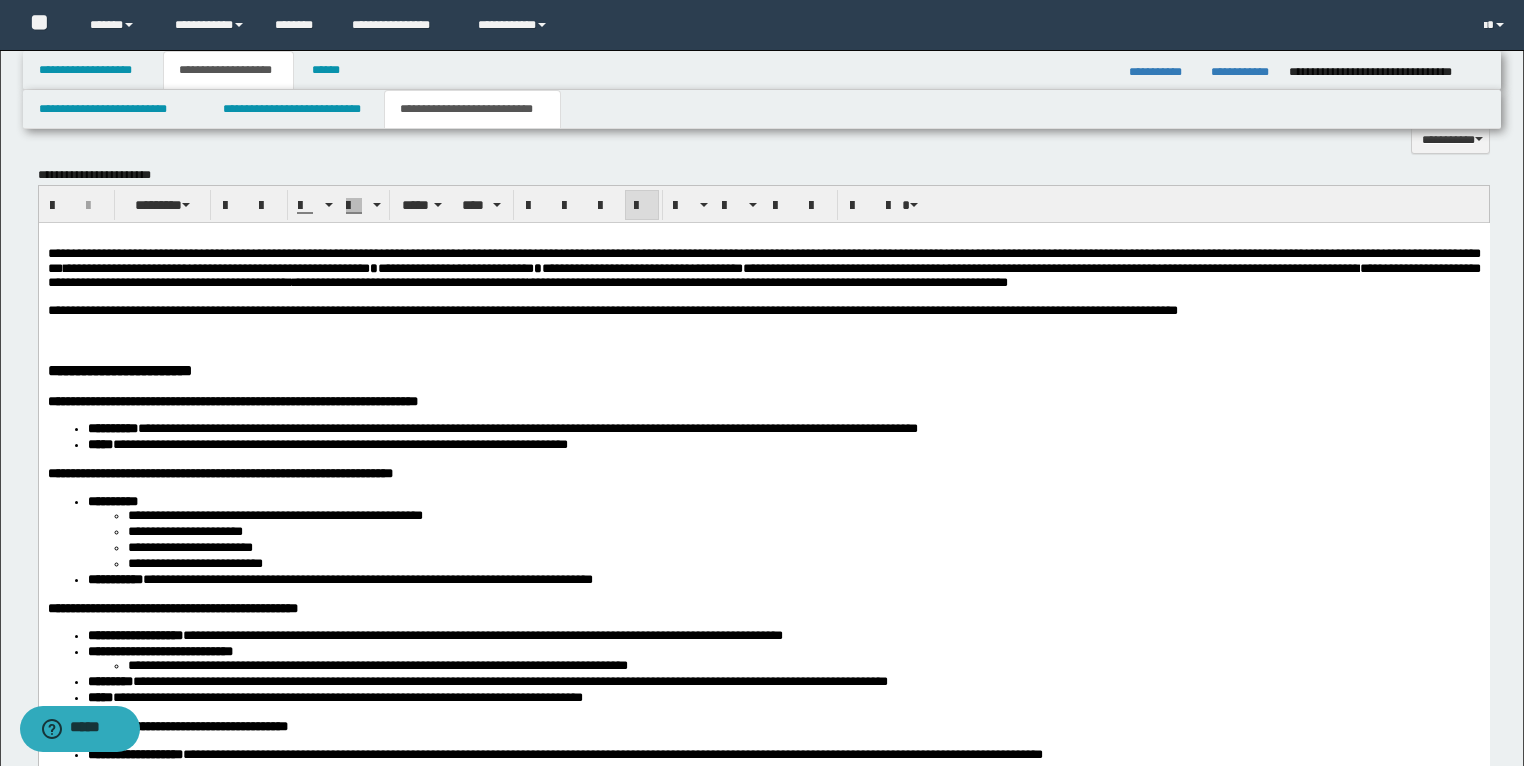 click on "**********" at bounding box center [763, 311] 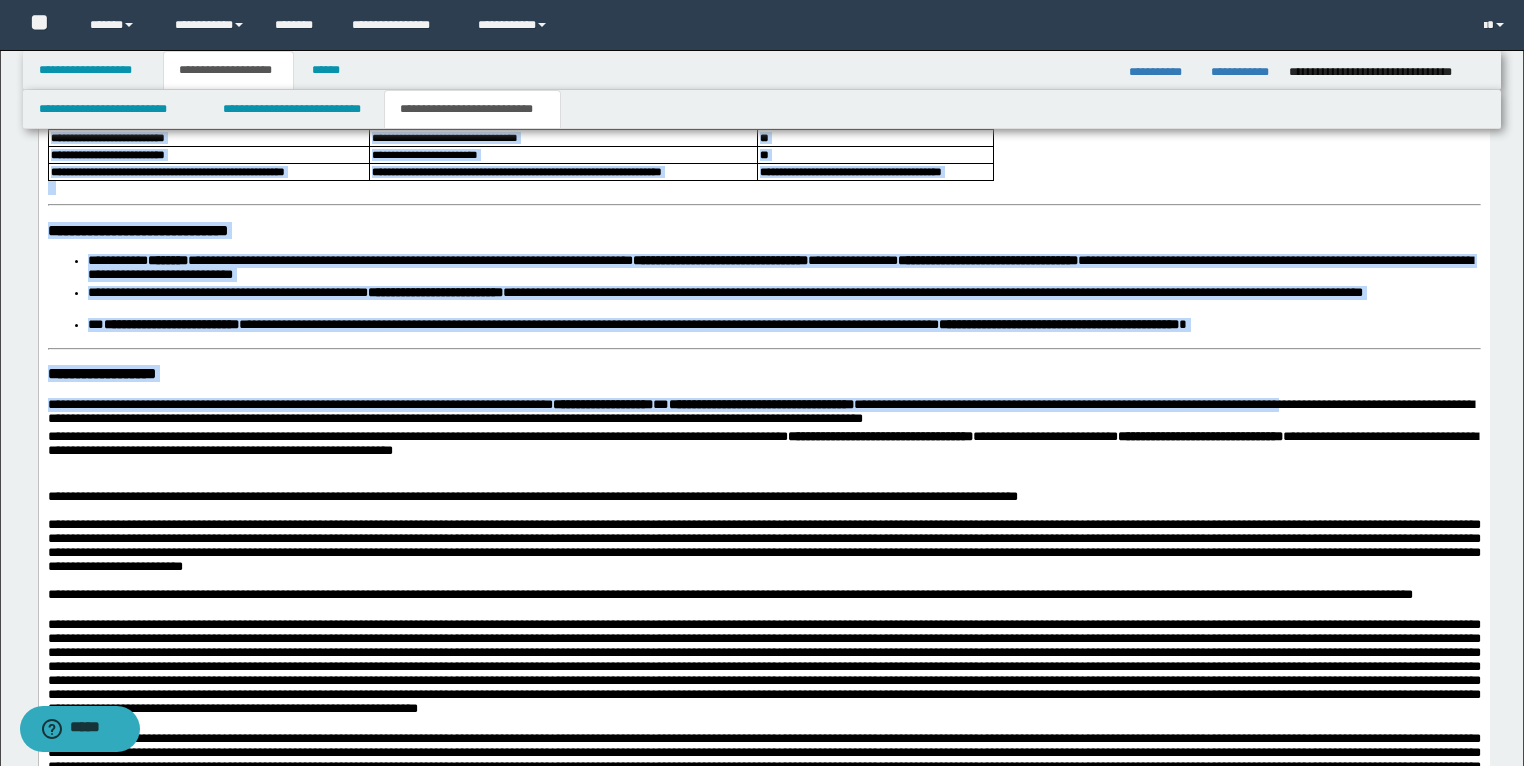 scroll, scrollTop: 4413, scrollLeft: 0, axis: vertical 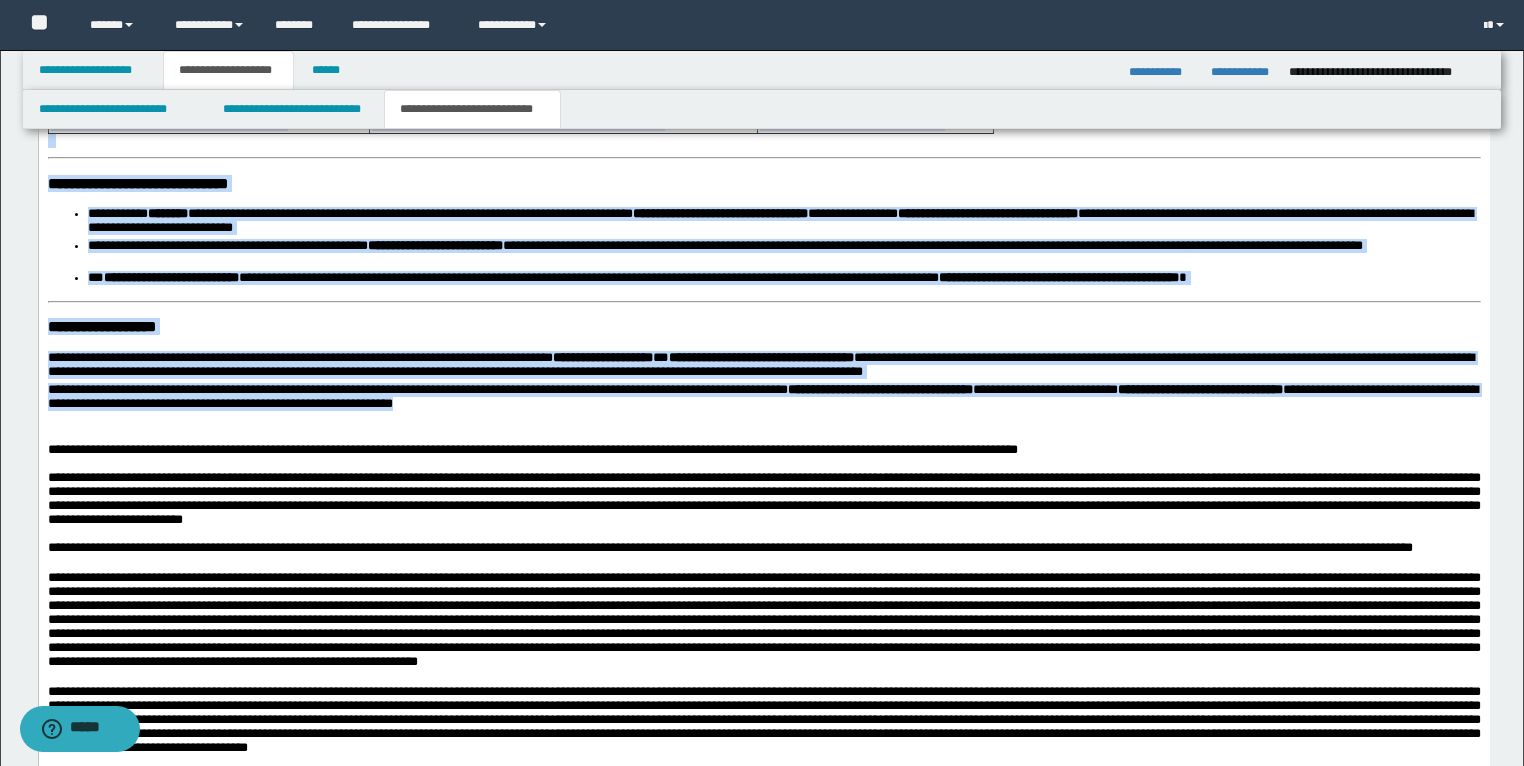 drag, startPoint x: 45, startPoint y: -1592, endPoint x: 838, endPoint y: 495, distance: 2232.581 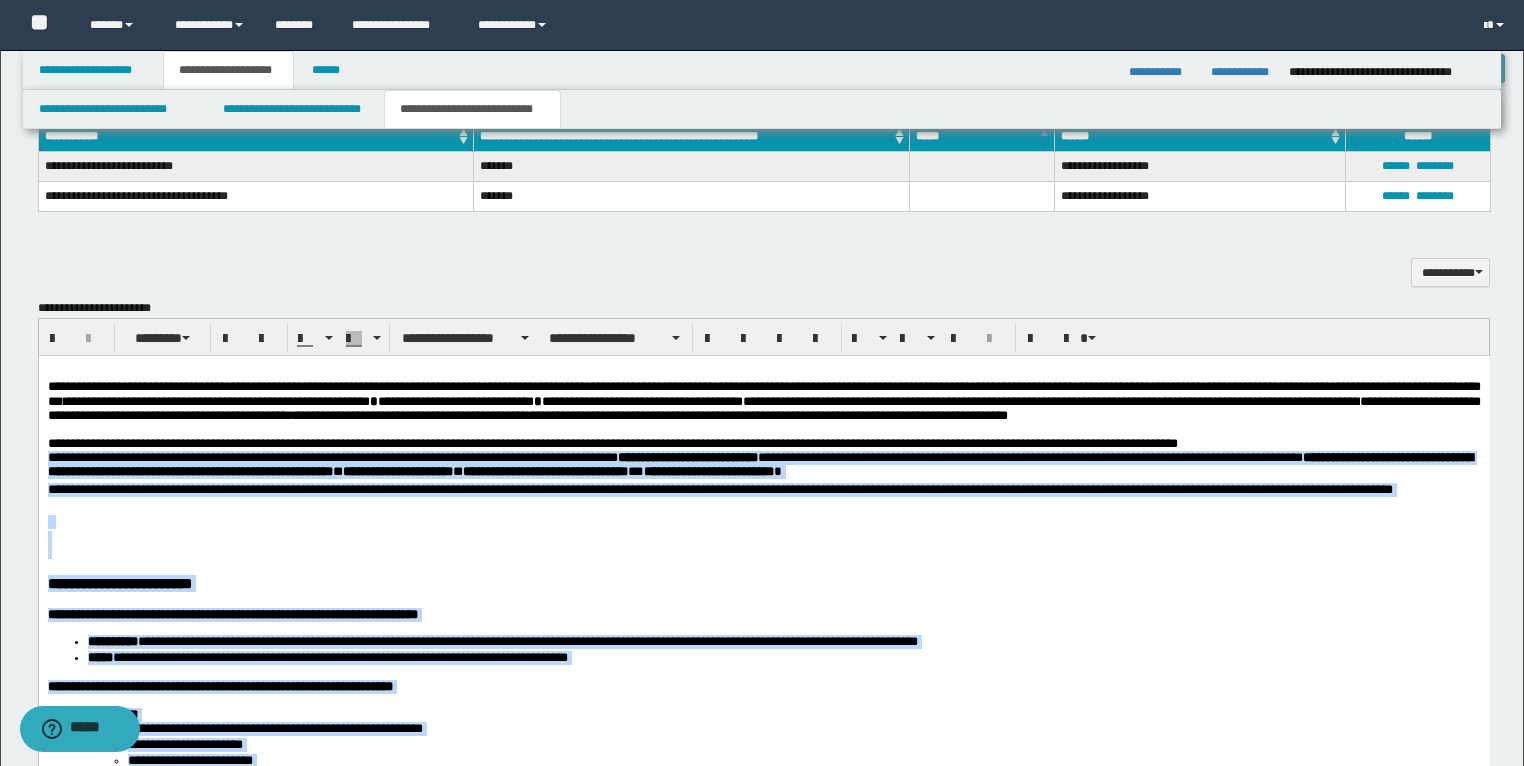 scroll, scrollTop: 2333, scrollLeft: 0, axis: vertical 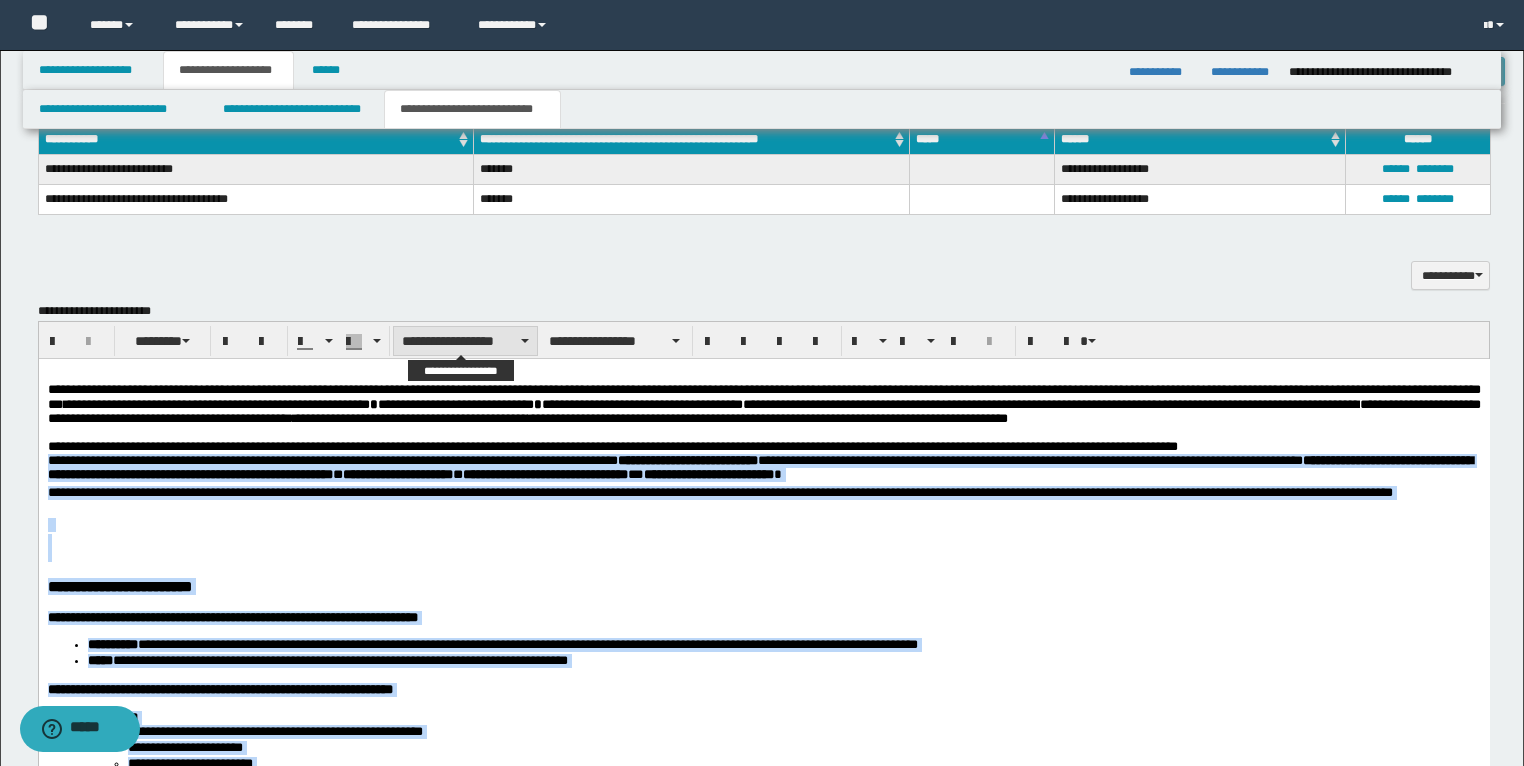 click on "**********" at bounding box center (465, 341) 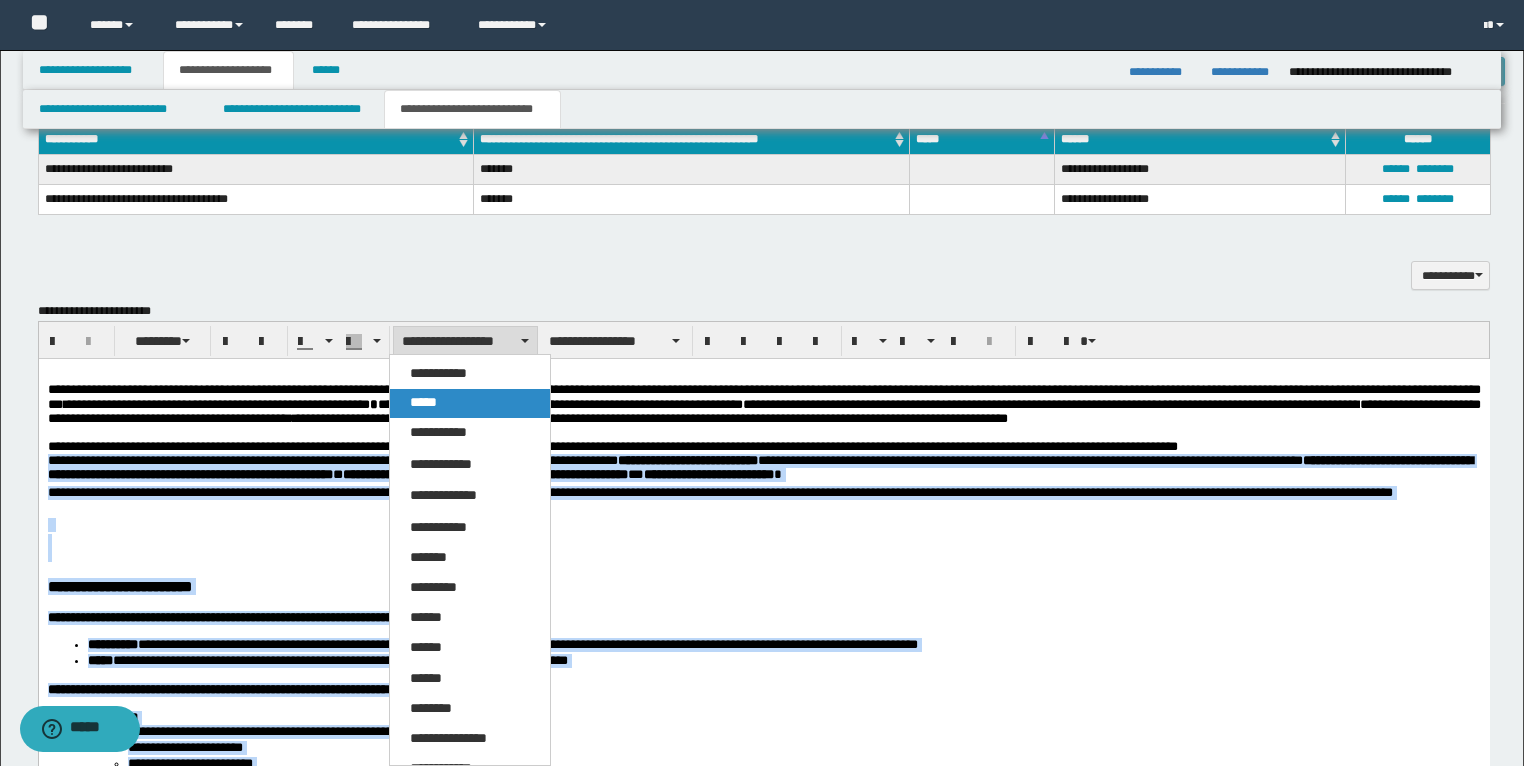 click on "*****" at bounding box center (470, 403) 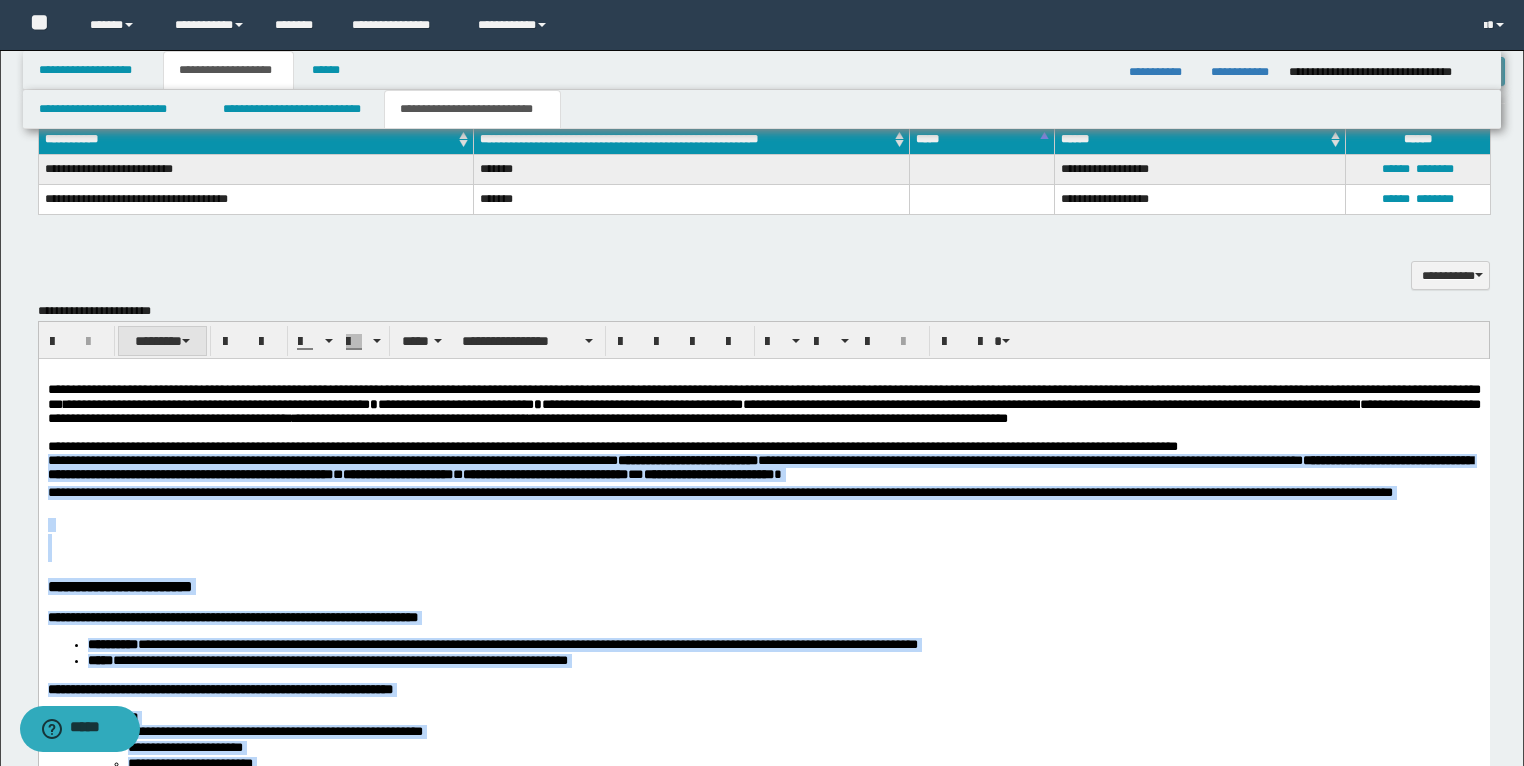 click on "********" at bounding box center (162, 341) 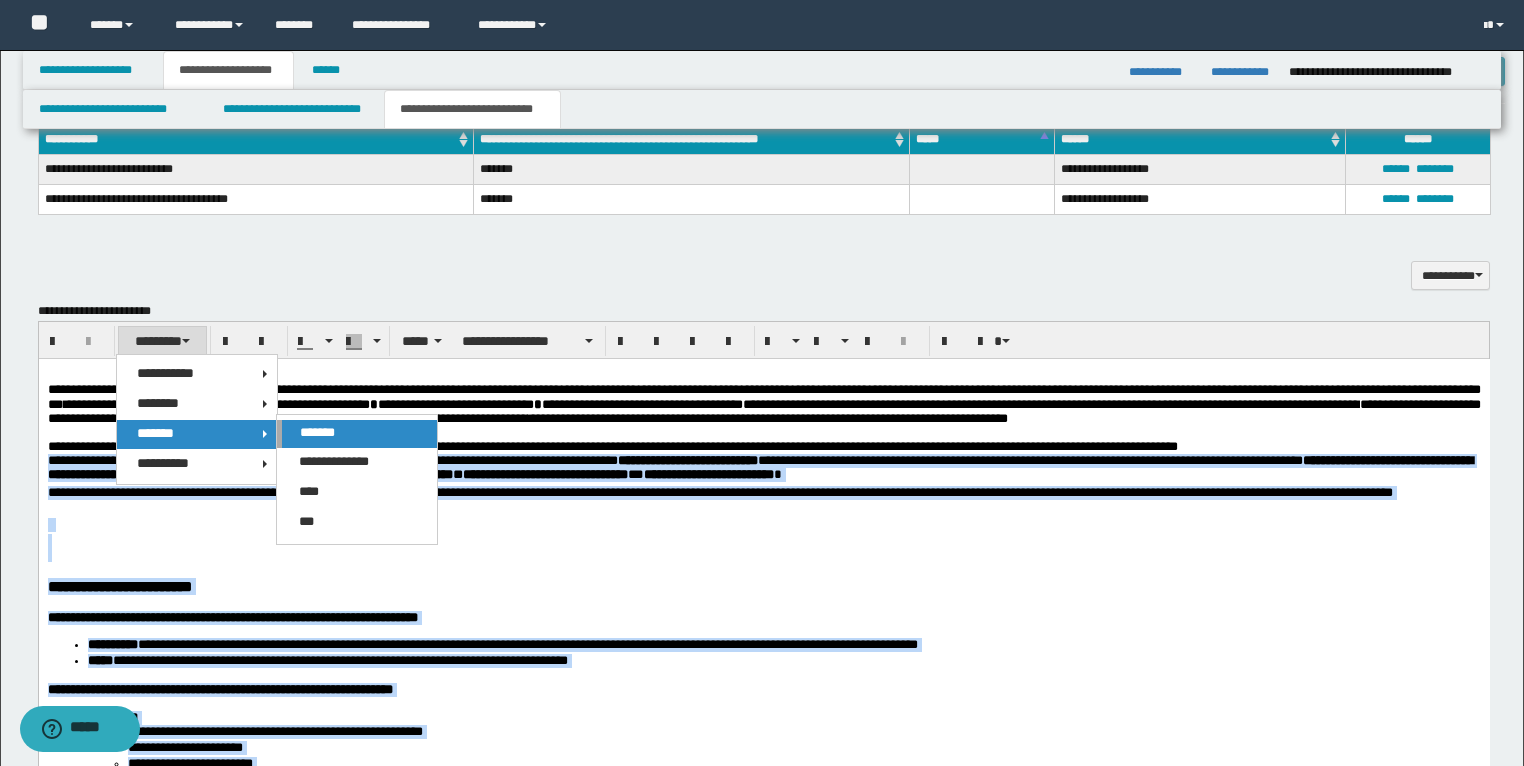 click on "*******" at bounding box center [317, 432] 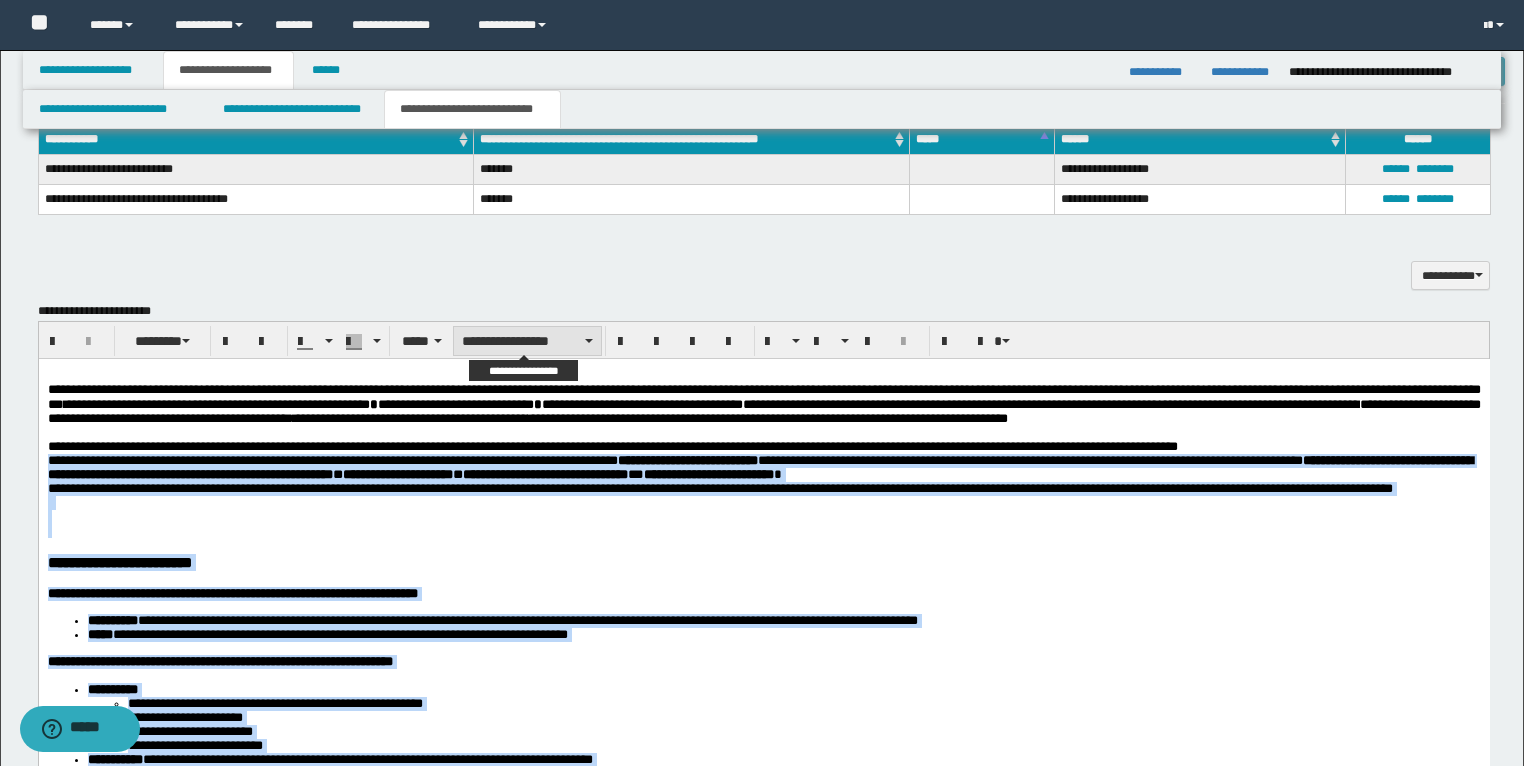 click on "**********" at bounding box center (527, 341) 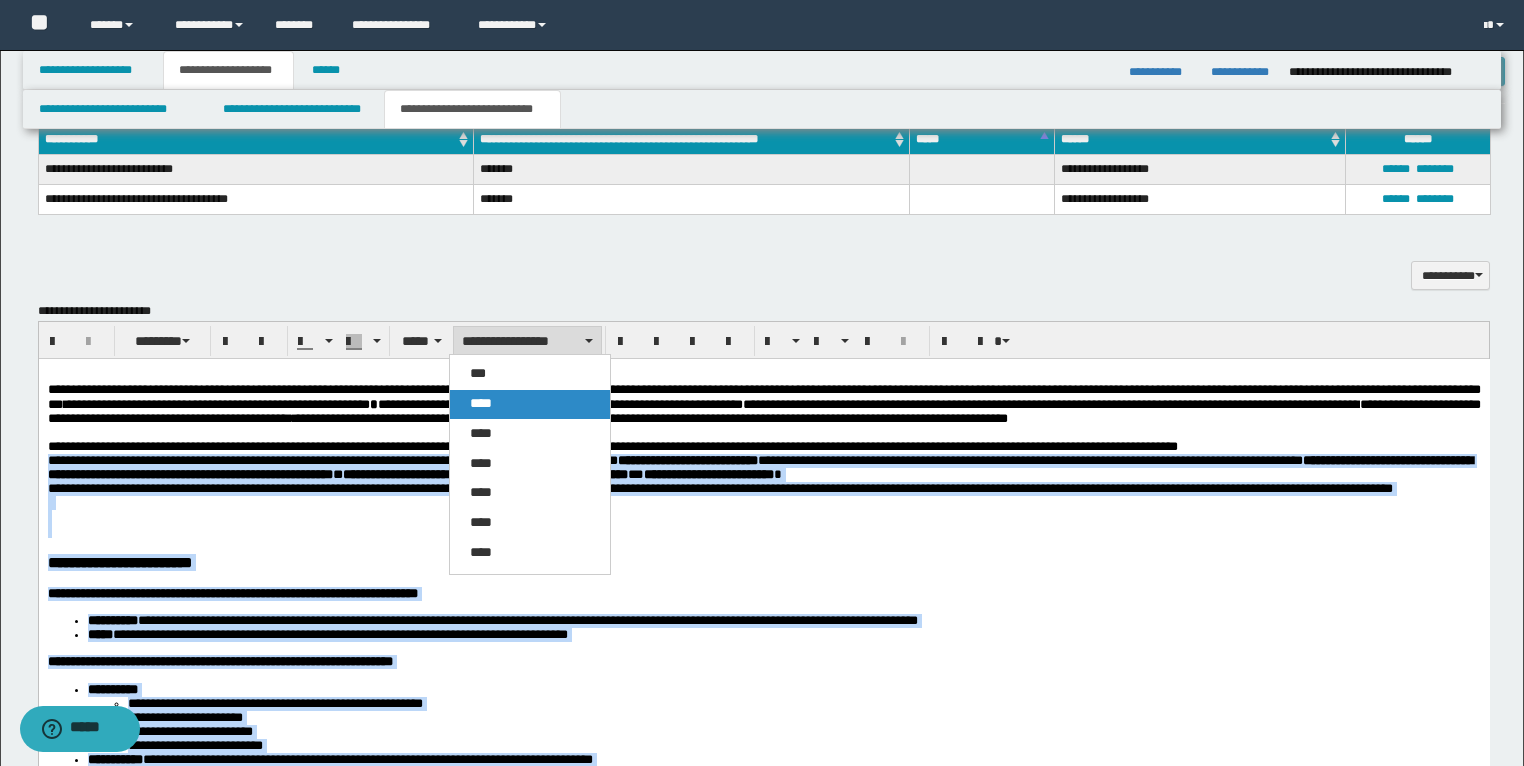 click on "****" at bounding box center (481, 403) 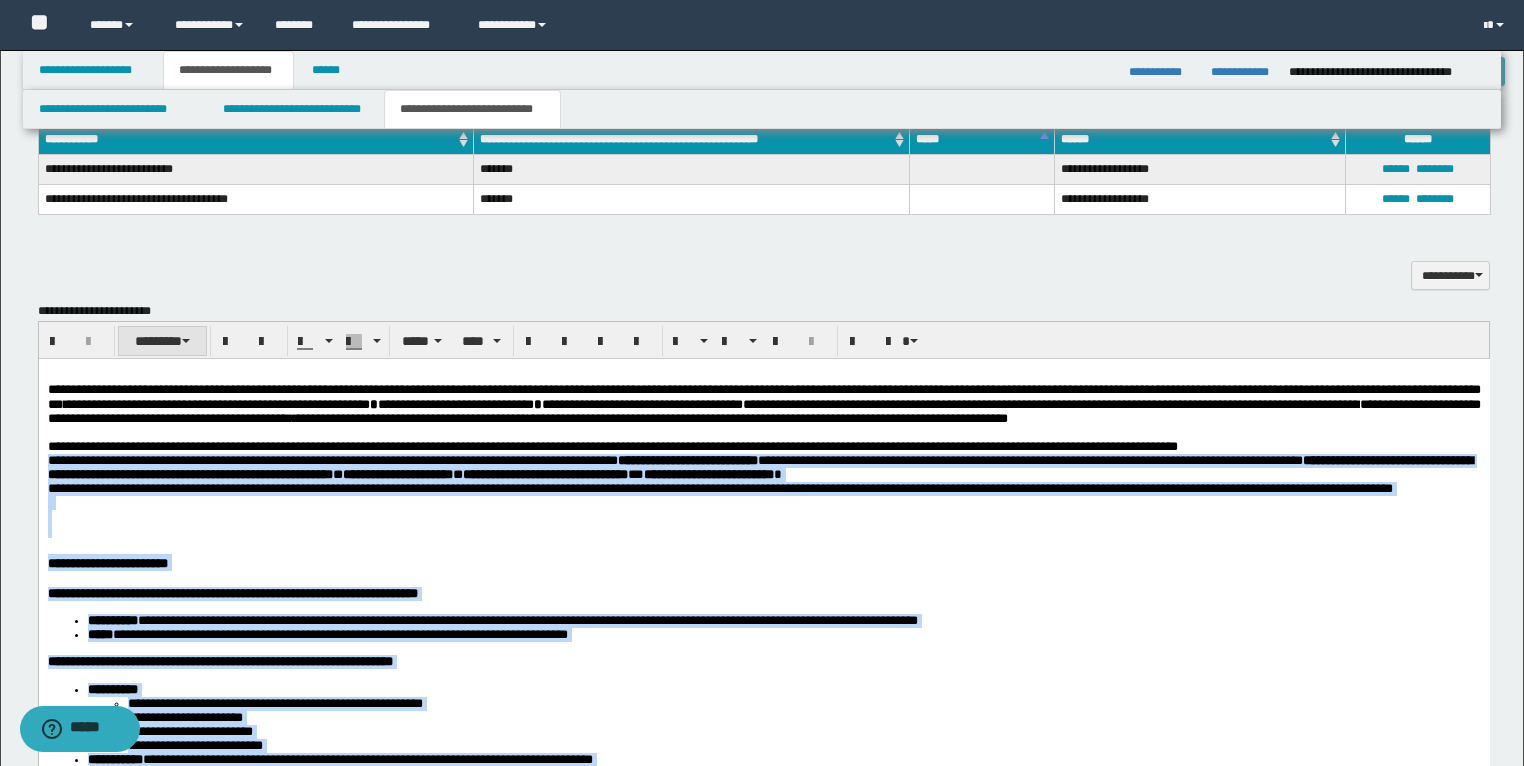 click on "********" at bounding box center [162, 341] 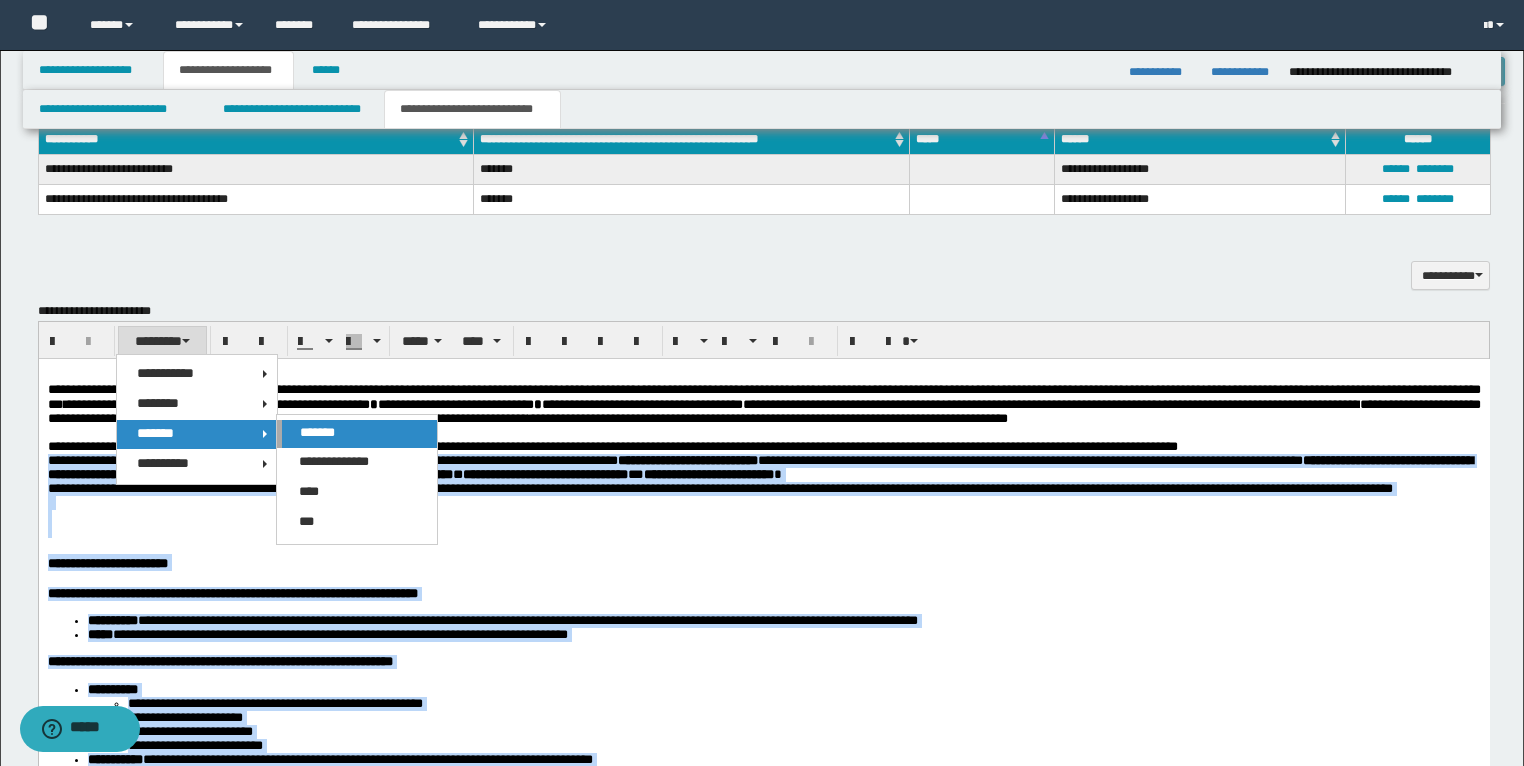 drag, startPoint x: 296, startPoint y: 433, endPoint x: 309, endPoint y: 432, distance: 13.038404 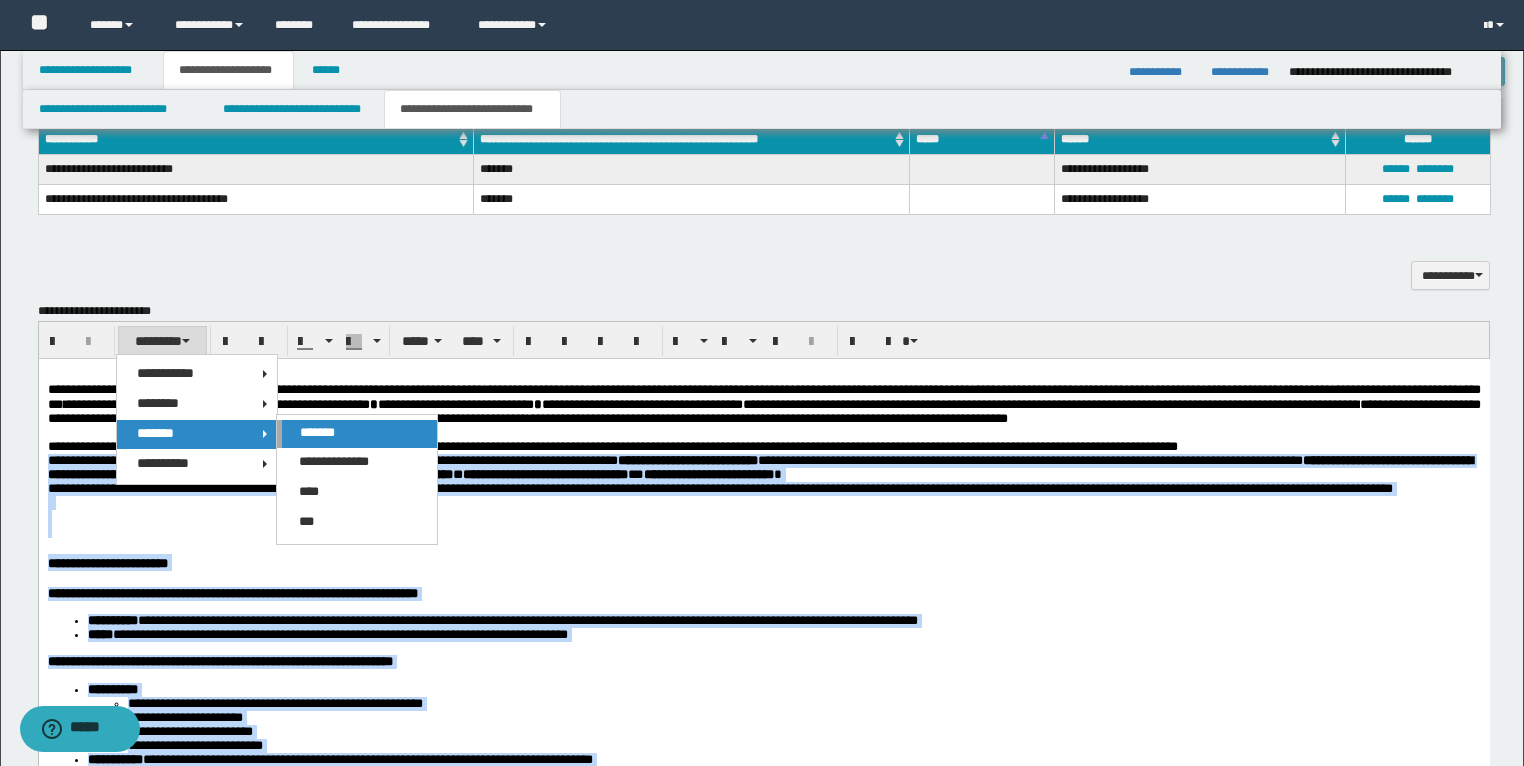 click on "*******" at bounding box center (357, 434) 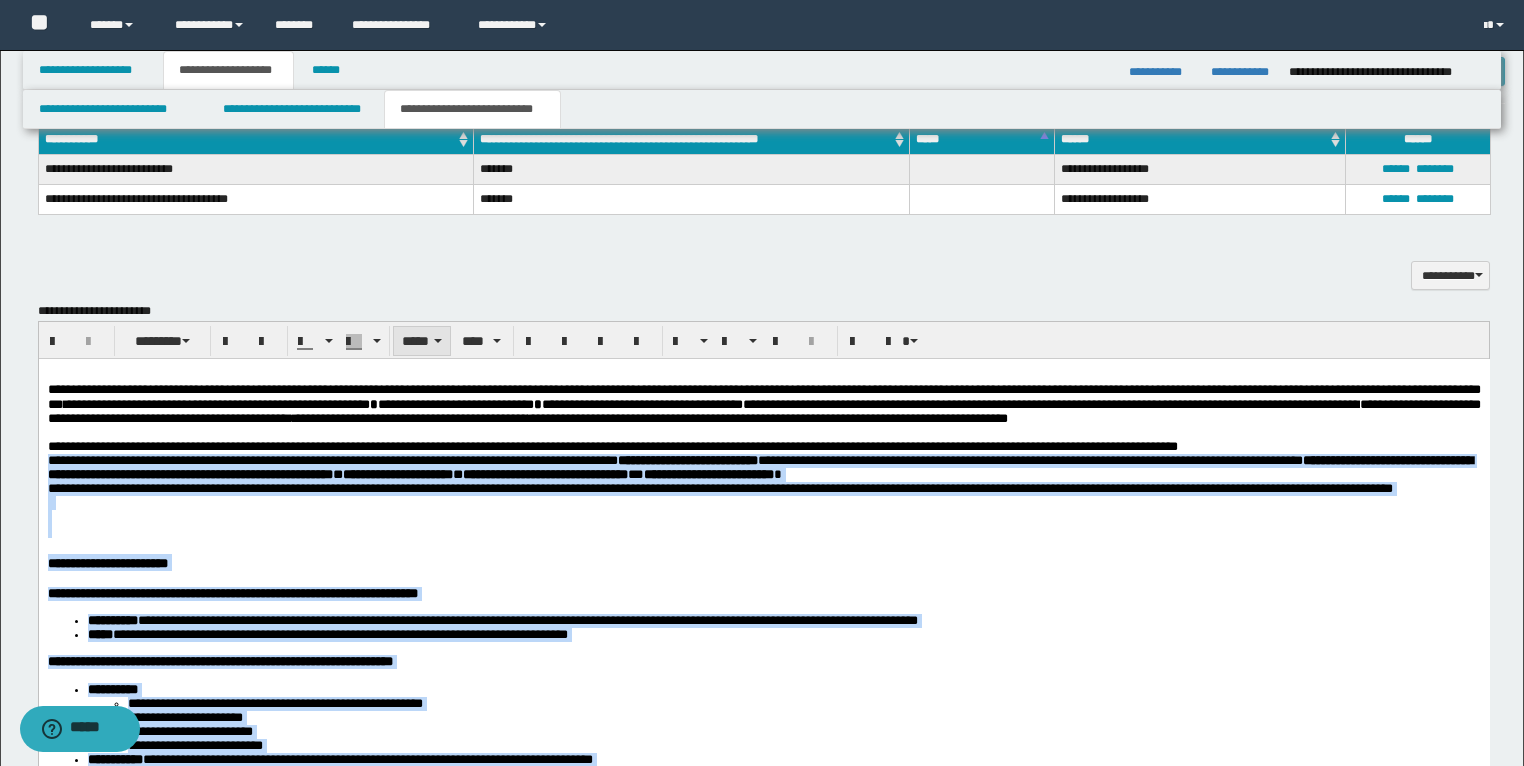 click on "*****" at bounding box center (422, 341) 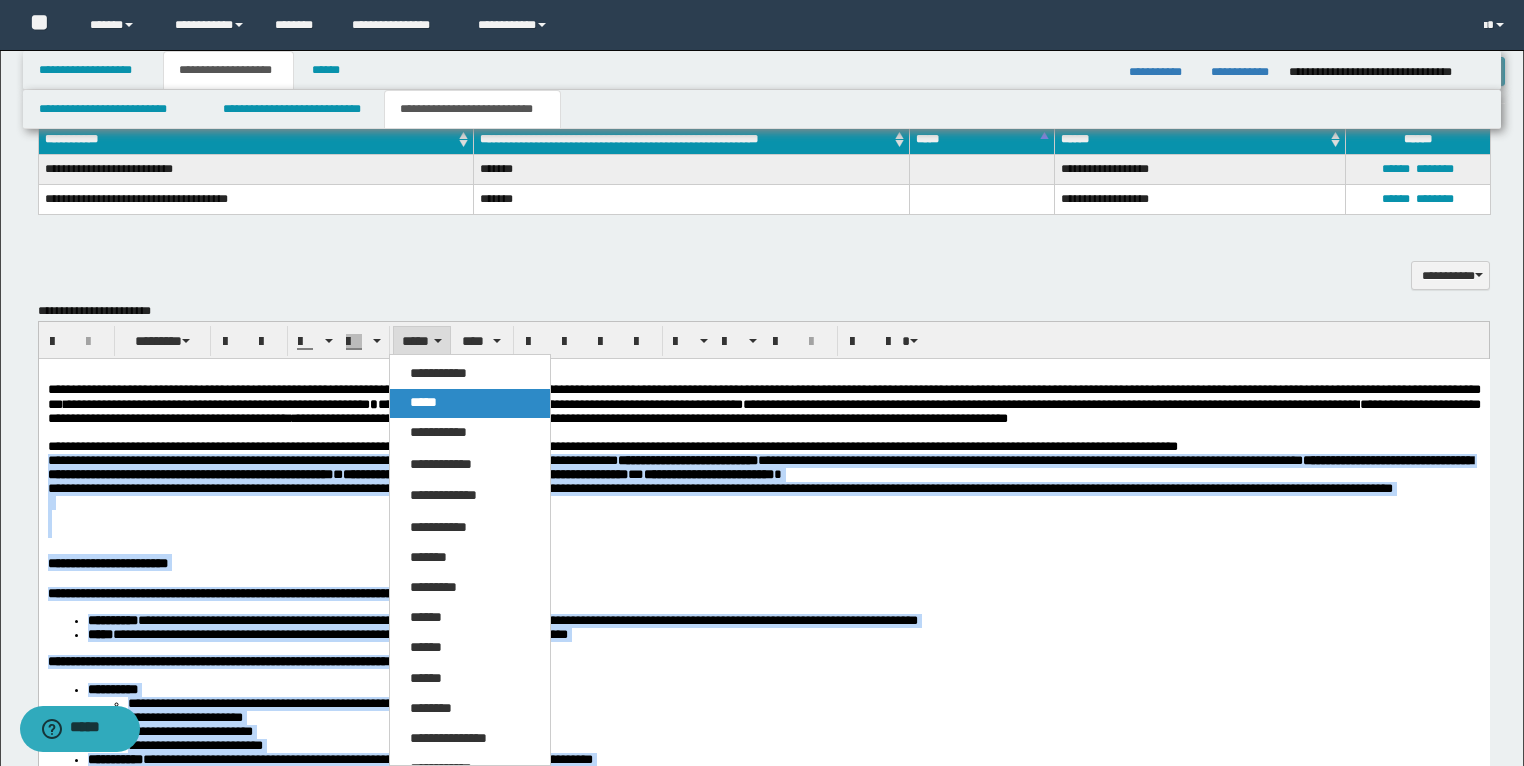 click on "*****" at bounding box center (470, 403) 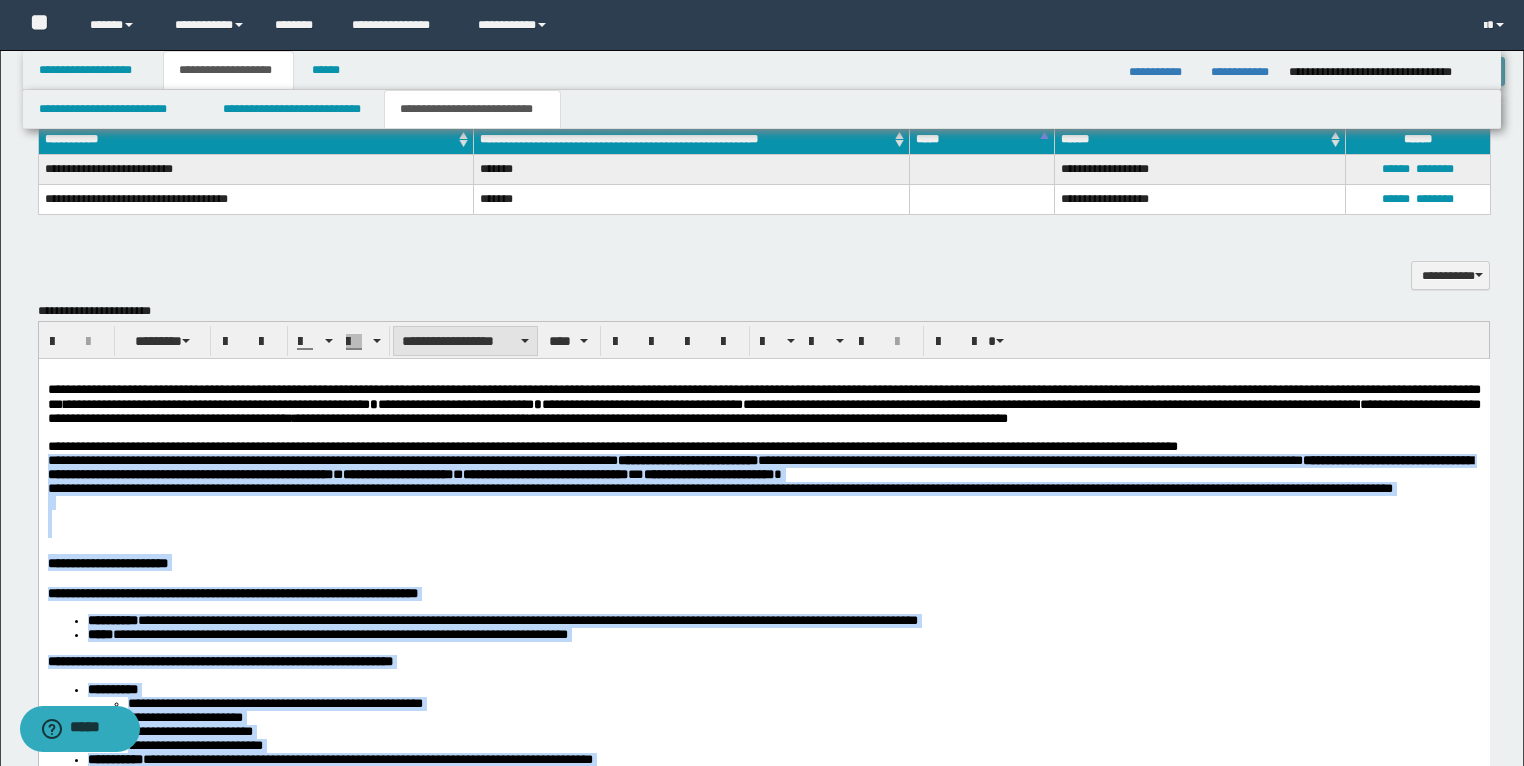 click on "**********" at bounding box center [465, 341] 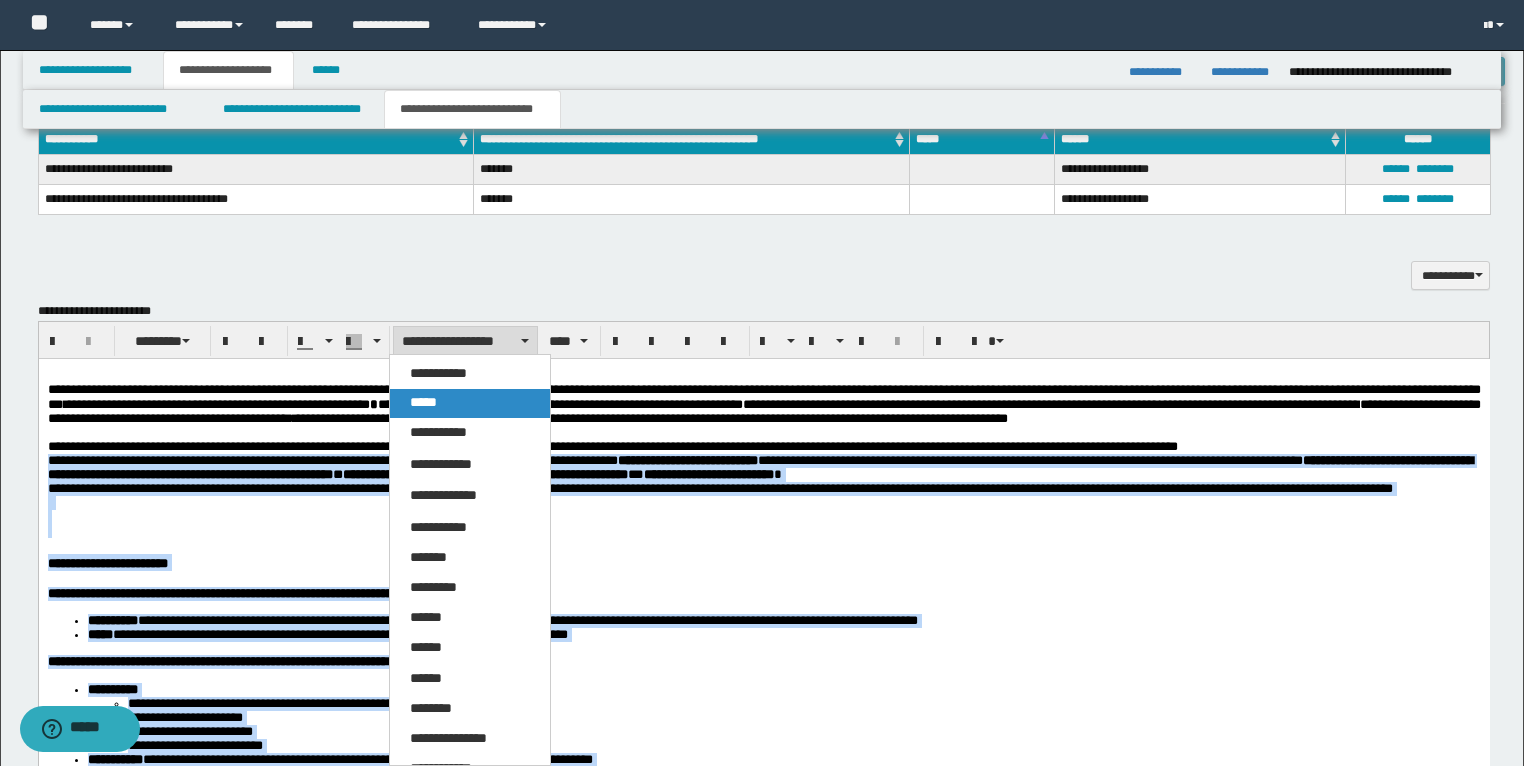 click on "*****" at bounding box center (423, 402) 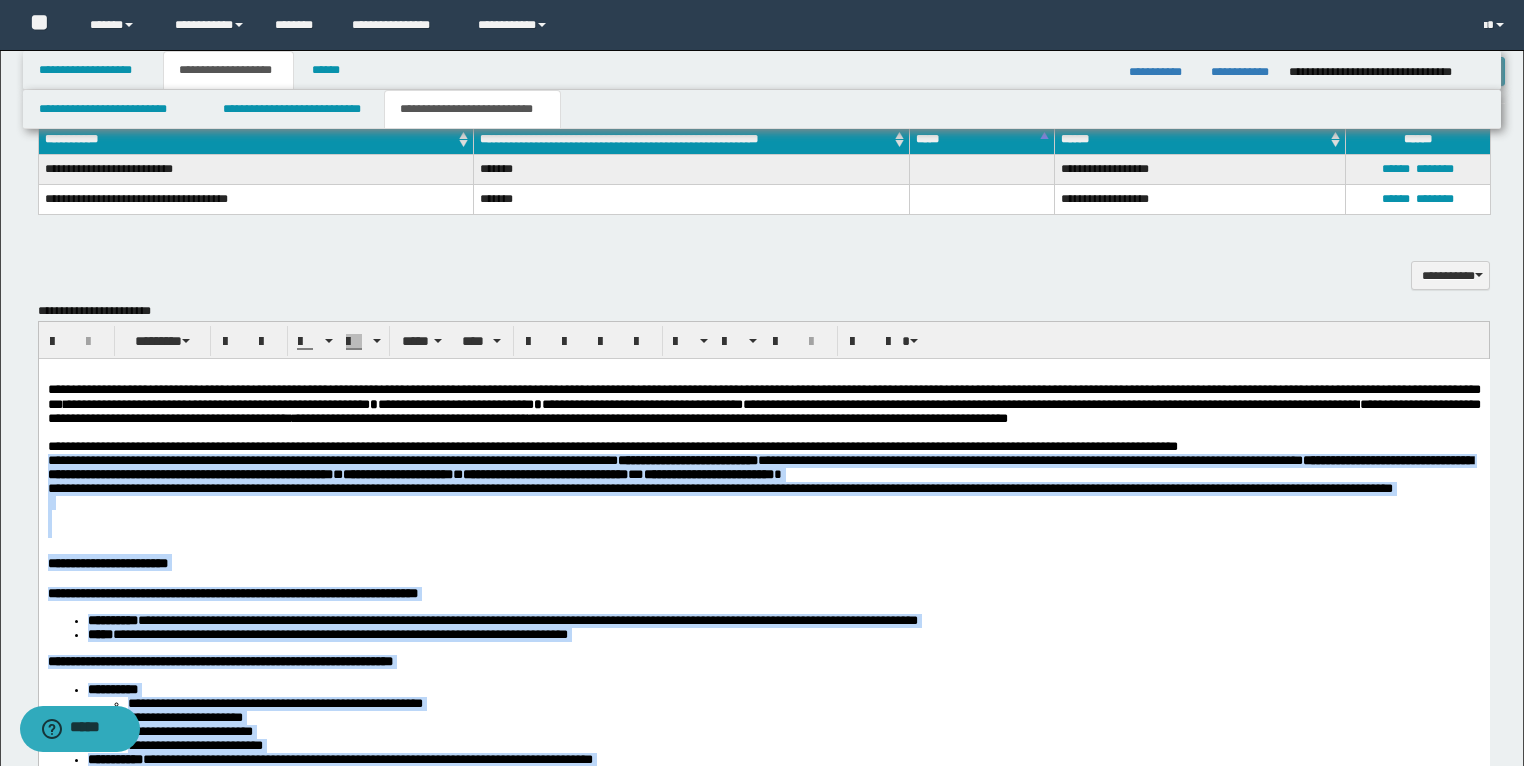 click at bounding box center [763, 503] 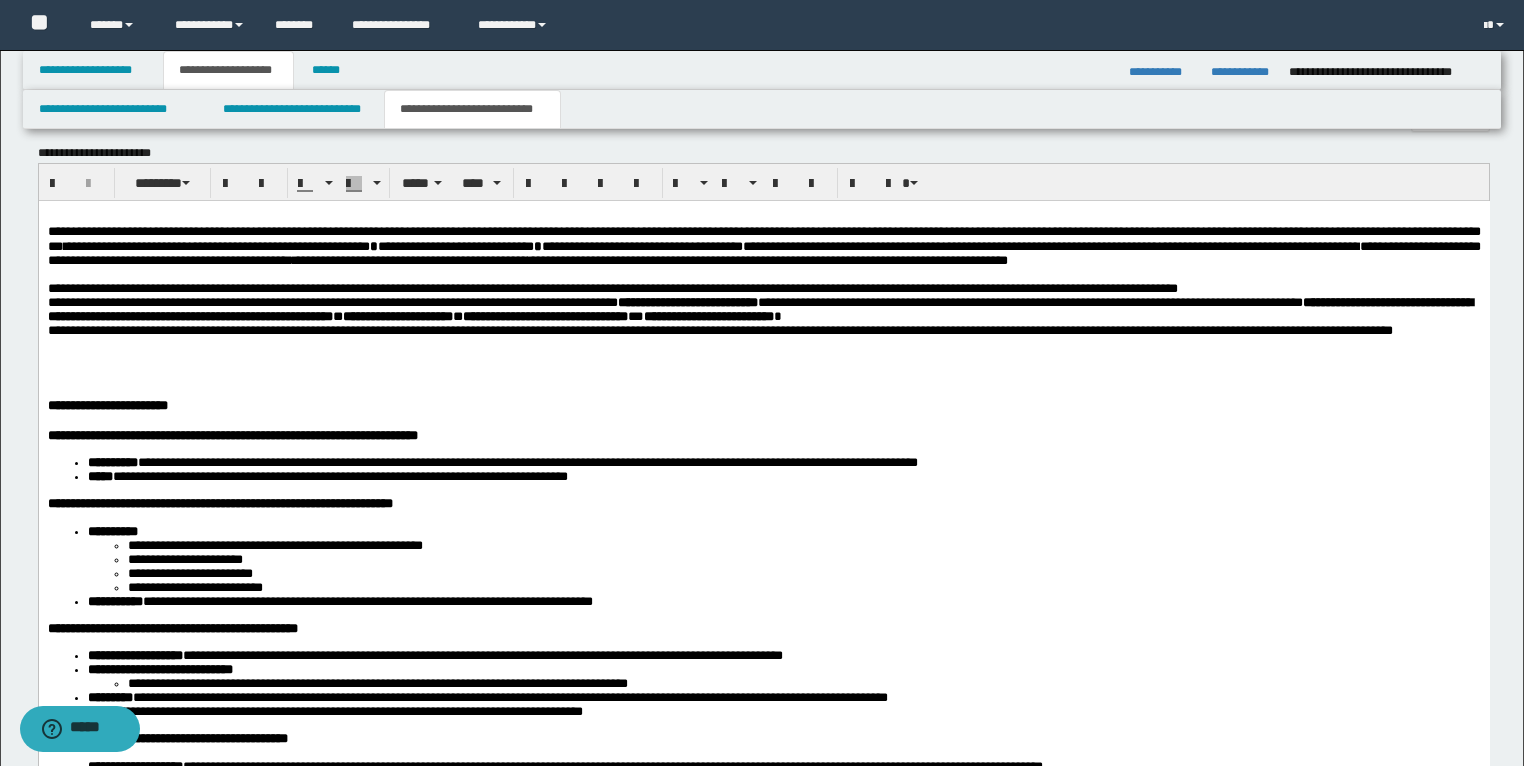 scroll, scrollTop: 2493, scrollLeft: 0, axis: vertical 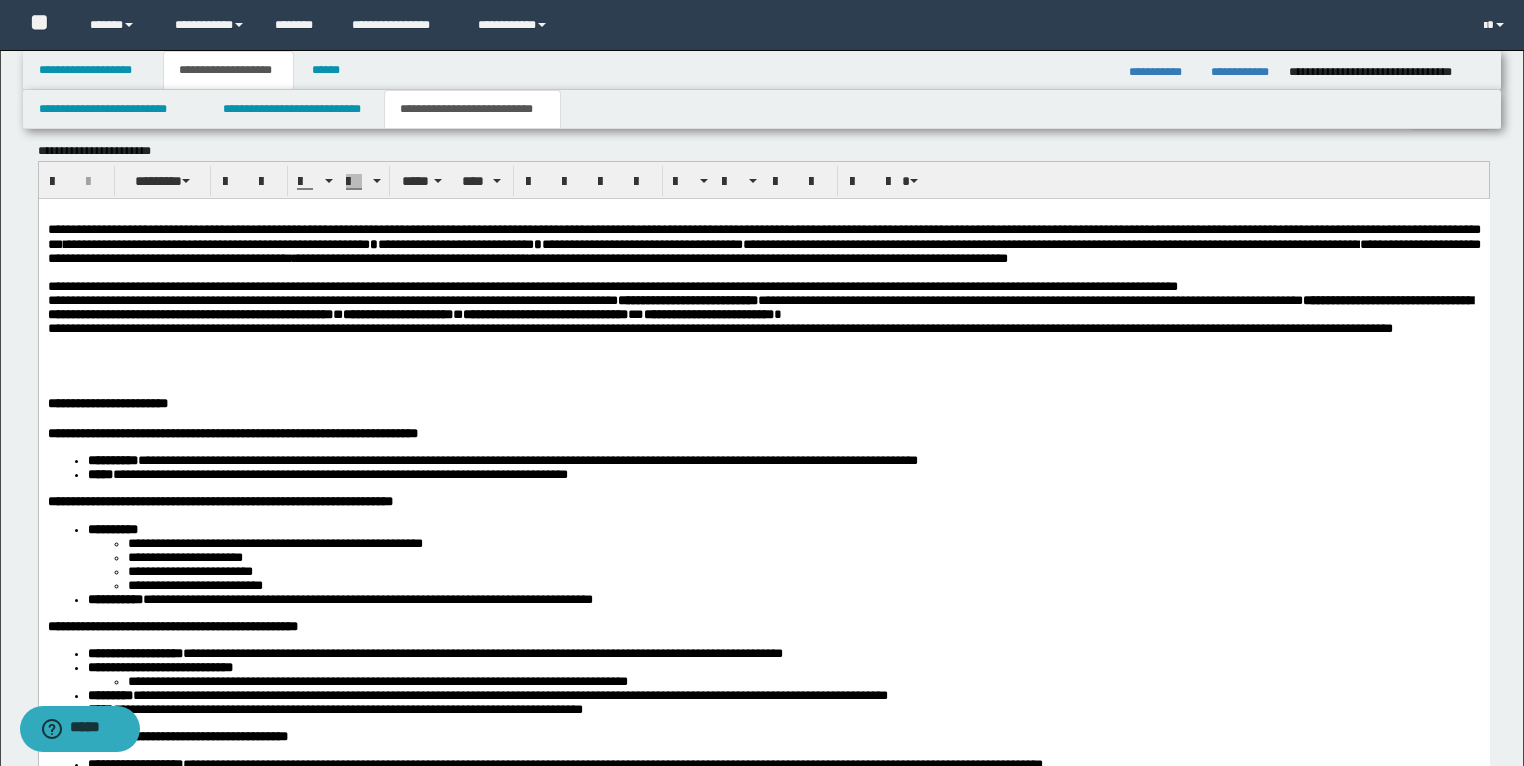 click at bounding box center (763, 371) 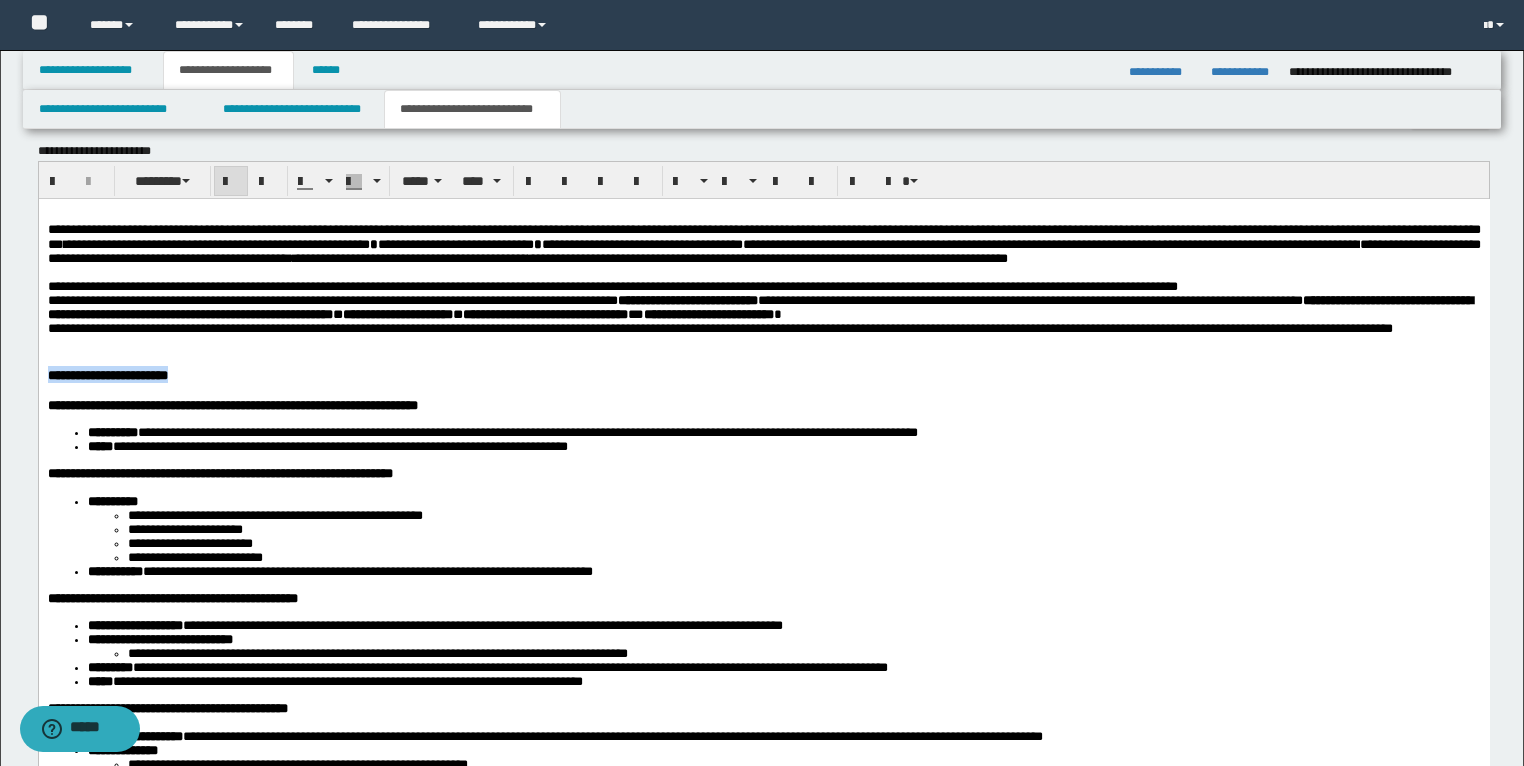 drag, startPoint x: 48, startPoint y: 421, endPoint x: 252, endPoint y: 278, distance: 249.12848 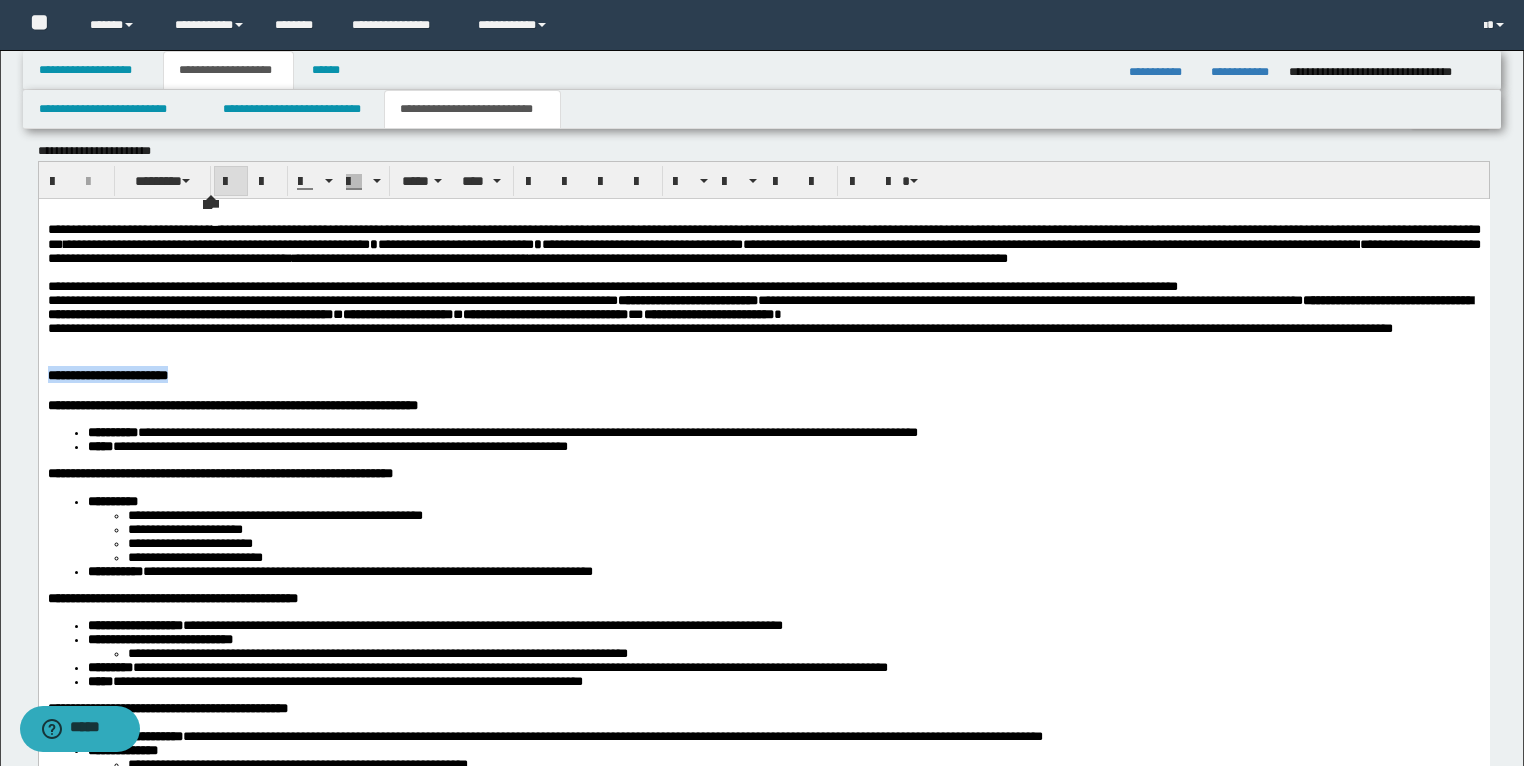 click at bounding box center (231, 182) 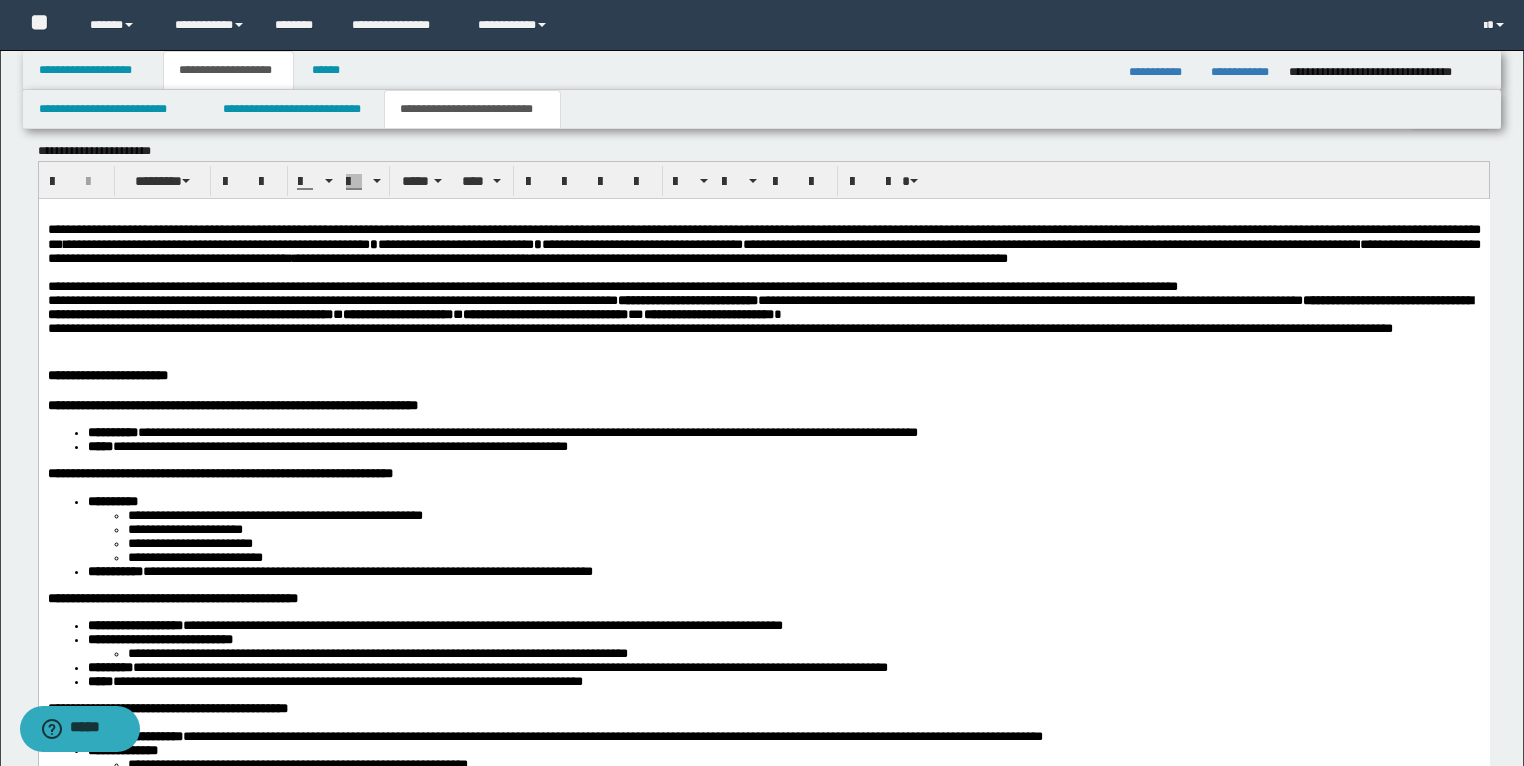 click on "**********" at bounding box center (763, 1523) 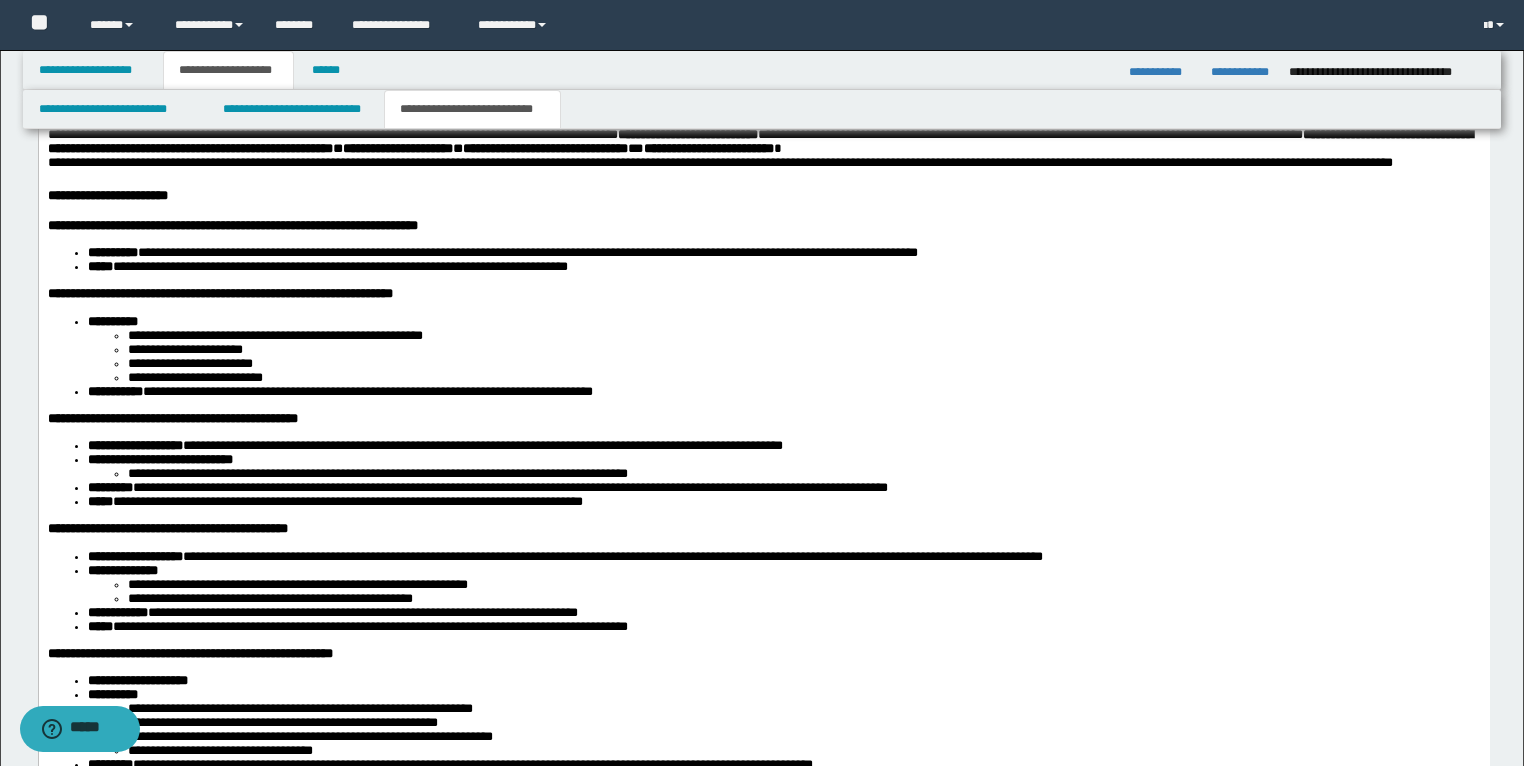 scroll, scrollTop: 2573, scrollLeft: 0, axis: vertical 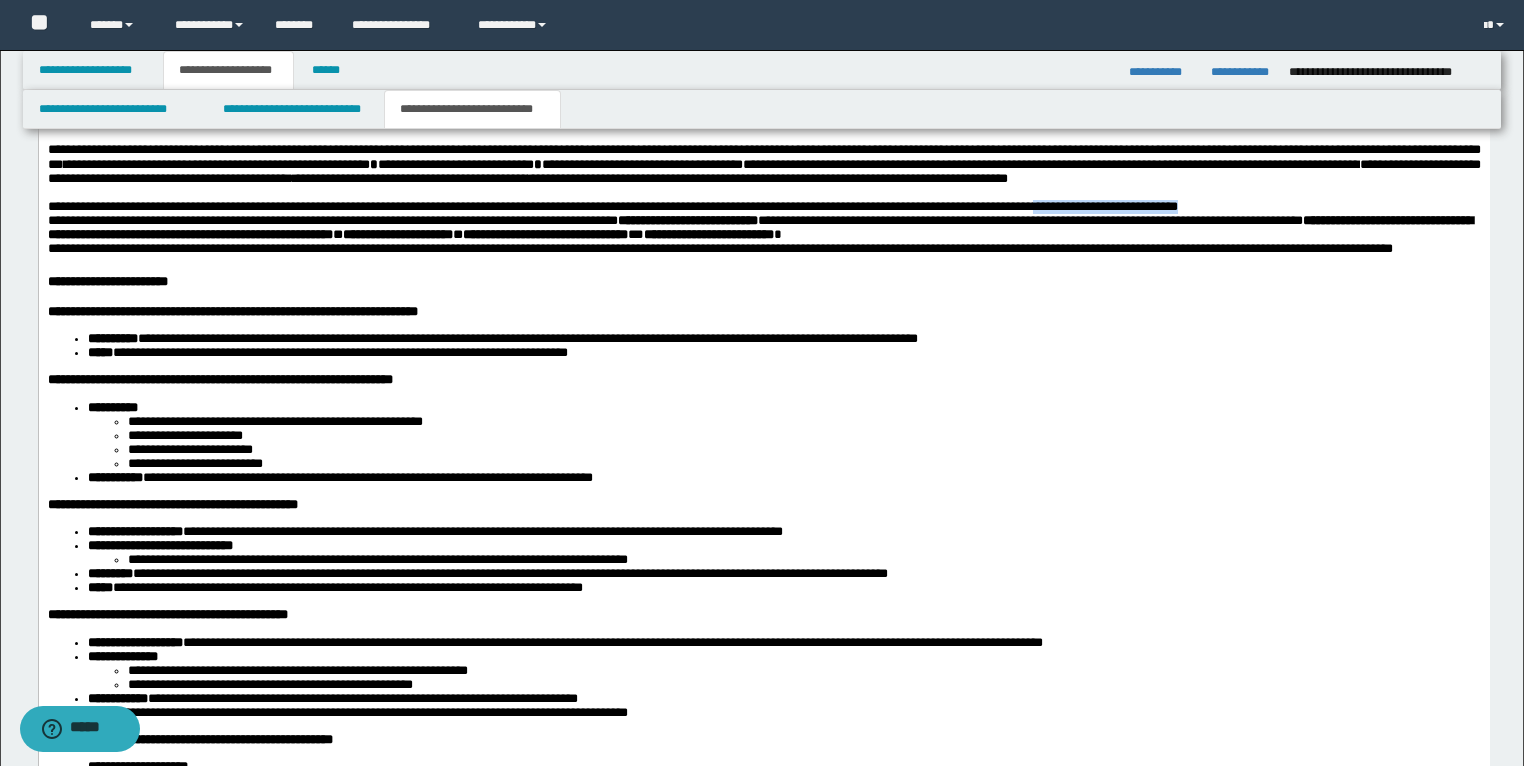 drag, startPoint x: 1434, startPoint y: 230, endPoint x: 1197, endPoint y: 235, distance: 237.05273 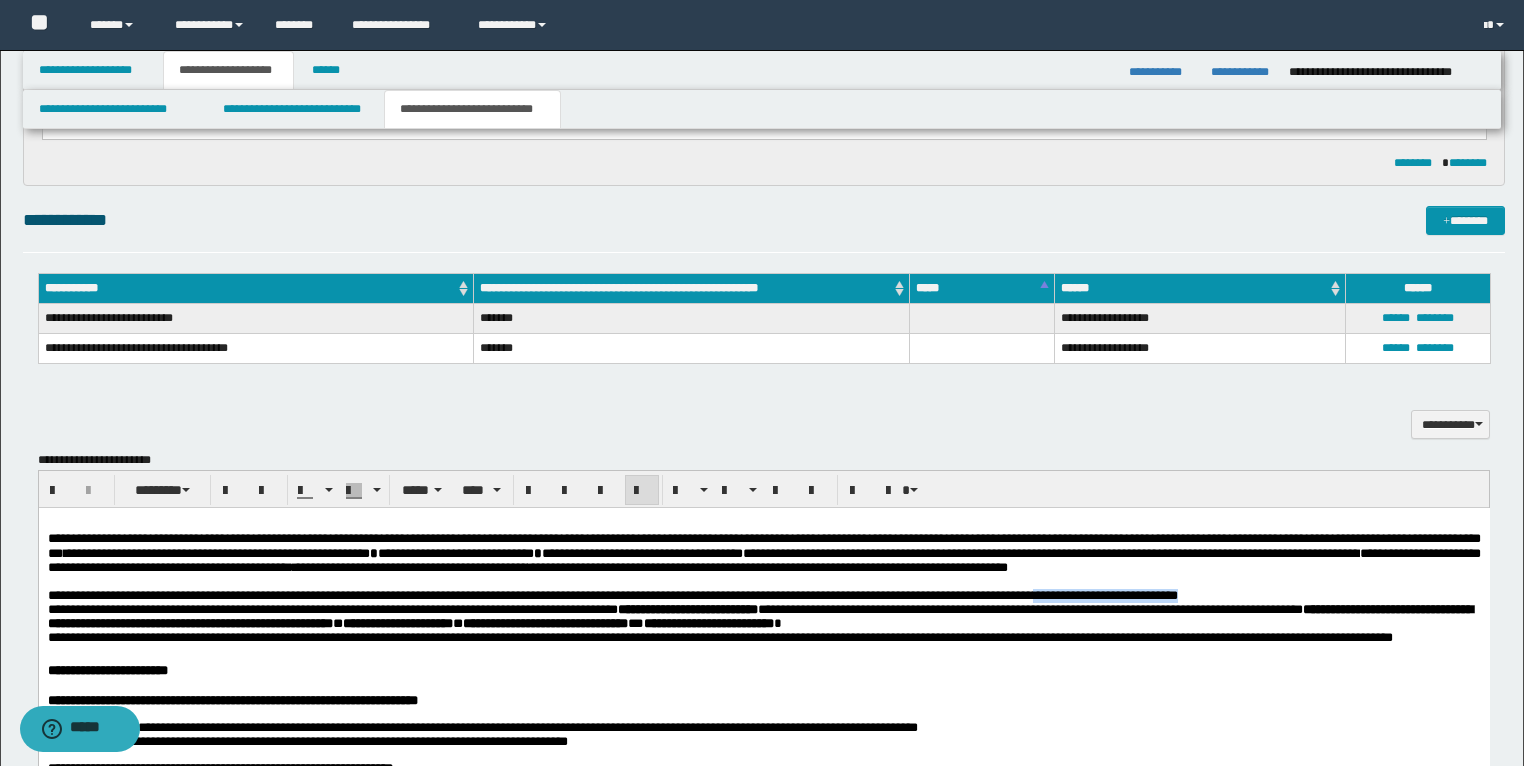 scroll, scrollTop: 2173, scrollLeft: 0, axis: vertical 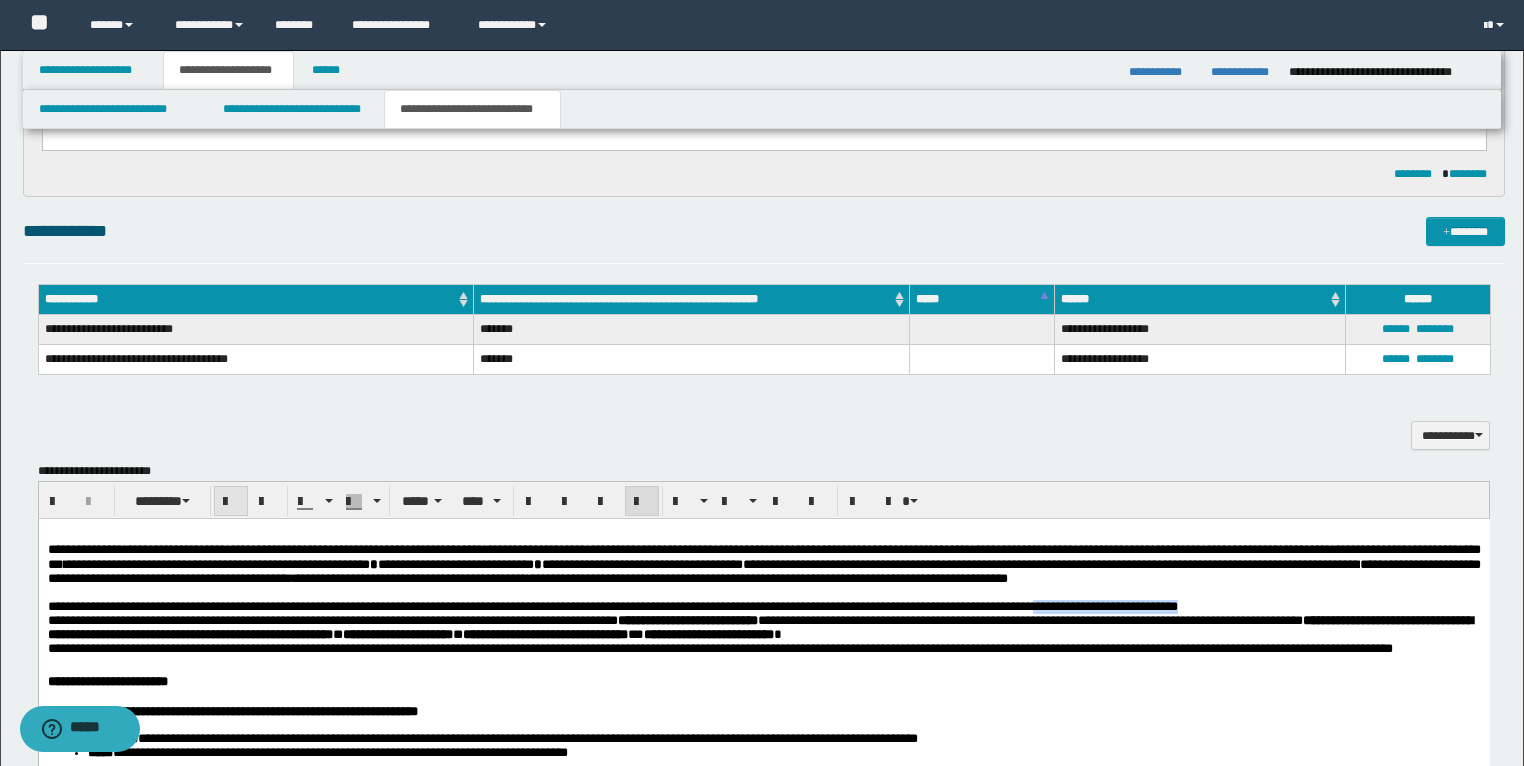 click at bounding box center [231, 502] 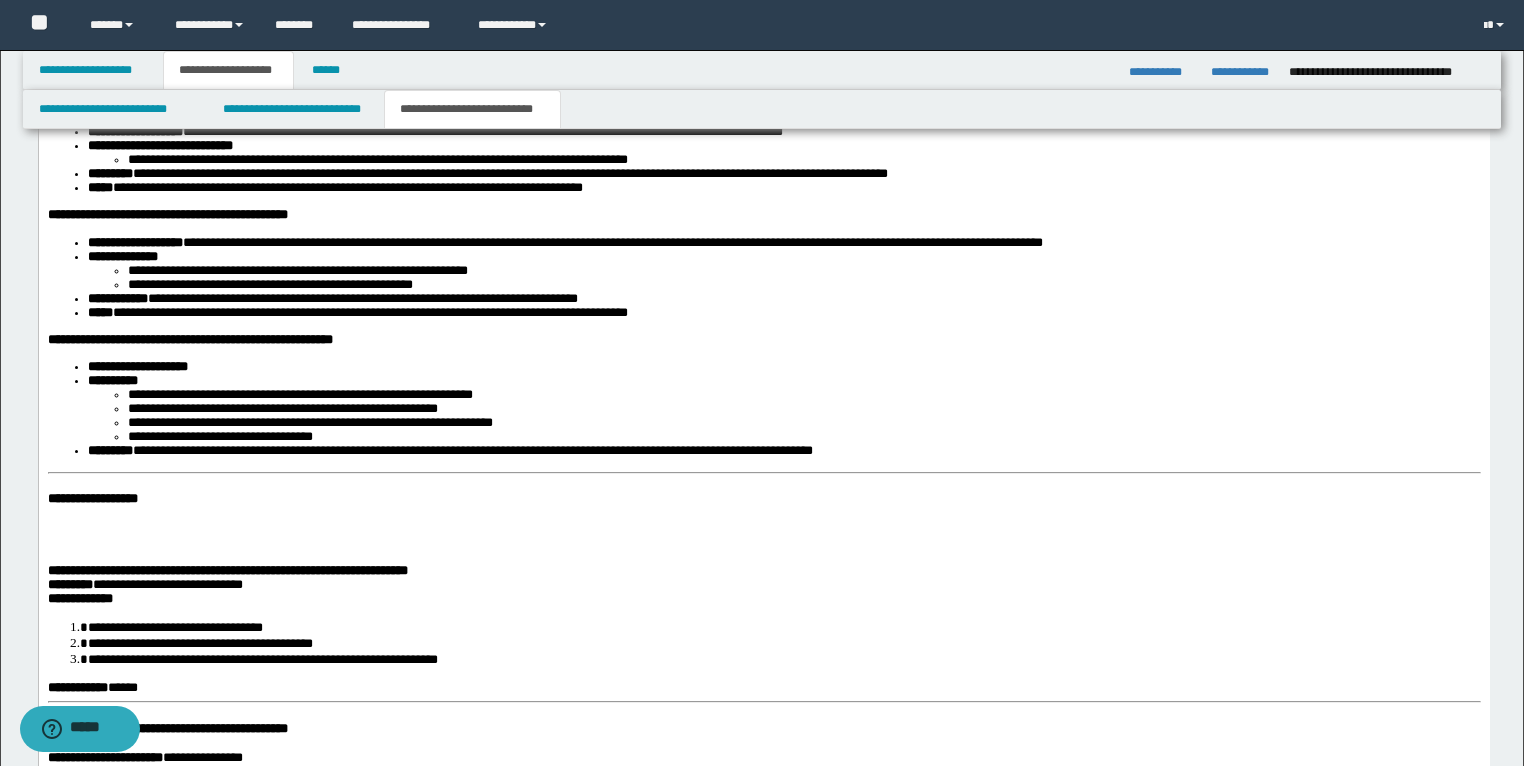 scroll, scrollTop: 3053, scrollLeft: 0, axis: vertical 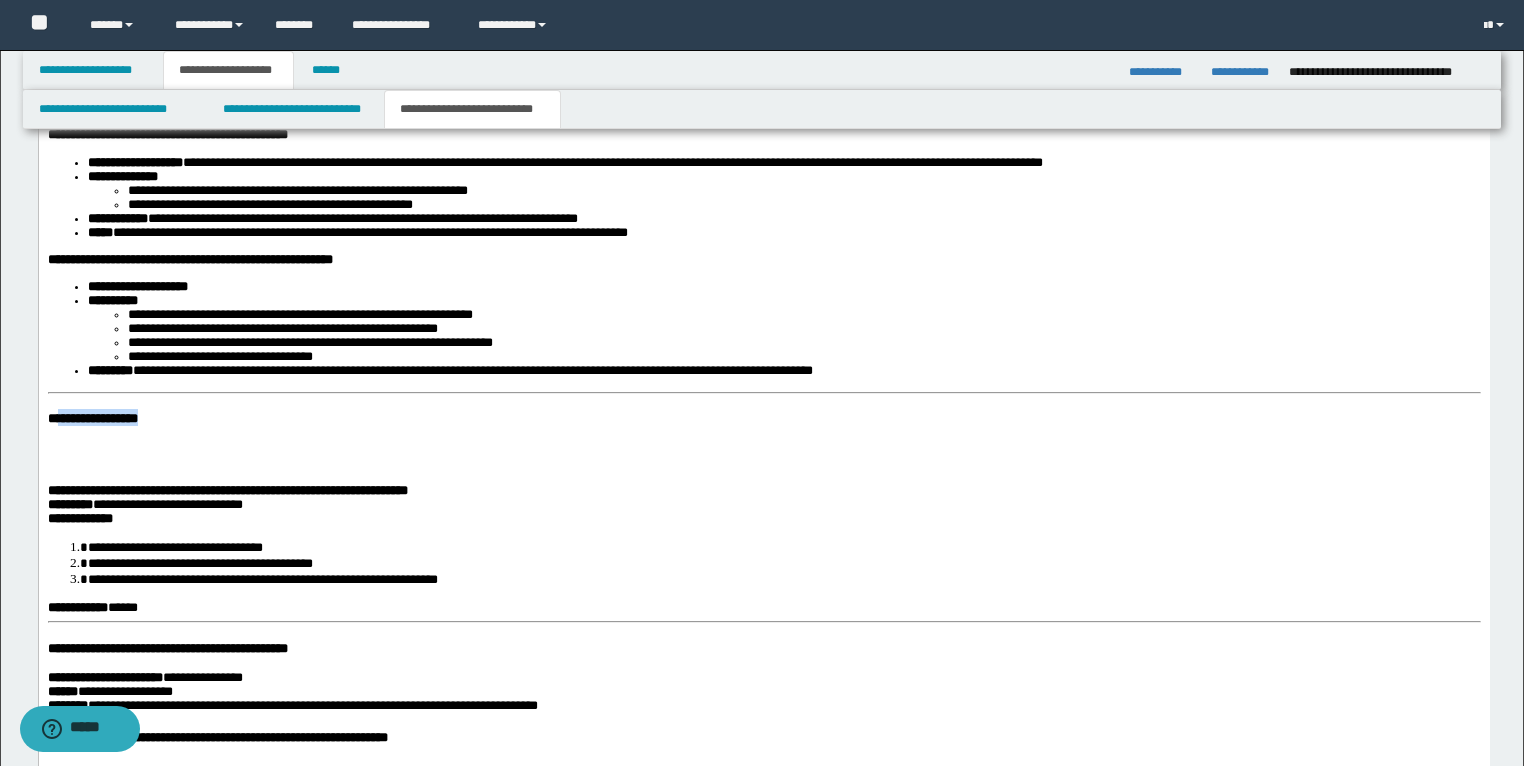 drag, startPoint x: 247, startPoint y: 543, endPoint x: 63, endPoint y: 521, distance: 185.31055 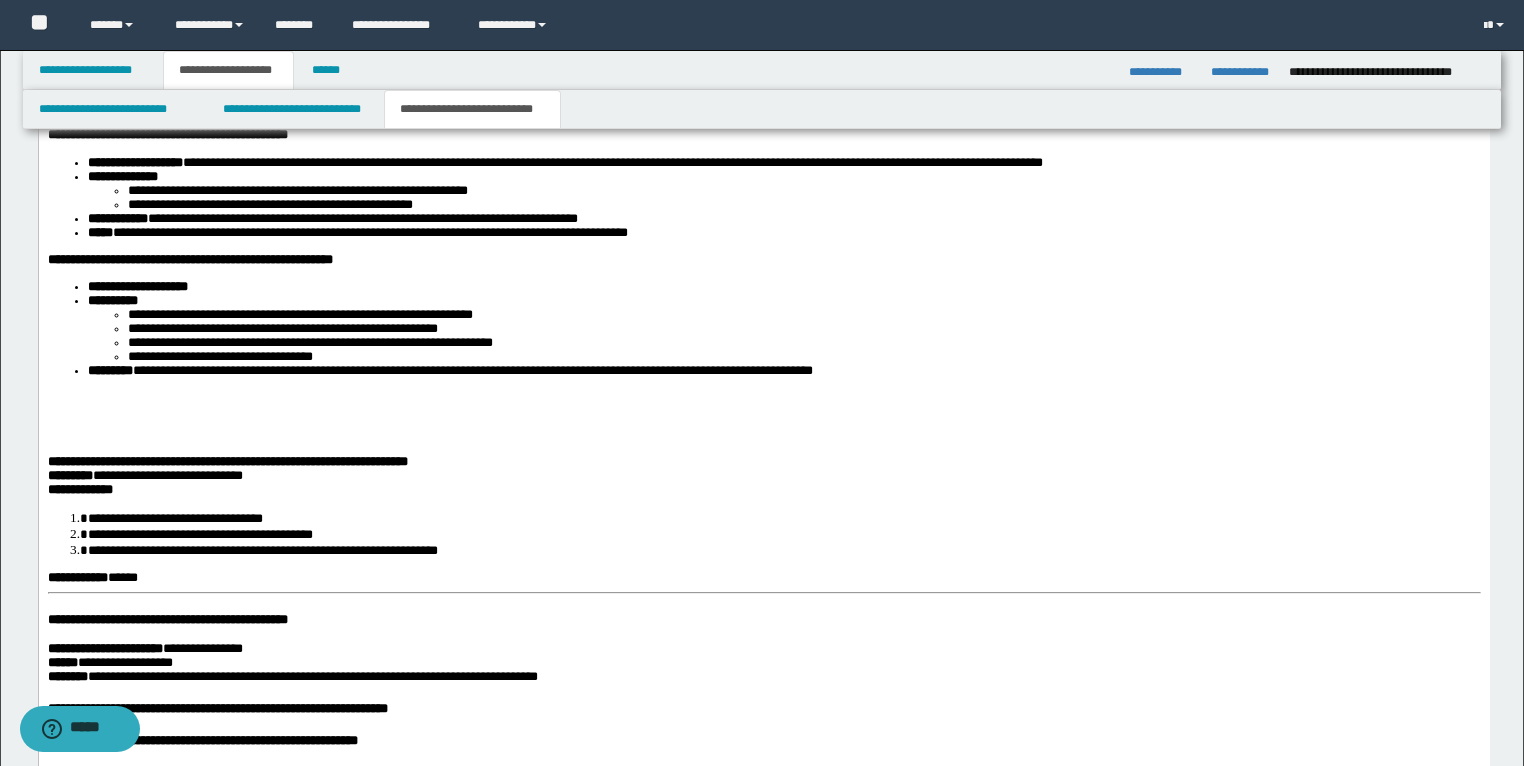 click at bounding box center [763, 435] 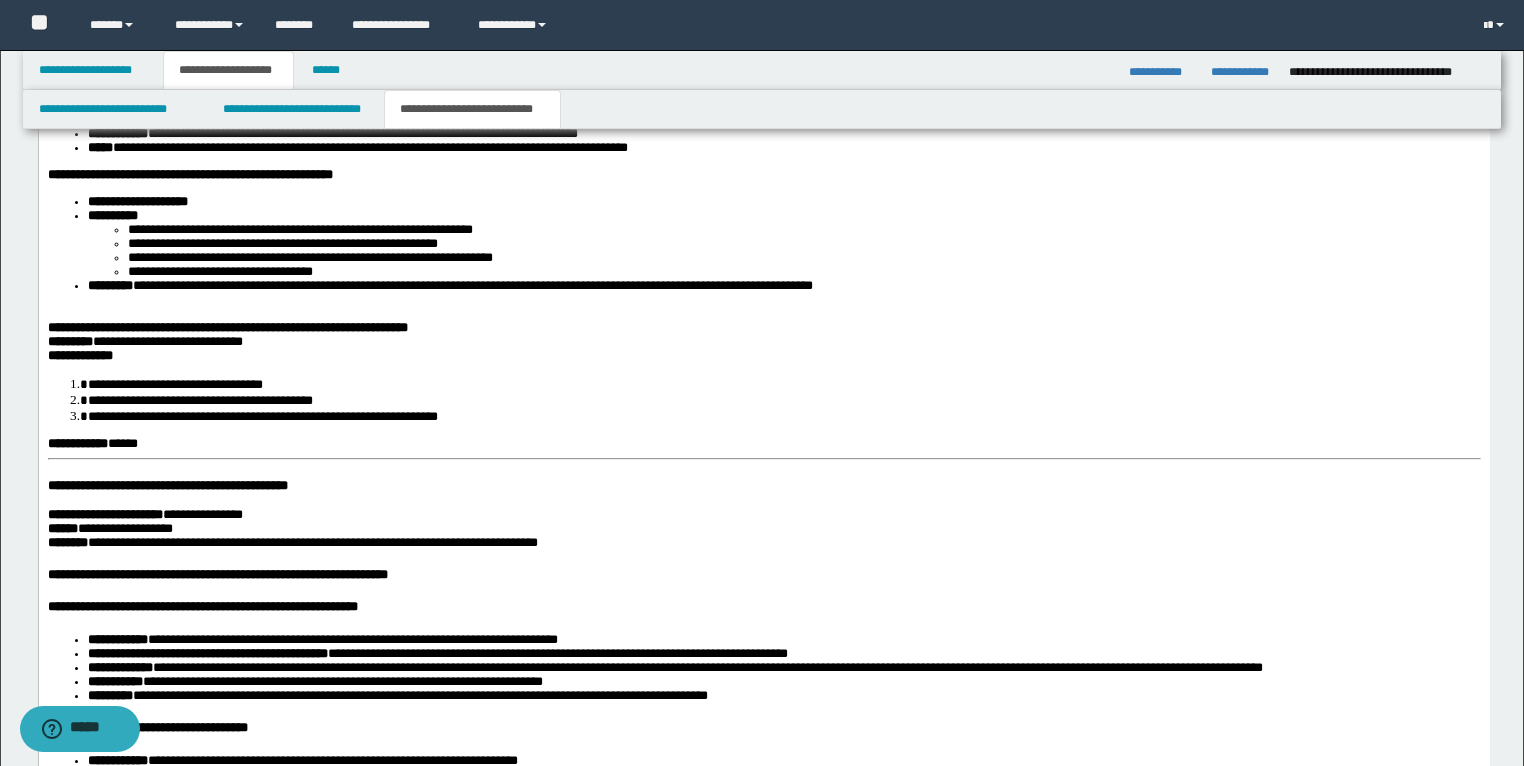scroll, scrollTop: 3373, scrollLeft: 0, axis: vertical 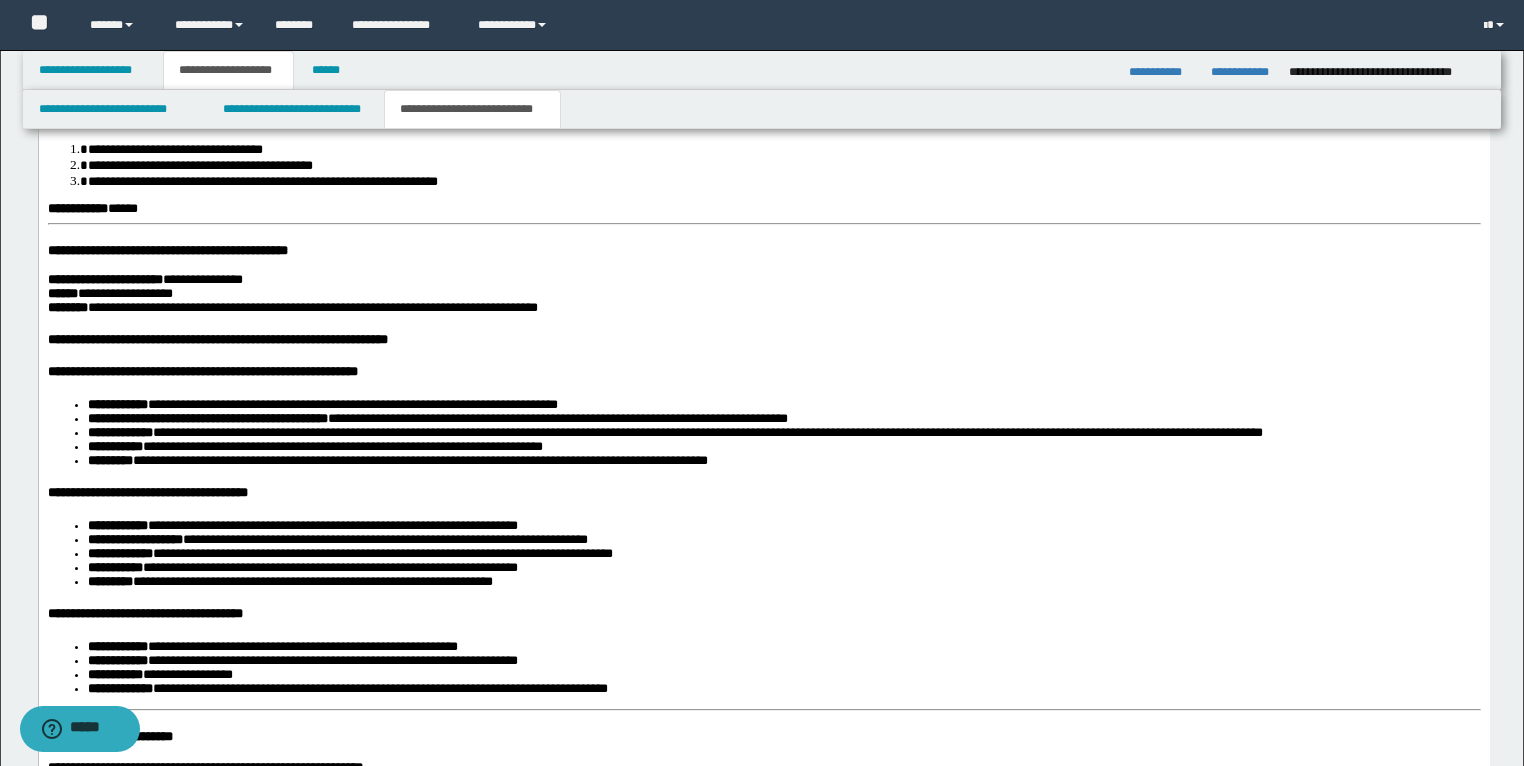 click on "**********" at bounding box center (763, 598) 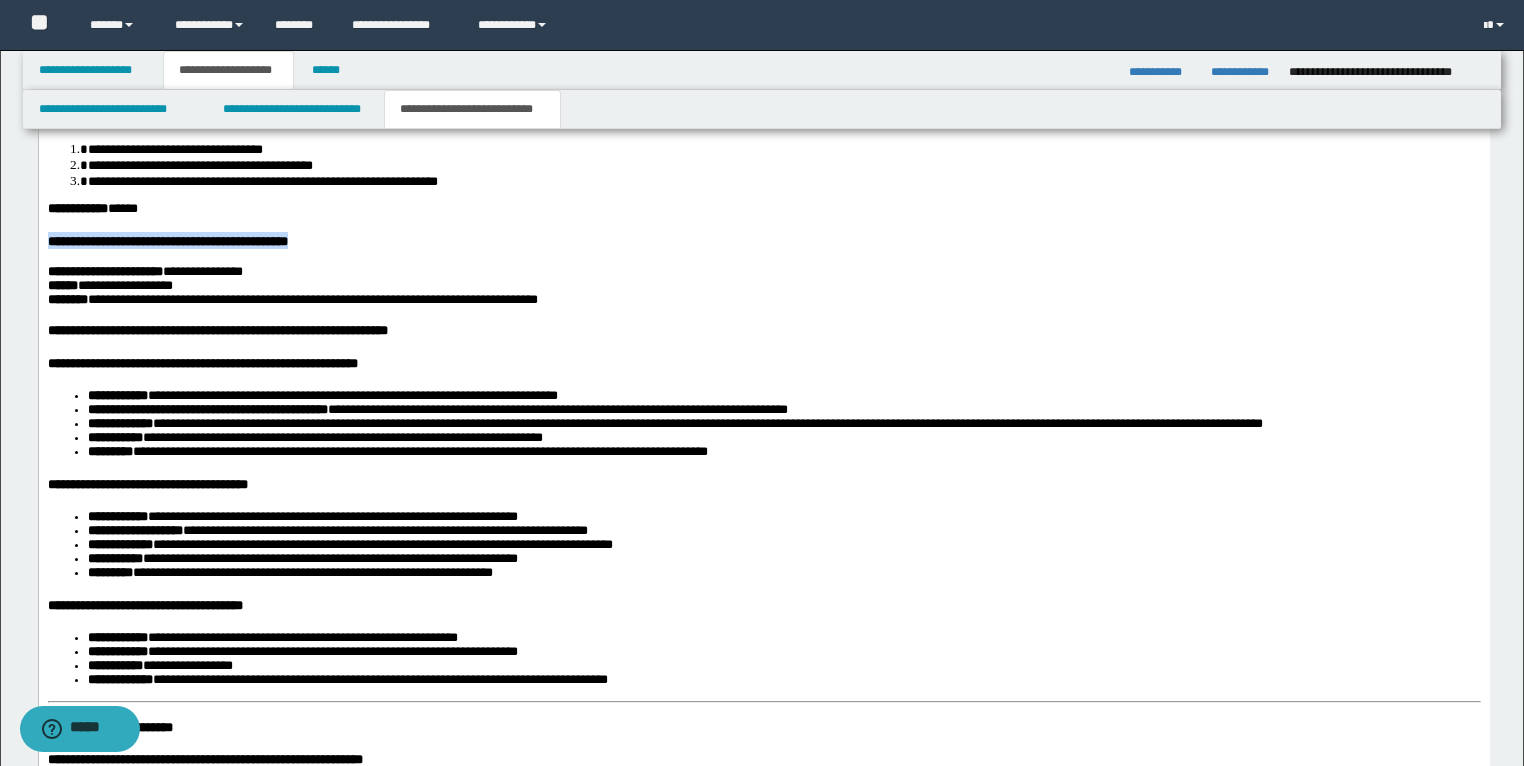 drag, startPoint x: 483, startPoint y: 357, endPoint x: 47, endPoint y: 349, distance: 436.0734 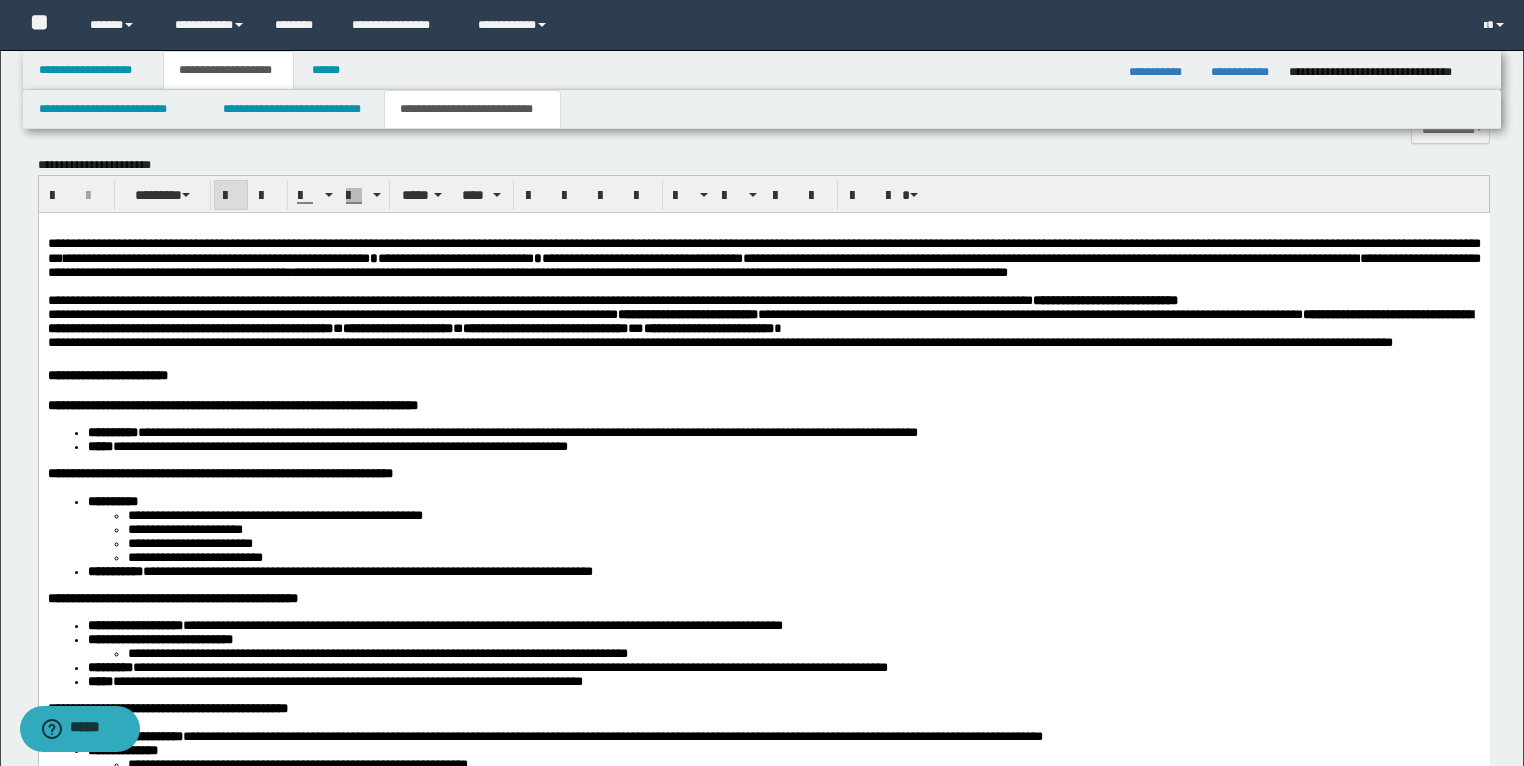 scroll, scrollTop: 2333, scrollLeft: 0, axis: vertical 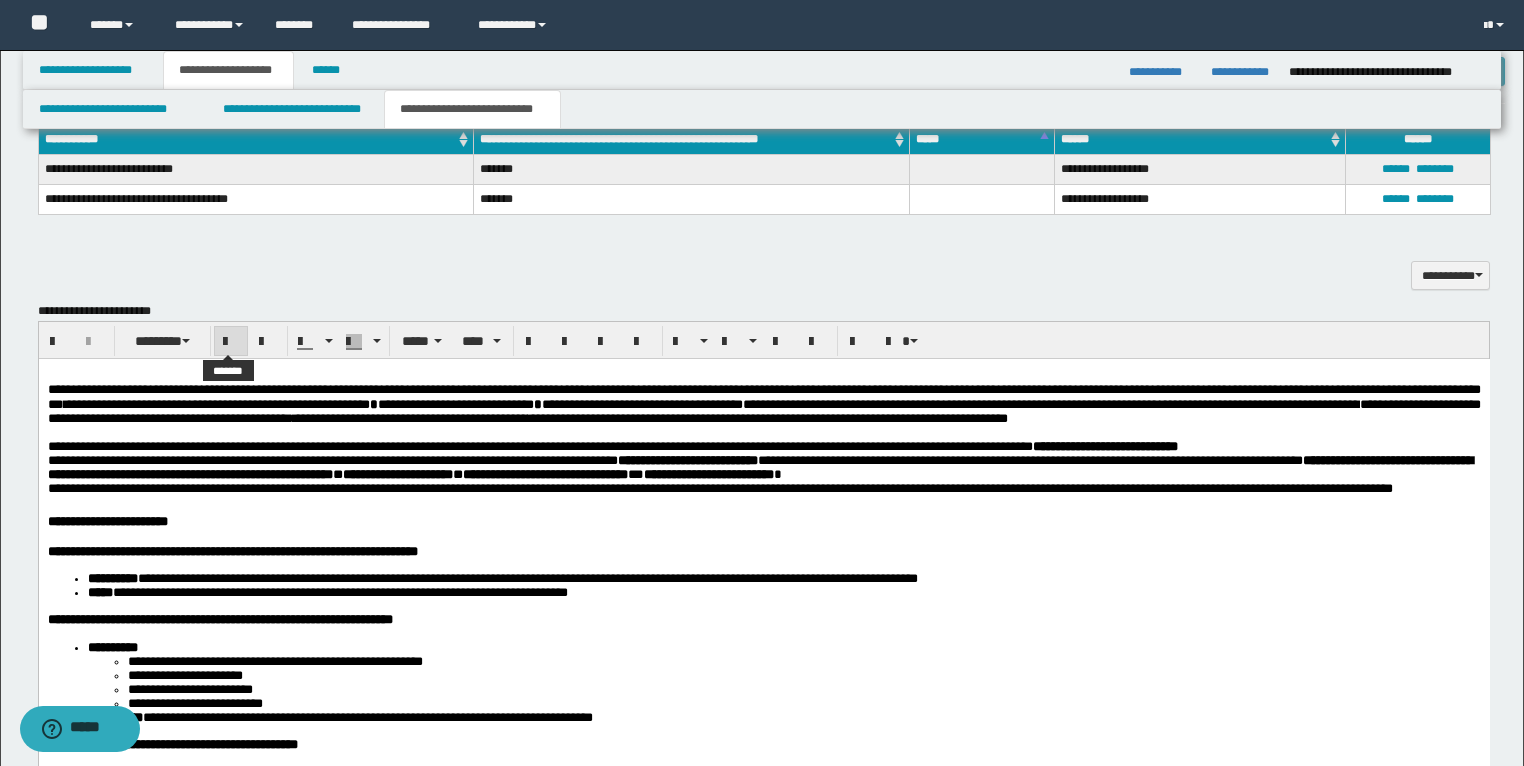 click at bounding box center (231, 342) 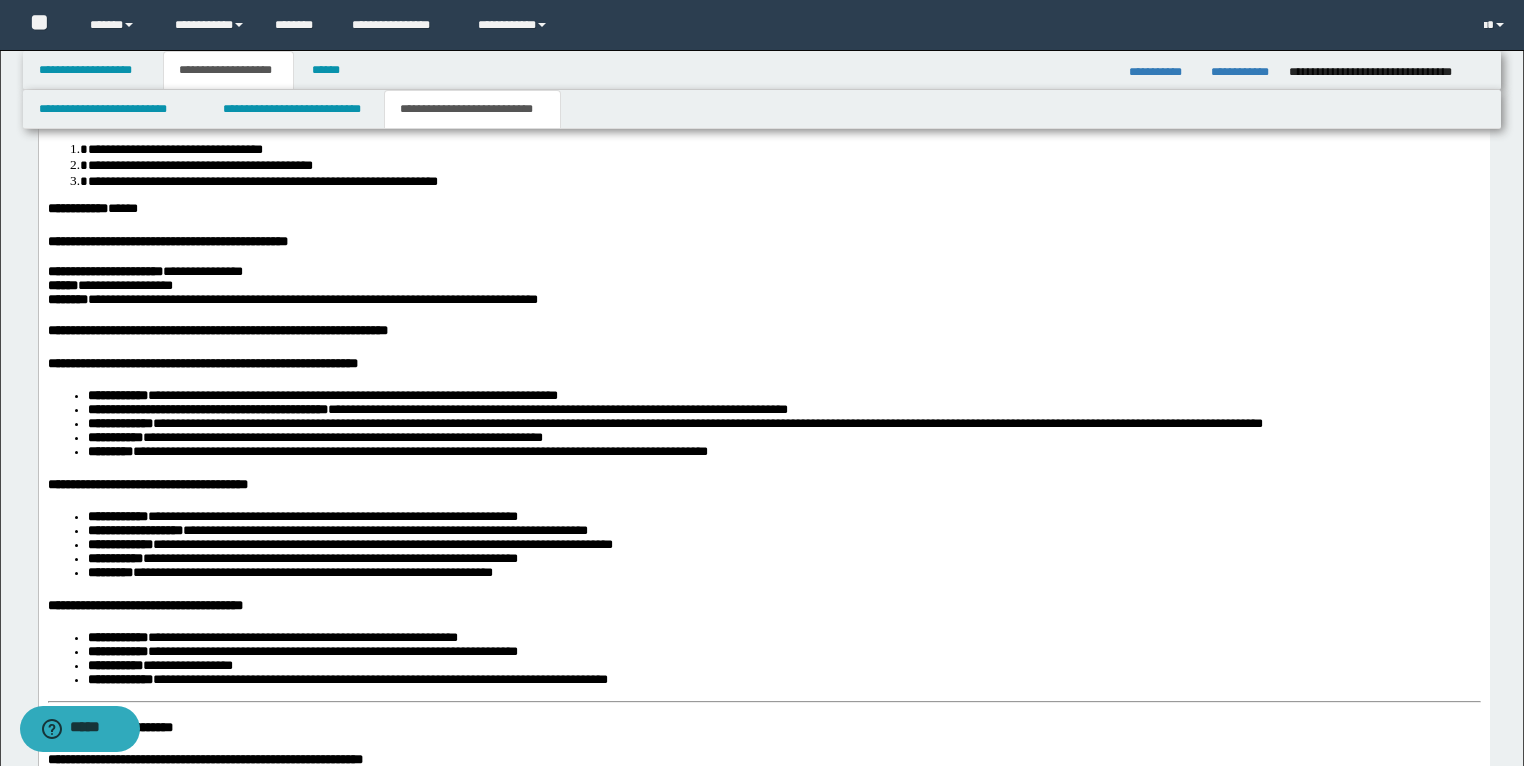scroll, scrollTop: 3453, scrollLeft: 0, axis: vertical 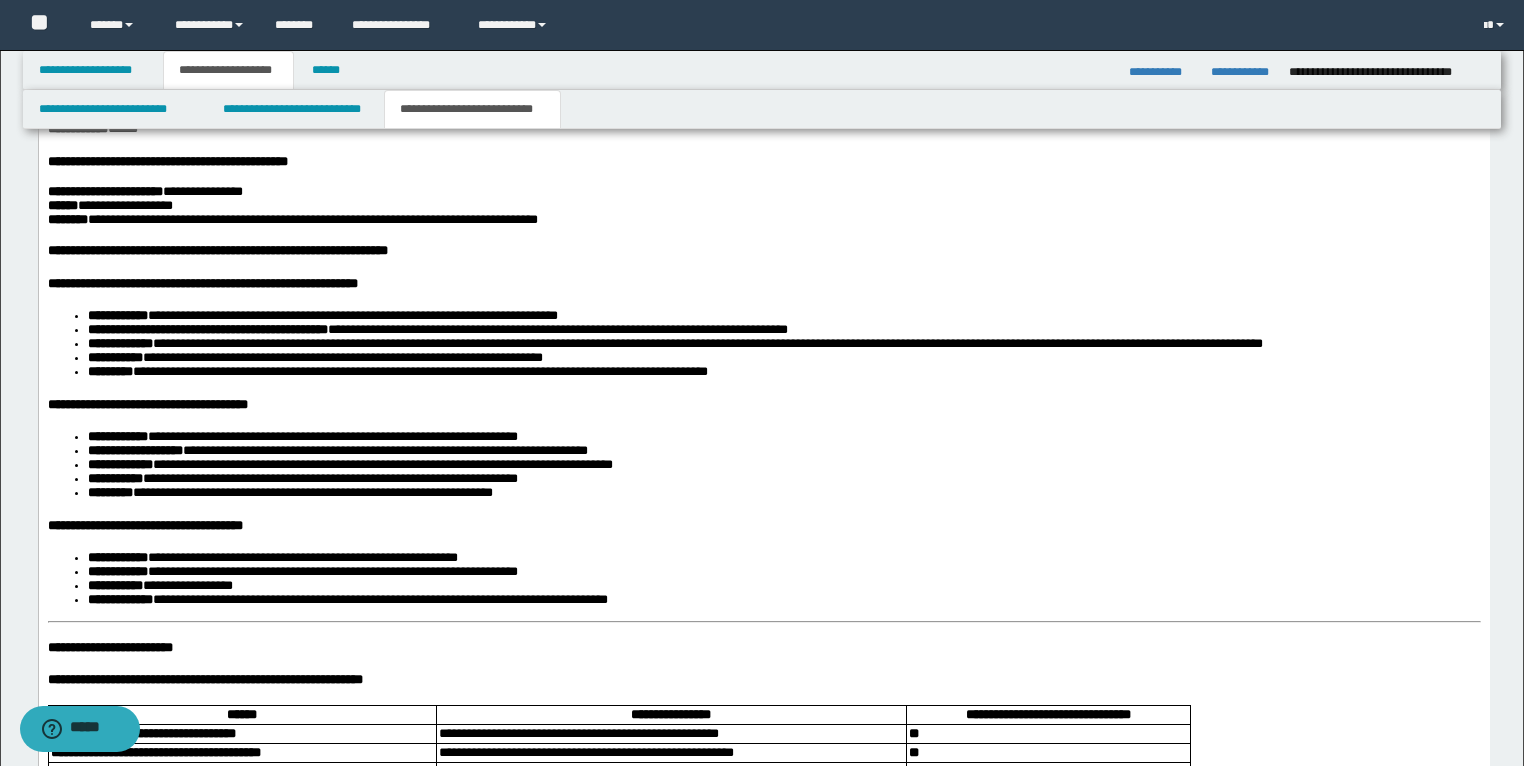 click on "**********" at bounding box center [217, 251] 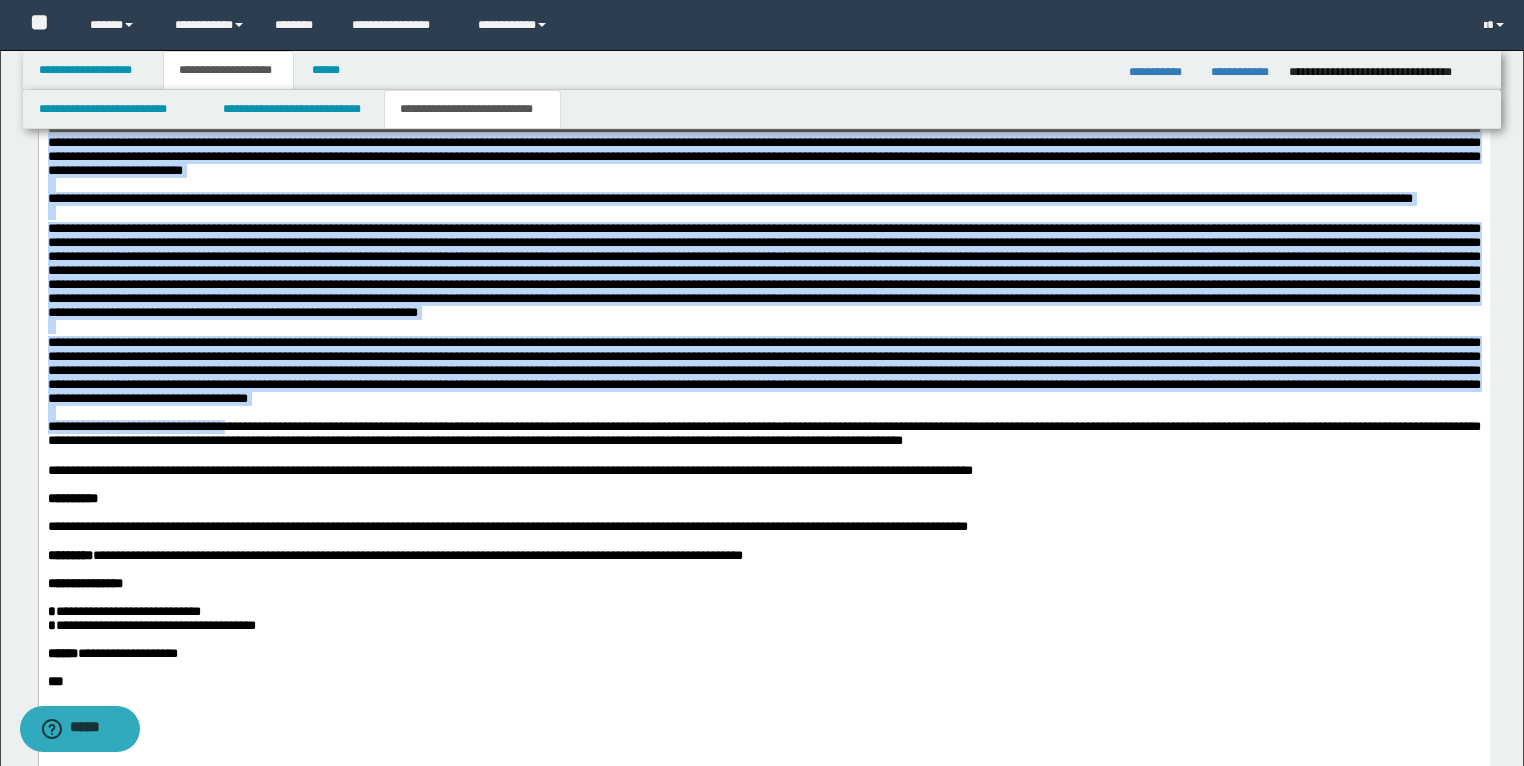 scroll, scrollTop: 4497, scrollLeft: 0, axis: vertical 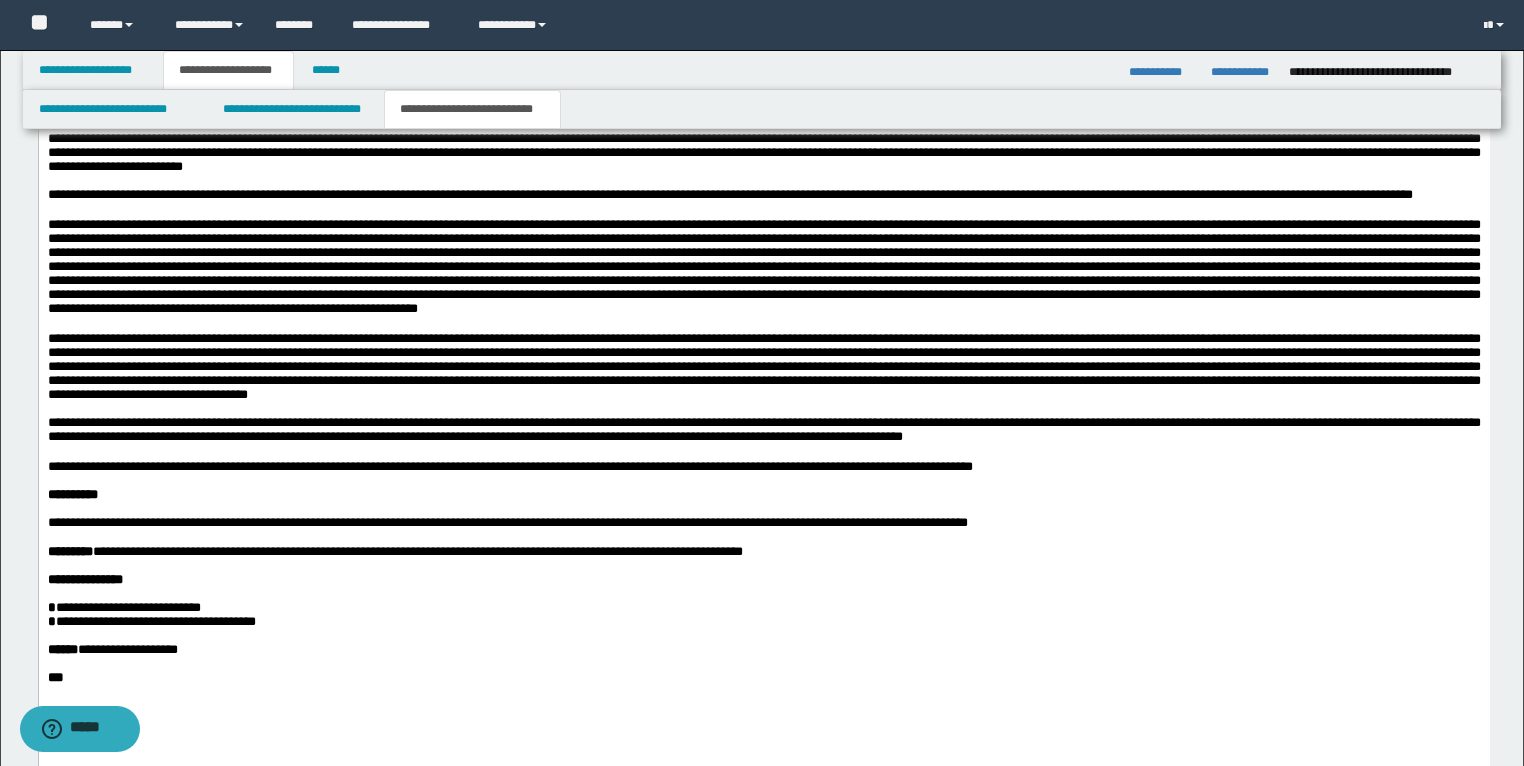 drag, startPoint x: 46, startPoint y: -661, endPoint x: 869, endPoint y: 303, distance: 1267.5271 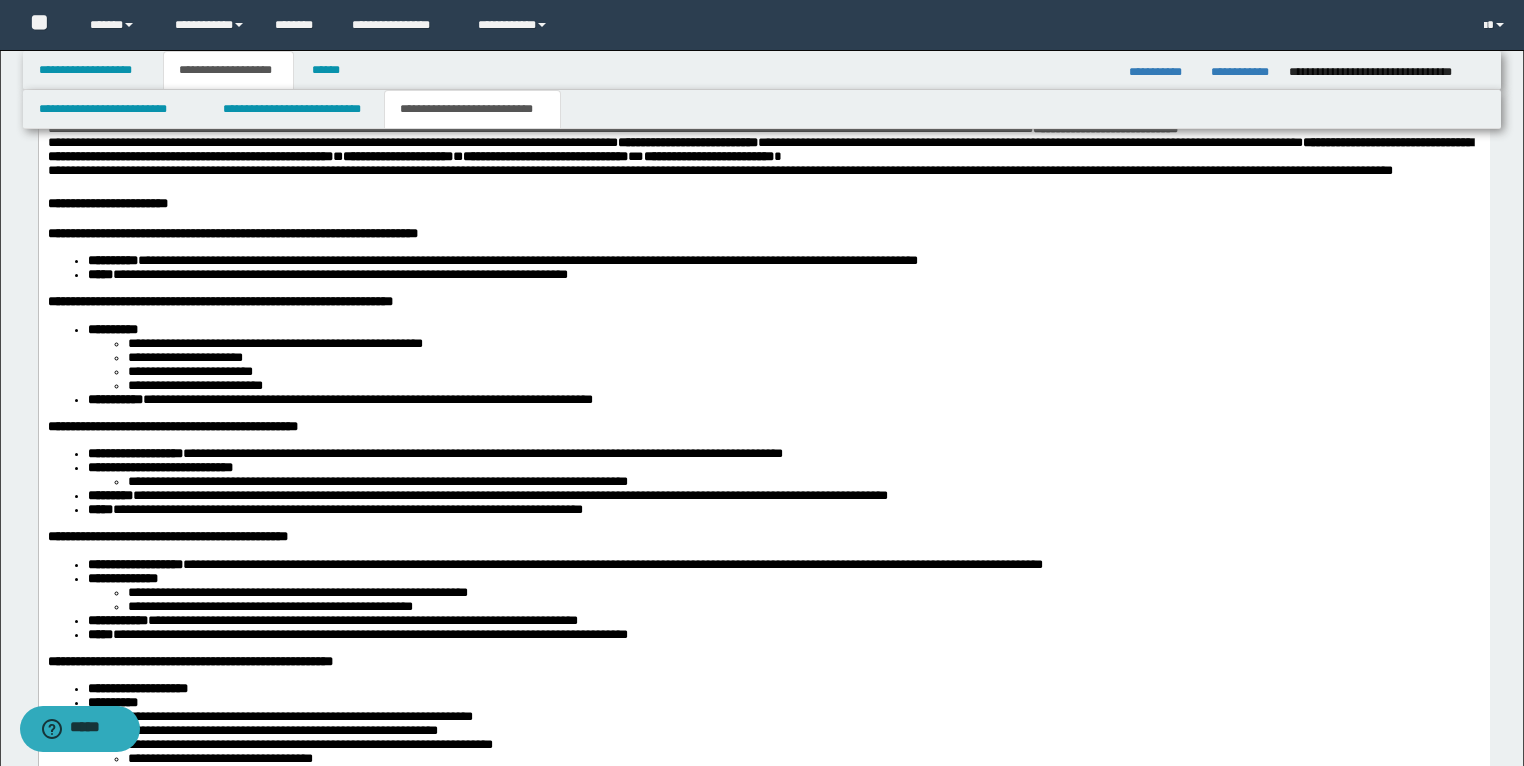 scroll, scrollTop: 2497, scrollLeft: 0, axis: vertical 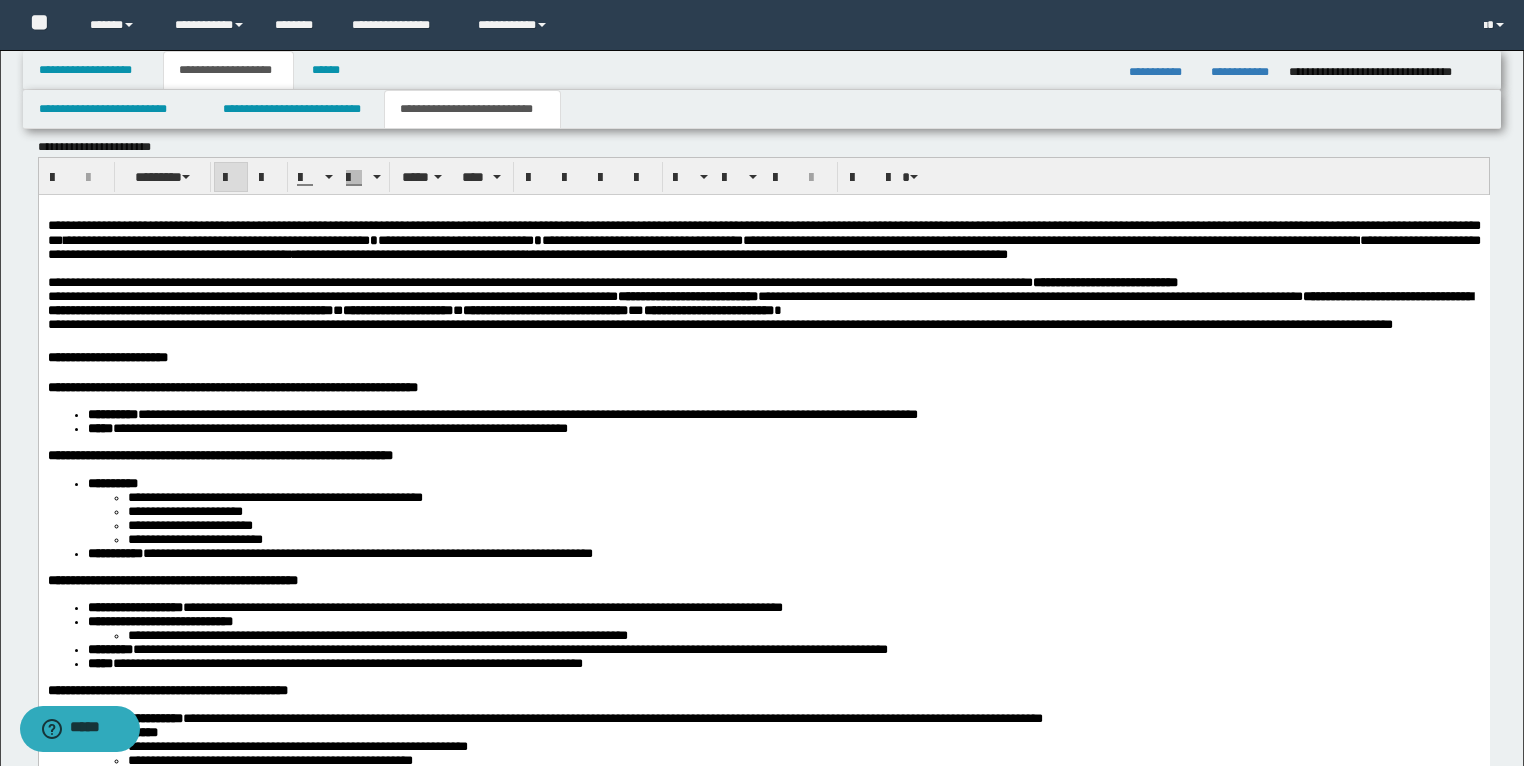 click at bounding box center (231, 178) 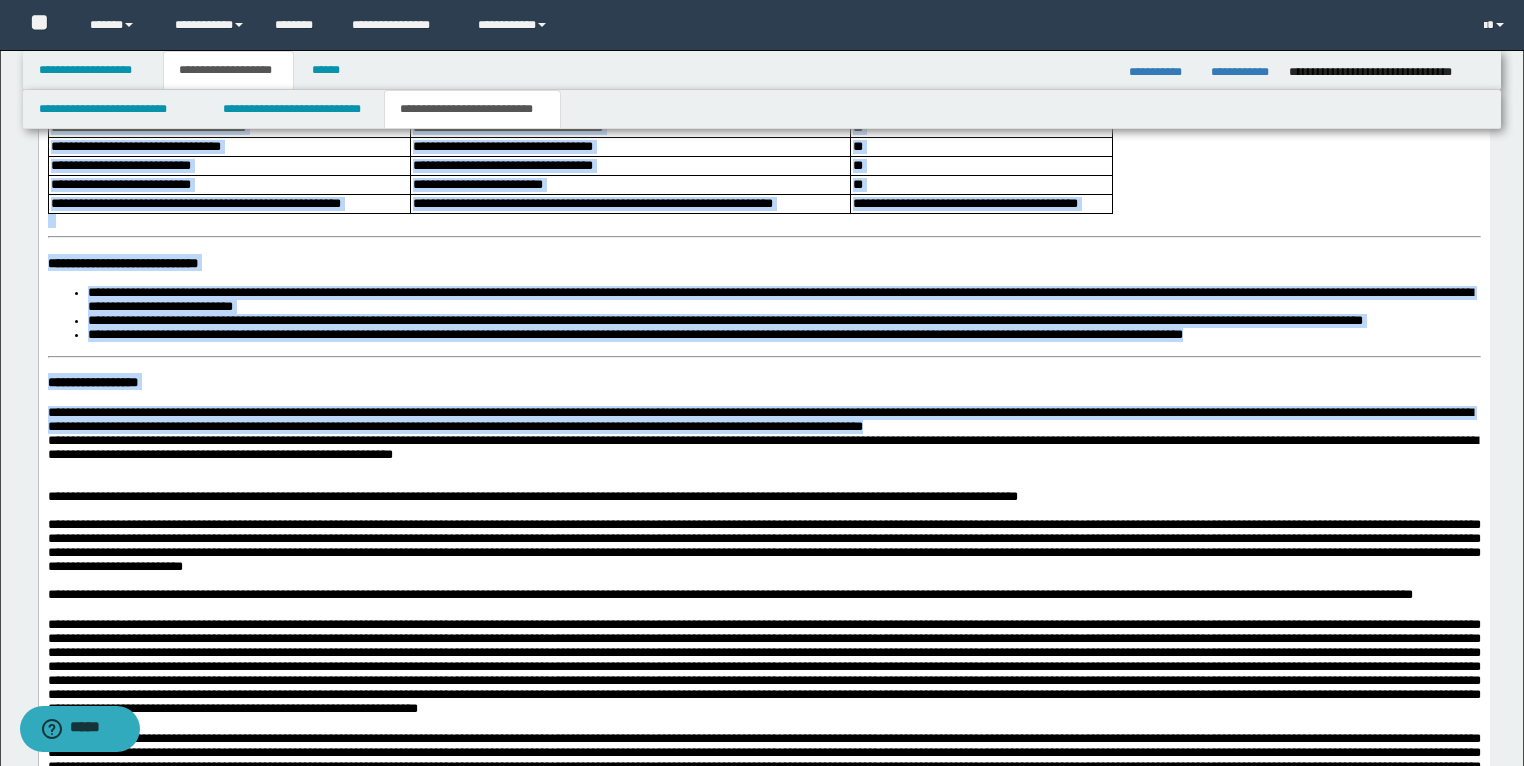 scroll, scrollTop: 4417, scrollLeft: 0, axis: vertical 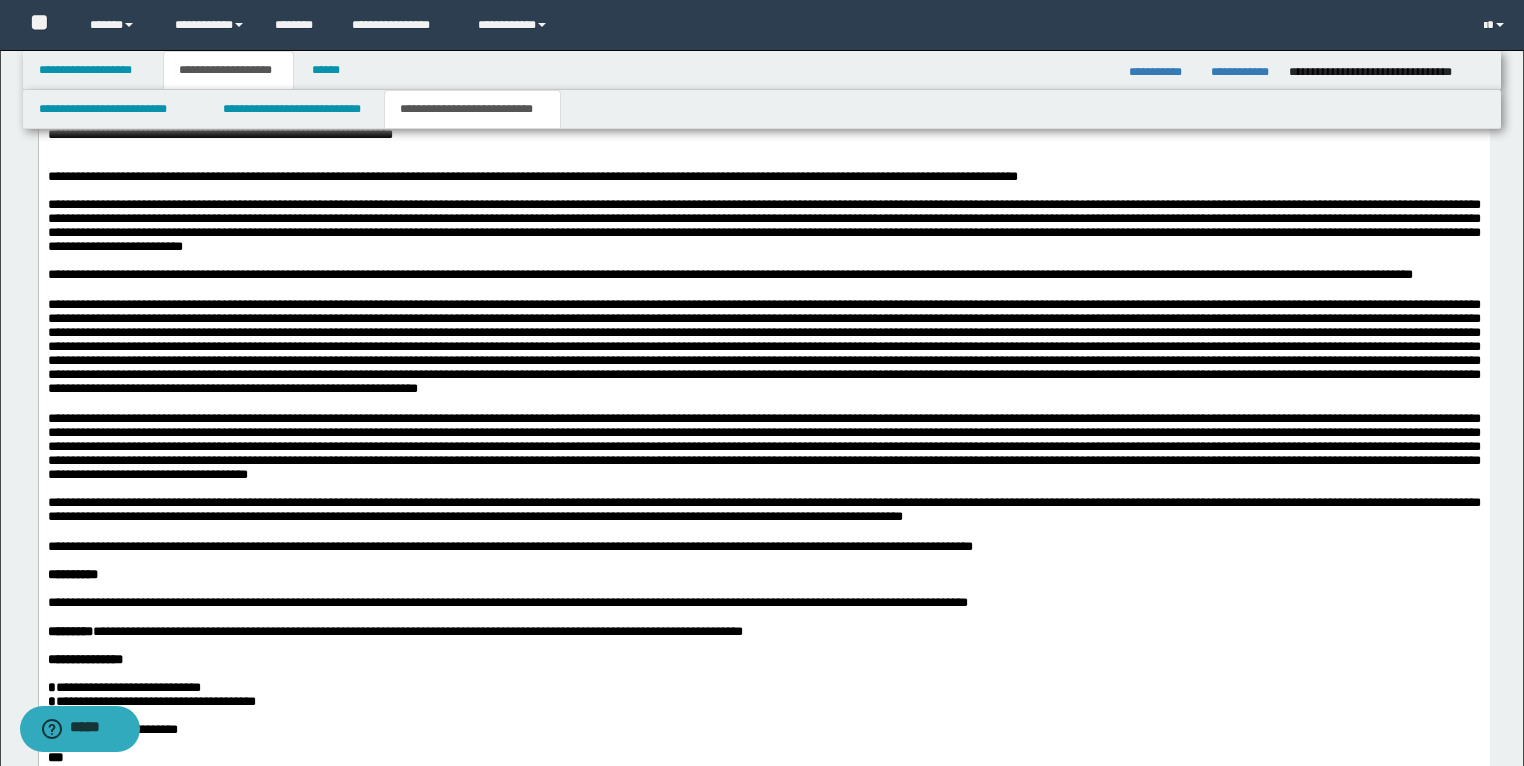 click at bounding box center [763, 164] 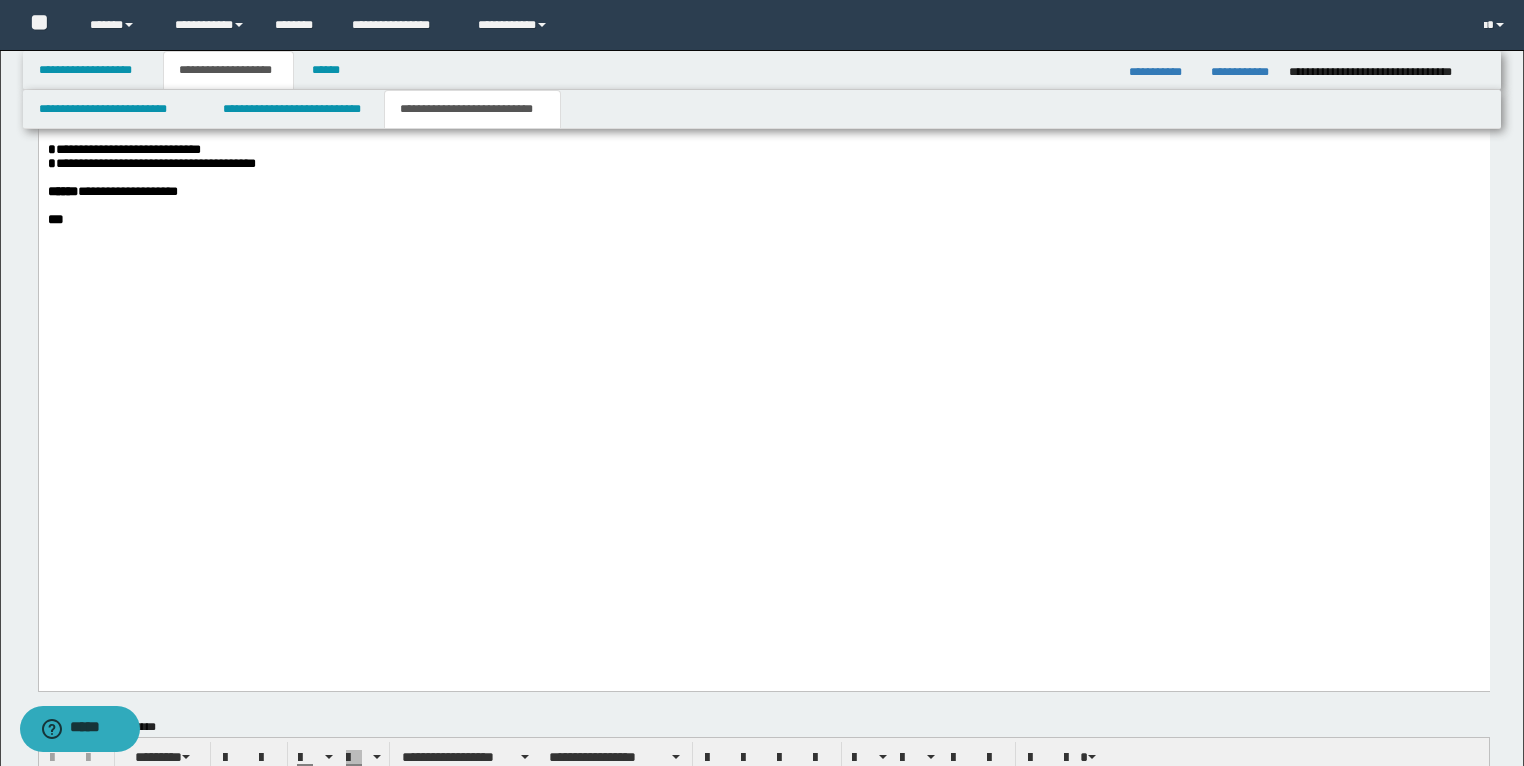 scroll, scrollTop: 4977, scrollLeft: 0, axis: vertical 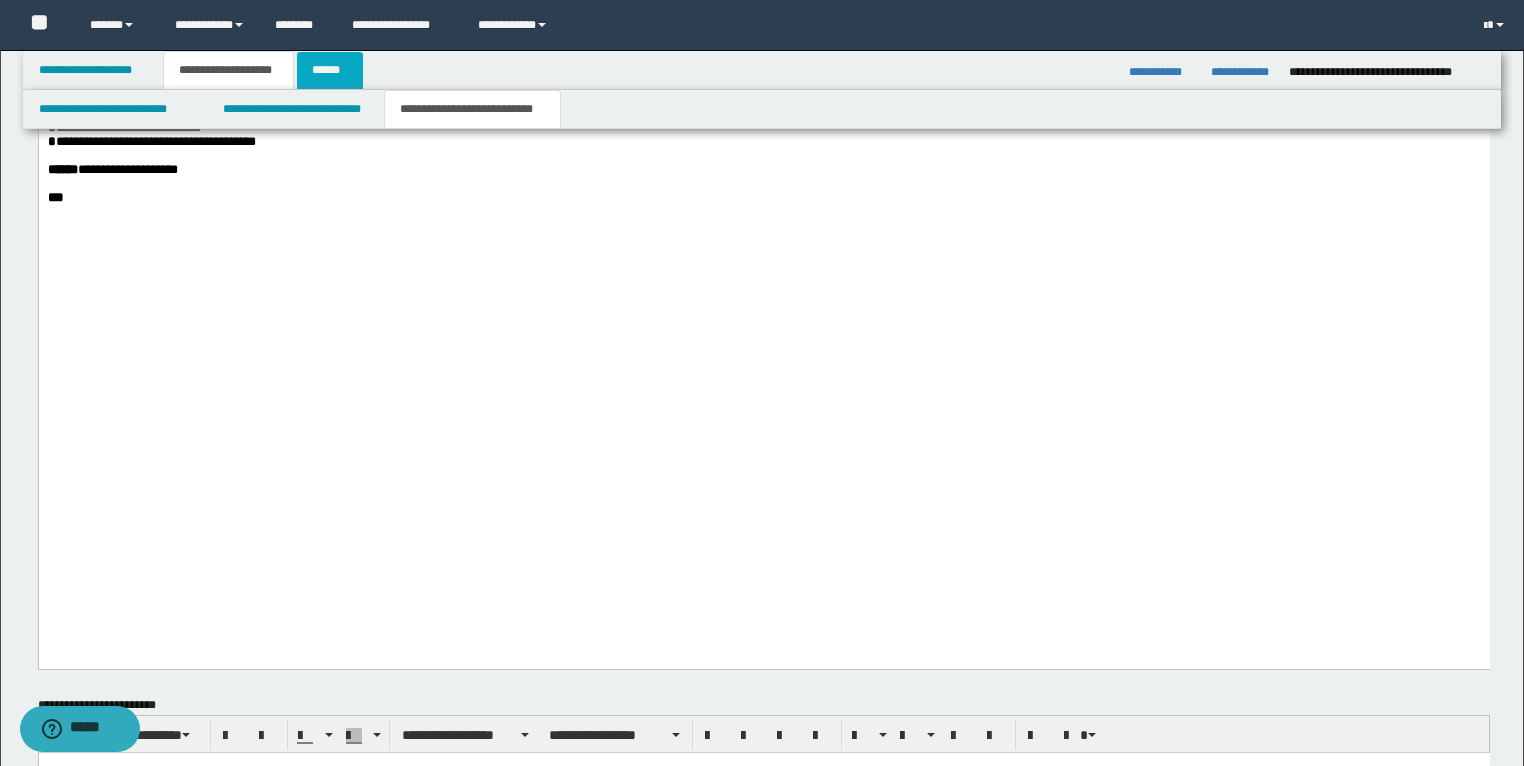 click on "******" at bounding box center (330, 70) 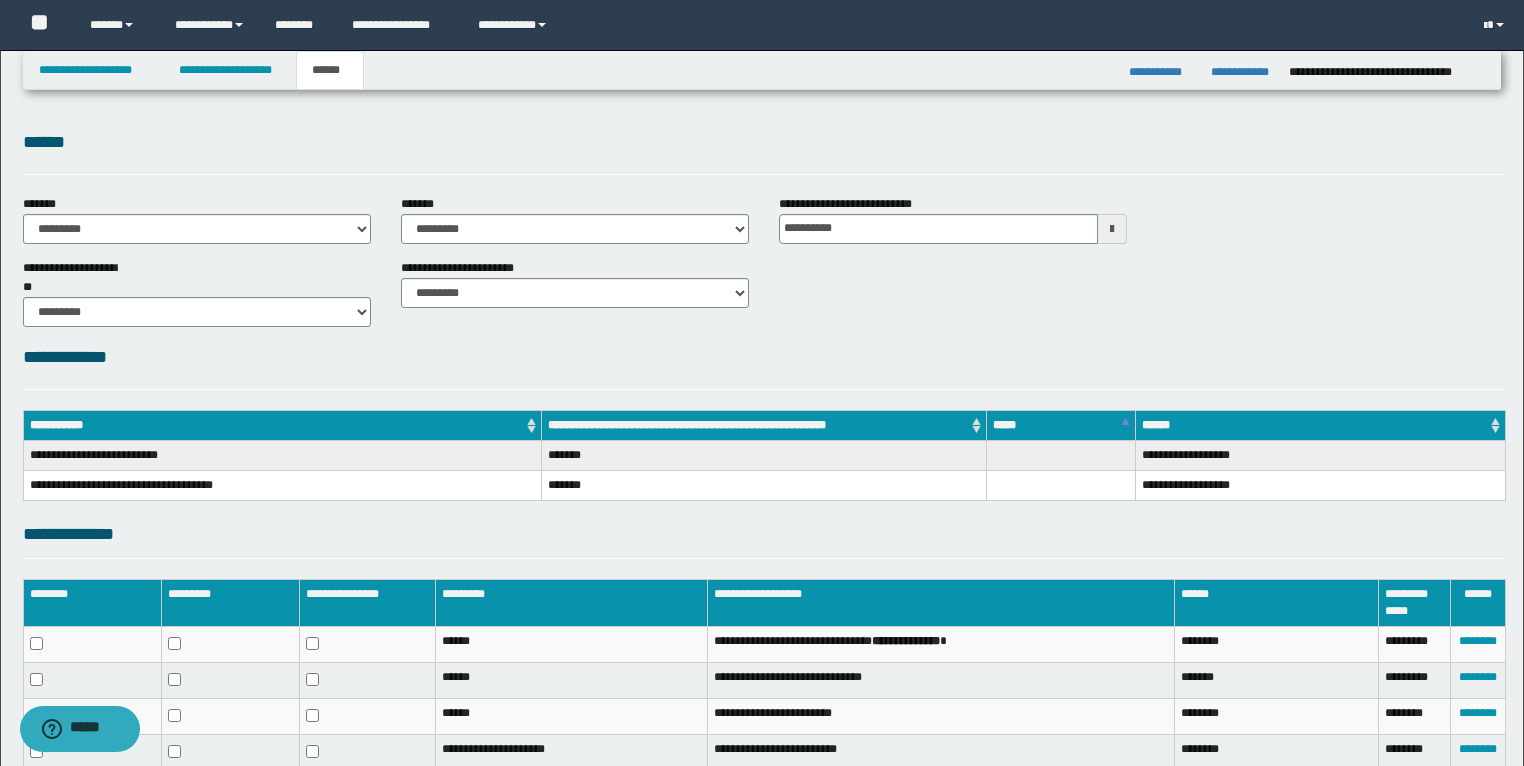 scroll, scrollTop: 162, scrollLeft: 0, axis: vertical 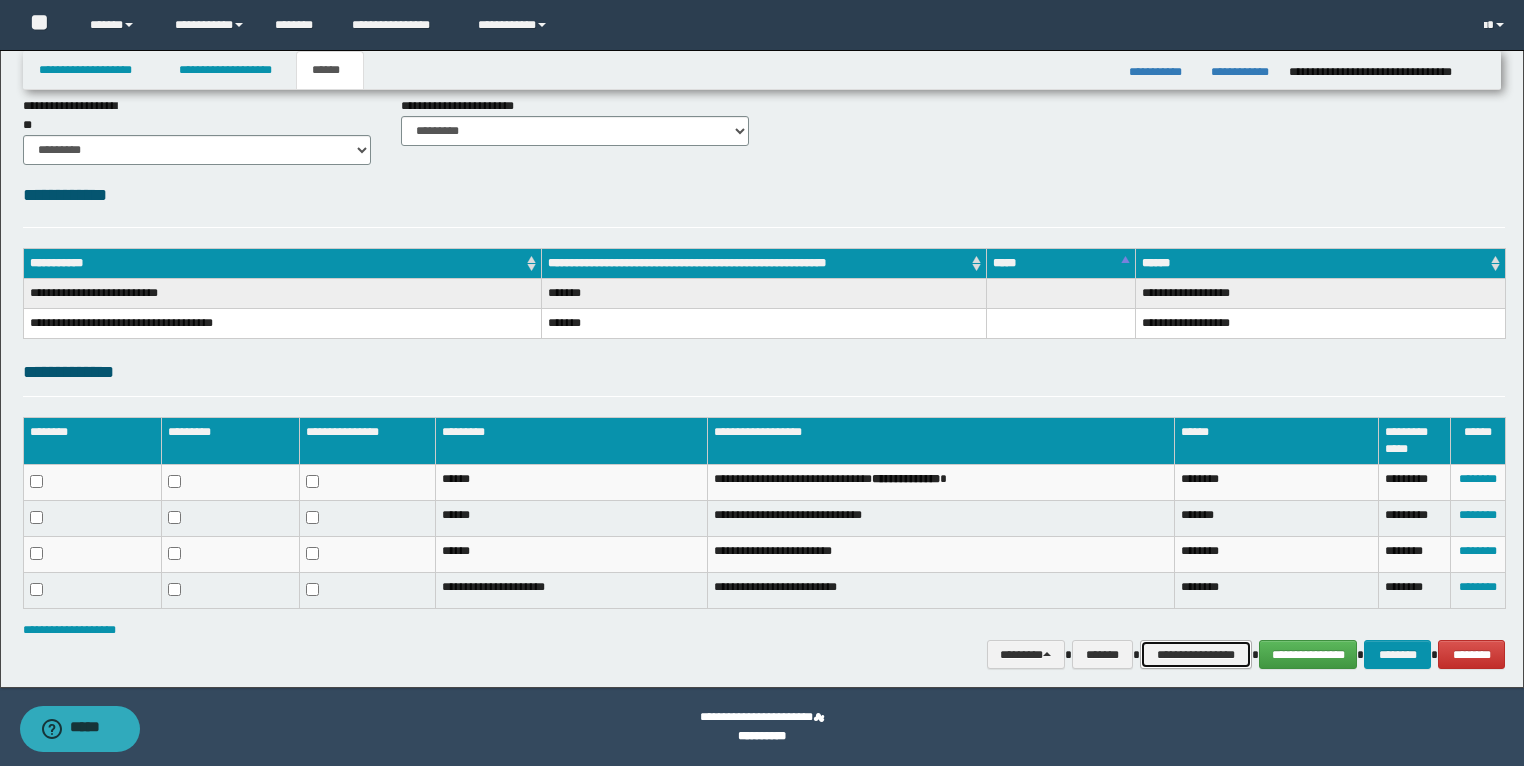 click on "**********" at bounding box center (1196, 655) 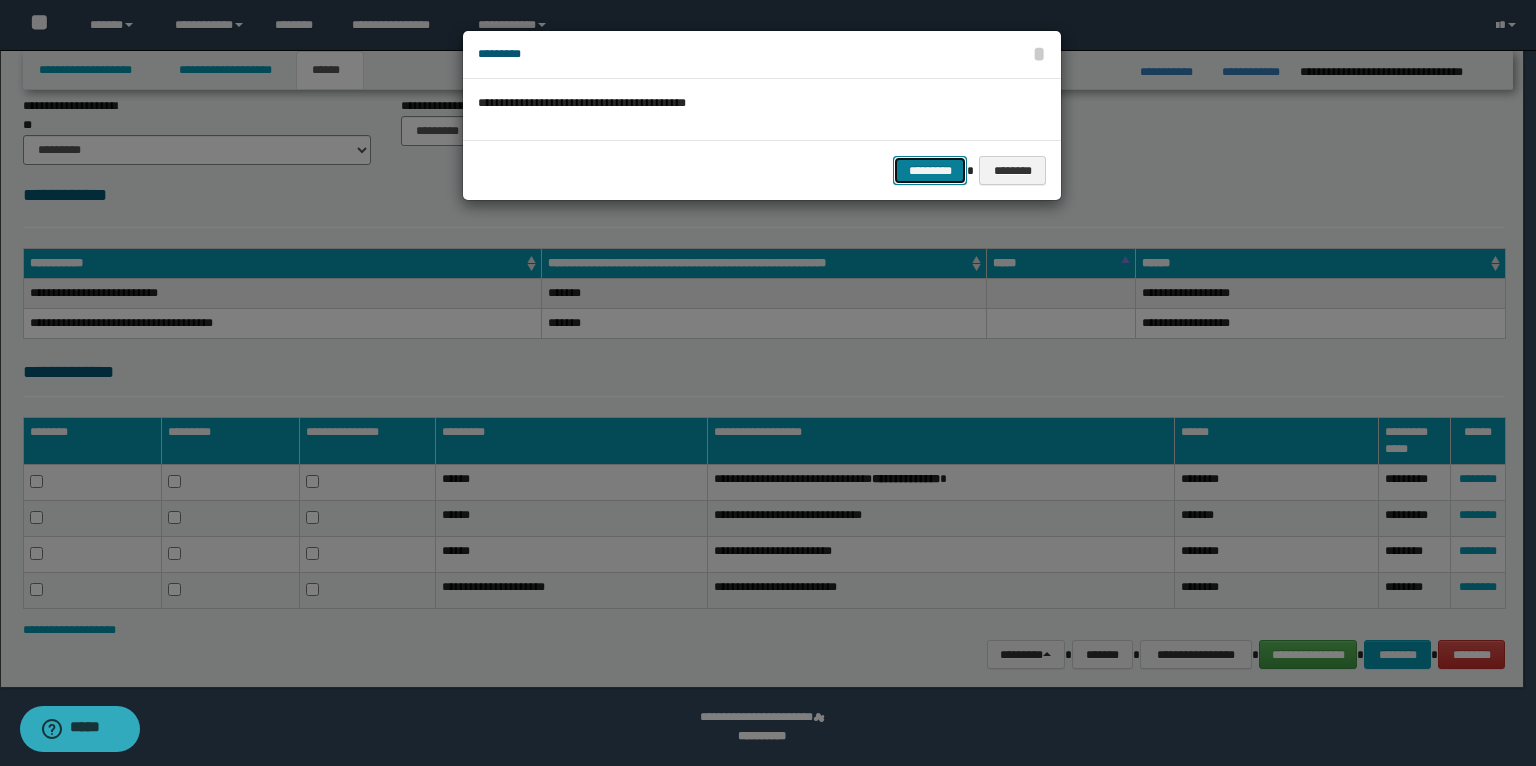 click on "*********" at bounding box center [930, 171] 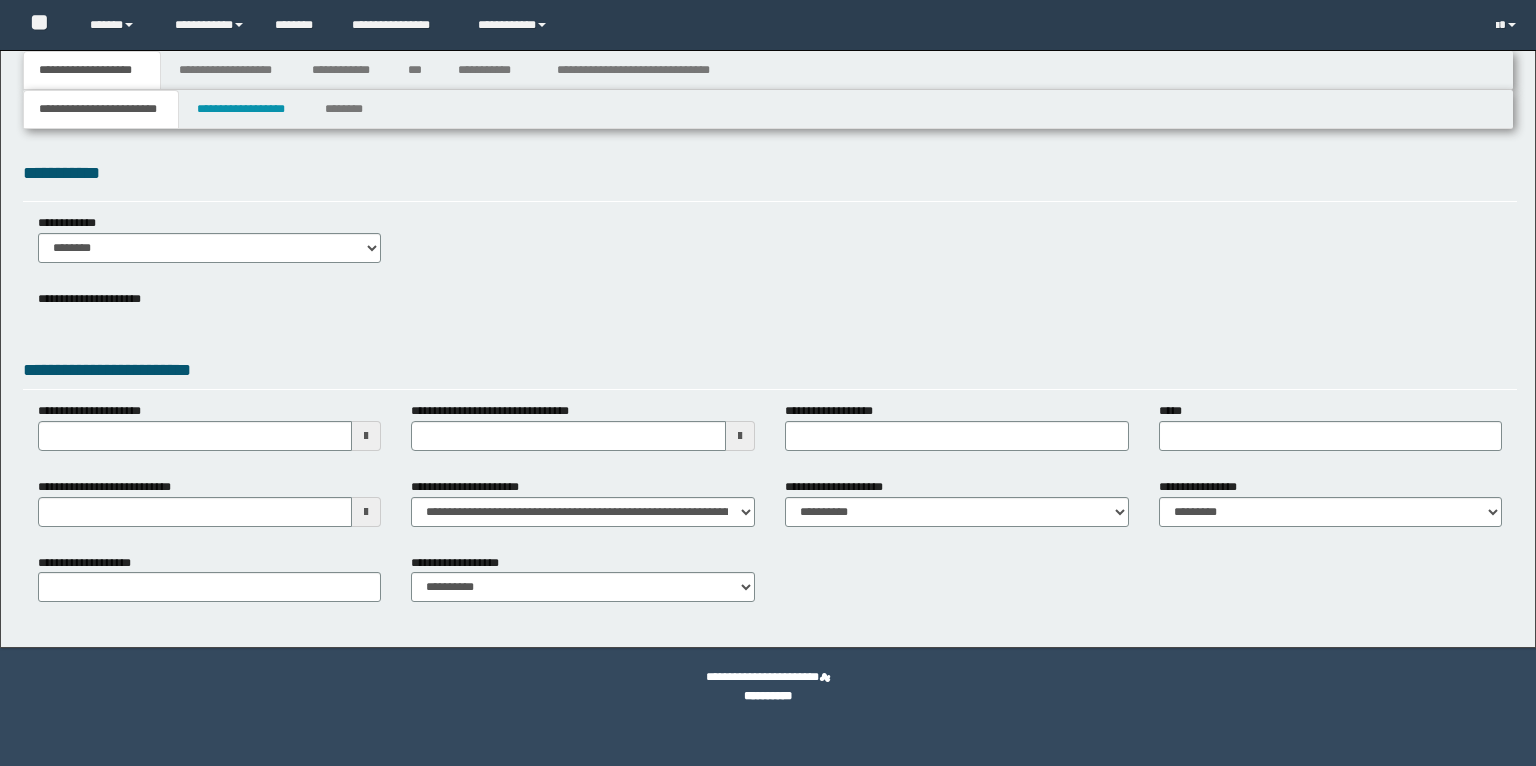 scroll, scrollTop: 0, scrollLeft: 0, axis: both 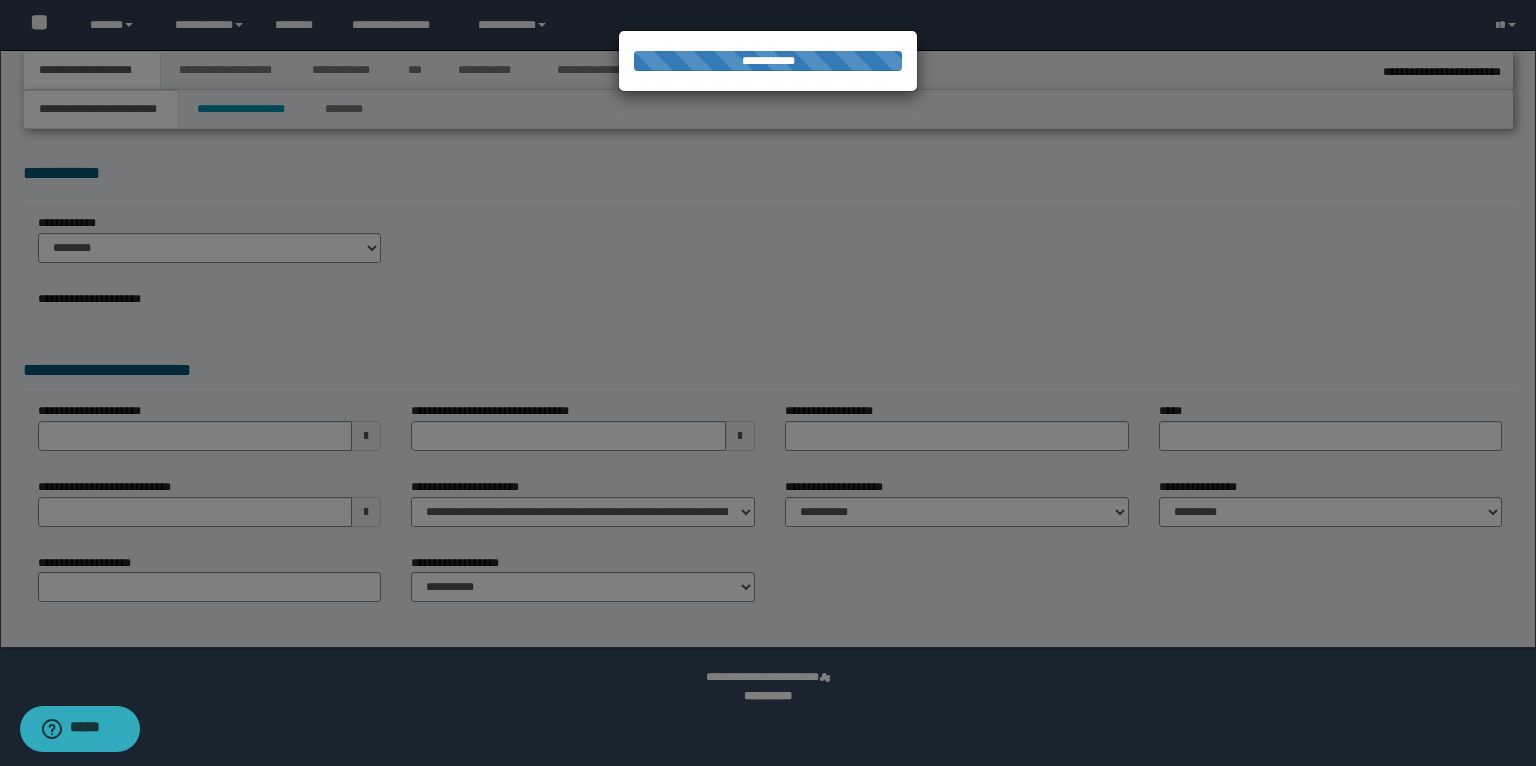 select on "*" 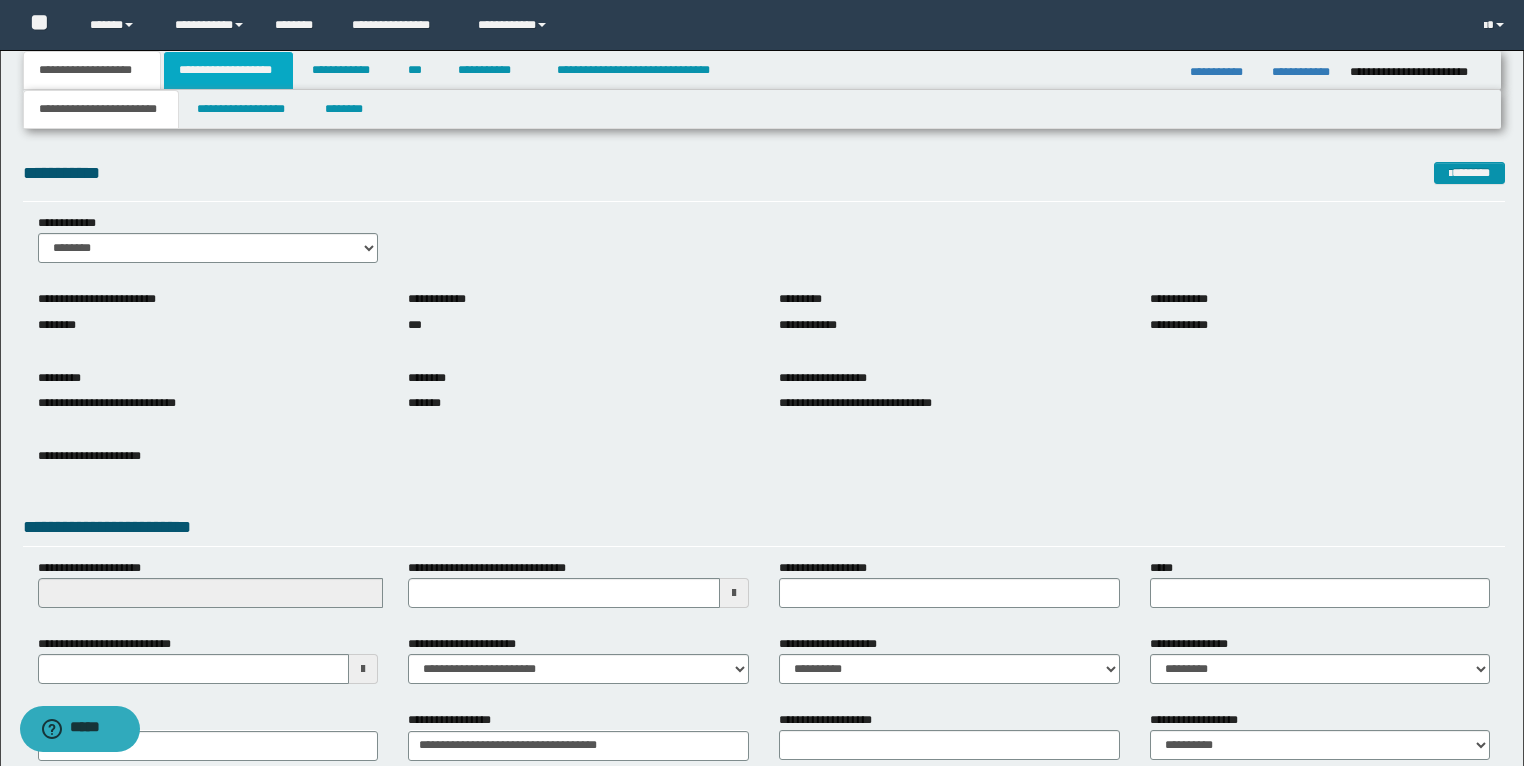 click on "**********" at bounding box center (228, 70) 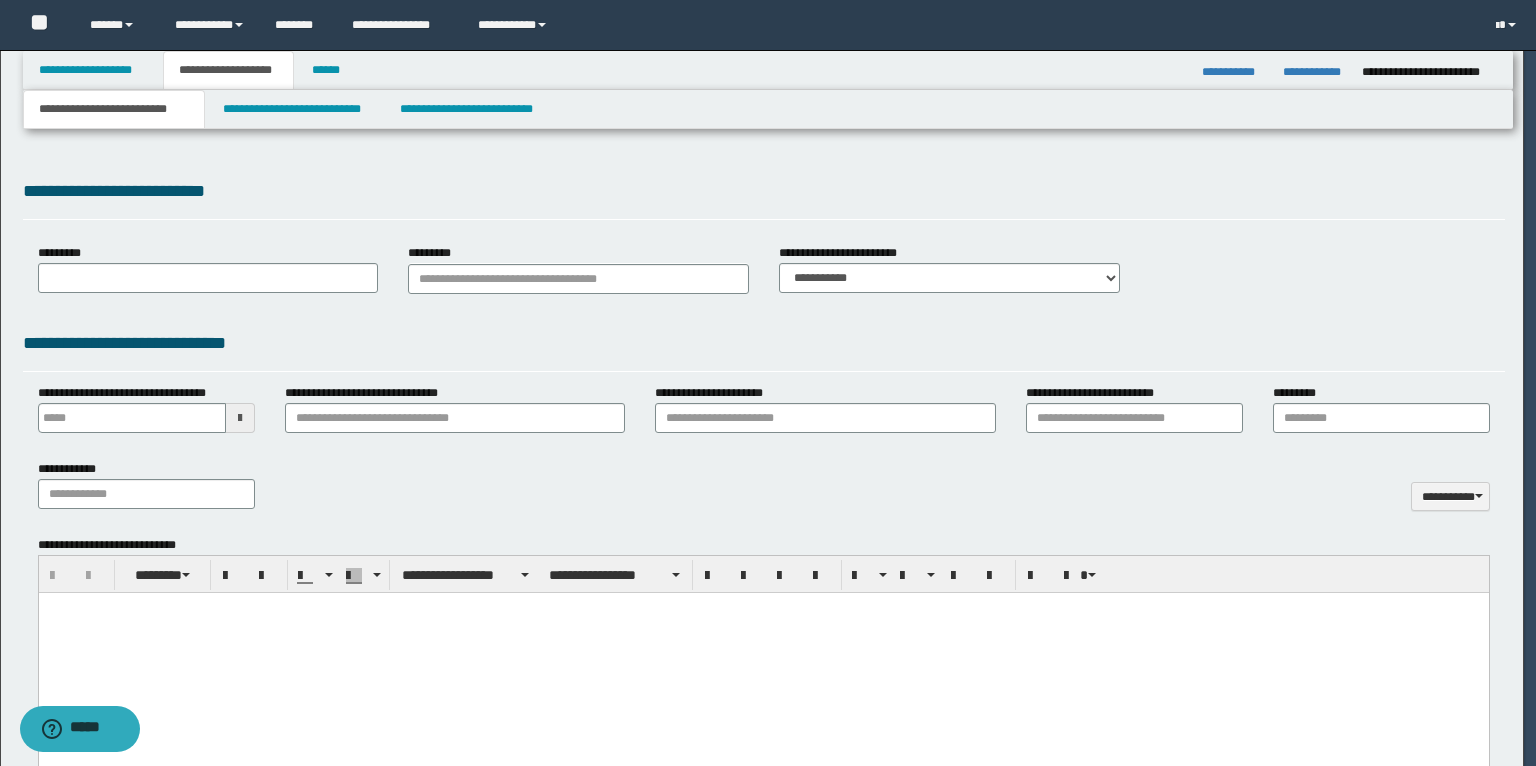type on "**********" 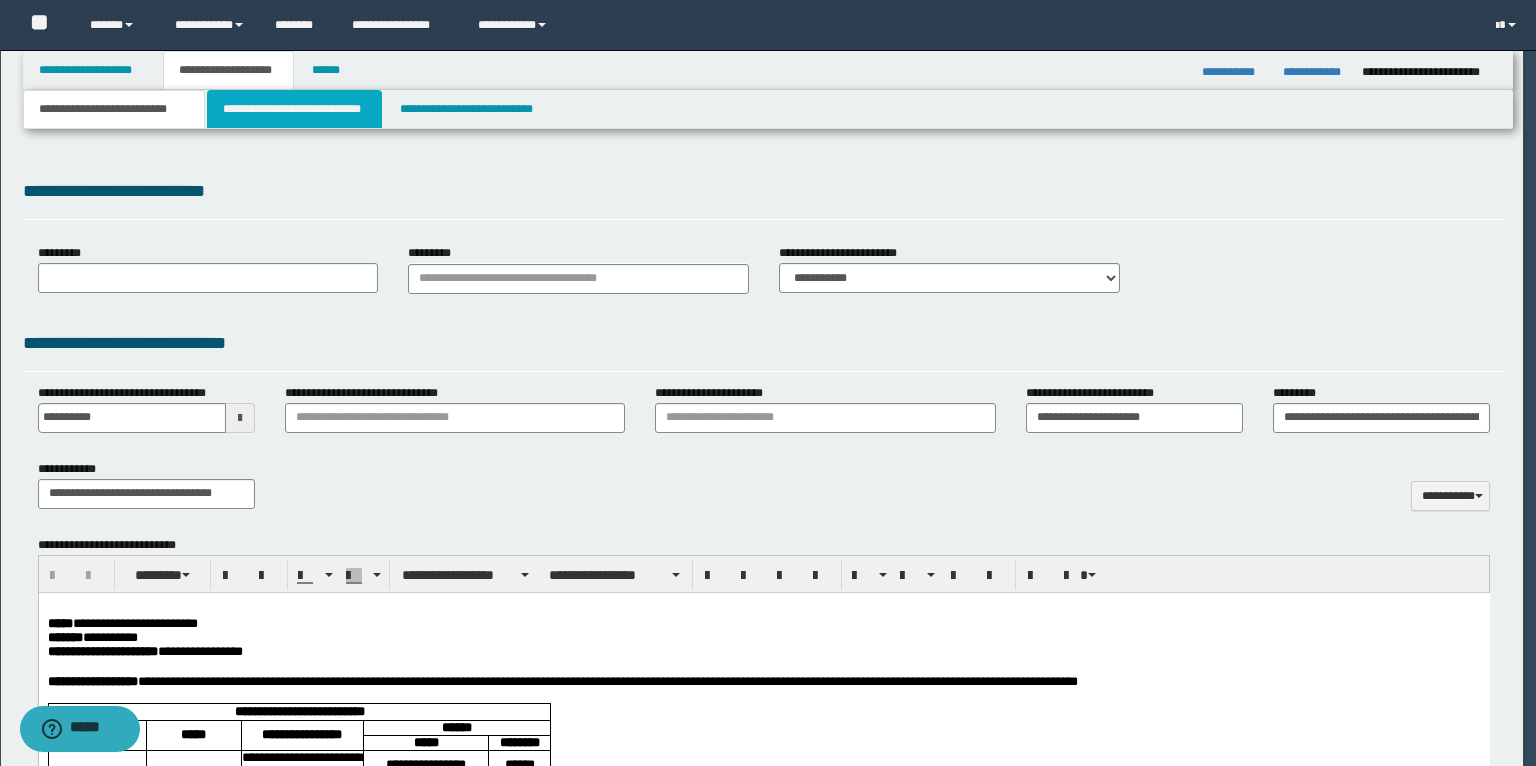 scroll, scrollTop: 0, scrollLeft: 0, axis: both 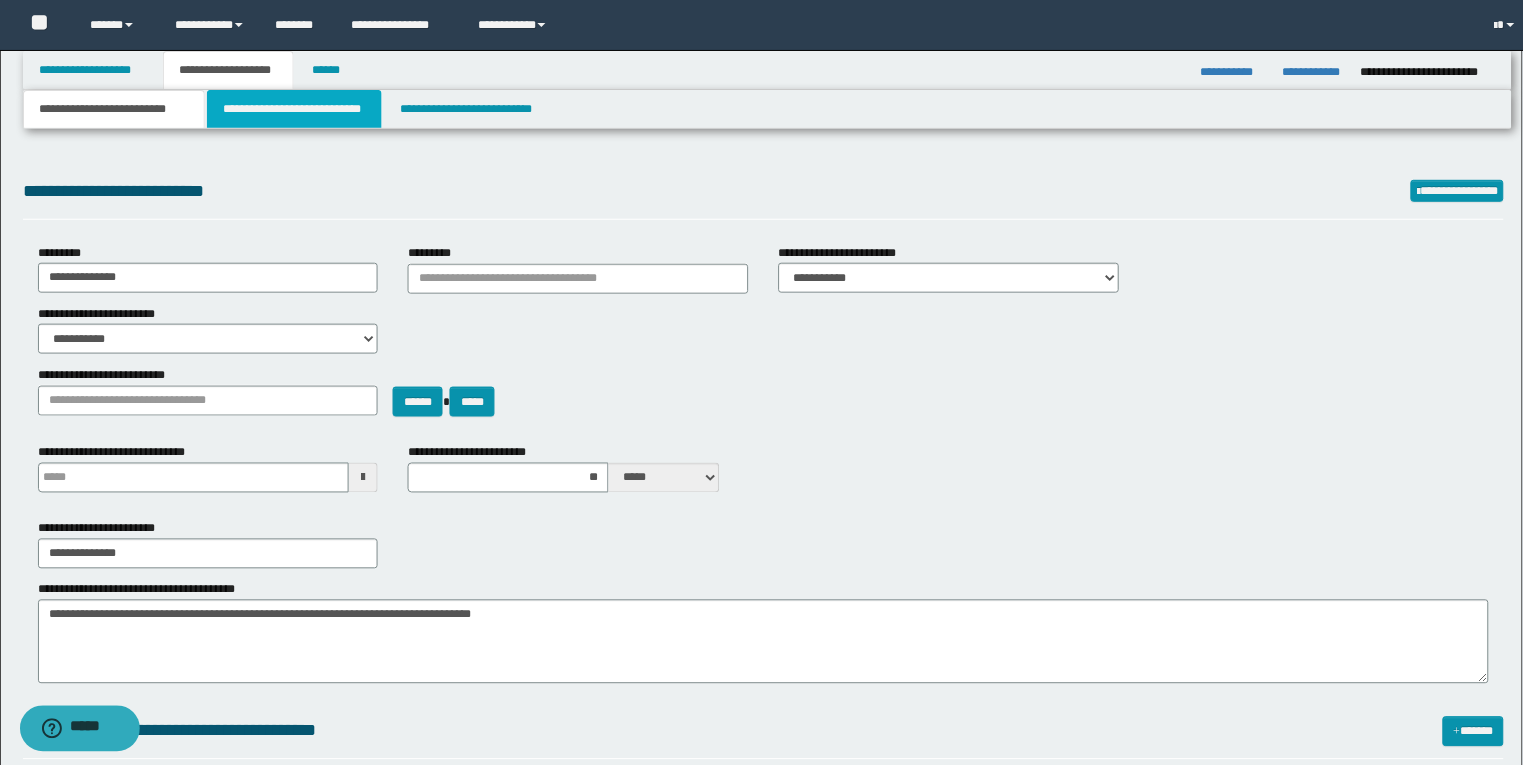 click on "**********" at bounding box center [294, 109] 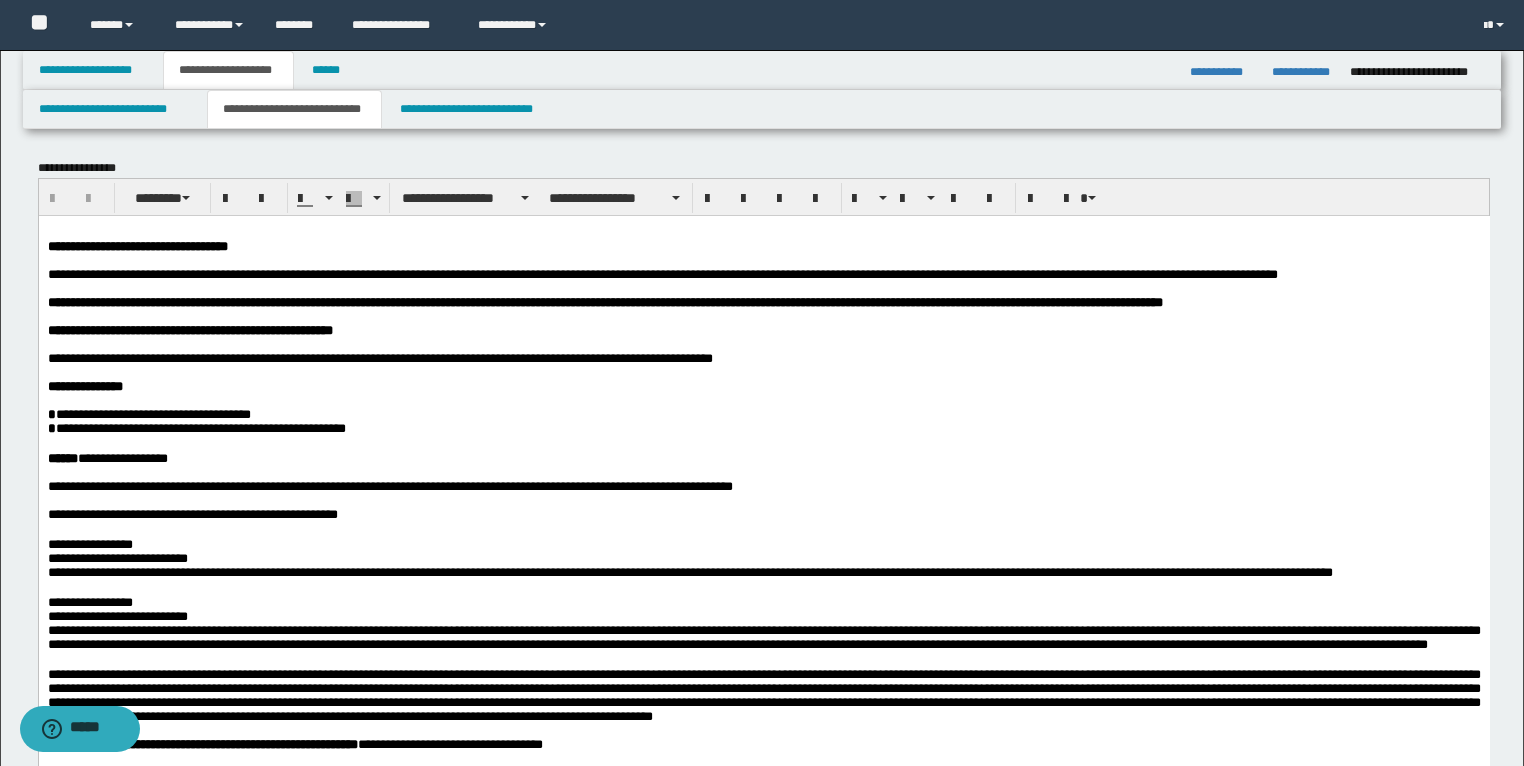 scroll, scrollTop: 80, scrollLeft: 0, axis: vertical 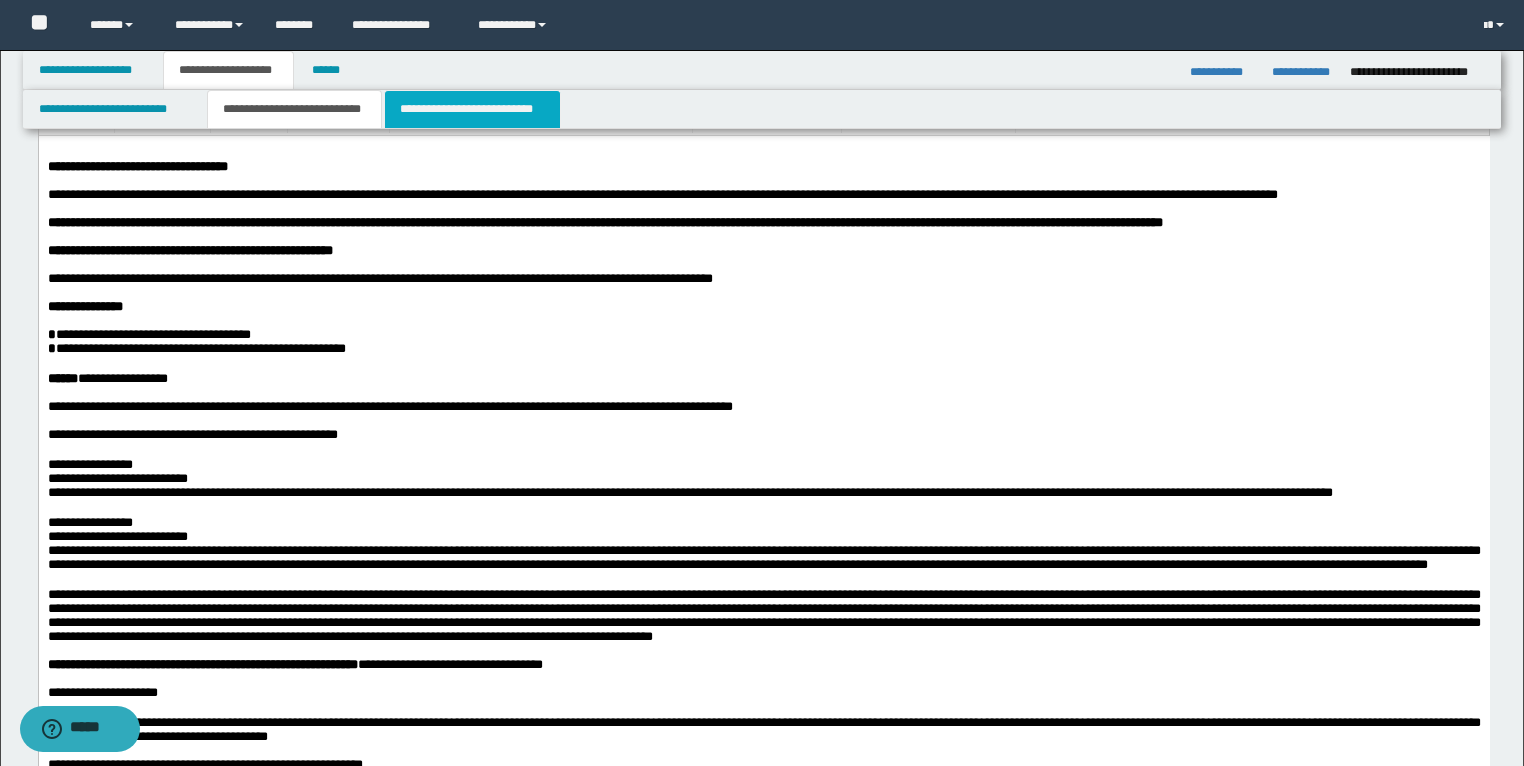 click on "**********" at bounding box center [472, 109] 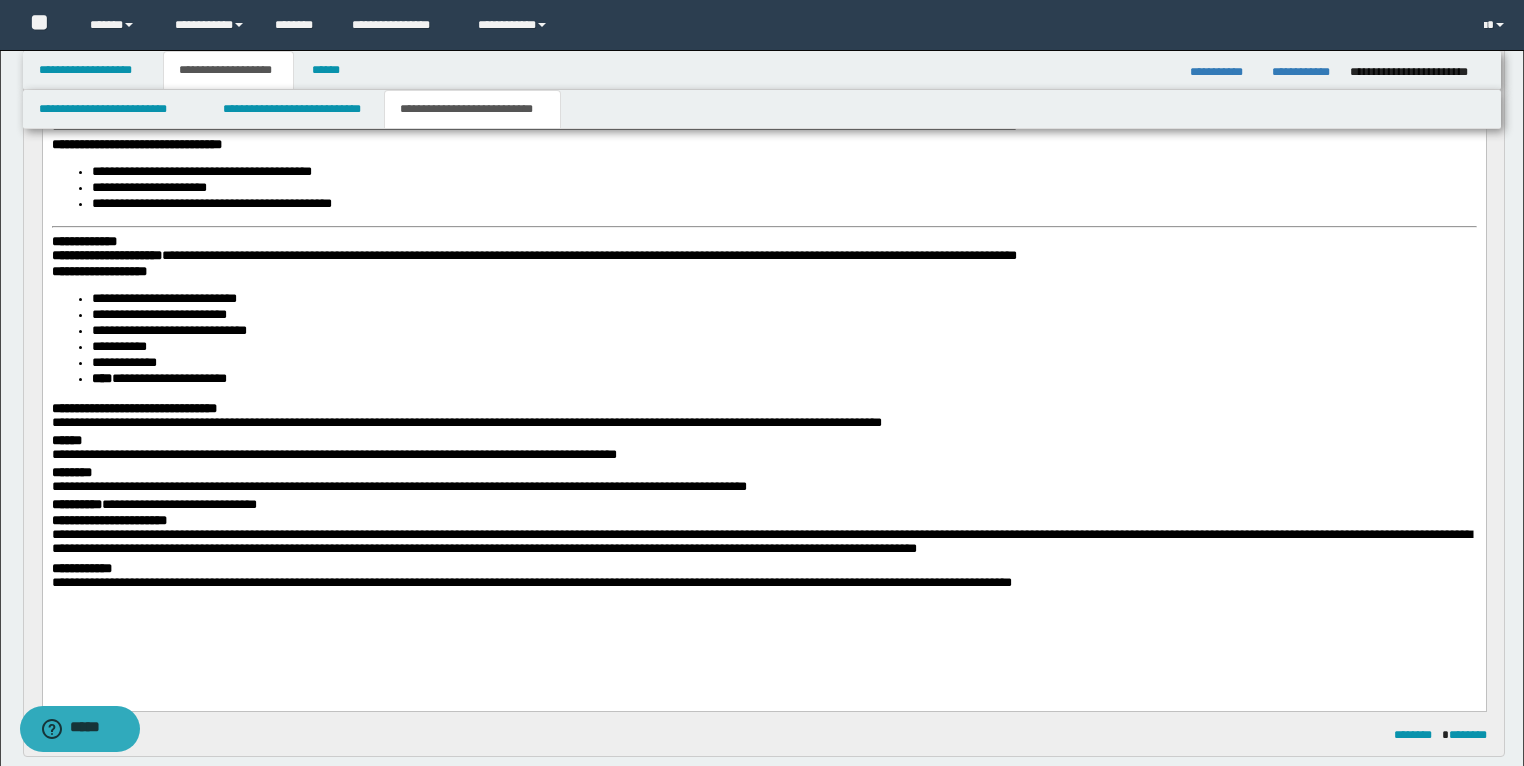 scroll, scrollTop: 800, scrollLeft: 0, axis: vertical 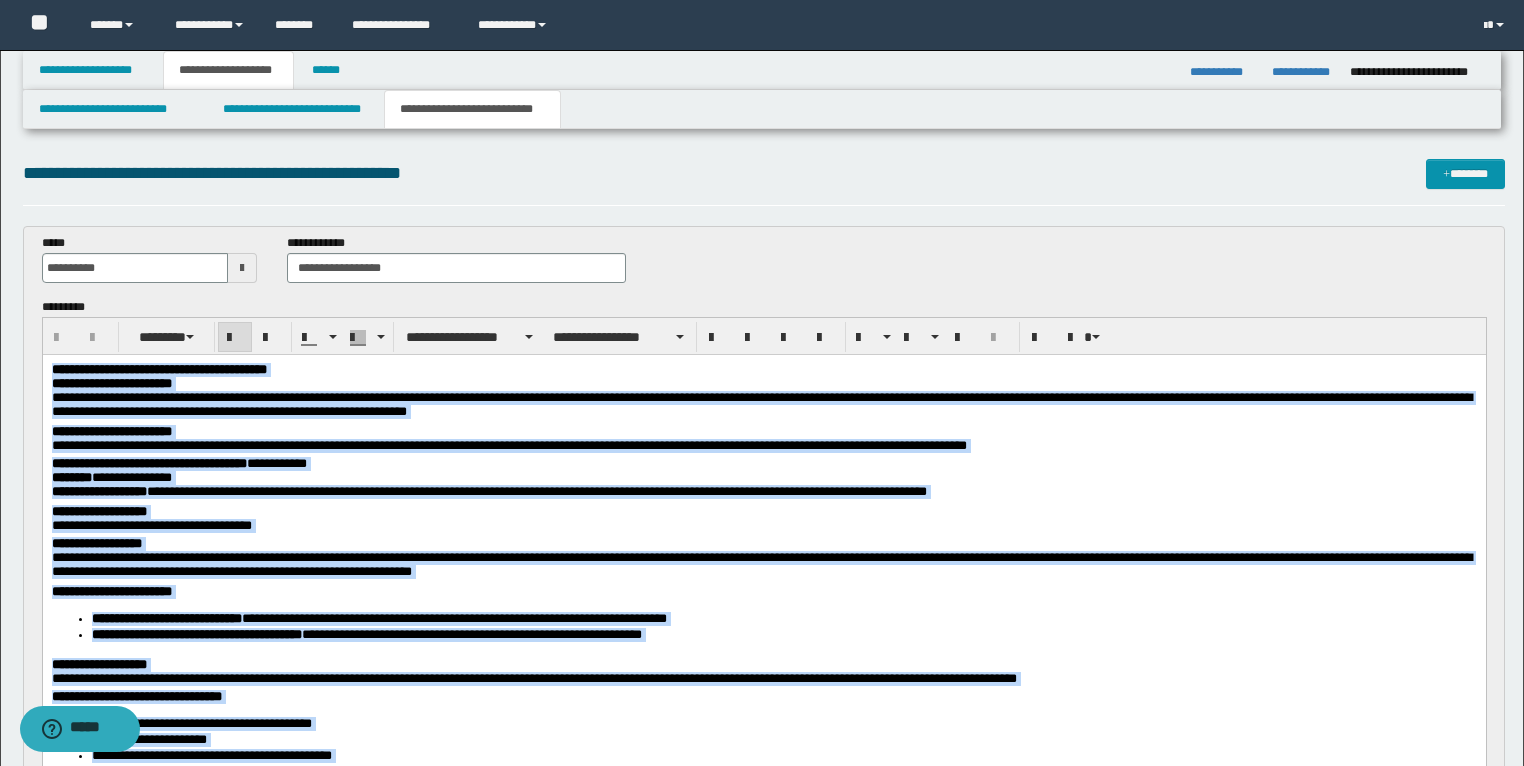 drag, startPoint x: 1125, startPoint y: 1154, endPoint x: 42, endPoint y: 526, distance: 1251.9077 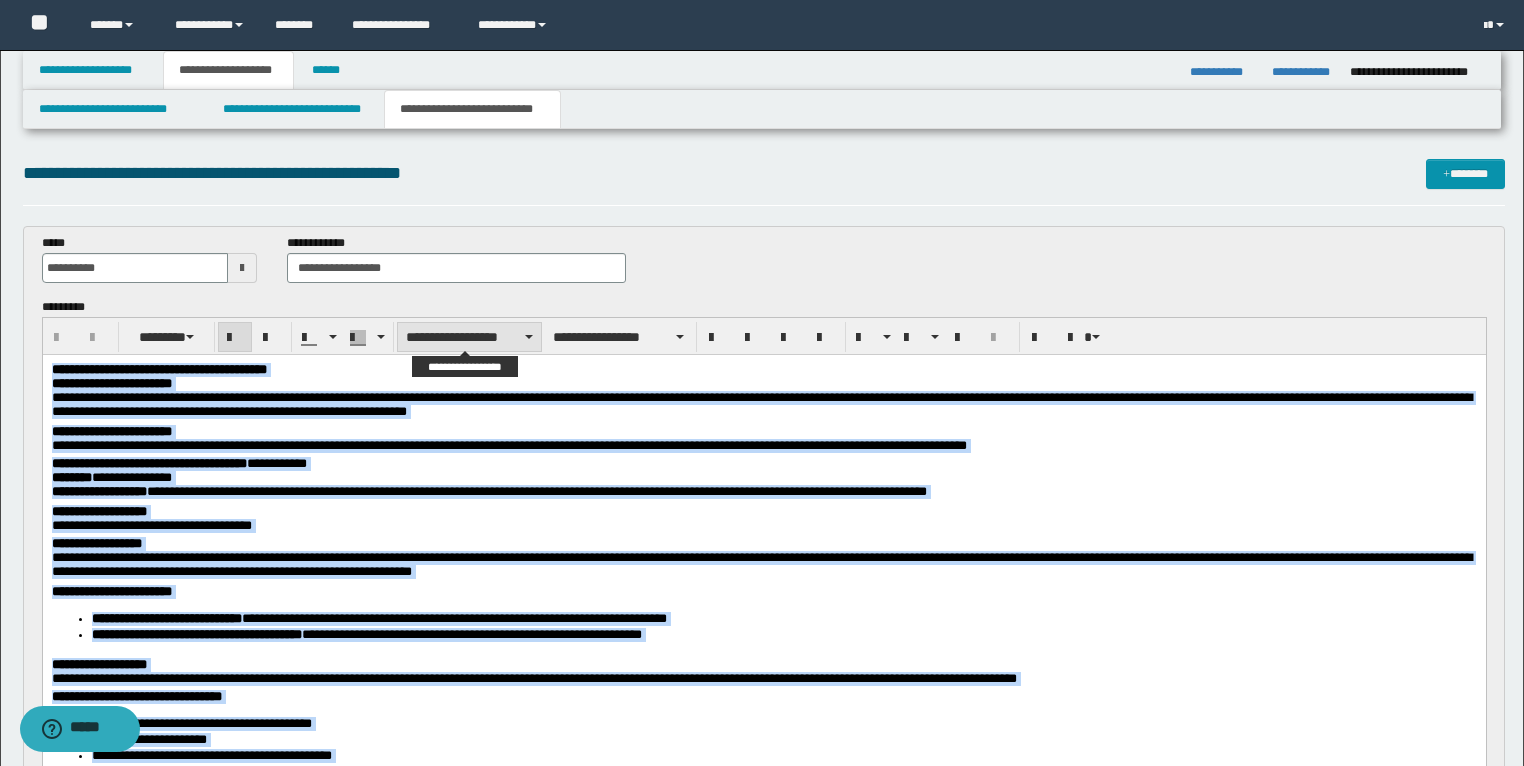 click on "**********" at bounding box center (469, 337) 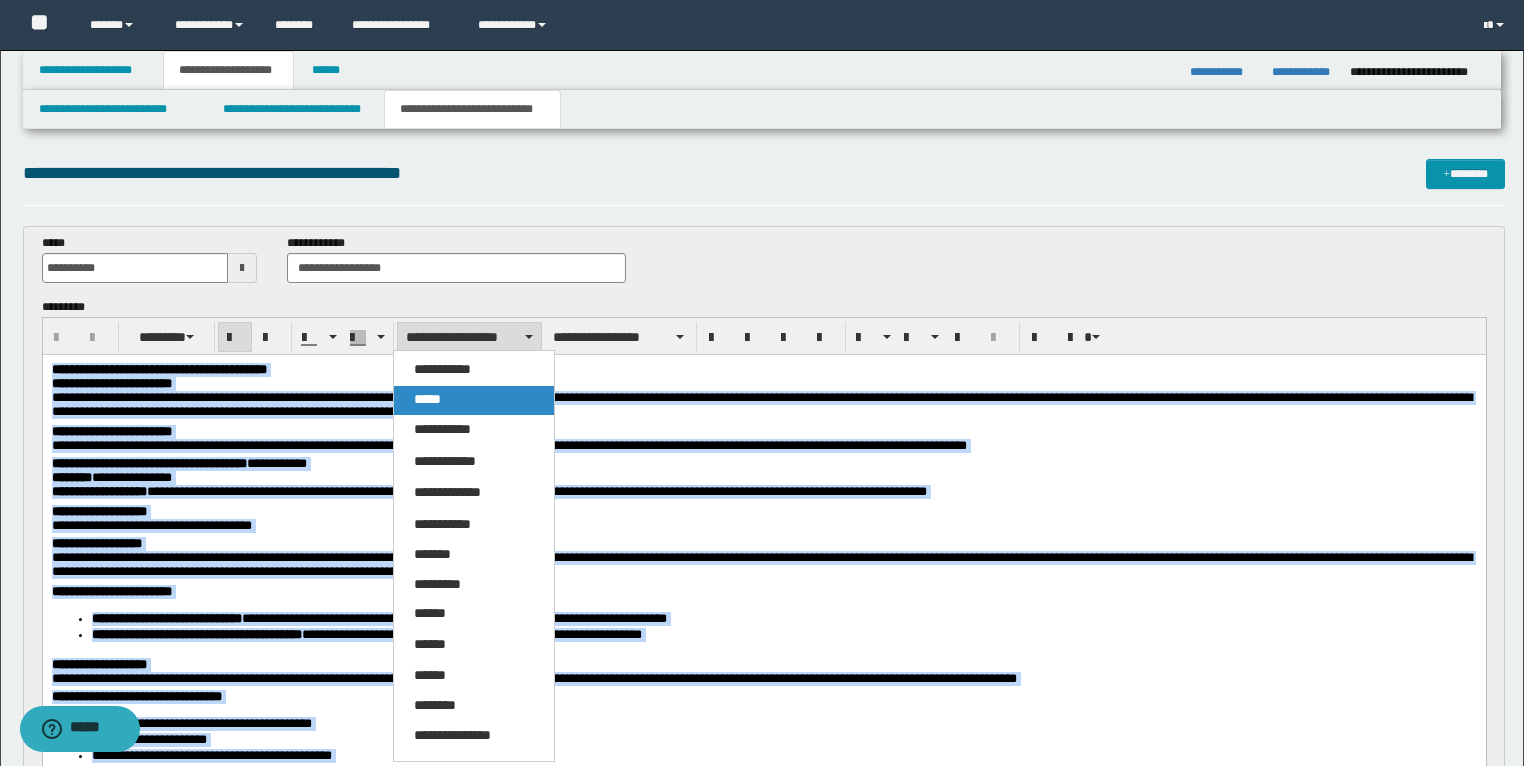 click on "*****" at bounding box center (474, 400) 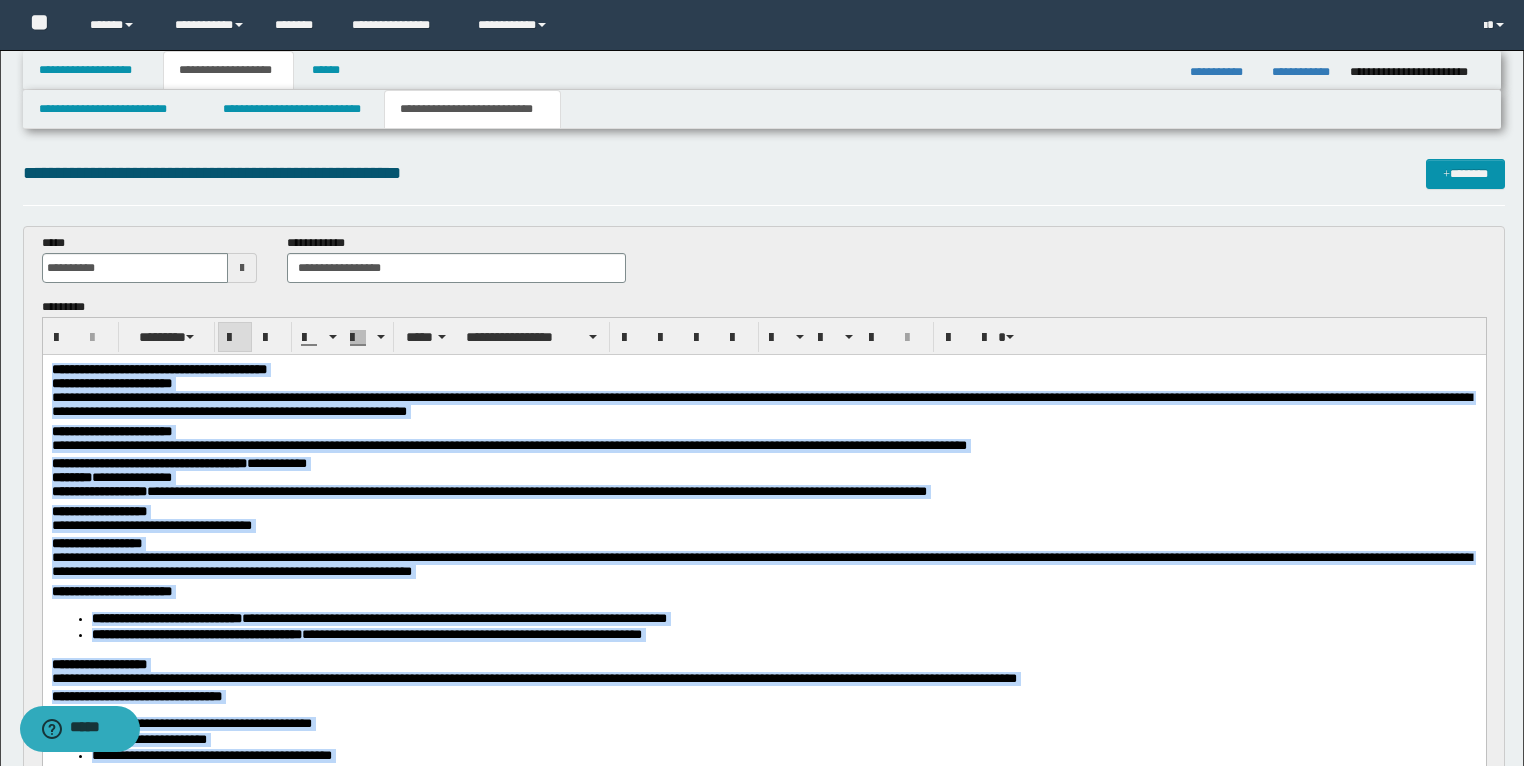 click on "**********" at bounding box center [764, 400] 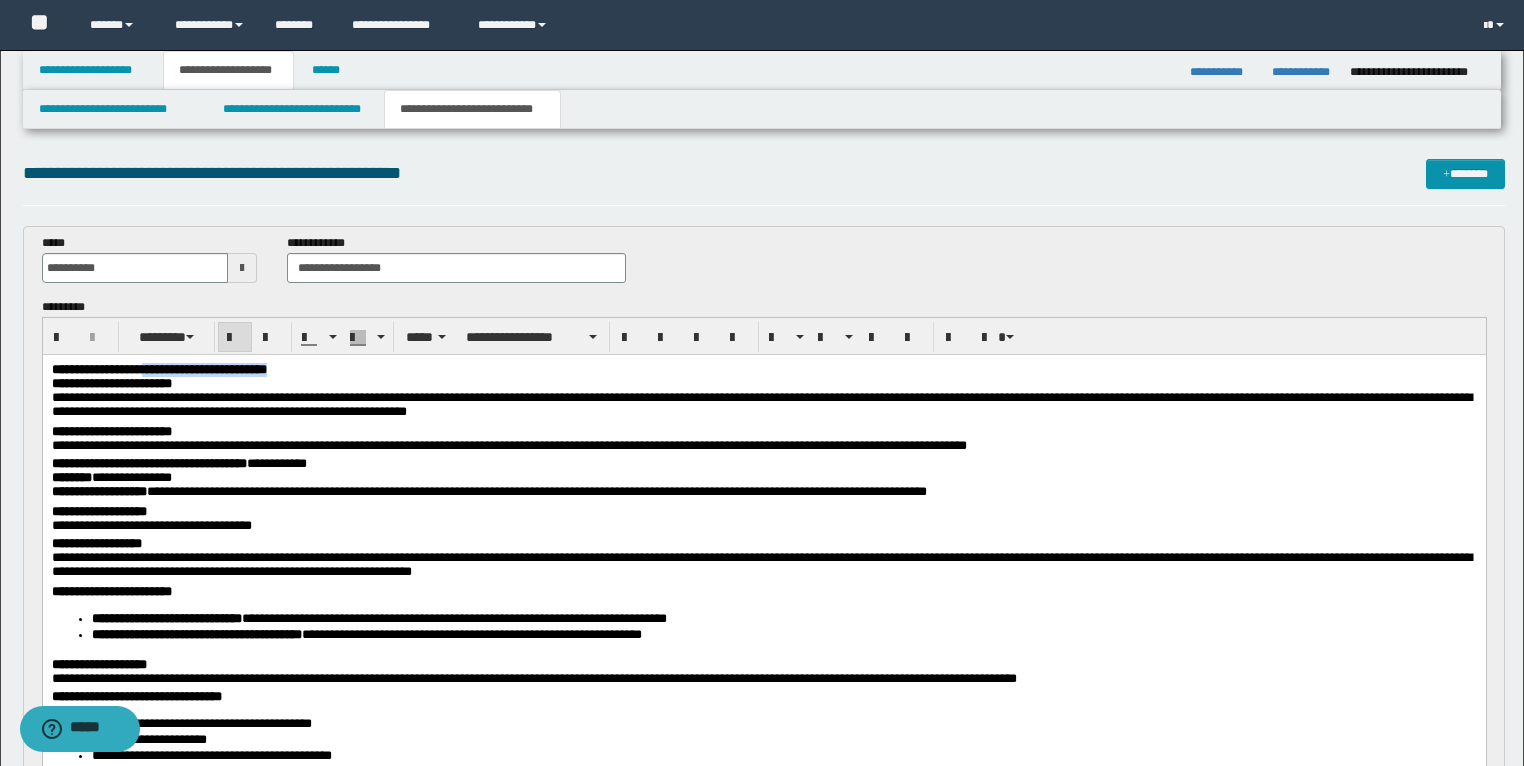 drag, startPoint x: 409, startPoint y: 369, endPoint x: 180, endPoint y: 363, distance: 229.07858 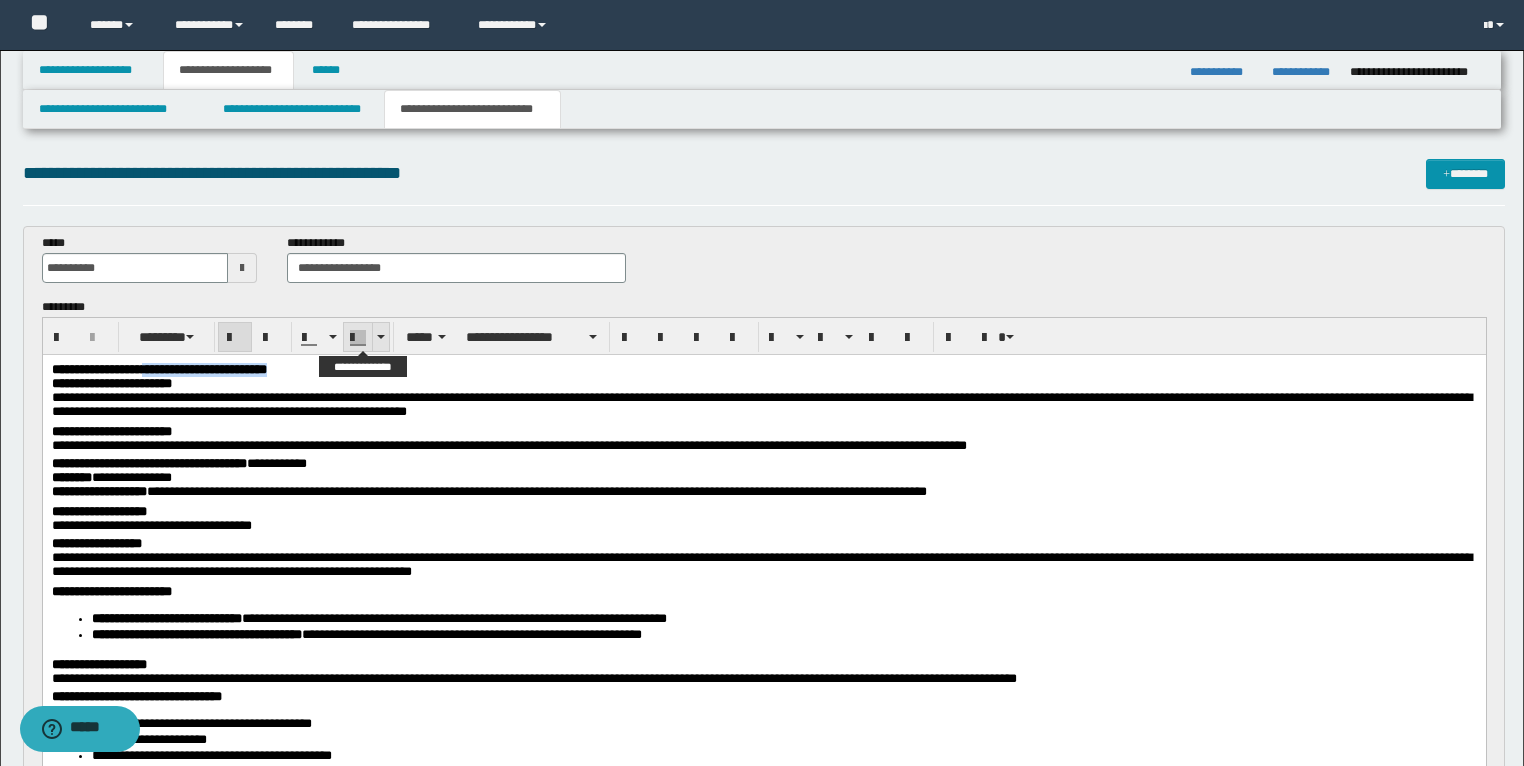 type 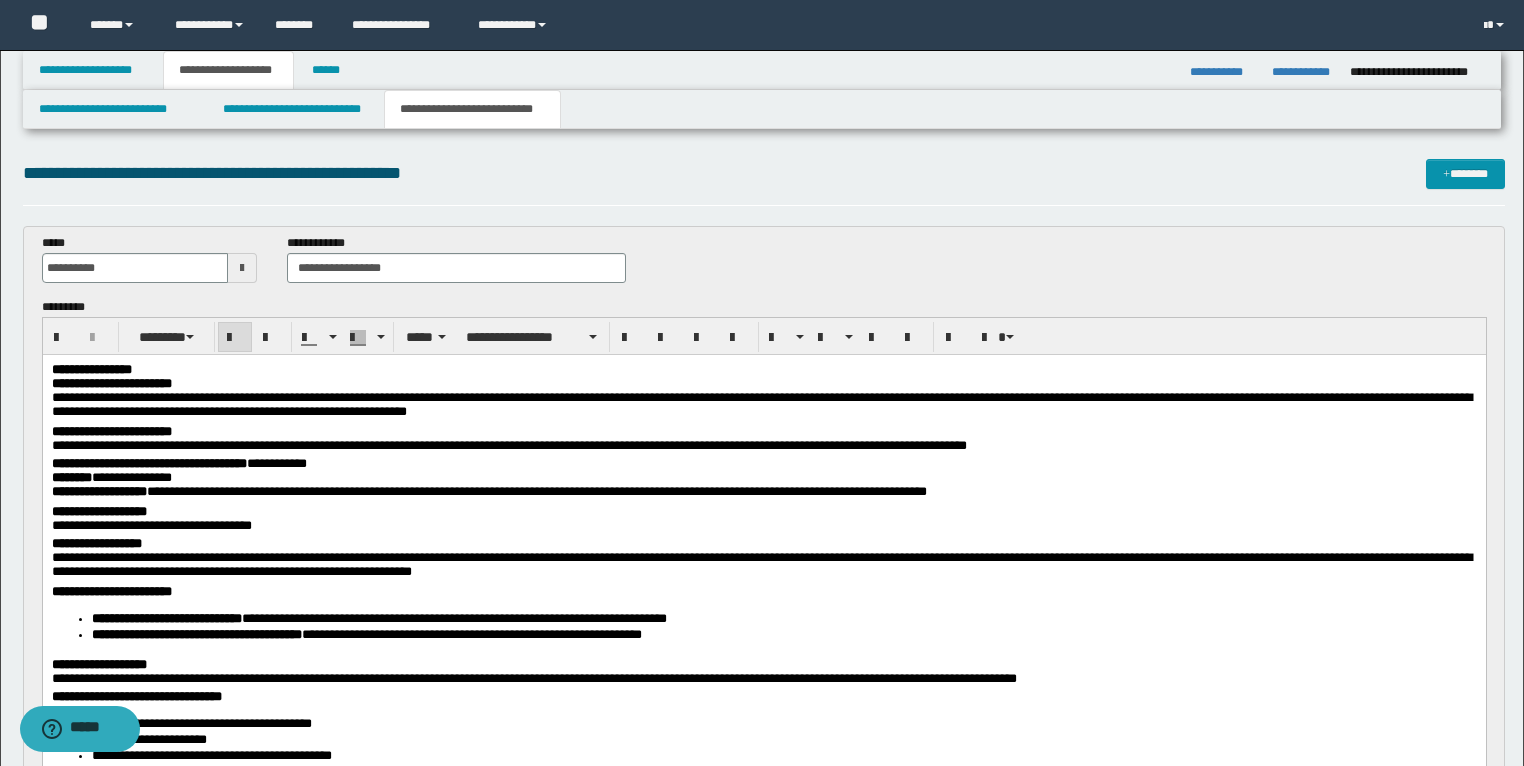 click on "**********" at bounding box center [763, 369] 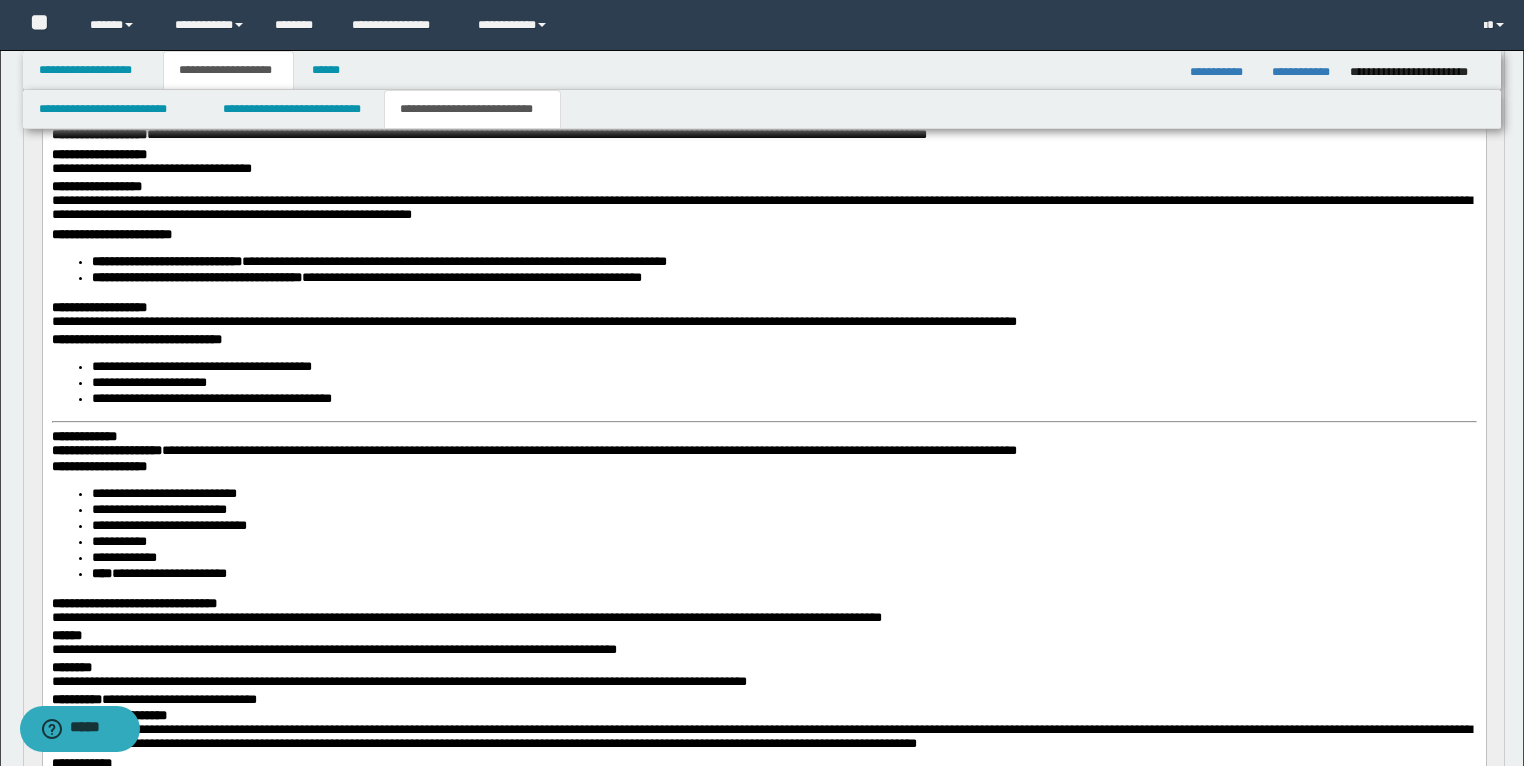 scroll, scrollTop: 400, scrollLeft: 0, axis: vertical 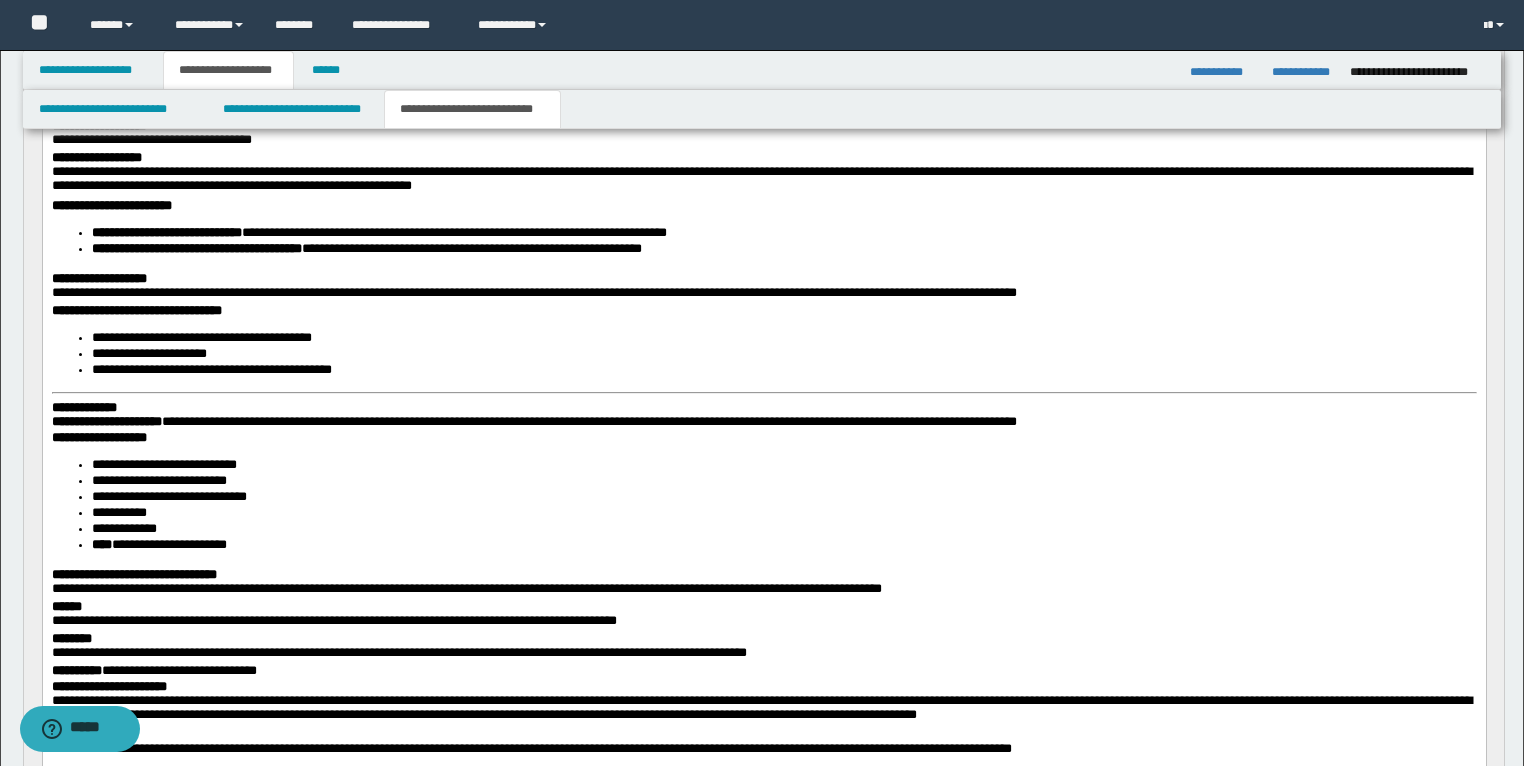 click on "**********" at bounding box center (158, 544) 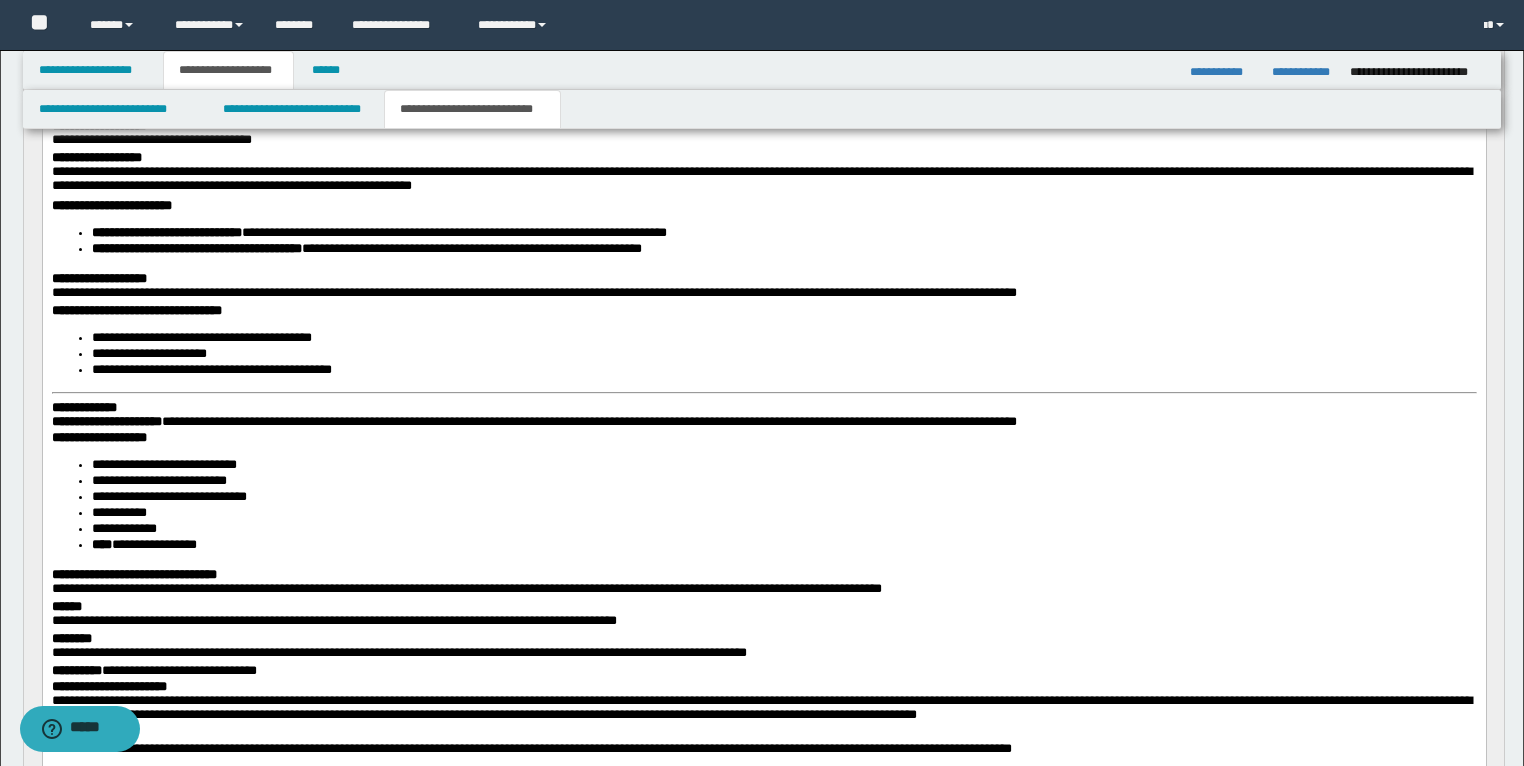 click on "**********" at bounding box center (763, 386) 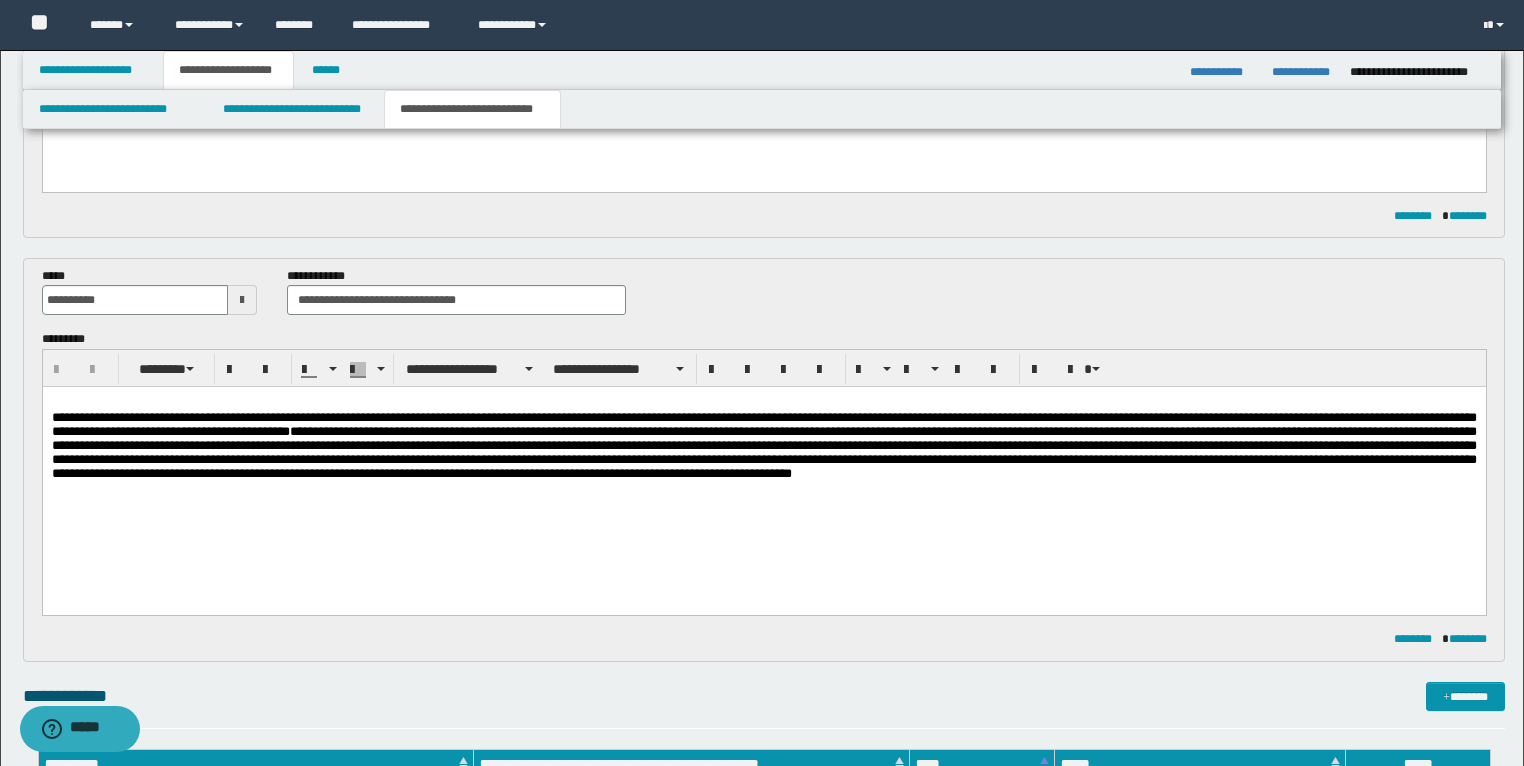 scroll, scrollTop: 1120, scrollLeft: 0, axis: vertical 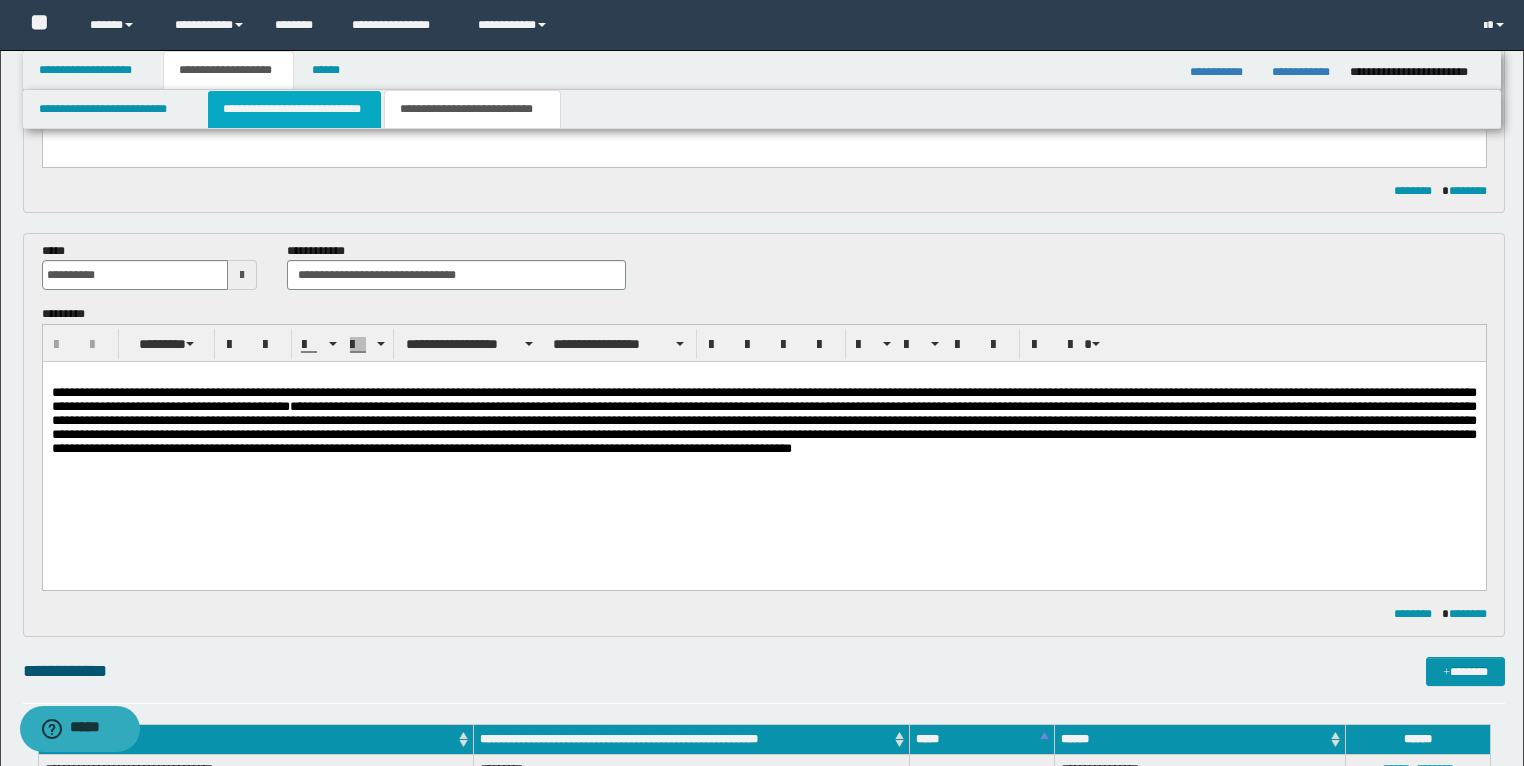click on "**********" at bounding box center (294, 109) 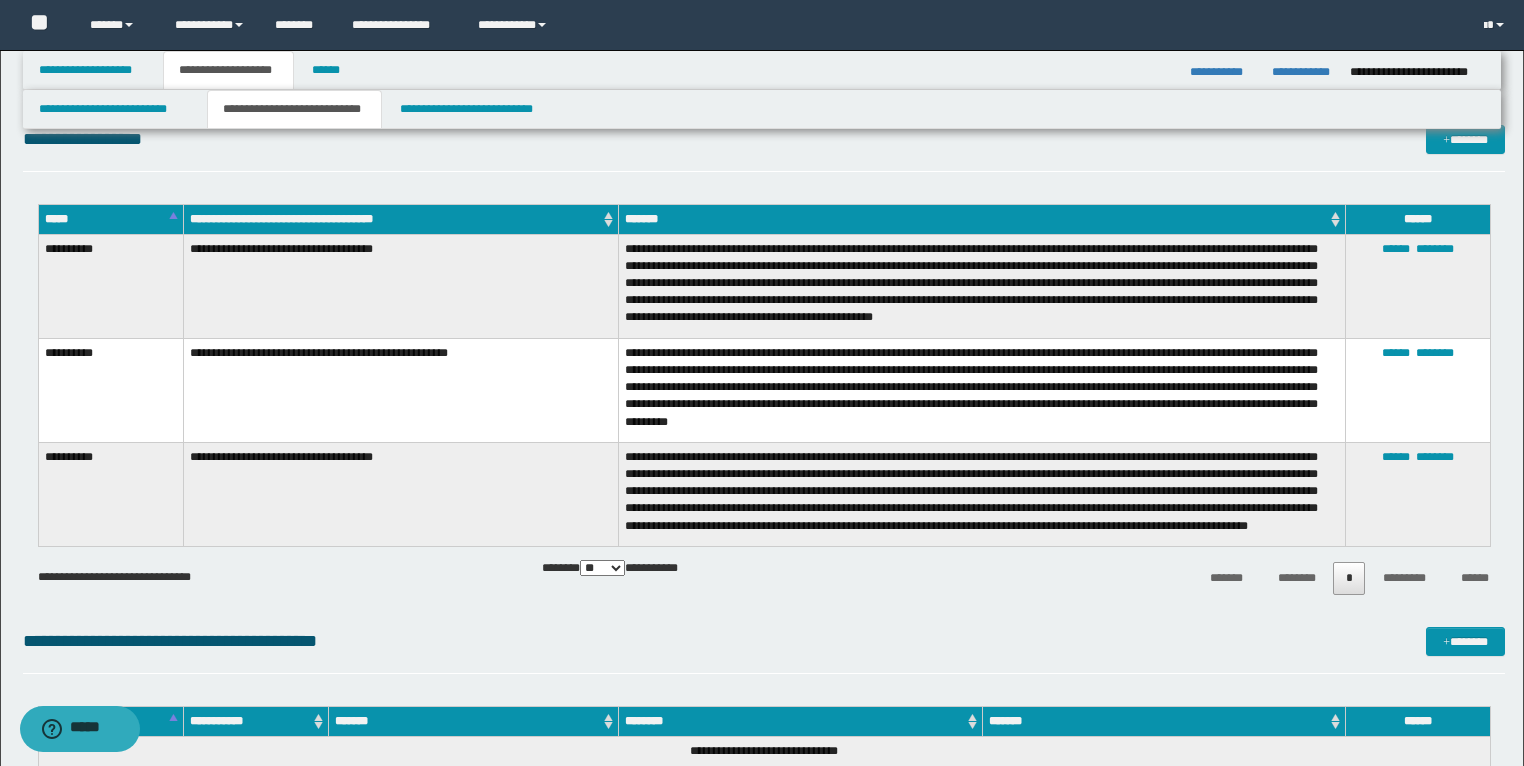 scroll, scrollTop: 164, scrollLeft: 0, axis: vertical 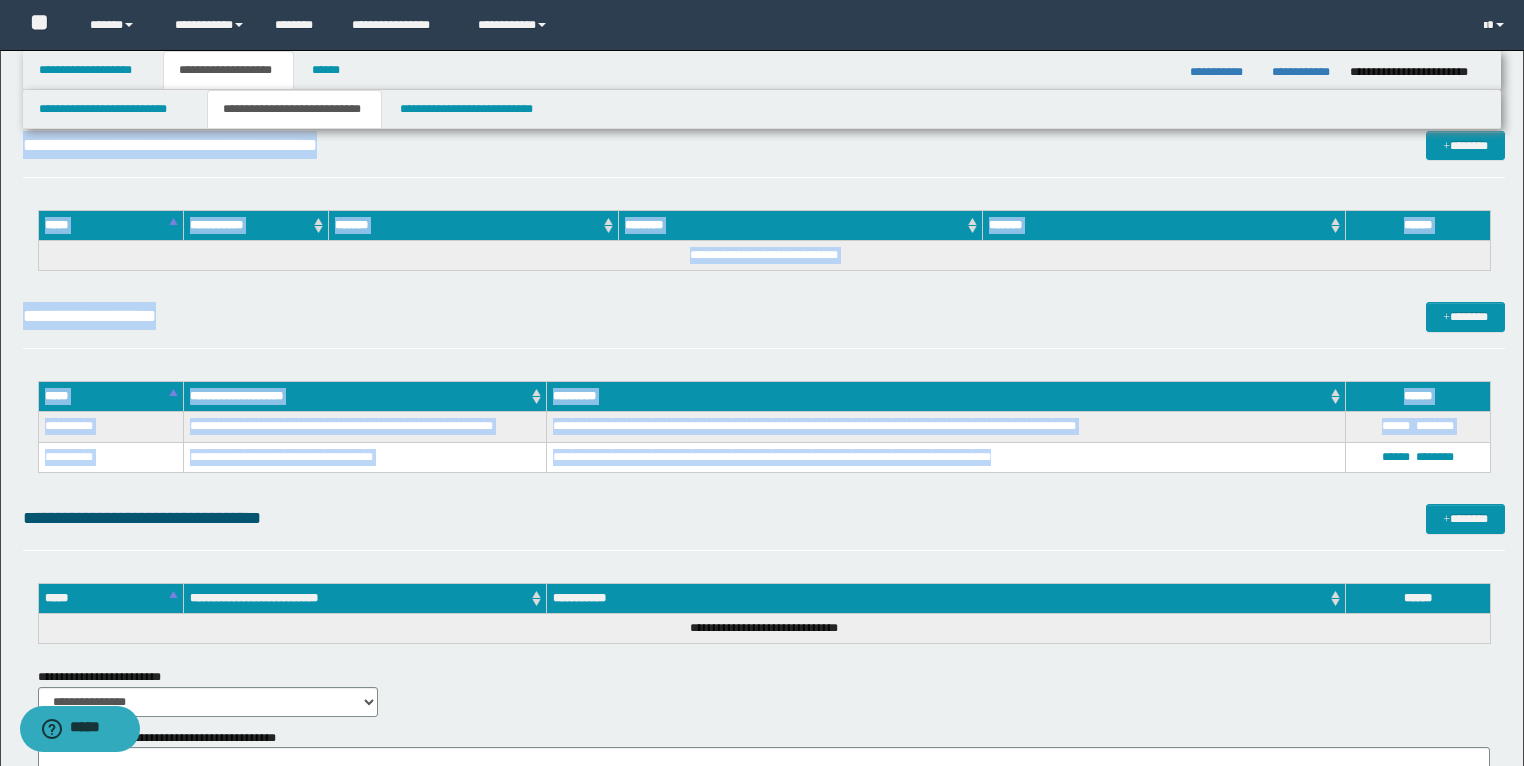 drag, startPoint x: 44, startPoint y: 460, endPoint x: 1079, endPoint y: 463, distance: 1035.0044 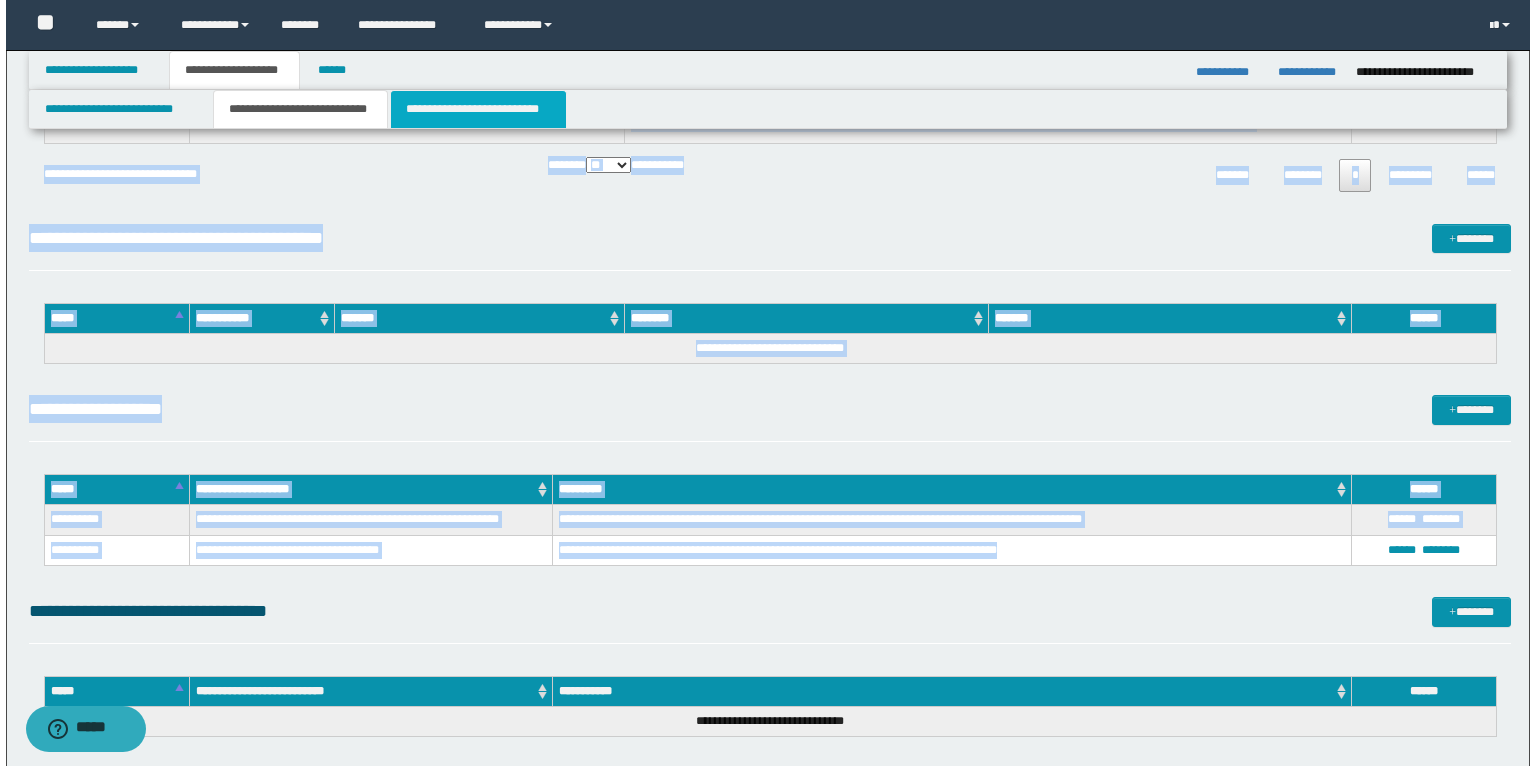 scroll, scrollTop: 634, scrollLeft: 0, axis: vertical 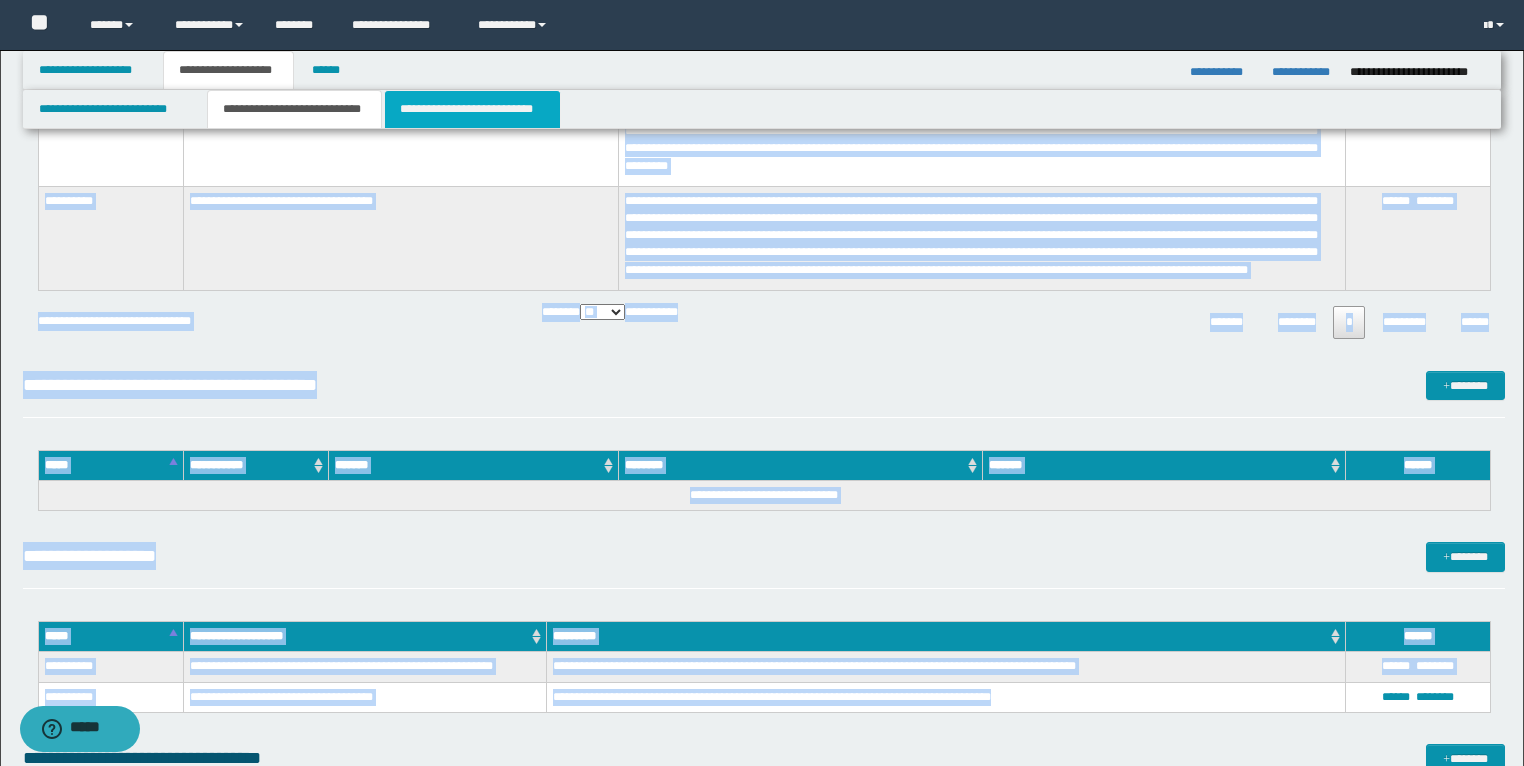 click on "**********" at bounding box center [472, 109] 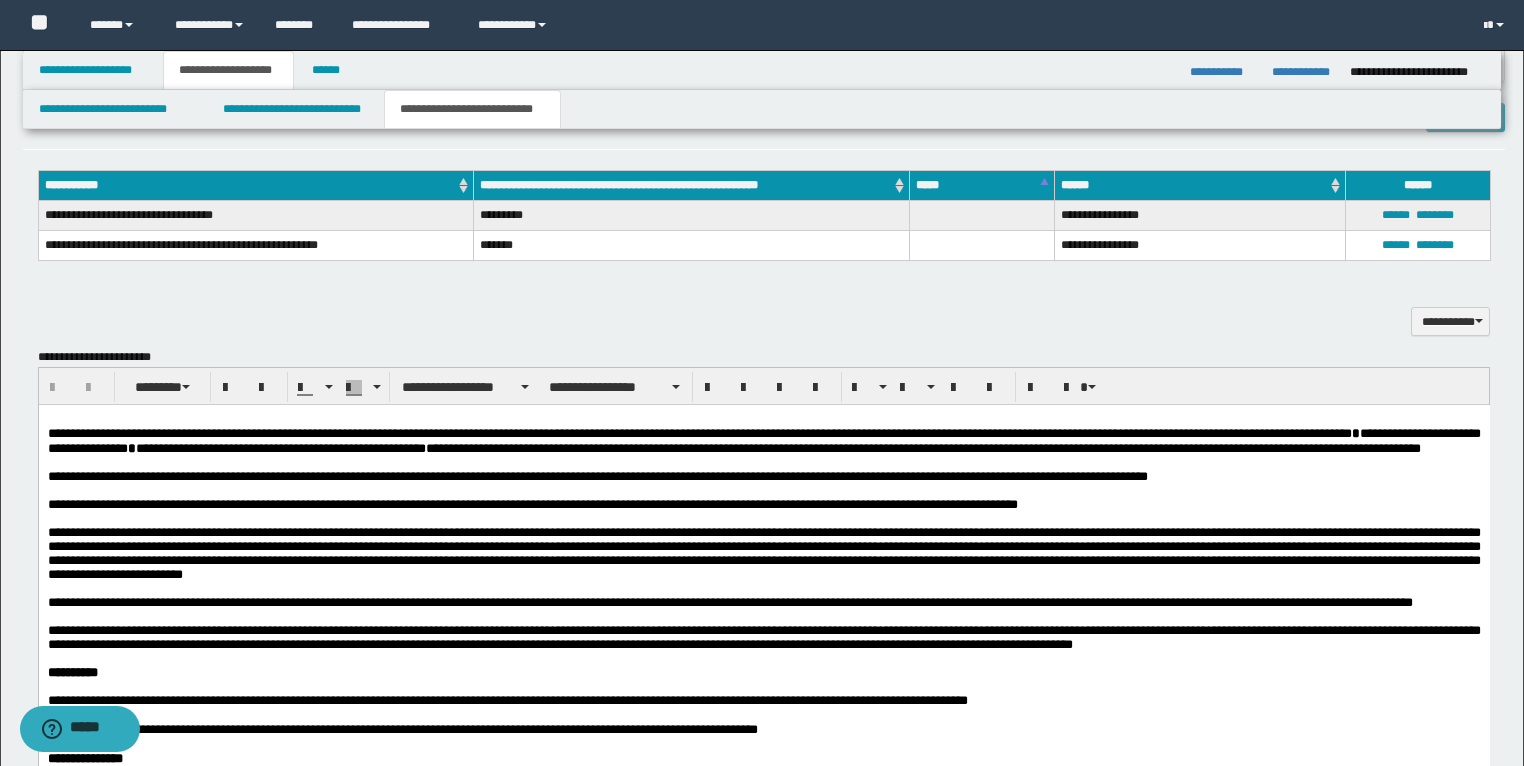 scroll, scrollTop: 1754, scrollLeft: 0, axis: vertical 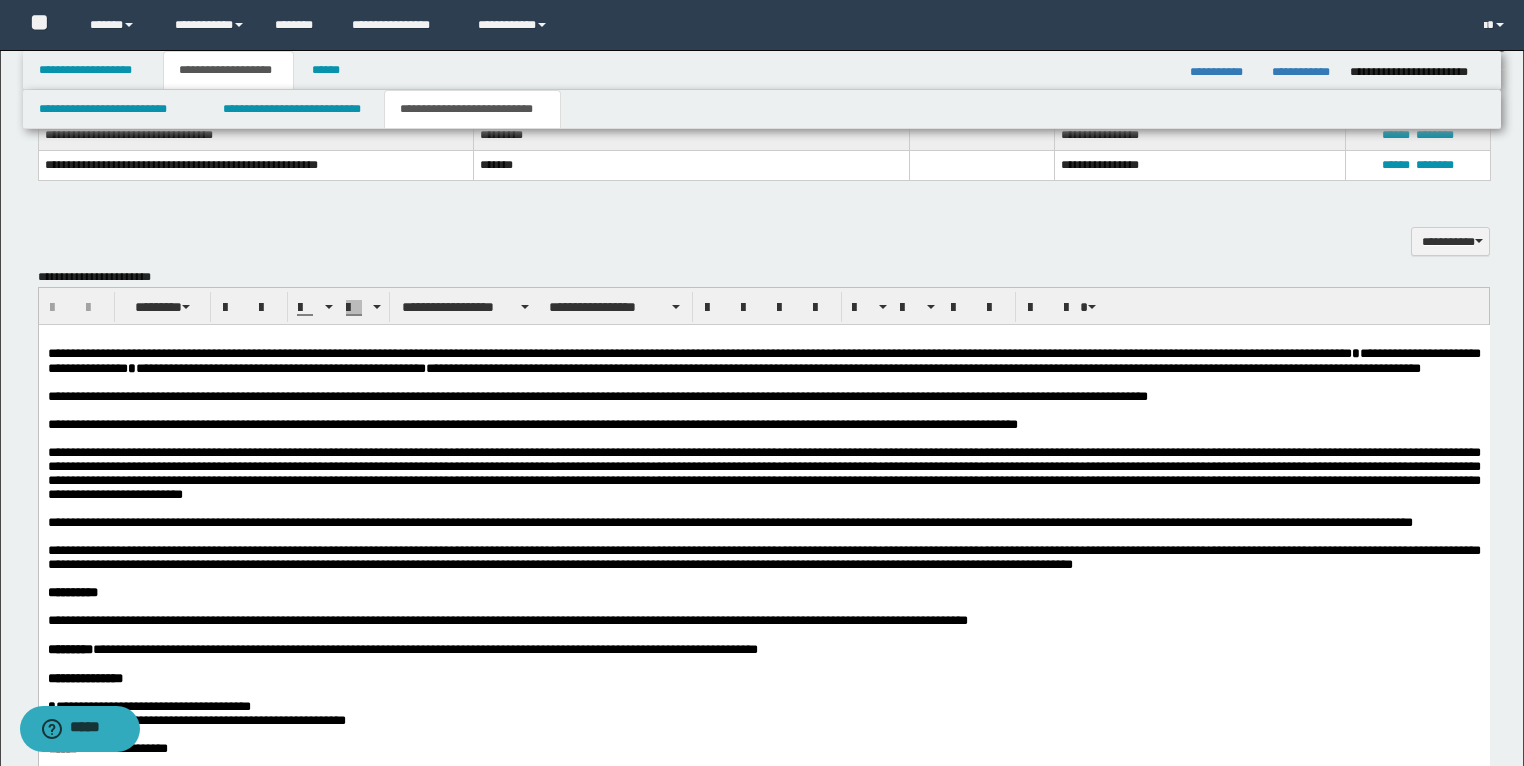 click on "**********" at bounding box center (763, 397) 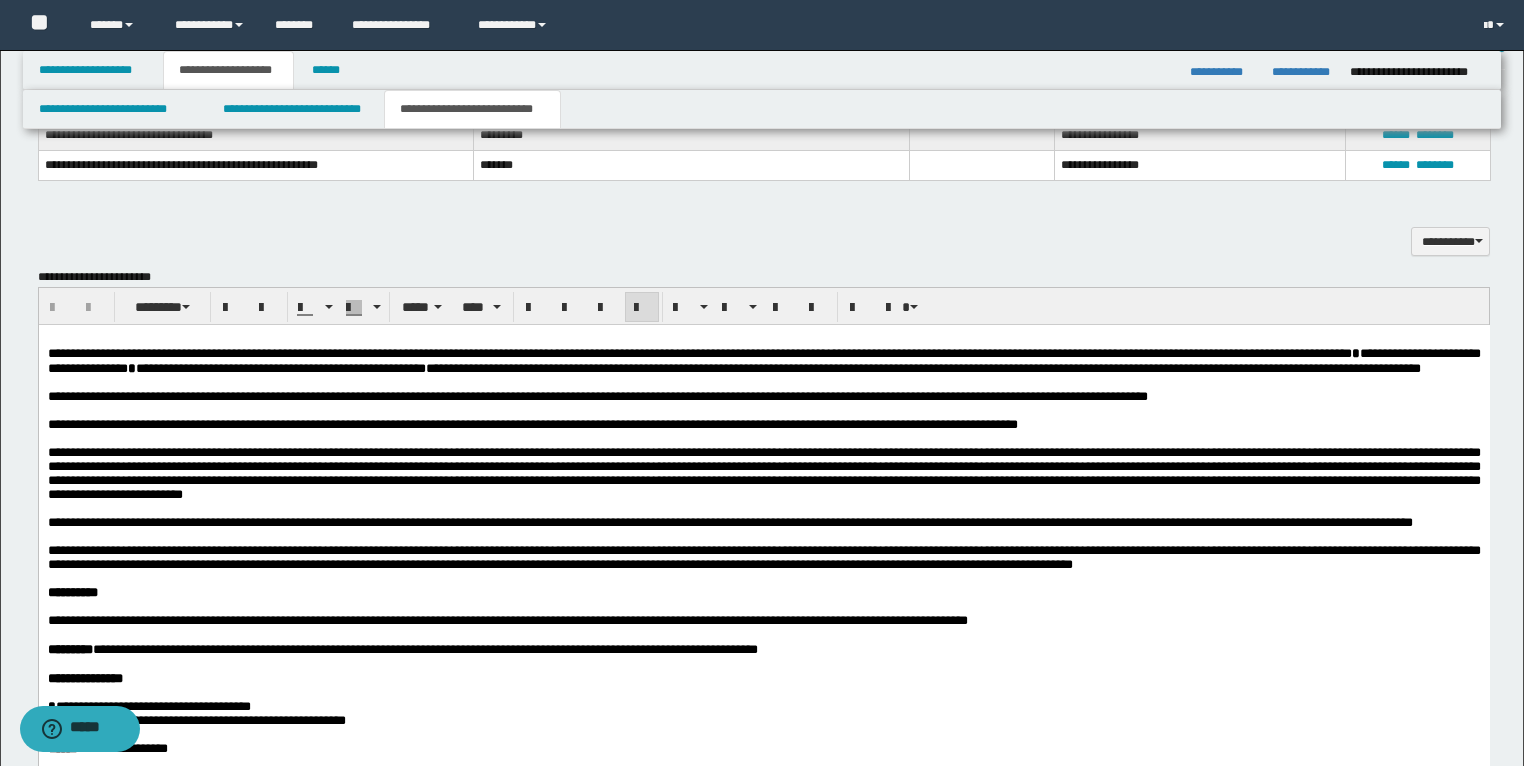 type 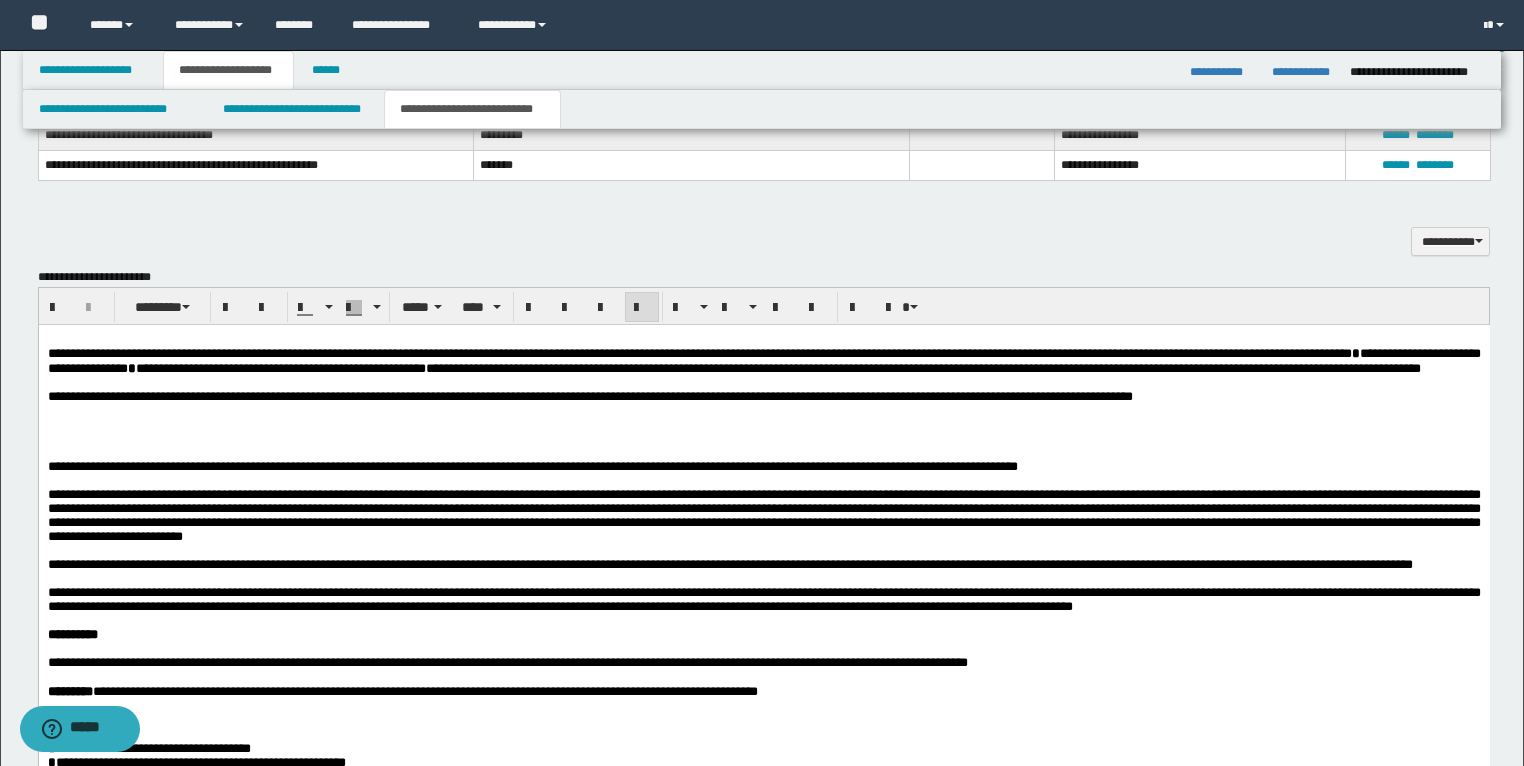 click at bounding box center (763, 439) 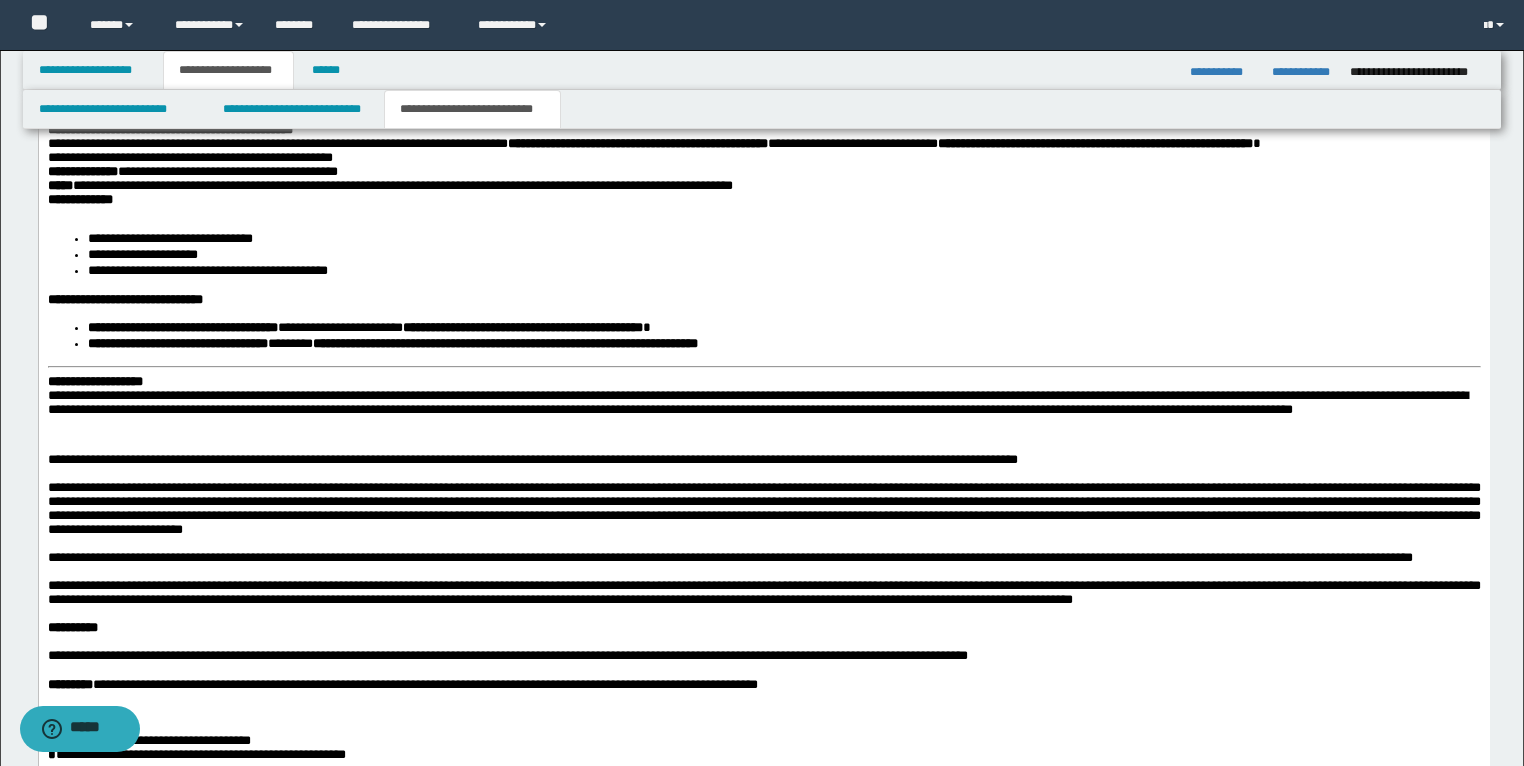 scroll, scrollTop: 2394, scrollLeft: 0, axis: vertical 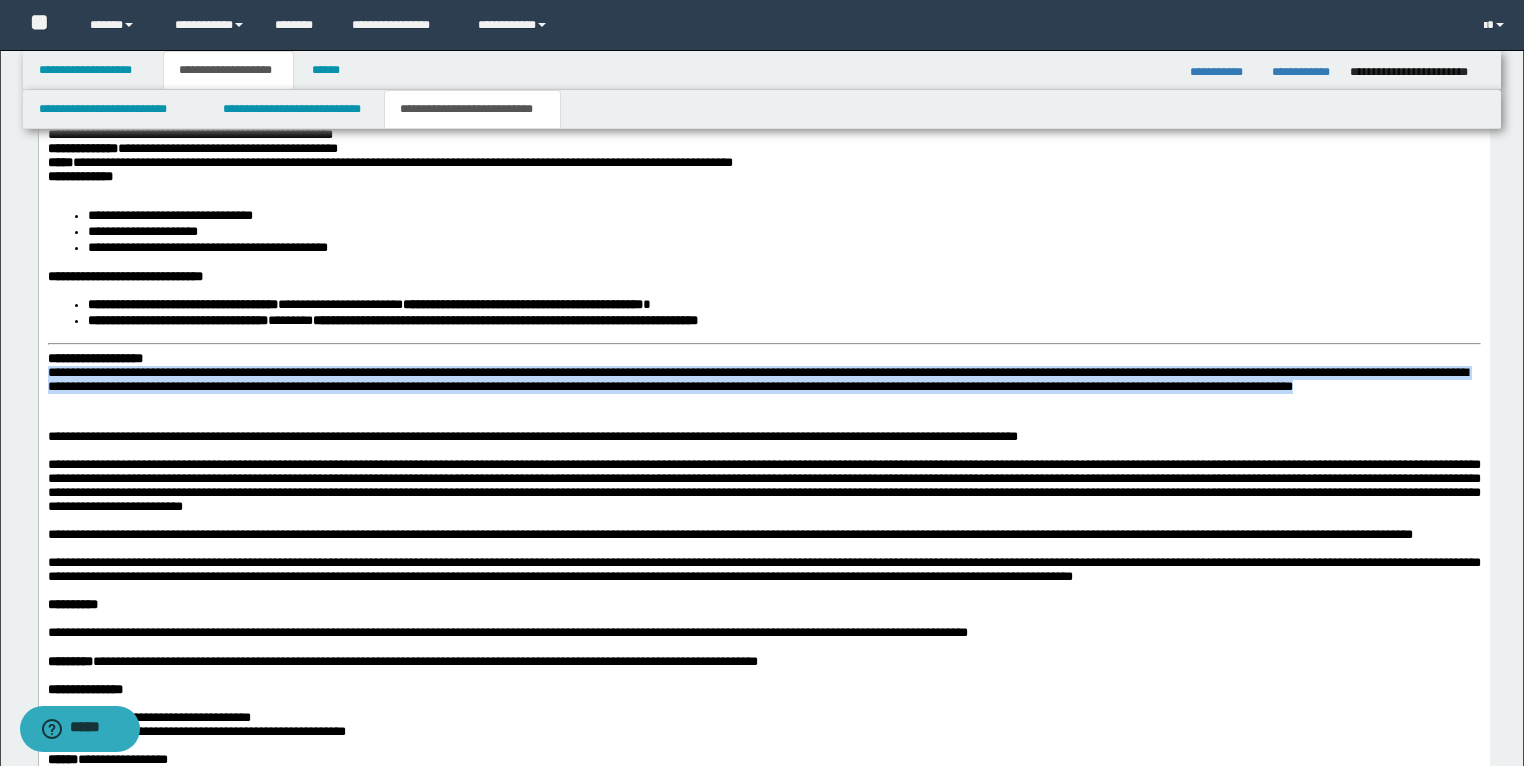 drag, startPoint x: 107, startPoint y: 436, endPoint x: 38, endPoint y: 407, distance: 74.84651 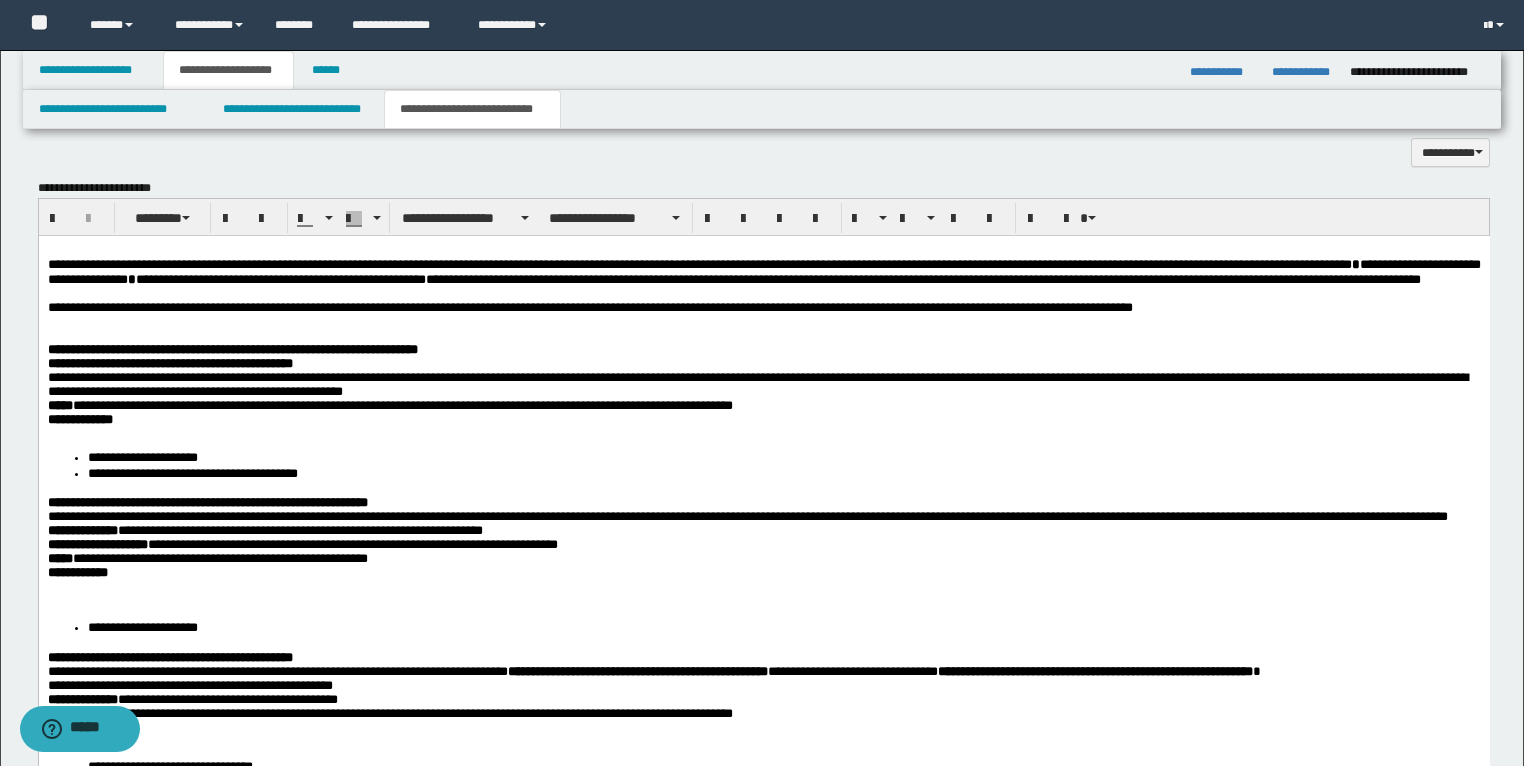 scroll, scrollTop: 1754, scrollLeft: 0, axis: vertical 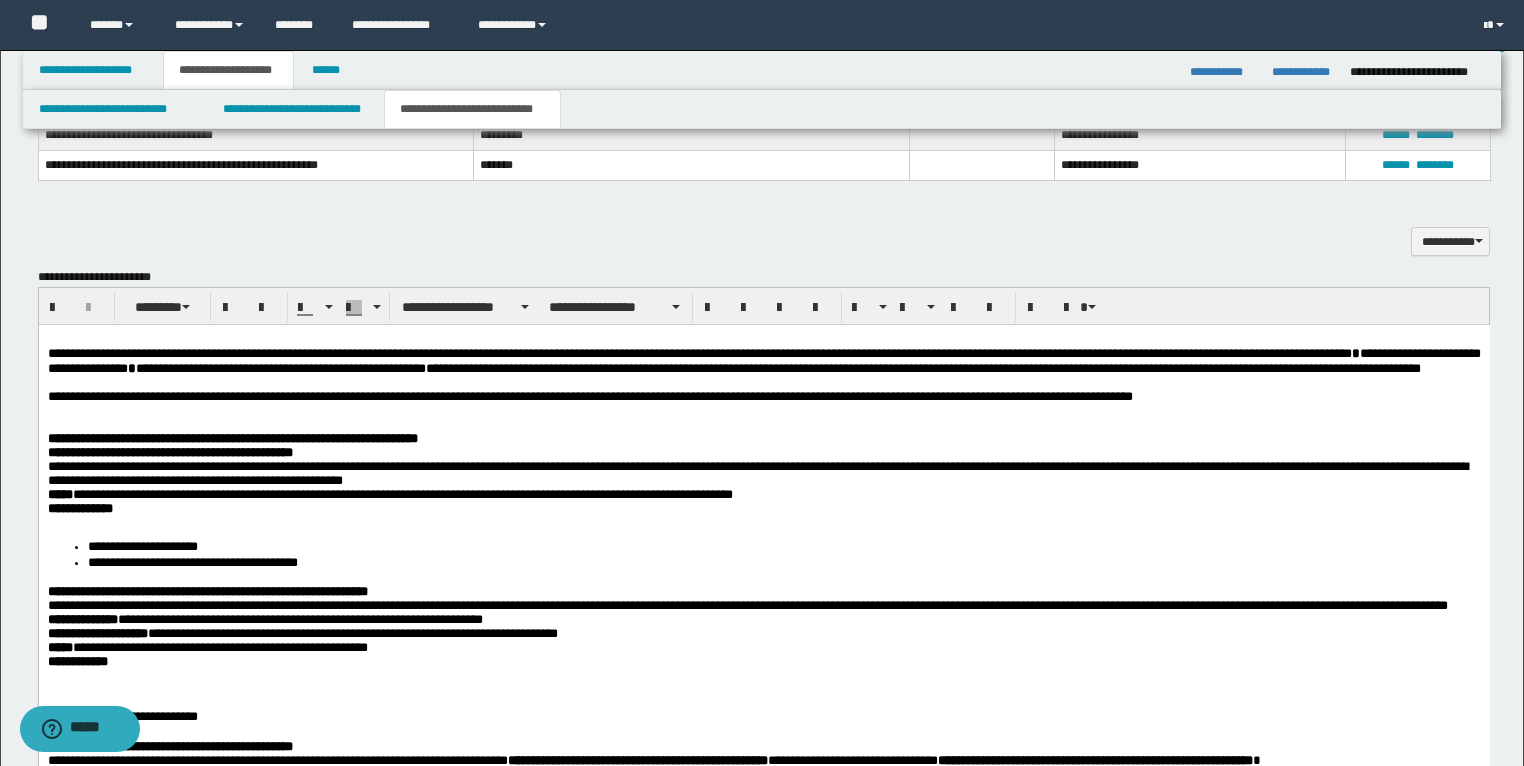 click on "**********" at bounding box center [763, 397] 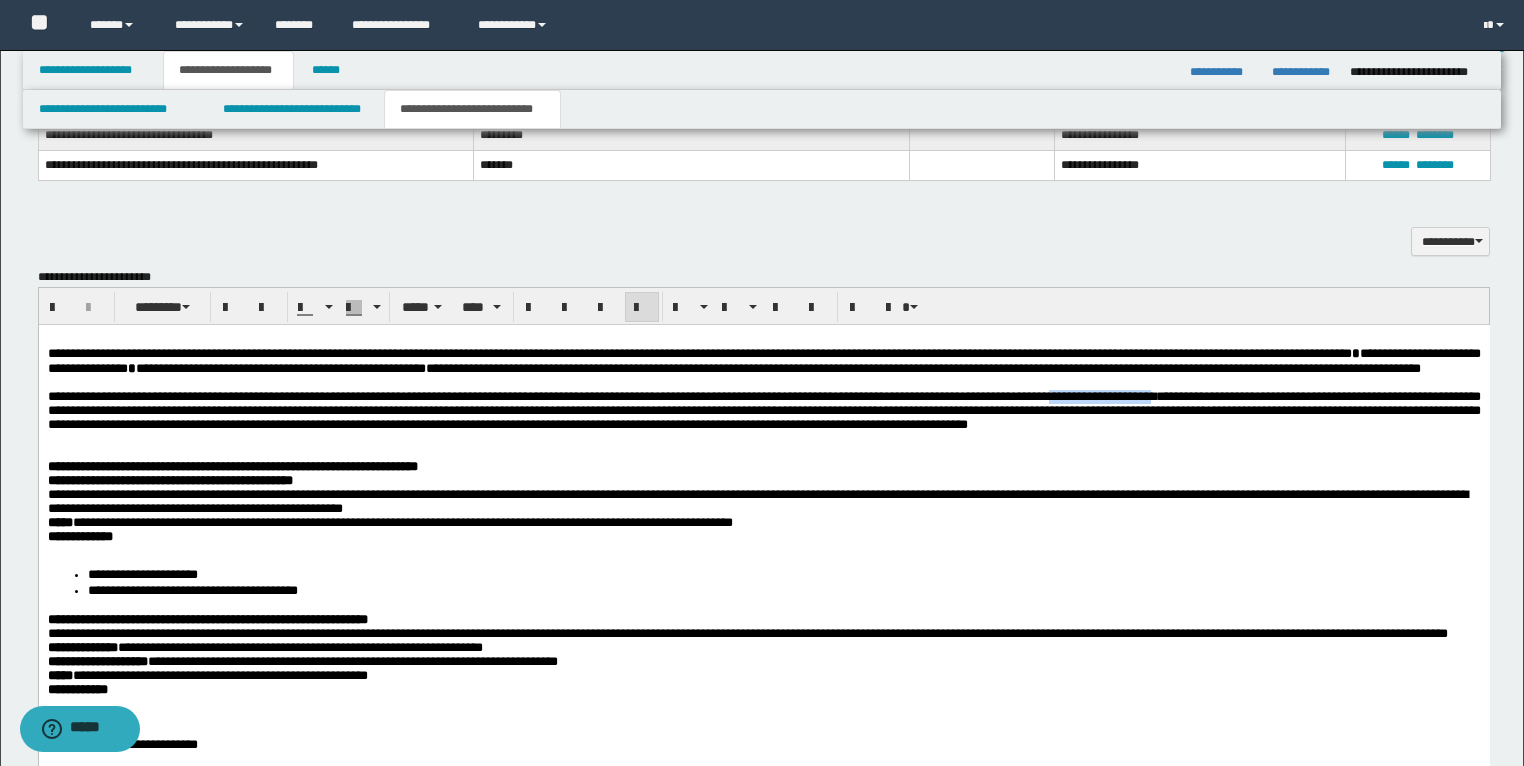 drag, startPoint x: 1355, startPoint y: 416, endPoint x: 1205, endPoint y: 422, distance: 150.11995 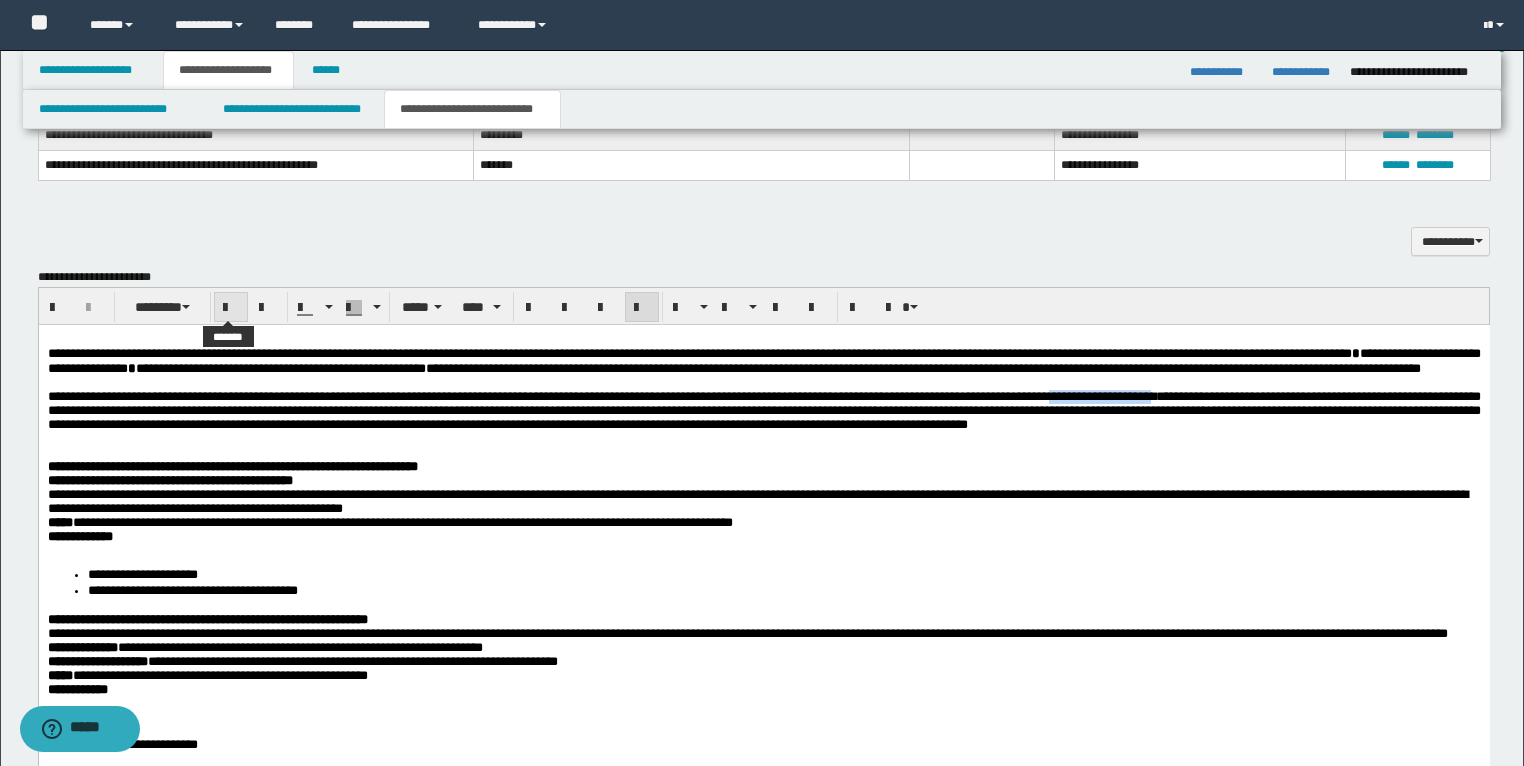 click at bounding box center [231, 308] 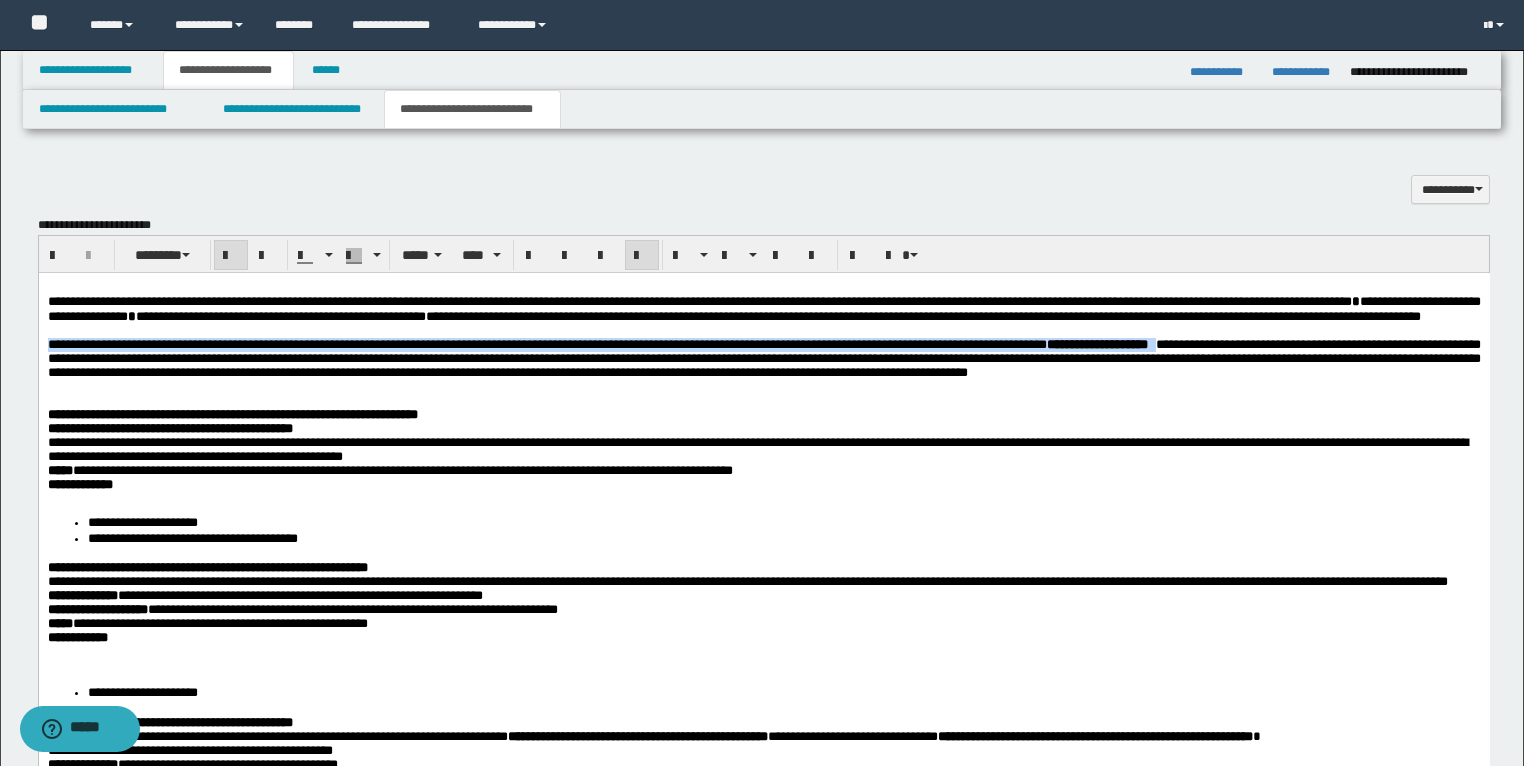 scroll, scrollTop: 1834, scrollLeft: 0, axis: vertical 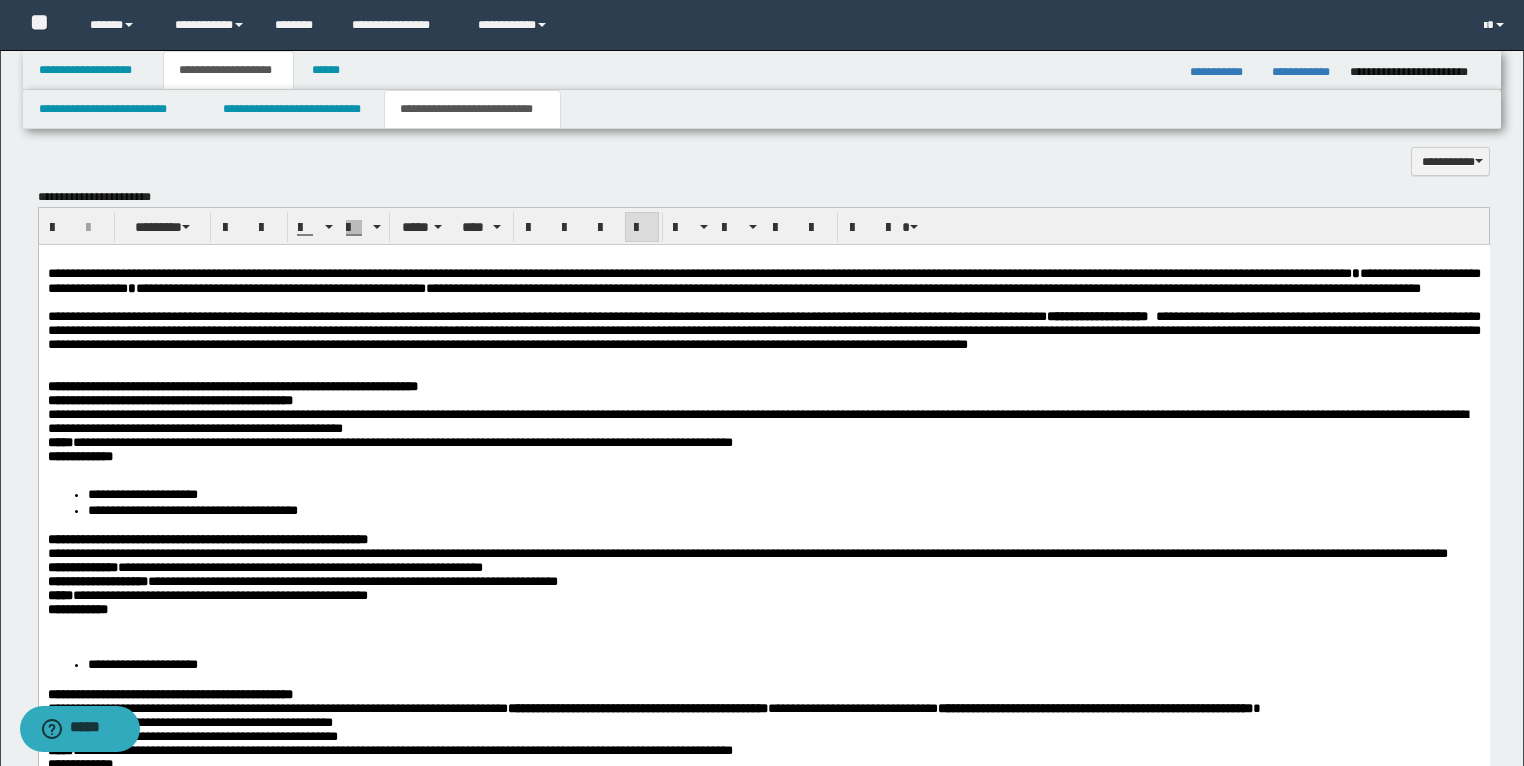 drag, startPoint x: 385, startPoint y: 388, endPoint x: 77, endPoint y: 402, distance: 308.31802 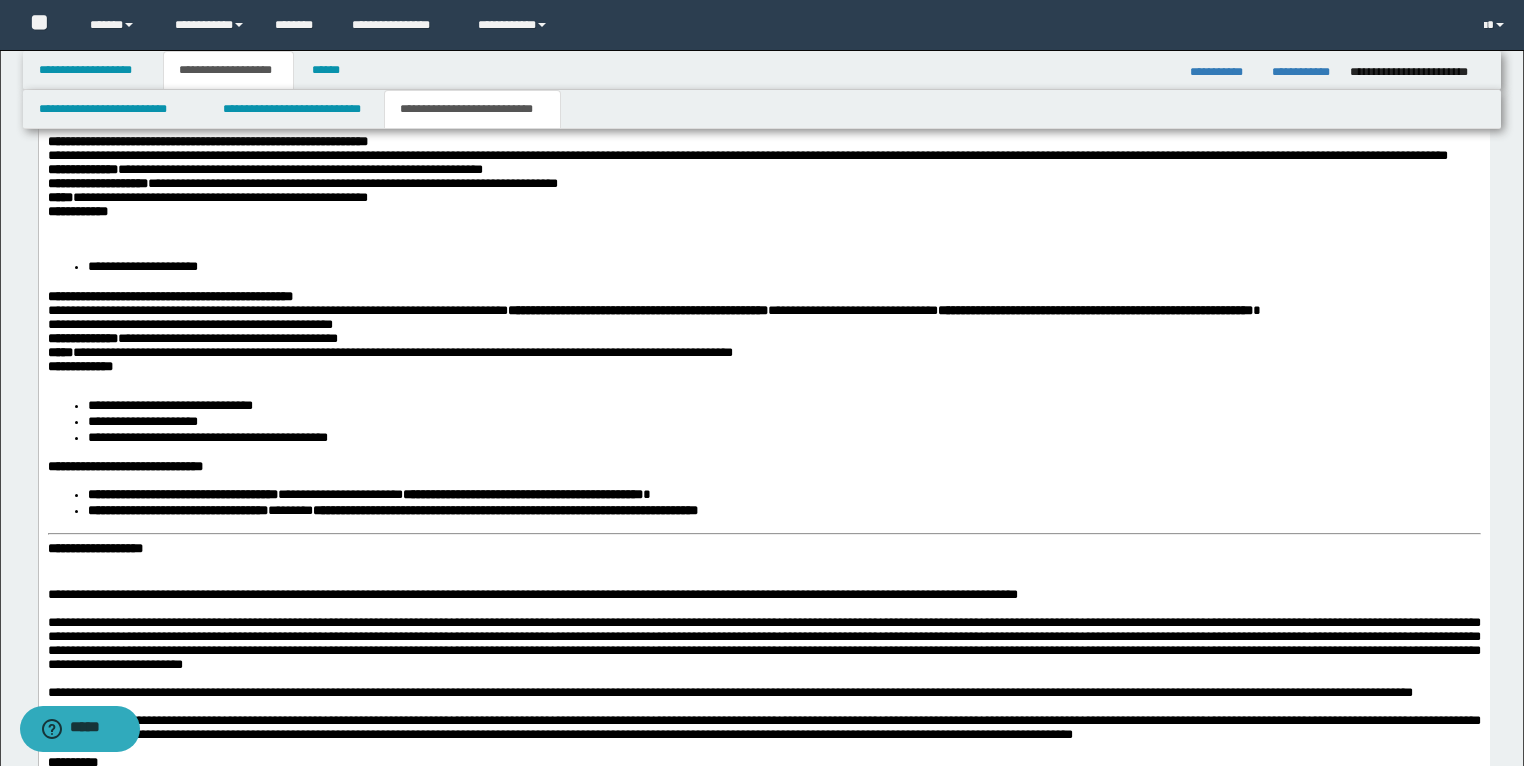 scroll, scrollTop: 2234, scrollLeft: 0, axis: vertical 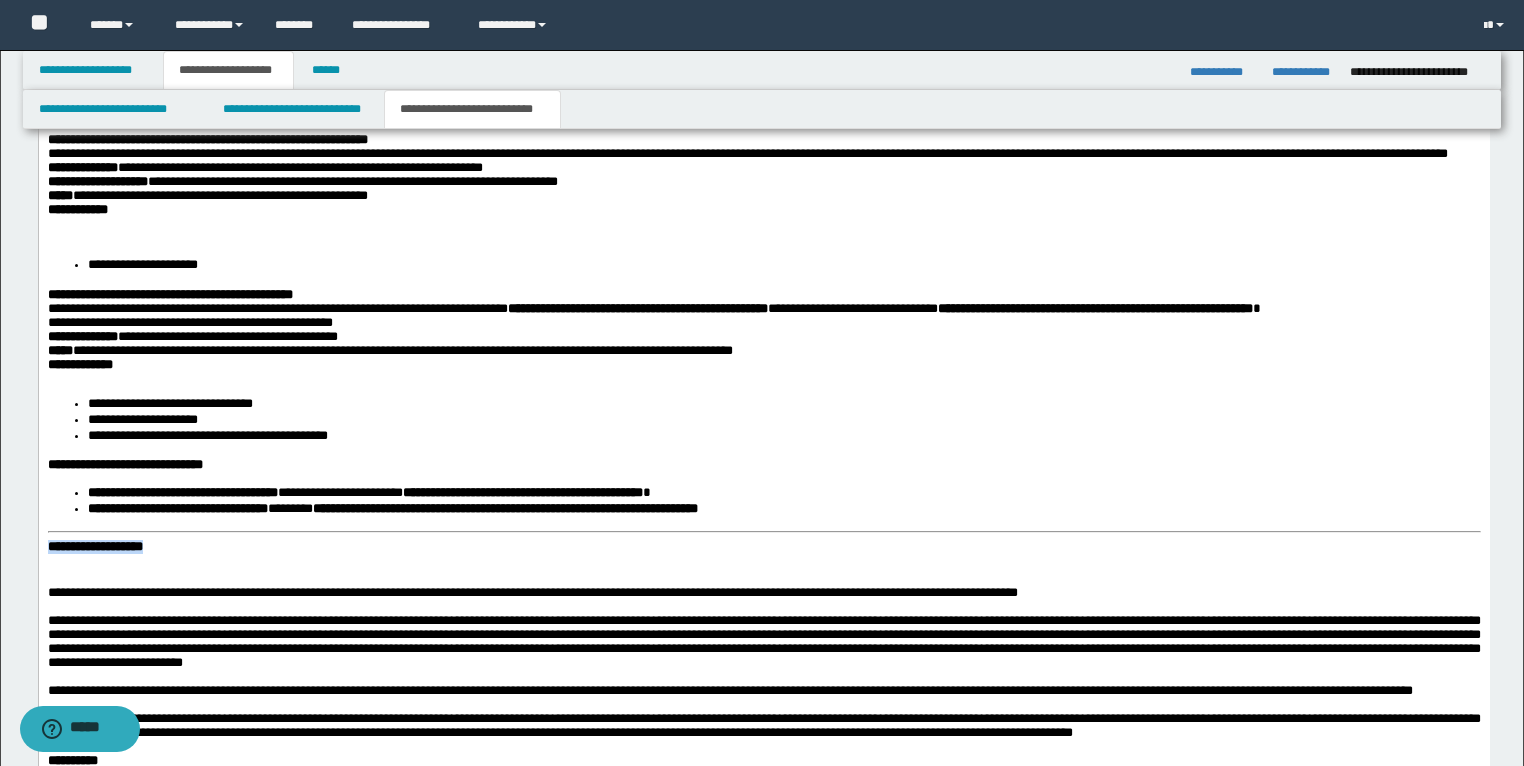 drag, startPoint x: 257, startPoint y: 605, endPoint x: 35, endPoint y: 602, distance: 222.02026 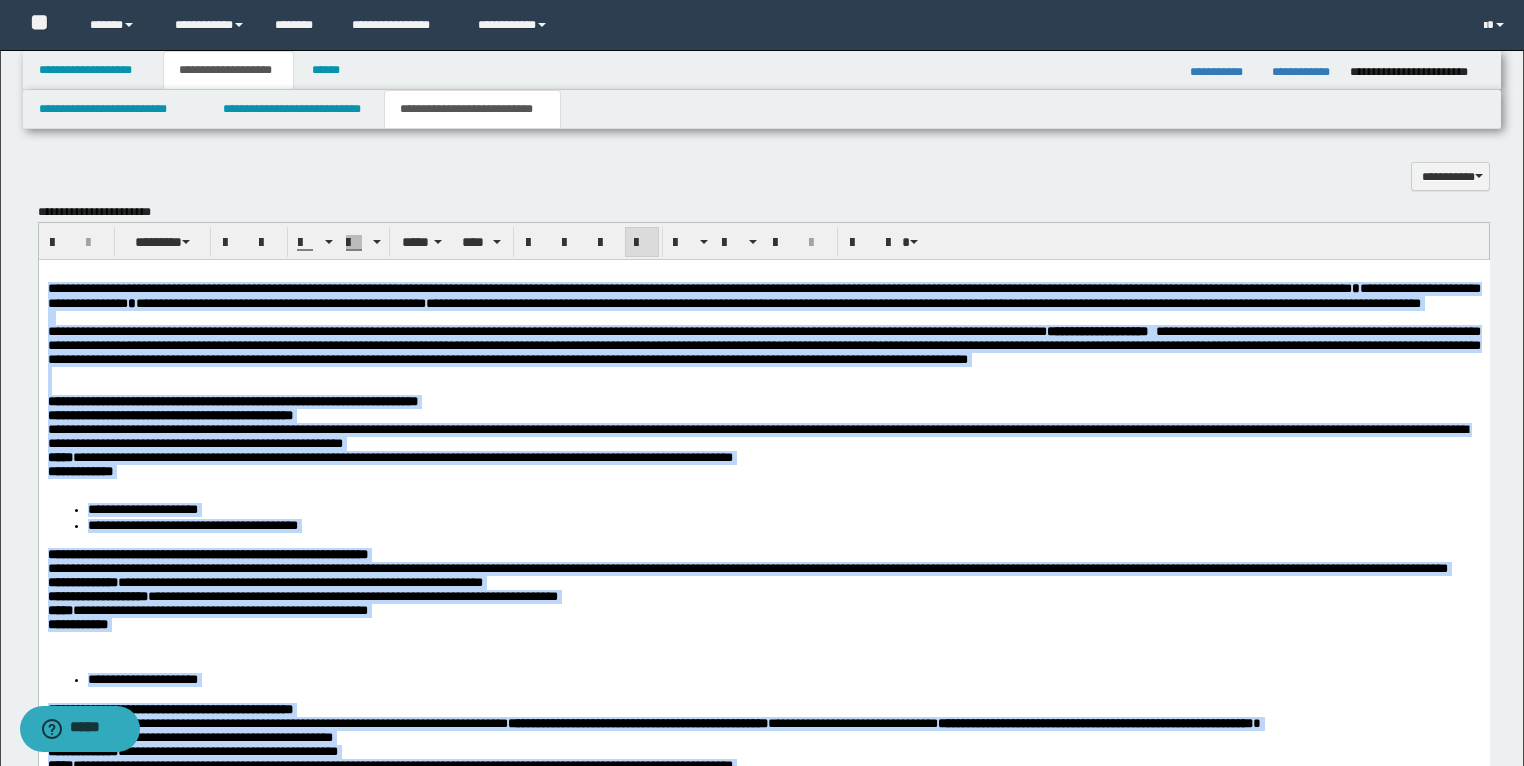 scroll, scrollTop: 1804, scrollLeft: 0, axis: vertical 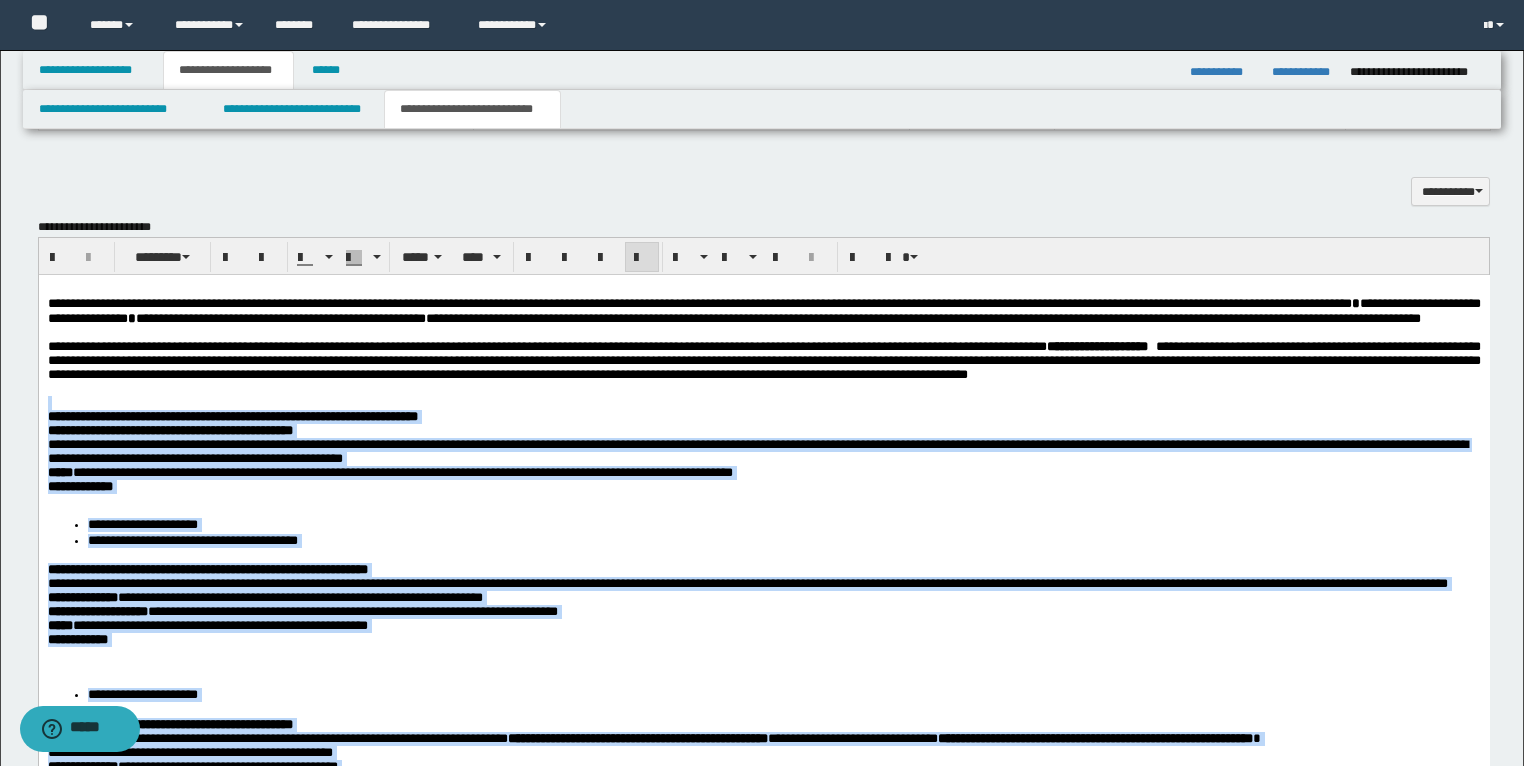 drag, startPoint x: 813, startPoint y: 1000, endPoint x: 27, endPoint y: 454, distance: 957.0329 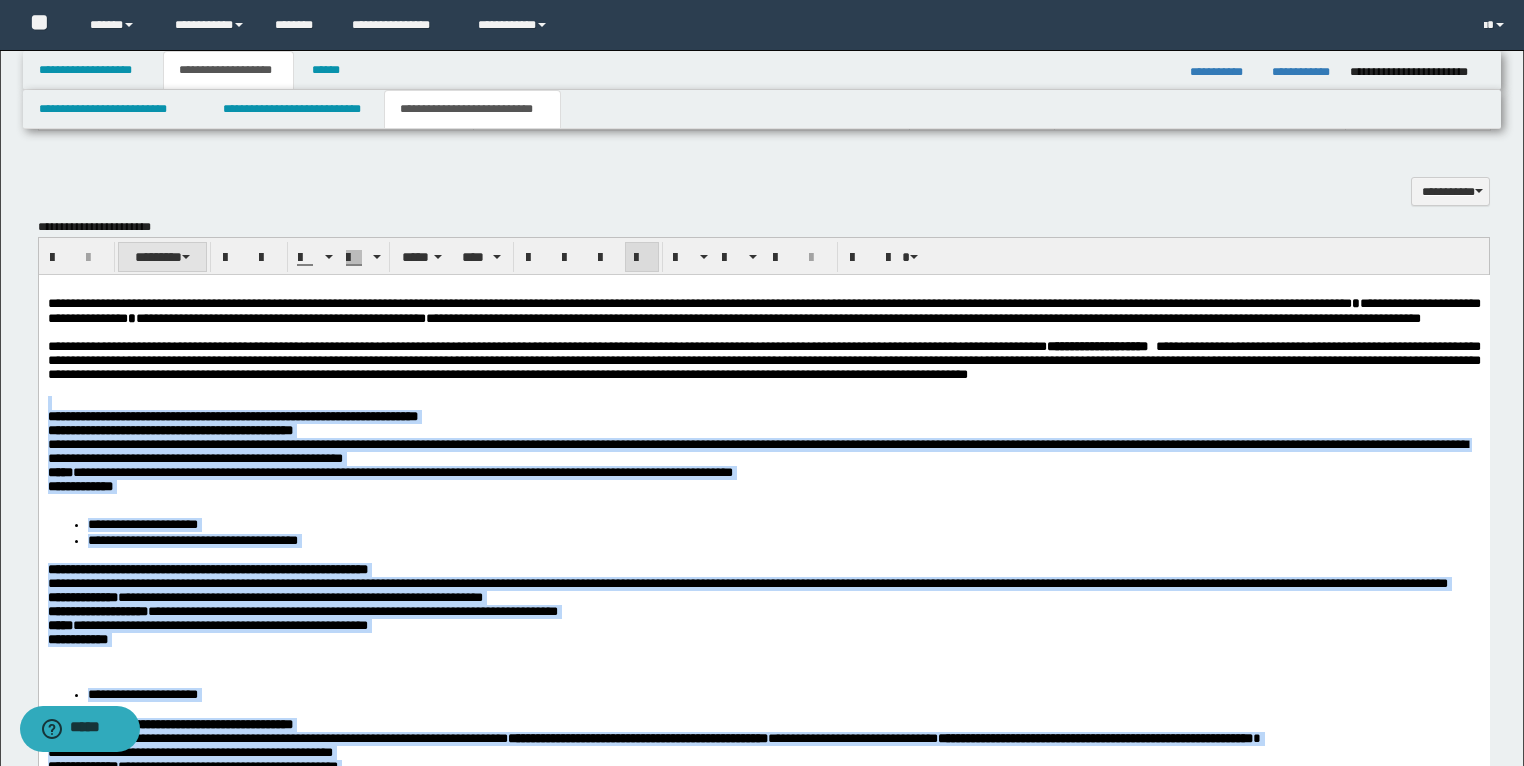 click on "********" at bounding box center (162, 257) 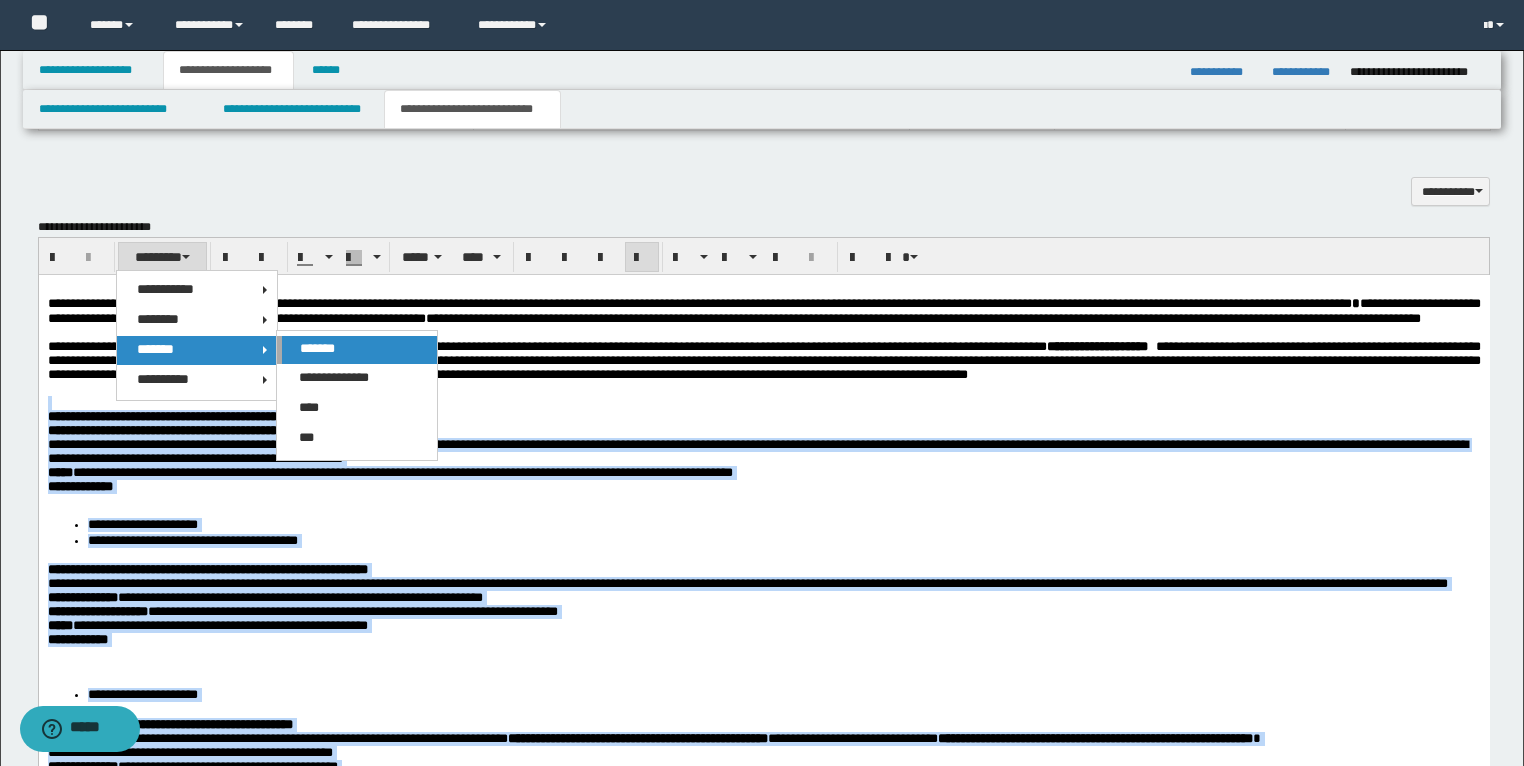 click on "*******" at bounding box center [317, 348] 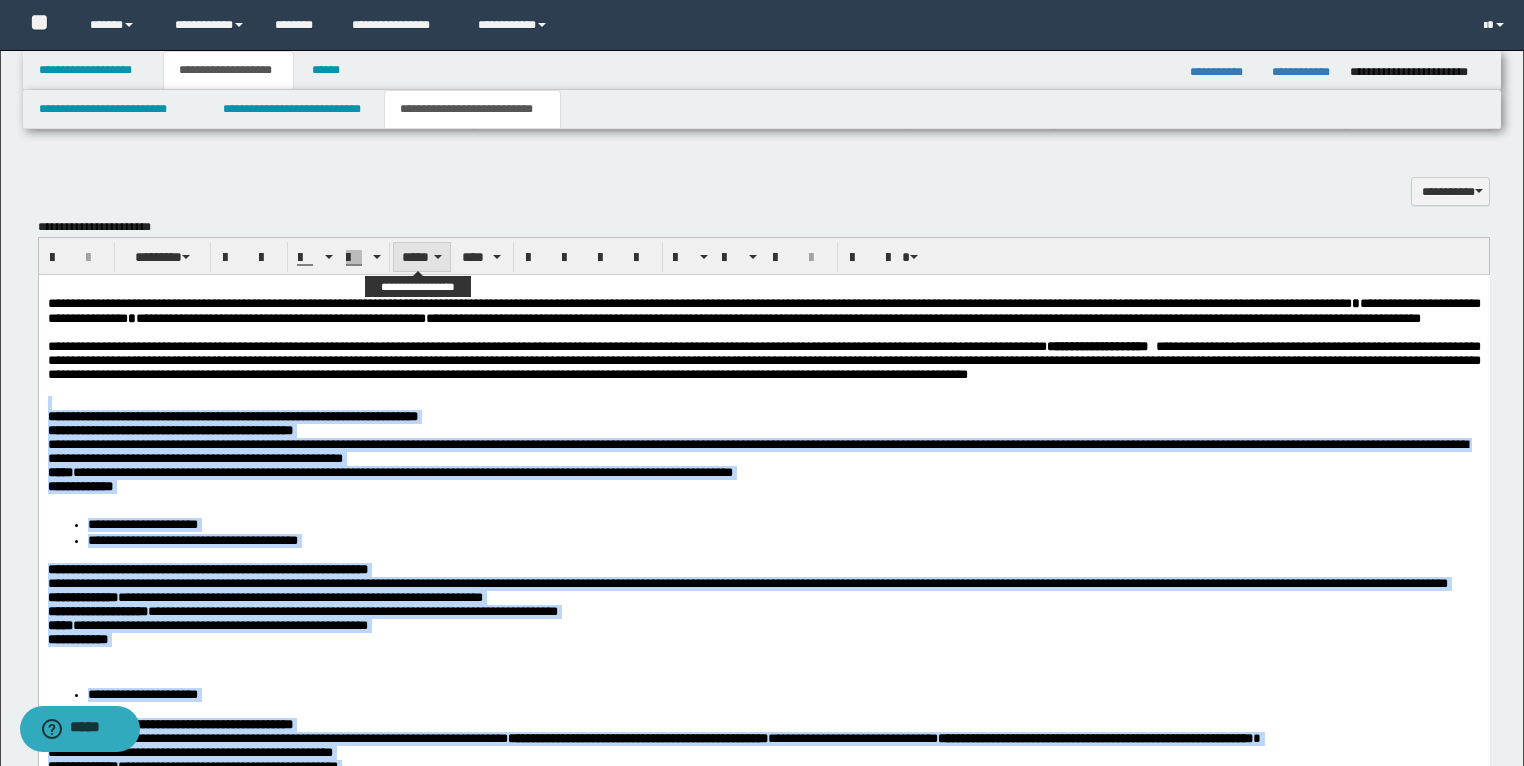 click on "*****" at bounding box center (422, 257) 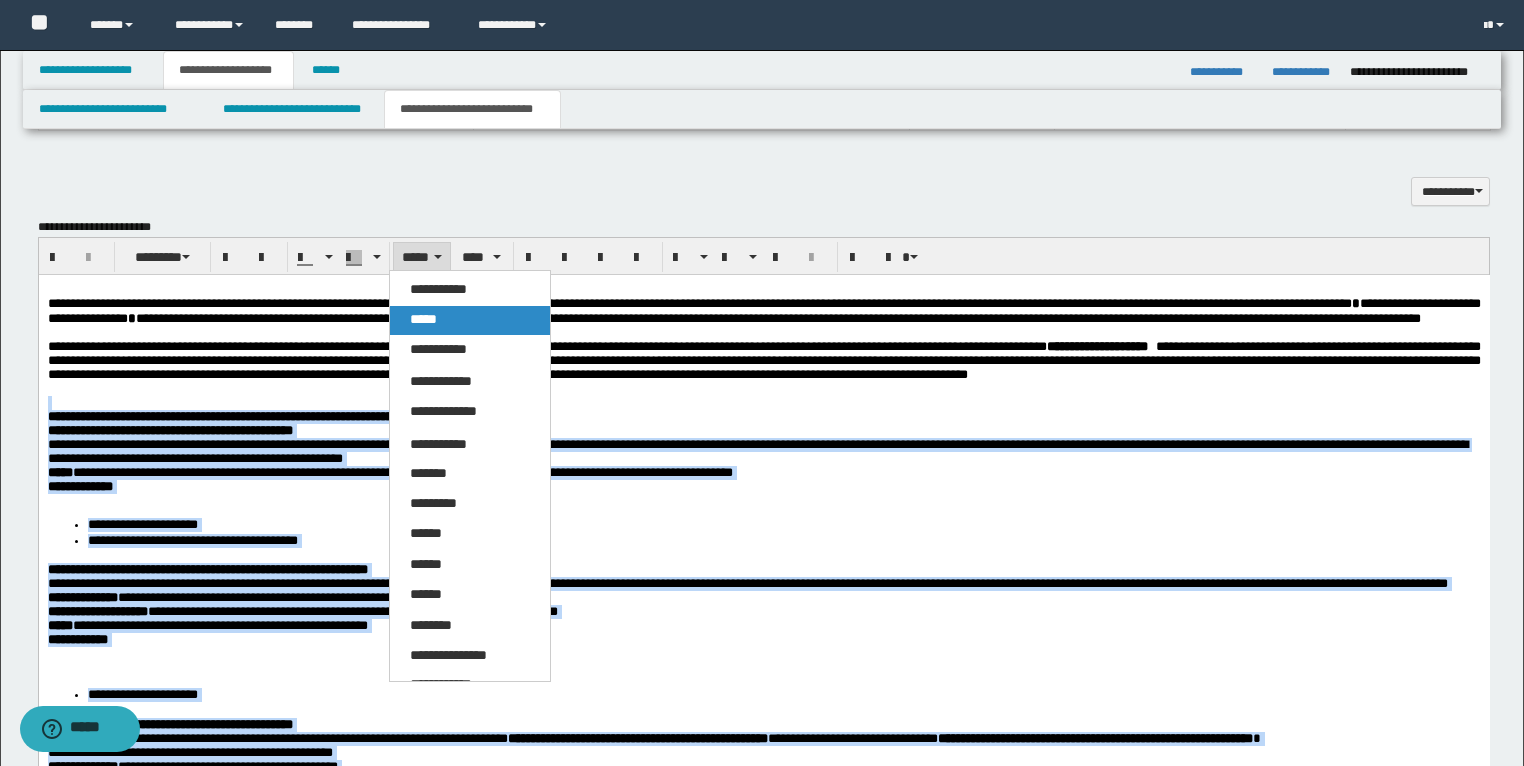 click on "*****" at bounding box center [423, 319] 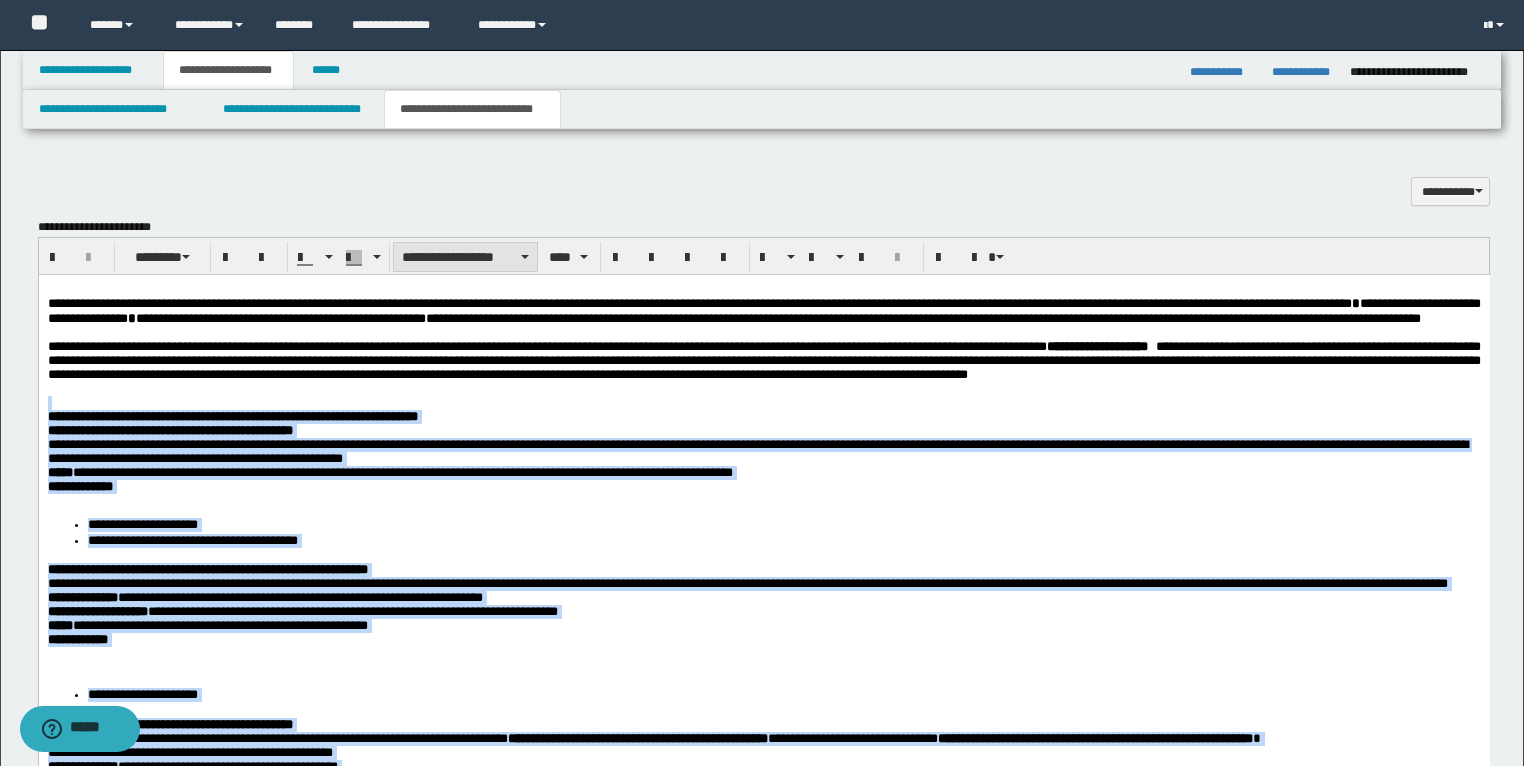 click on "**********" at bounding box center [465, 257] 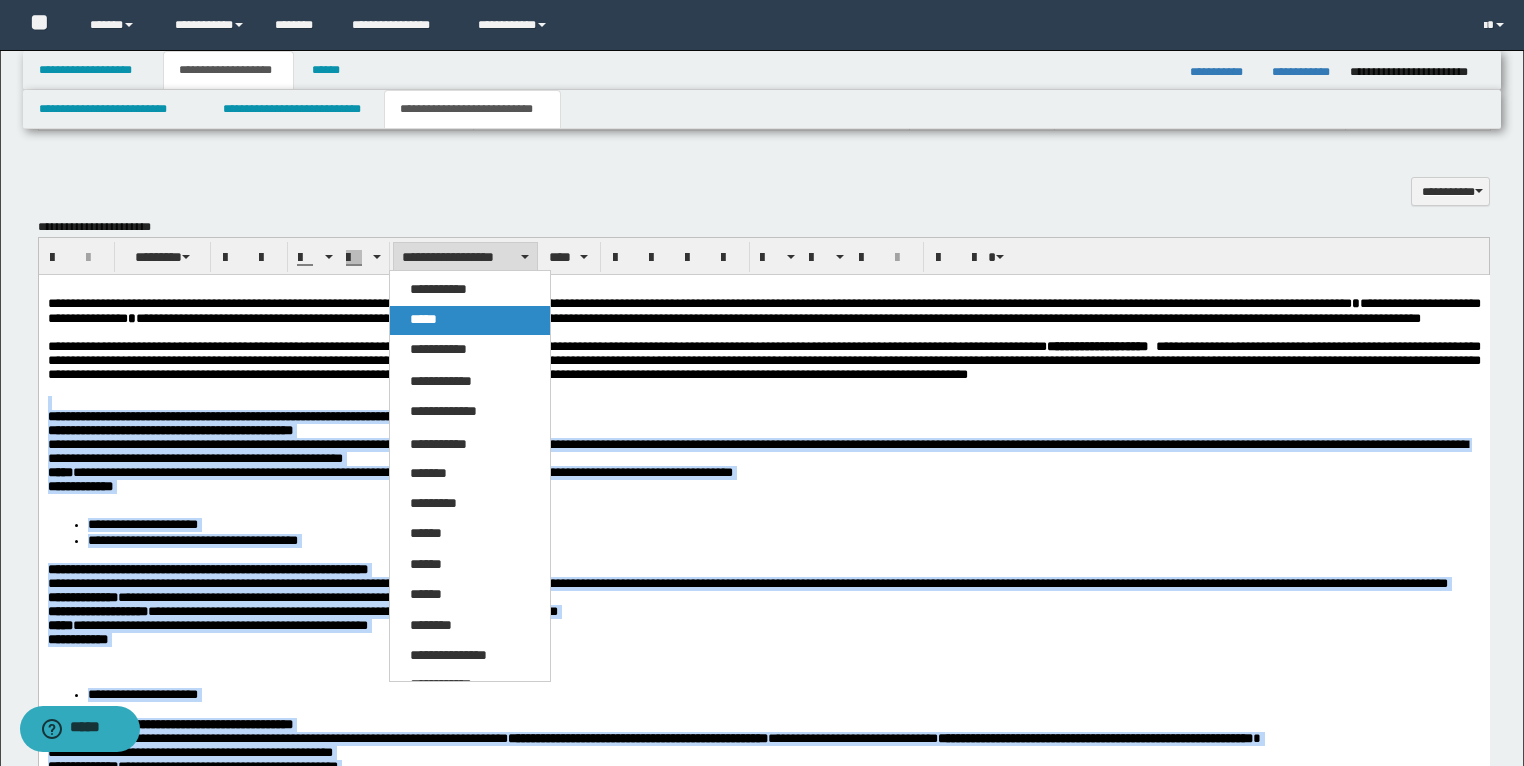 click on "*****" at bounding box center [423, 319] 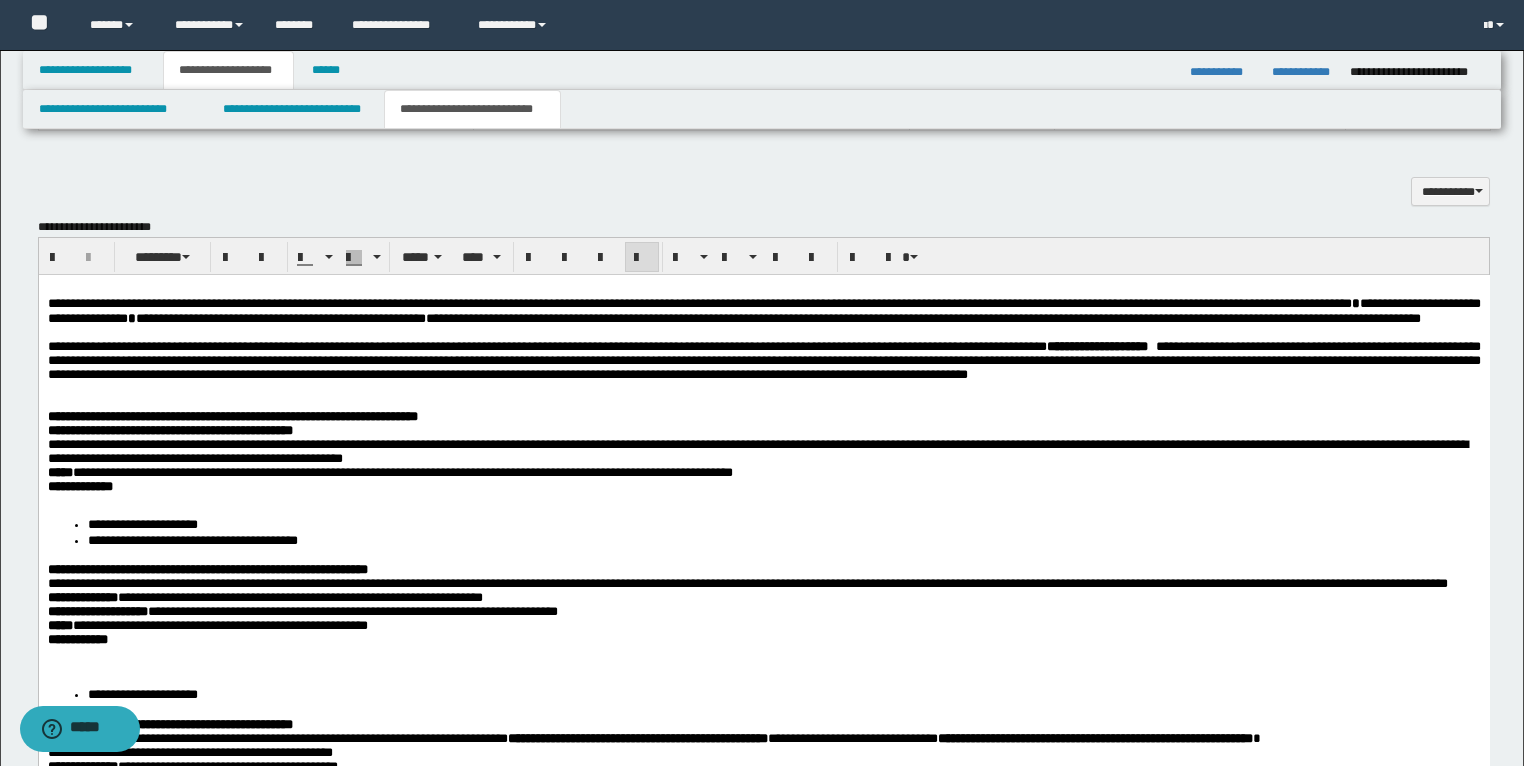 click at bounding box center [763, 389] 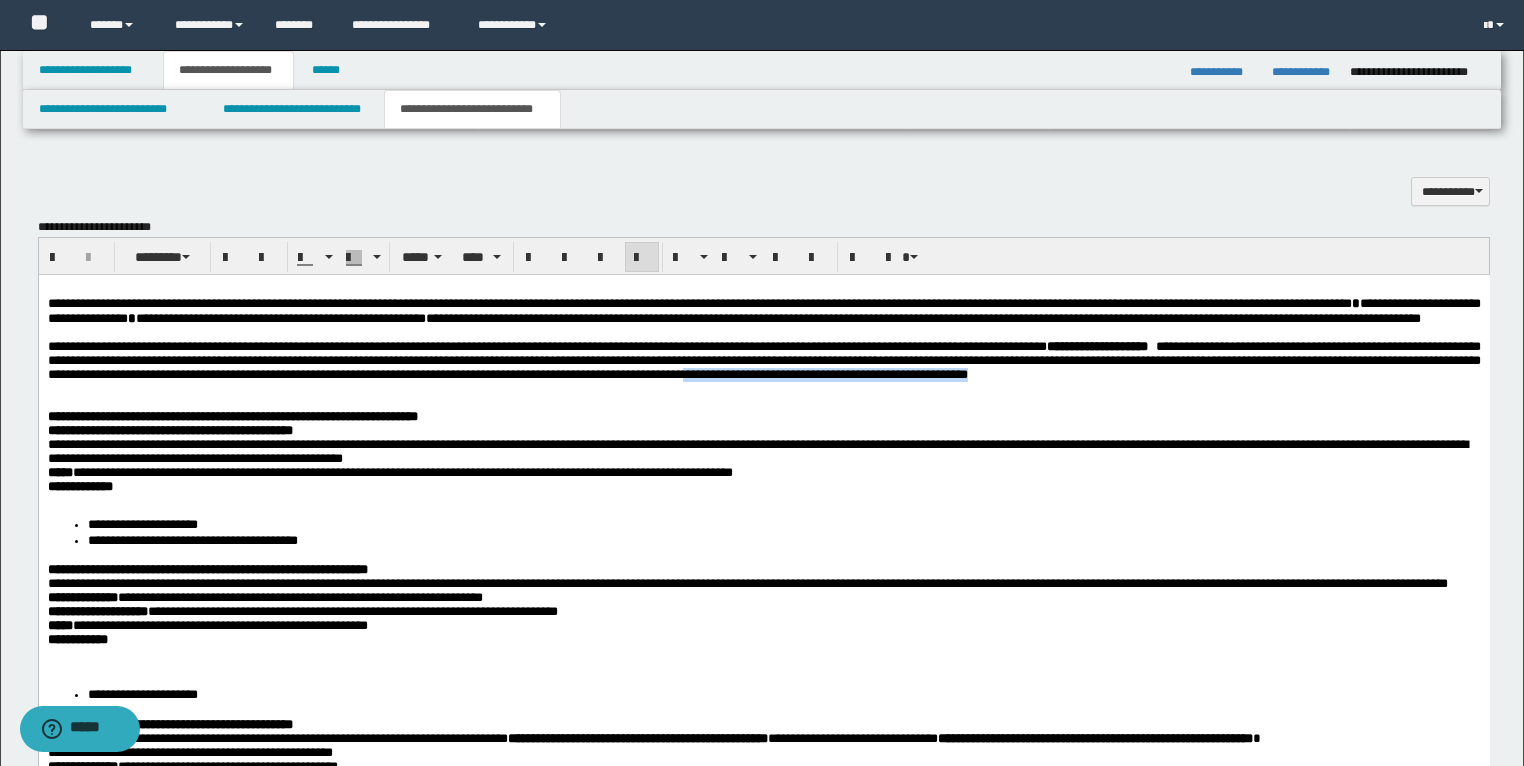drag, startPoint x: 380, startPoint y: 417, endPoint x: 46, endPoint y: 420, distance: 334.01346 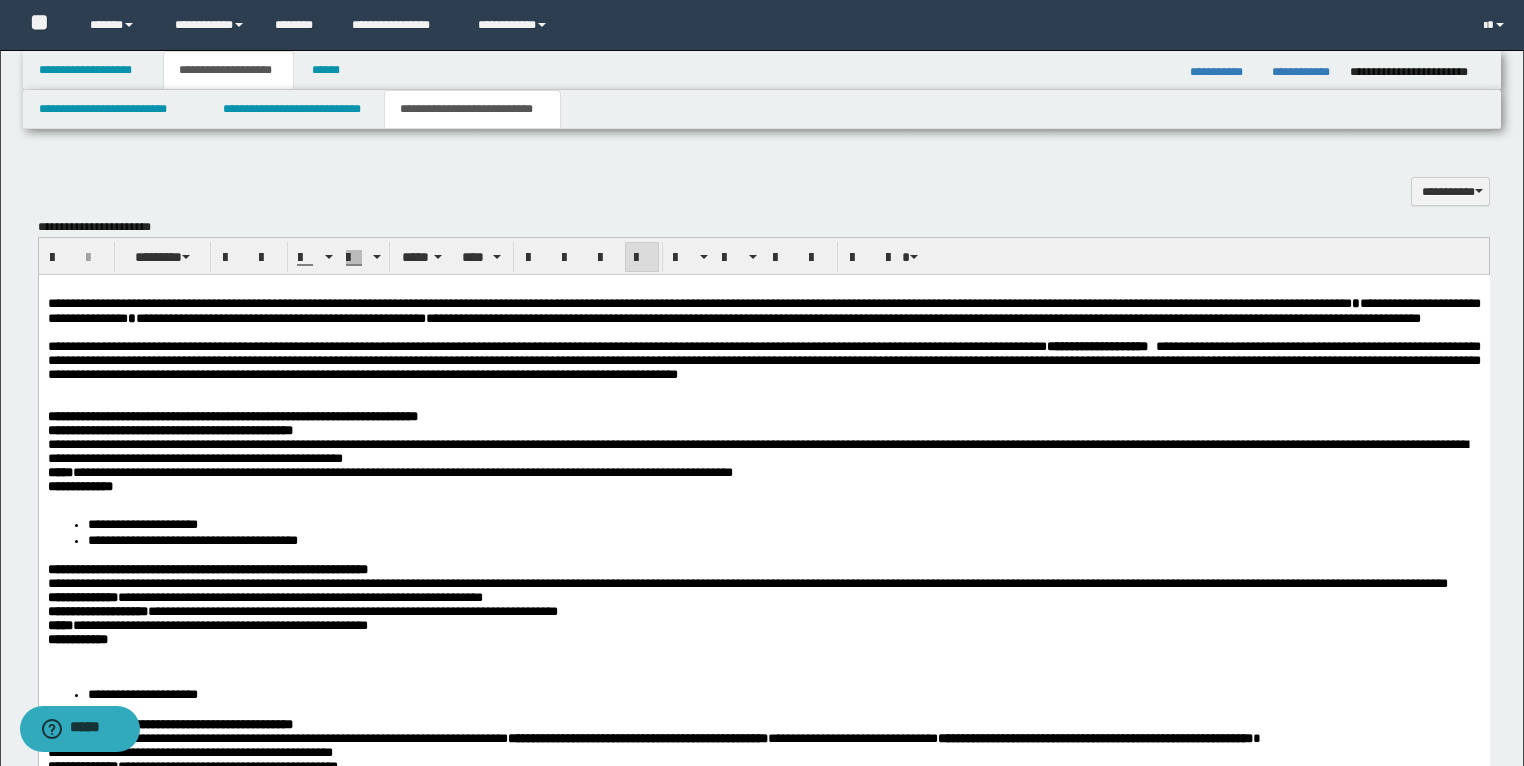 click at bounding box center (763, 389) 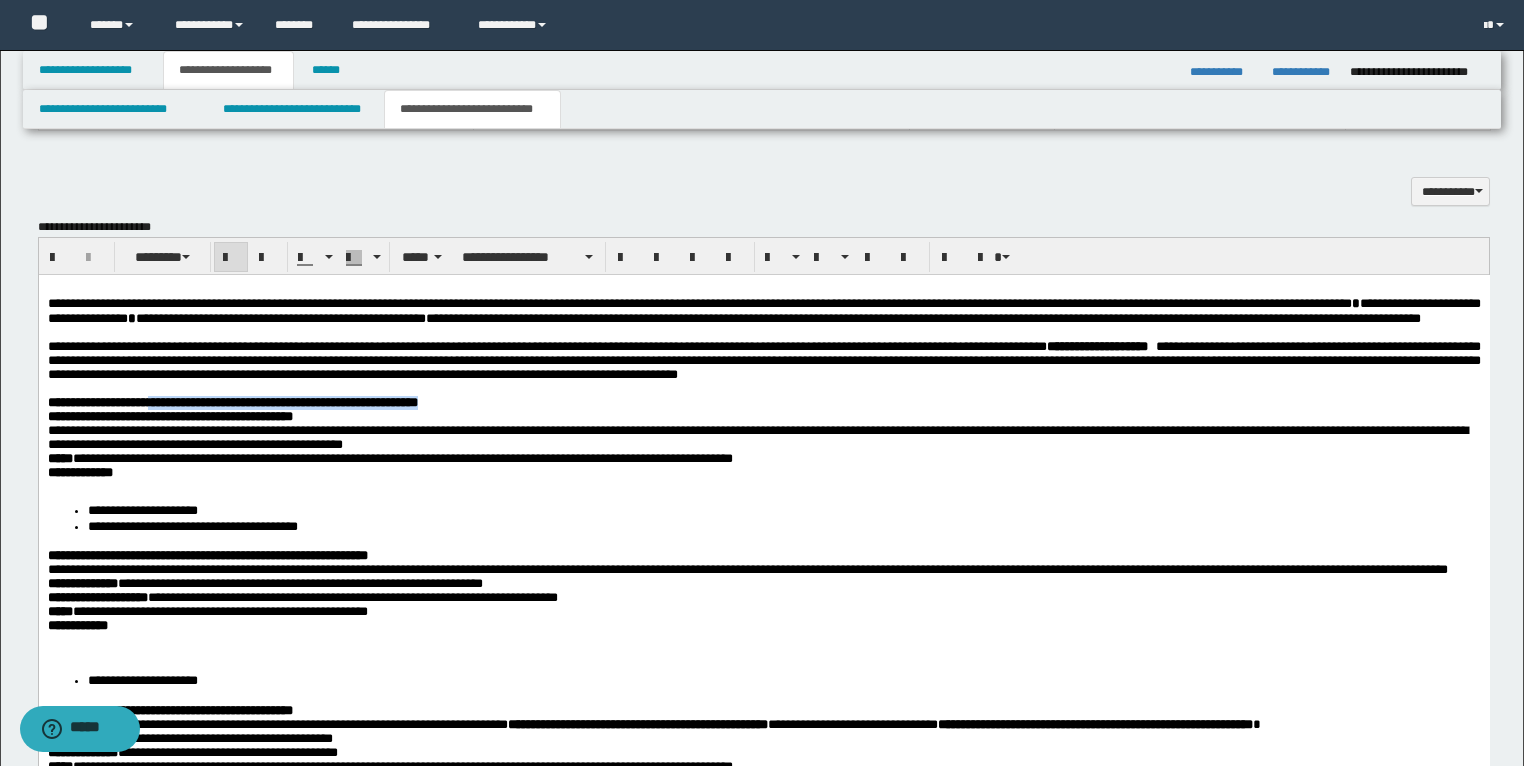 drag, startPoint x: 691, startPoint y: 433, endPoint x: 223, endPoint y: 435, distance: 468.00427 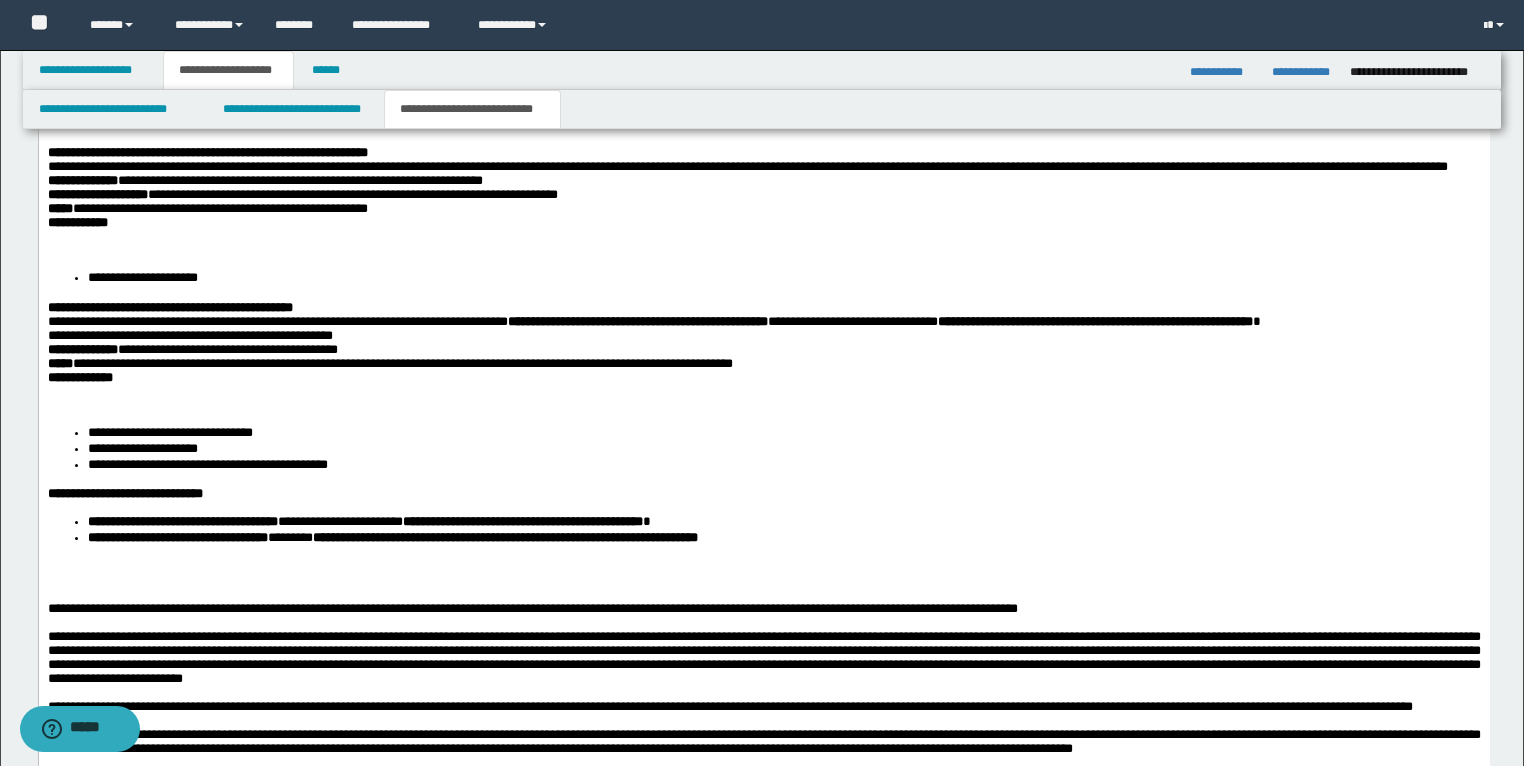 scroll, scrollTop: 2364, scrollLeft: 0, axis: vertical 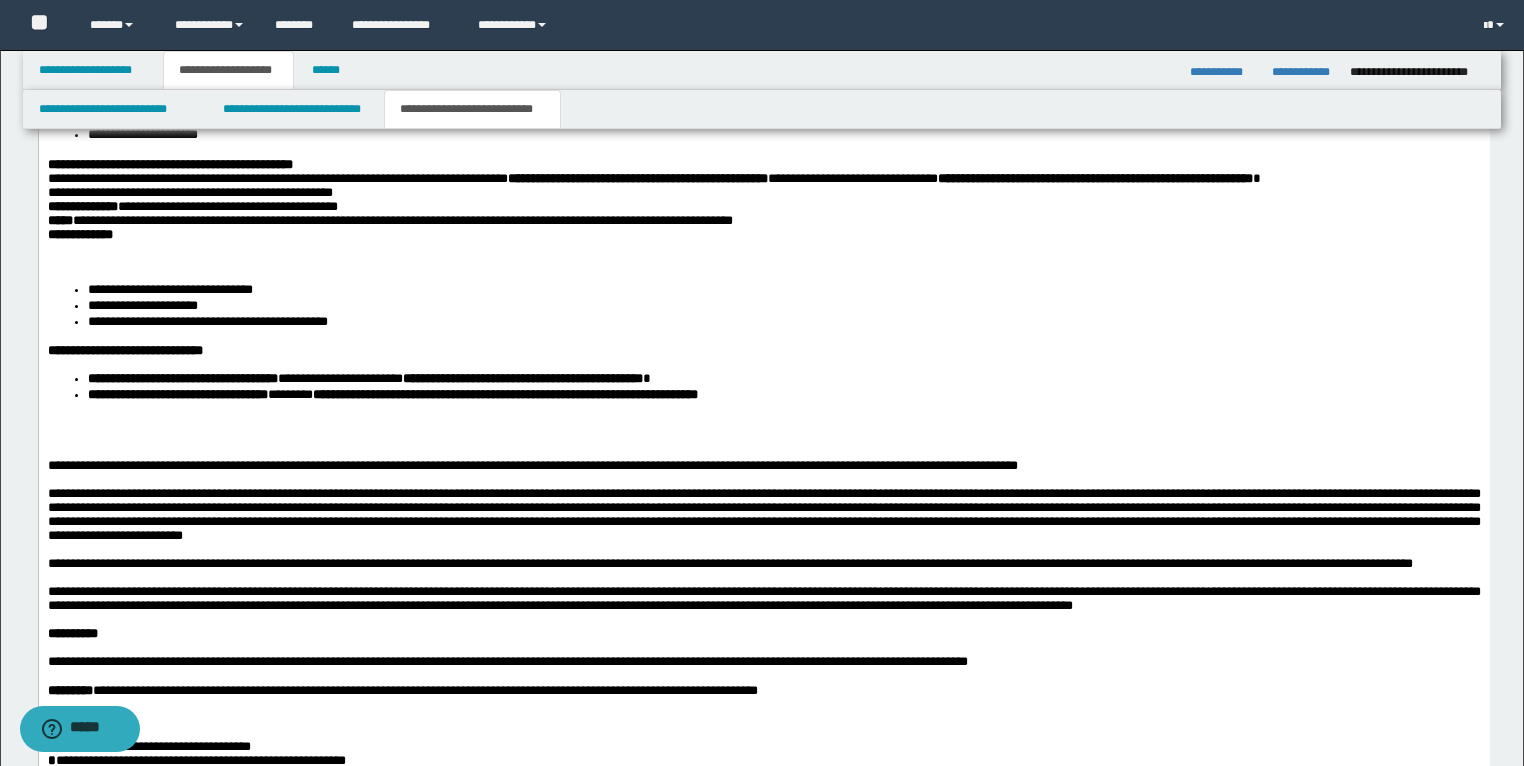 click at bounding box center [763, 432] 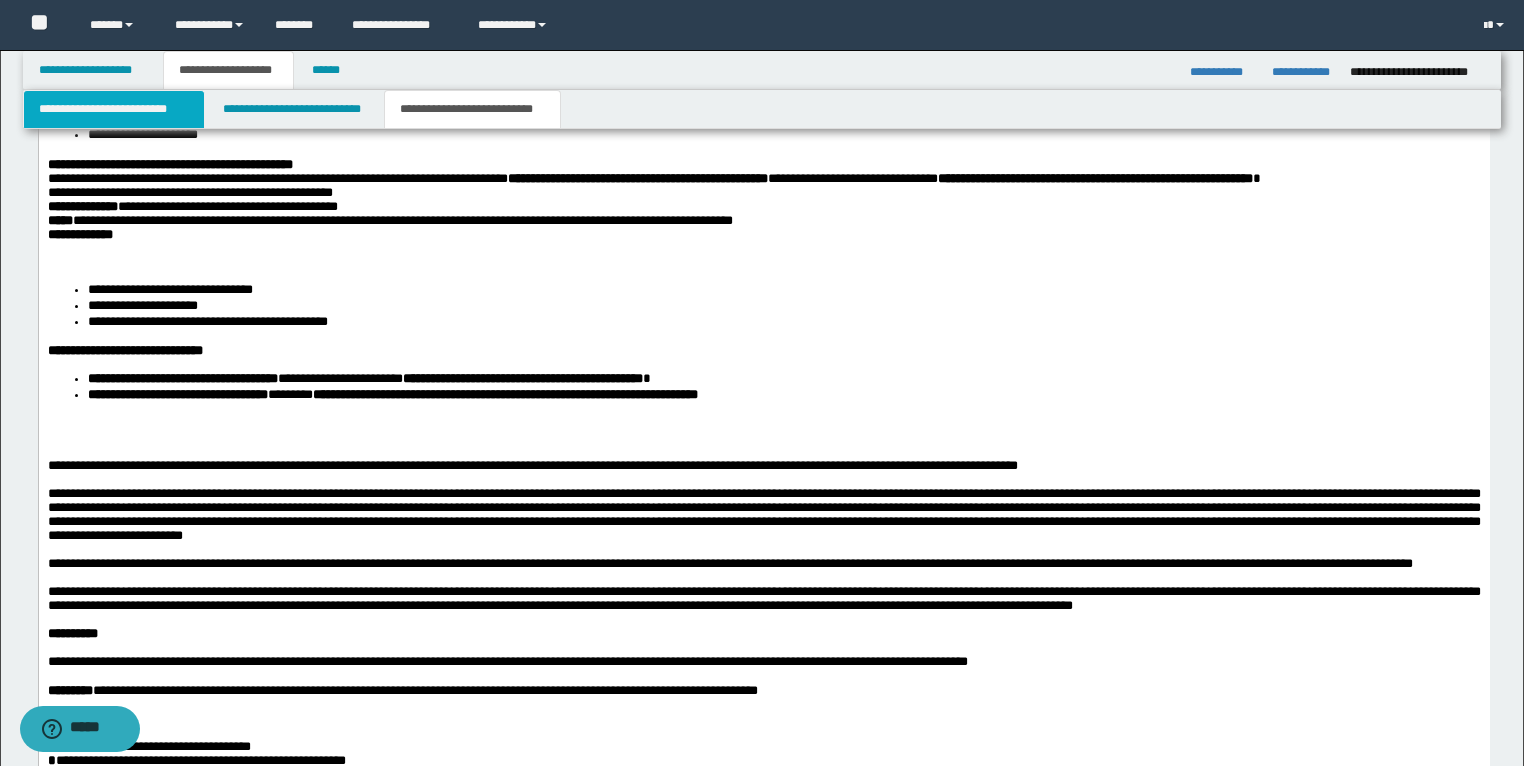 click on "**********" at bounding box center (114, 109) 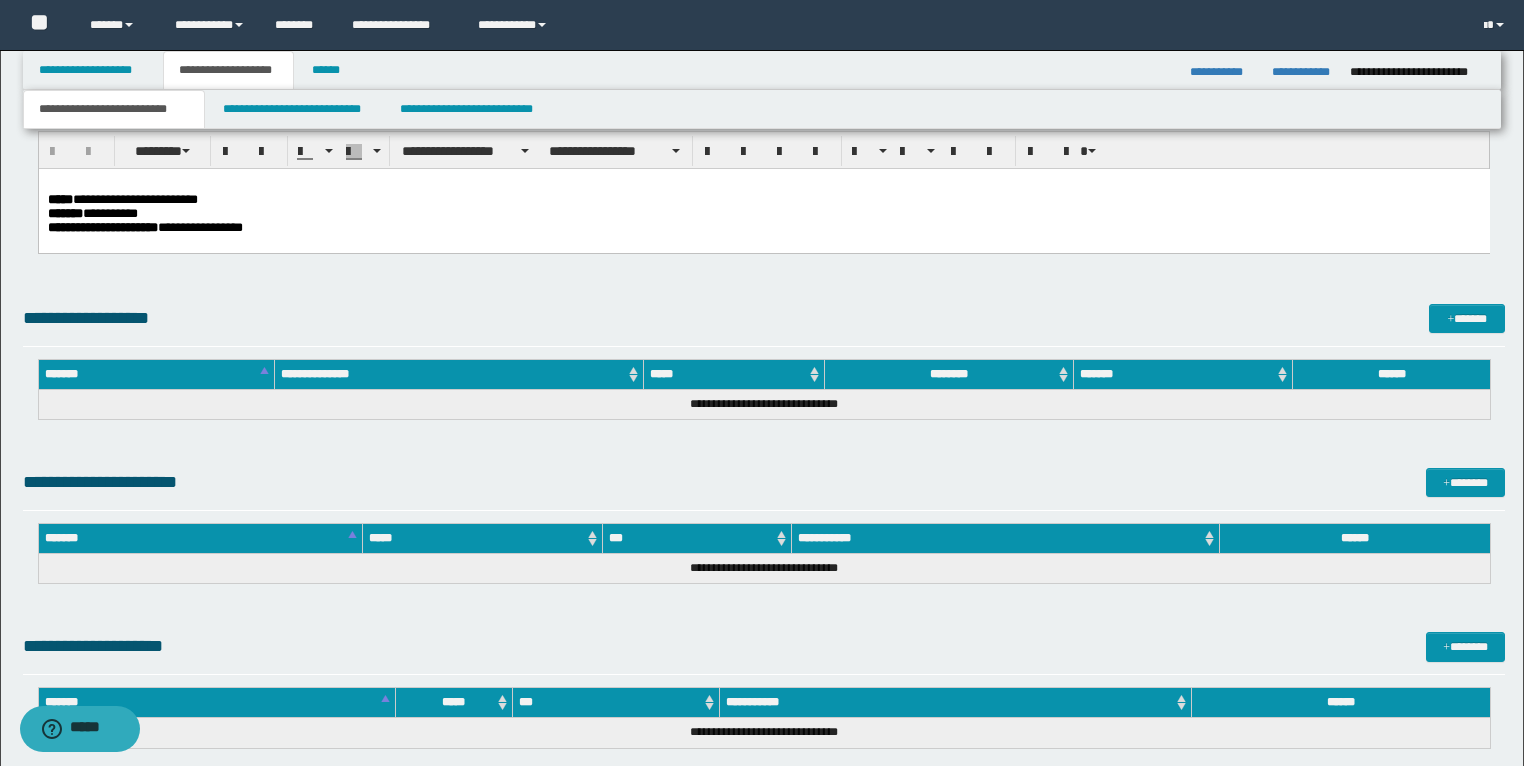 scroll, scrollTop: 922, scrollLeft: 0, axis: vertical 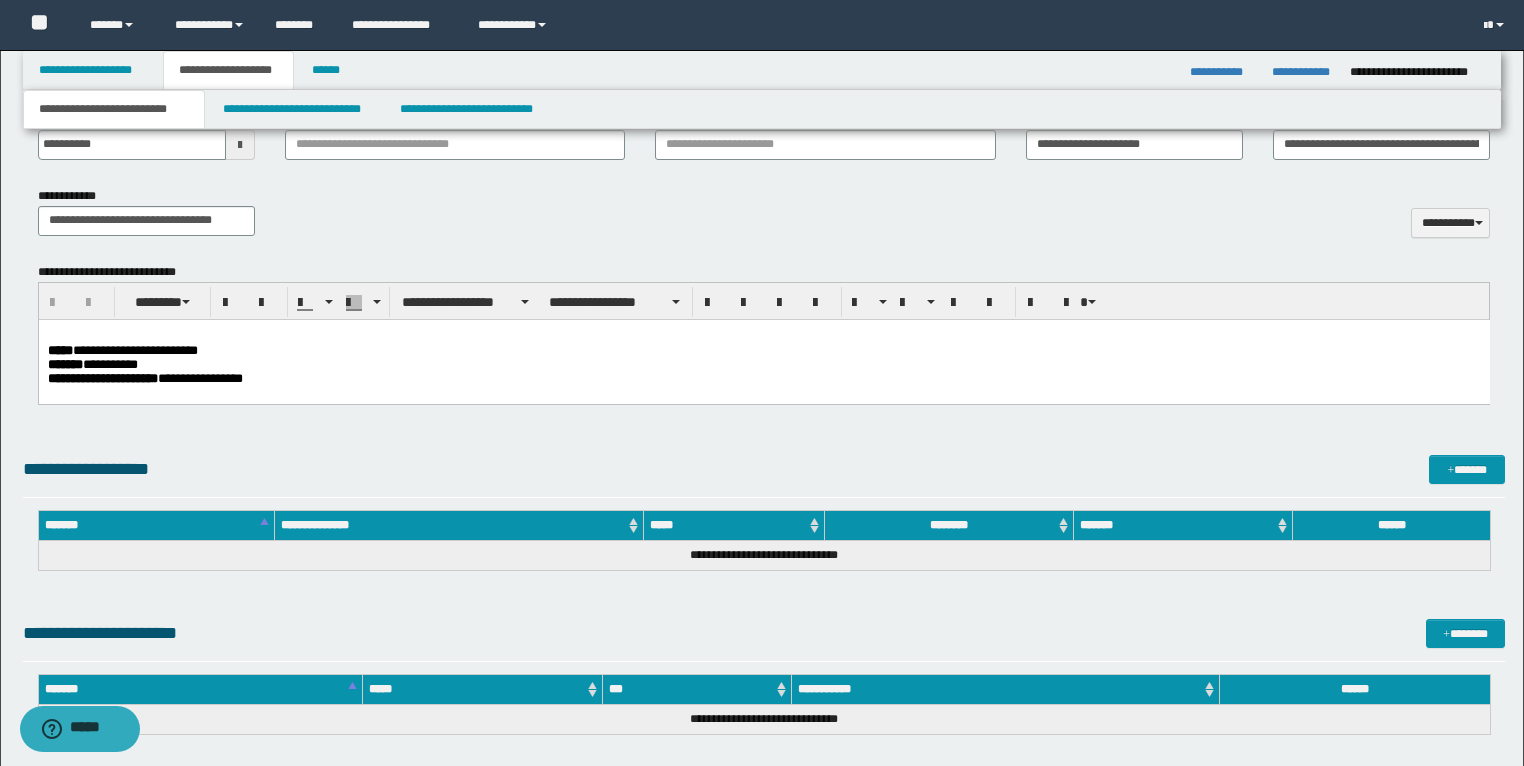 click on "**********" at bounding box center [763, 364] 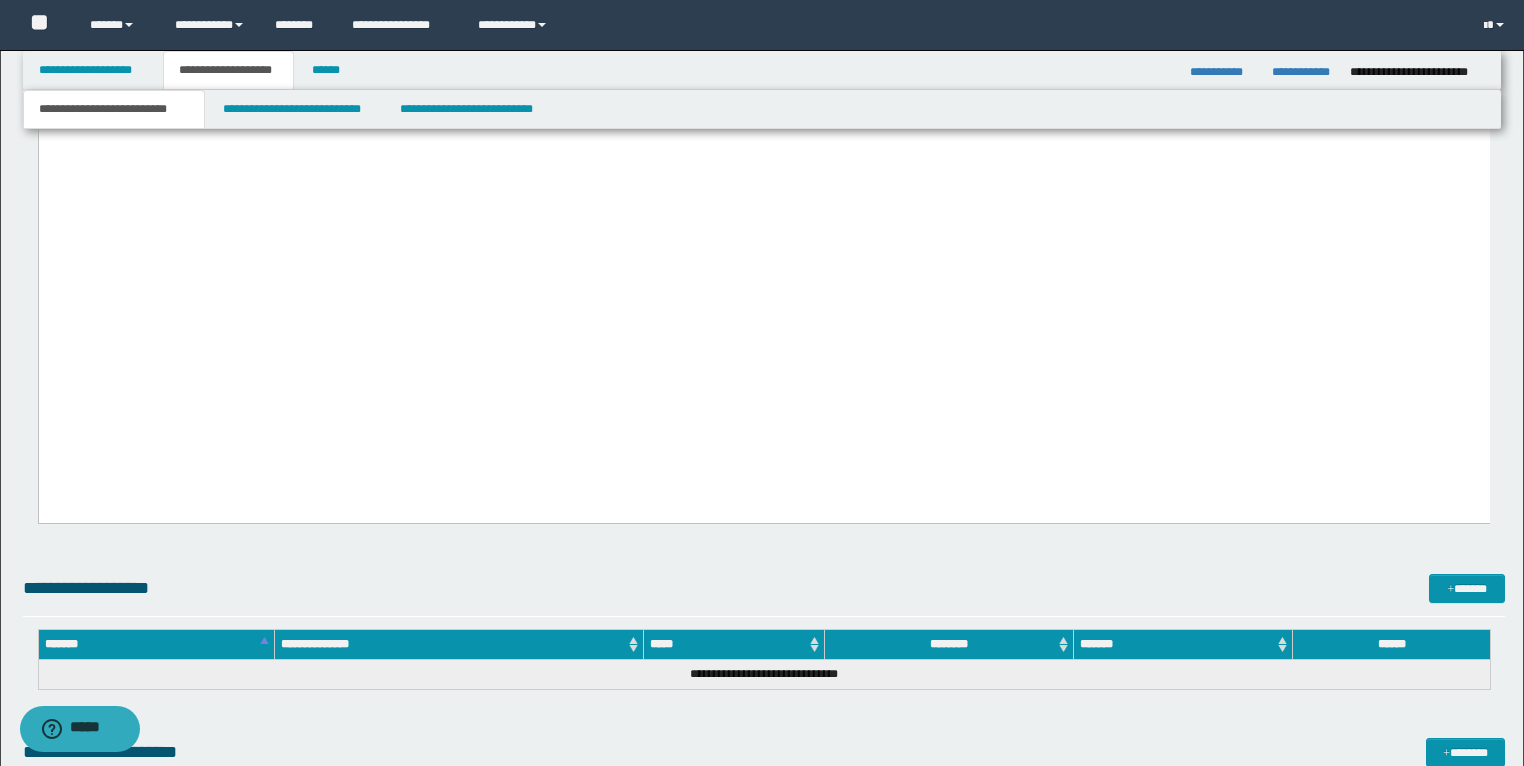 scroll, scrollTop: 2674, scrollLeft: 0, axis: vertical 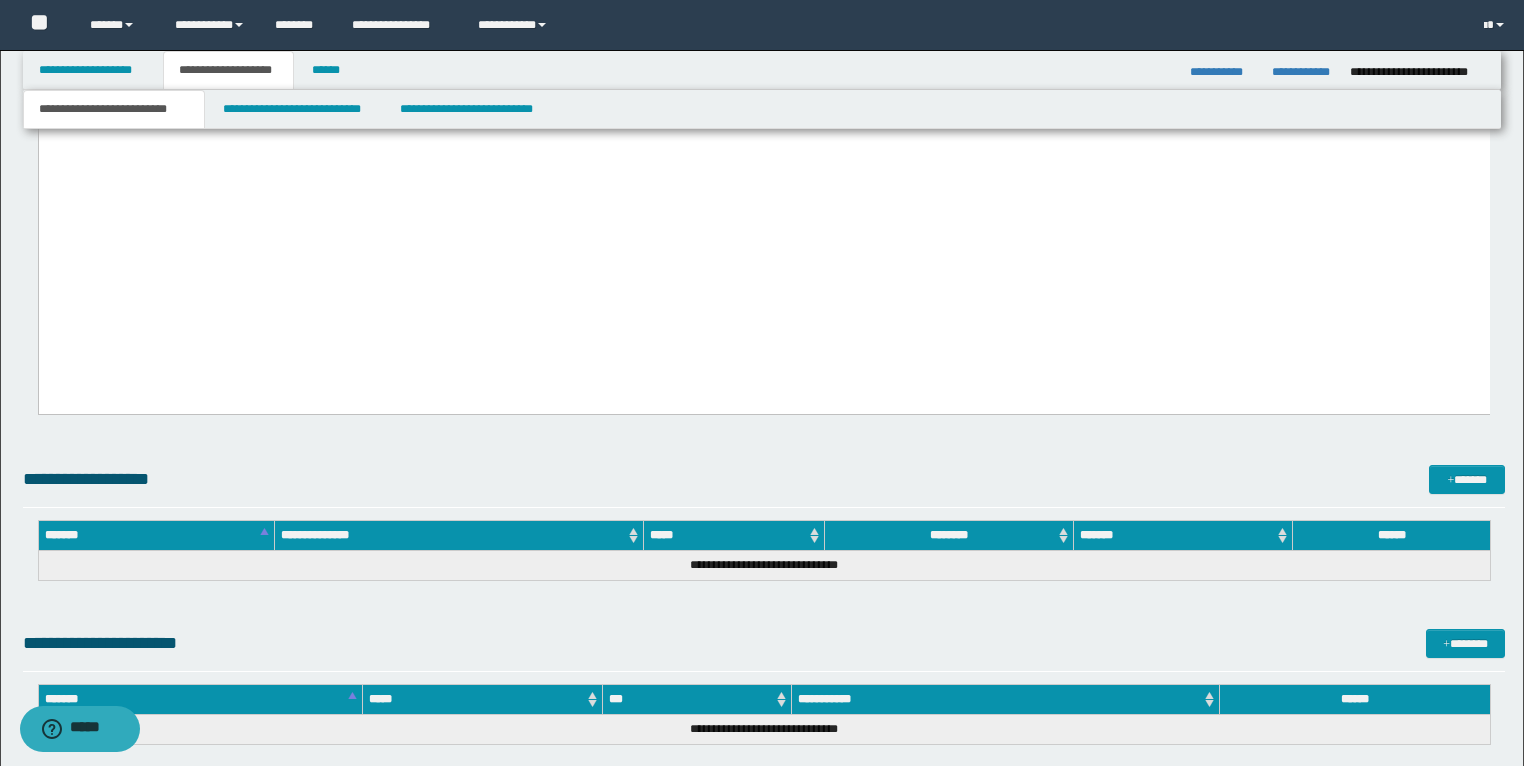 drag, startPoint x: 47, startPoint y: -1403, endPoint x: 1185, endPoint y: 353, distance: 2092.5056 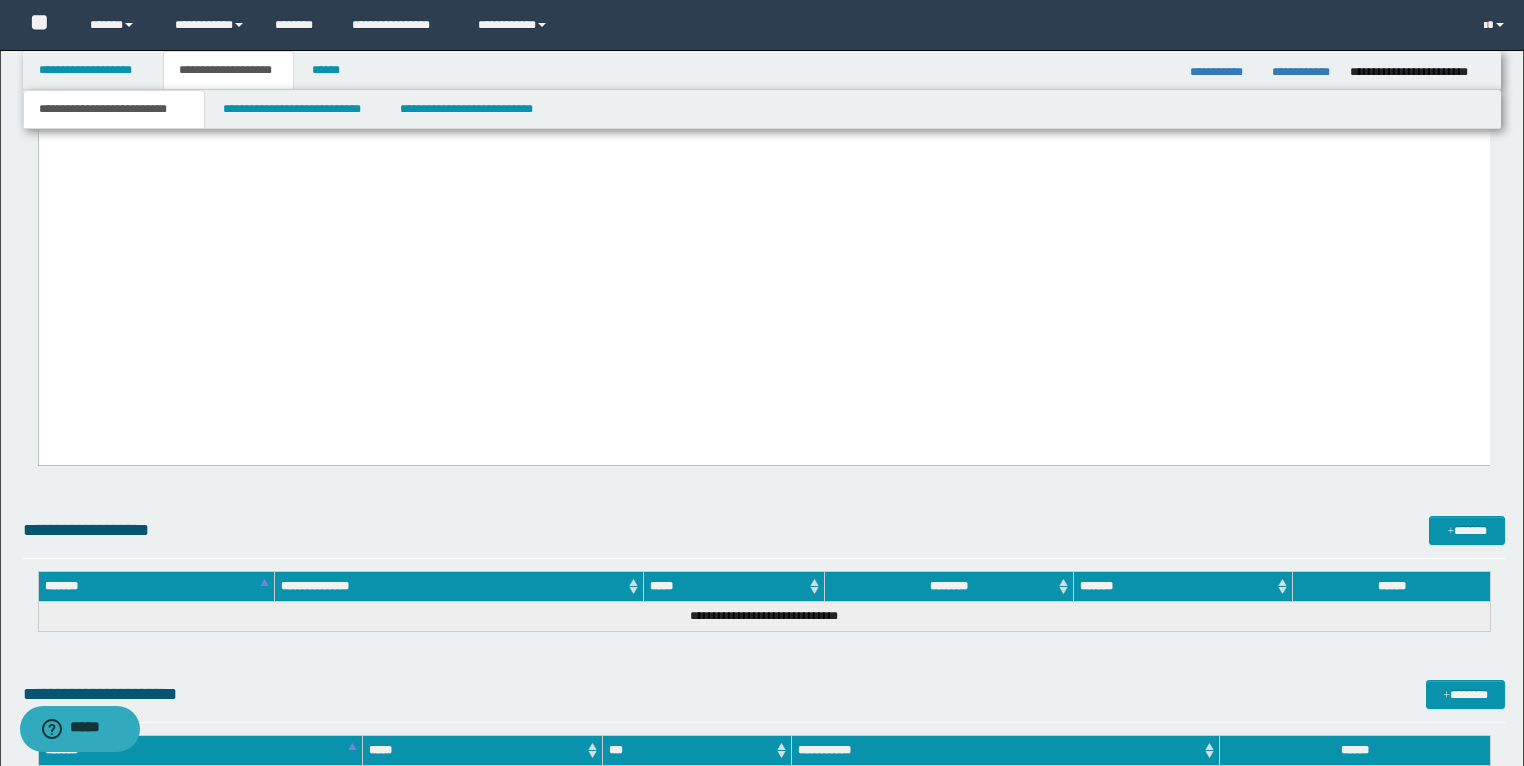 scroll, scrollTop: 2594, scrollLeft: 0, axis: vertical 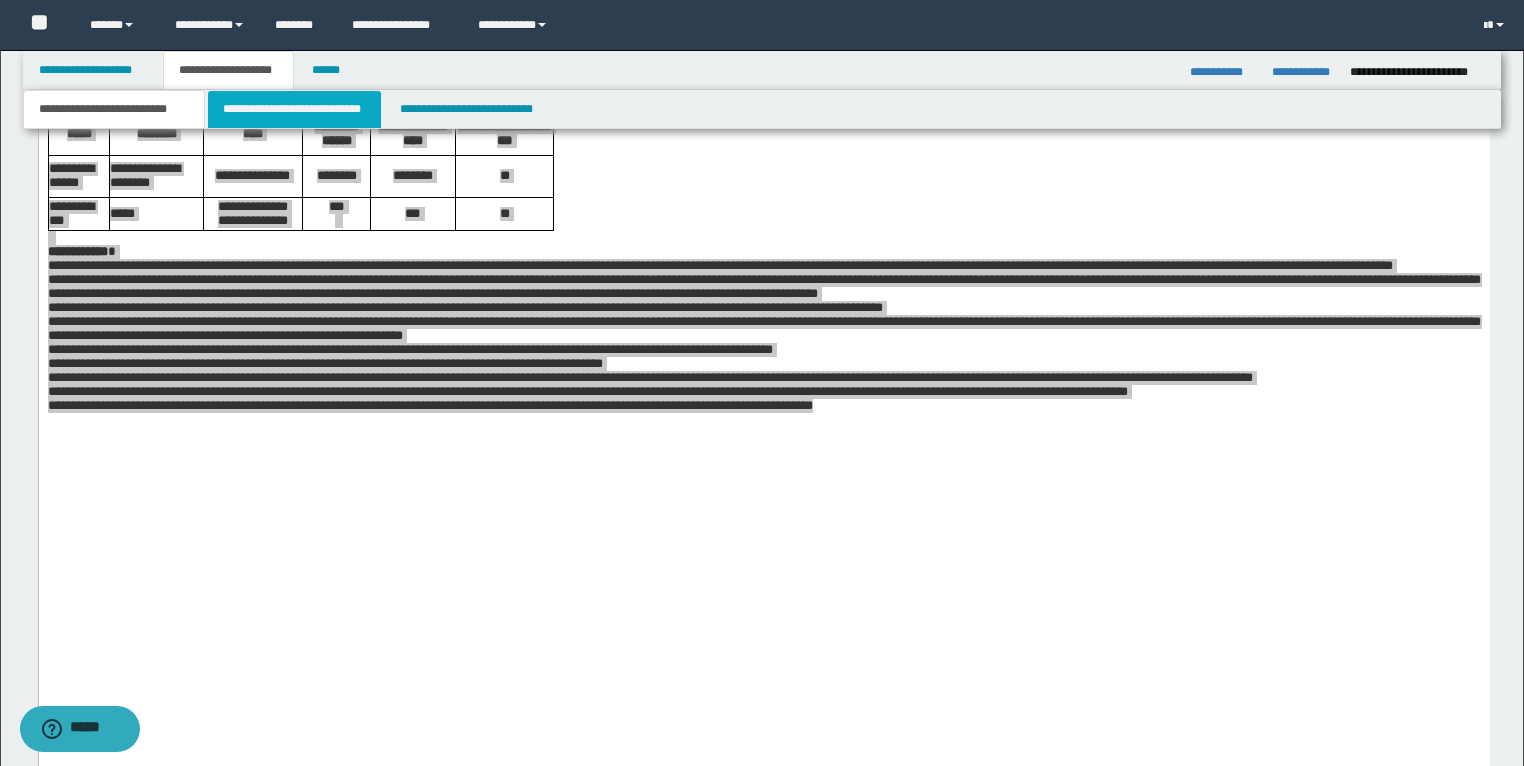 click on "**********" at bounding box center (294, 109) 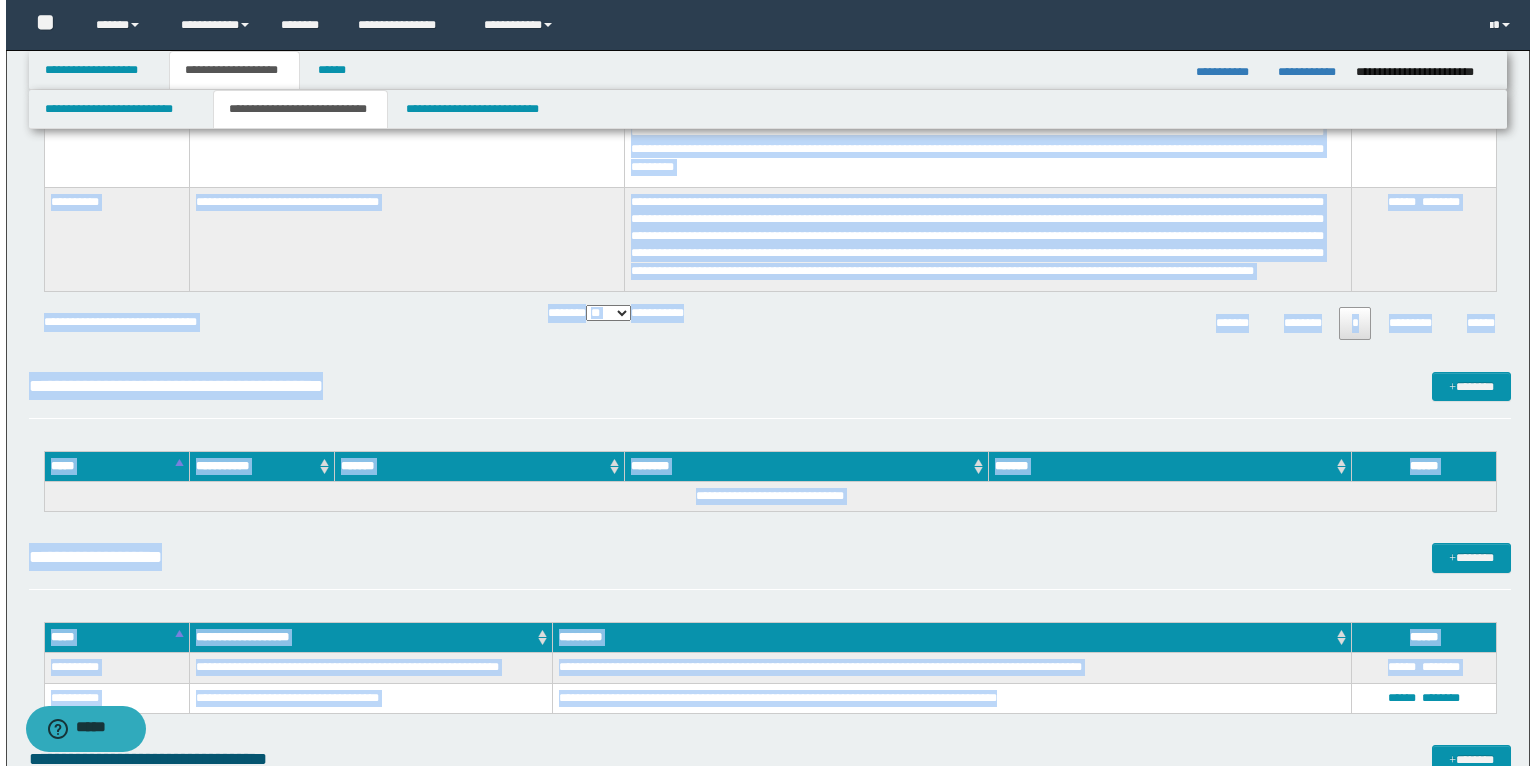 scroll, scrollTop: 484, scrollLeft: 0, axis: vertical 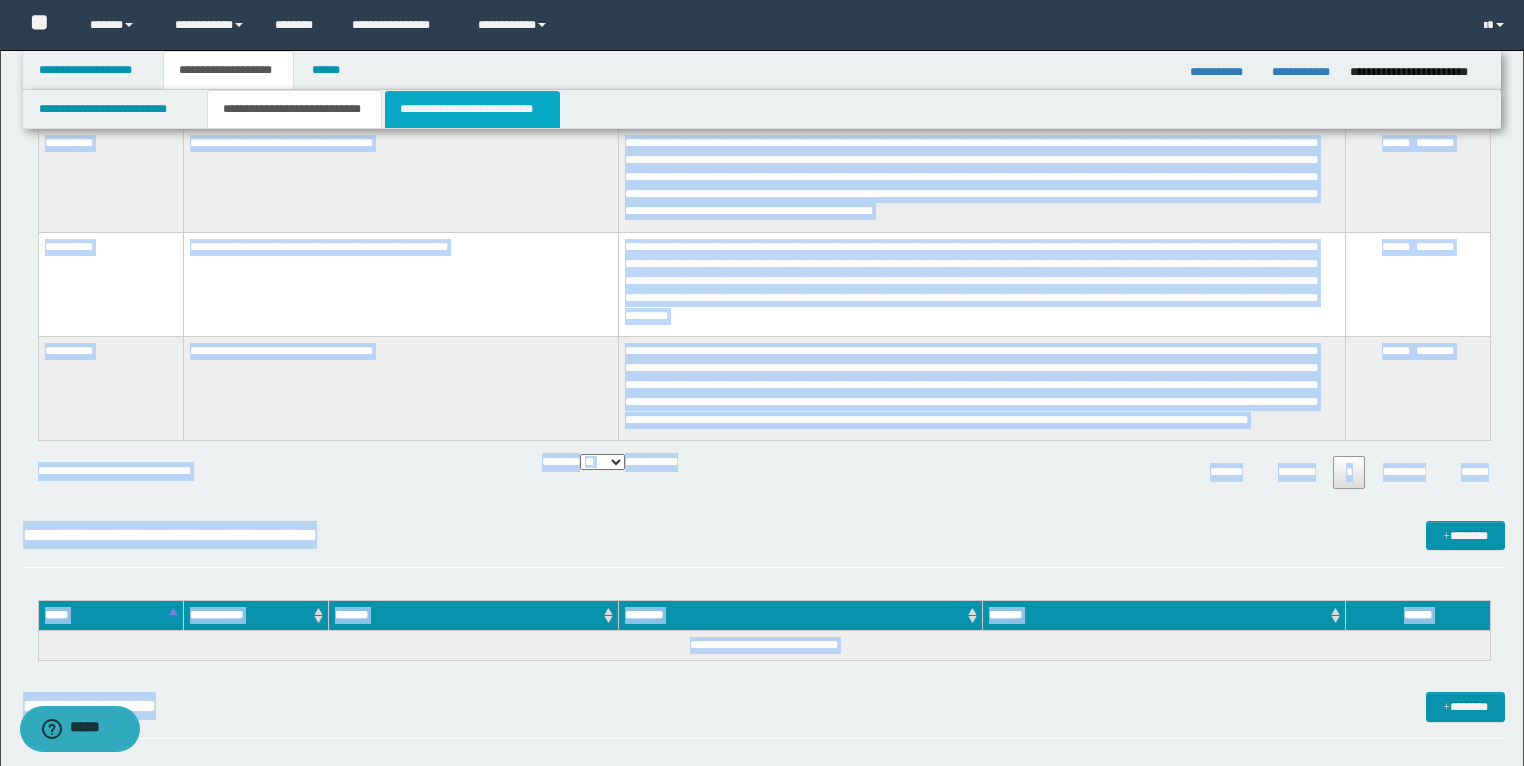 click on "**********" at bounding box center (472, 109) 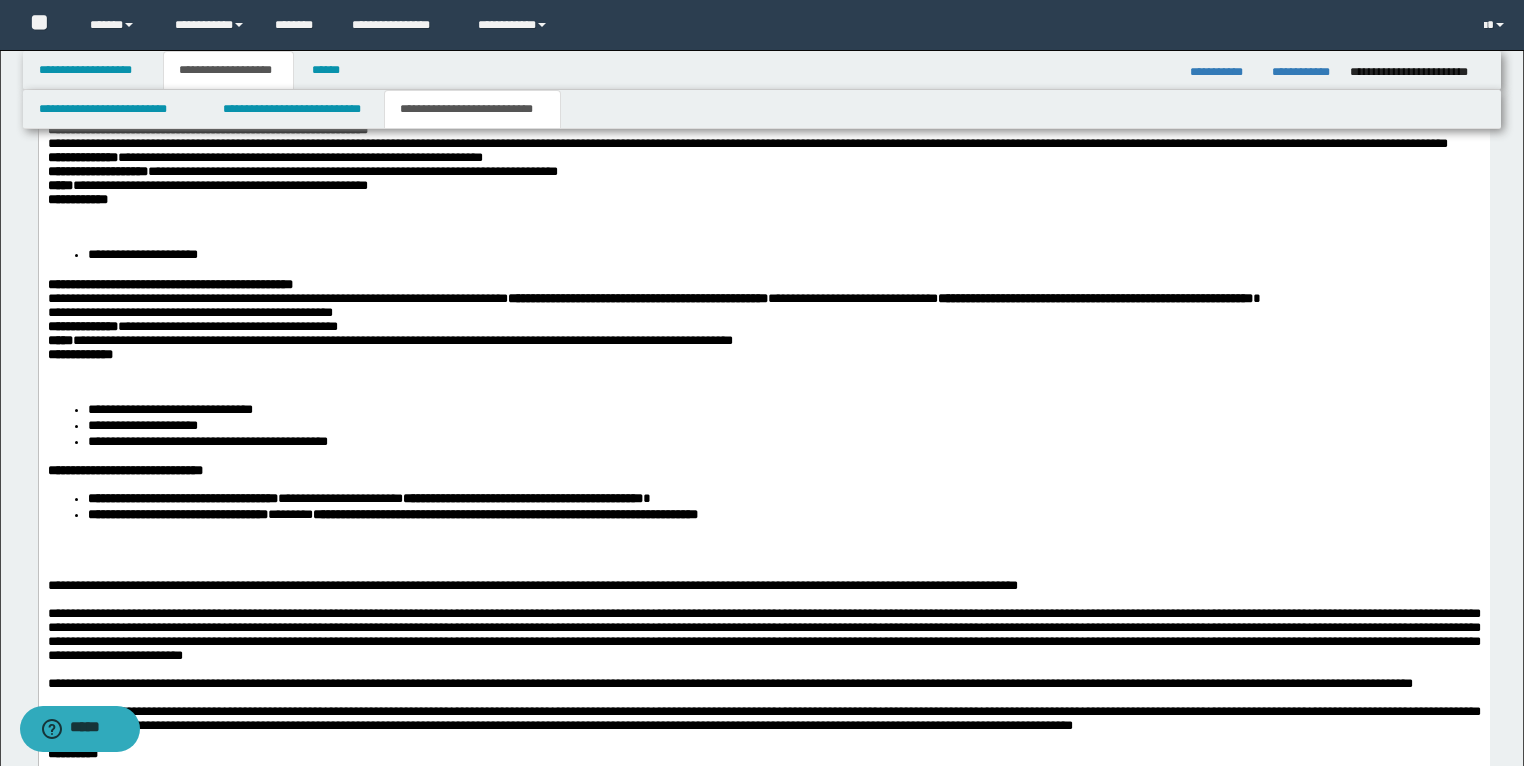 scroll, scrollTop: 2320, scrollLeft: 0, axis: vertical 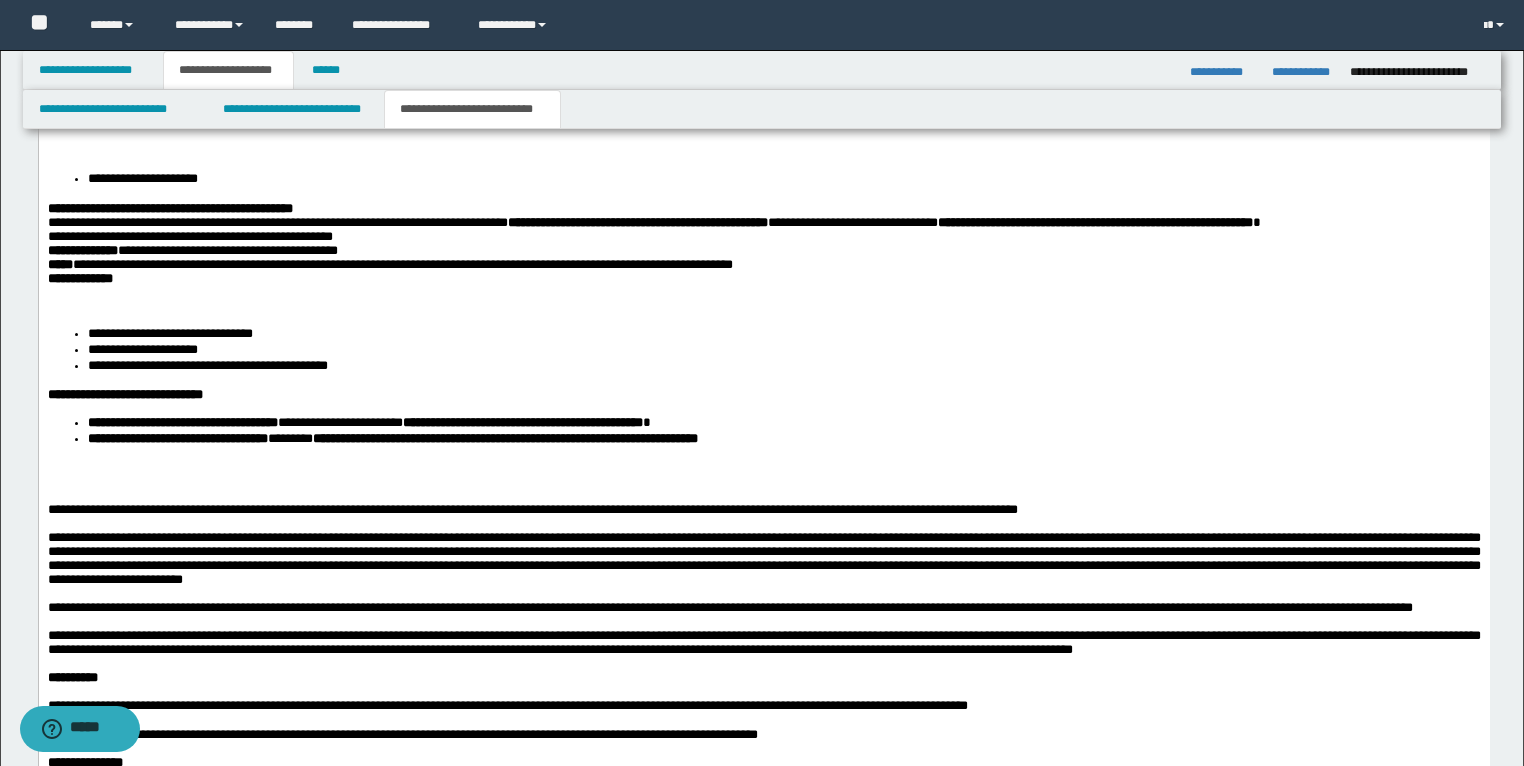 click at bounding box center [763, 476] 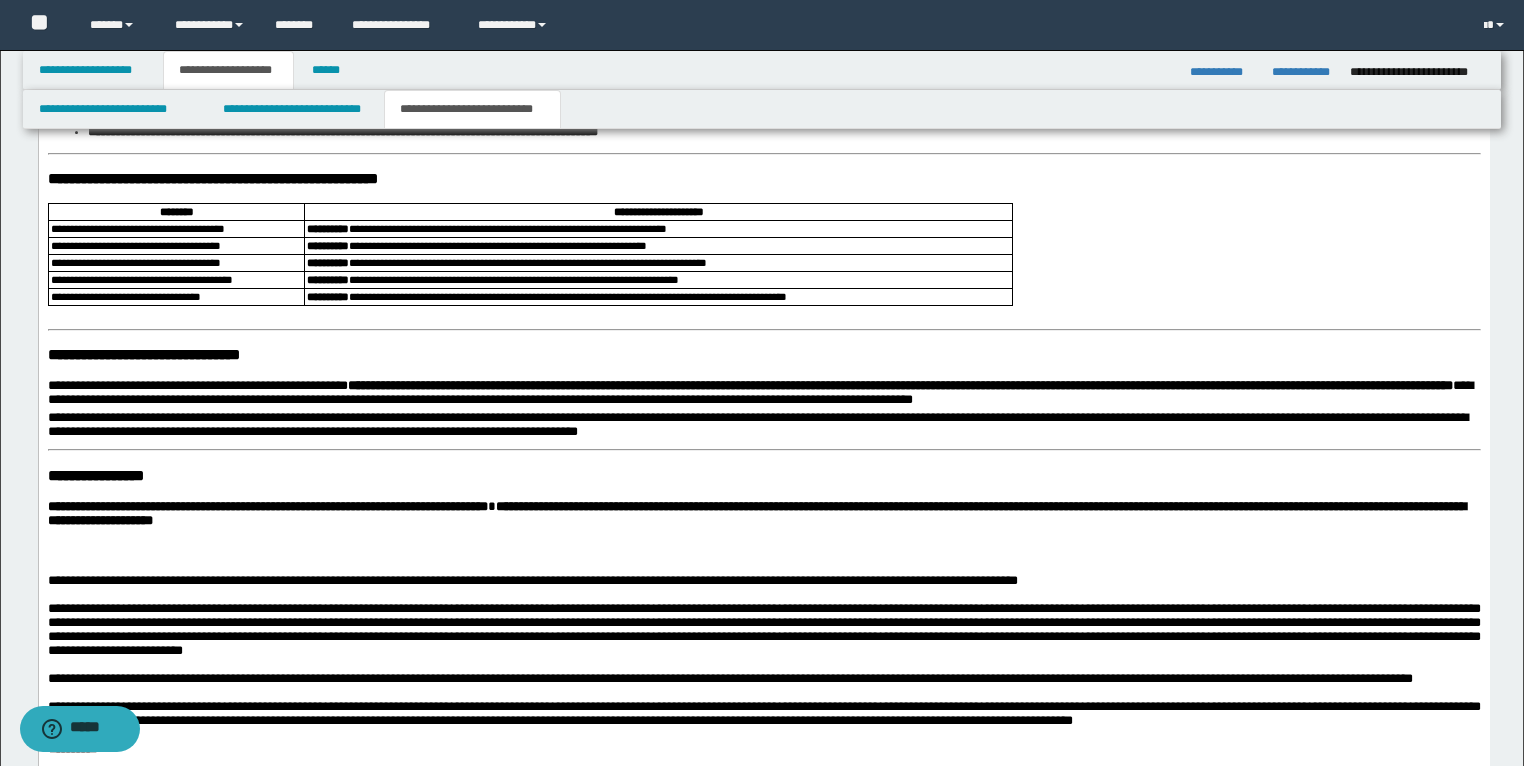 scroll, scrollTop: 3120, scrollLeft: 0, axis: vertical 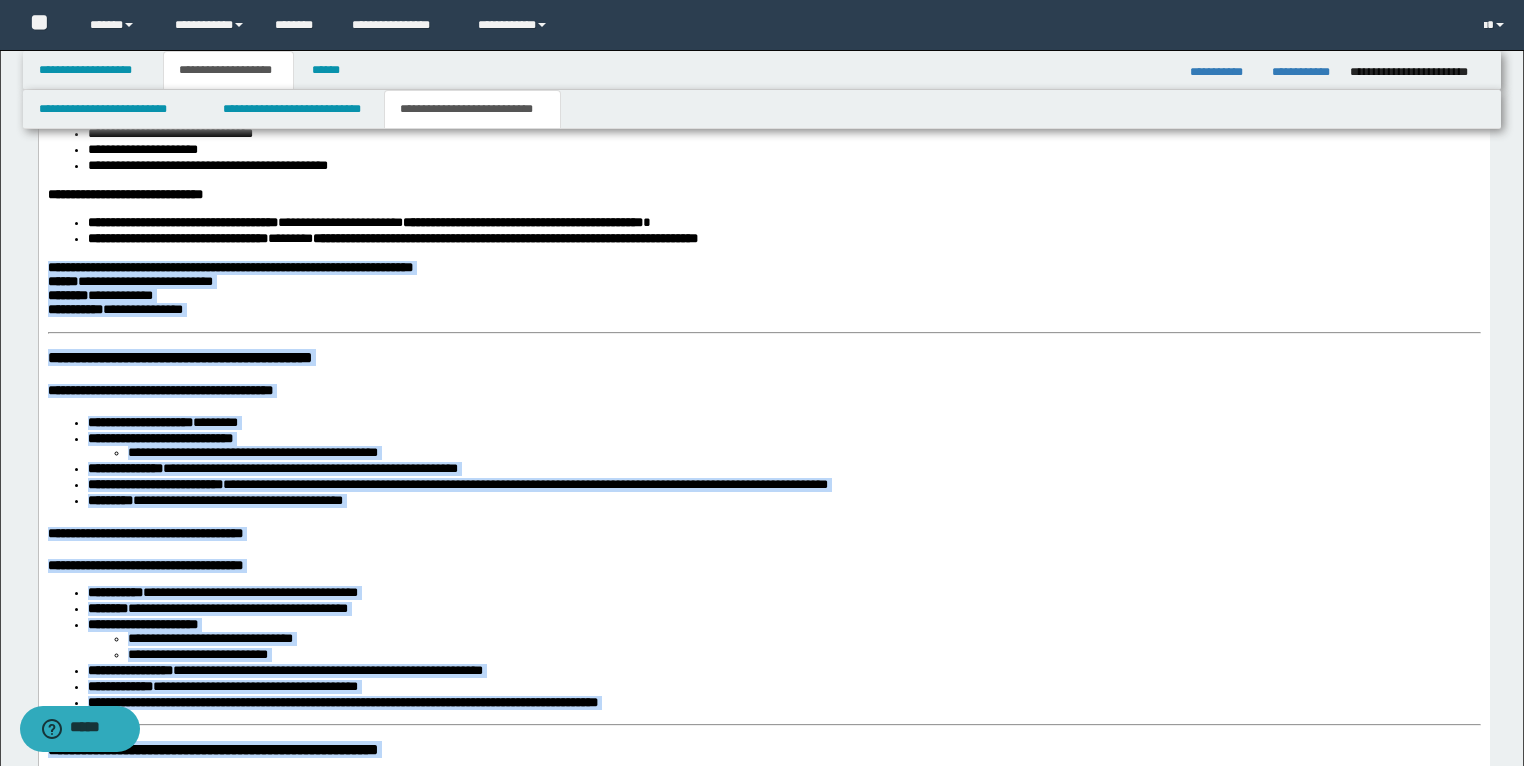 drag, startPoint x: 433, startPoint y: 1166, endPoint x: 11, endPoint y: 310, distance: 954.3689 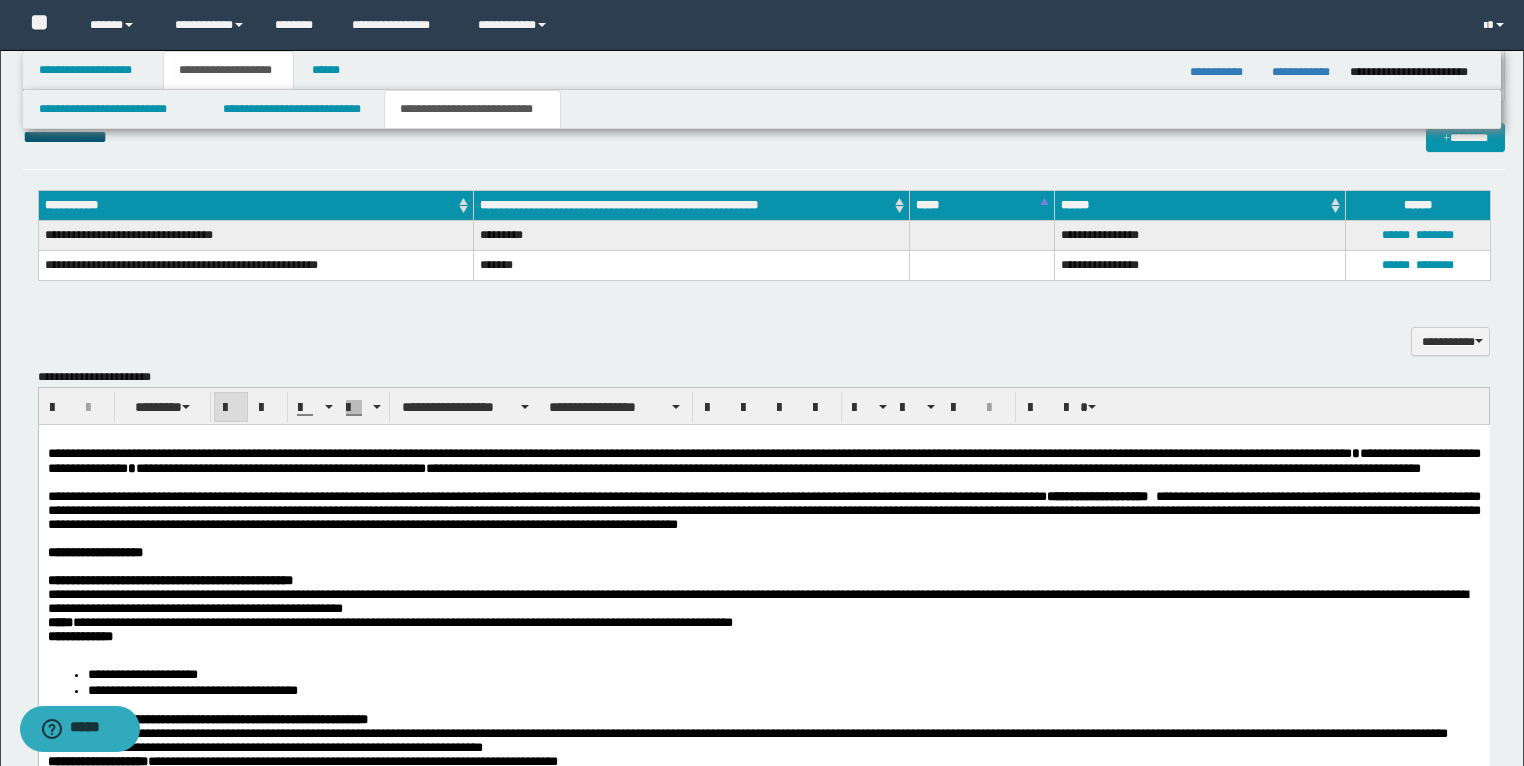 scroll, scrollTop: 1640, scrollLeft: 0, axis: vertical 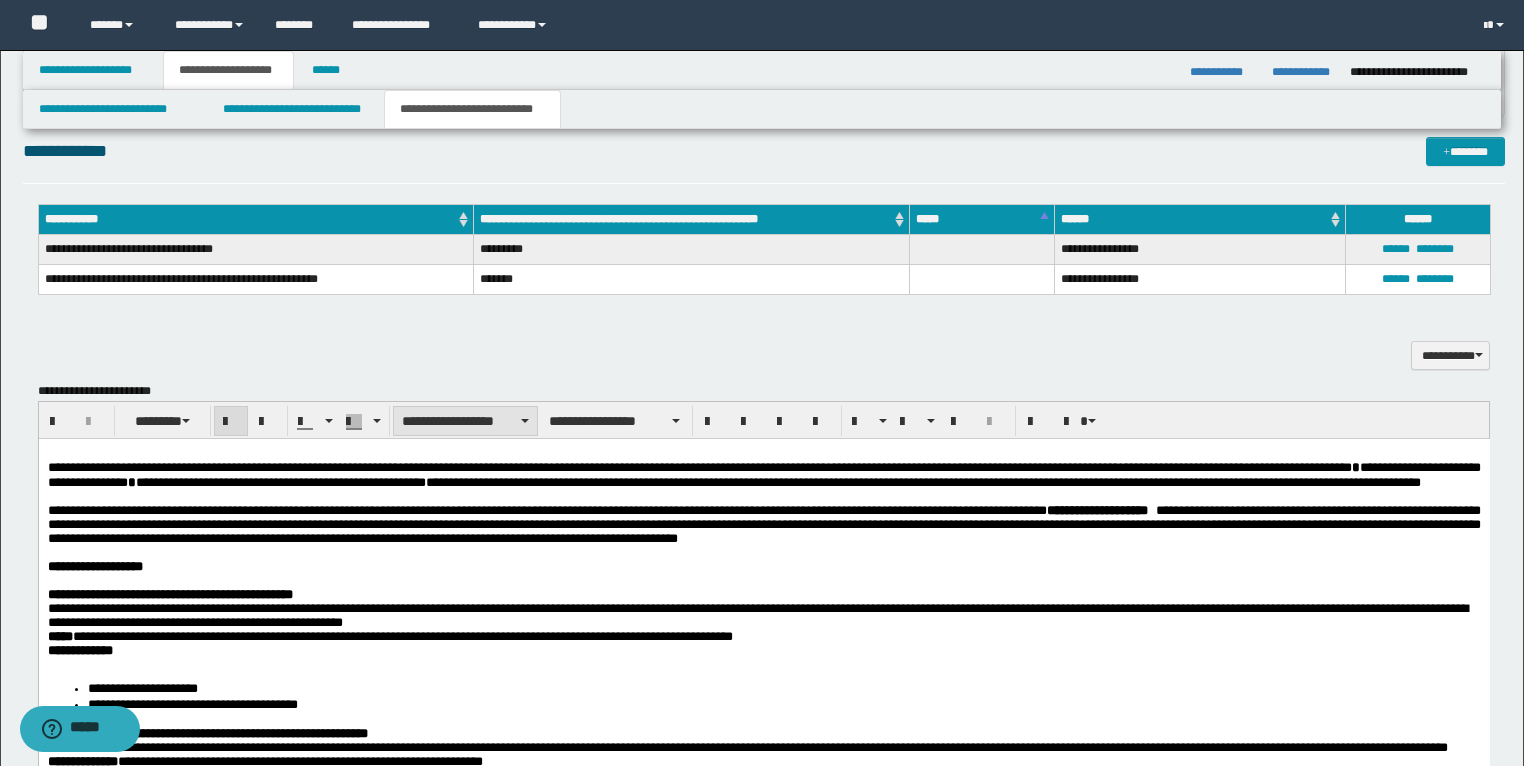 click on "**********" at bounding box center [465, 421] 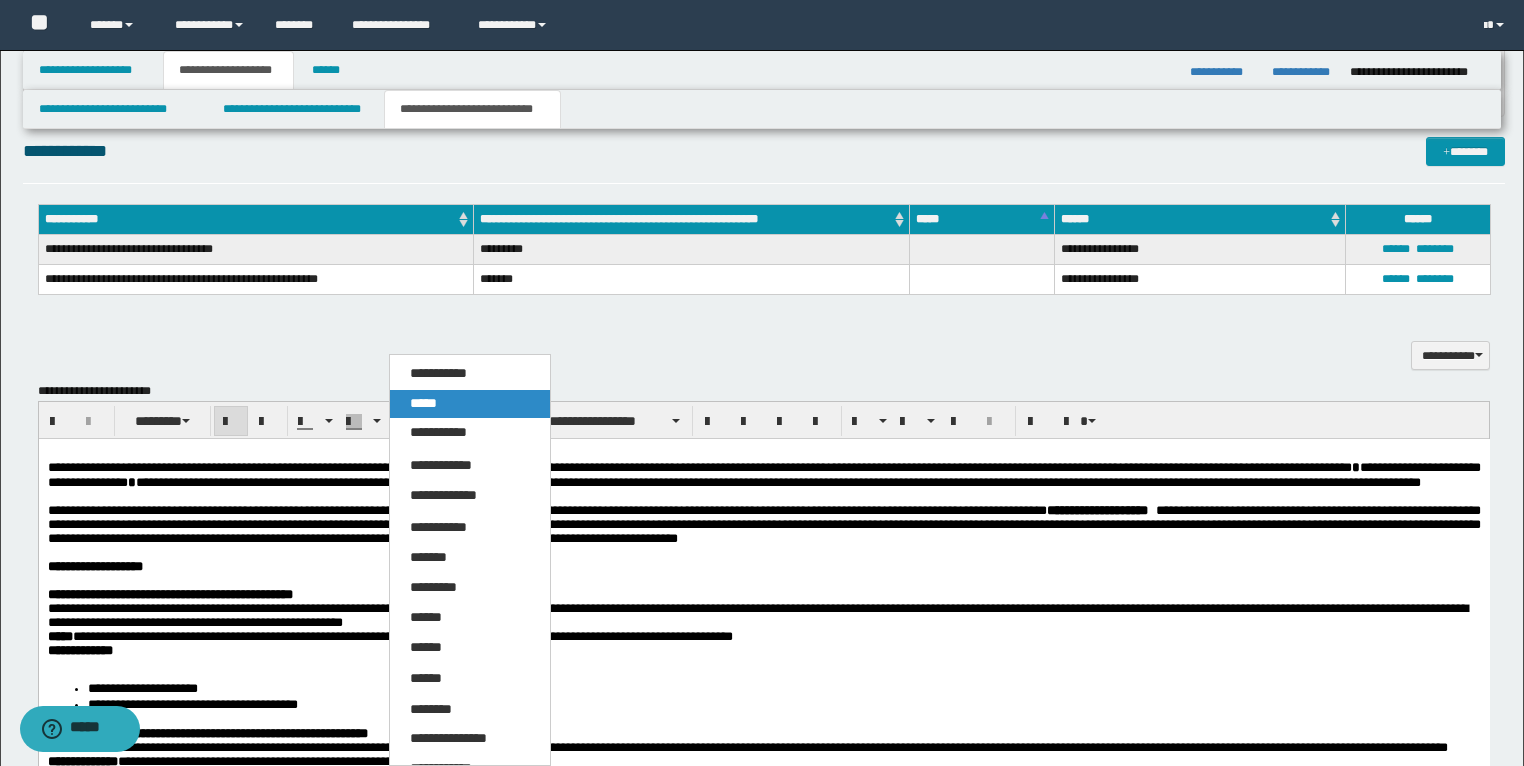 click on "*****" at bounding box center (470, 404) 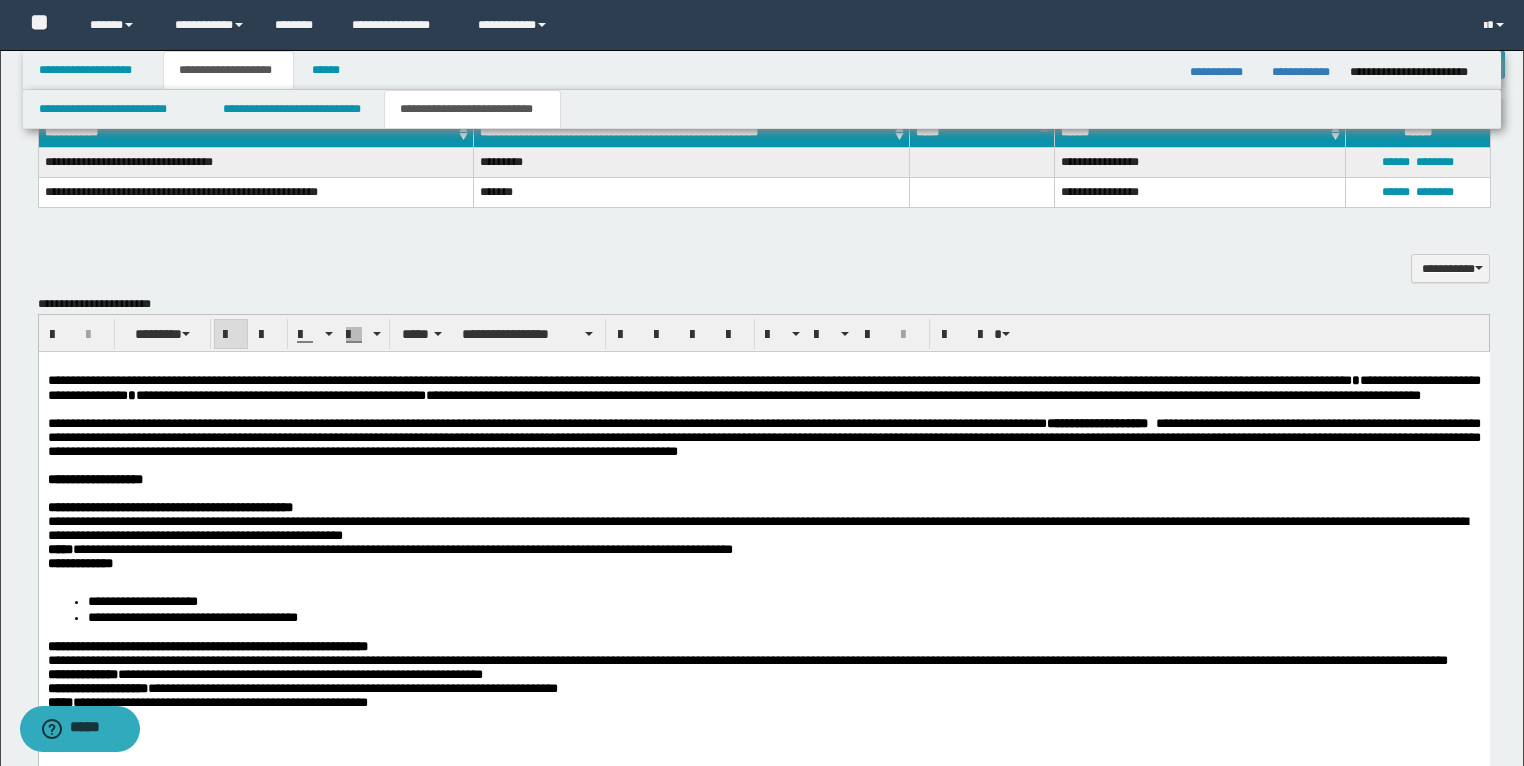 scroll, scrollTop: 1720, scrollLeft: 0, axis: vertical 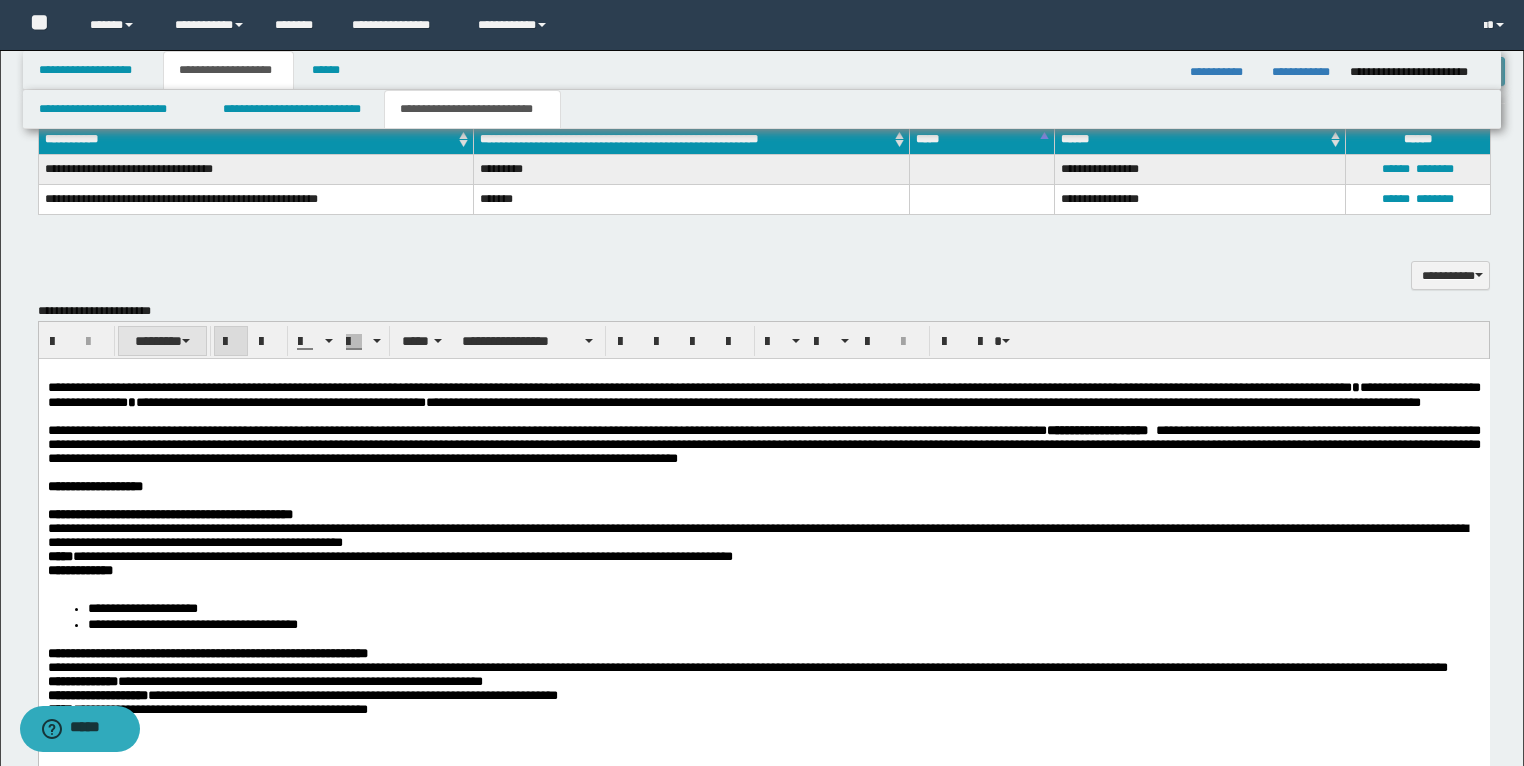 click on "********" at bounding box center [162, 341] 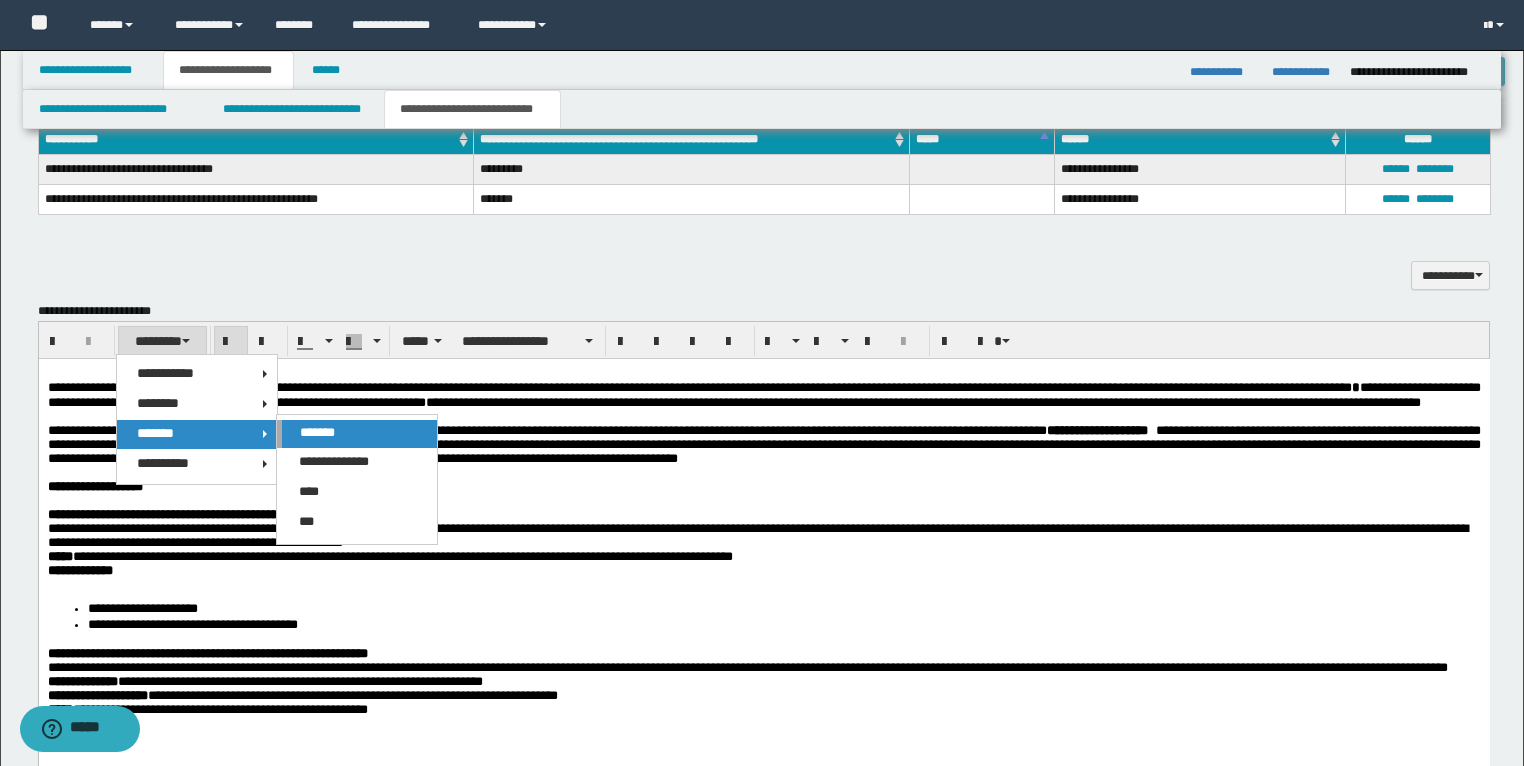 click on "*******" at bounding box center (317, 432) 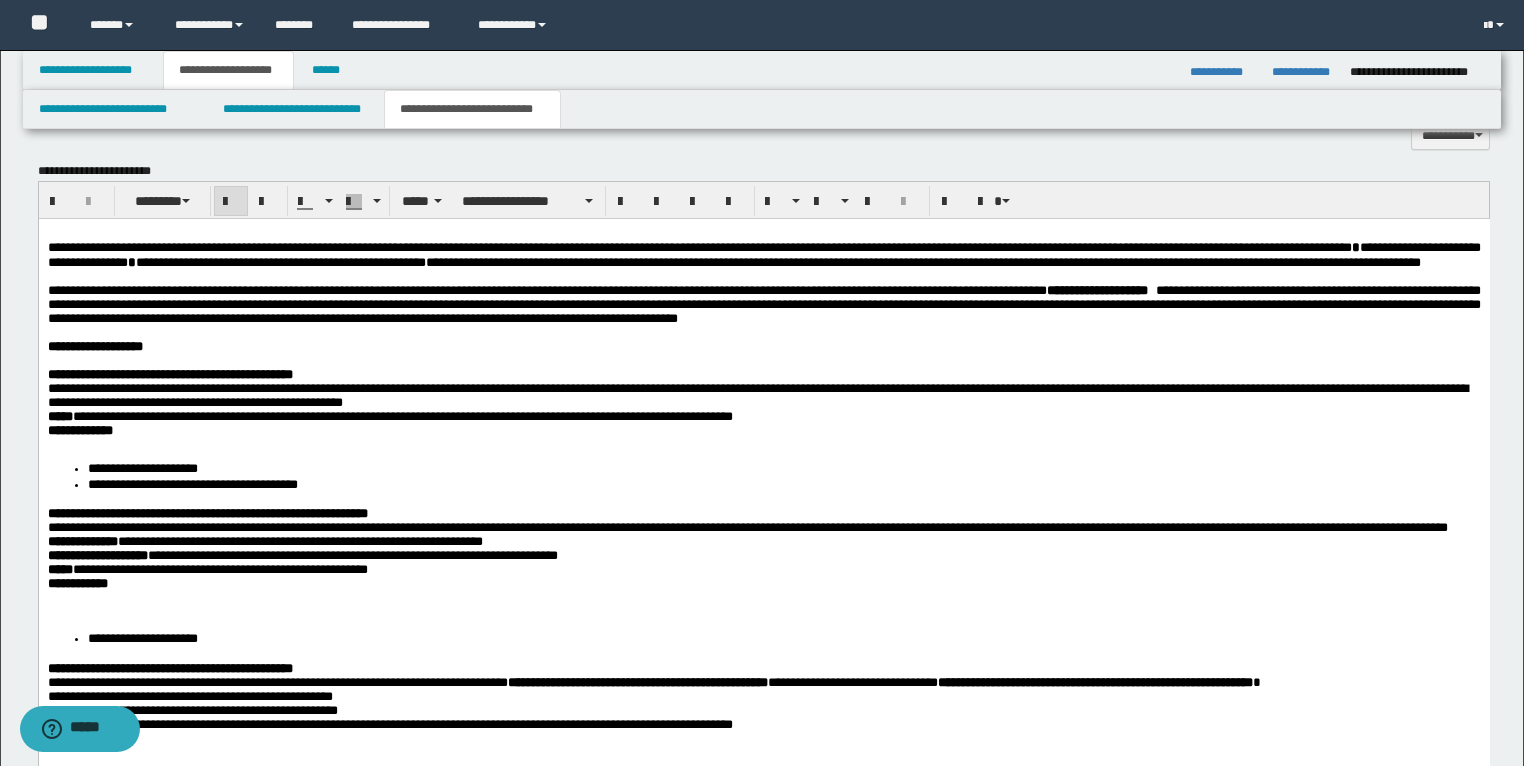 scroll, scrollTop: 1720, scrollLeft: 0, axis: vertical 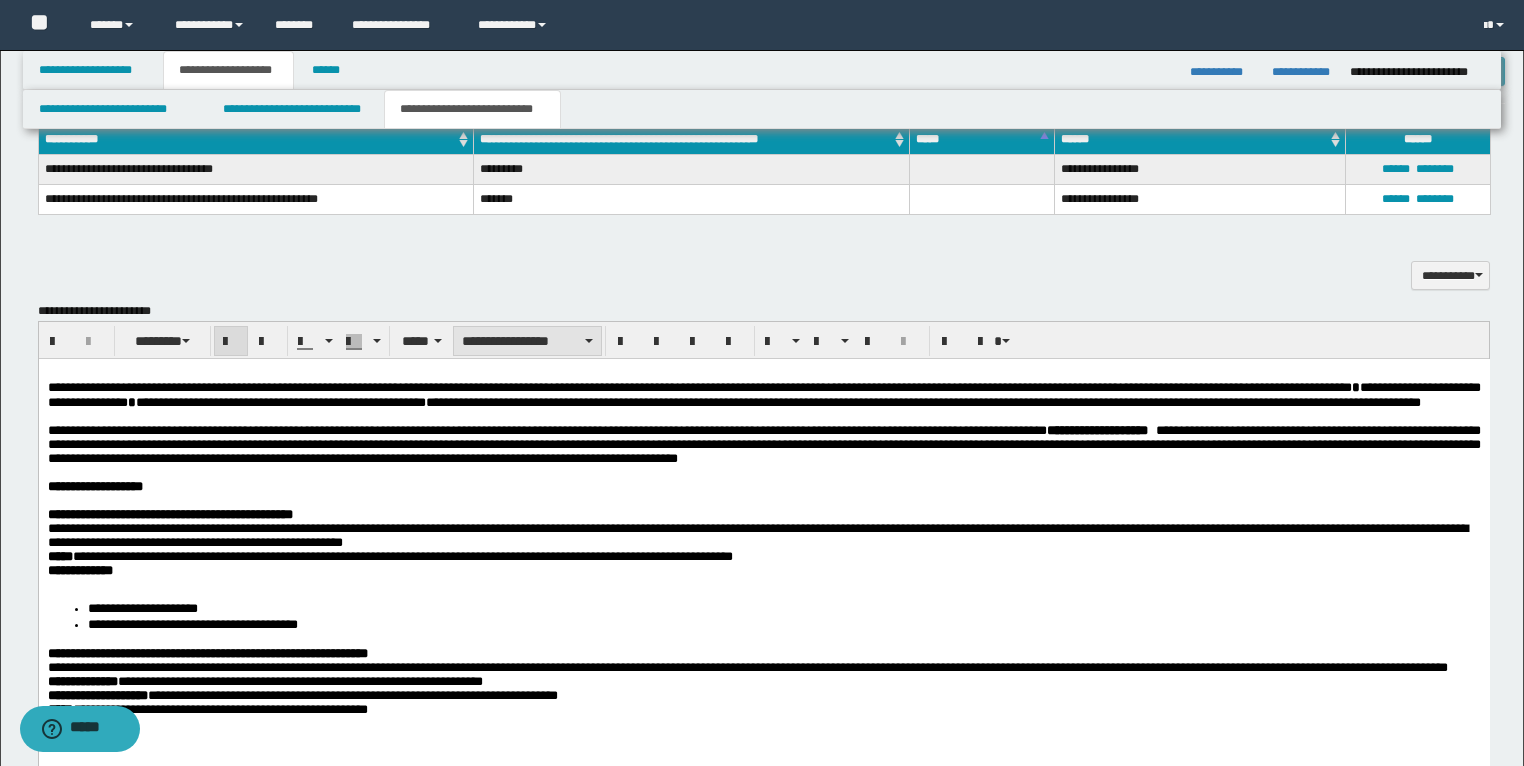 click on "**********" at bounding box center (527, 341) 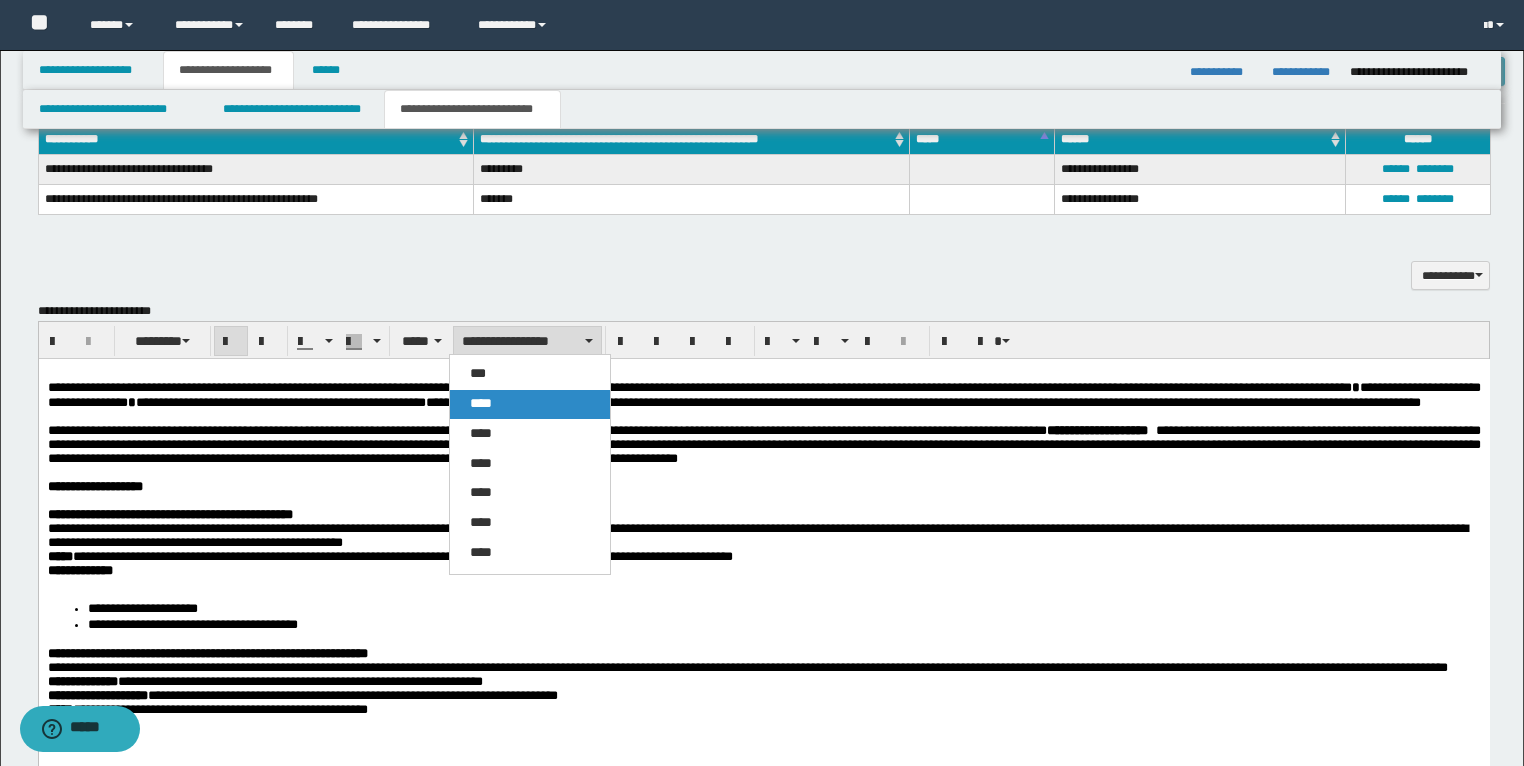 click on "****" at bounding box center [481, 403] 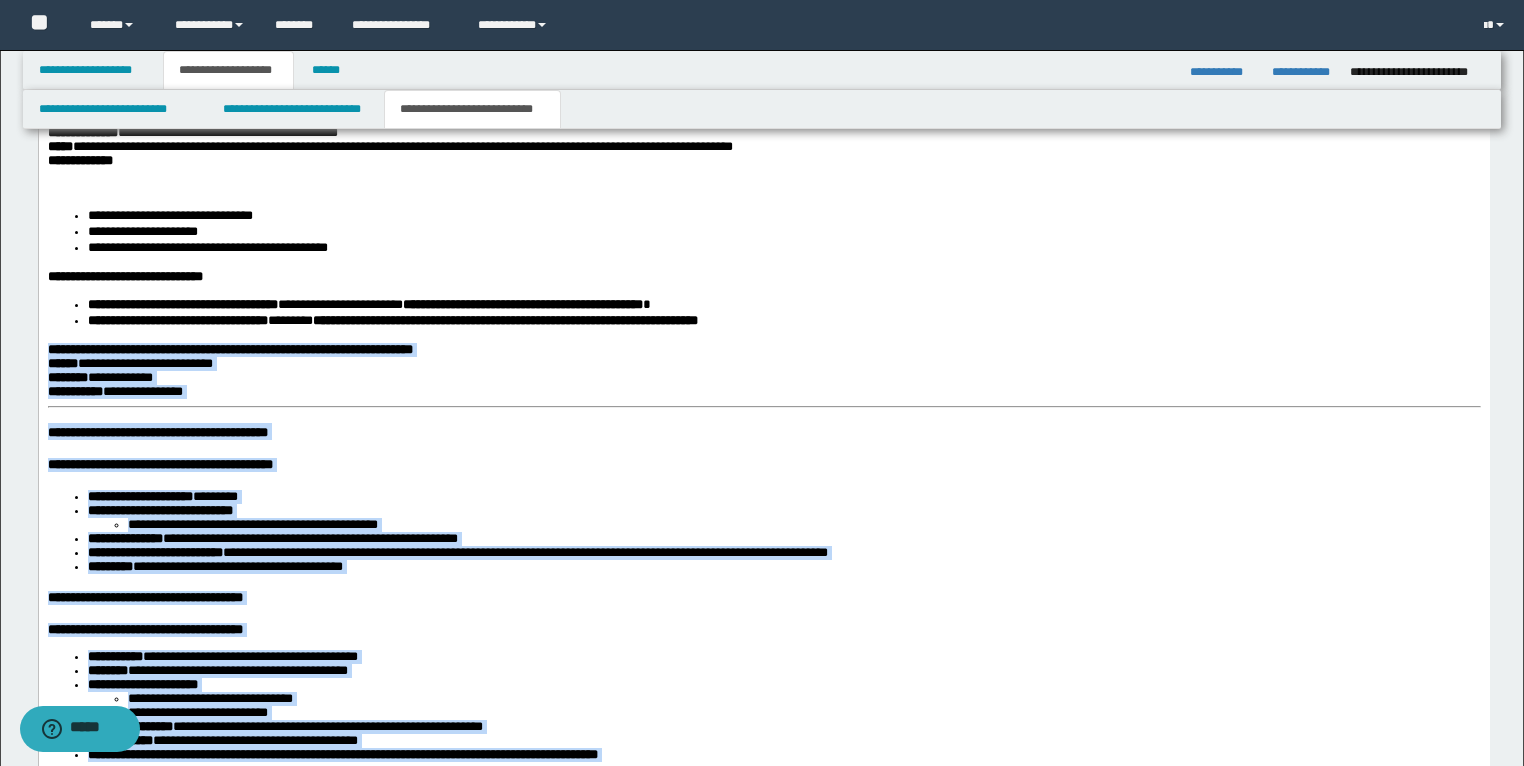 scroll, scrollTop: 2440, scrollLeft: 0, axis: vertical 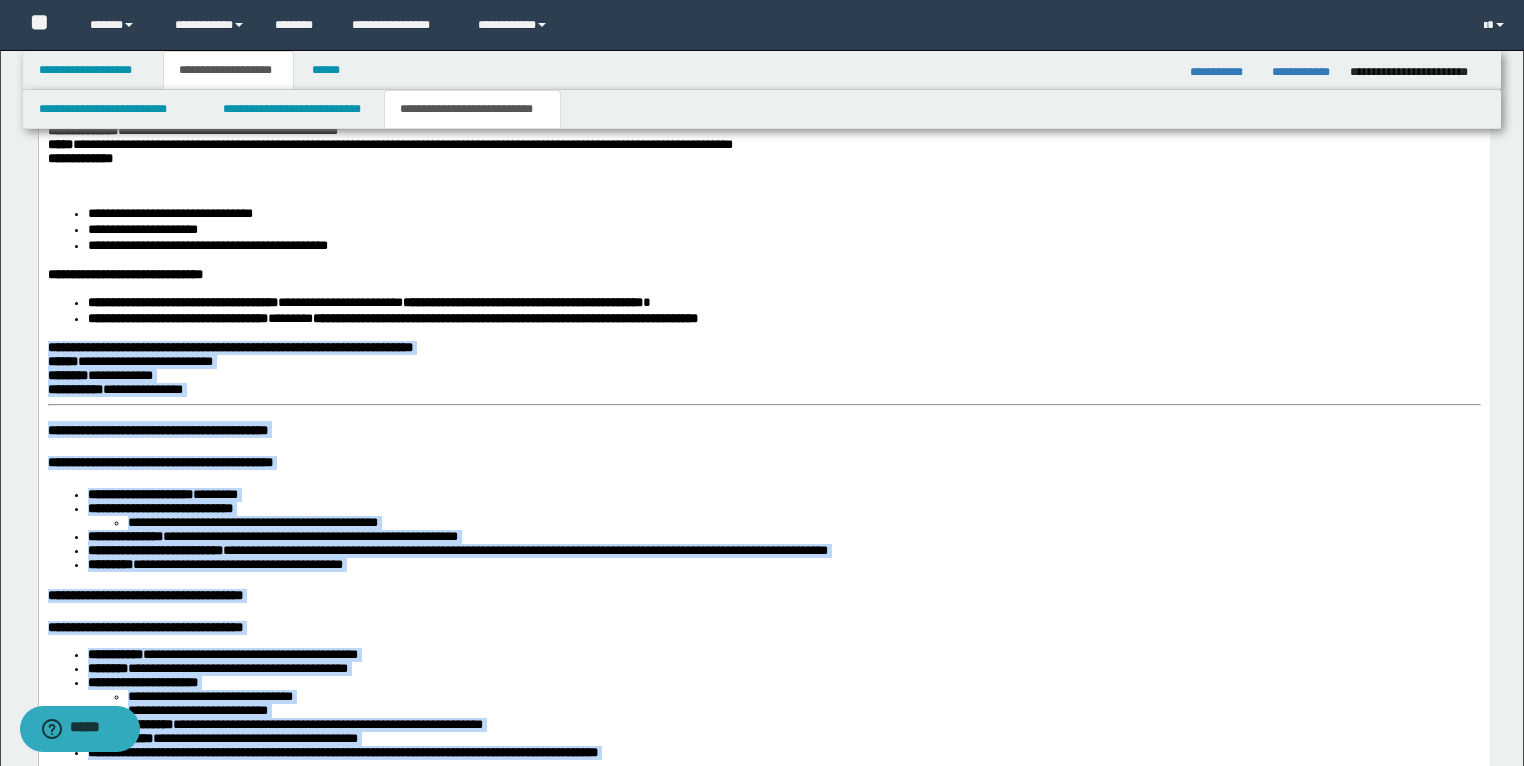 click on "**********" at bounding box center (763, 629) 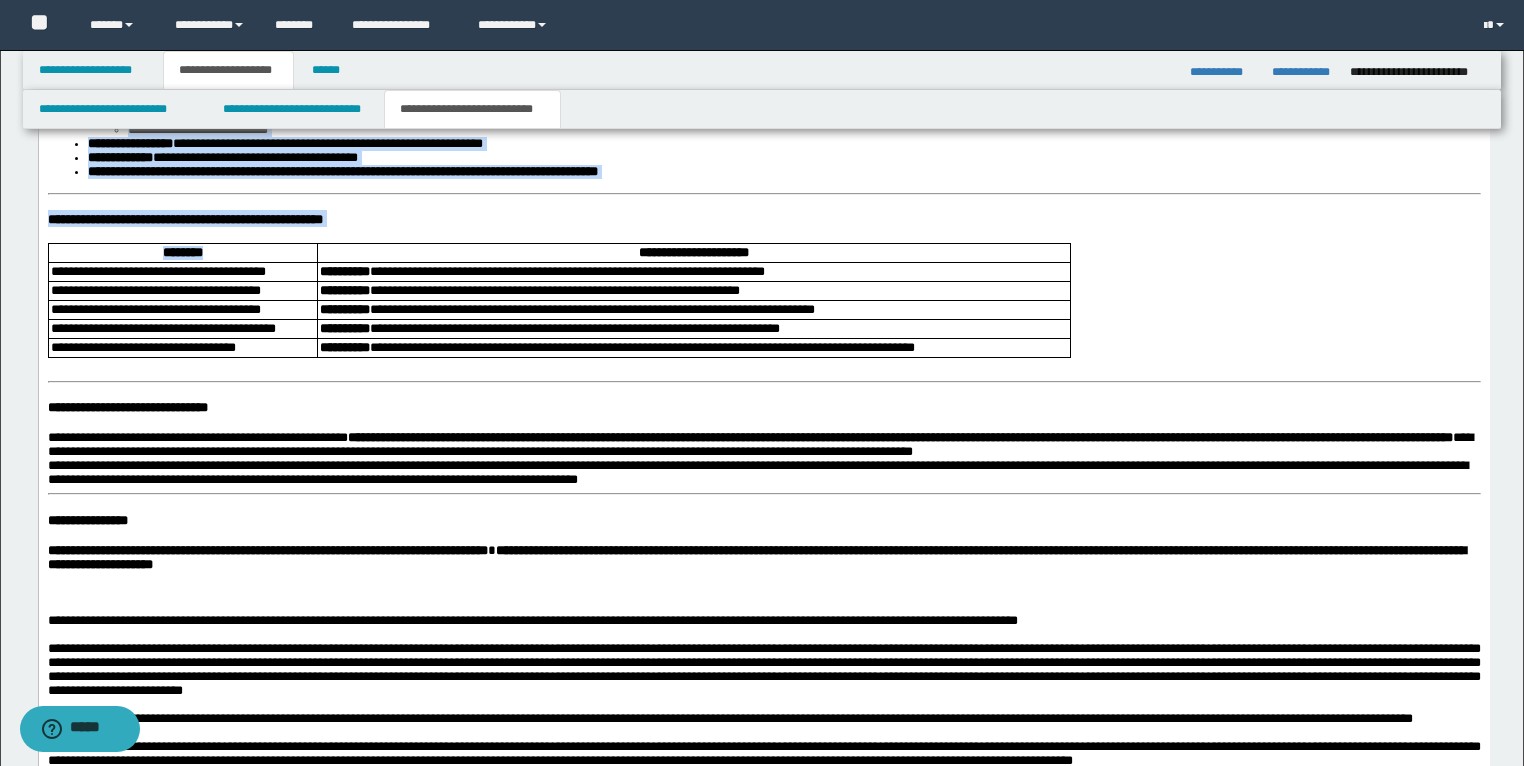 scroll, scrollTop: 3136, scrollLeft: 0, axis: vertical 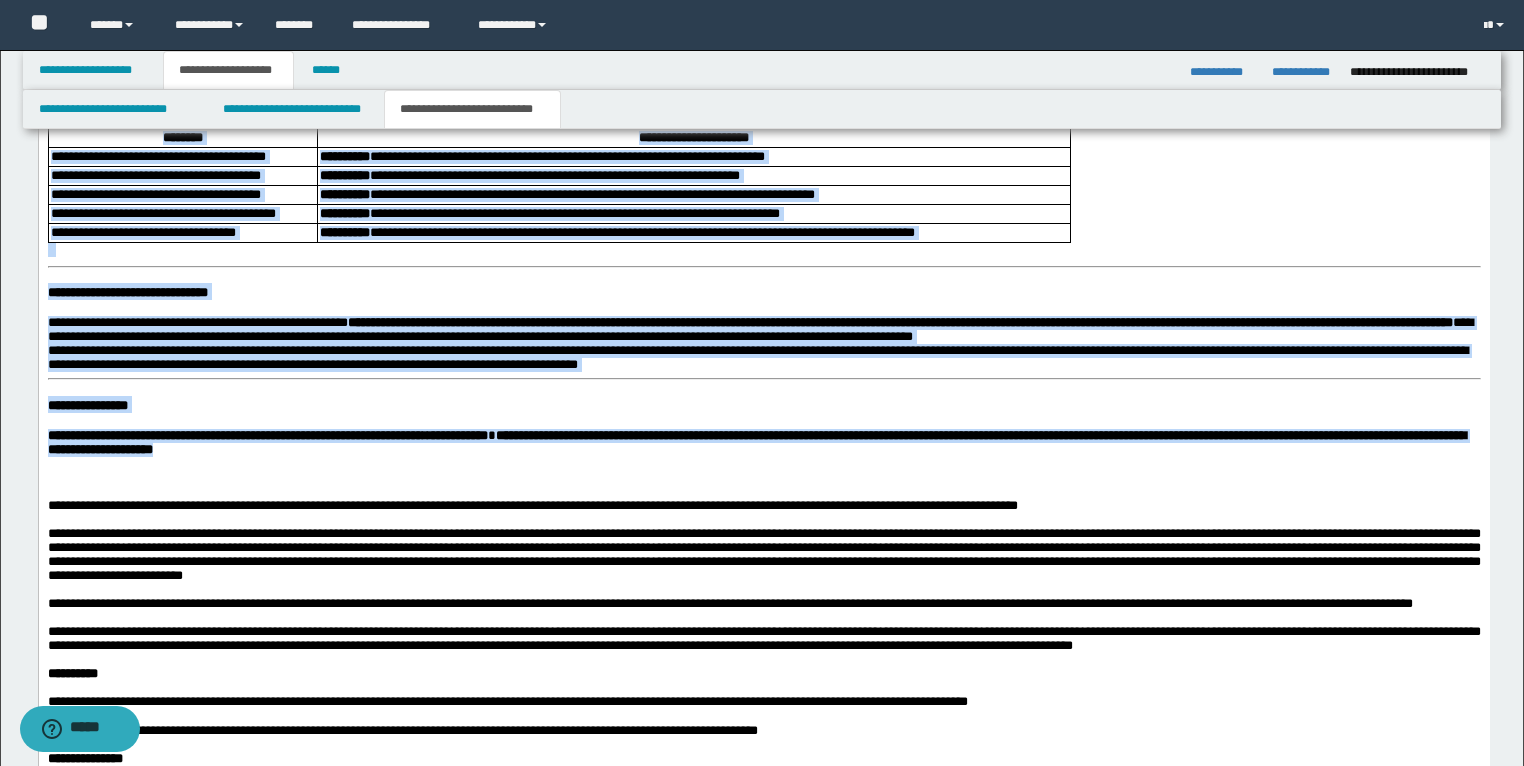 drag, startPoint x: 45, startPoint y: -223, endPoint x: 688, endPoint y: 586, distance: 1033.407 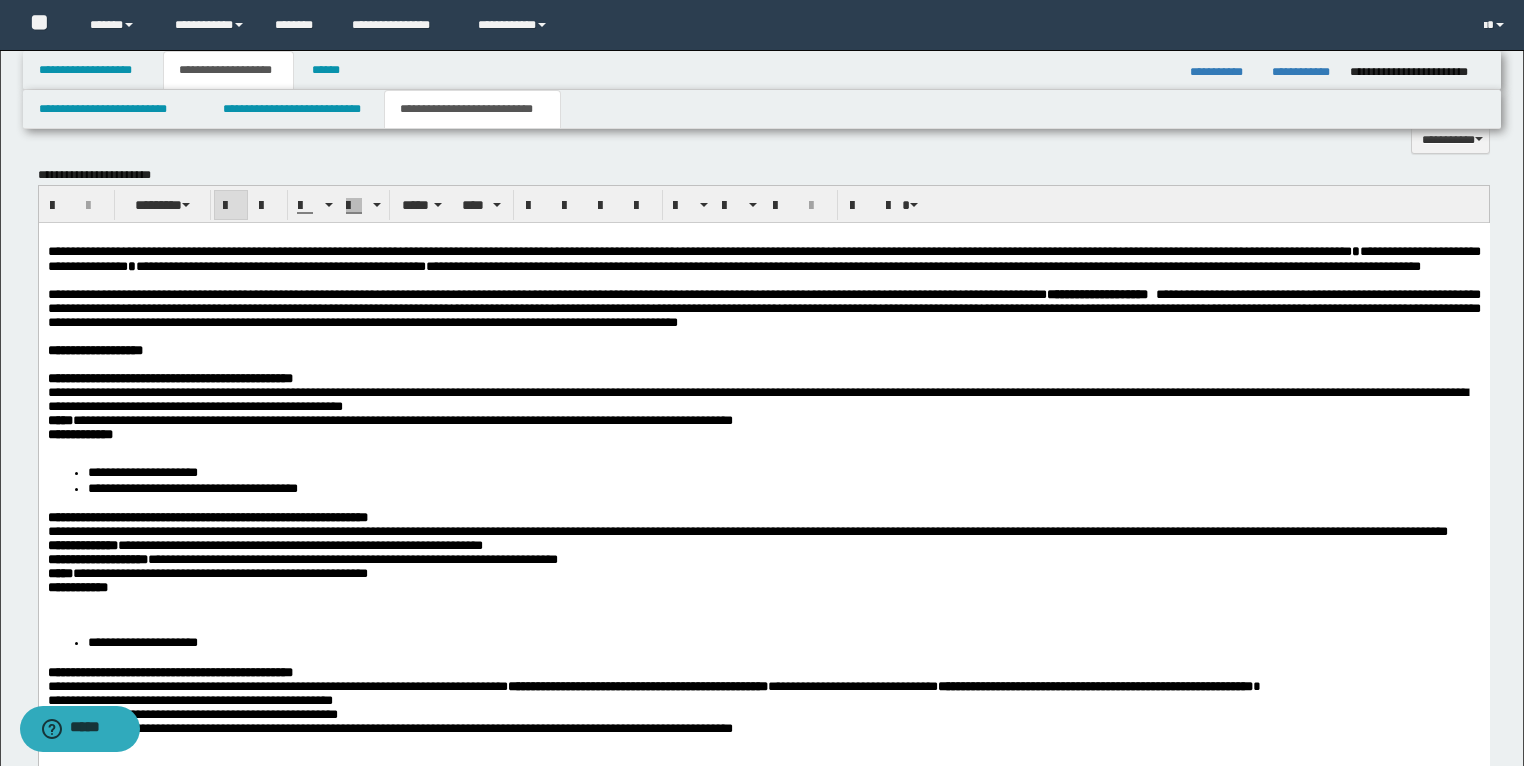 scroll, scrollTop: 1696, scrollLeft: 0, axis: vertical 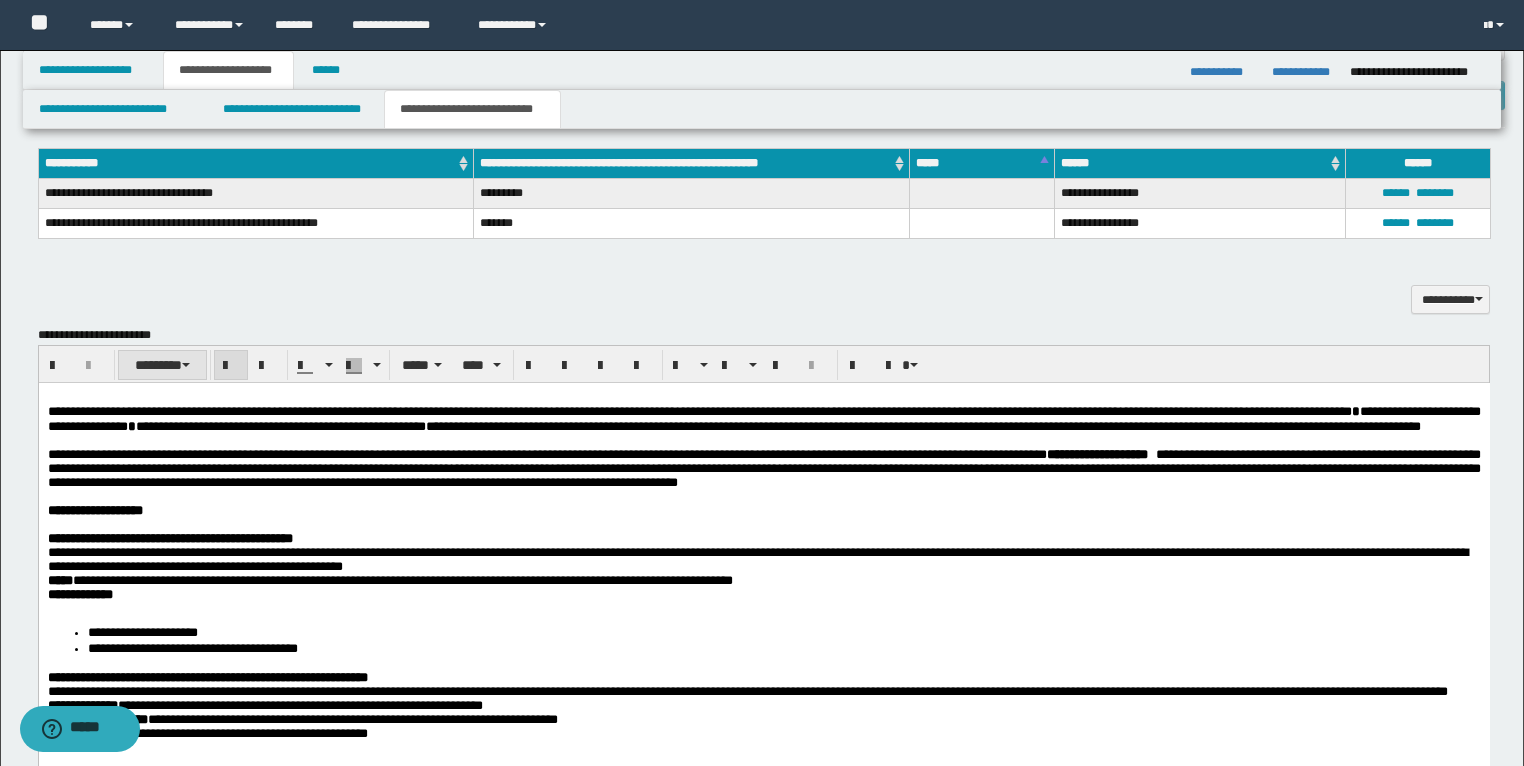 click on "********" at bounding box center [162, 365] 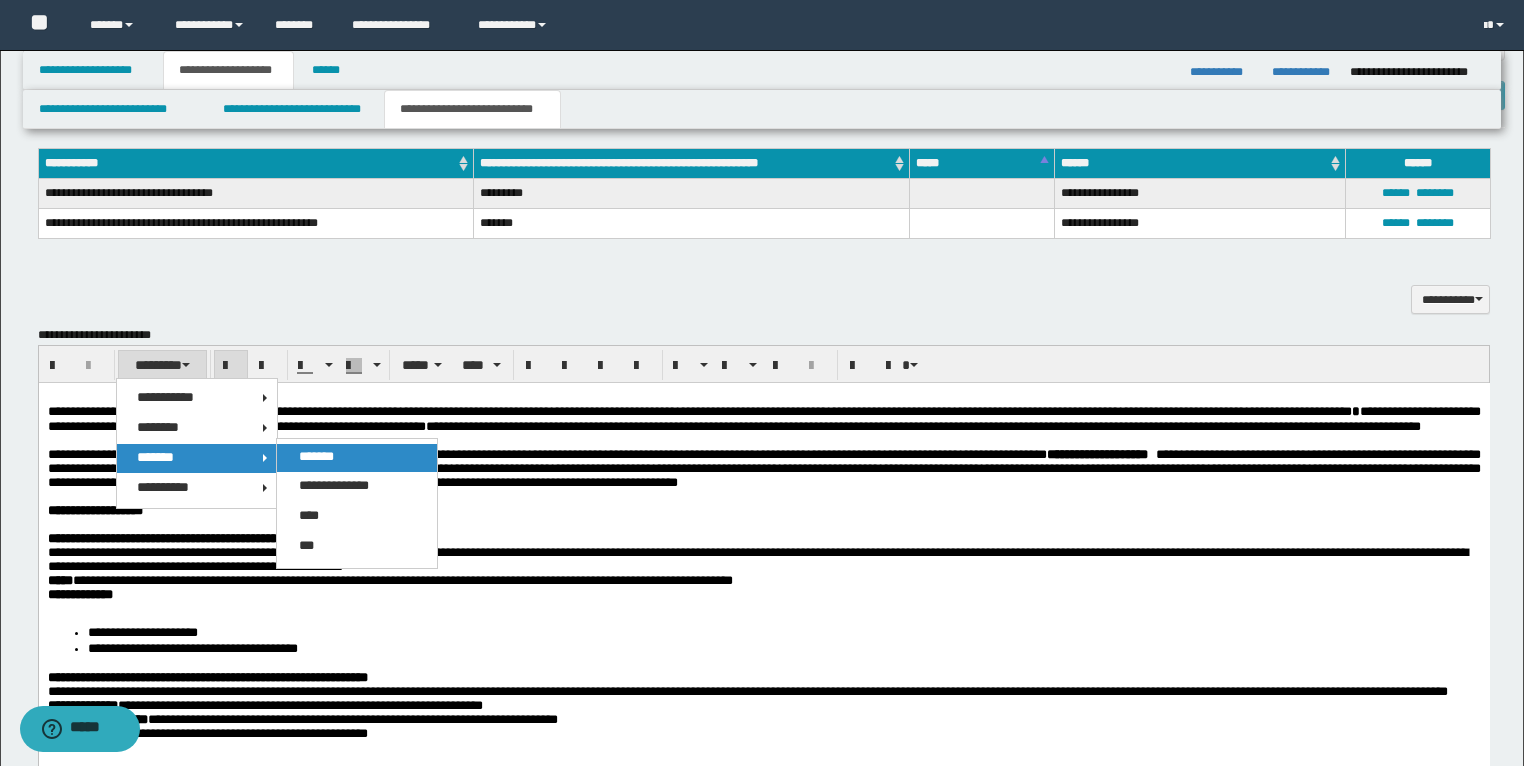 click on "*******" at bounding box center [316, 456] 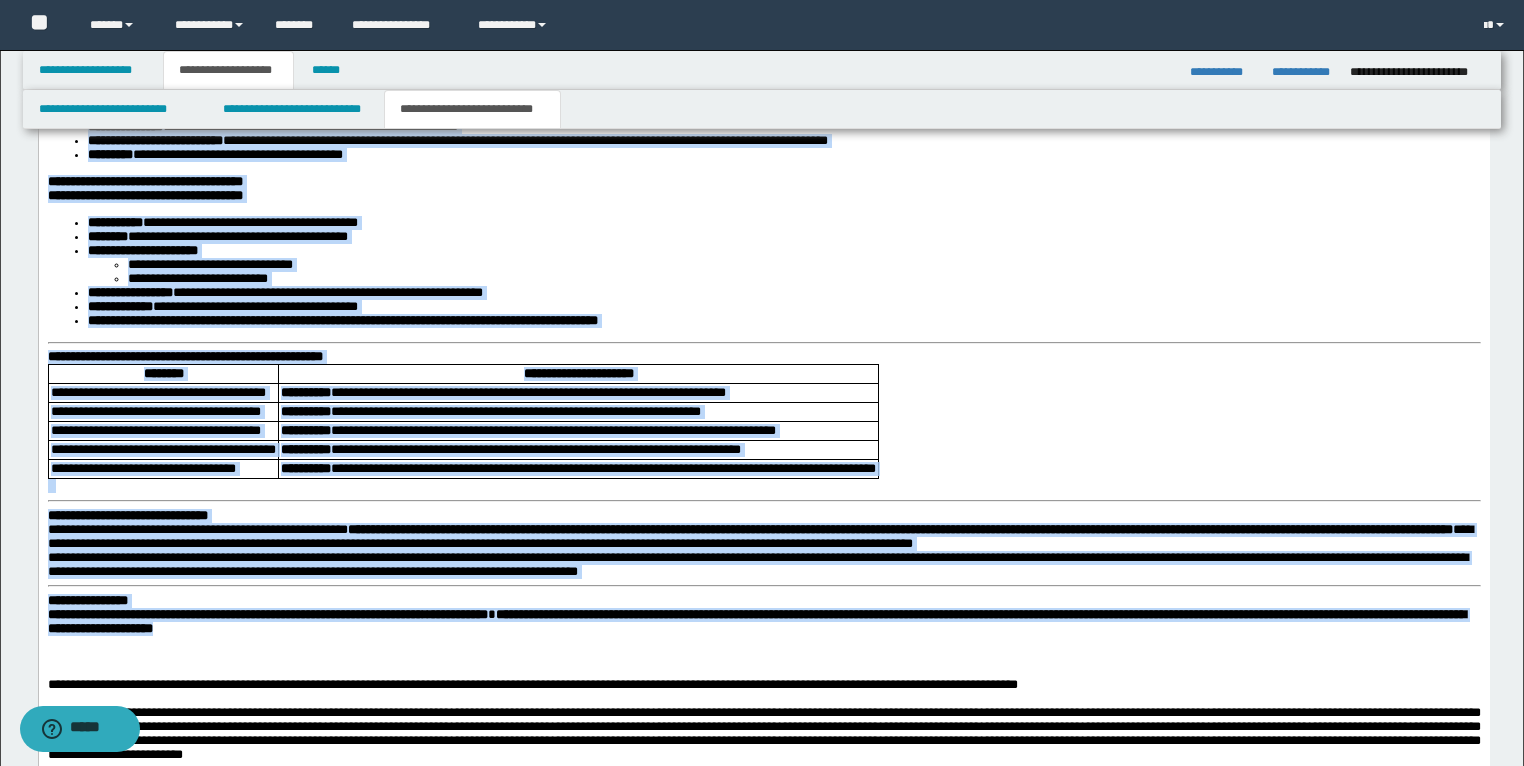 scroll, scrollTop: 2976, scrollLeft: 0, axis: vertical 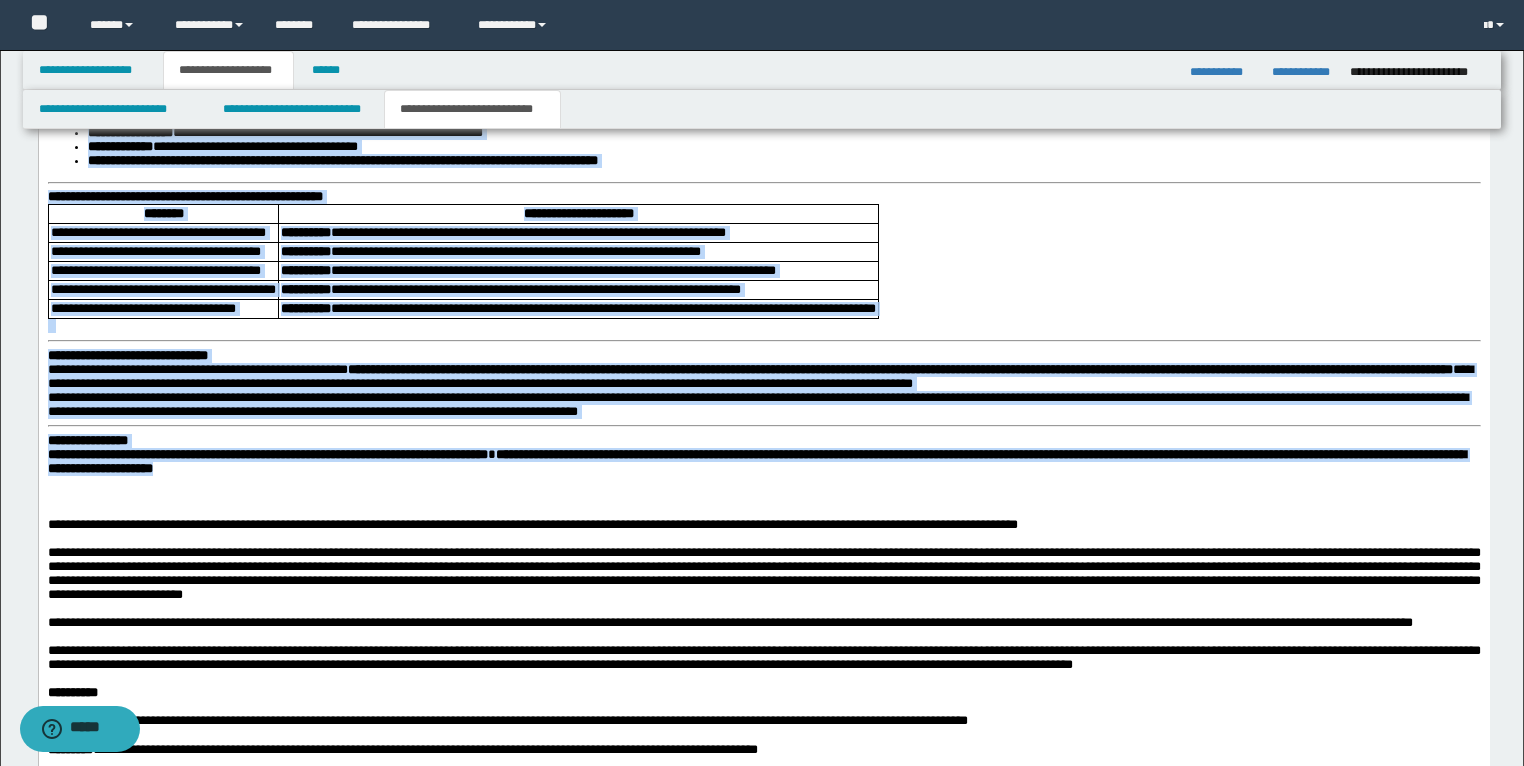 click on "**********" at bounding box center [763, 442] 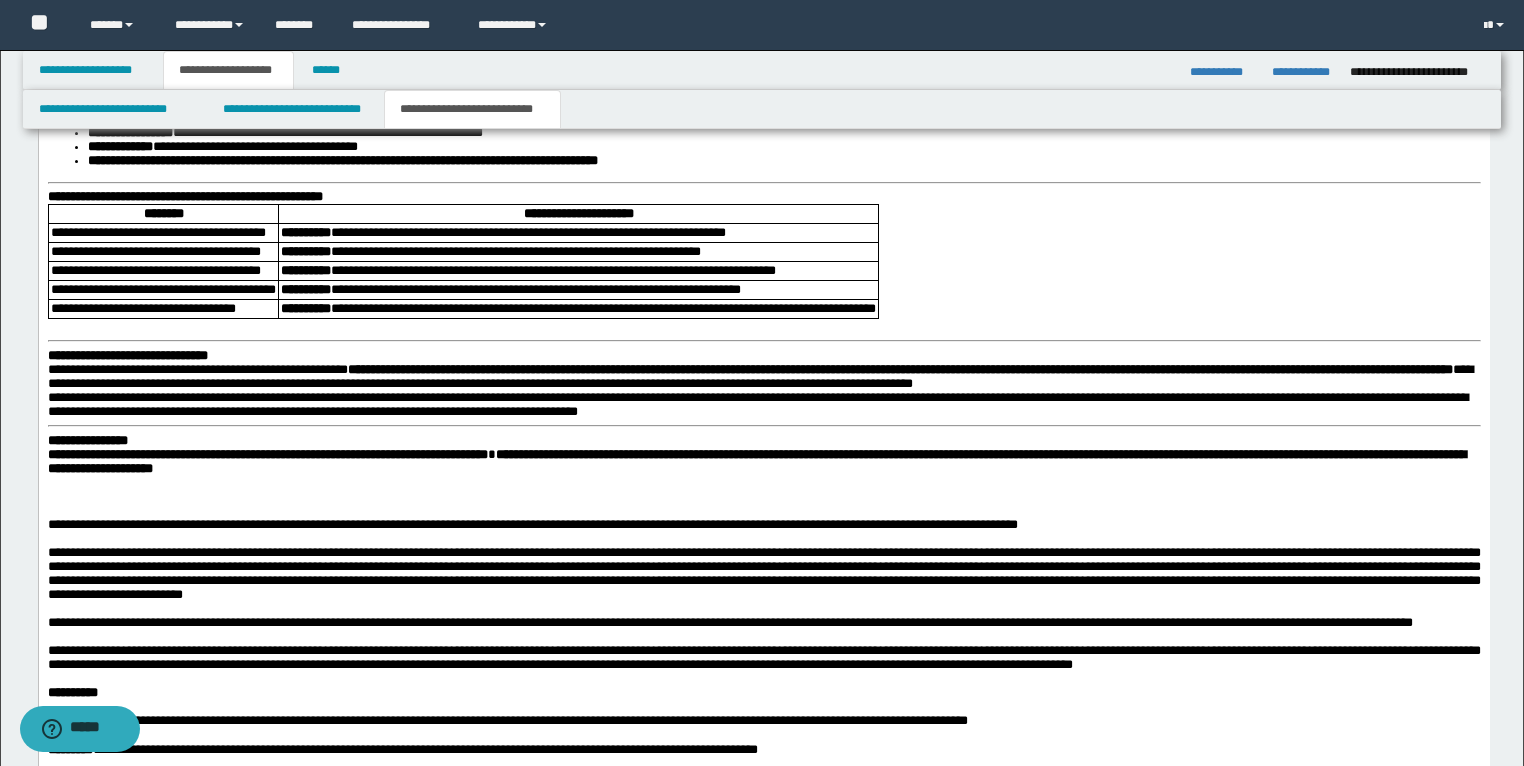 click on "**********" at bounding box center [87, 441] 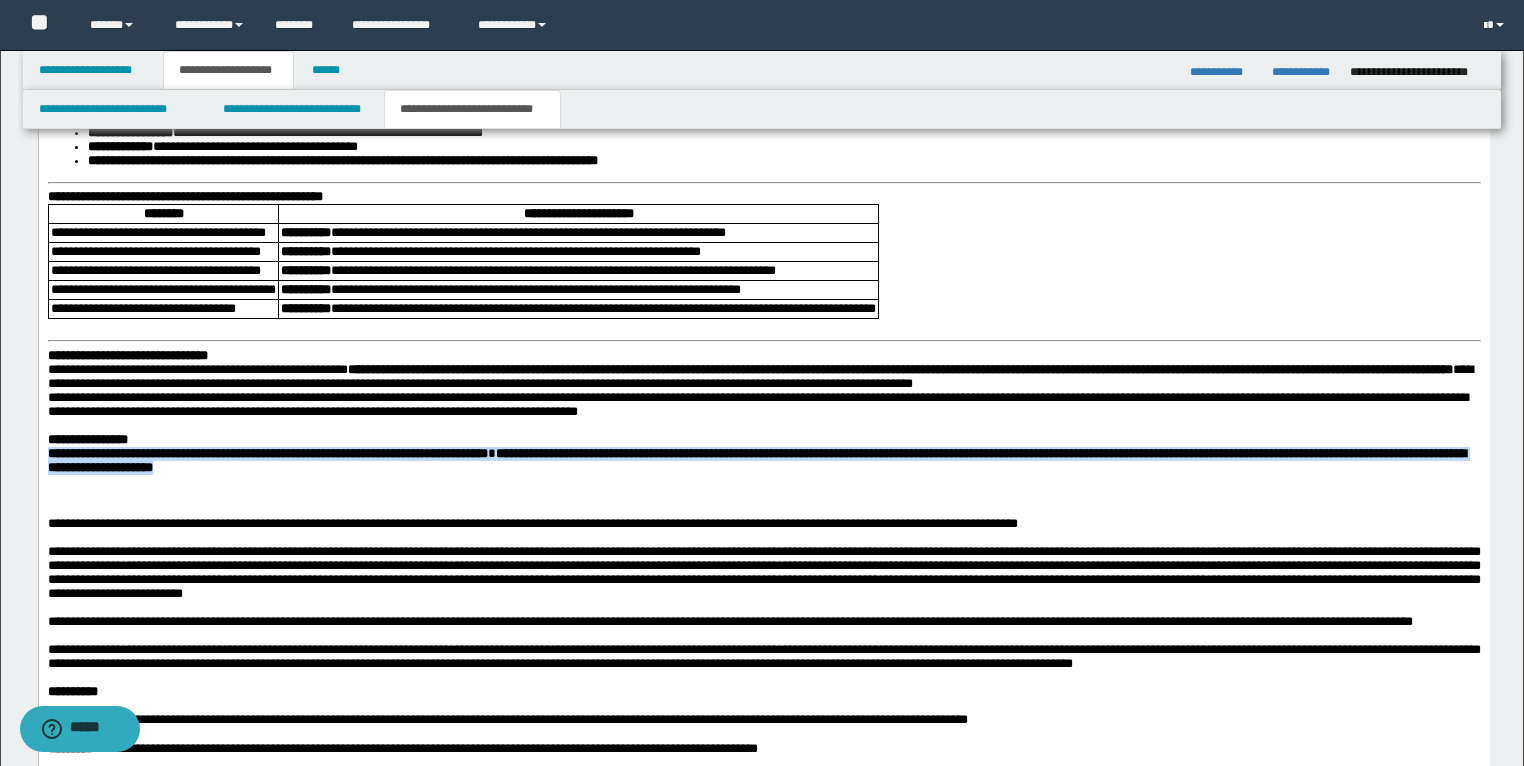 drag, startPoint x: 627, startPoint y: 601, endPoint x: 41, endPoint y: 587, distance: 586.16724 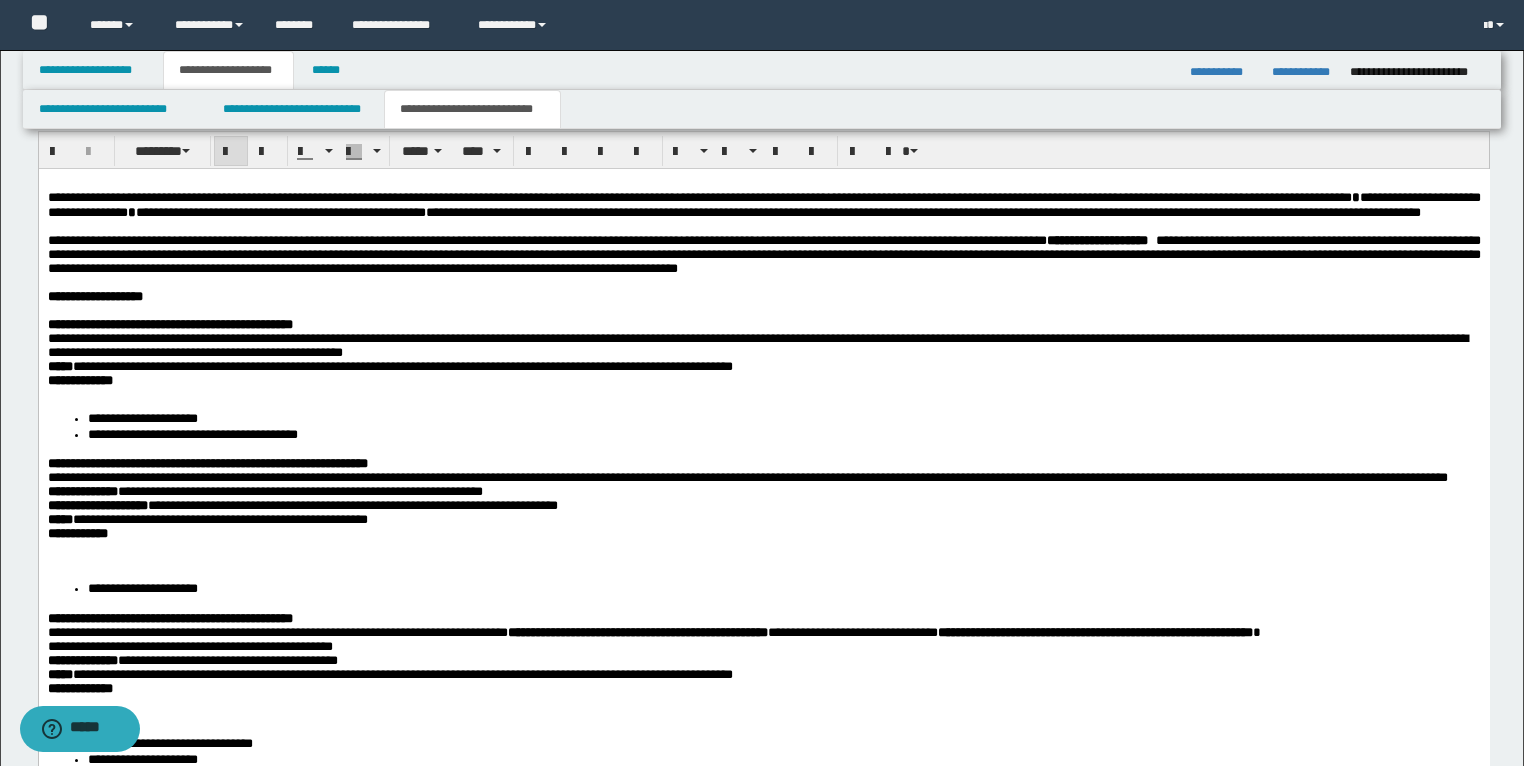 scroll, scrollTop: 1696, scrollLeft: 0, axis: vertical 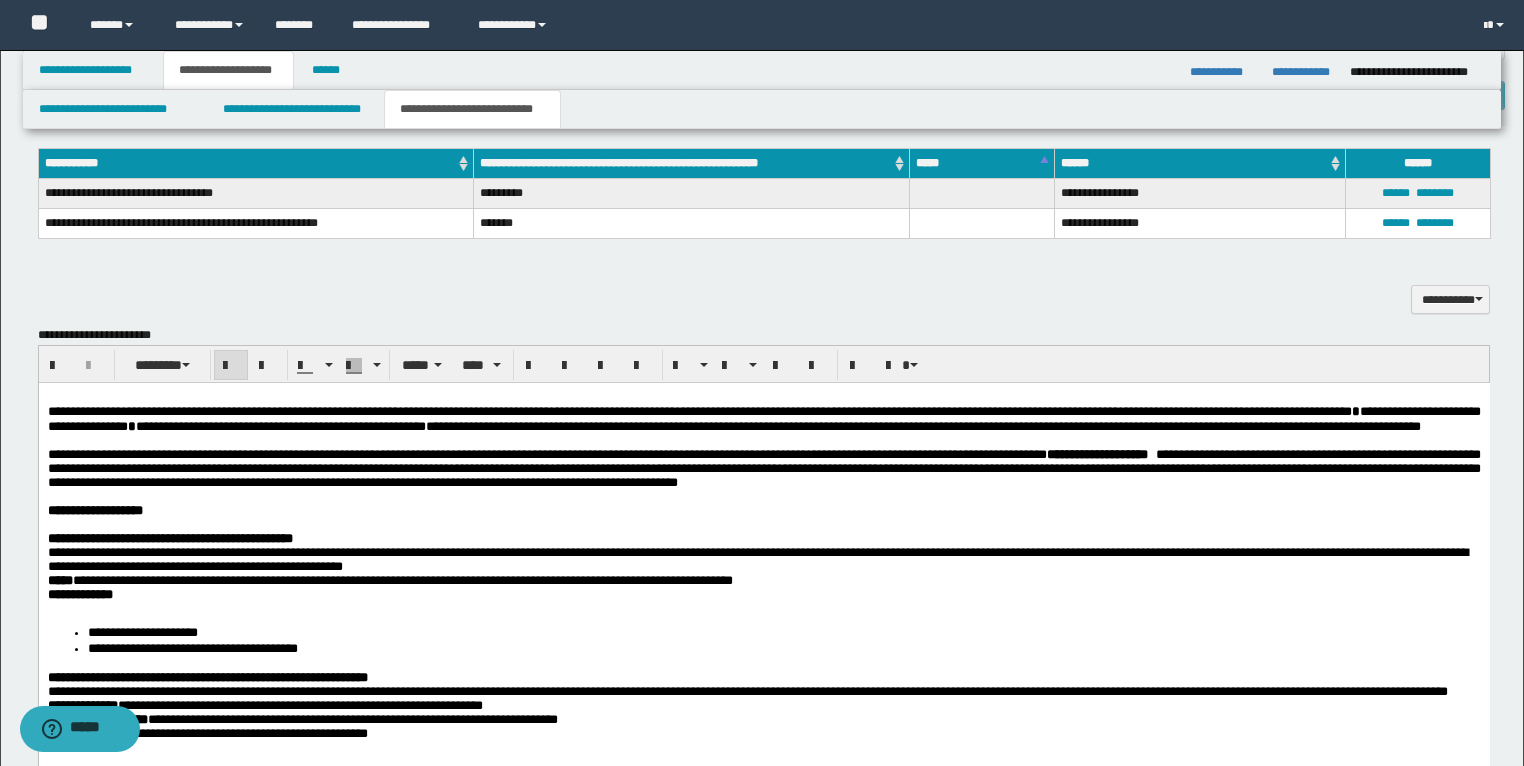 click at bounding box center (231, 366) 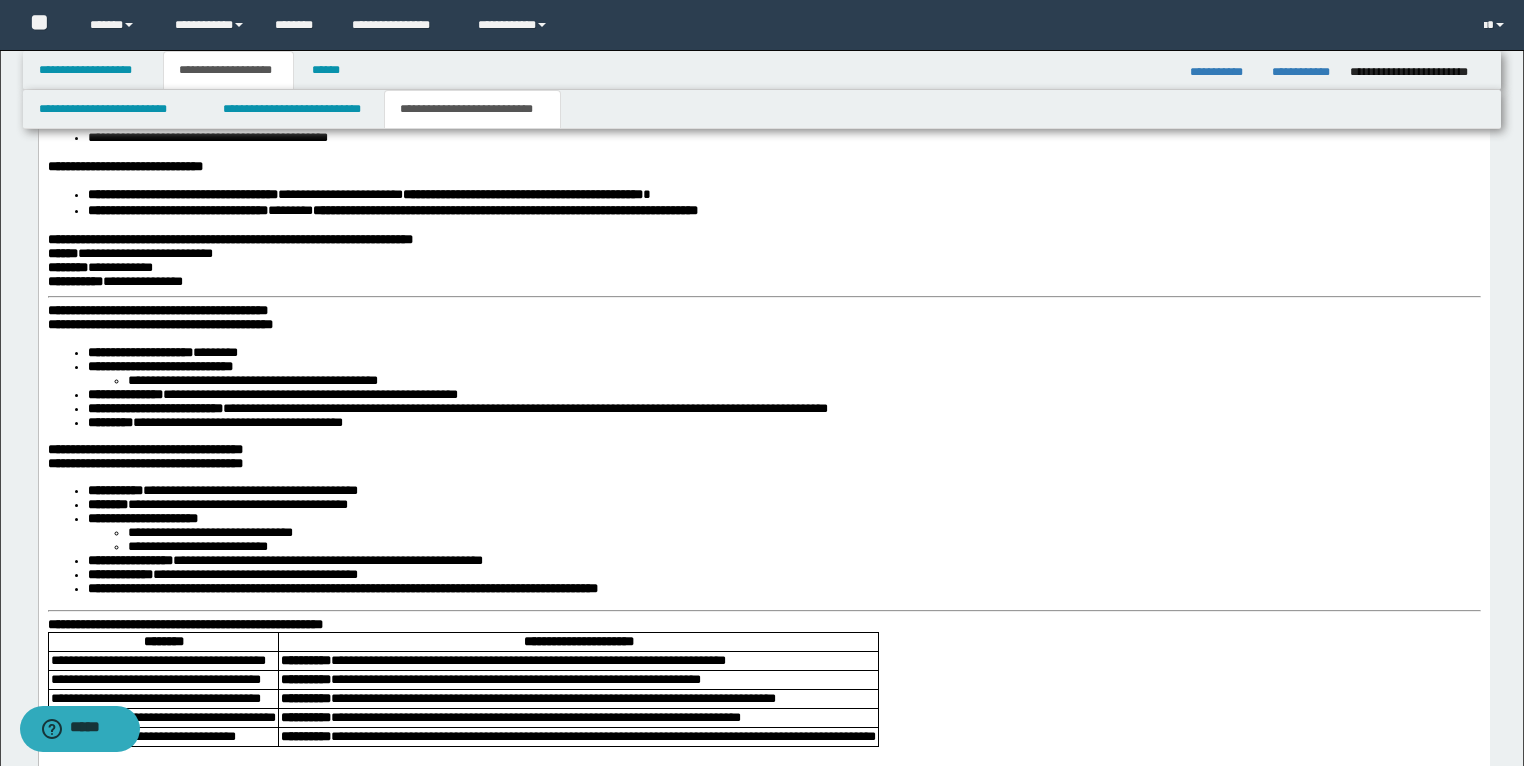 scroll, scrollTop: 2416, scrollLeft: 0, axis: vertical 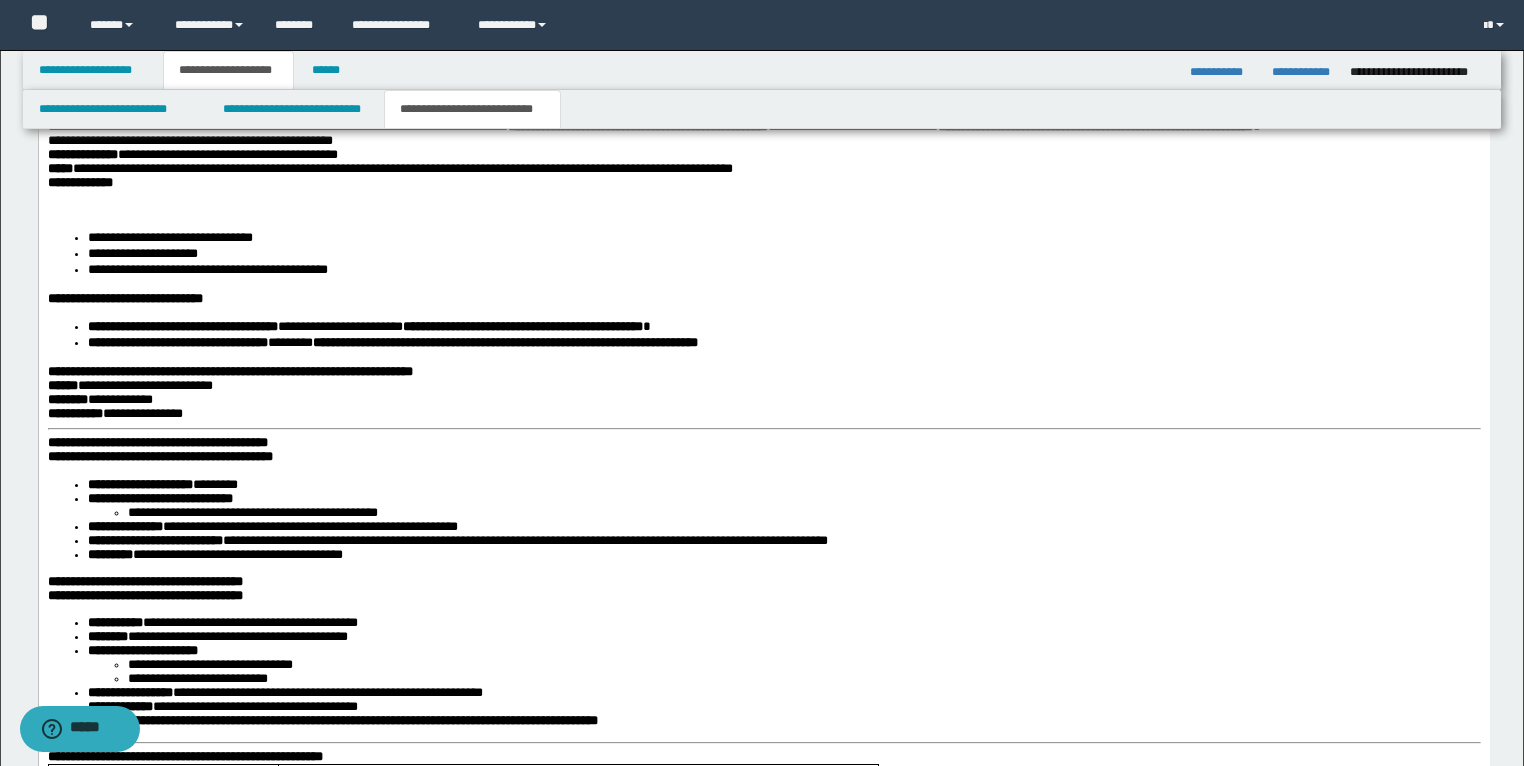 click on "**********" at bounding box center (763, 582) 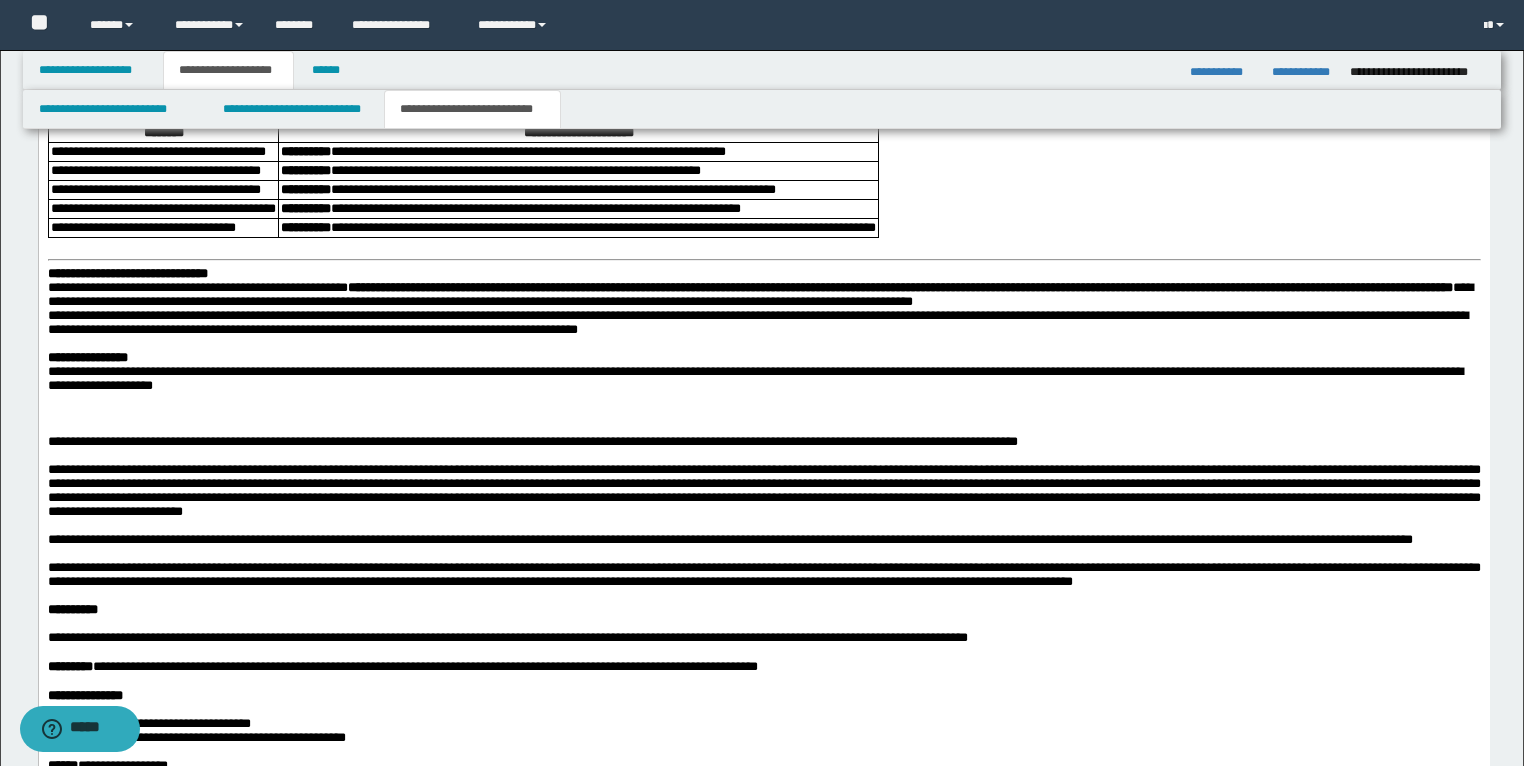 scroll, scrollTop: 3136, scrollLeft: 0, axis: vertical 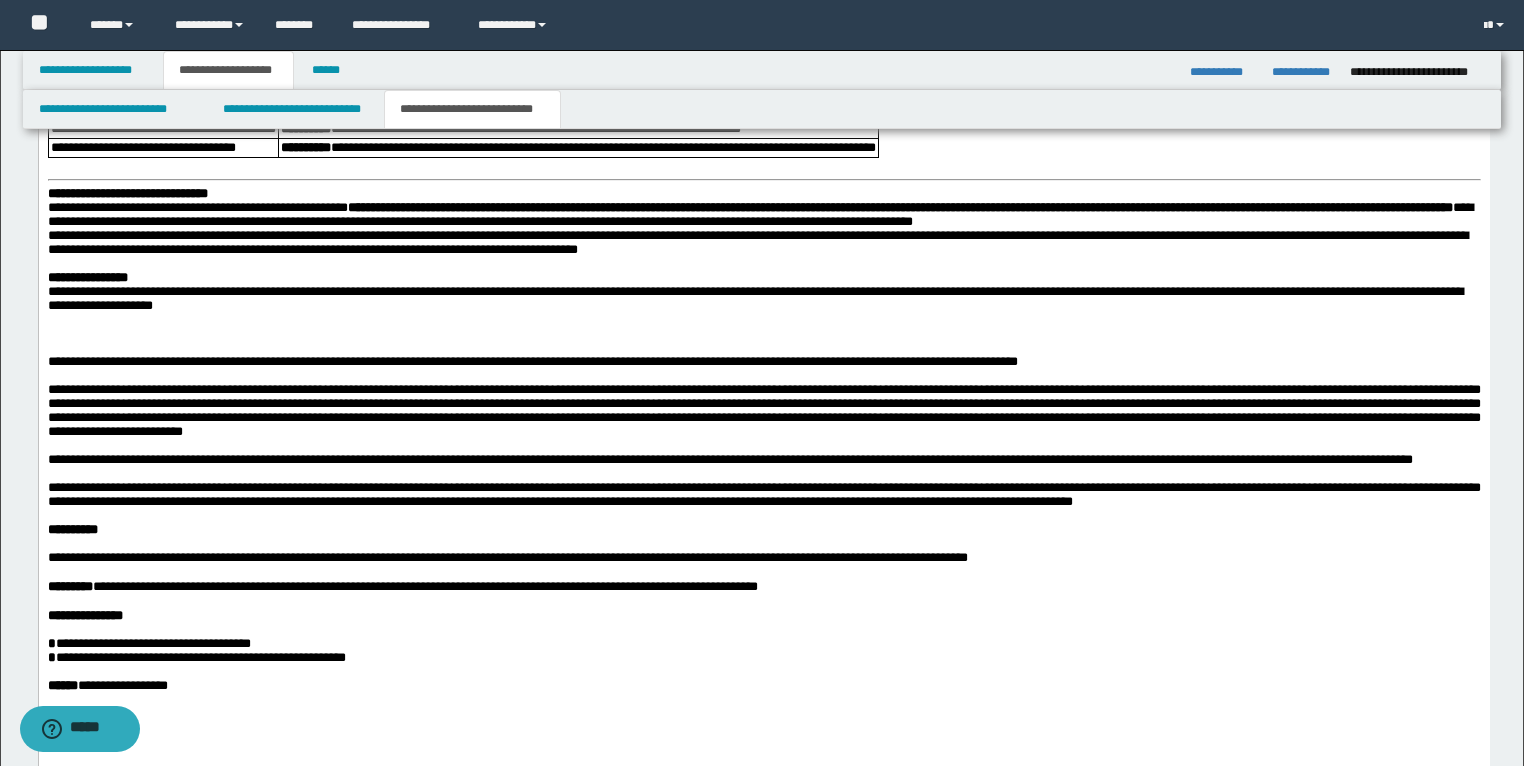 click at bounding box center [763, 349] 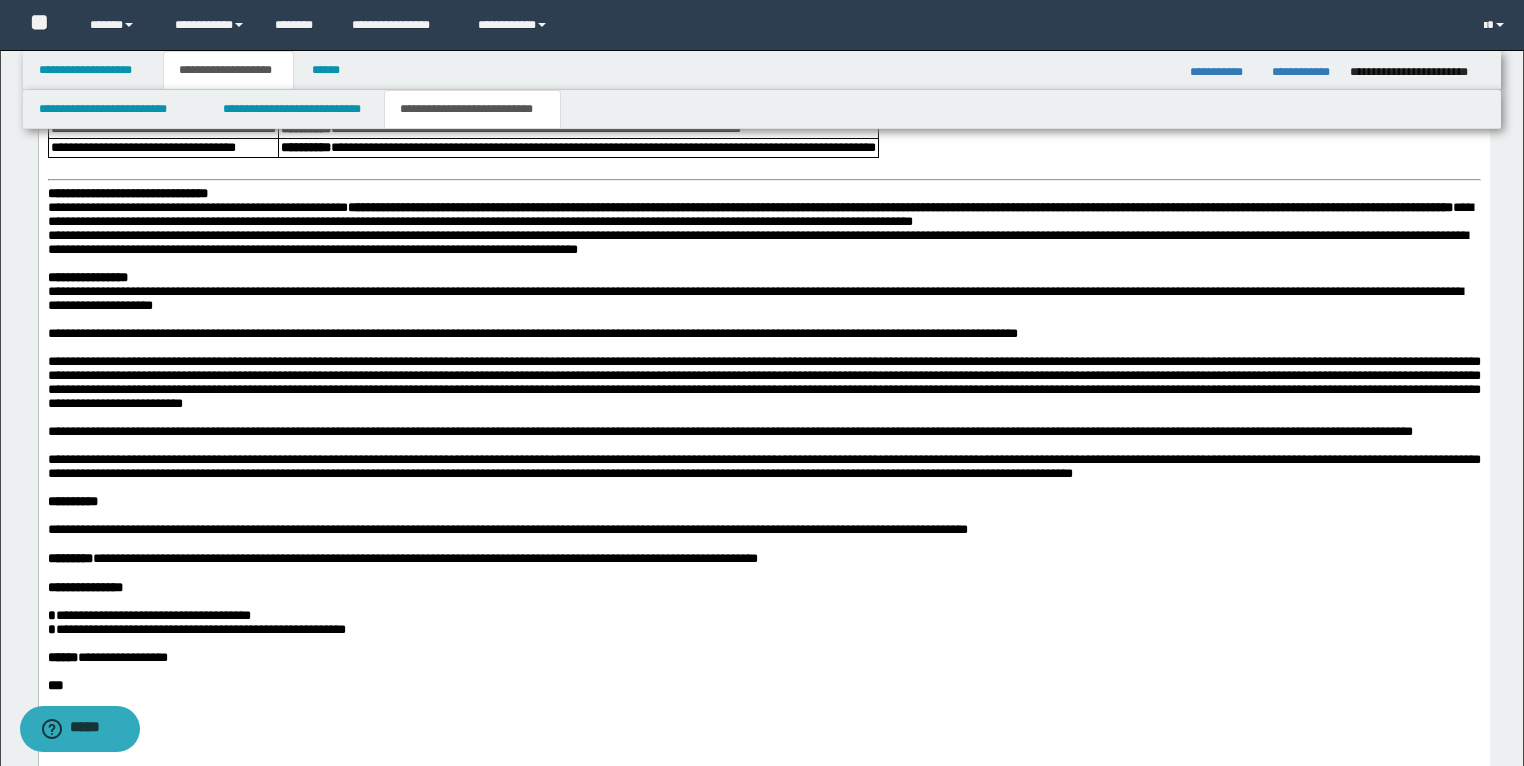 click on "**********" at bounding box center (754, 299) 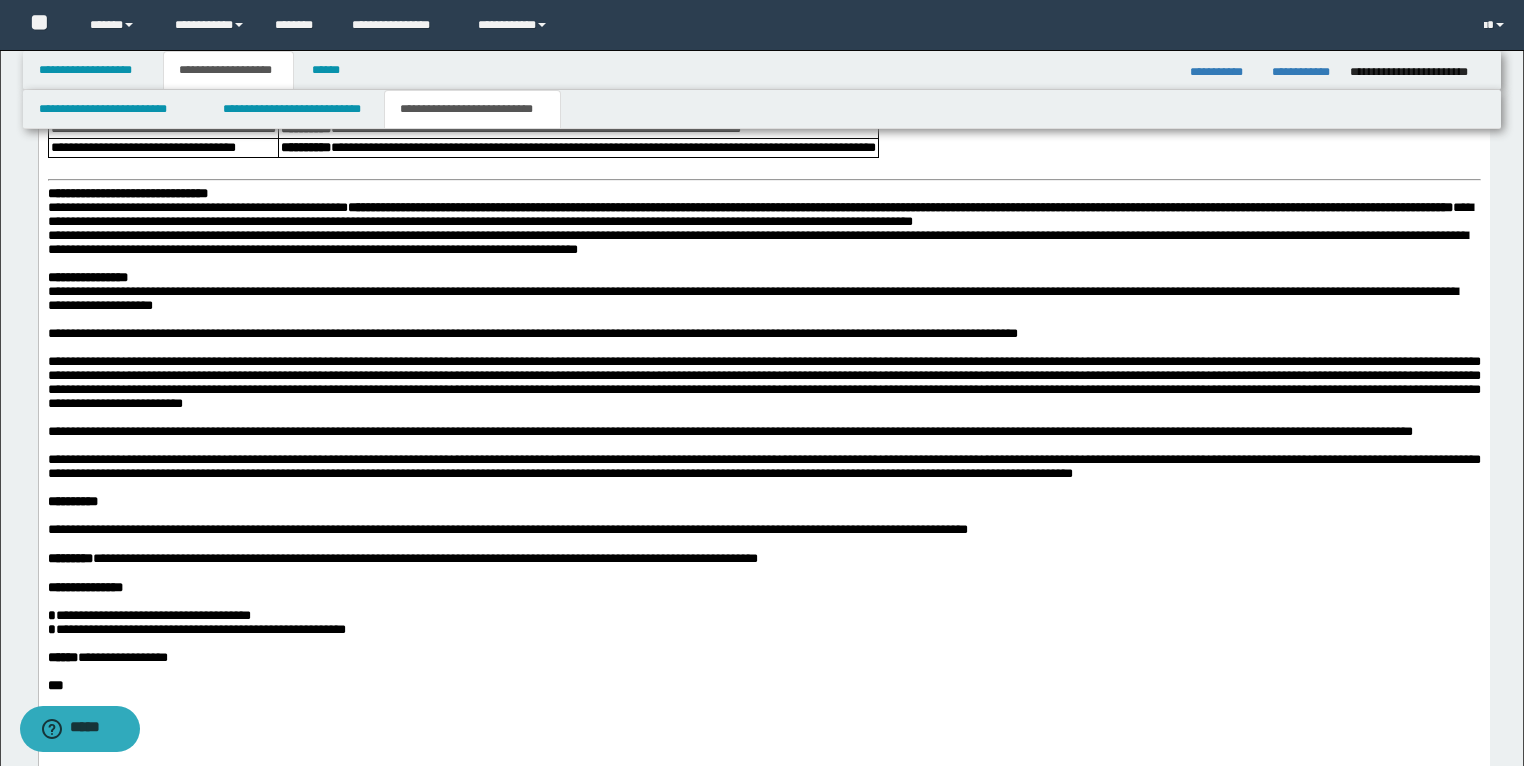 click on "**********" at bounding box center (752, 299) 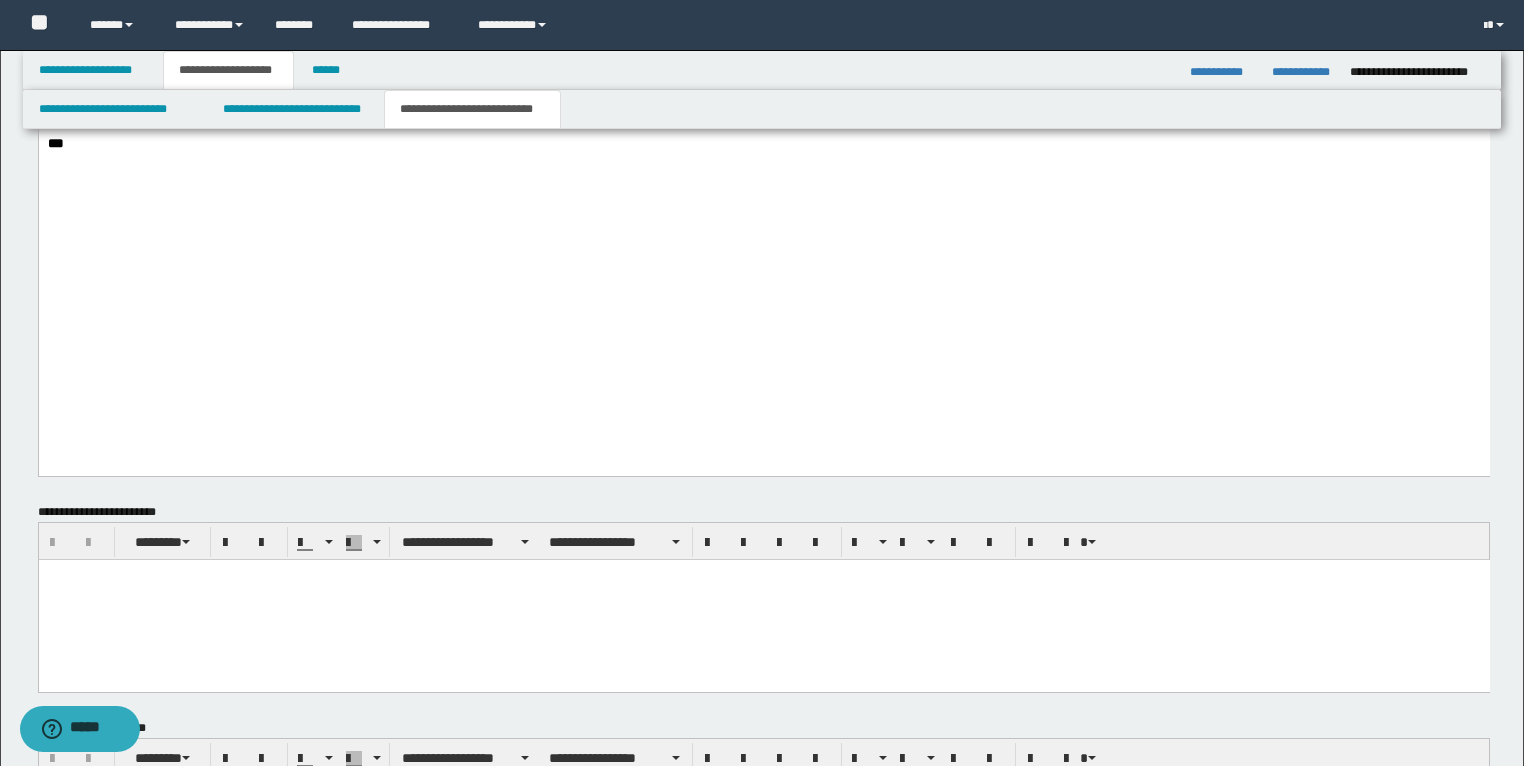 scroll, scrollTop: 3655, scrollLeft: 0, axis: vertical 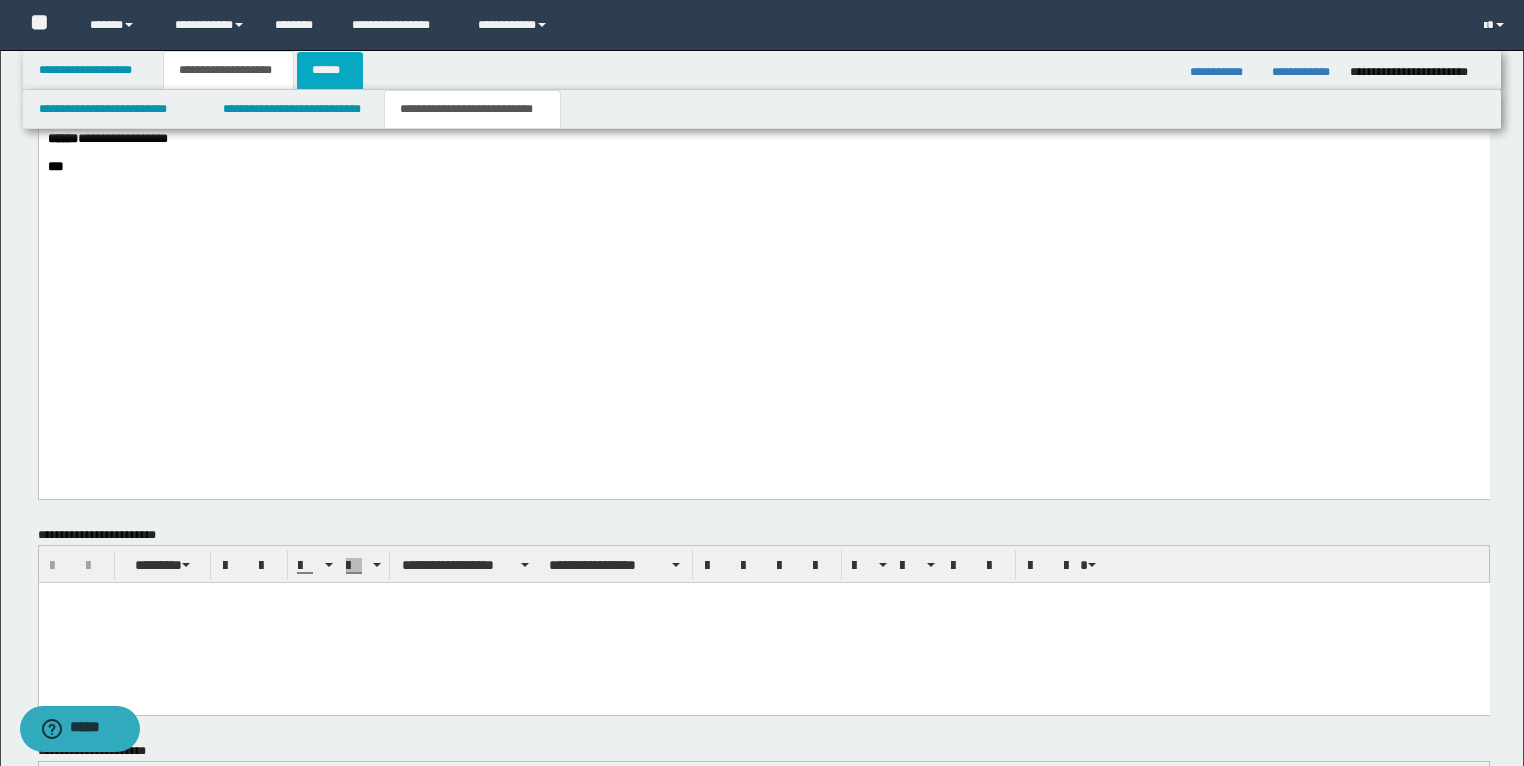 click on "******" at bounding box center [330, 70] 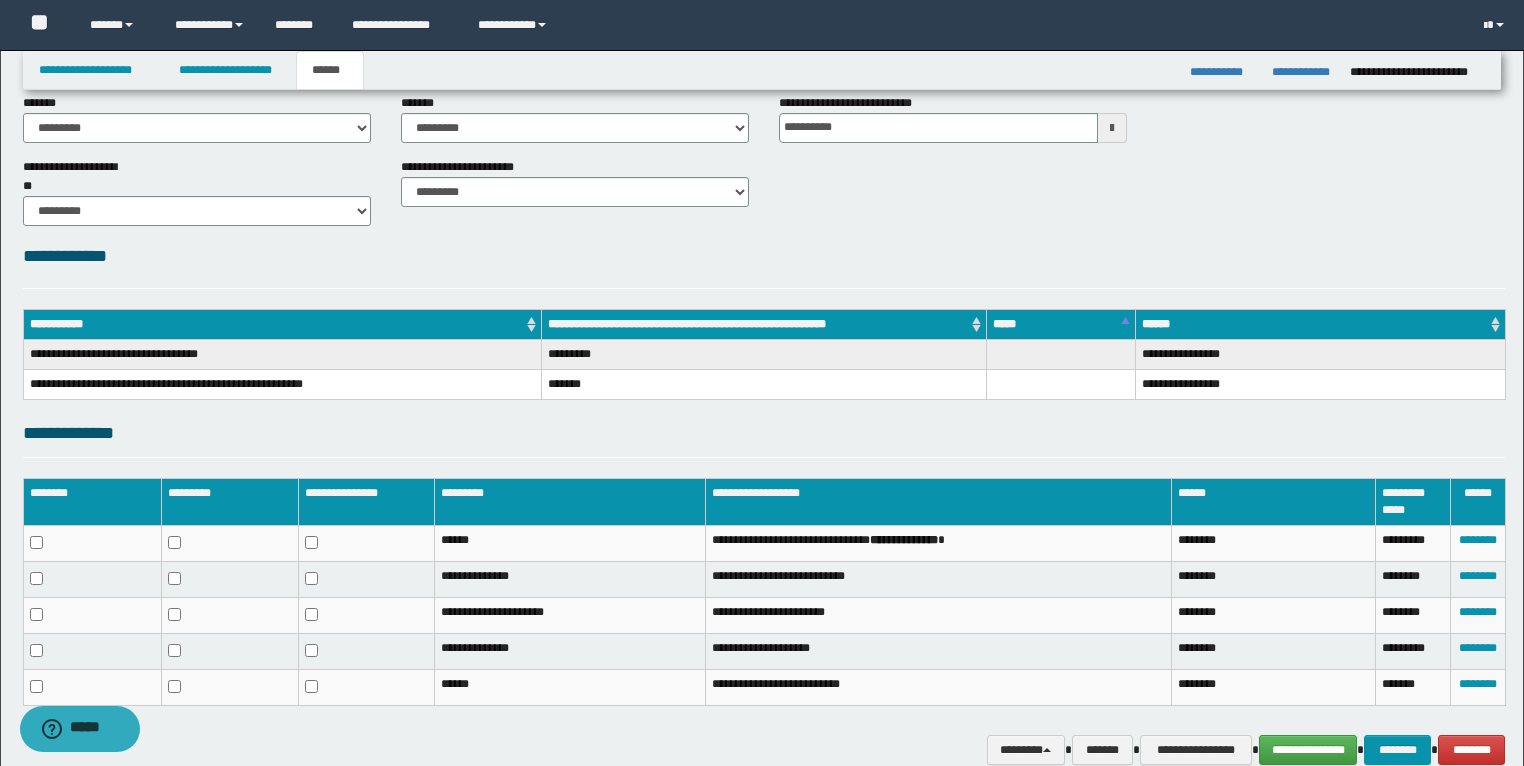 scroll, scrollTop: 196, scrollLeft: 0, axis: vertical 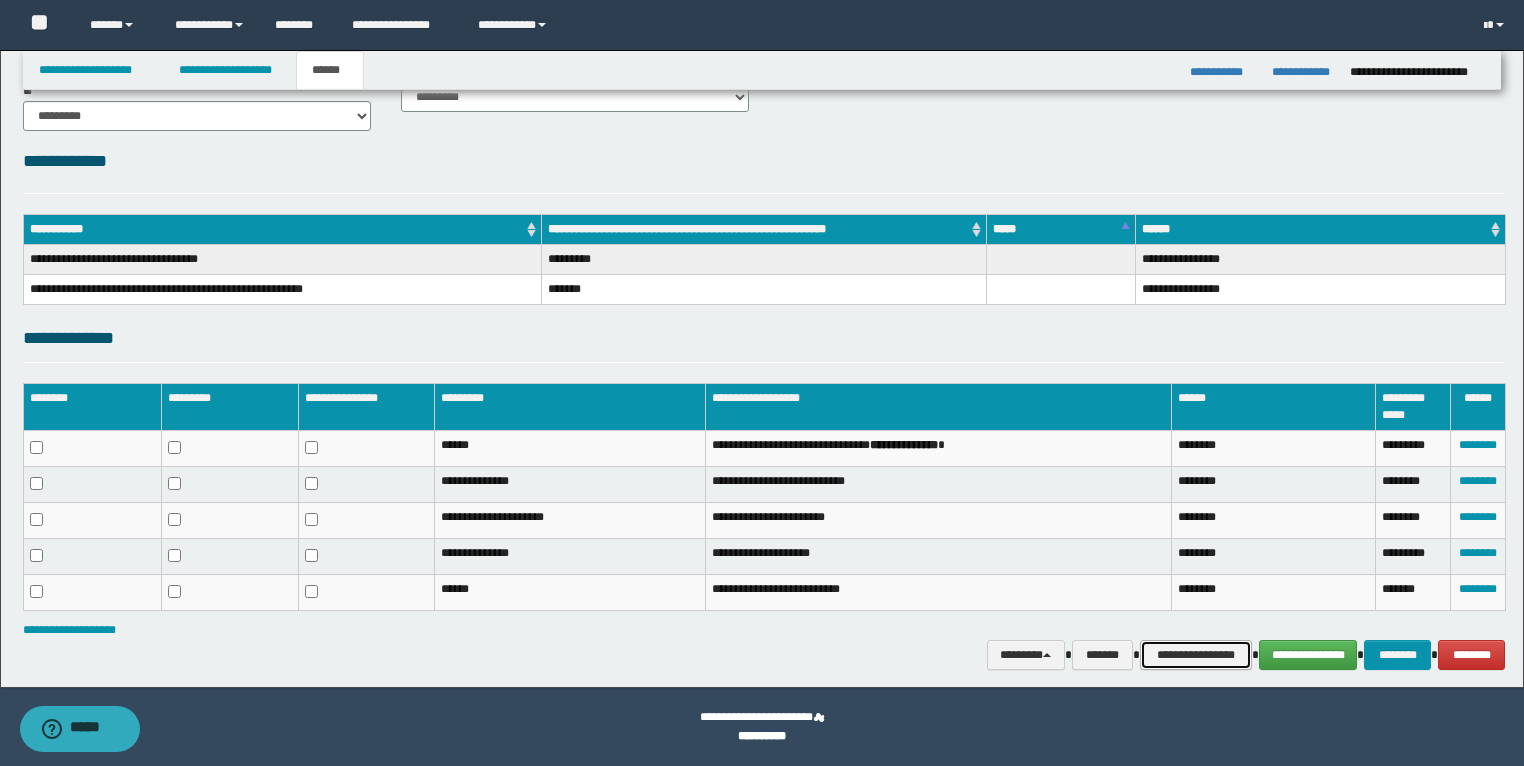 click on "**********" at bounding box center (1196, 655) 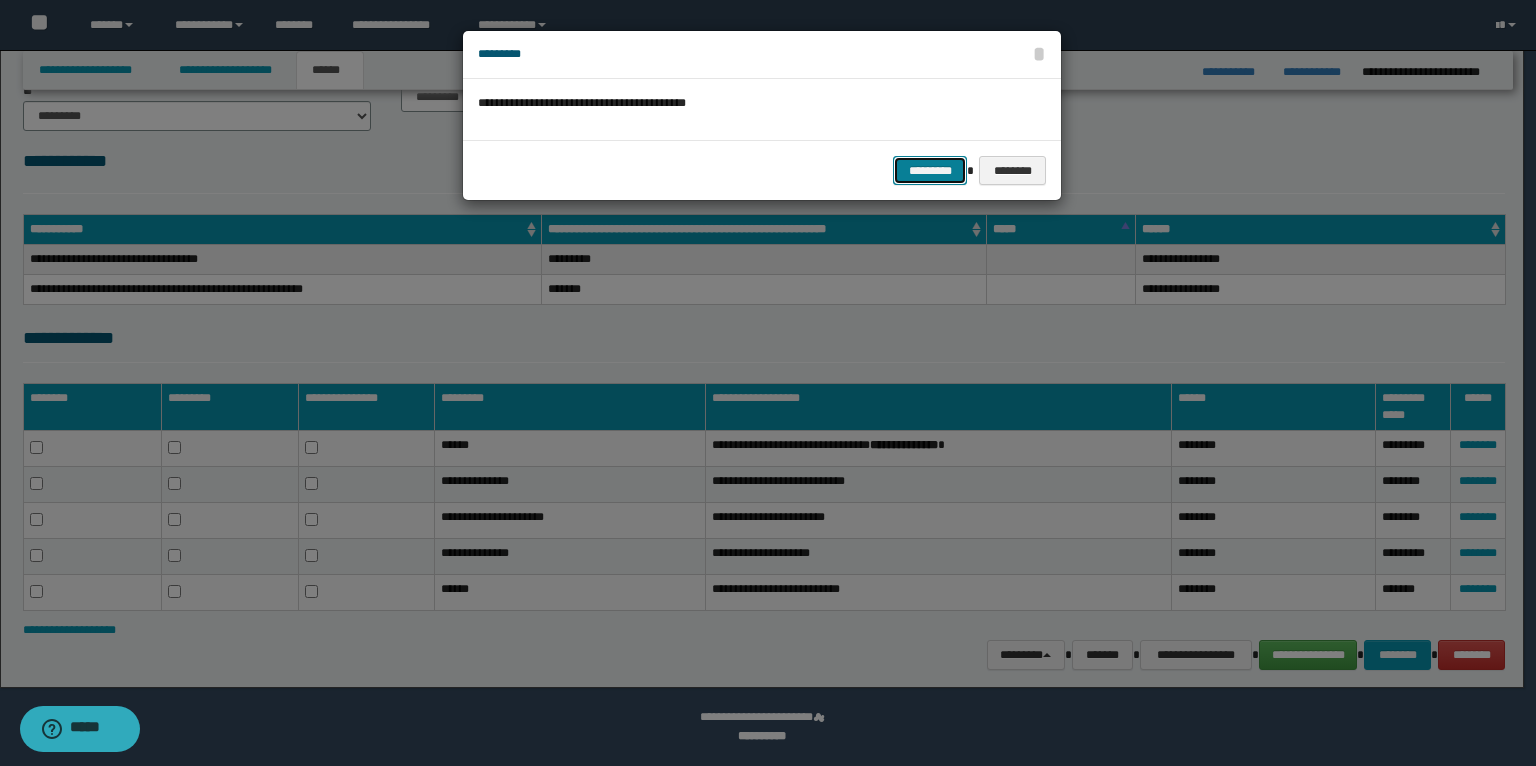 click on "*********" at bounding box center (930, 171) 